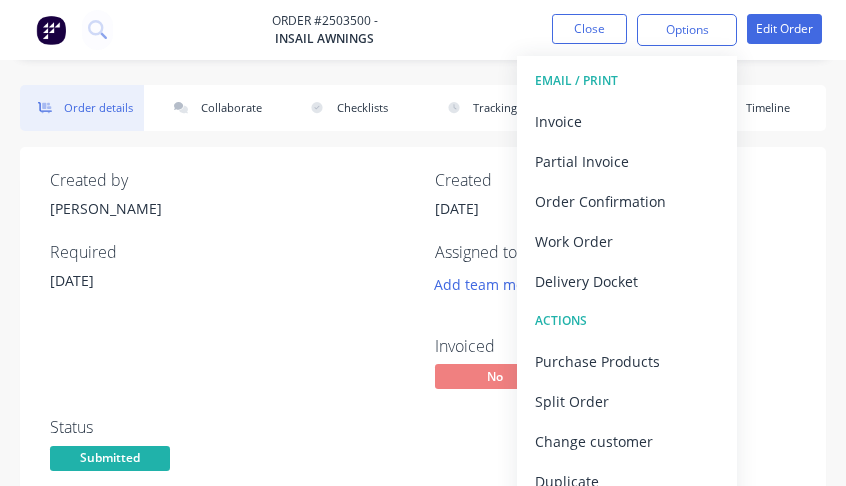 scroll, scrollTop: 0, scrollLeft: 0, axis: both 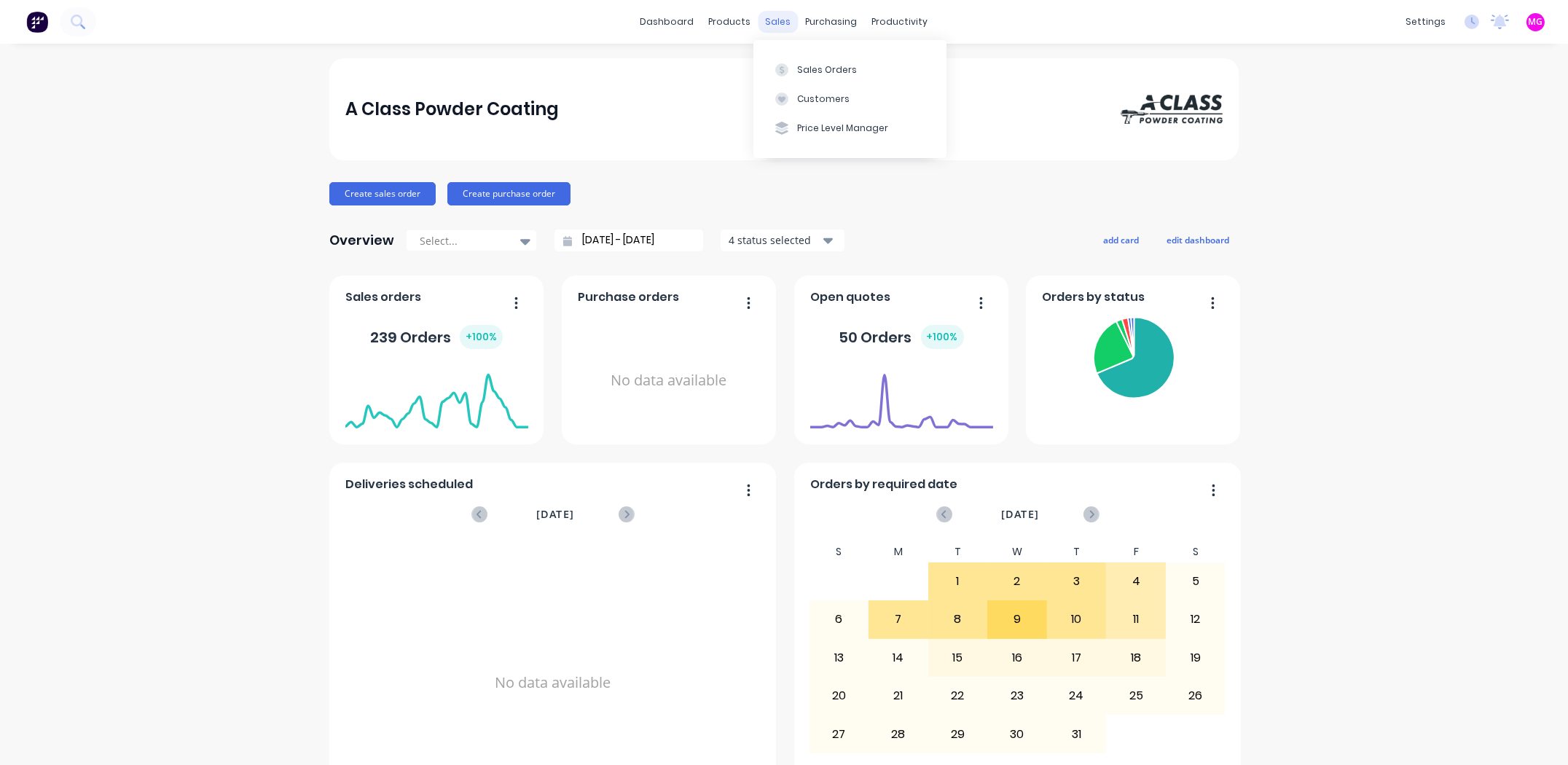 click on "sales" at bounding box center [778, 22] 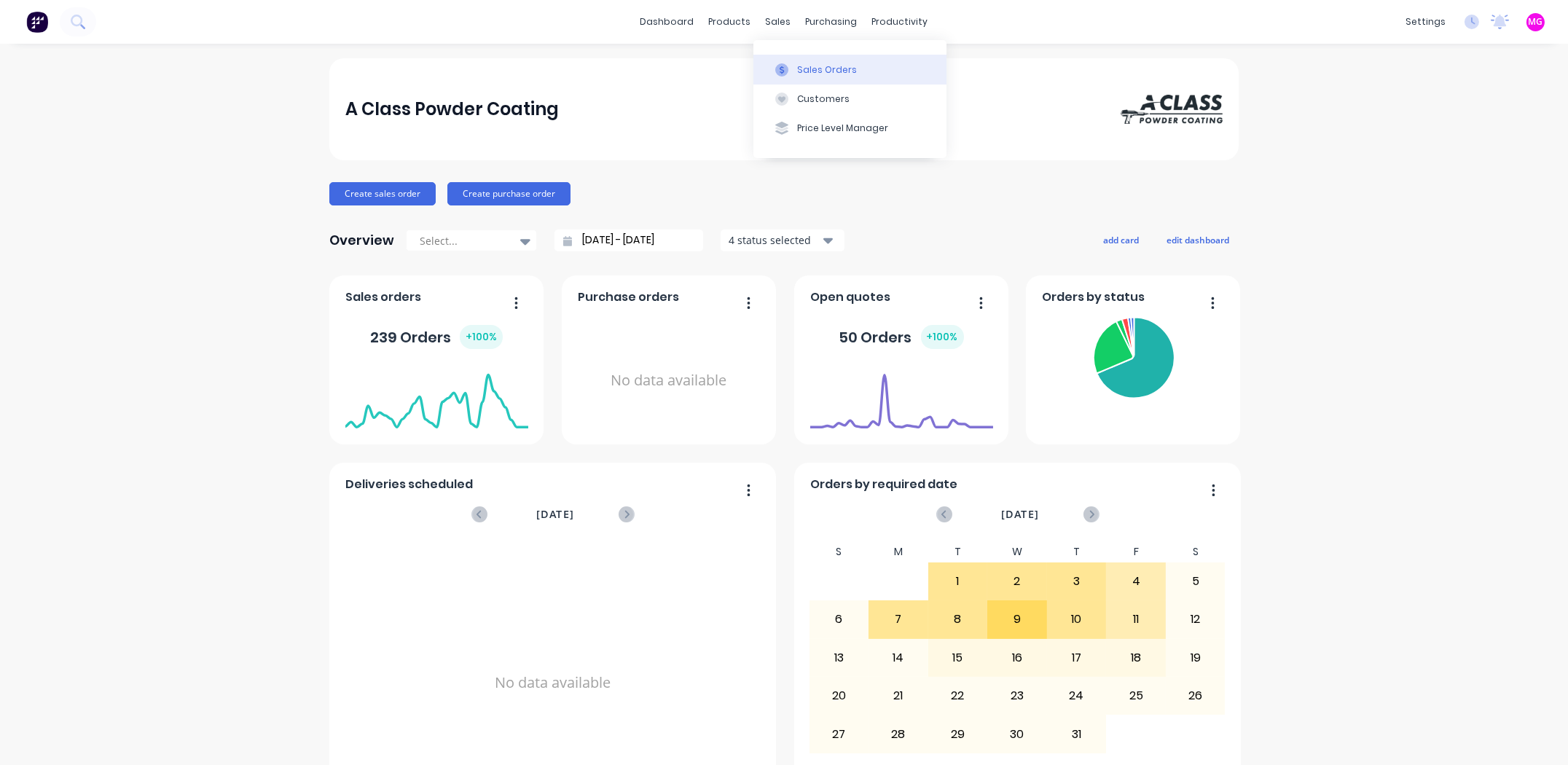 click on "Sales Orders" at bounding box center [827, 70] 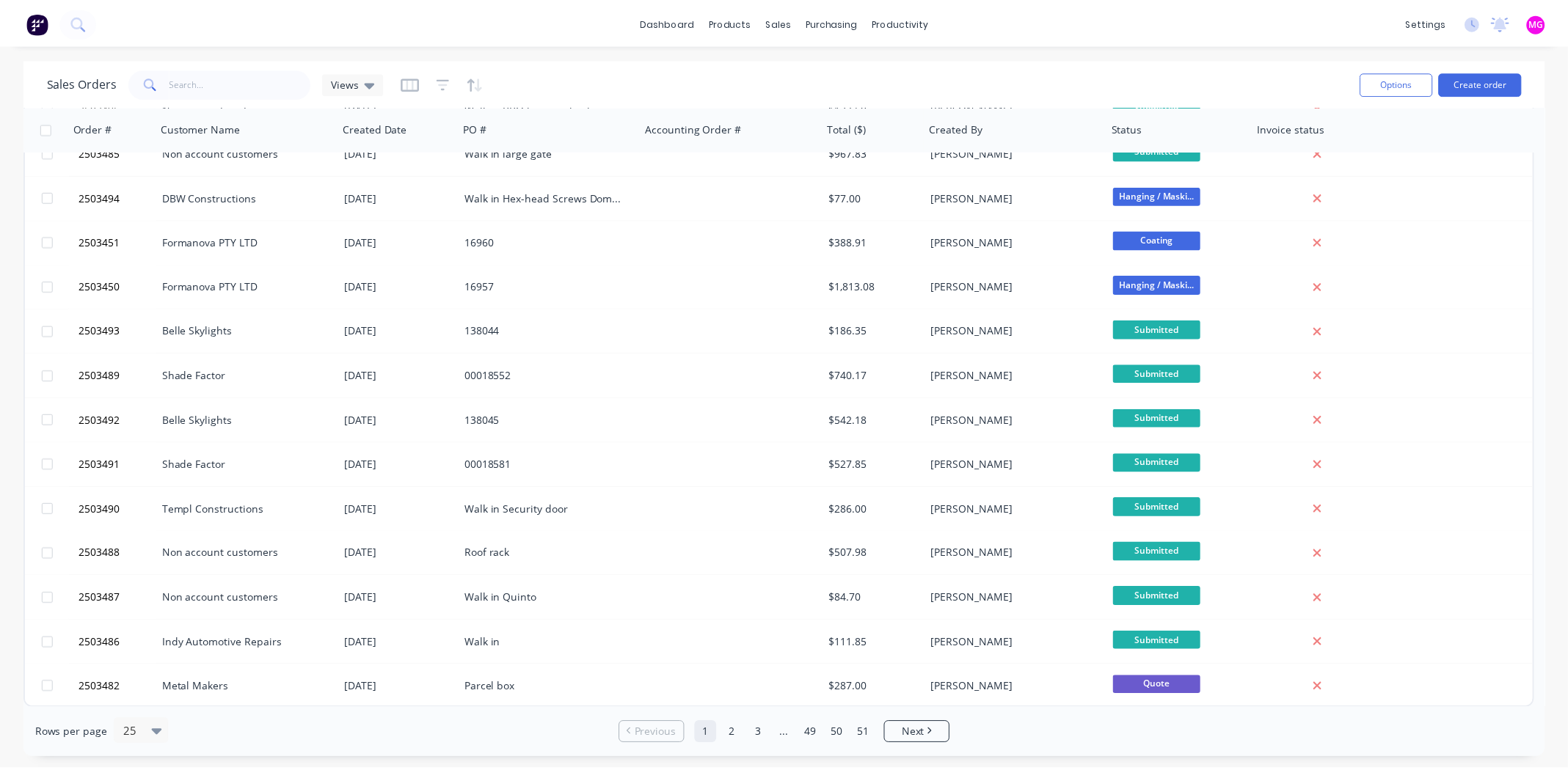 scroll, scrollTop: 558, scrollLeft: 0, axis: vertical 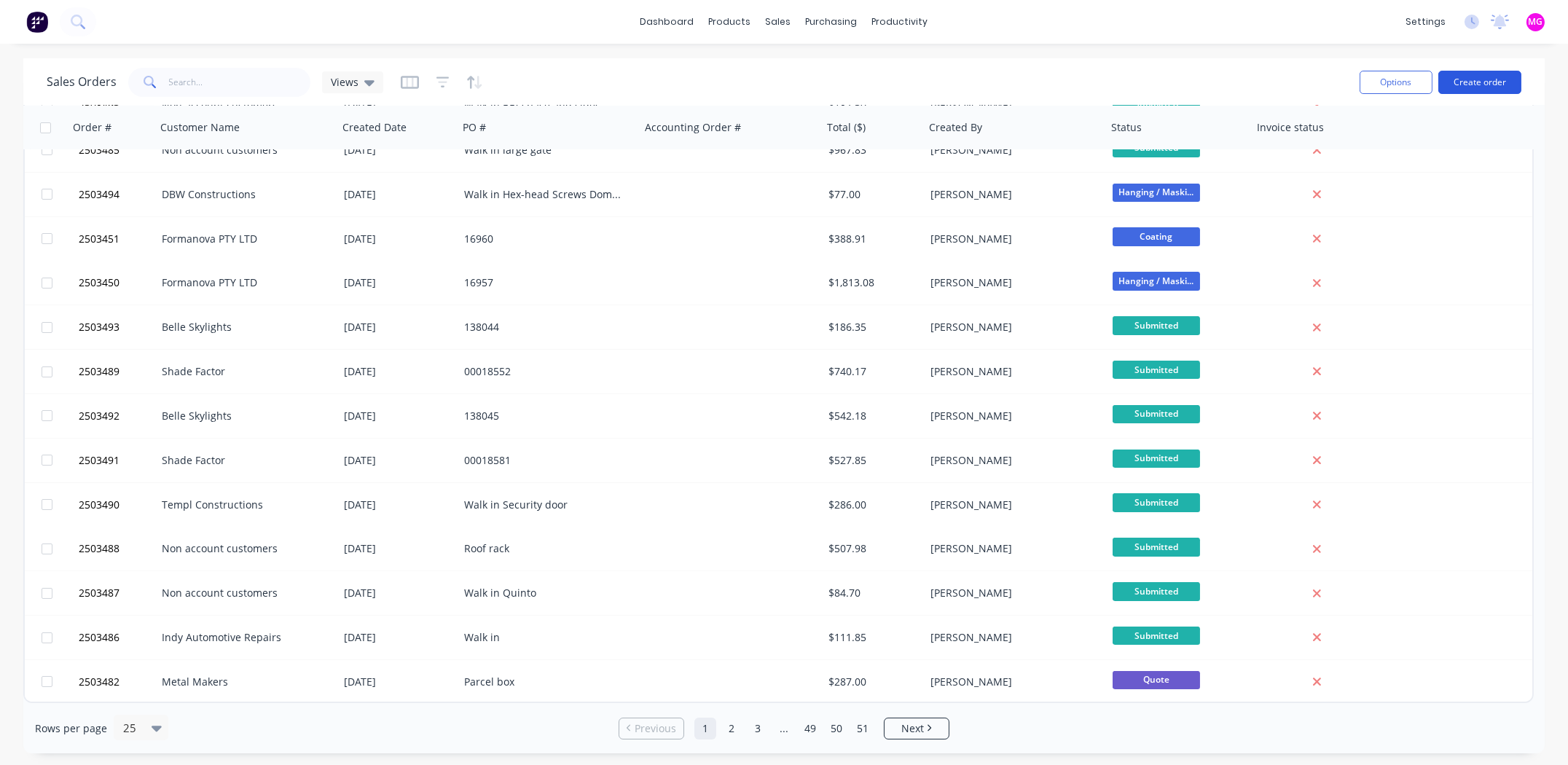click on "Create order" at bounding box center (1480, 82) 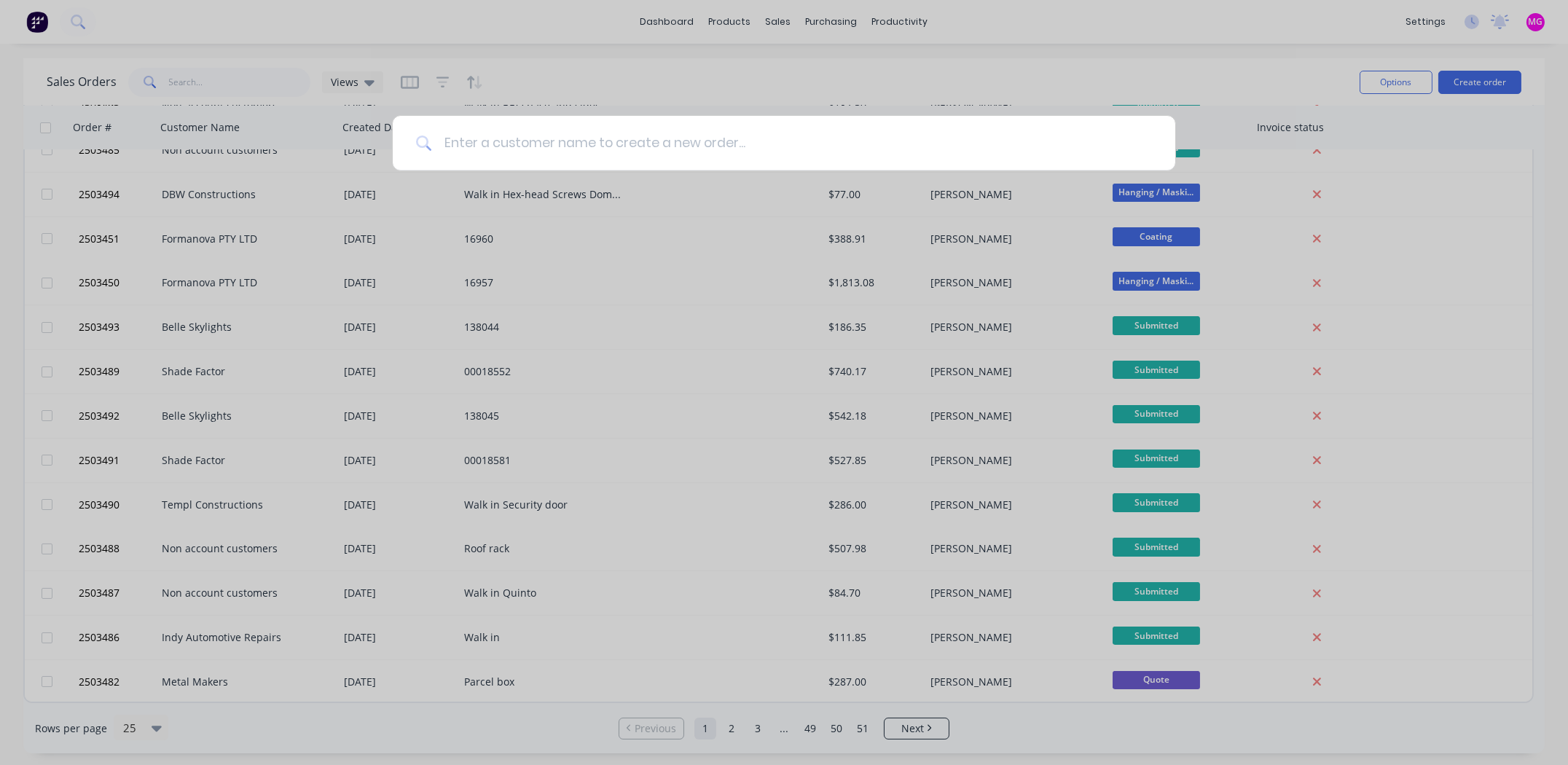 click at bounding box center [792, 143] 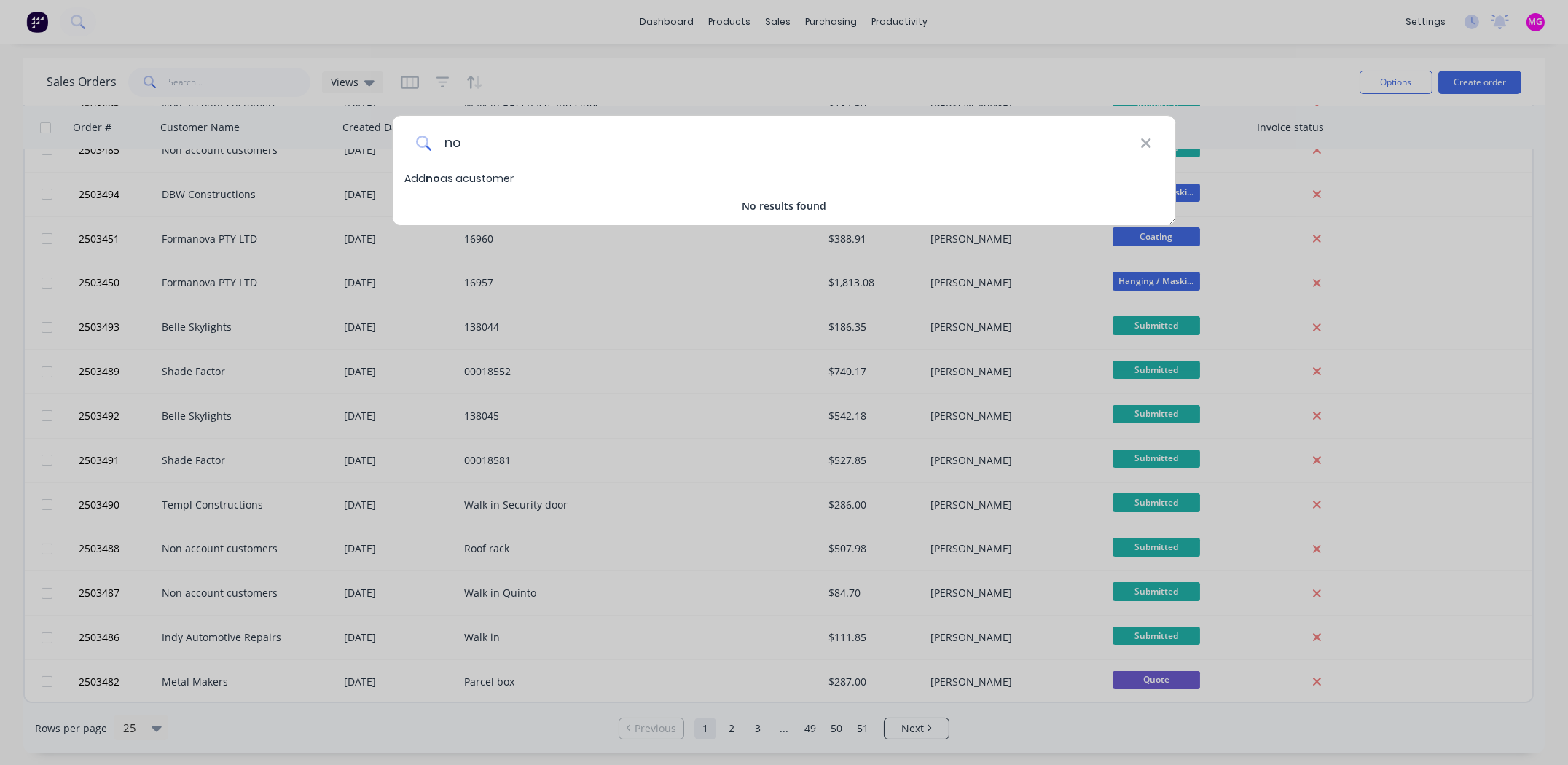 type on "n" 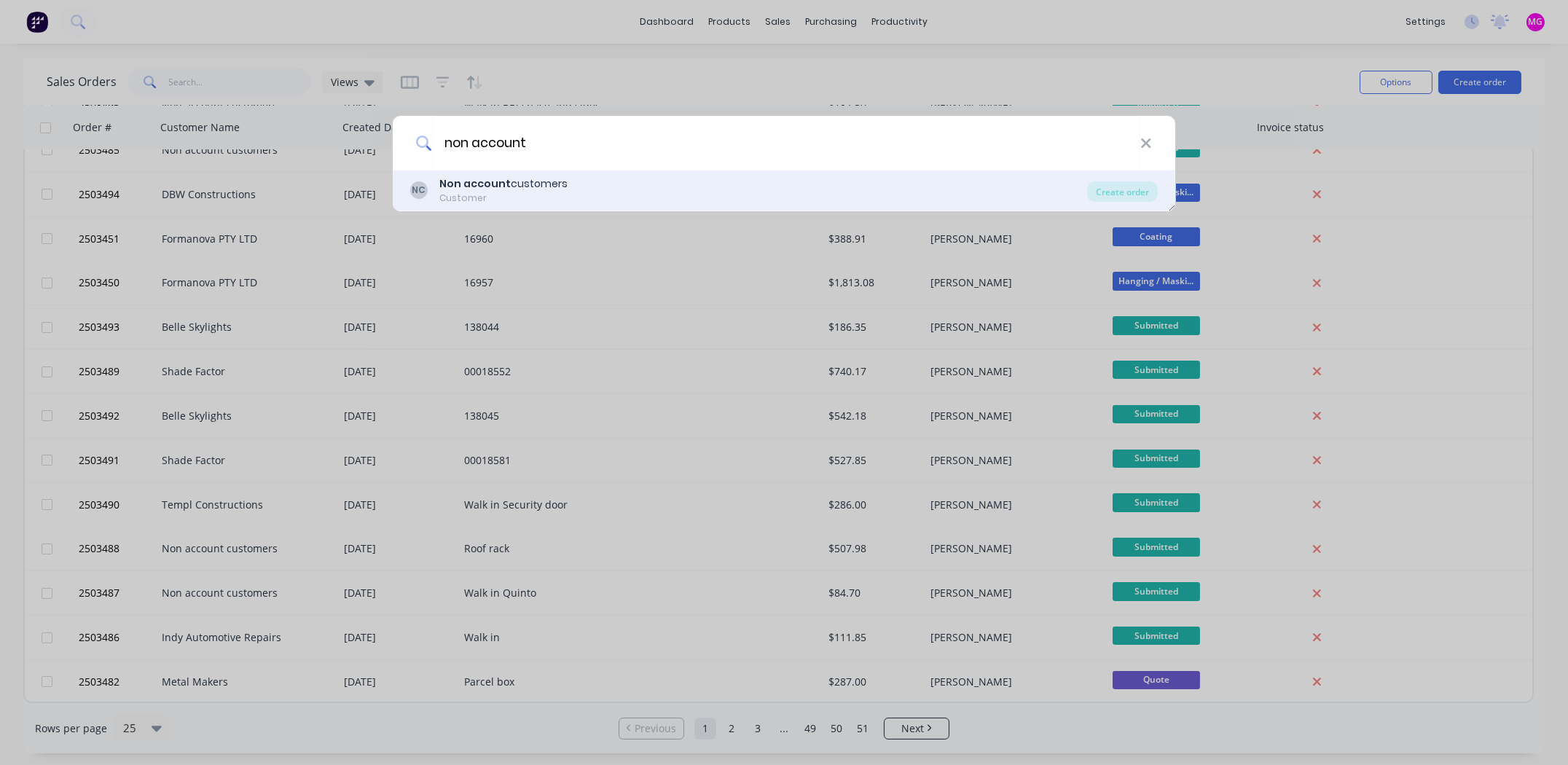 type on "non account" 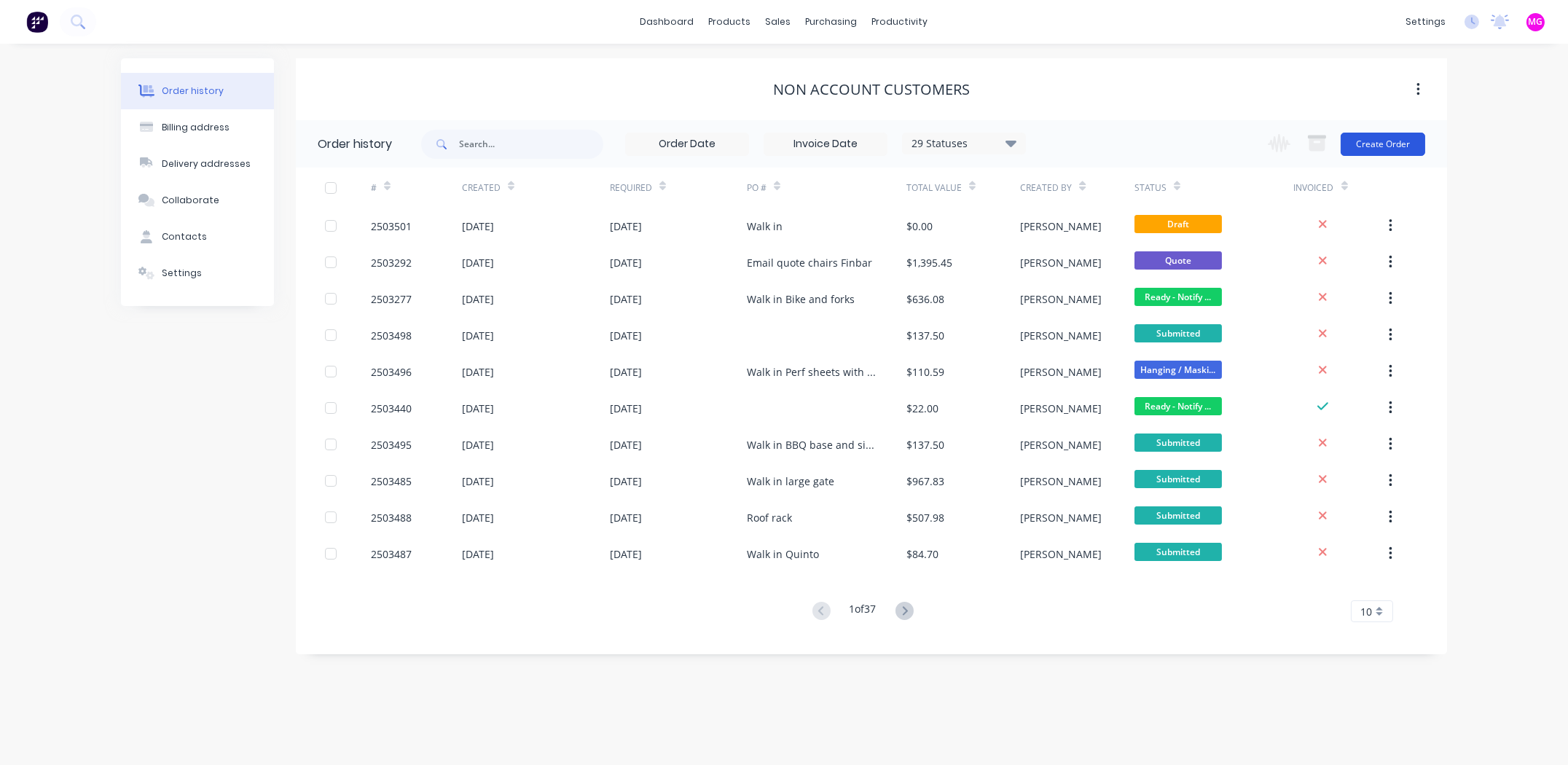 click on "Create Order" at bounding box center [1383, 144] 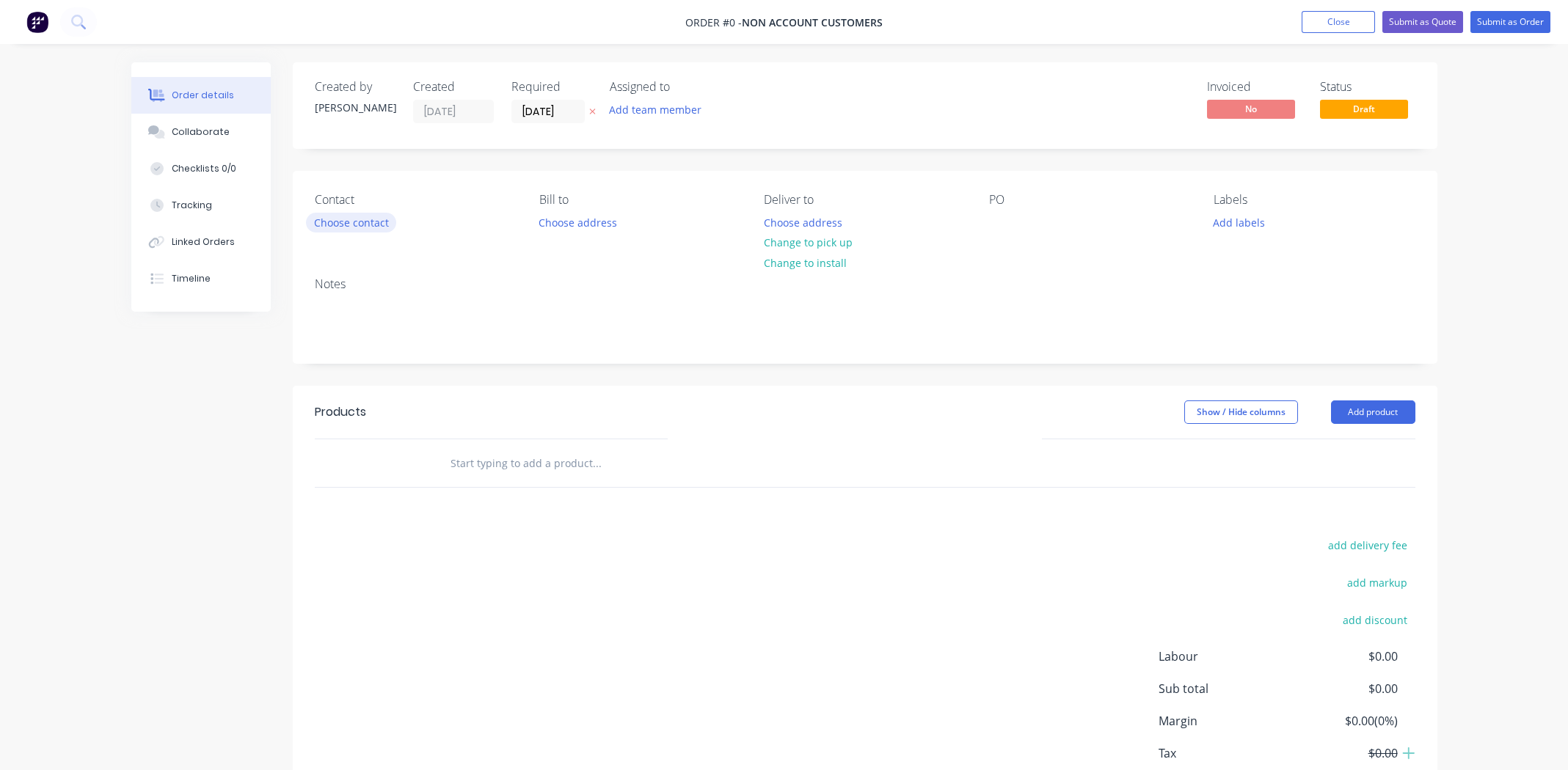 click on "Choose contact" at bounding box center [351, 222] 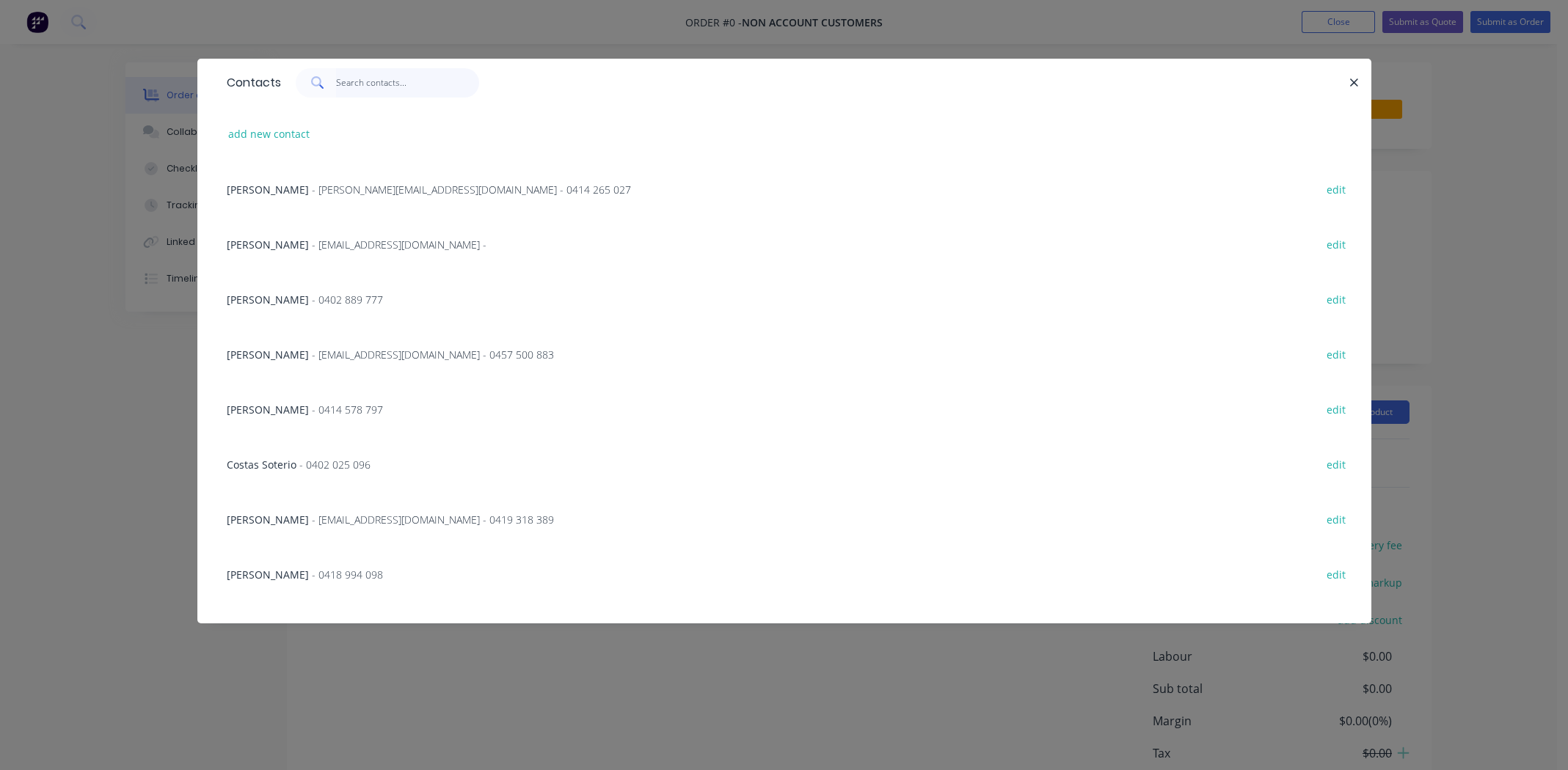 click at bounding box center [407, 83] 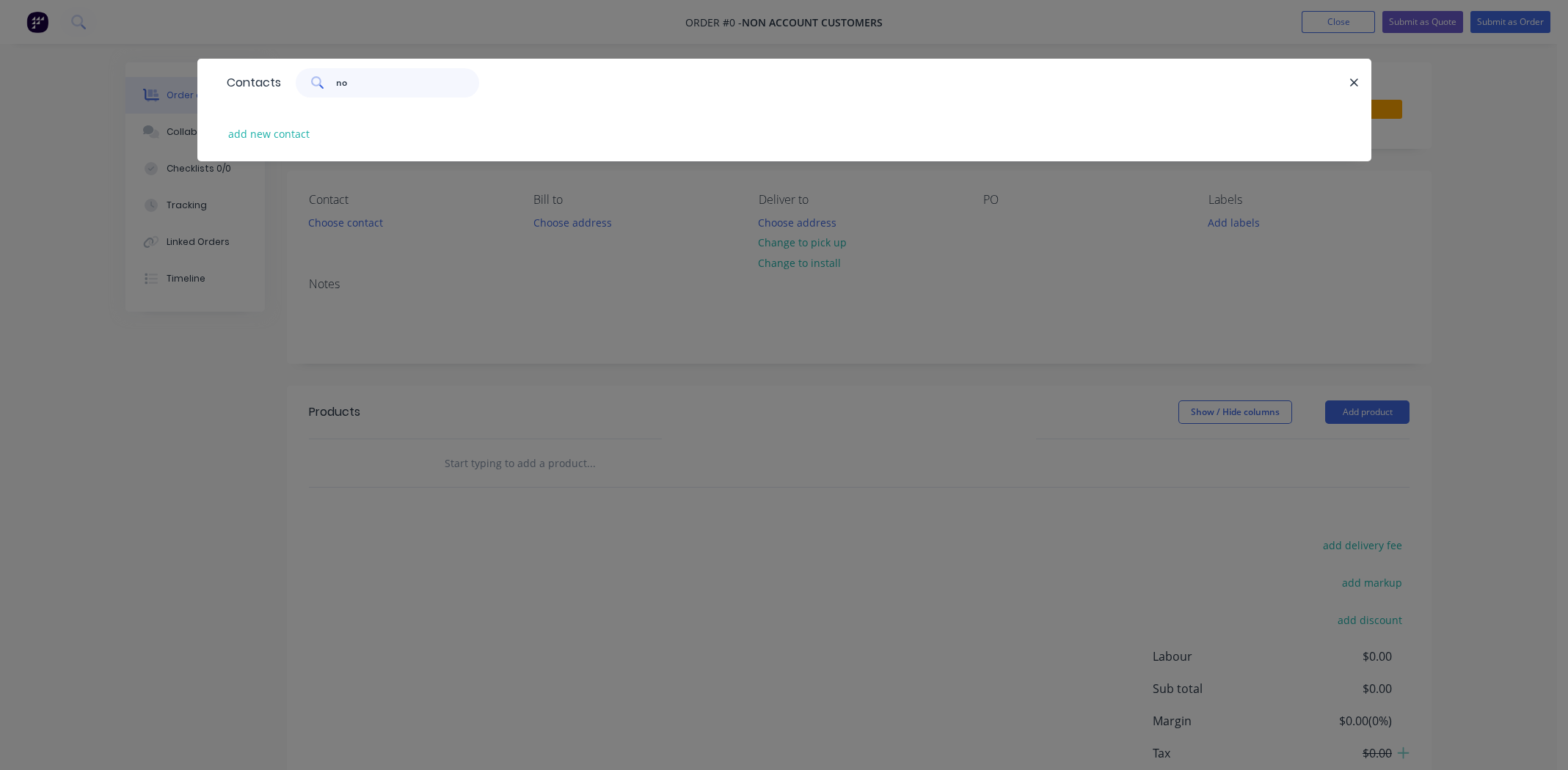 type on "n" 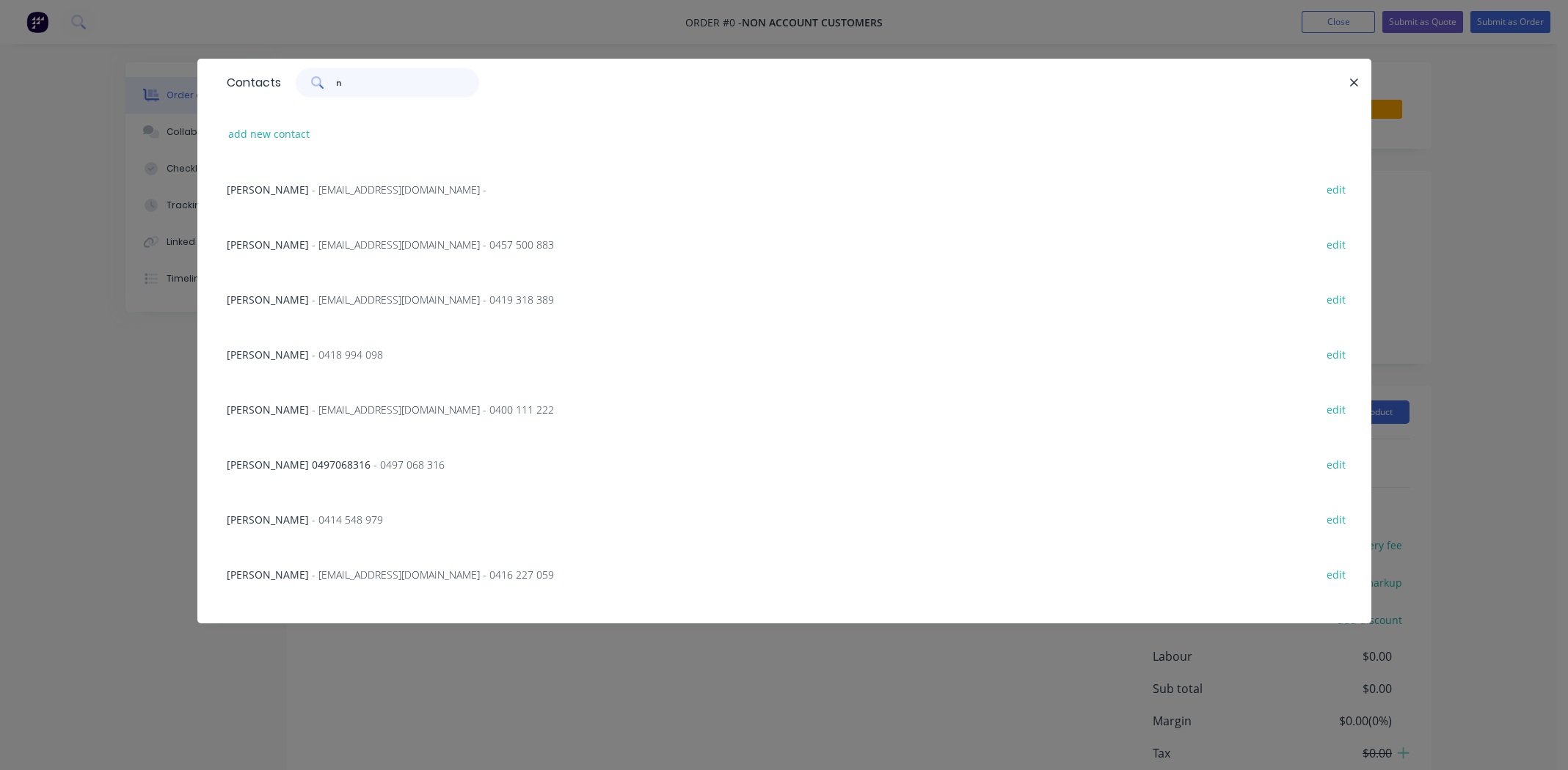 type 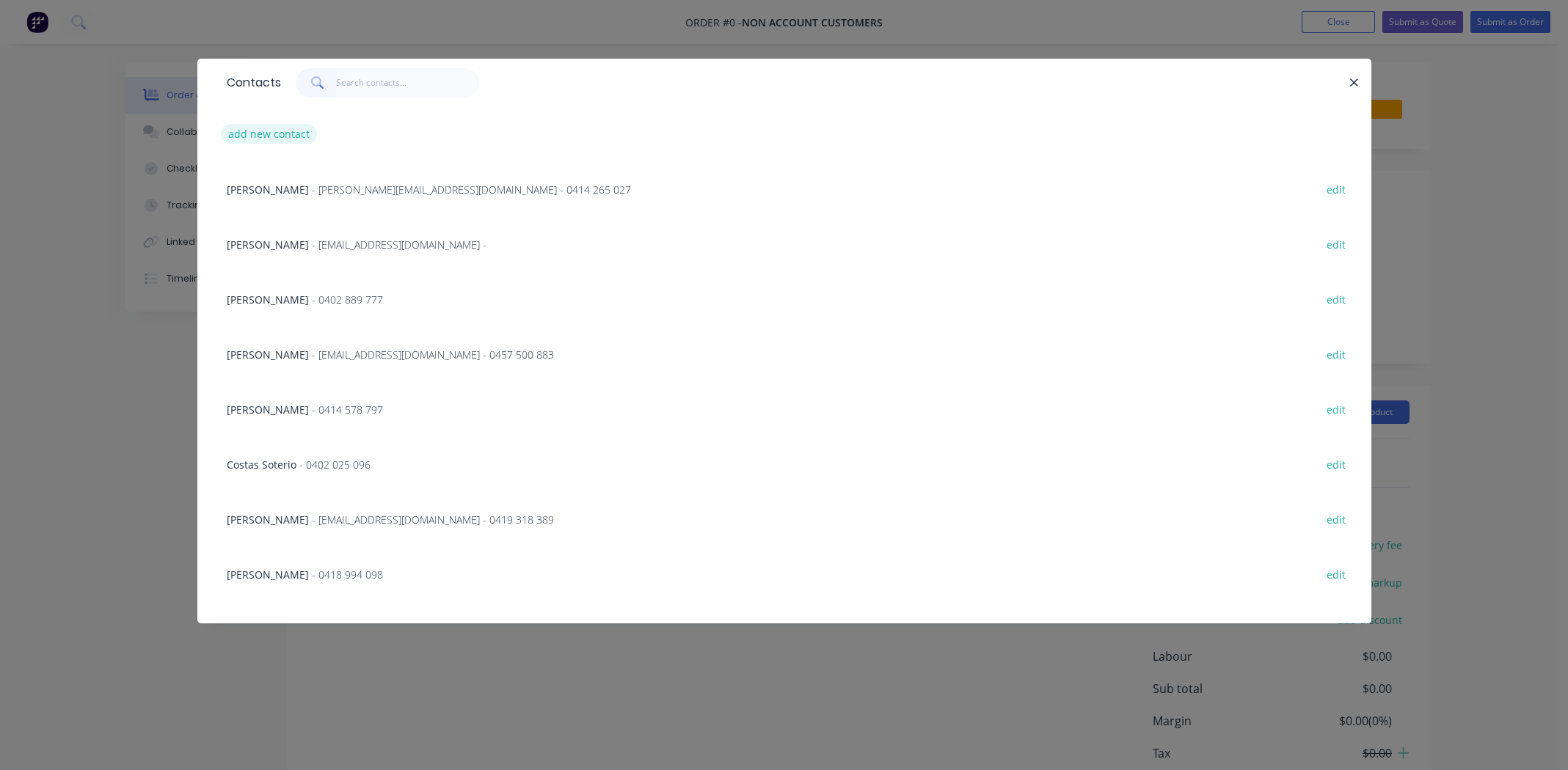 click on "add new contact" at bounding box center (269, 133) 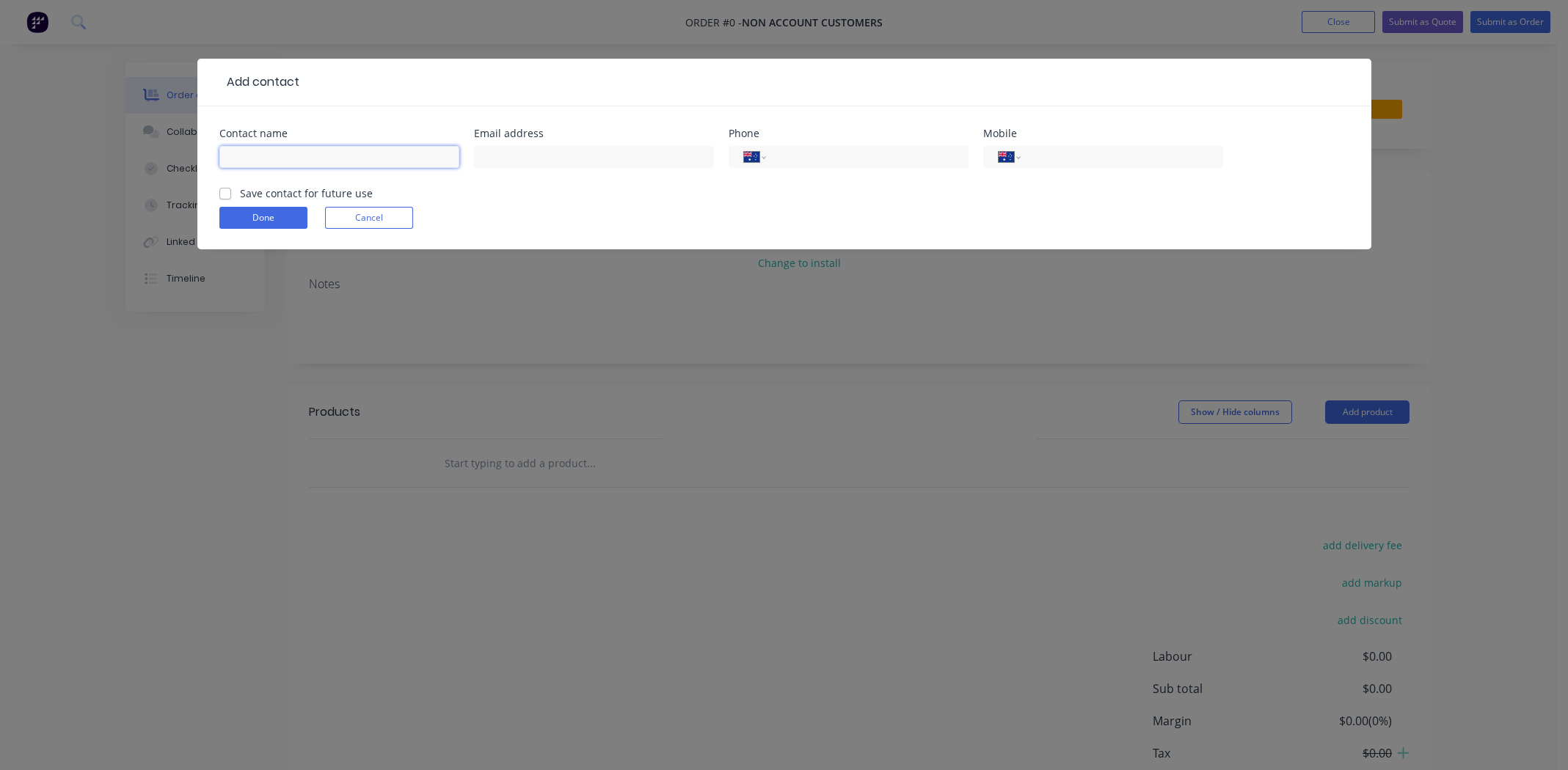 click at bounding box center [339, 157] 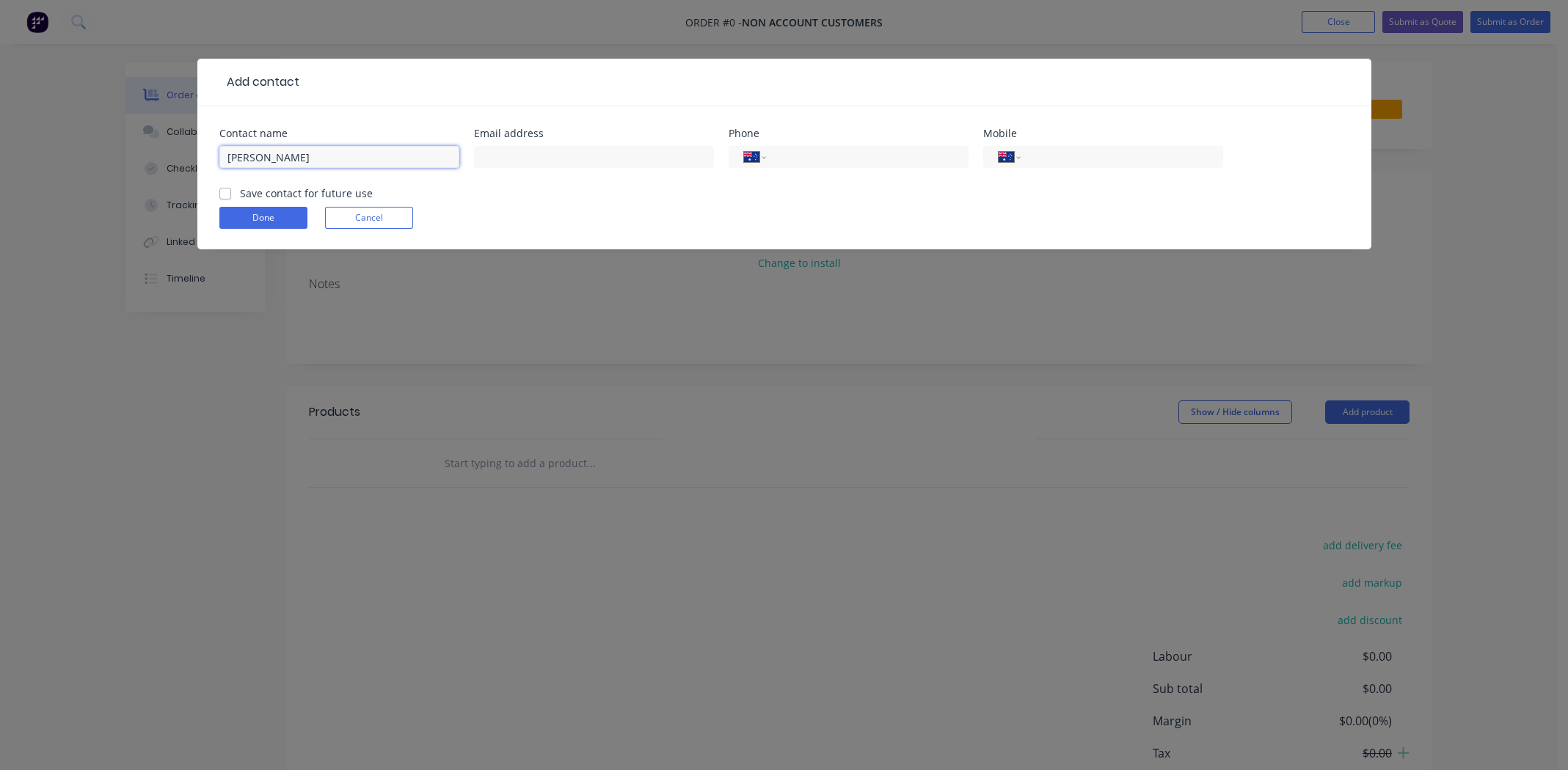 type on "[PERSON_NAME]" 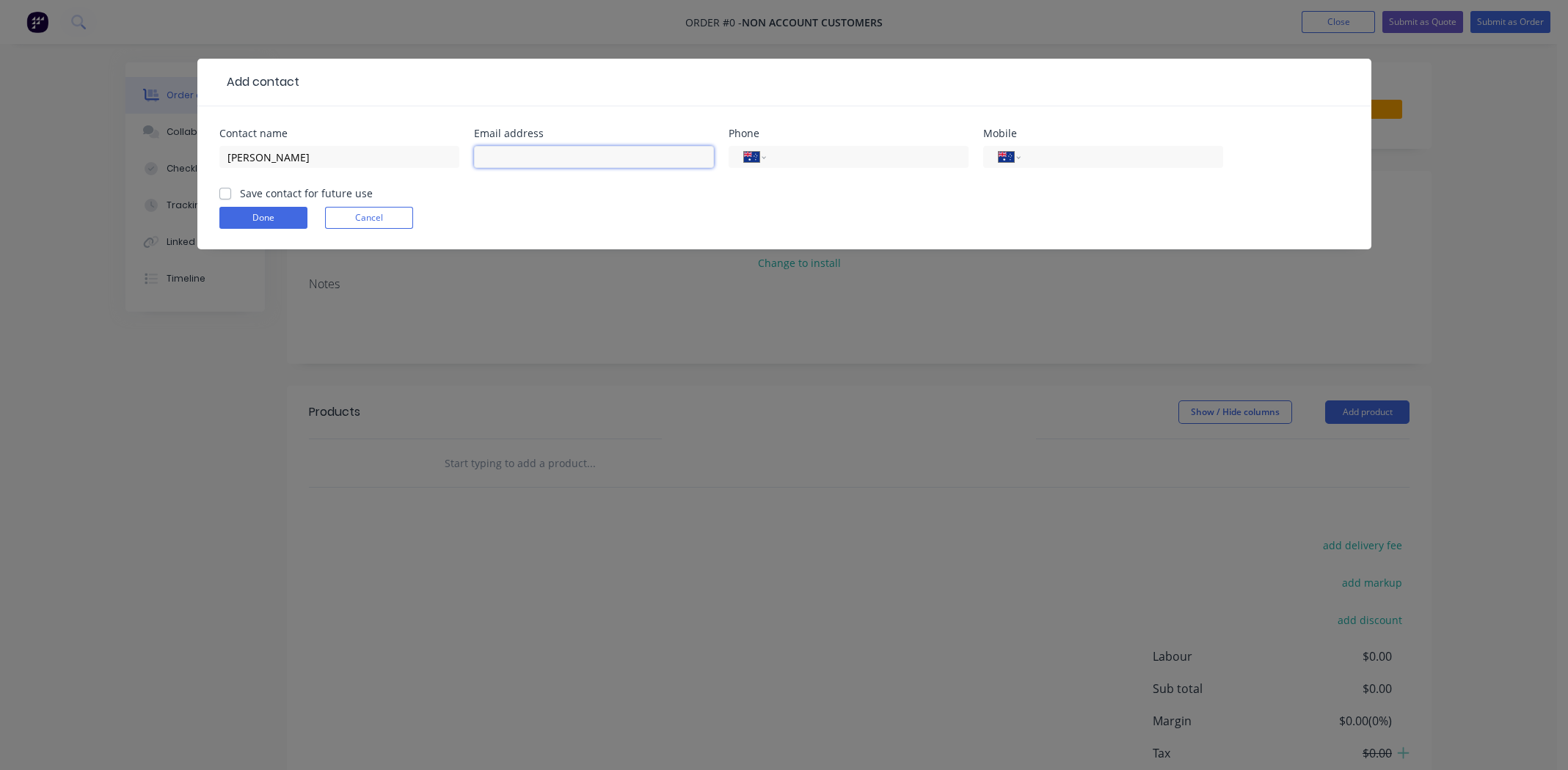paste on "[EMAIL_ADDRESS][DOMAIN_NAME]" 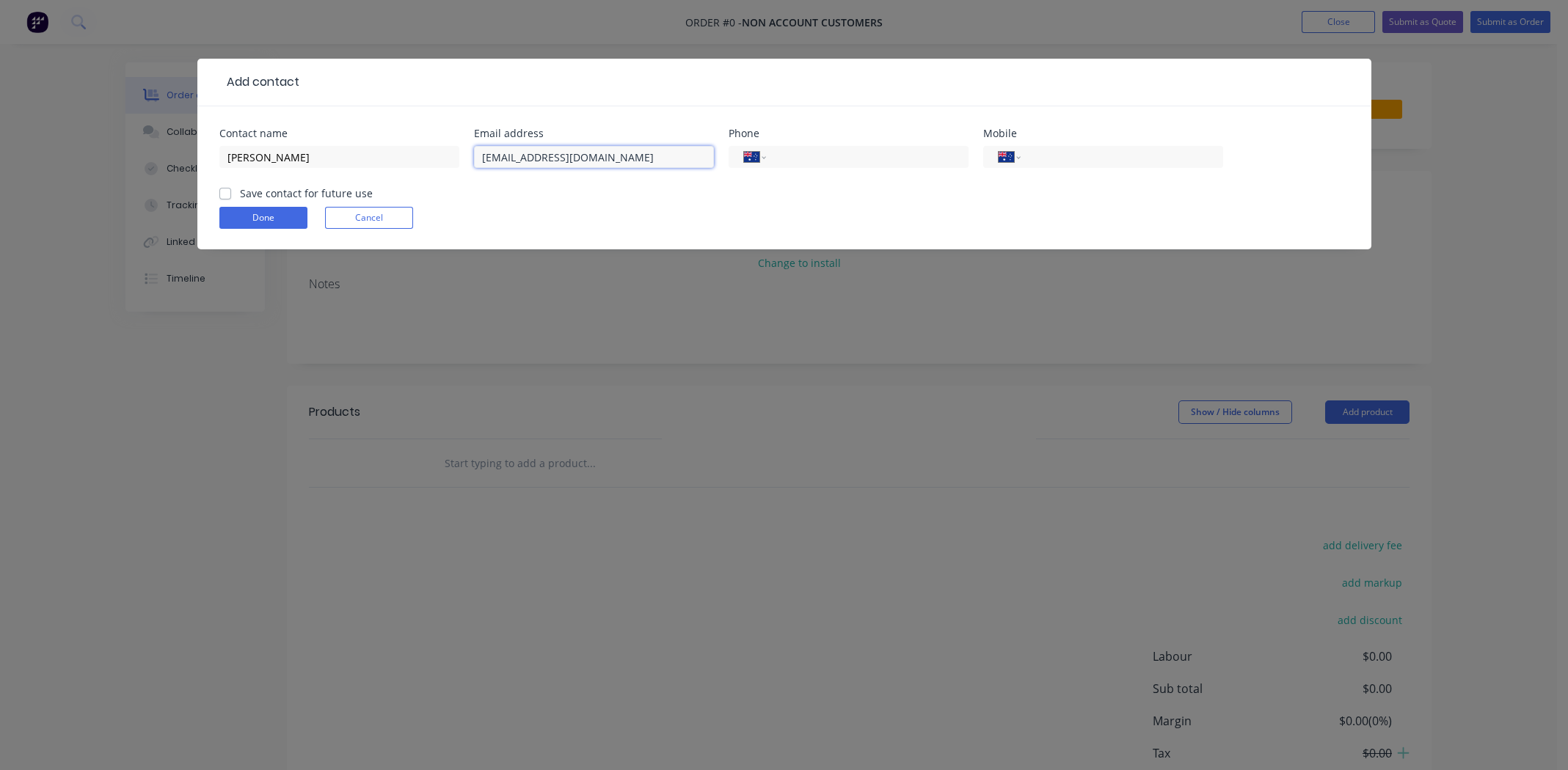 type on "[EMAIL_ADDRESS][DOMAIN_NAME]" 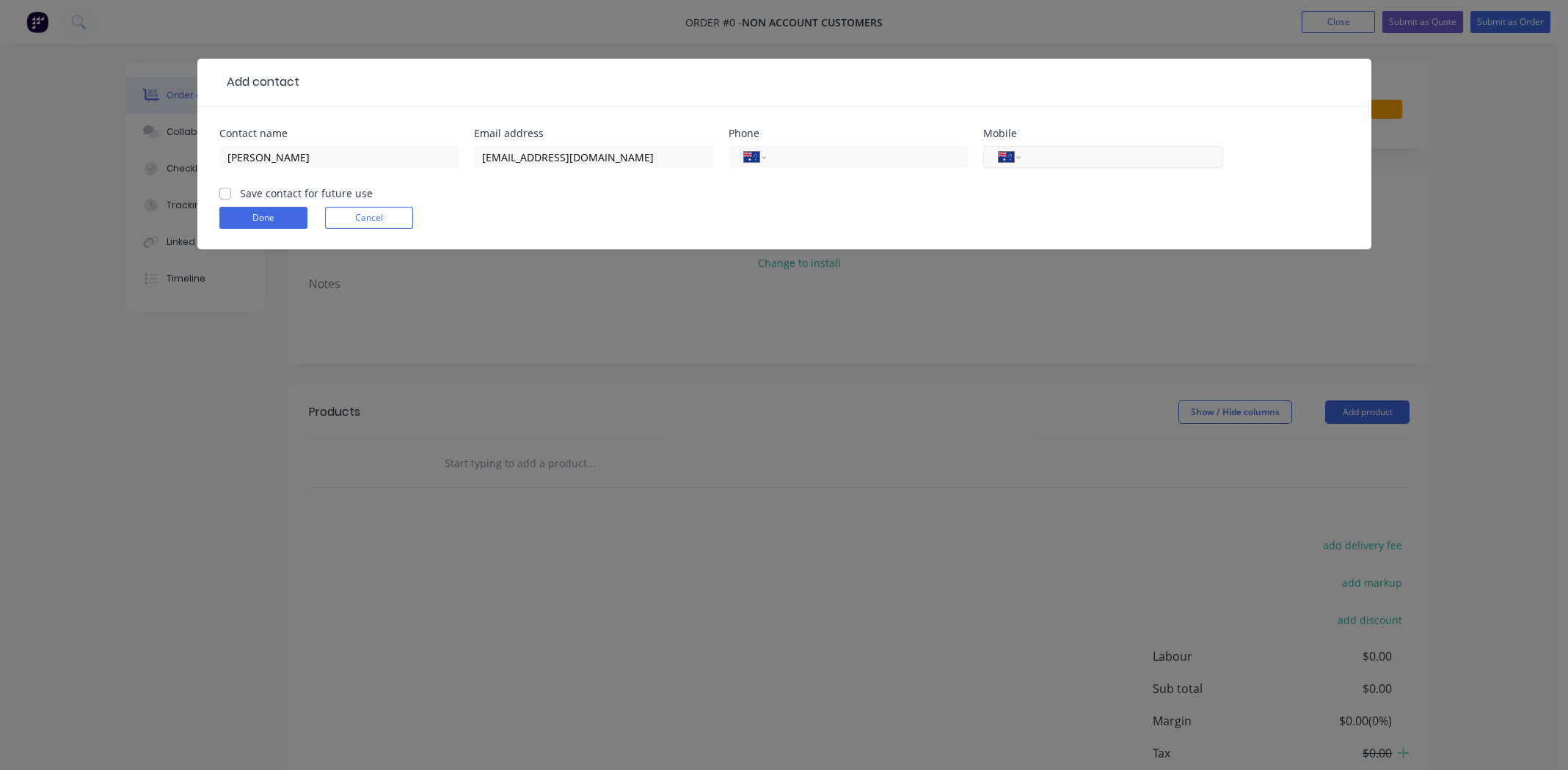 drag, startPoint x: 1039, startPoint y: 158, endPoint x: 1047, endPoint y: 155, distance: 8.5440037 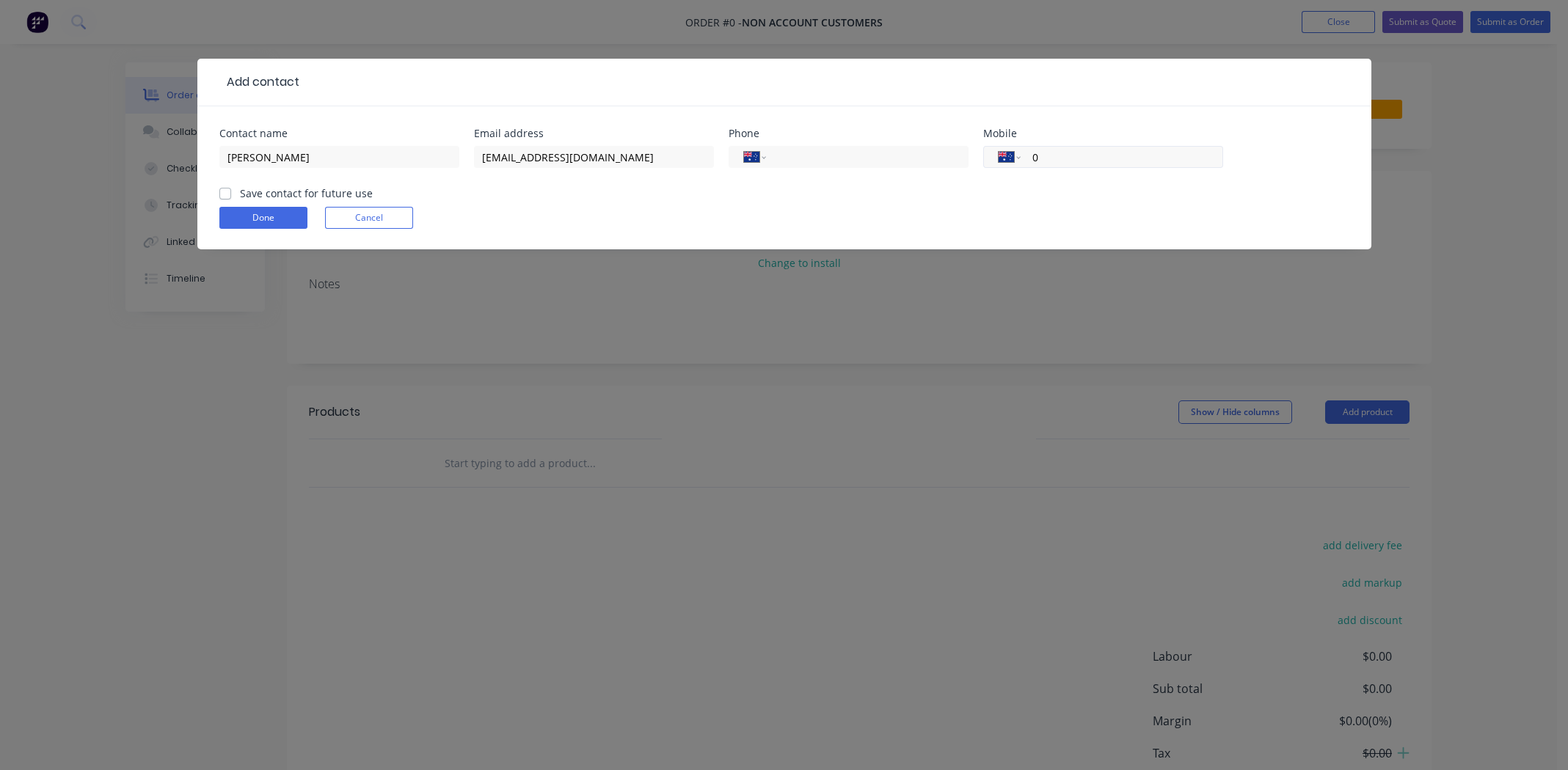paste on "419 607 449" 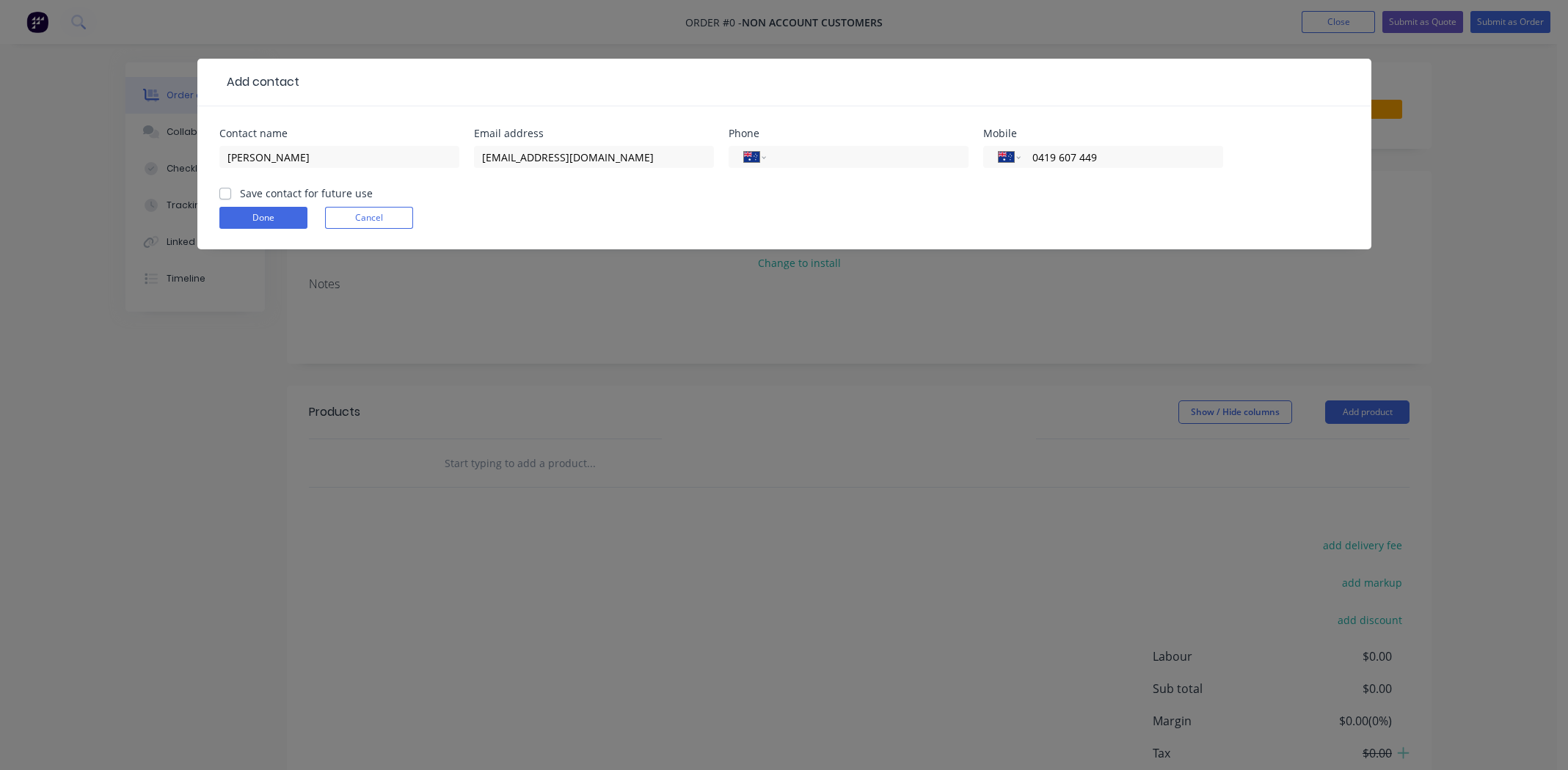 type on "0419 607 449" 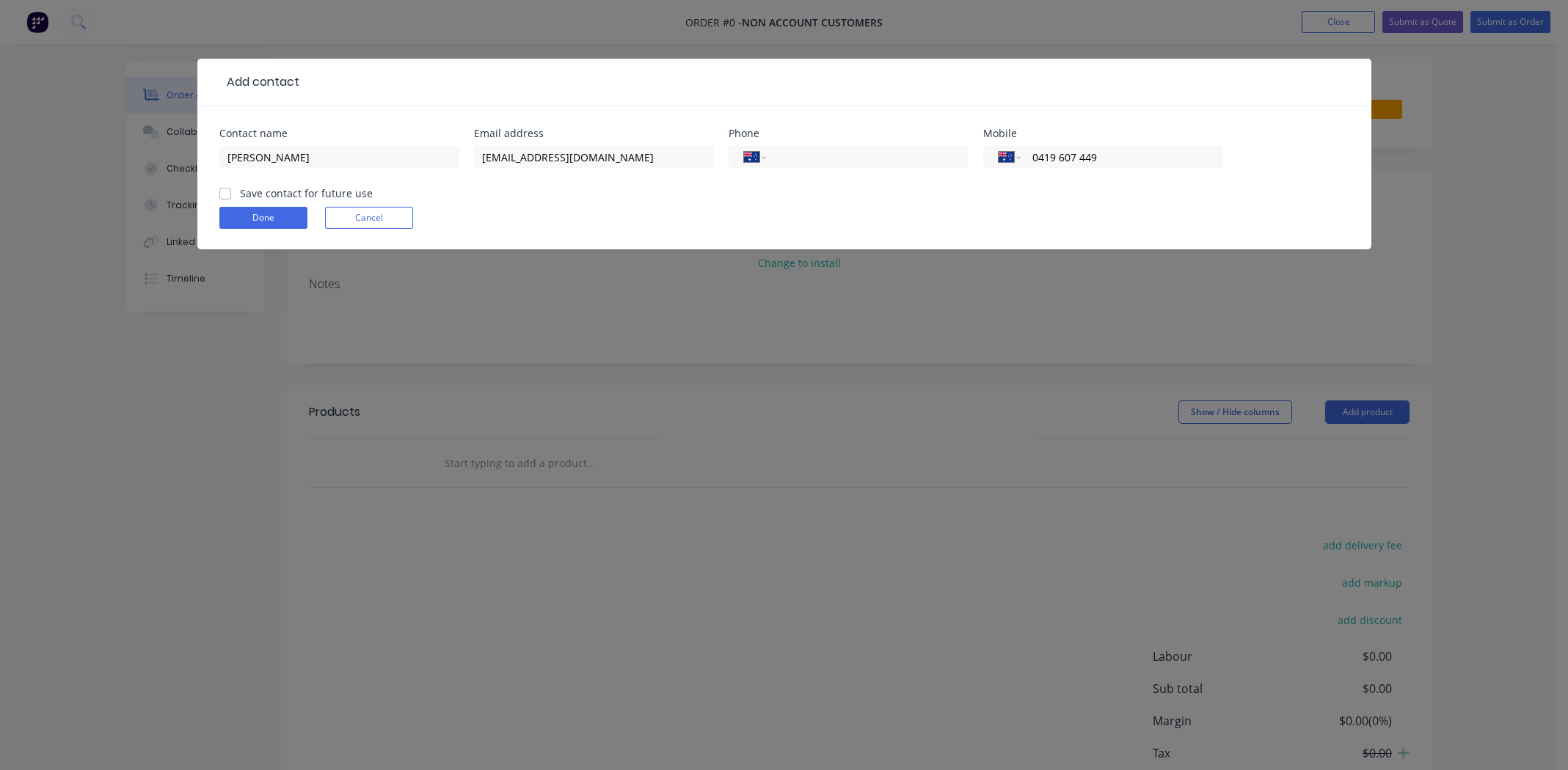 click on "Save contact for future use" at bounding box center [225, 192] 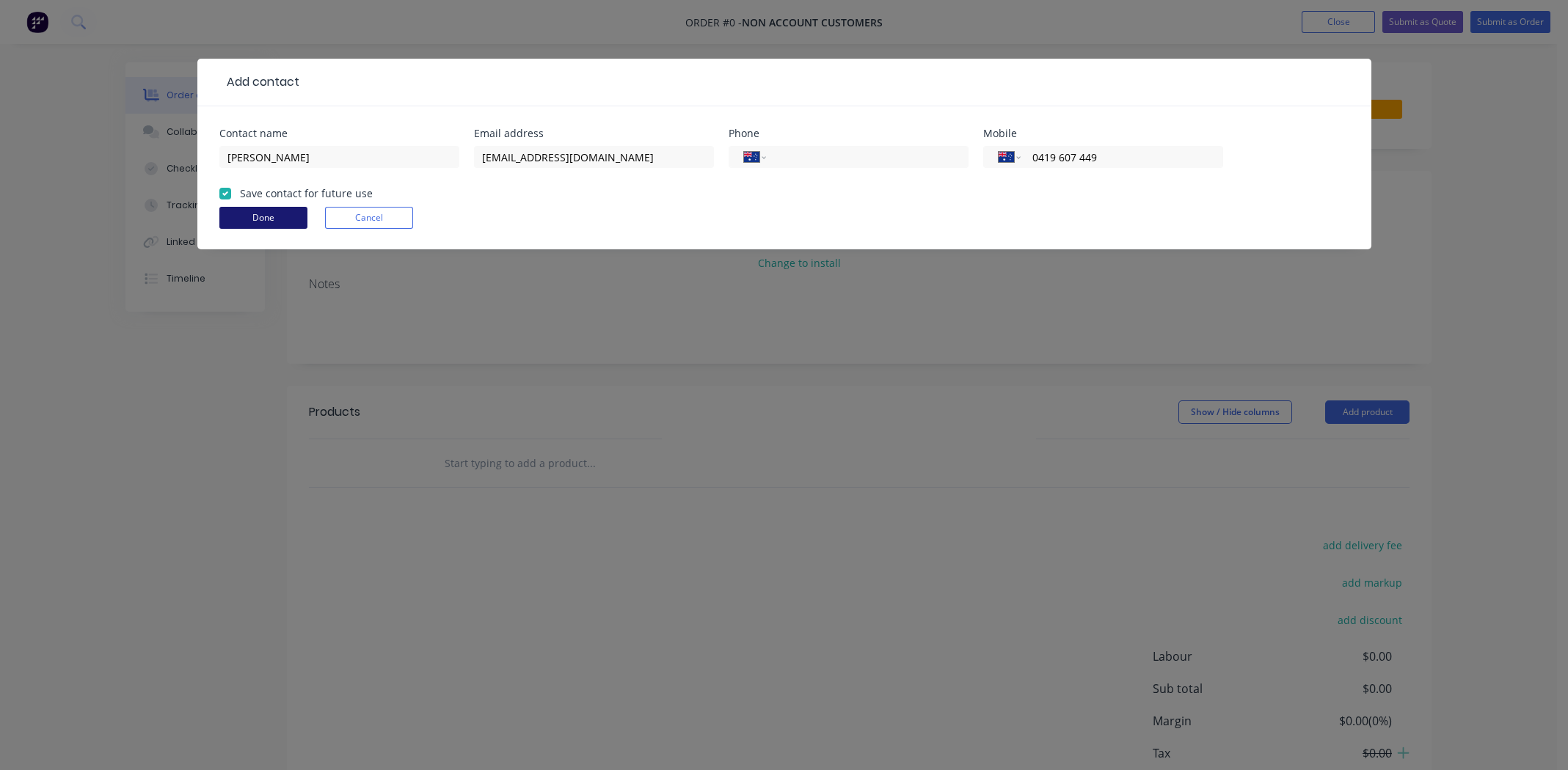 click on "Done" at bounding box center [263, 218] 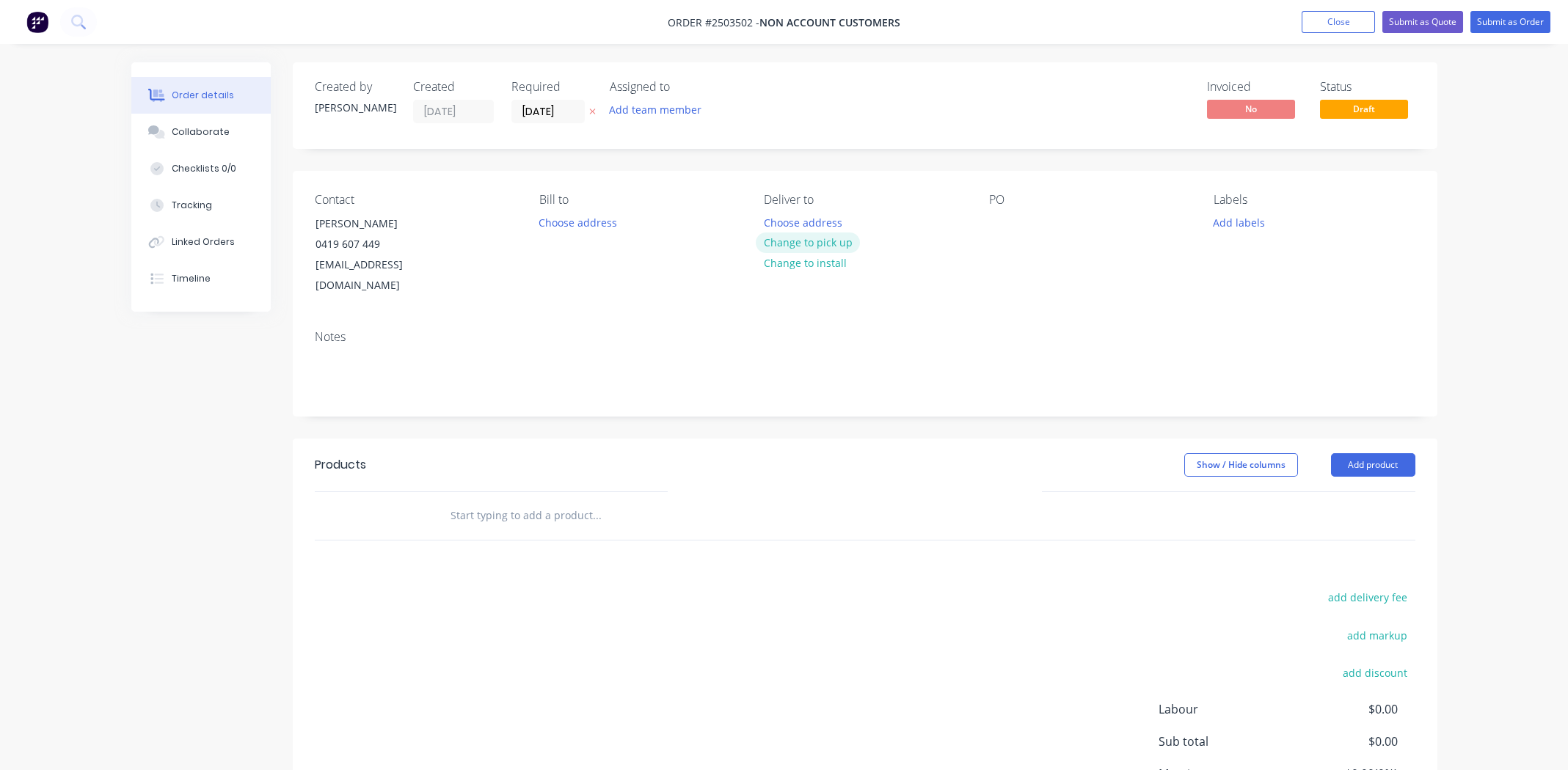 click on "Change to pick up" at bounding box center [808, 242] 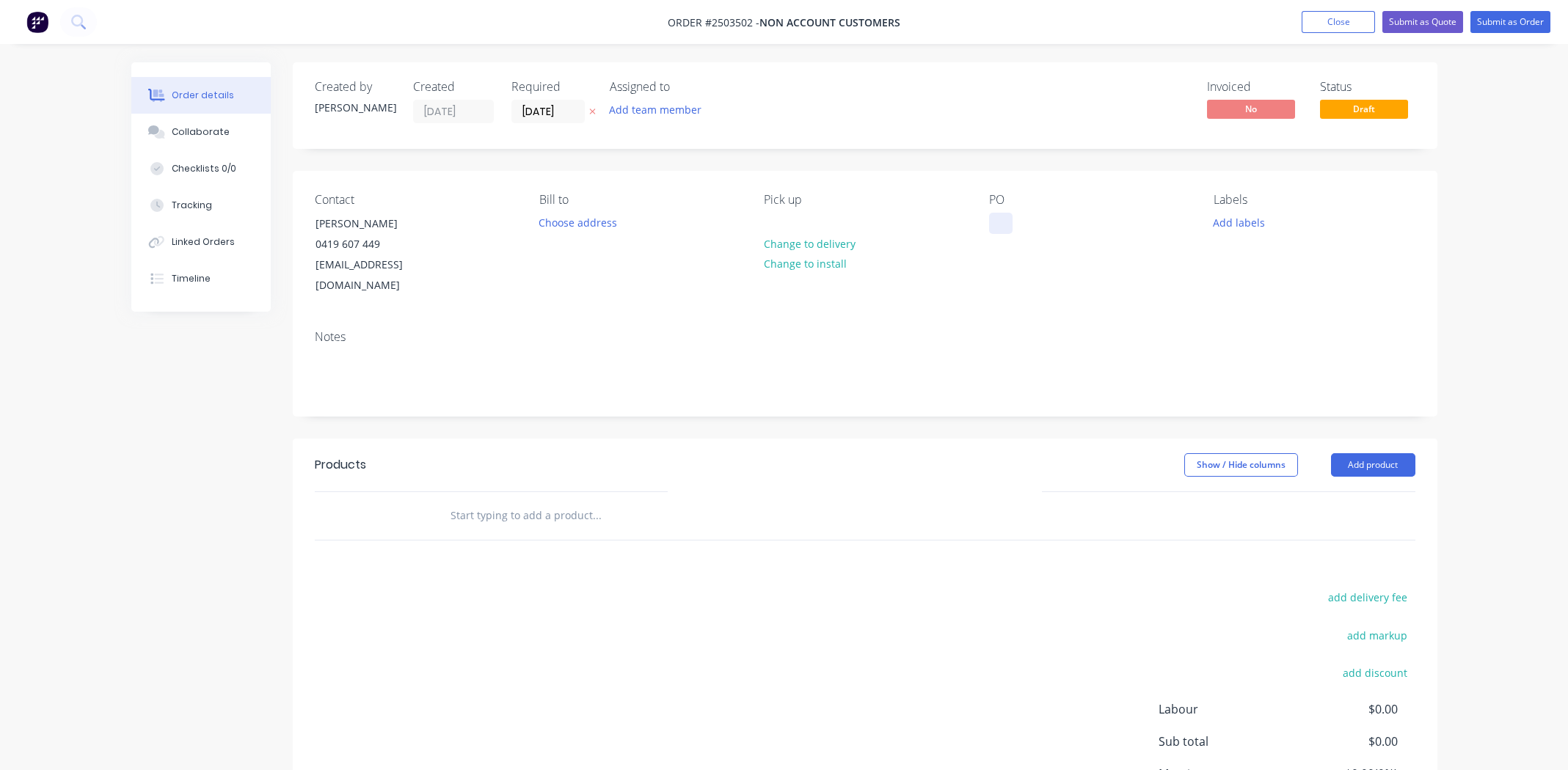 click at bounding box center (1001, 223) 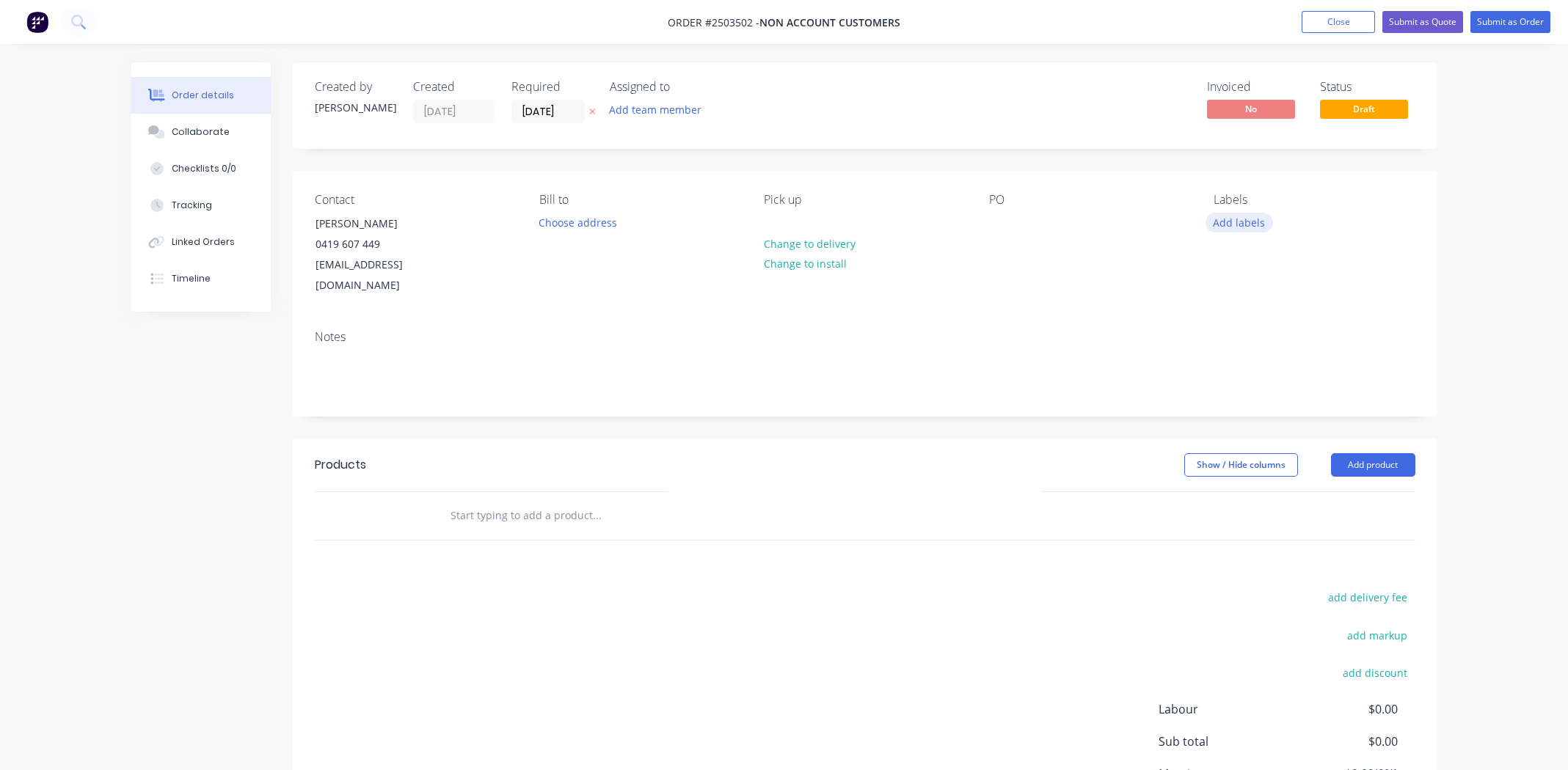 click on "Add labels" at bounding box center (1239, 222) 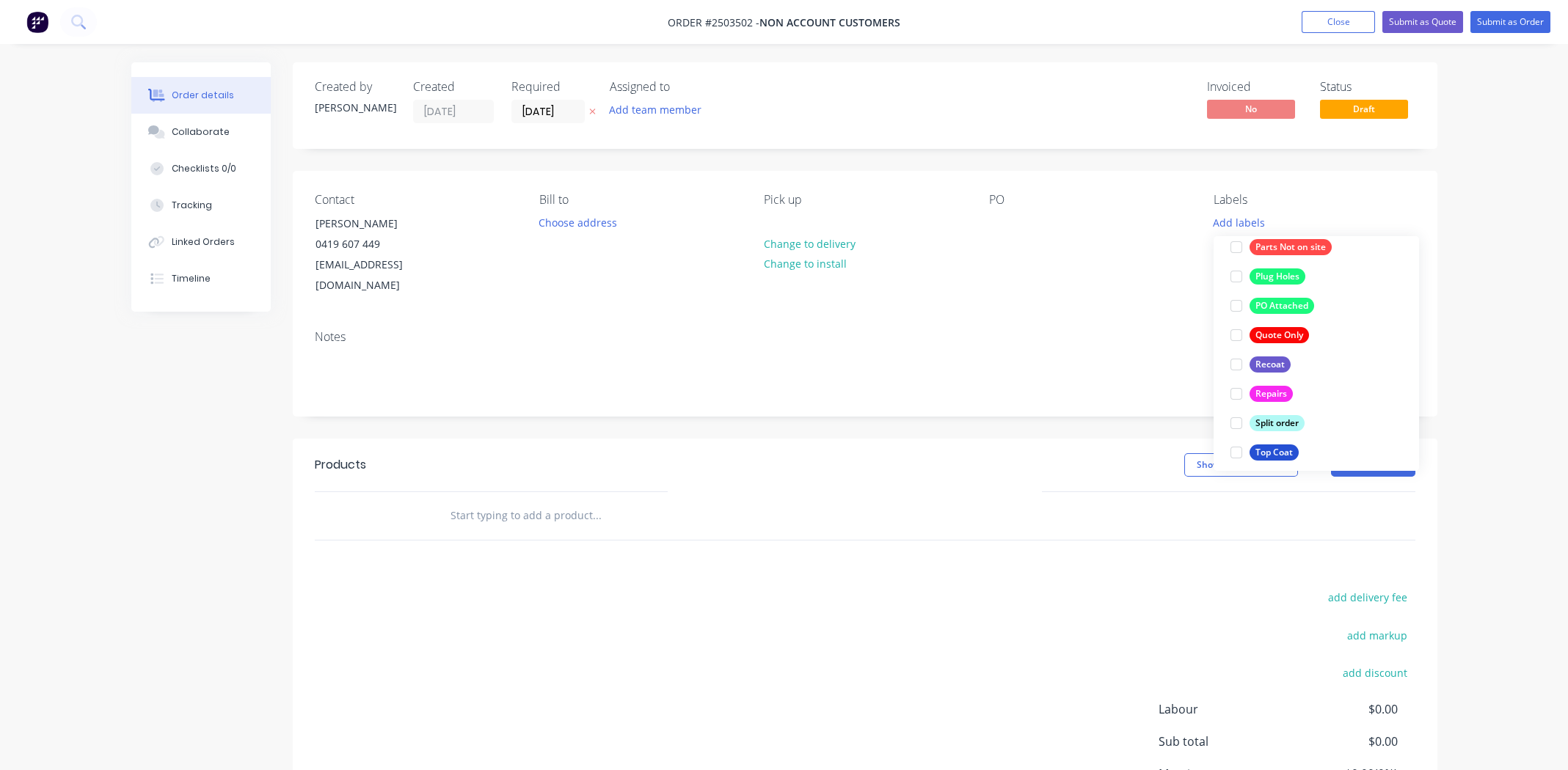 scroll, scrollTop: 930, scrollLeft: 0, axis: vertical 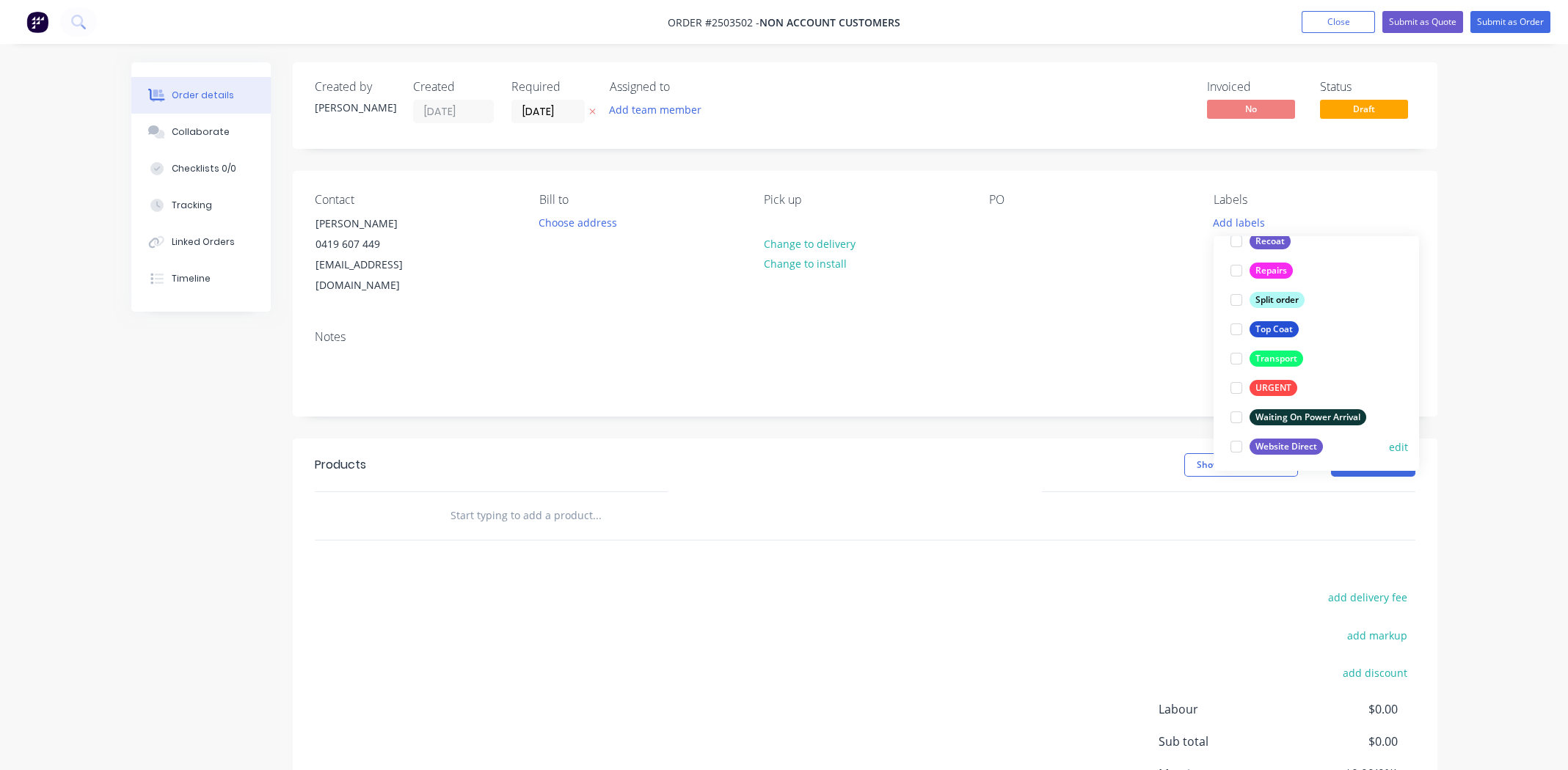 click at bounding box center [1236, 447] 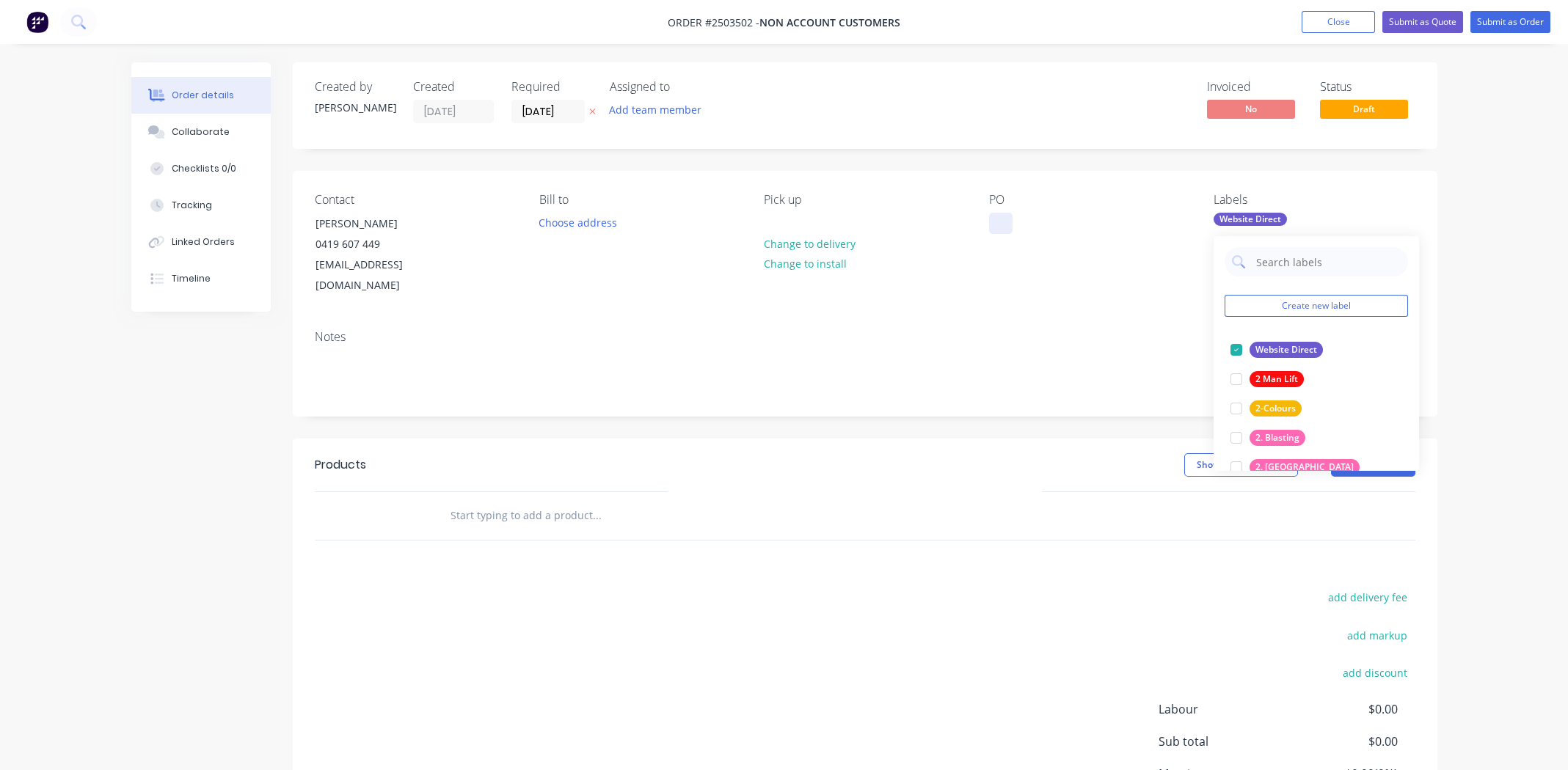 click at bounding box center [1001, 223] 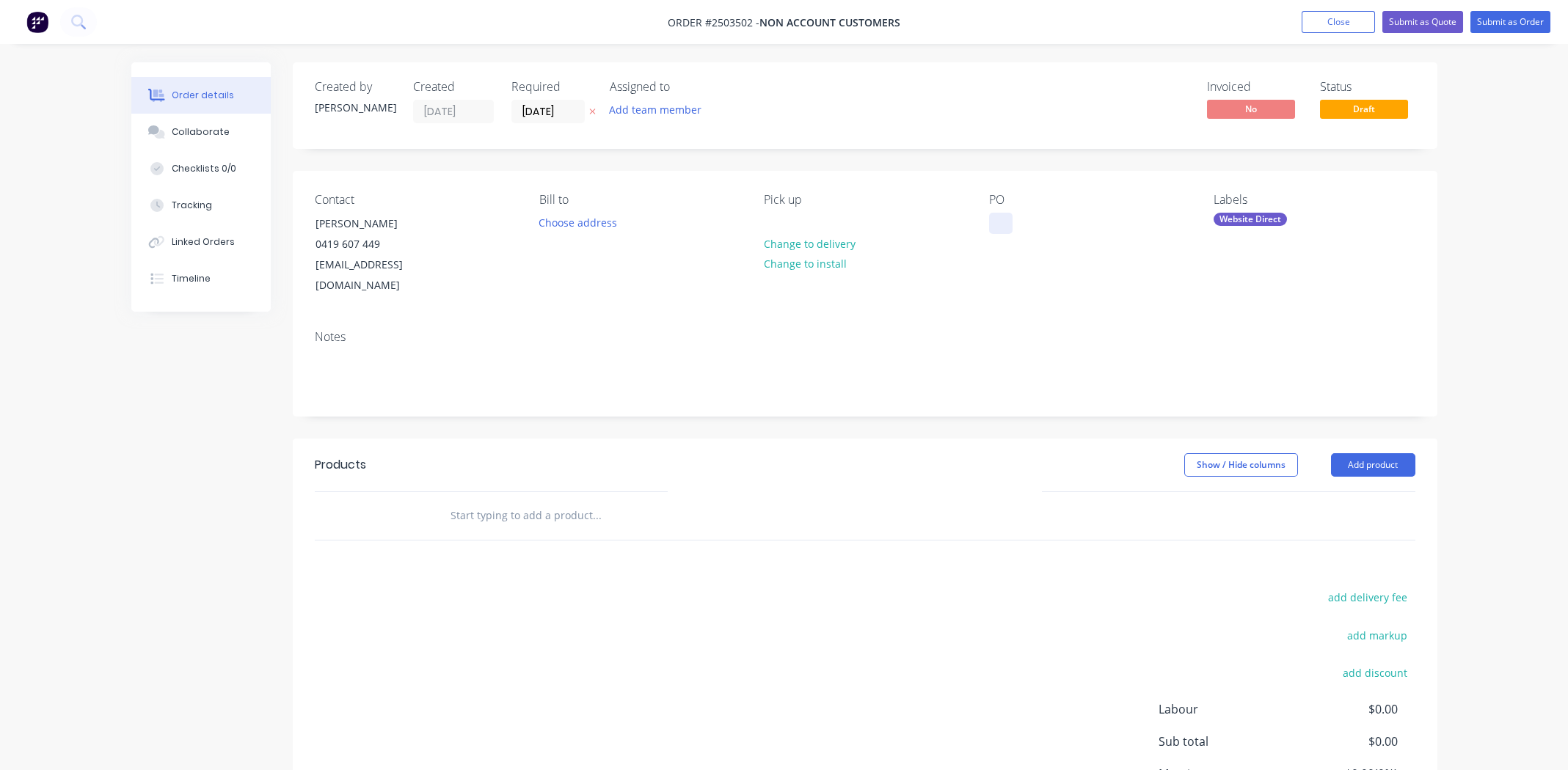 type 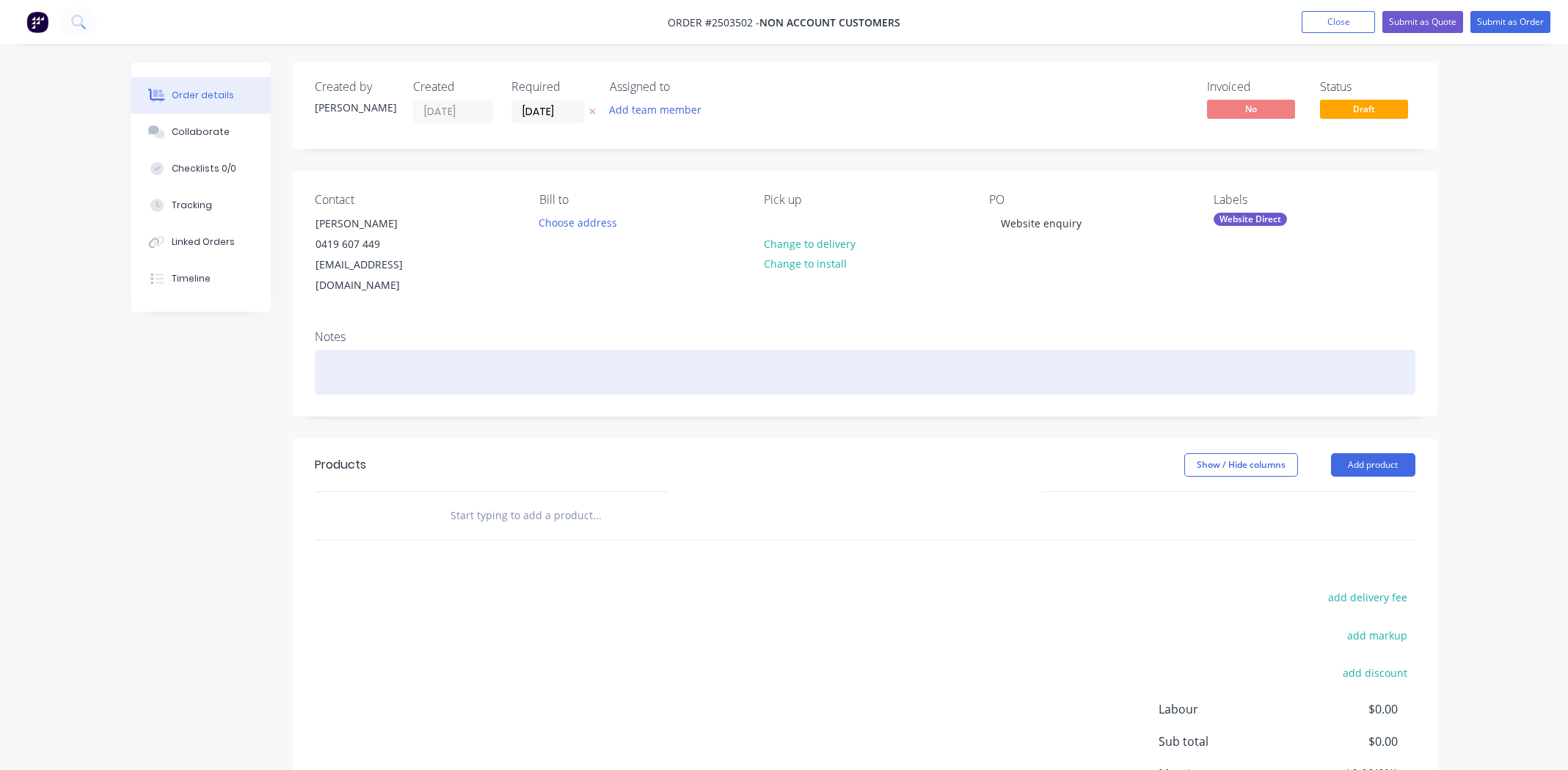 click at bounding box center (865, 372) 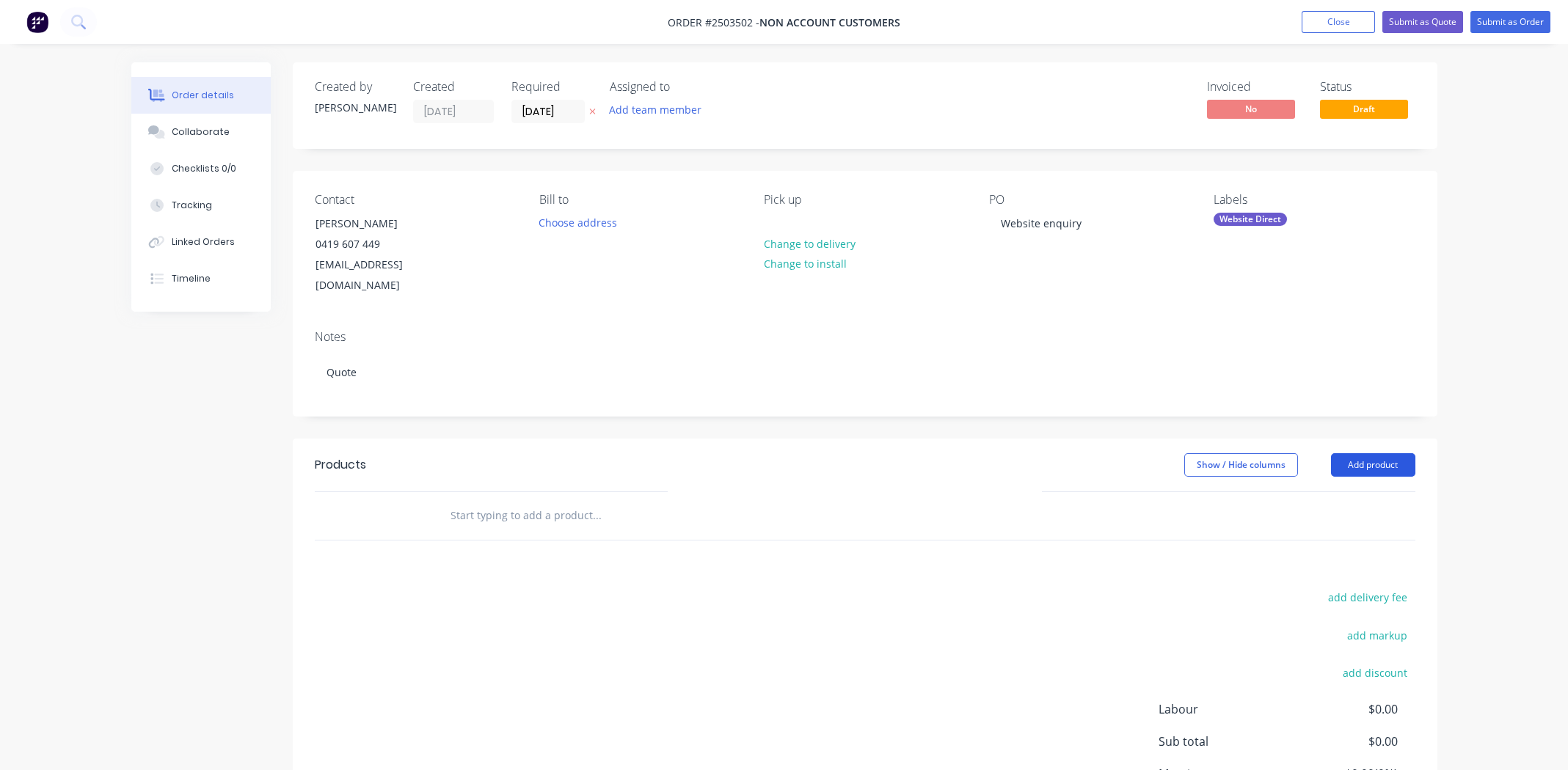 click on "Add product" at bounding box center [1373, 465] 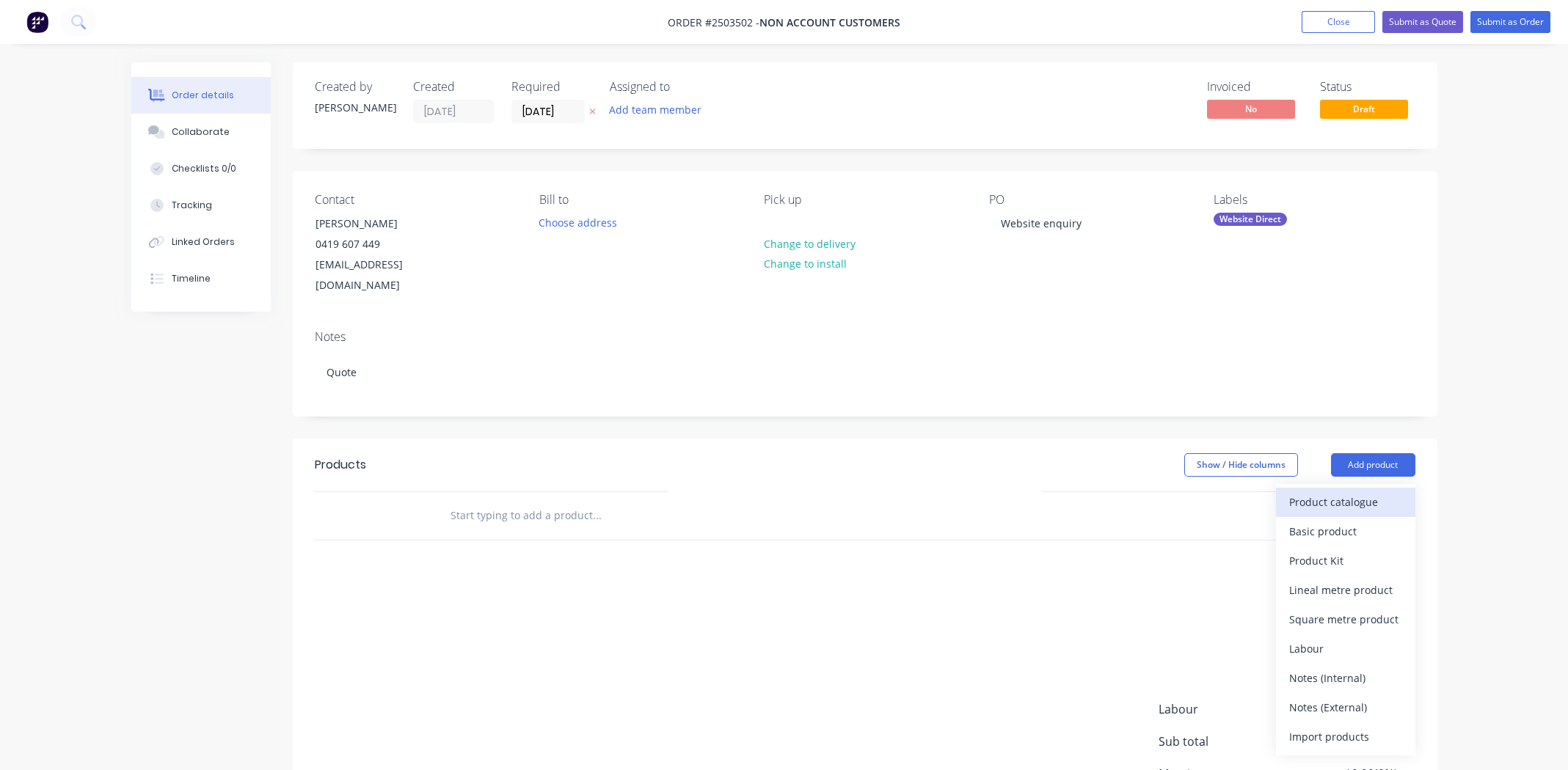 click on "Product catalogue" at bounding box center (1346, 502) 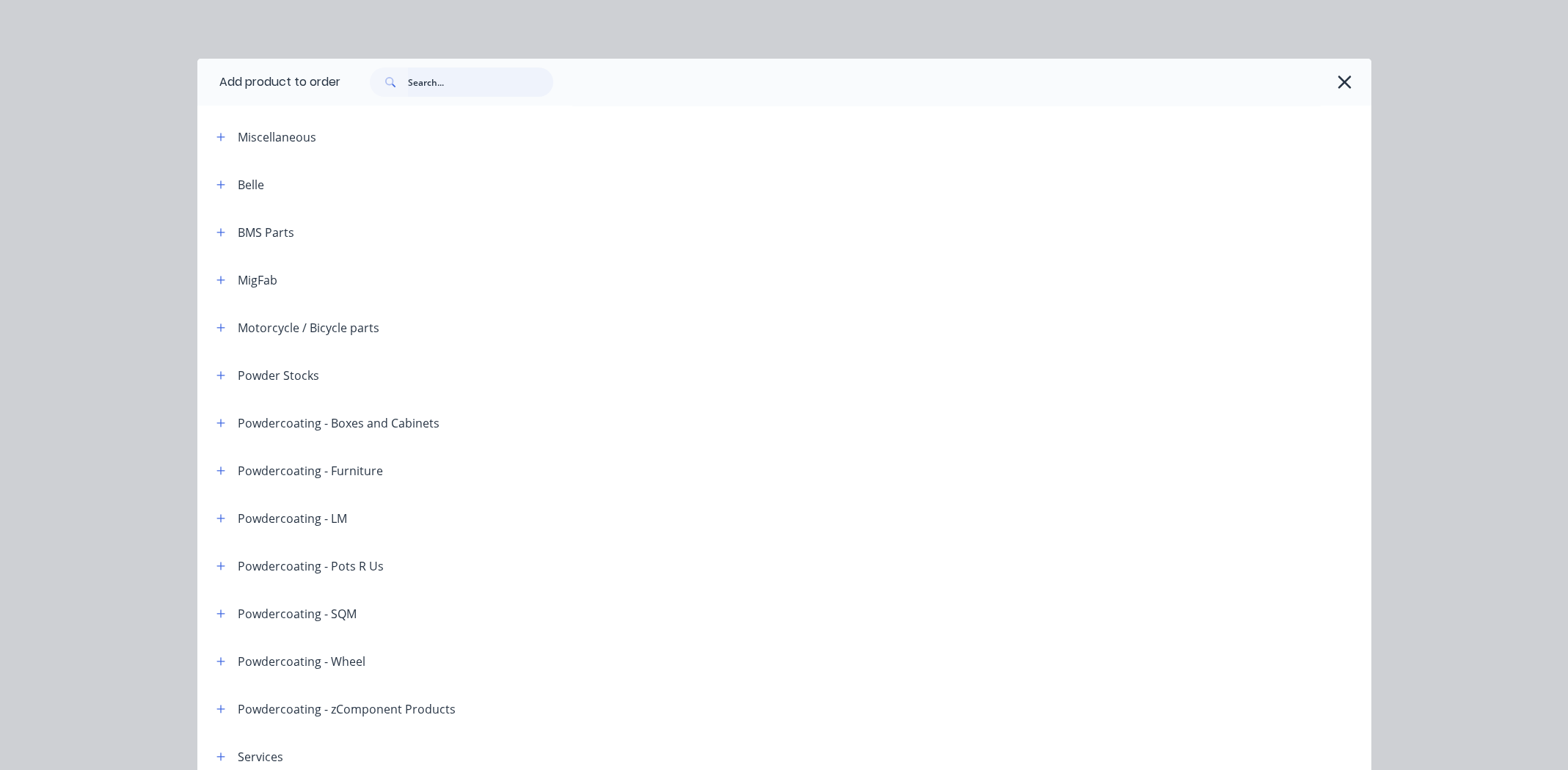 click at bounding box center [481, 82] 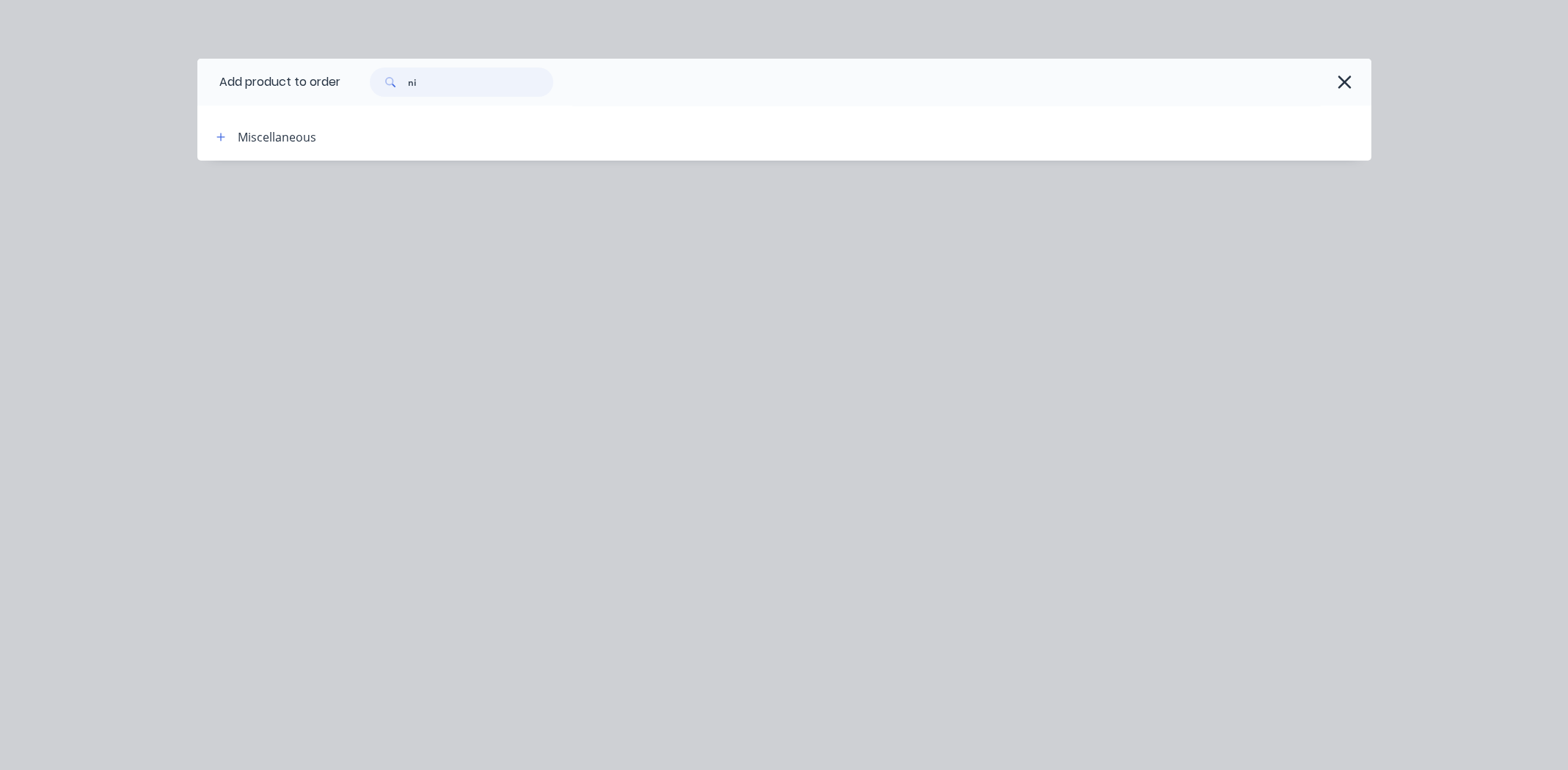 type on "n" 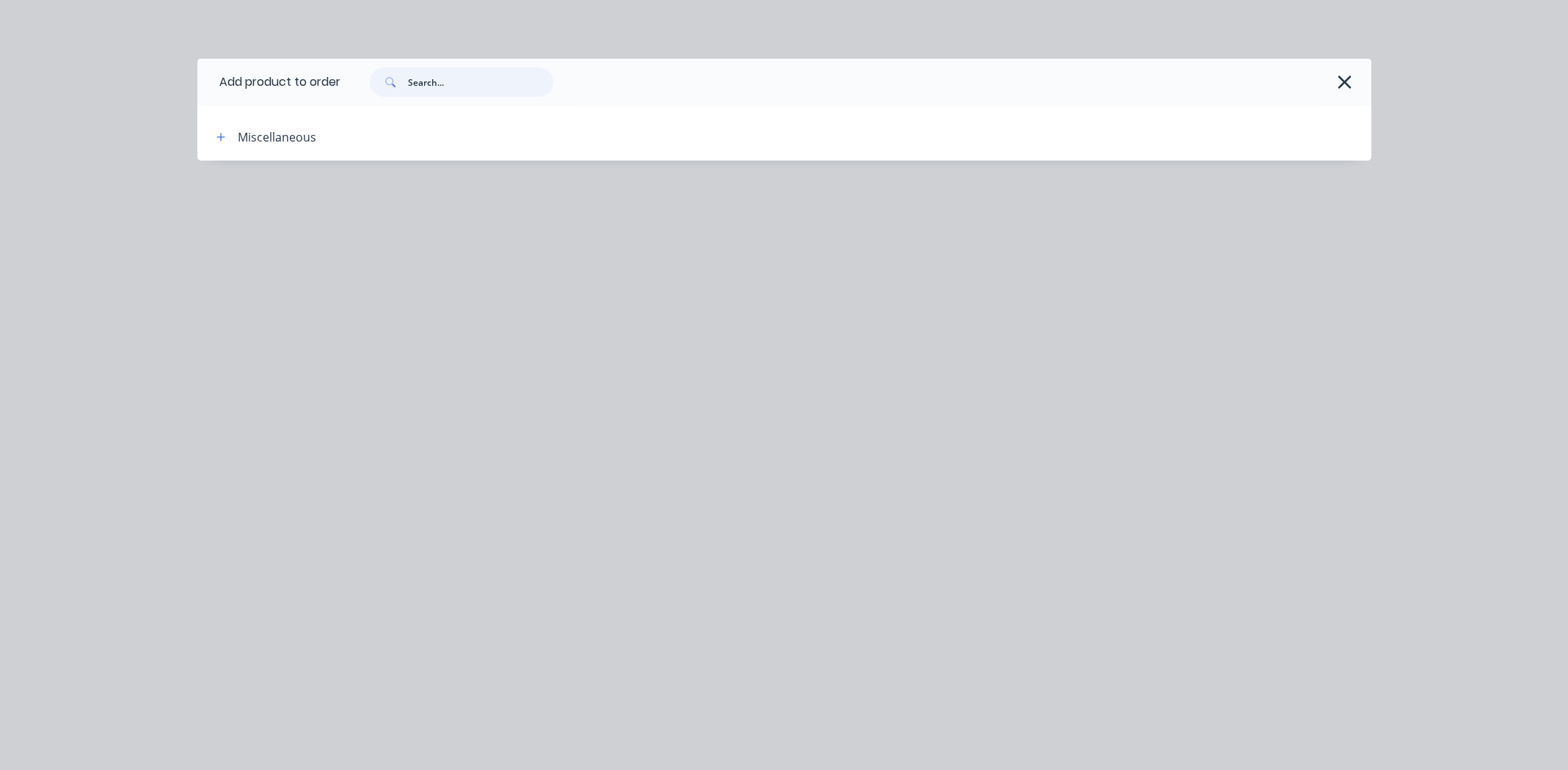 type on "g" 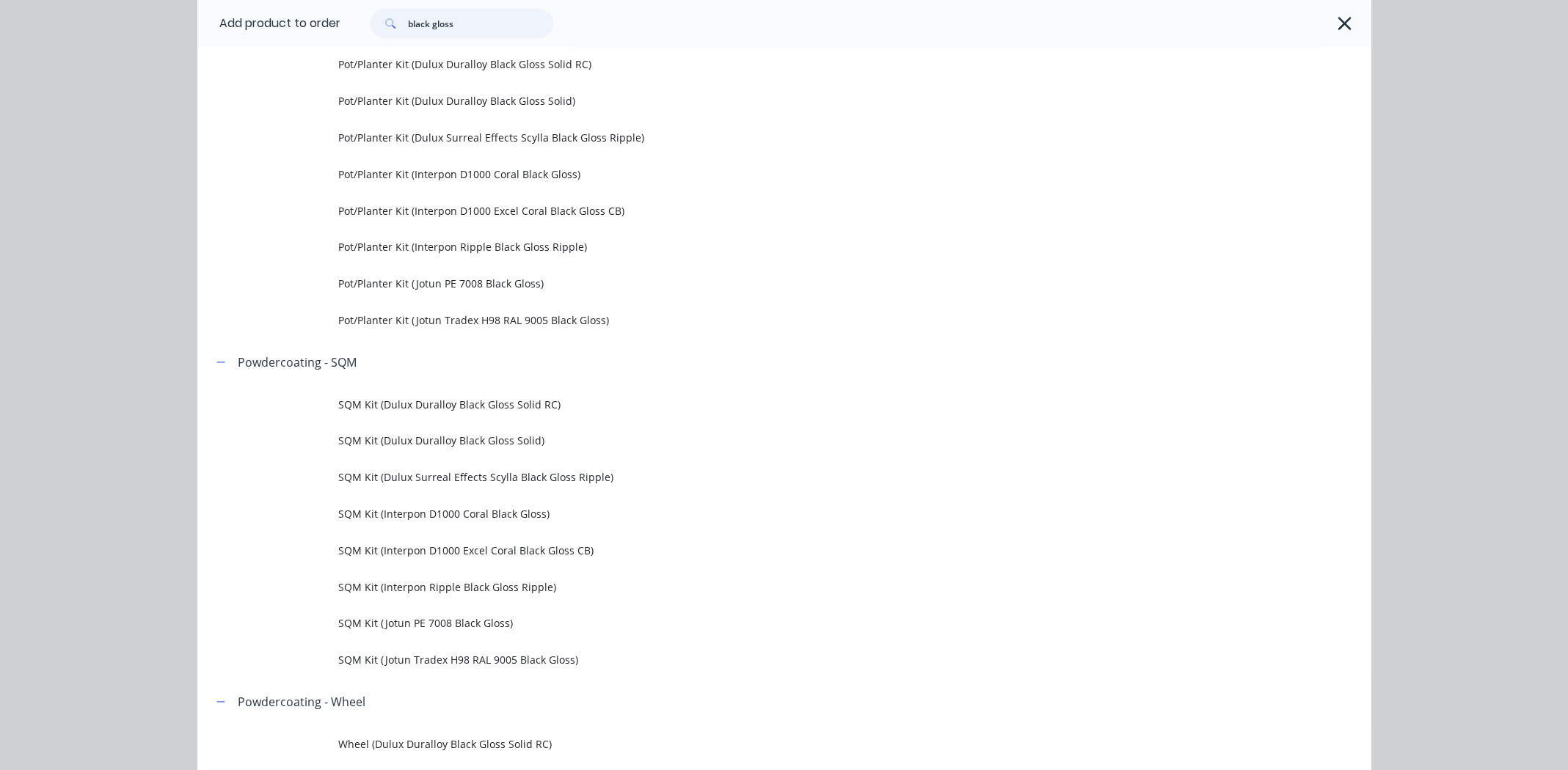 scroll, scrollTop: 1540, scrollLeft: 0, axis: vertical 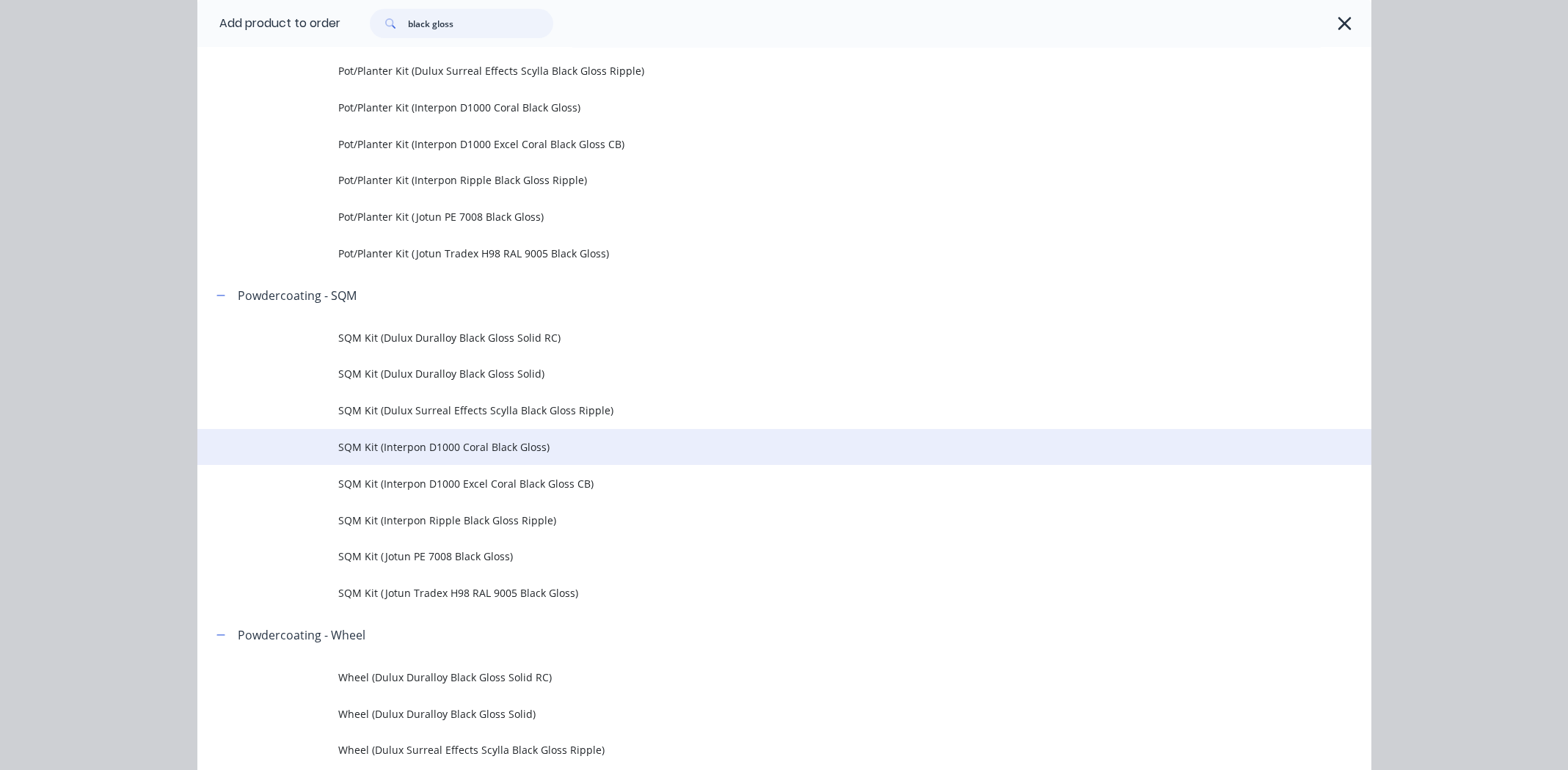 type on "black gloss" 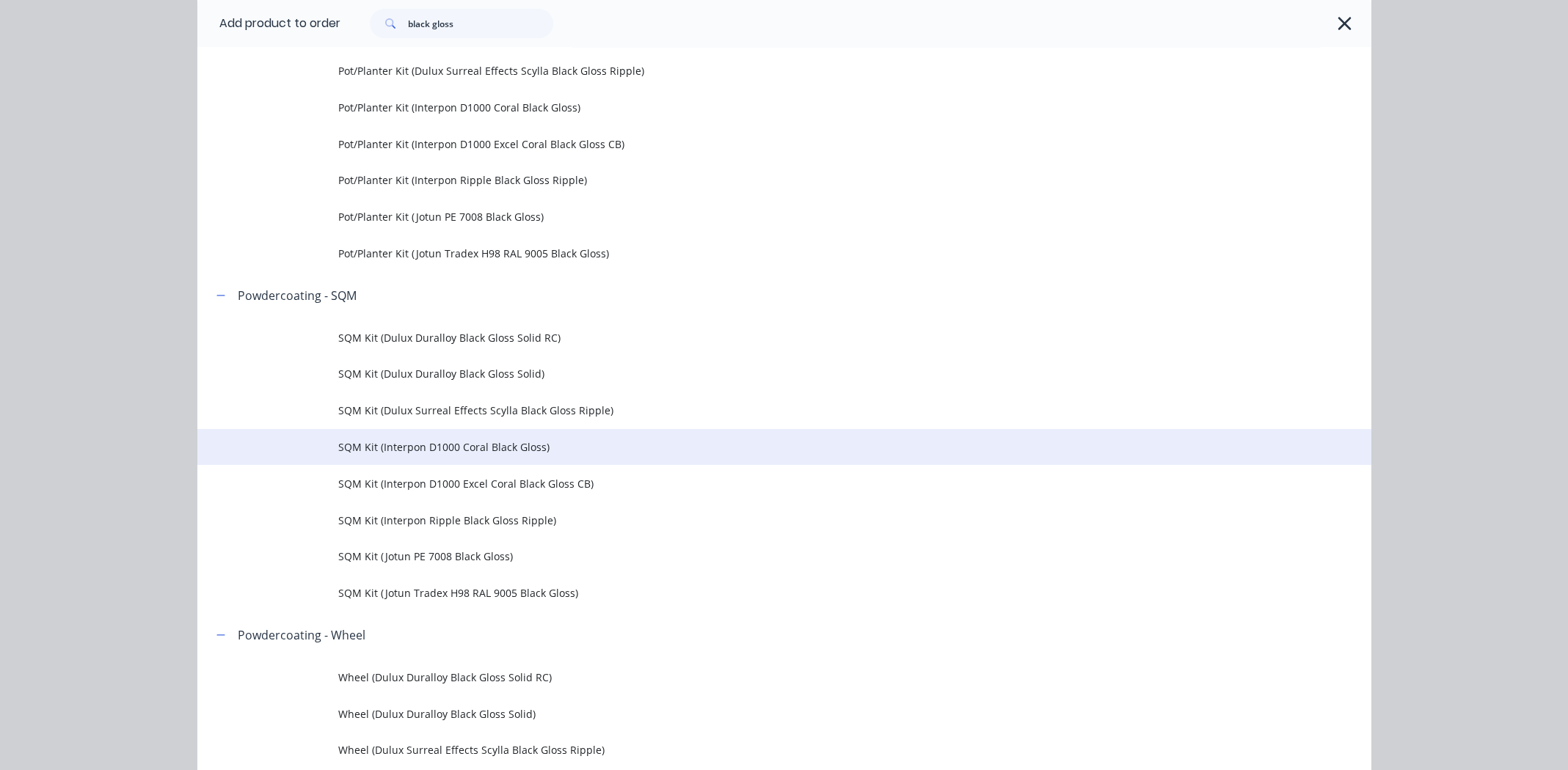 click on "SQM Kit (Interpon D1000 Coral Black Gloss)" at bounding box center [751, 447] 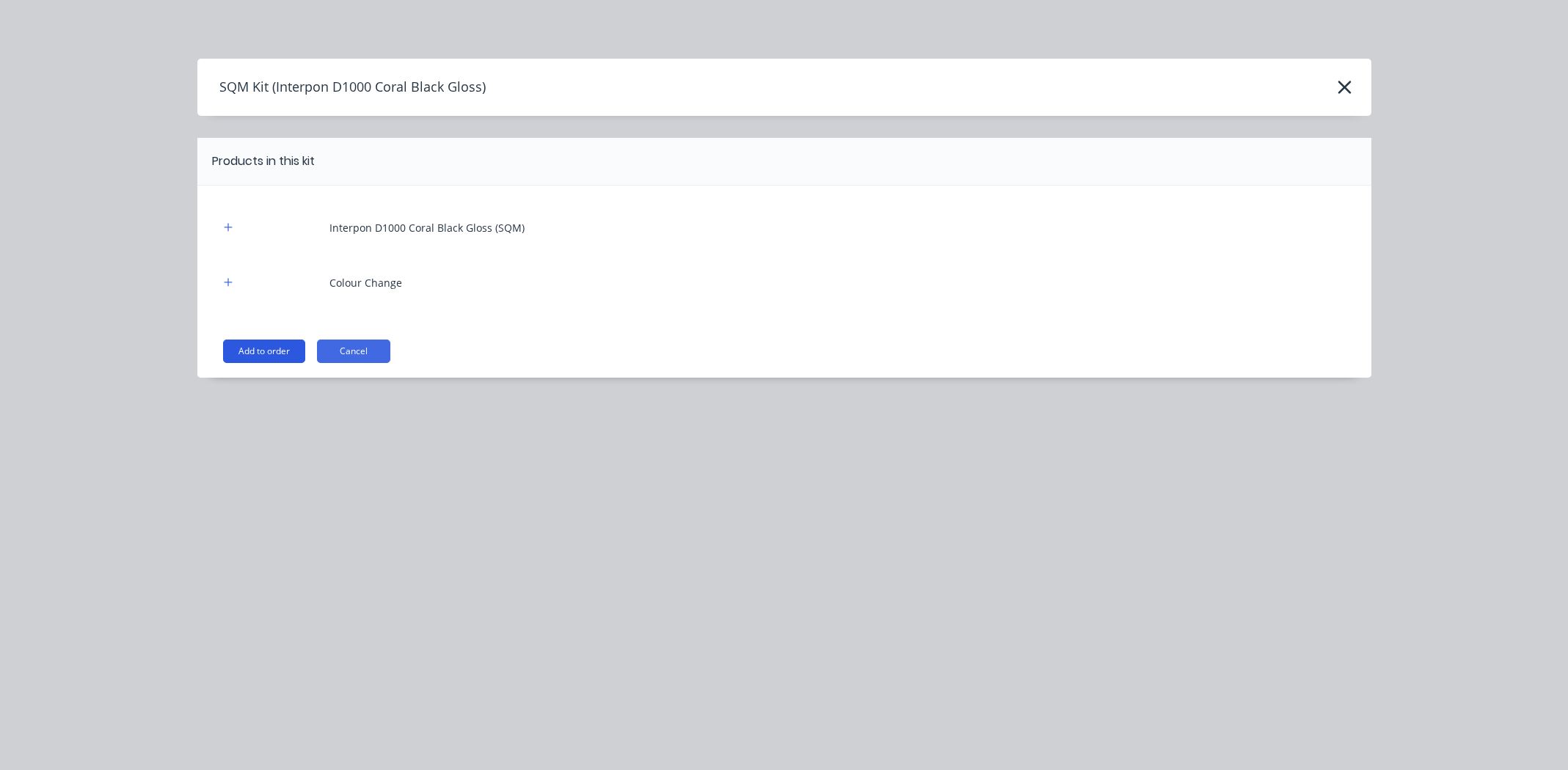 click on "Add to order" at bounding box center [264, 351] 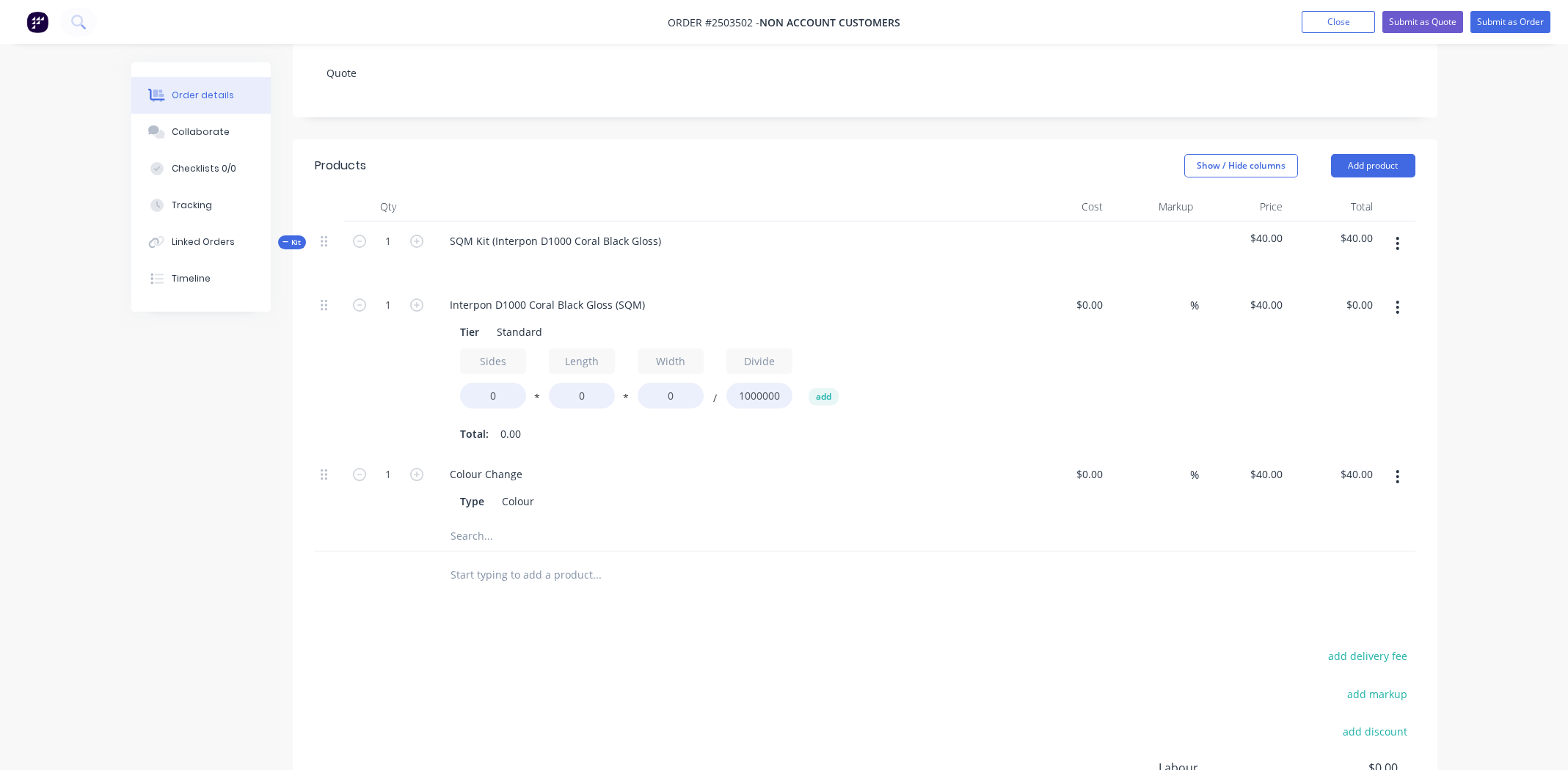 scroll, scrollTop: 366, scrollLeft: 0, axis: vertical 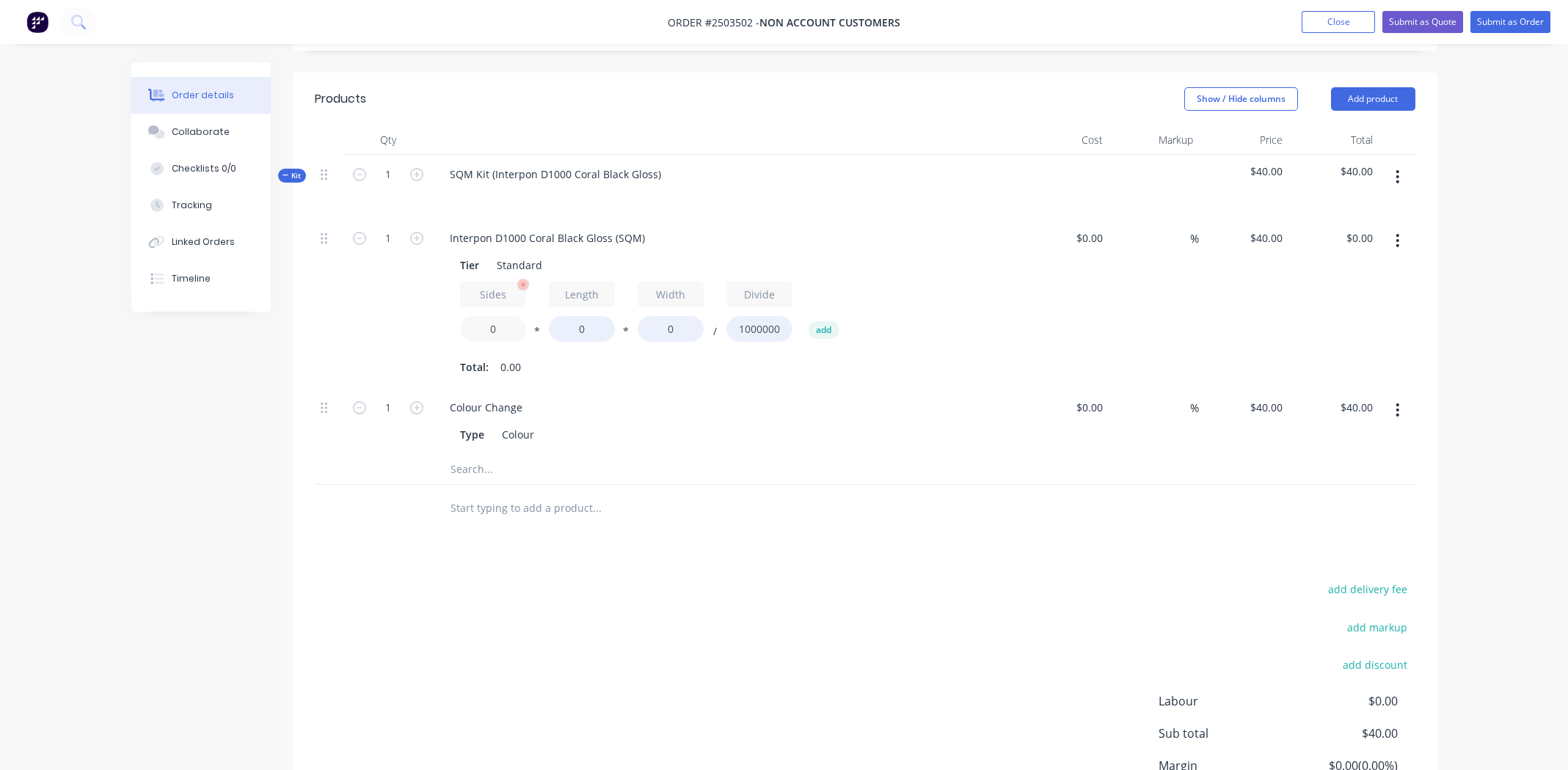 click on "0" at bounding box center (493, 329) 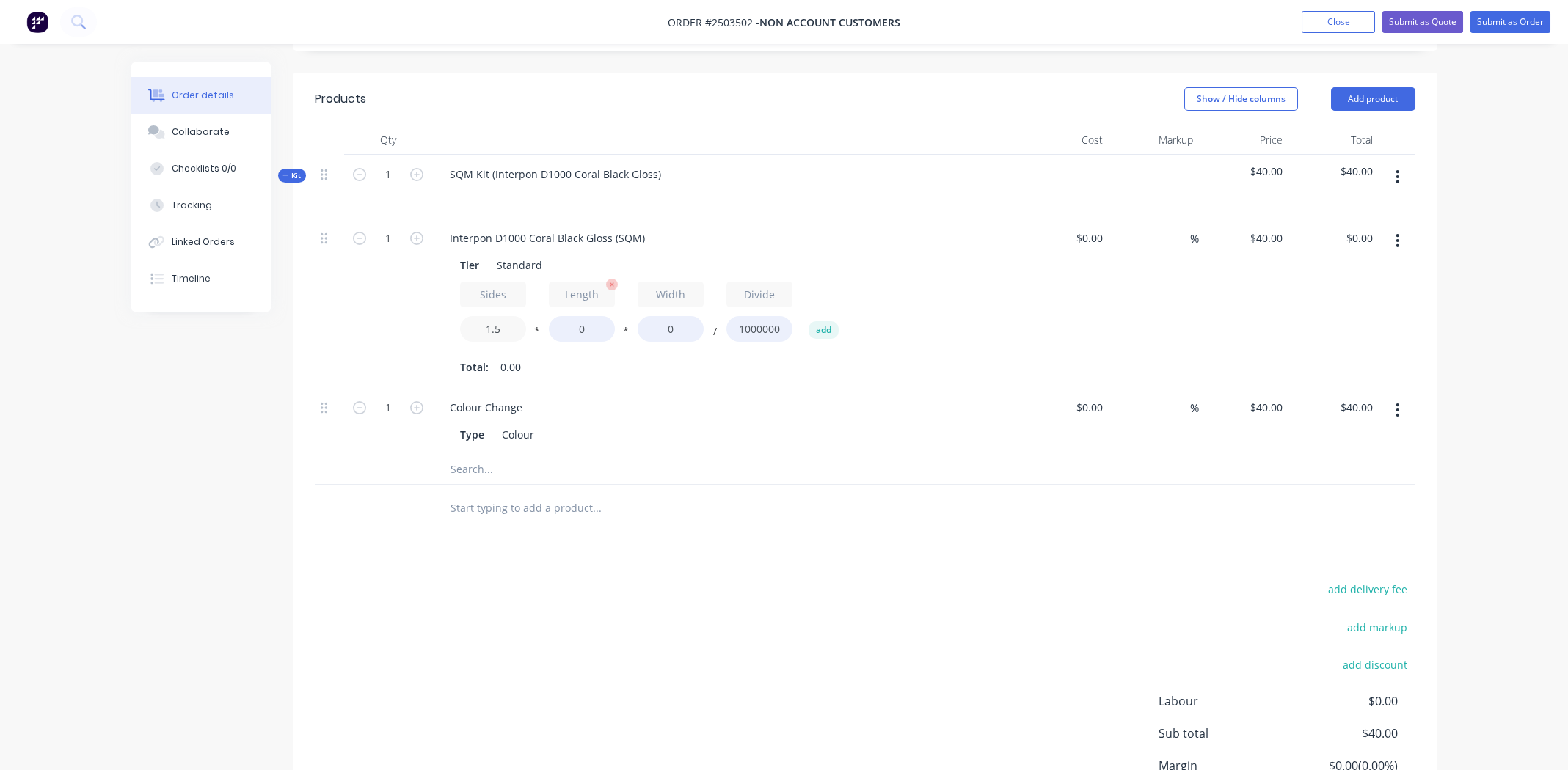 type on "1.5" 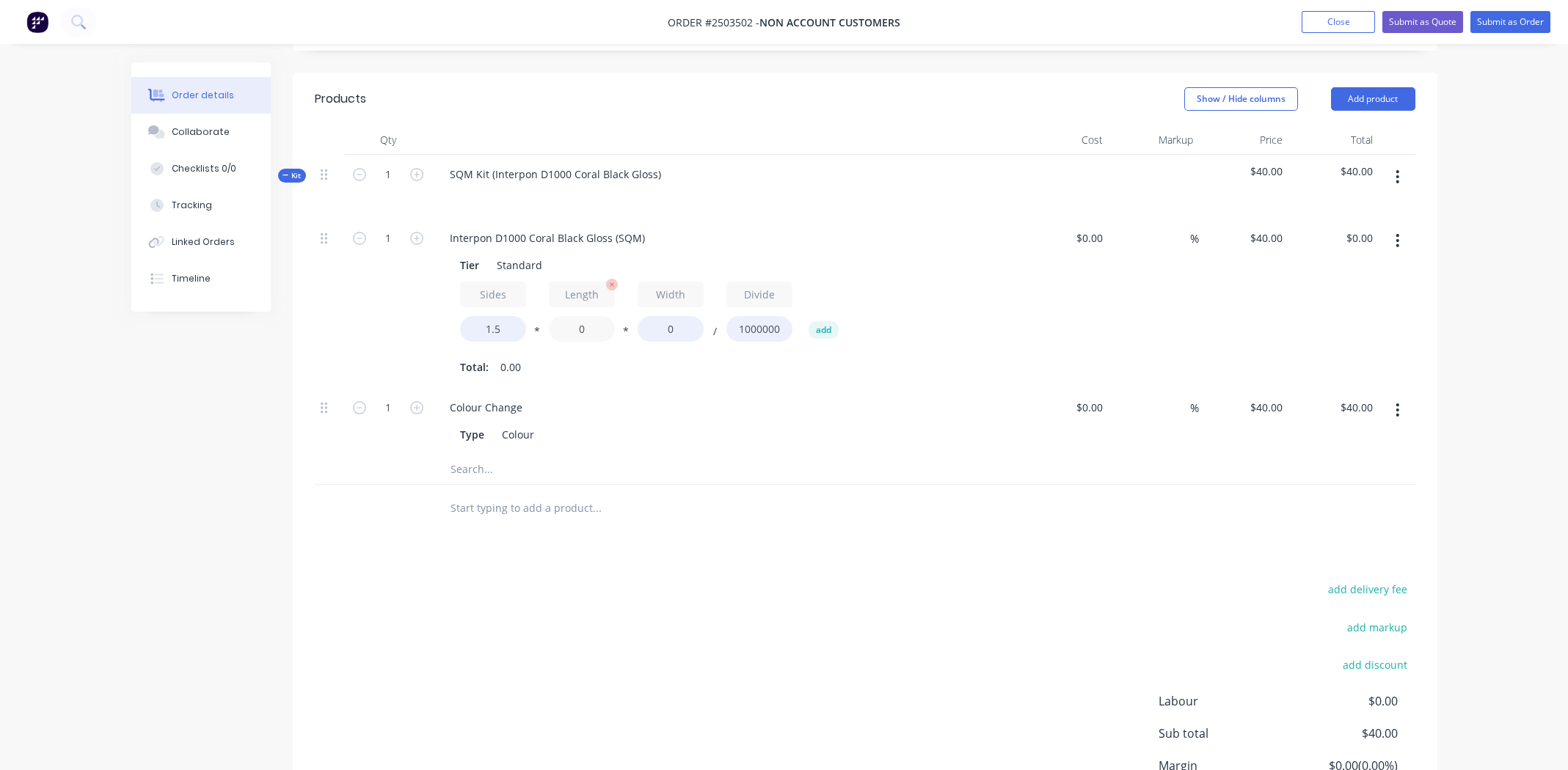 click on "0" at bounding box center (582, 329) 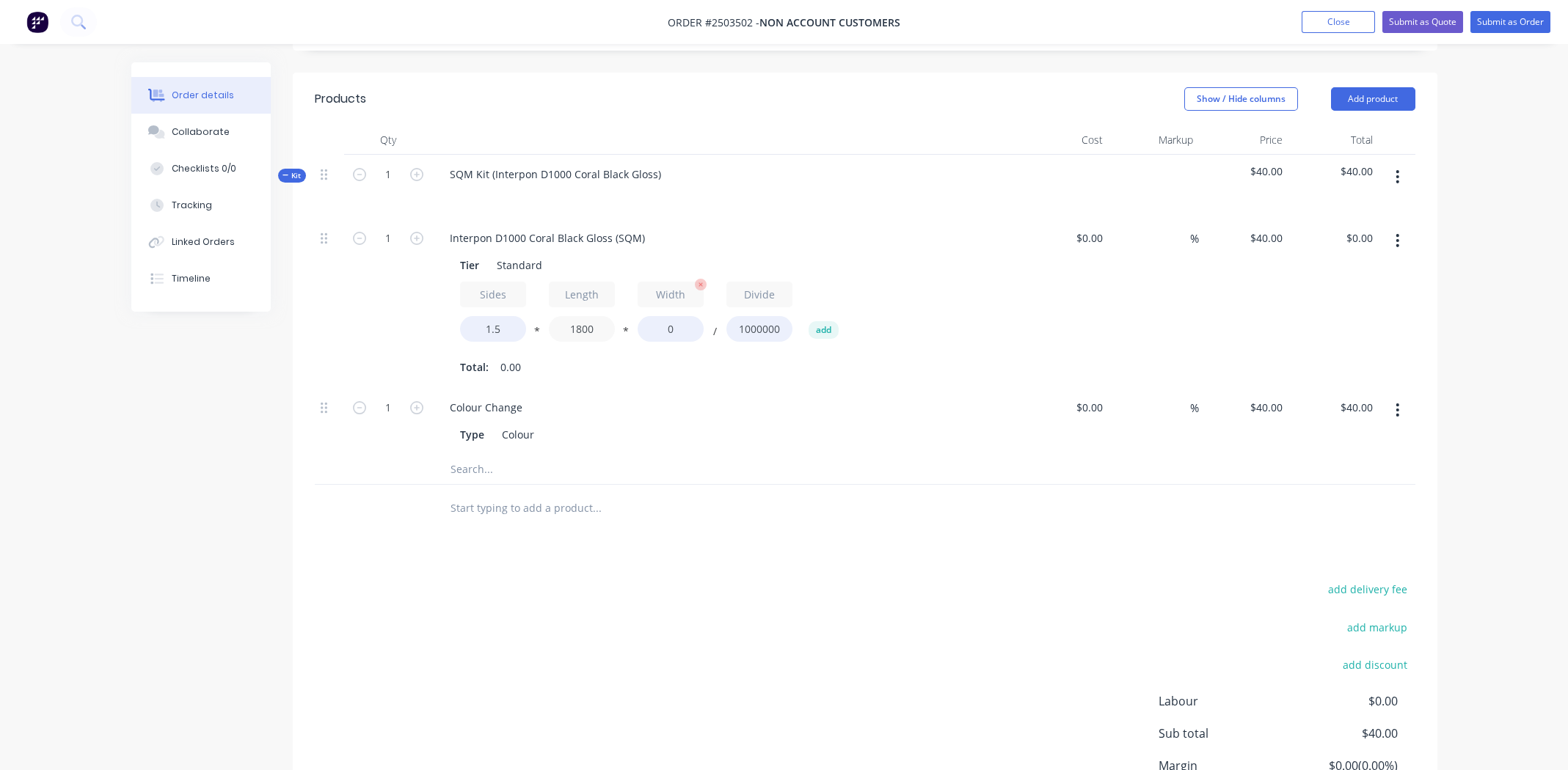 type on "1800" 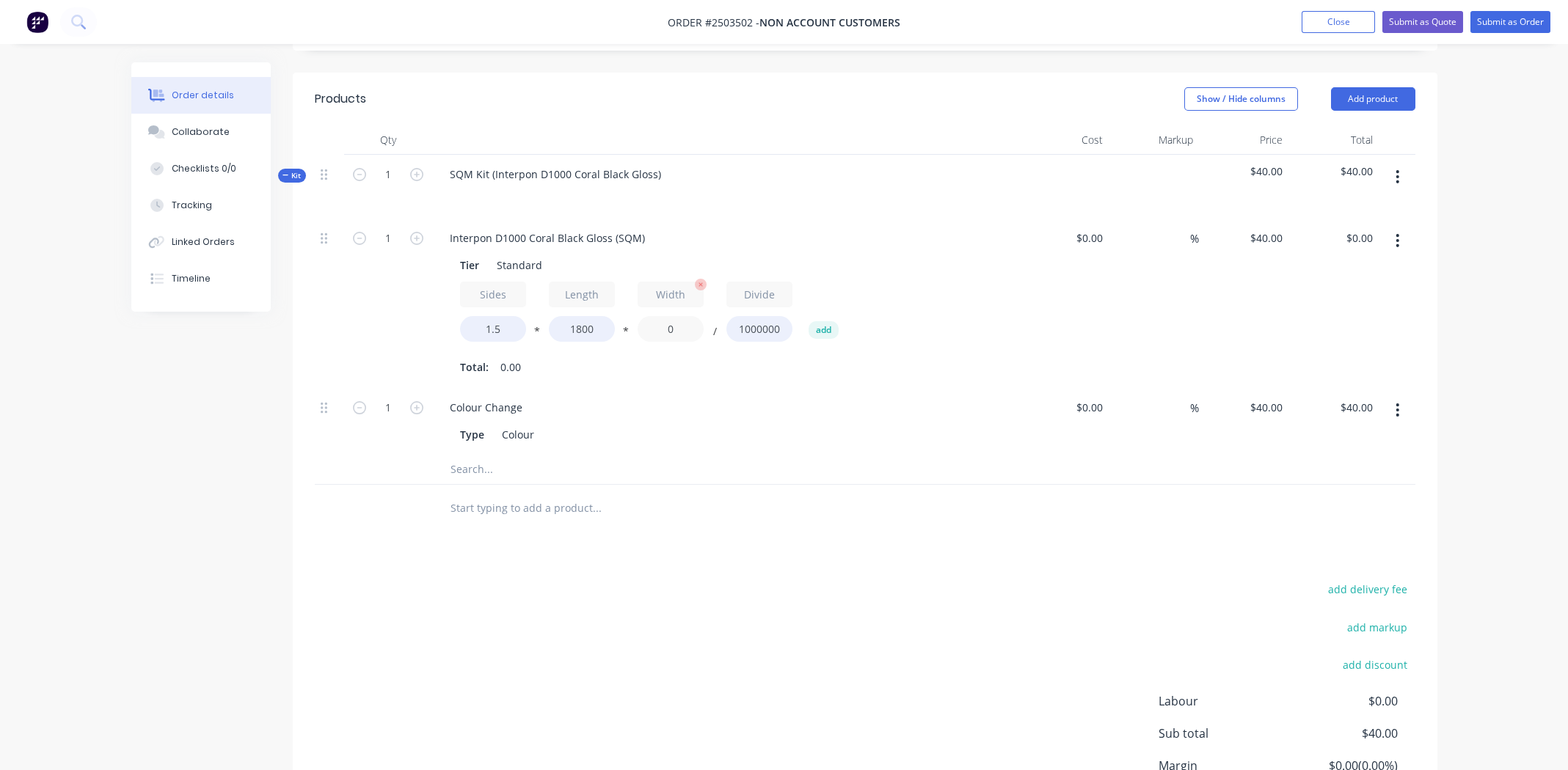 click on "0" at bounding box center (671, 329) 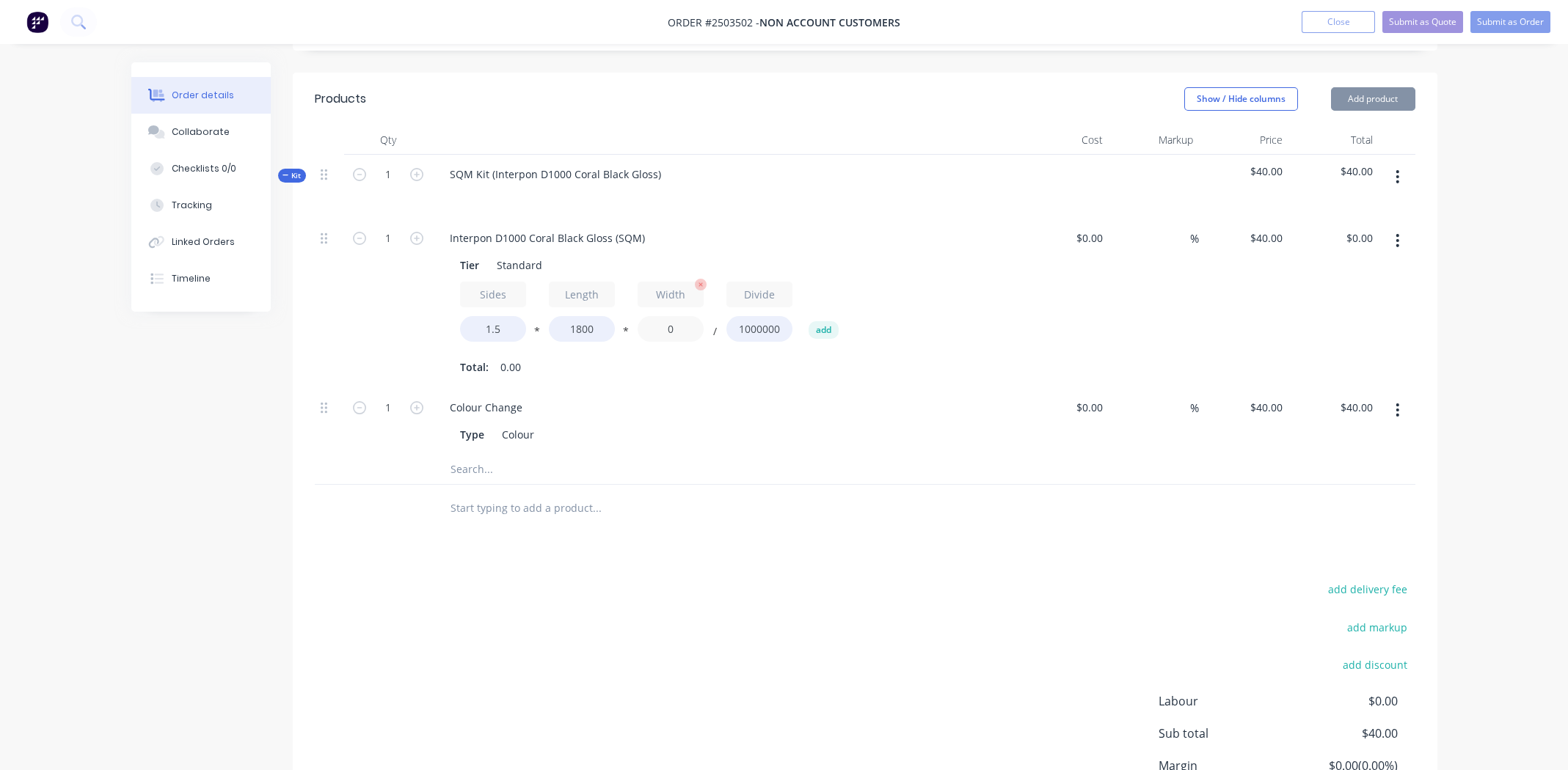 click on "0" at bounding box center [671, 329] 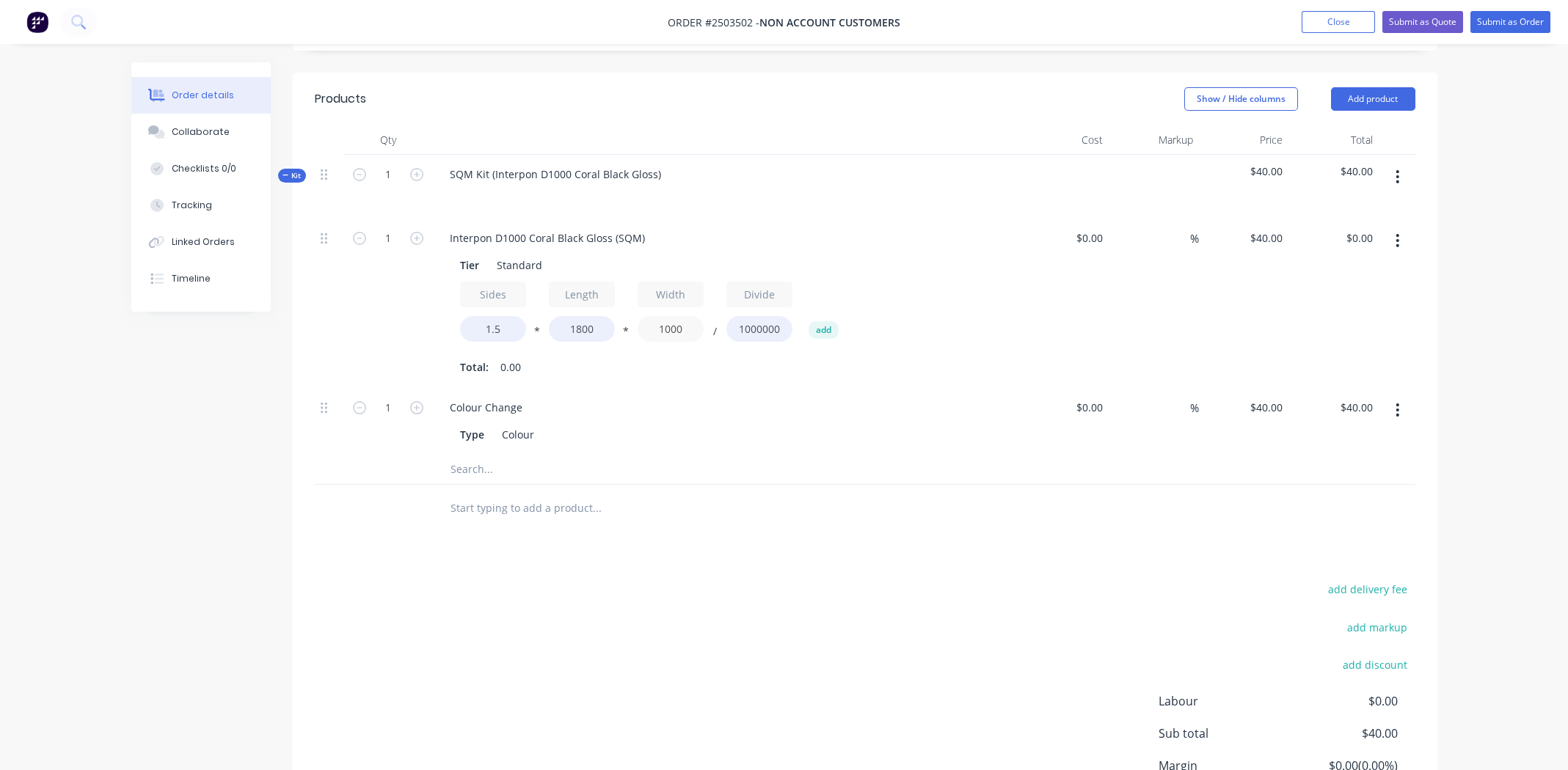 type on "1000" 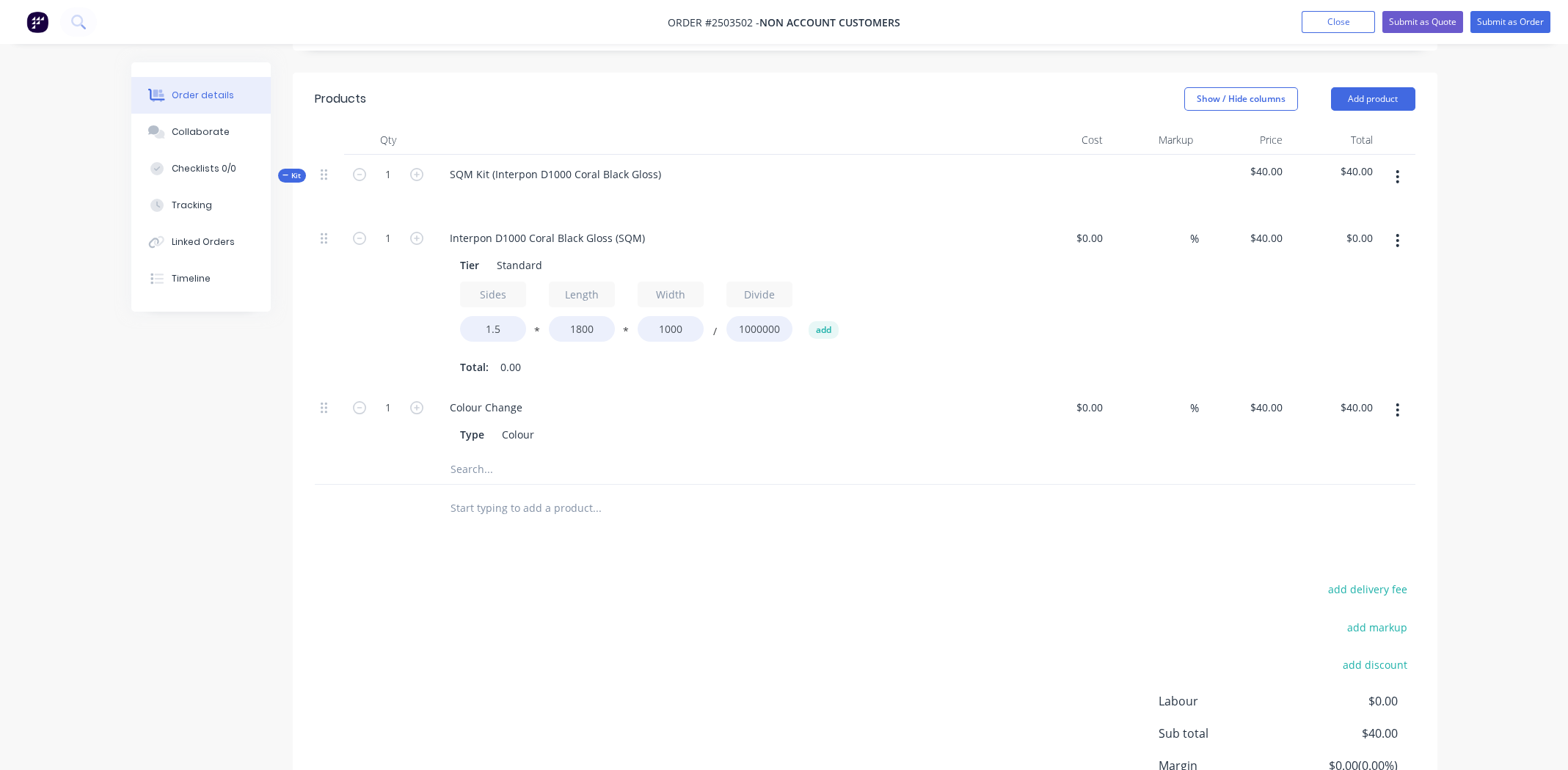 type on "$108.00" 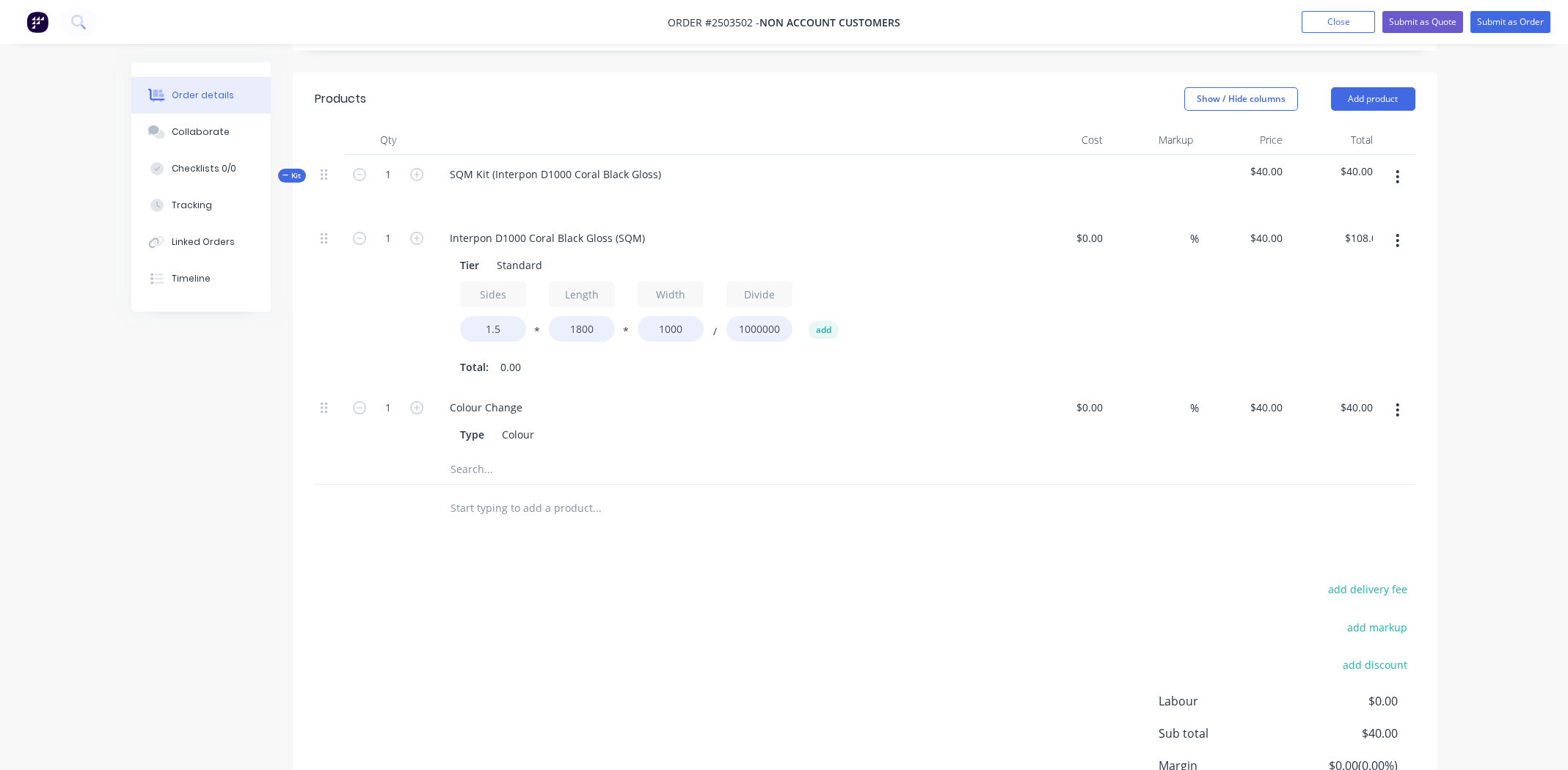 click at bounding box center [1397, 303] 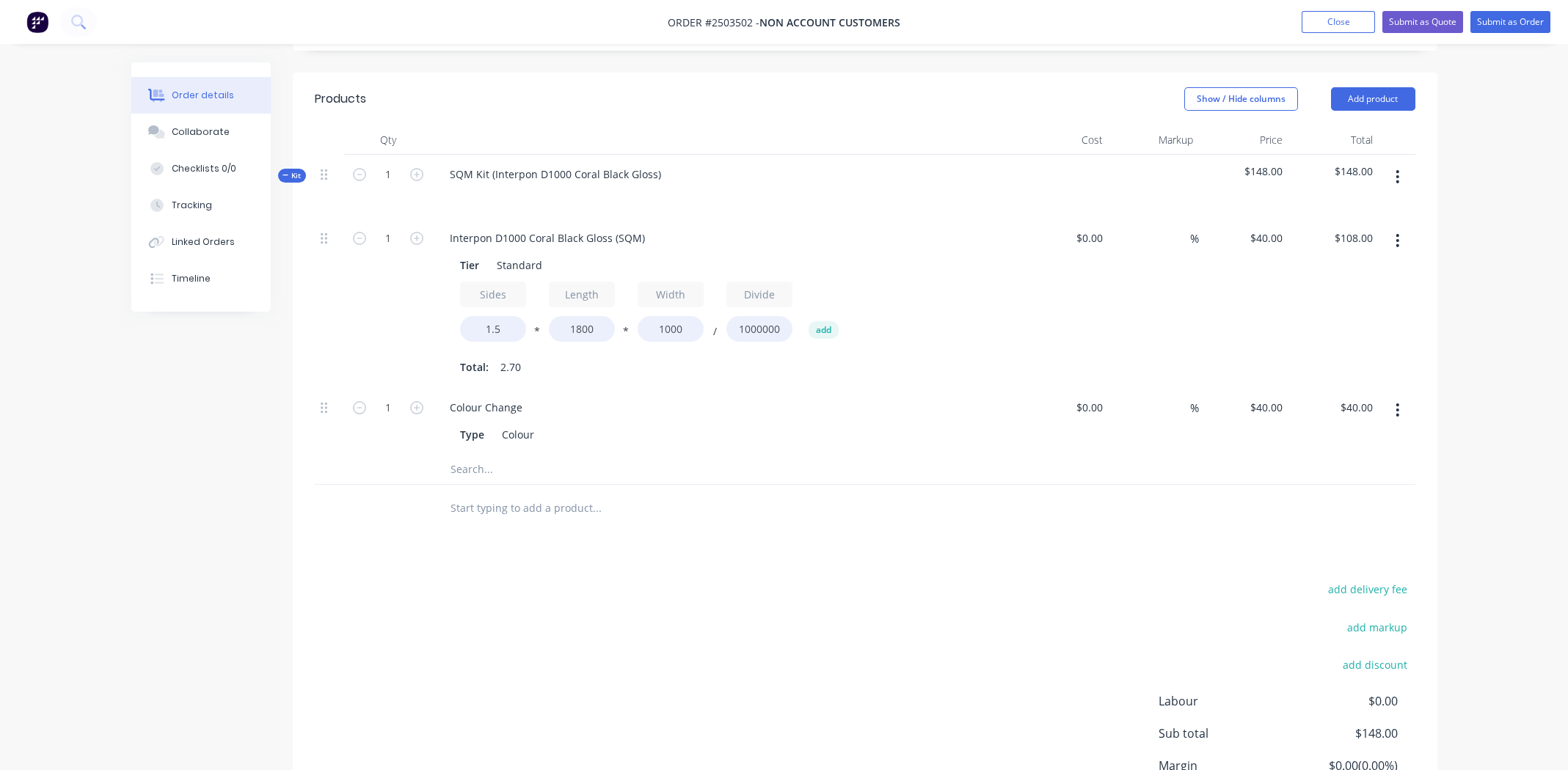 click 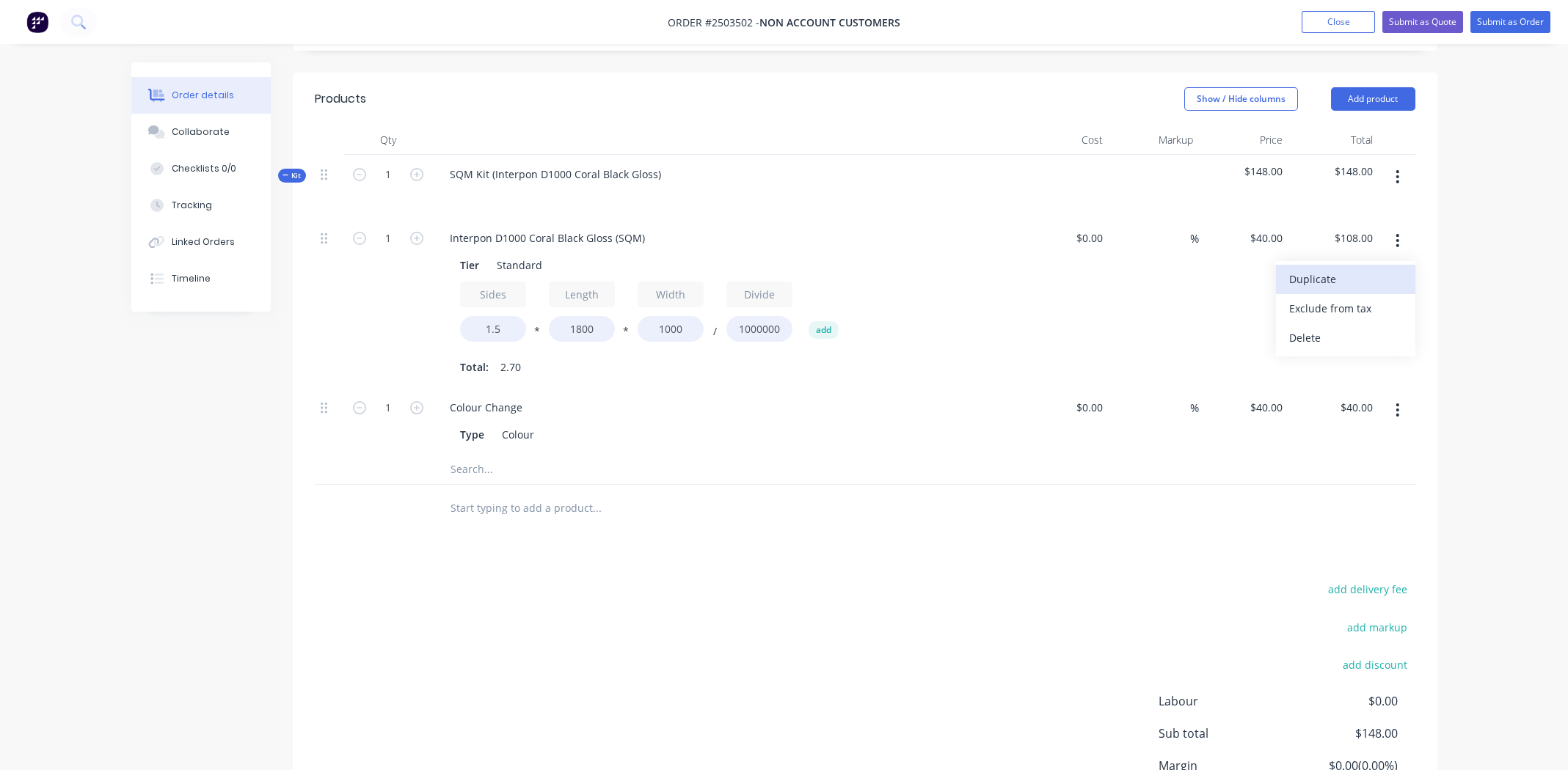 click on "Duplicate" at bounding box center [1346, 279] 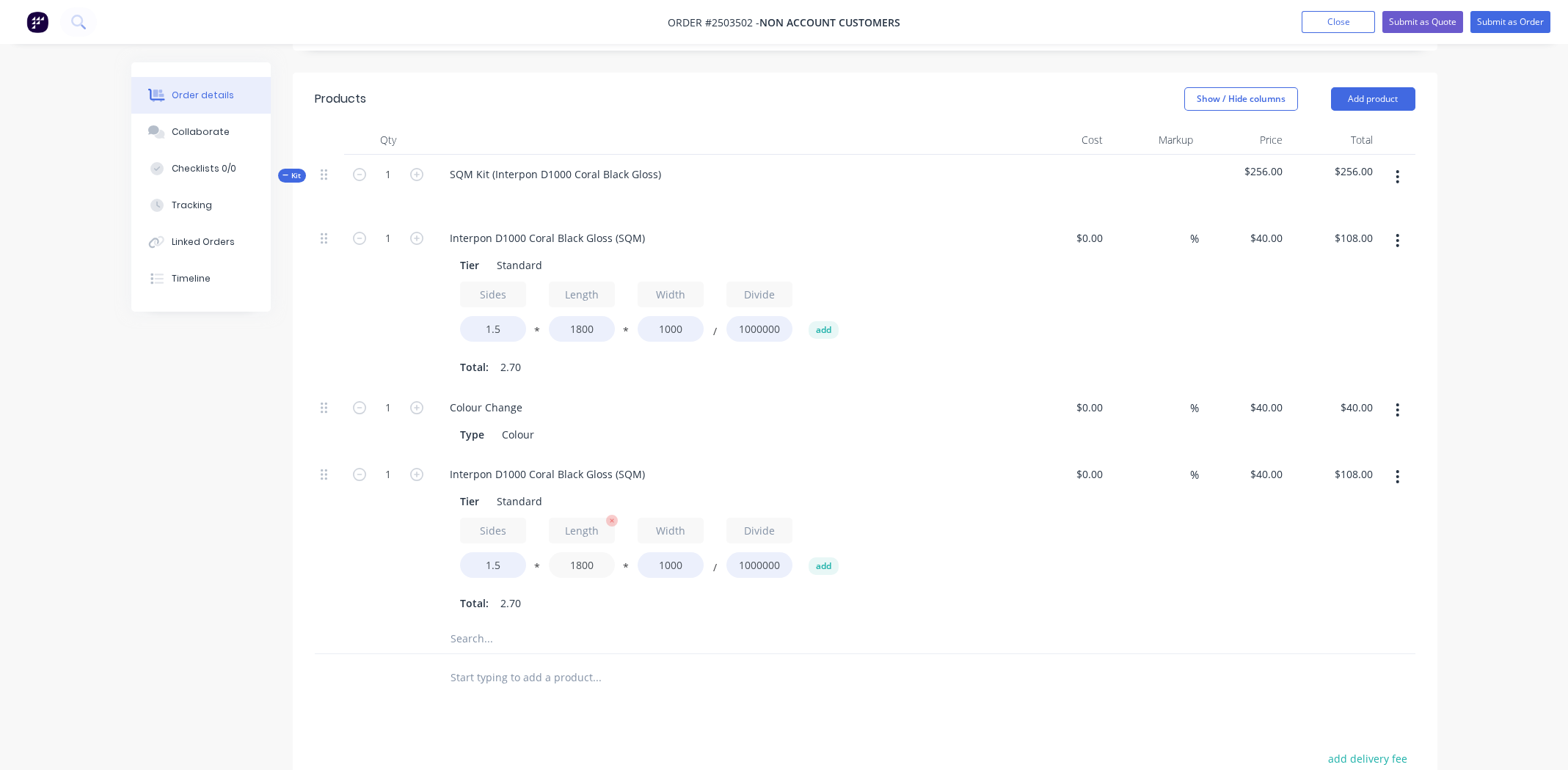click on "1800" at bounding box center [582, 565] 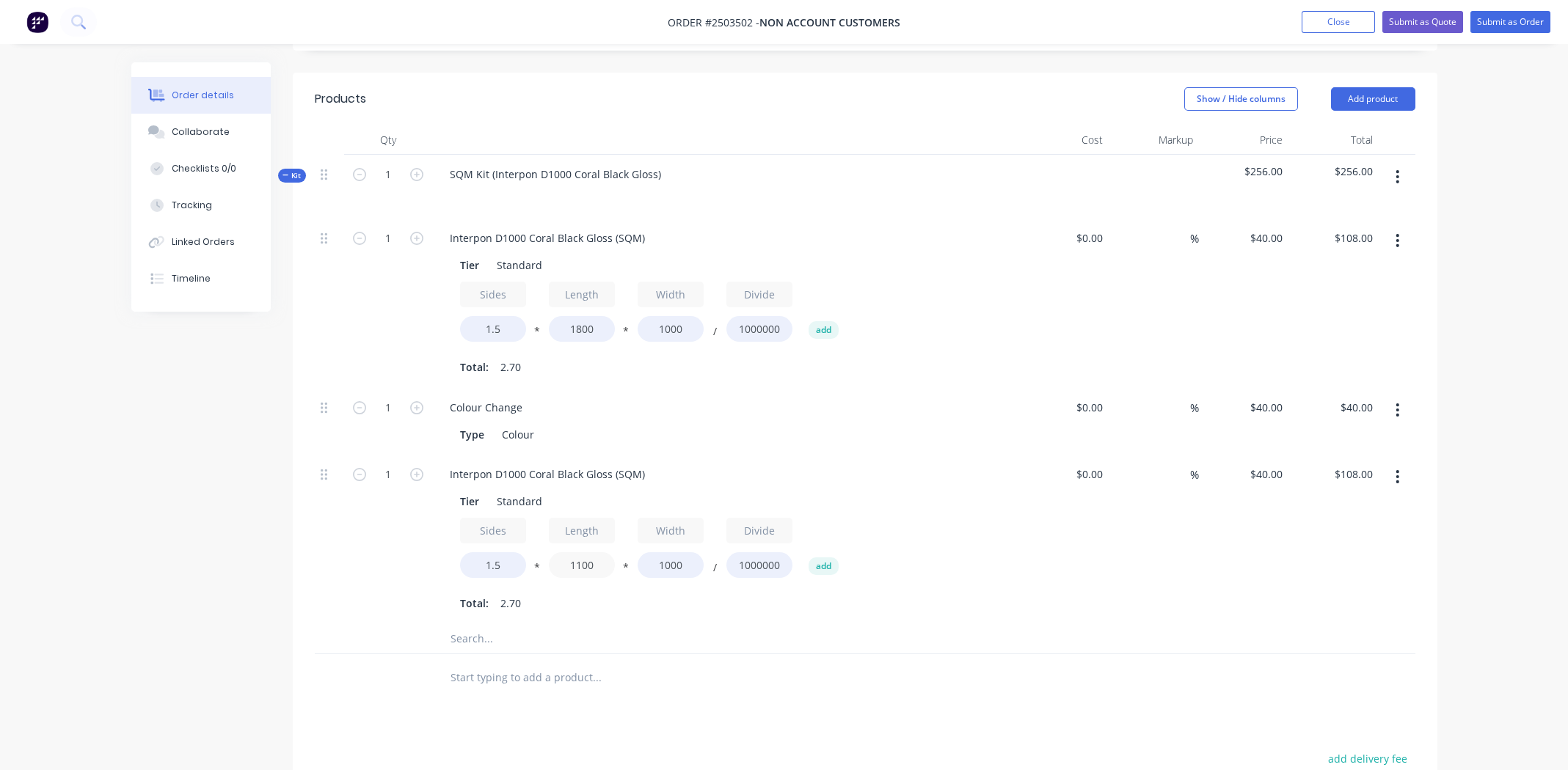 type on "1100" 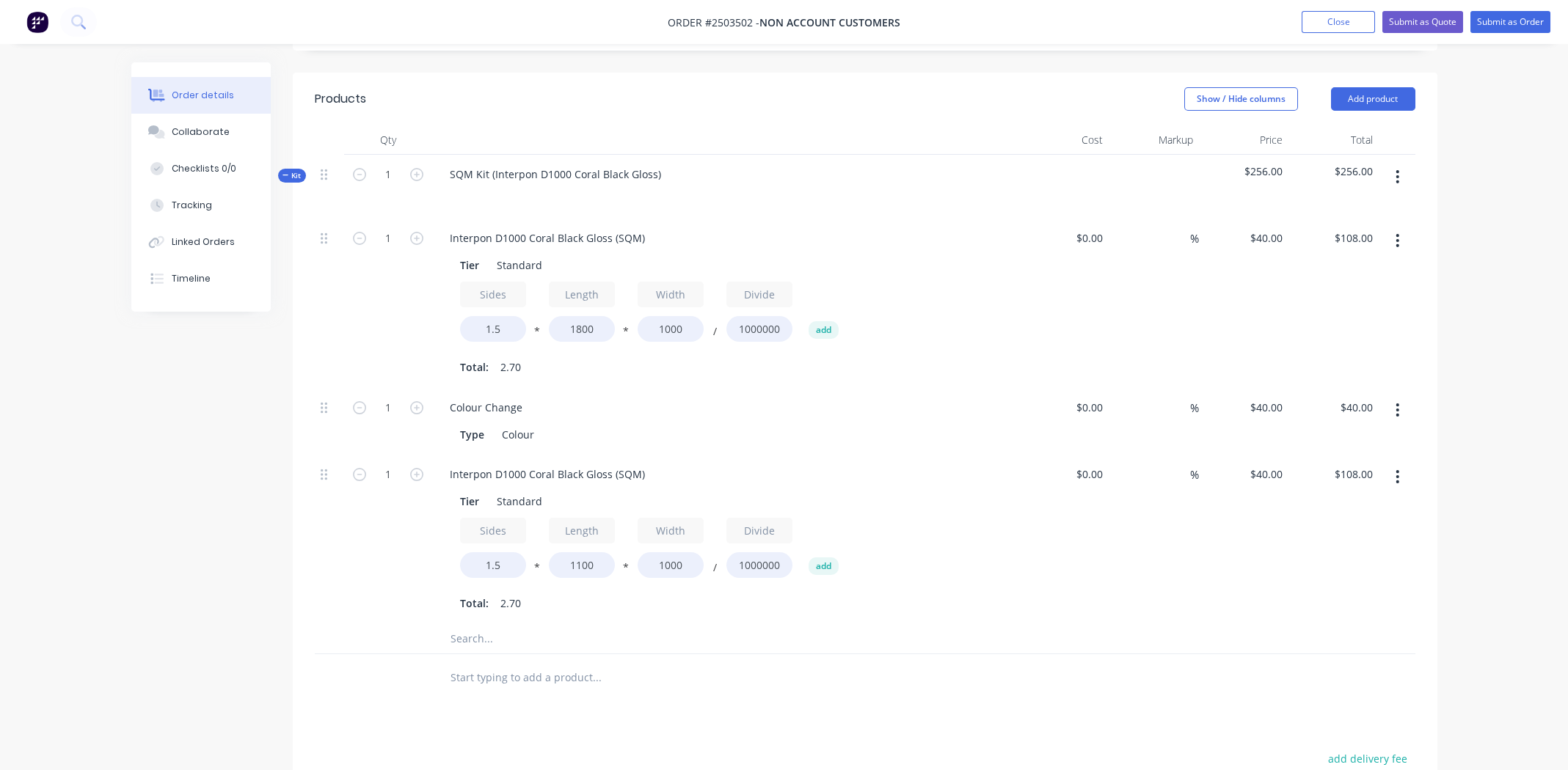 type on "$66.00" 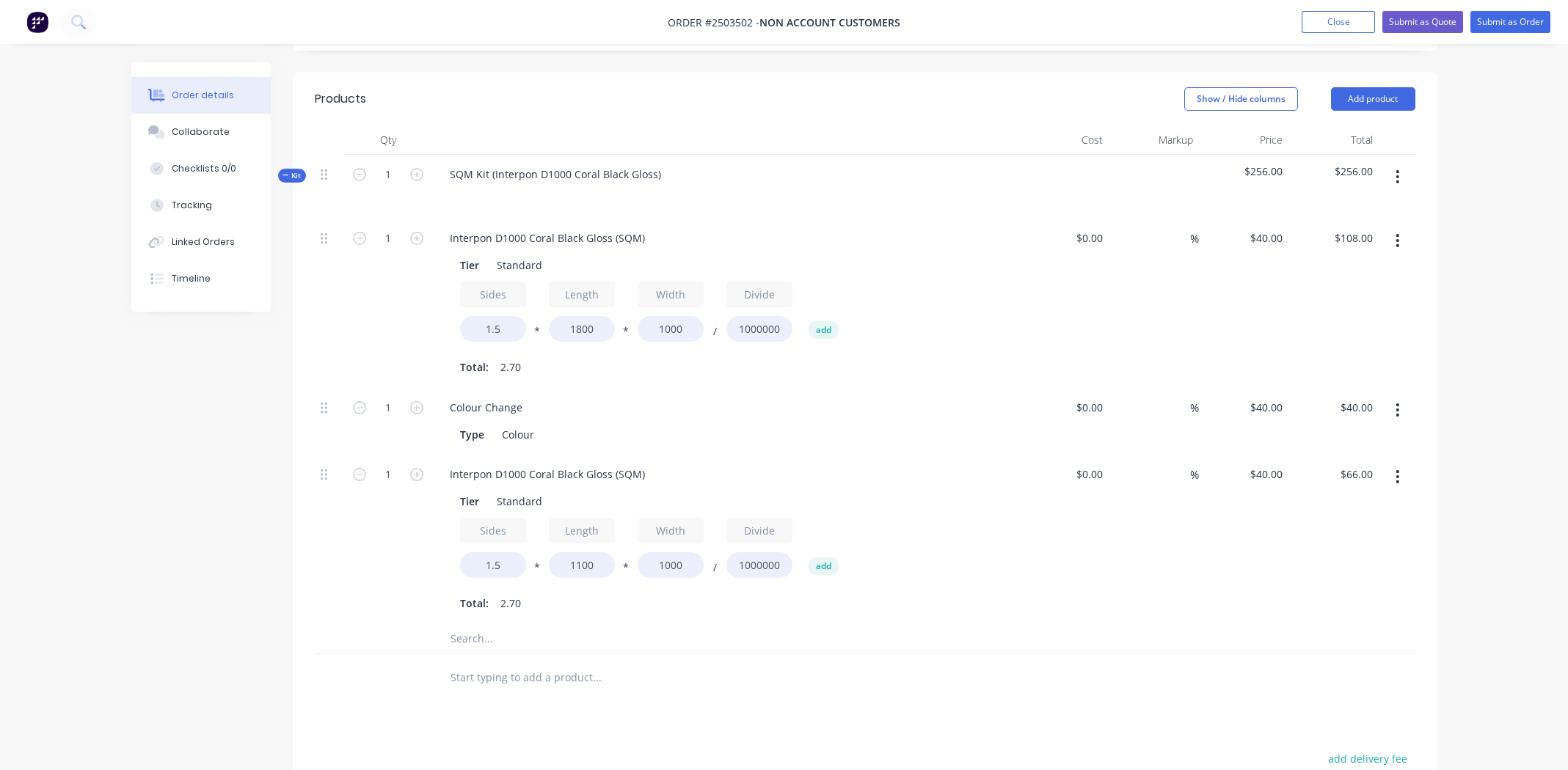 click on "Tier Standard Sides 1.5 * Length 1100 * Width 1000 / Divide 1000000 add Total: 2.70" at bounding box center (726, 551) 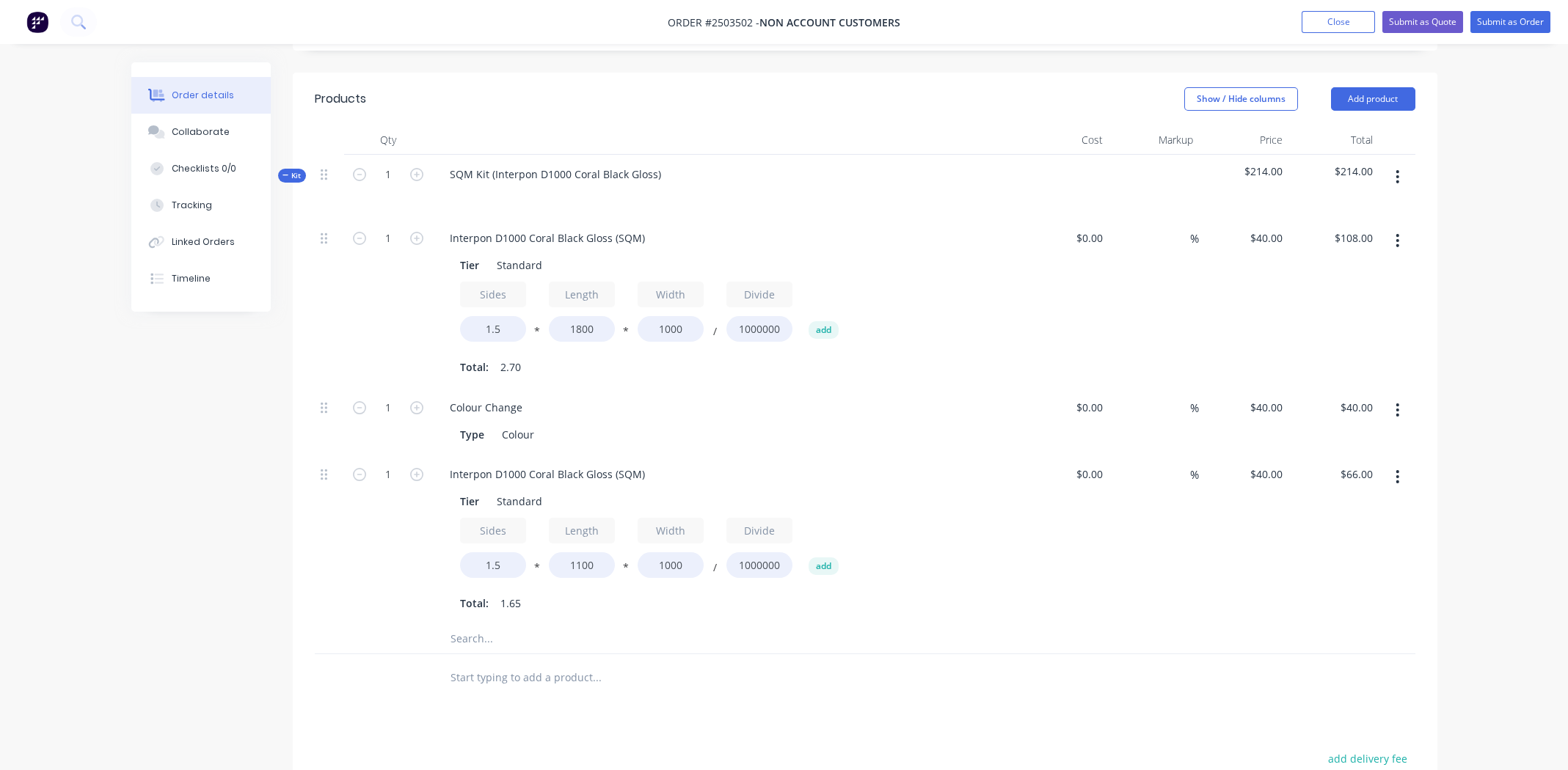 click 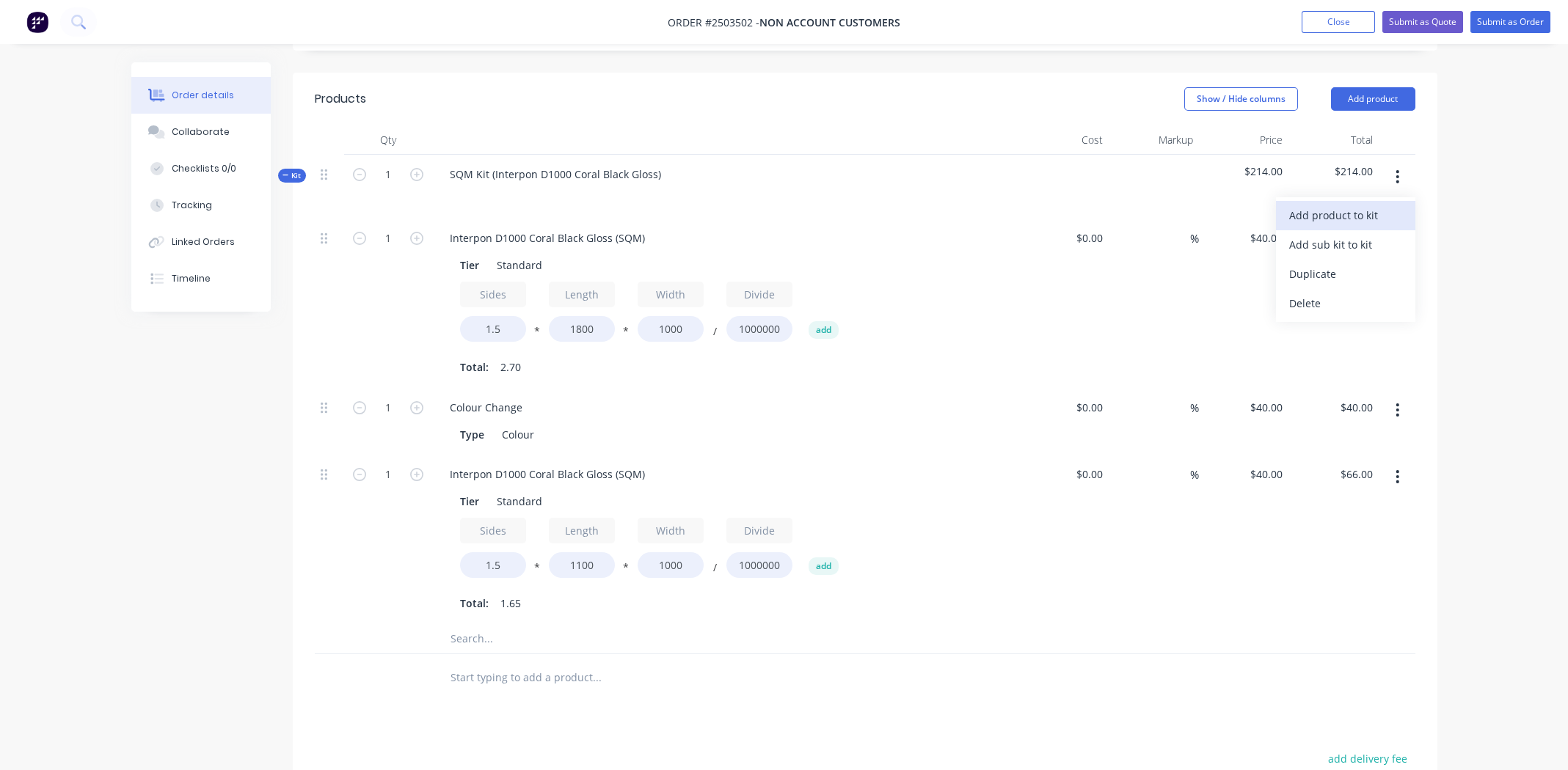 click on "Add product to kit" at bounding box center [1346, 215] 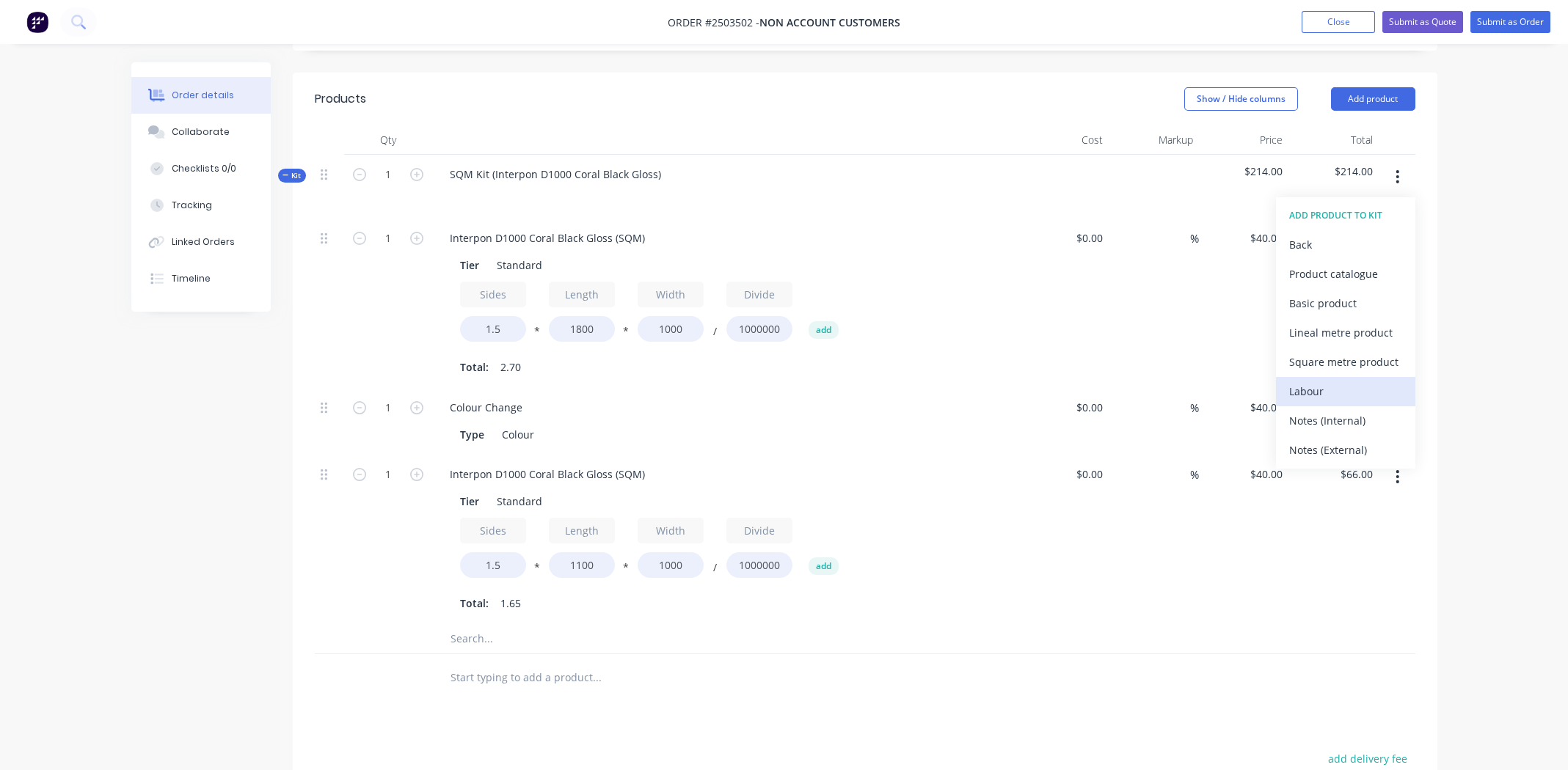 click on "Labour" at bounding box center (1346, 392) 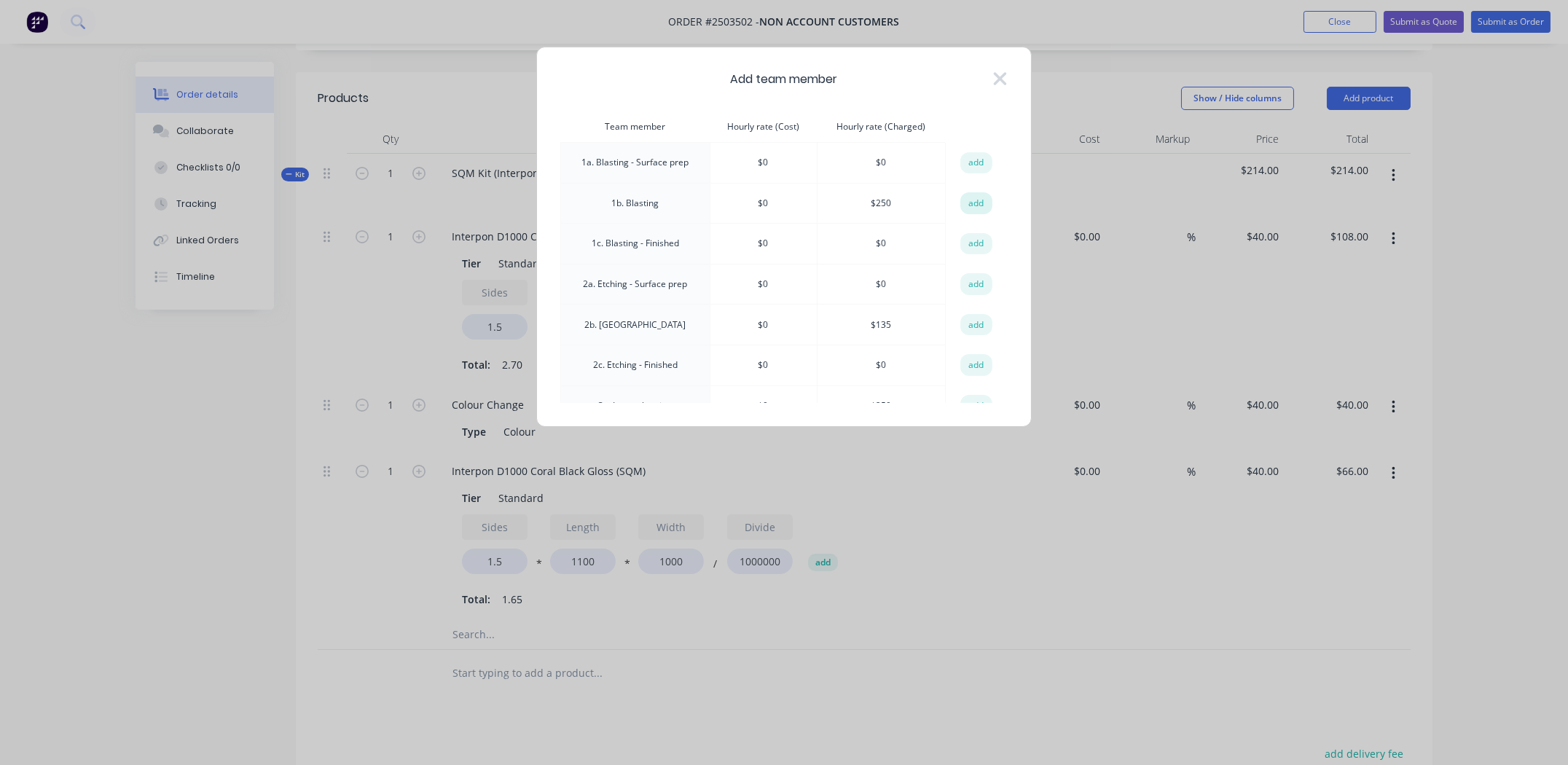 click on "add" at bounding box center (976, 203) 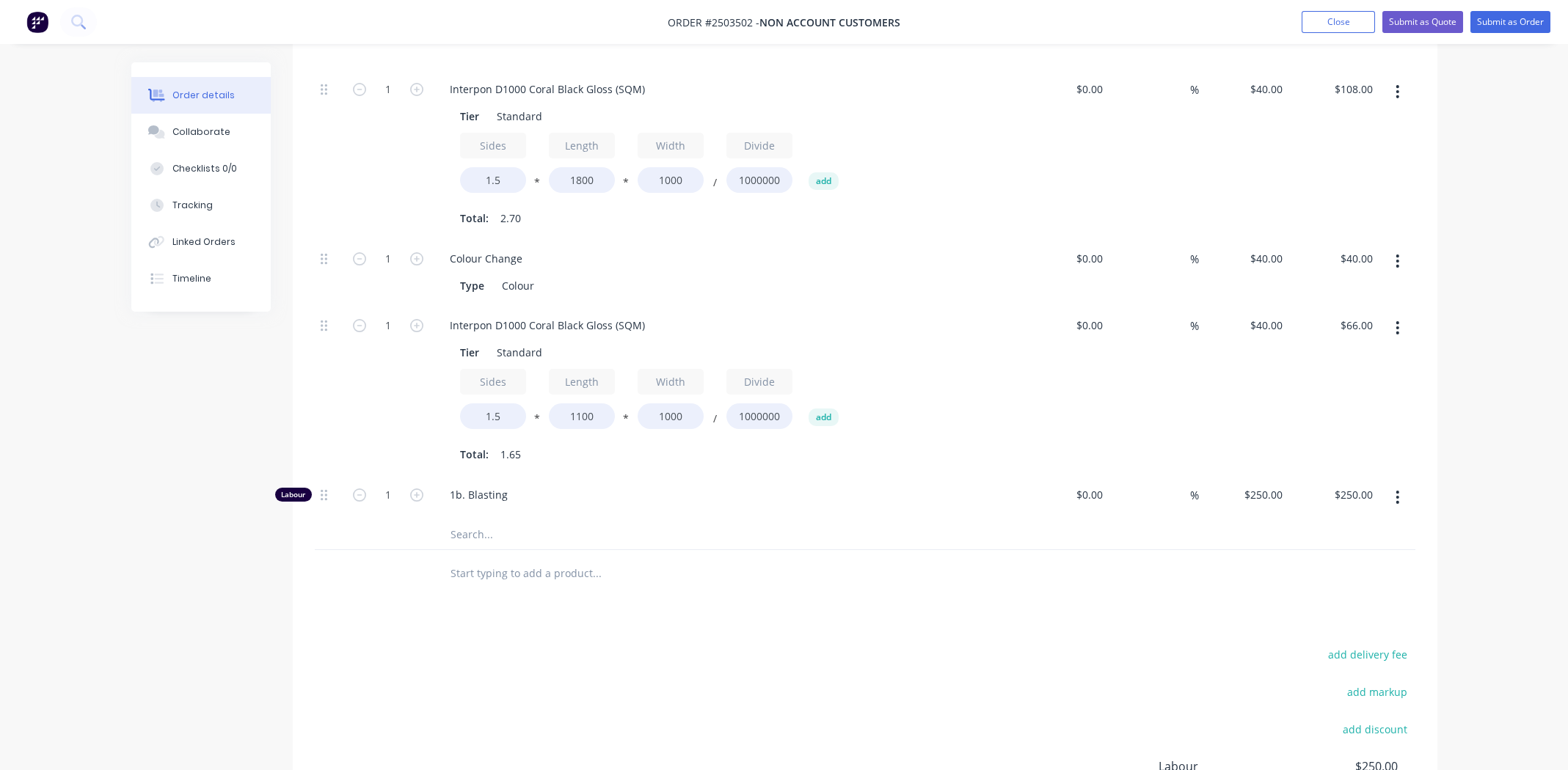 scroll, scrollTop: 694, scrollLeft: 0, axis: vertical 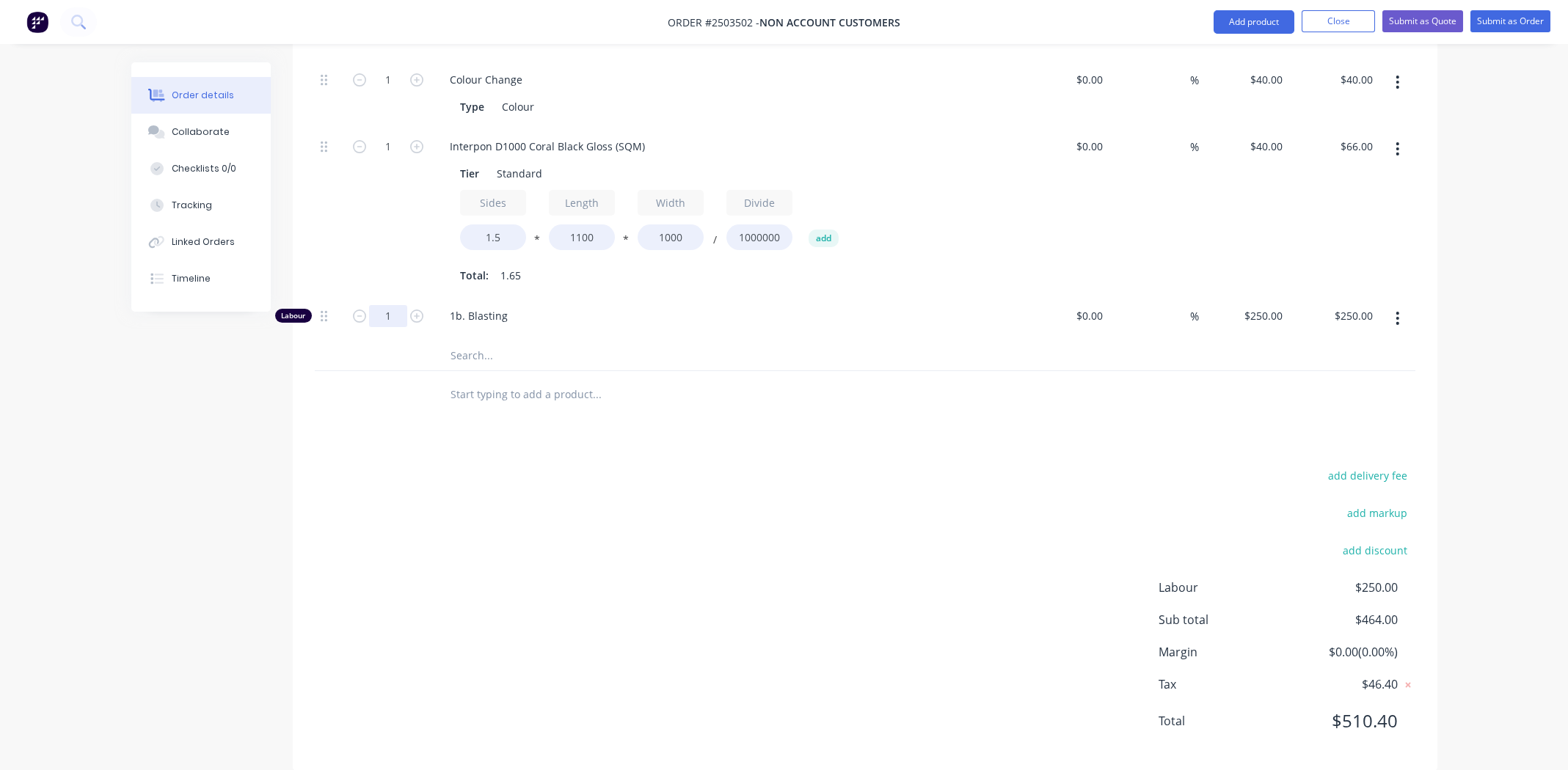 click on "1" at bounding box center [388, -89] 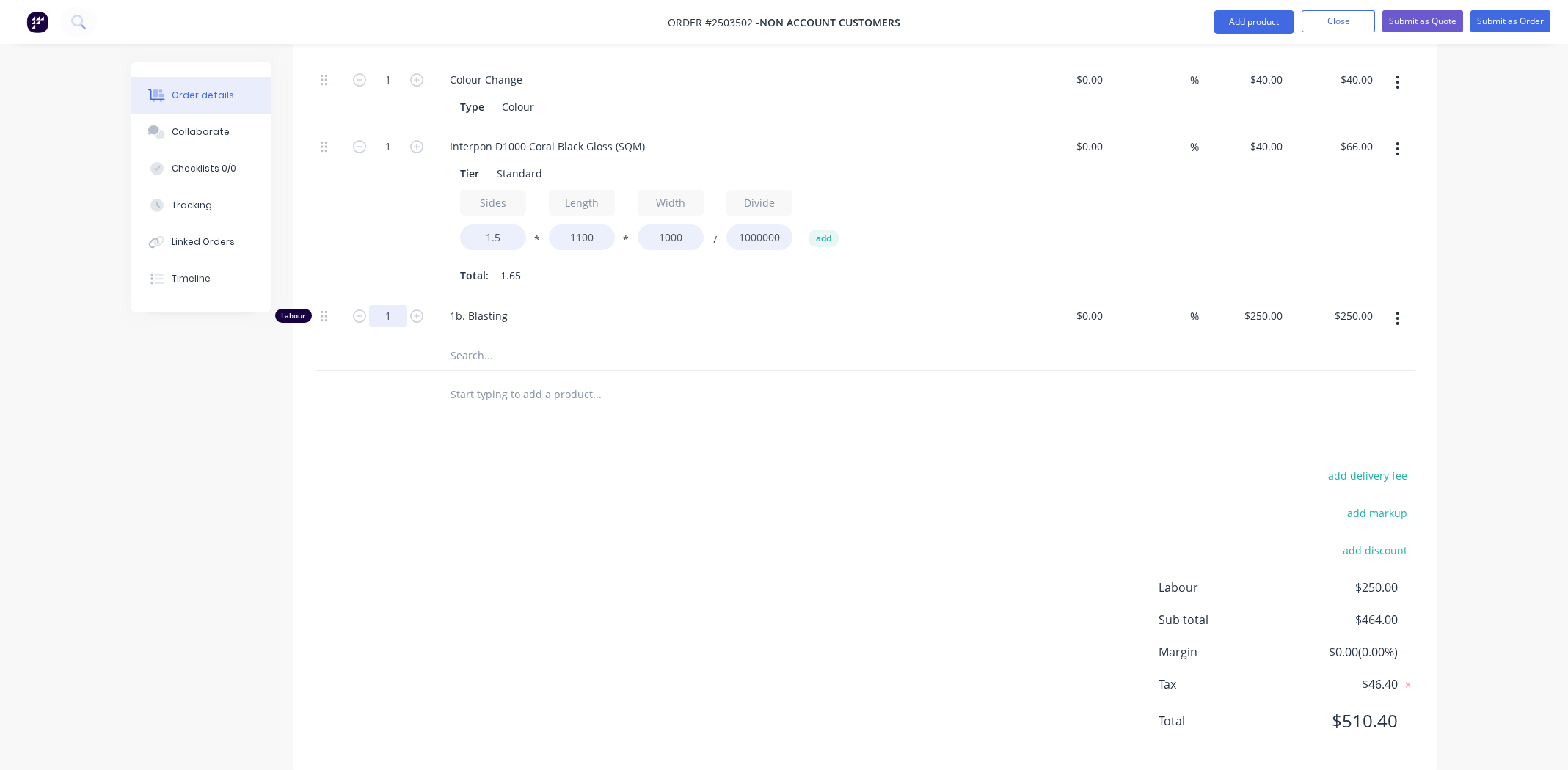 paste on "0.6667" 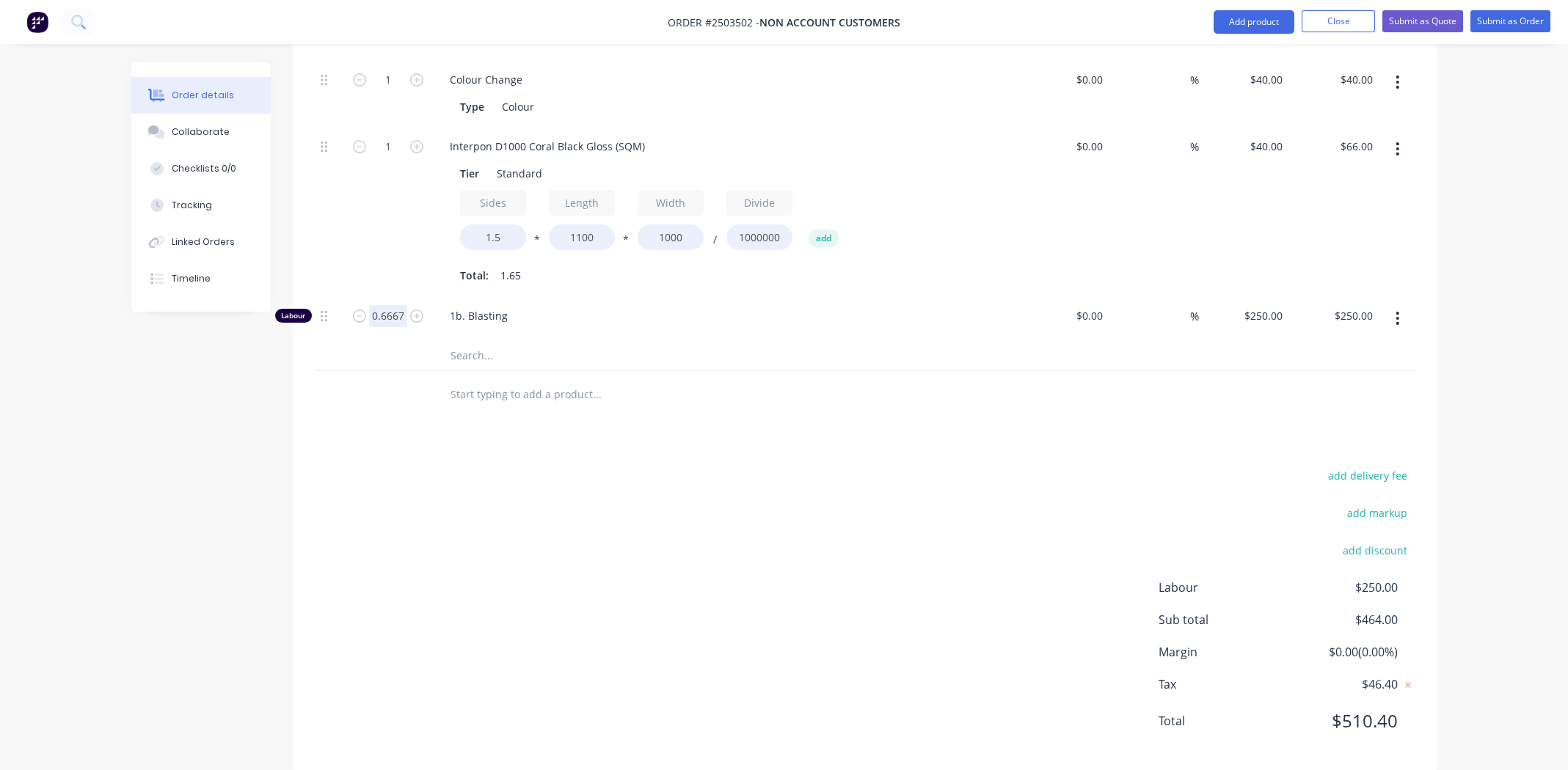 type on "0.6667" 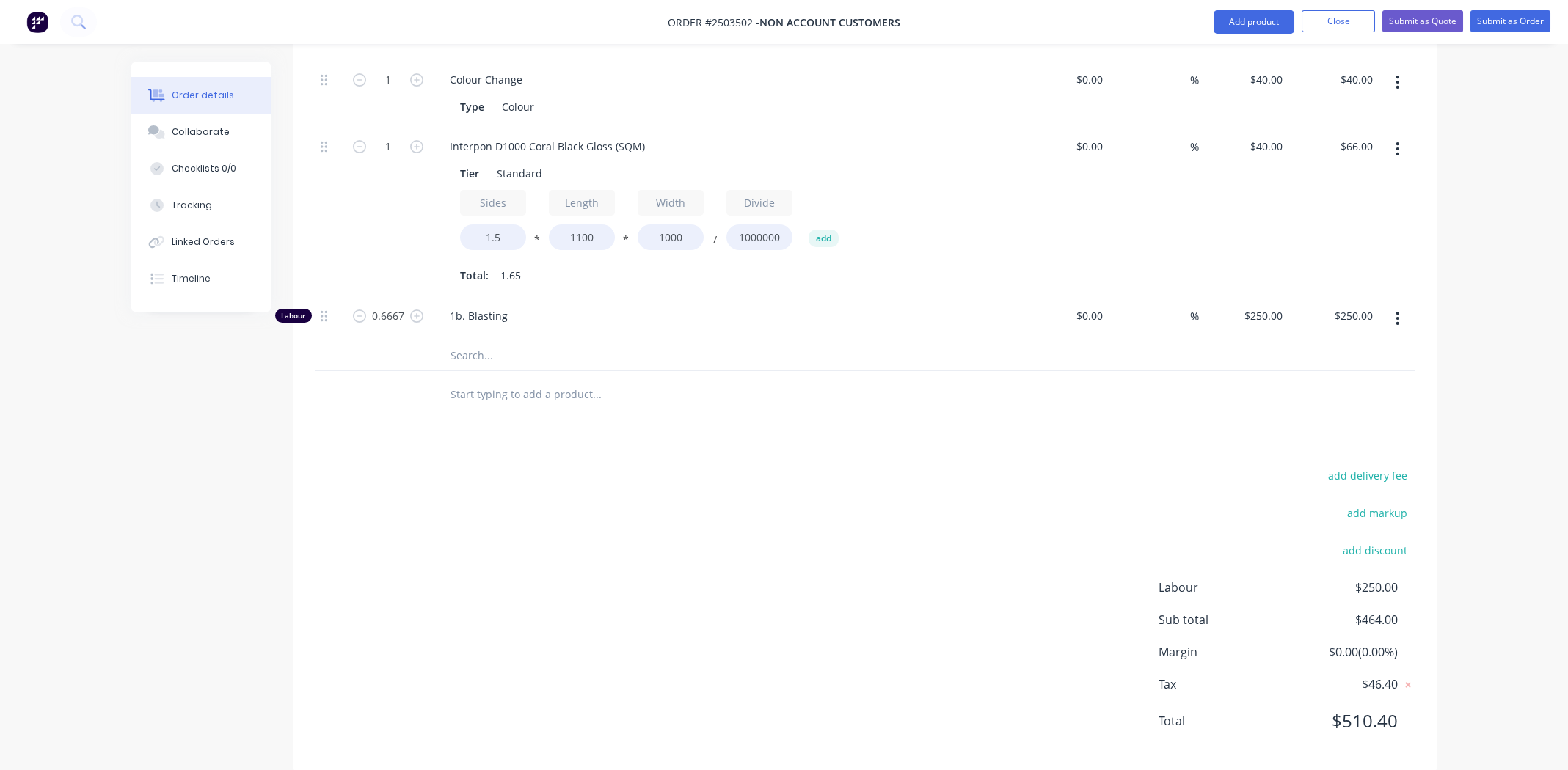 type on "$166.68" 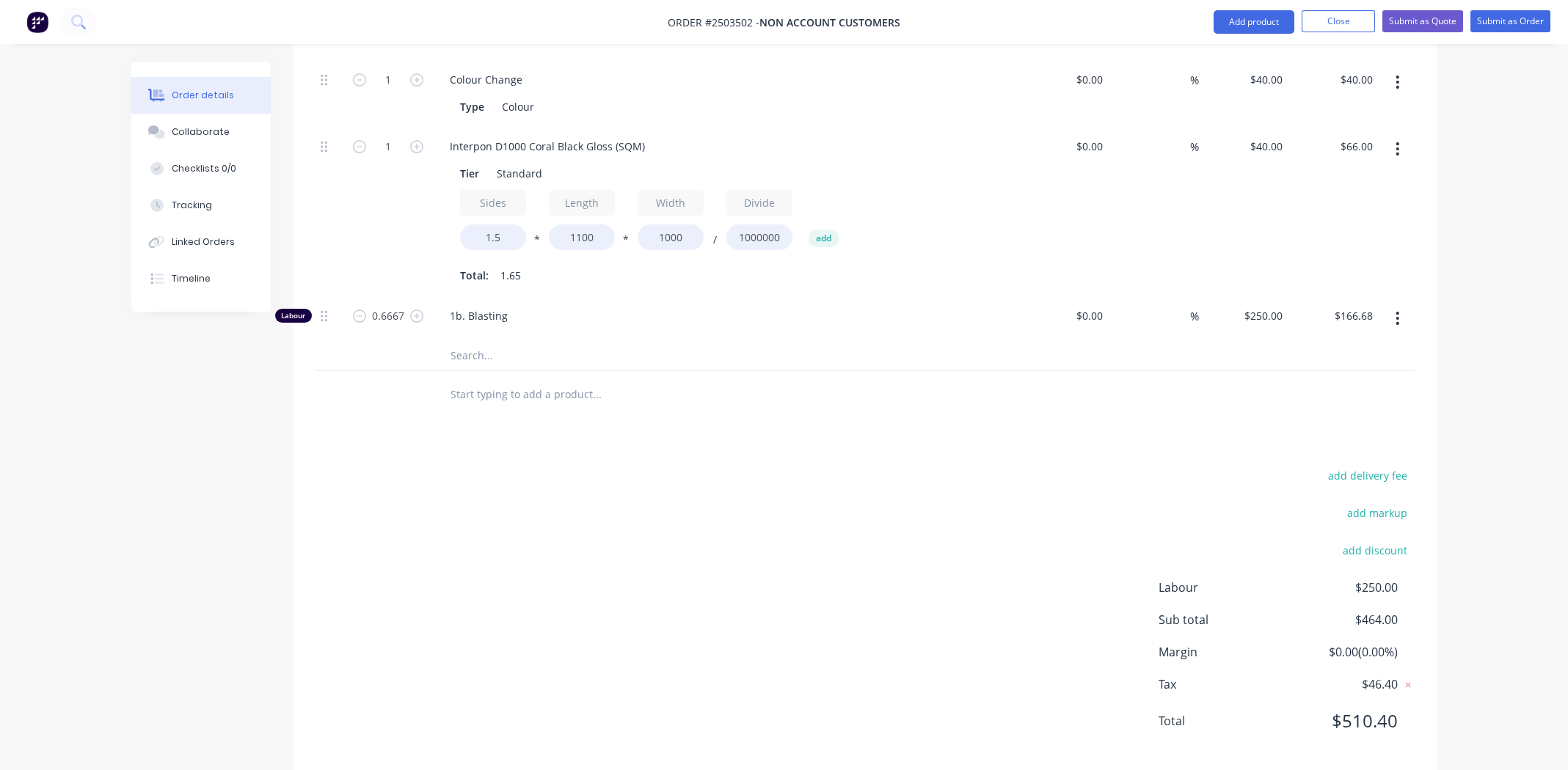 click at bounding box center (696, 395) 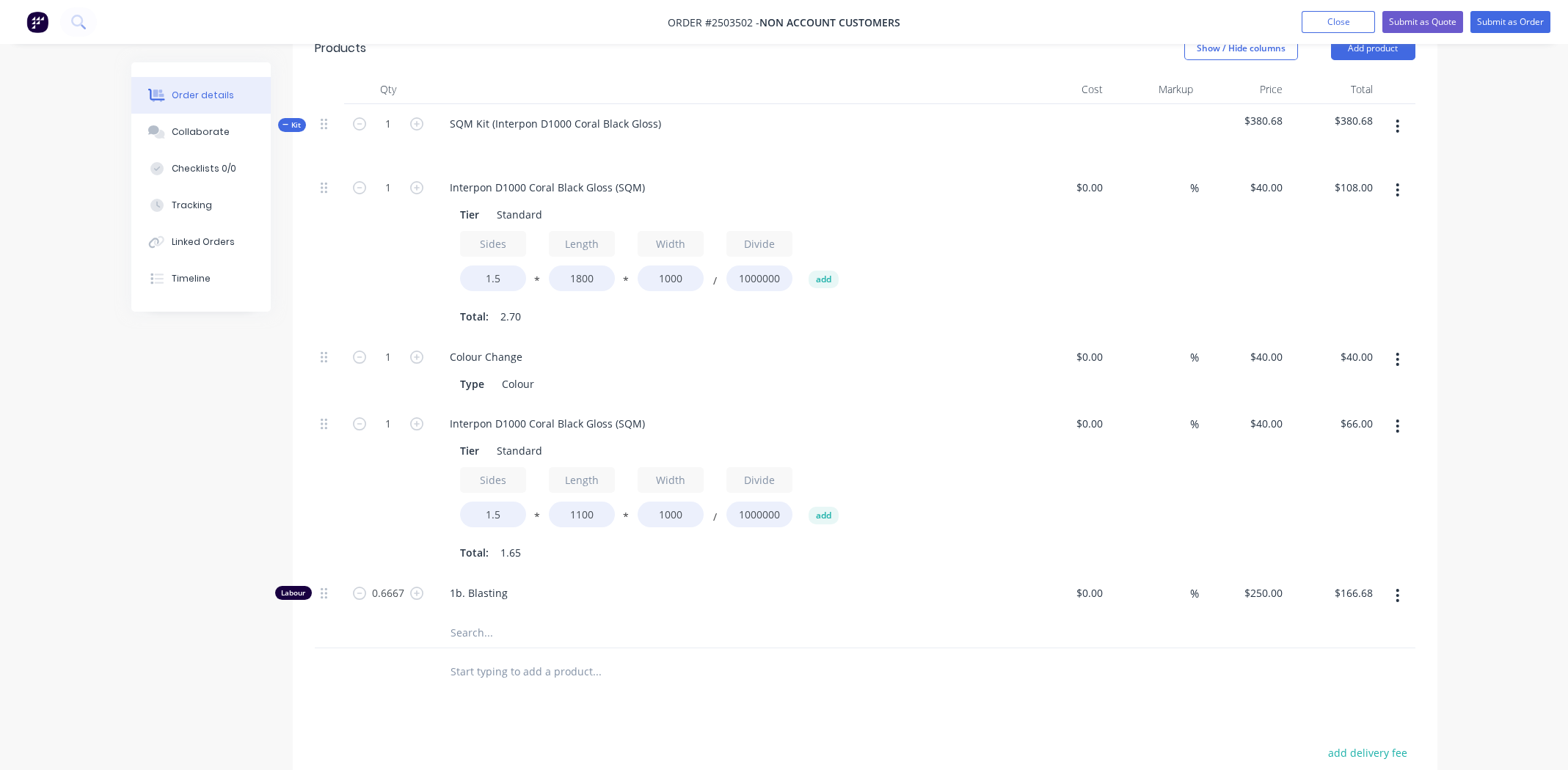 scroll, scrollTop: 254, scrollLeft: 0, axis: vertical 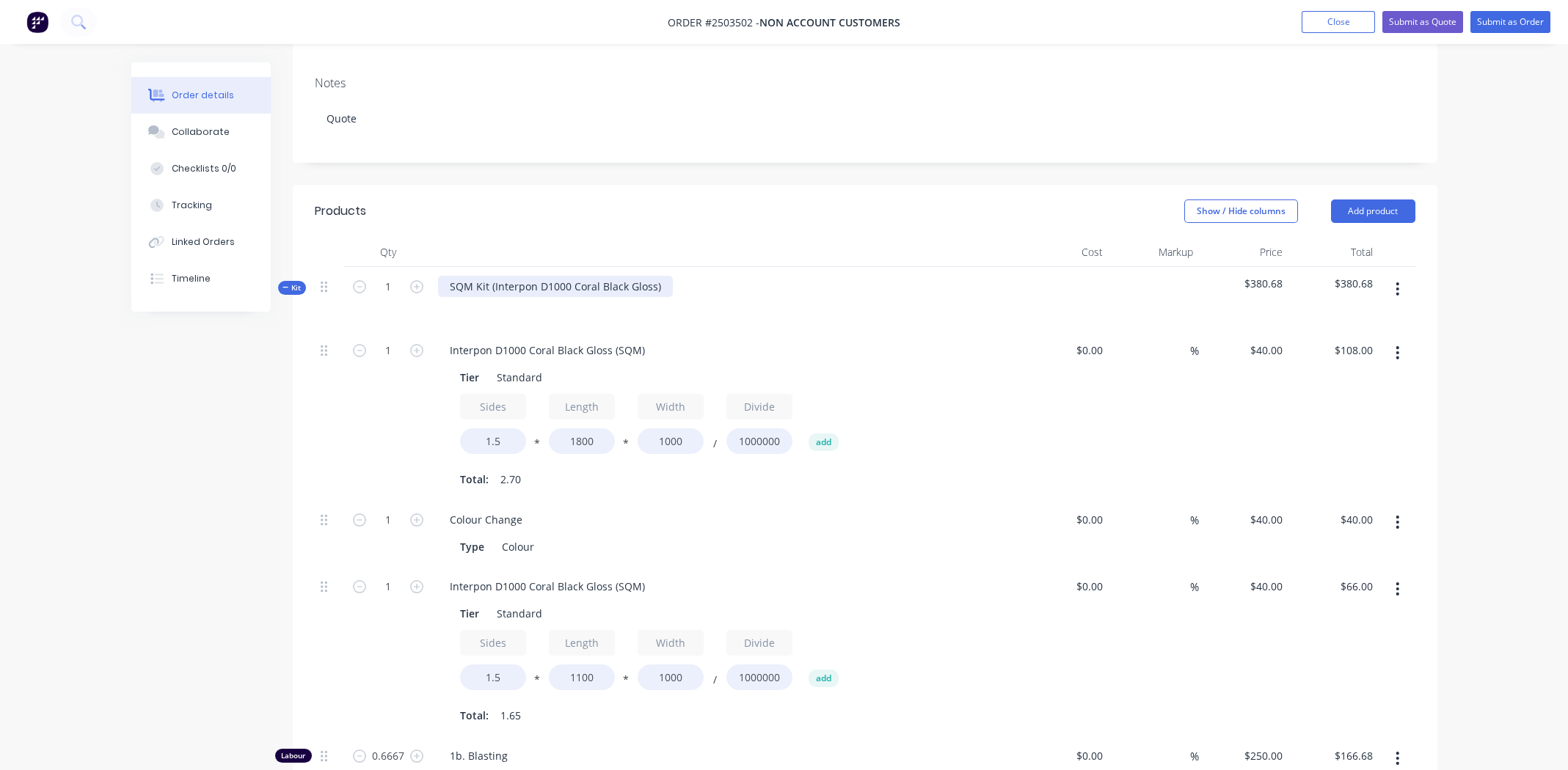 click on "SQM Kit (Interpon D1000 Coral Black Gloss)" at bounding box center [555, 286] 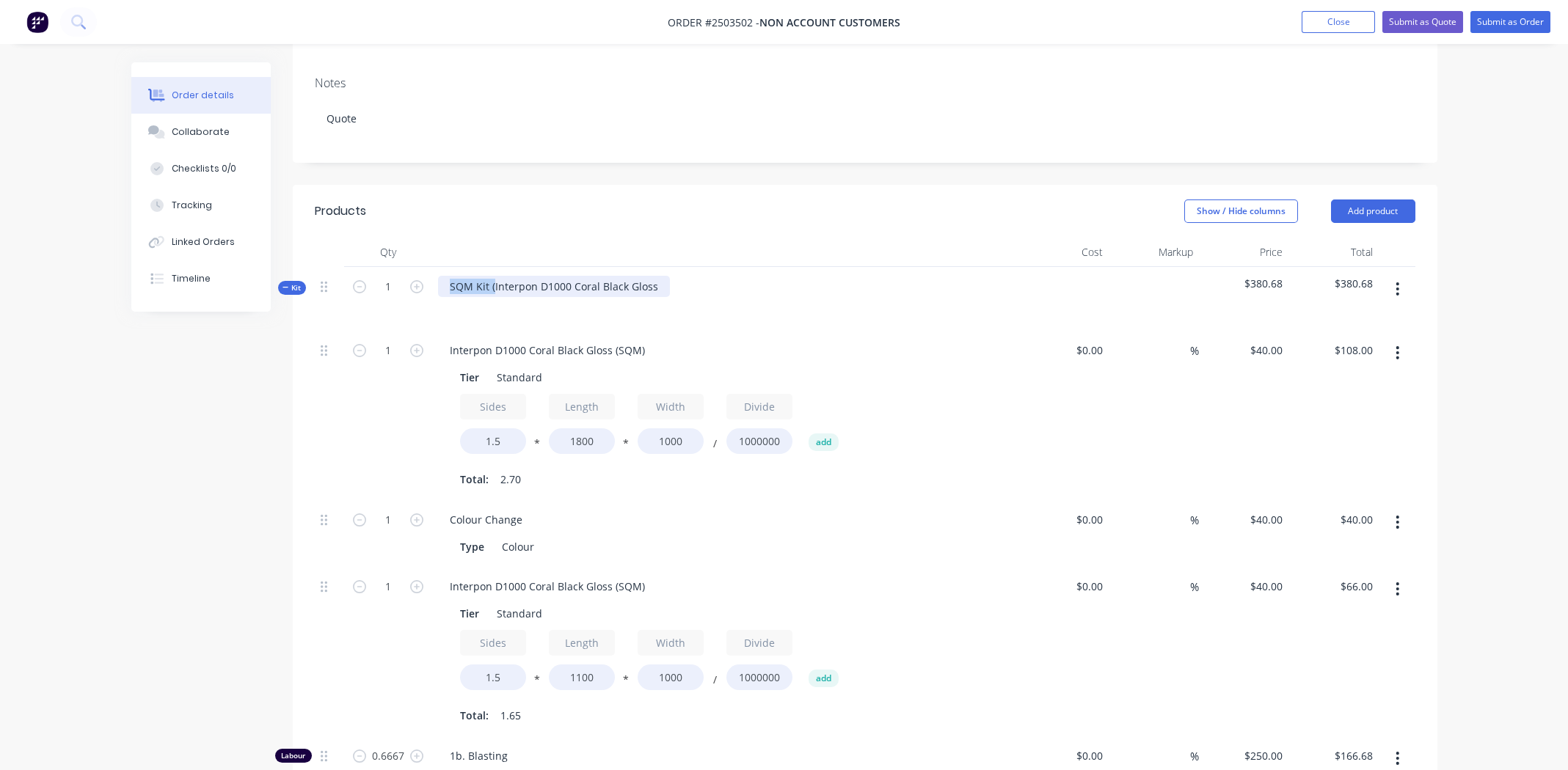 drag, startPoint x: 494, startPoint y: 265, endPoint x: 442, endPoint y: 262, distance: 52.08647 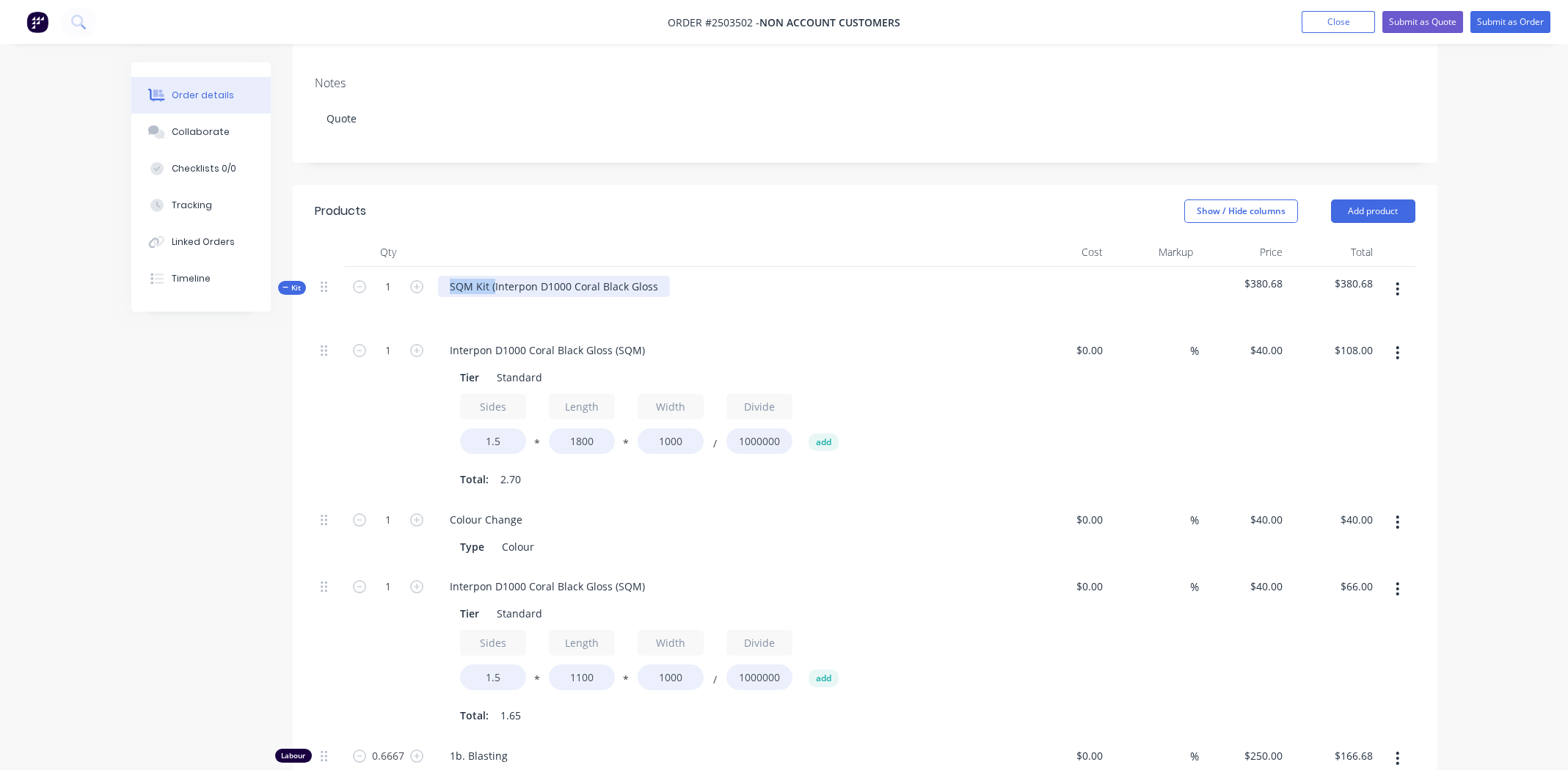 click on "SQM Kit (Interpon D1000 Coral Black Gloss" at bounding box center (554, 286) 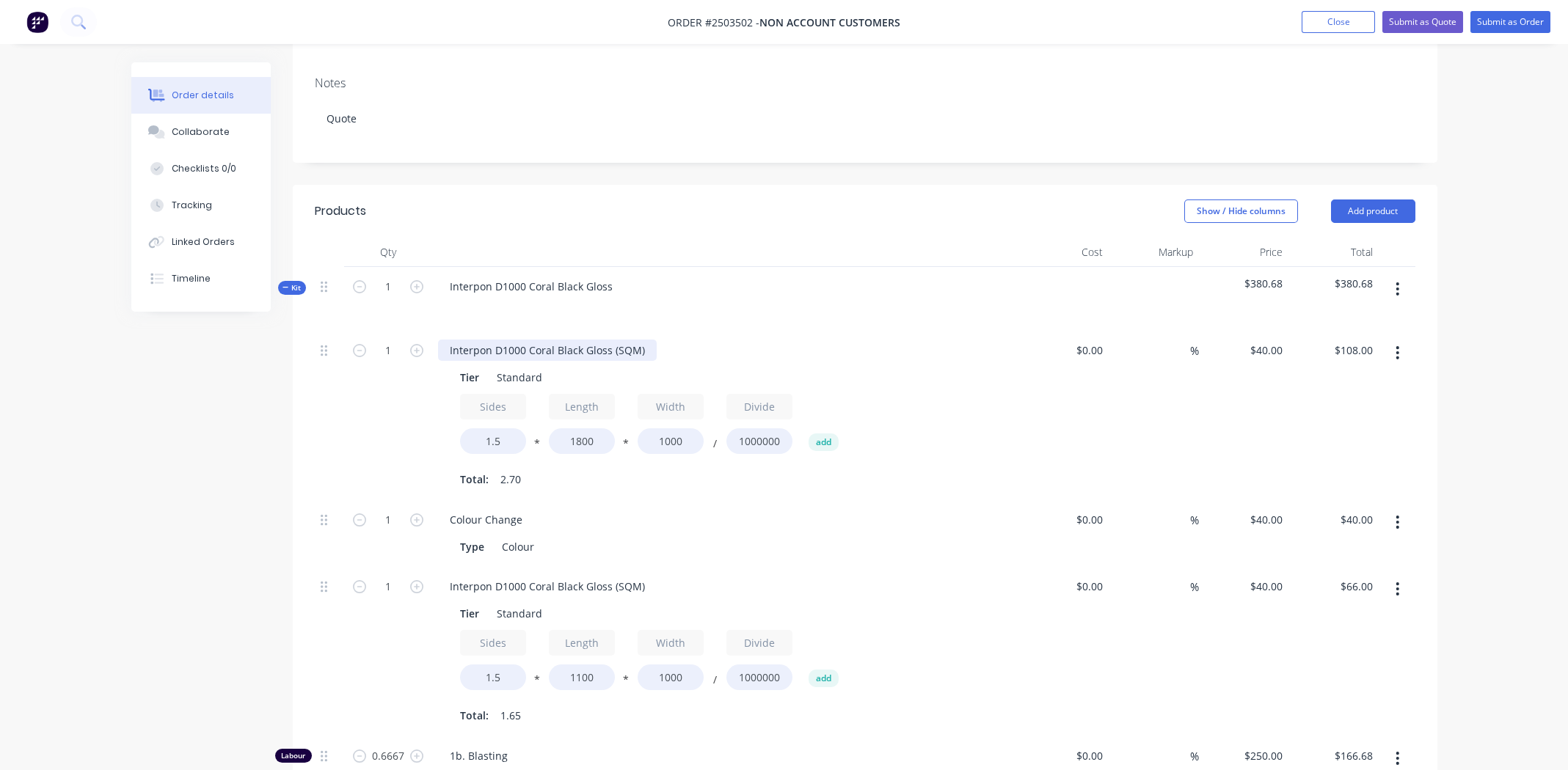 click on "Interpon D1000 Coral Black Gloss (SQM)" at bounding box center [547, 350] 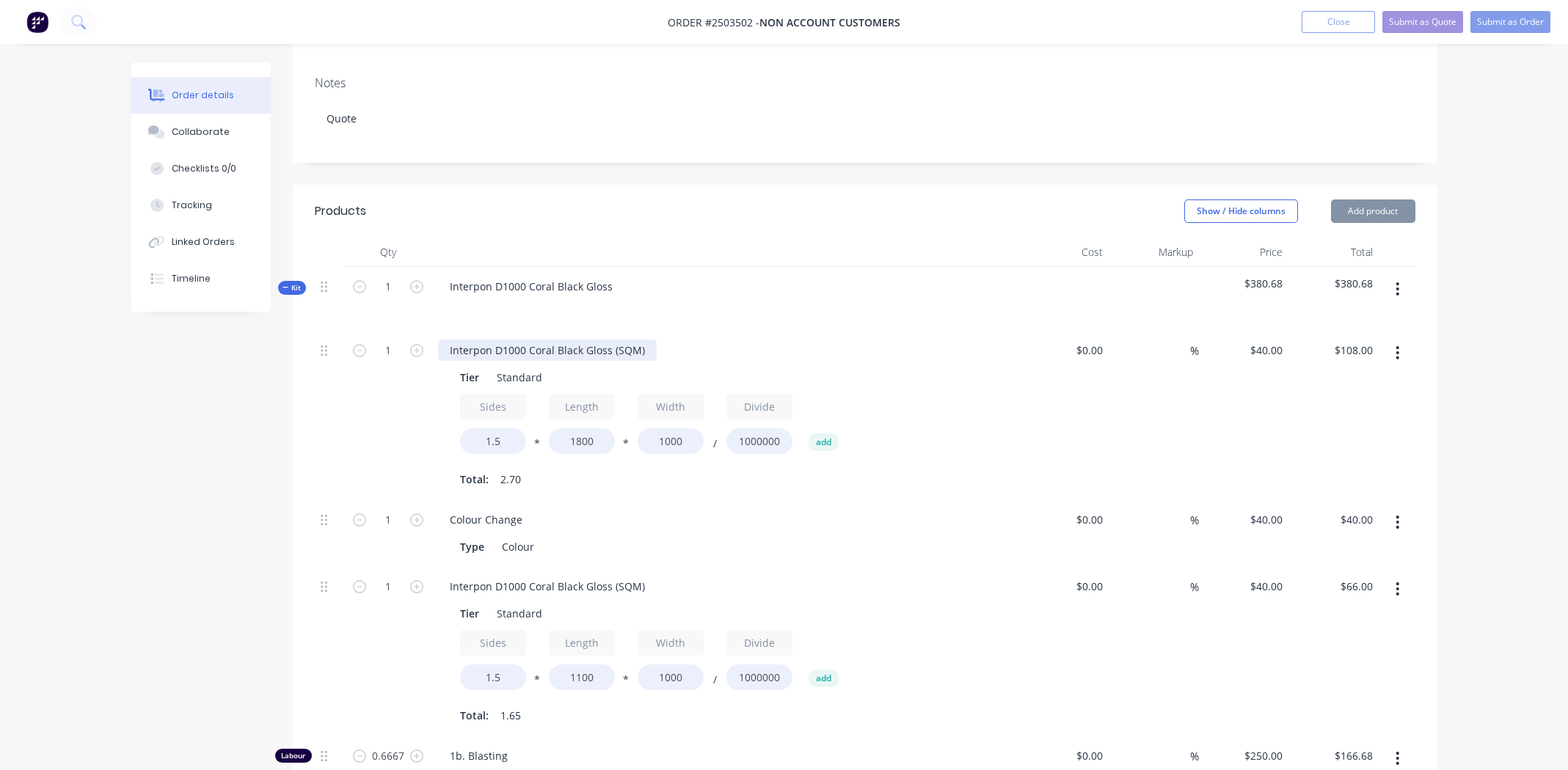 click on "Interpon D1000 Coral Black Gloss (SQM)" at bounding box center [547, 350] 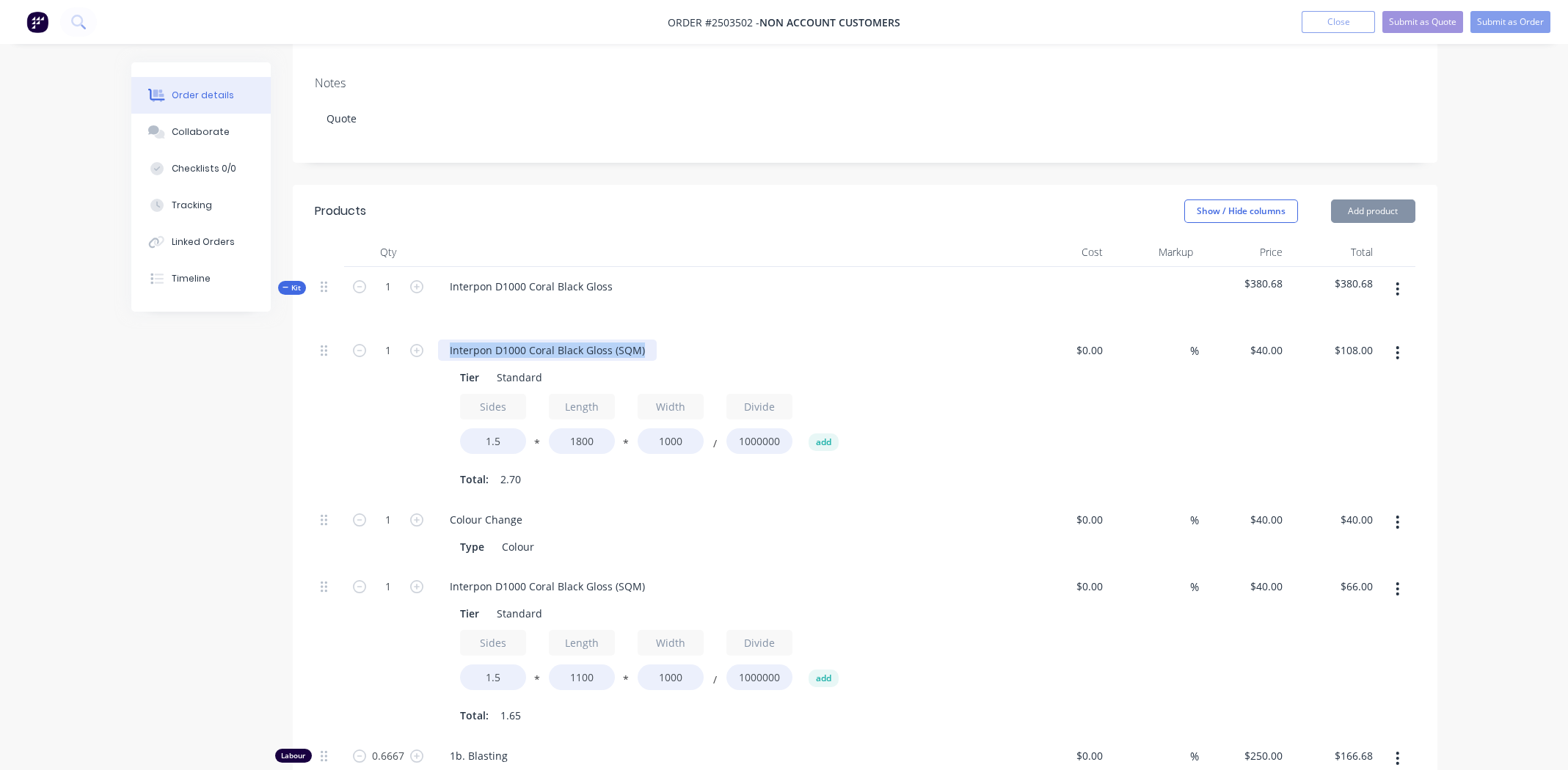 click on "Interpon D1000 Coral Black Gloss (SQM)" at bounding box center (547, 350) 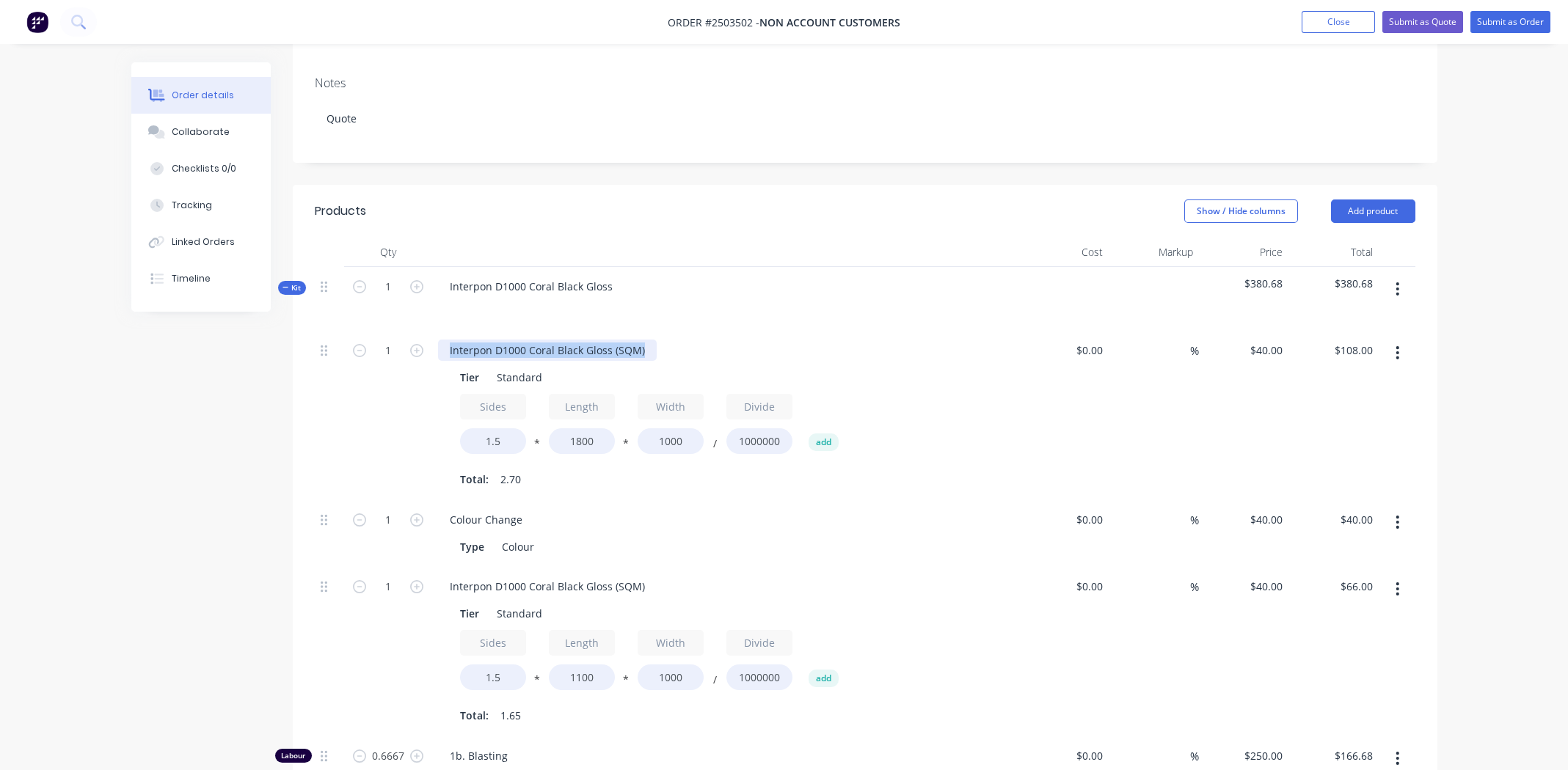 type 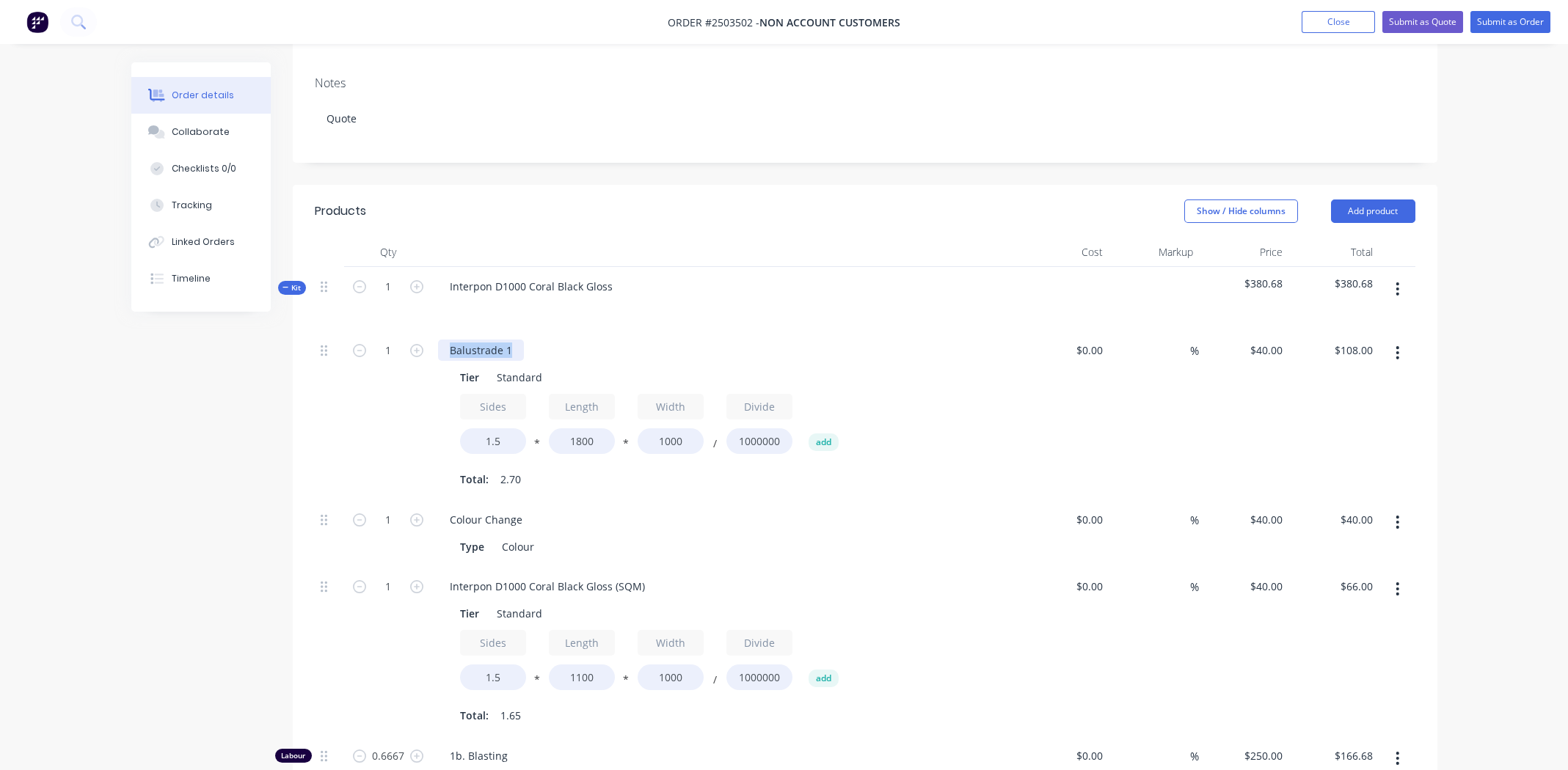 copy on "Balustrade 1" 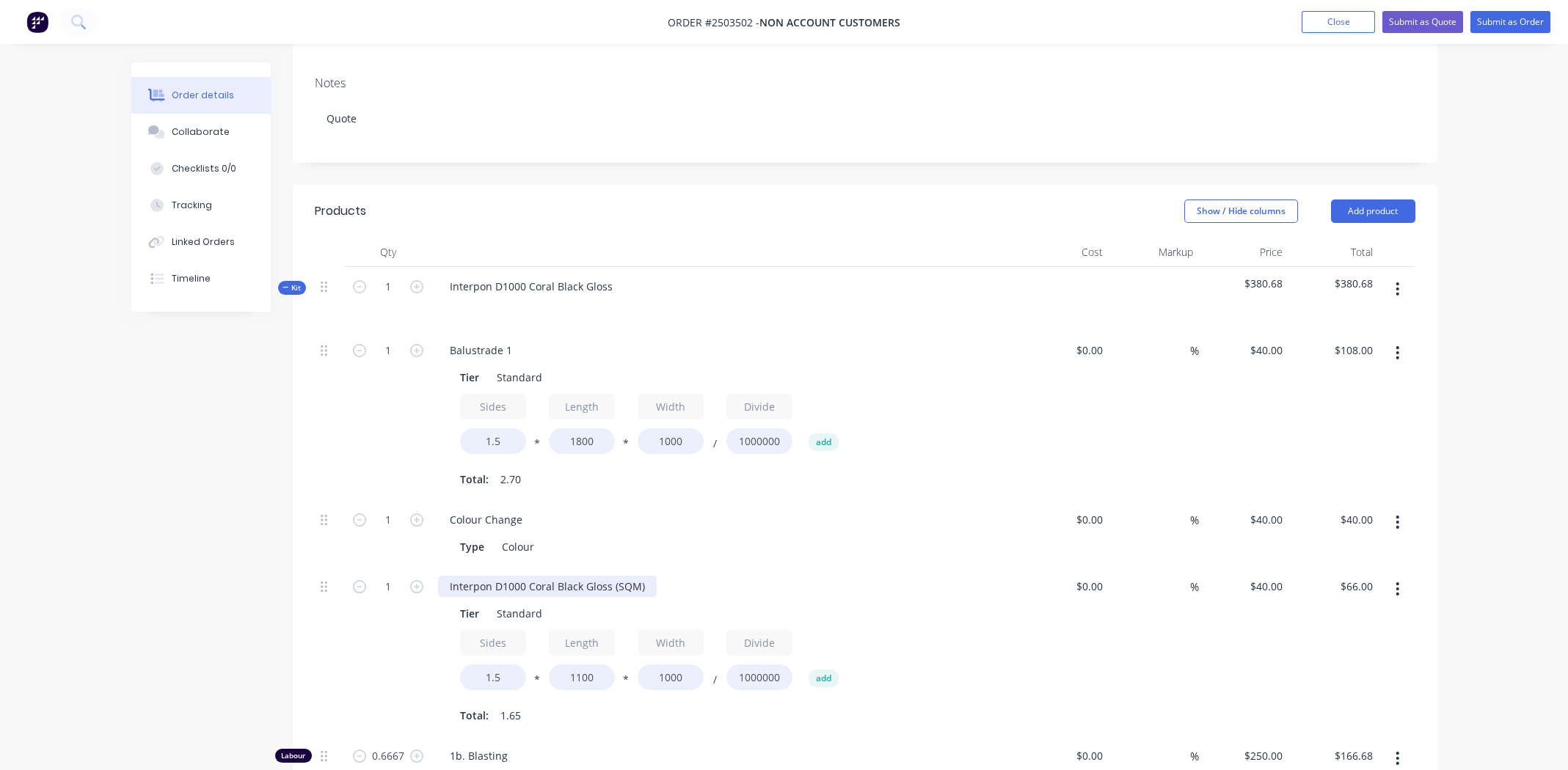 click on "Interpon D1000 Coral Black Gloss (SQM)" at bounding box center (547, 586) 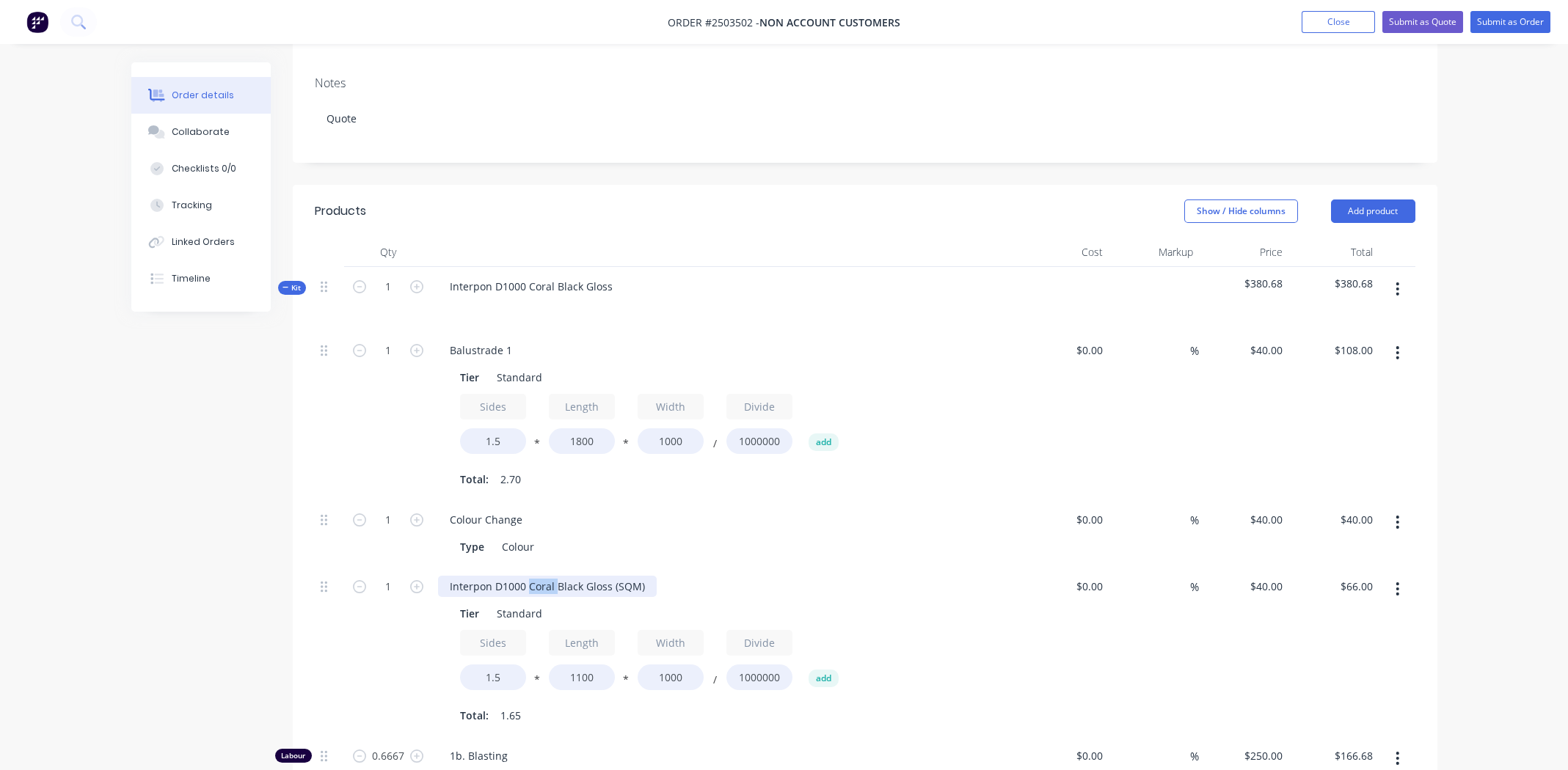 click on "Interpon D1000 Coral Black Gloss (SQM)" at bounding box center [547, 586] 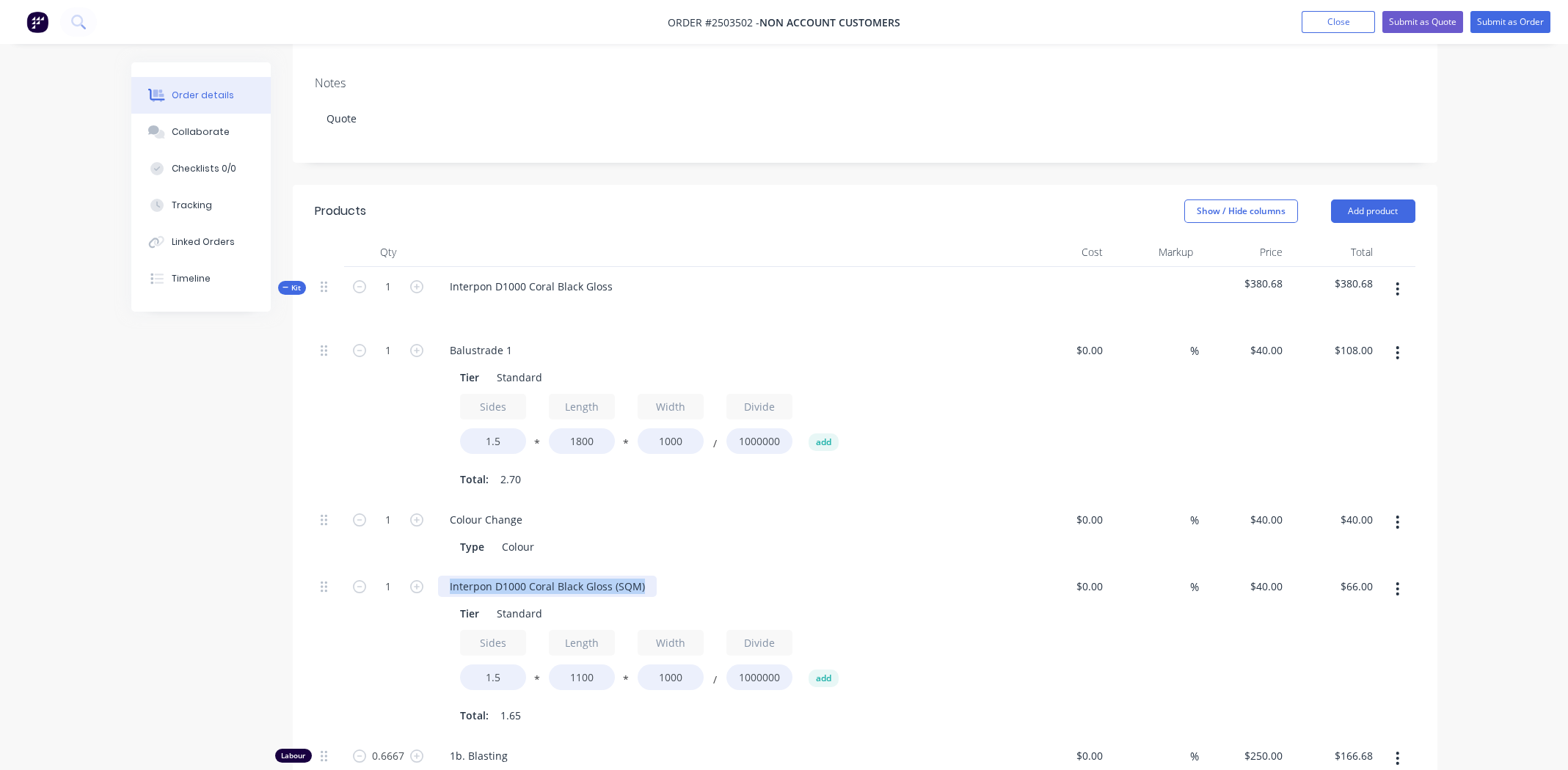 click on "Interpon D1000 Coral Black Gloss (SQM)" at bounding box center [547, 586] 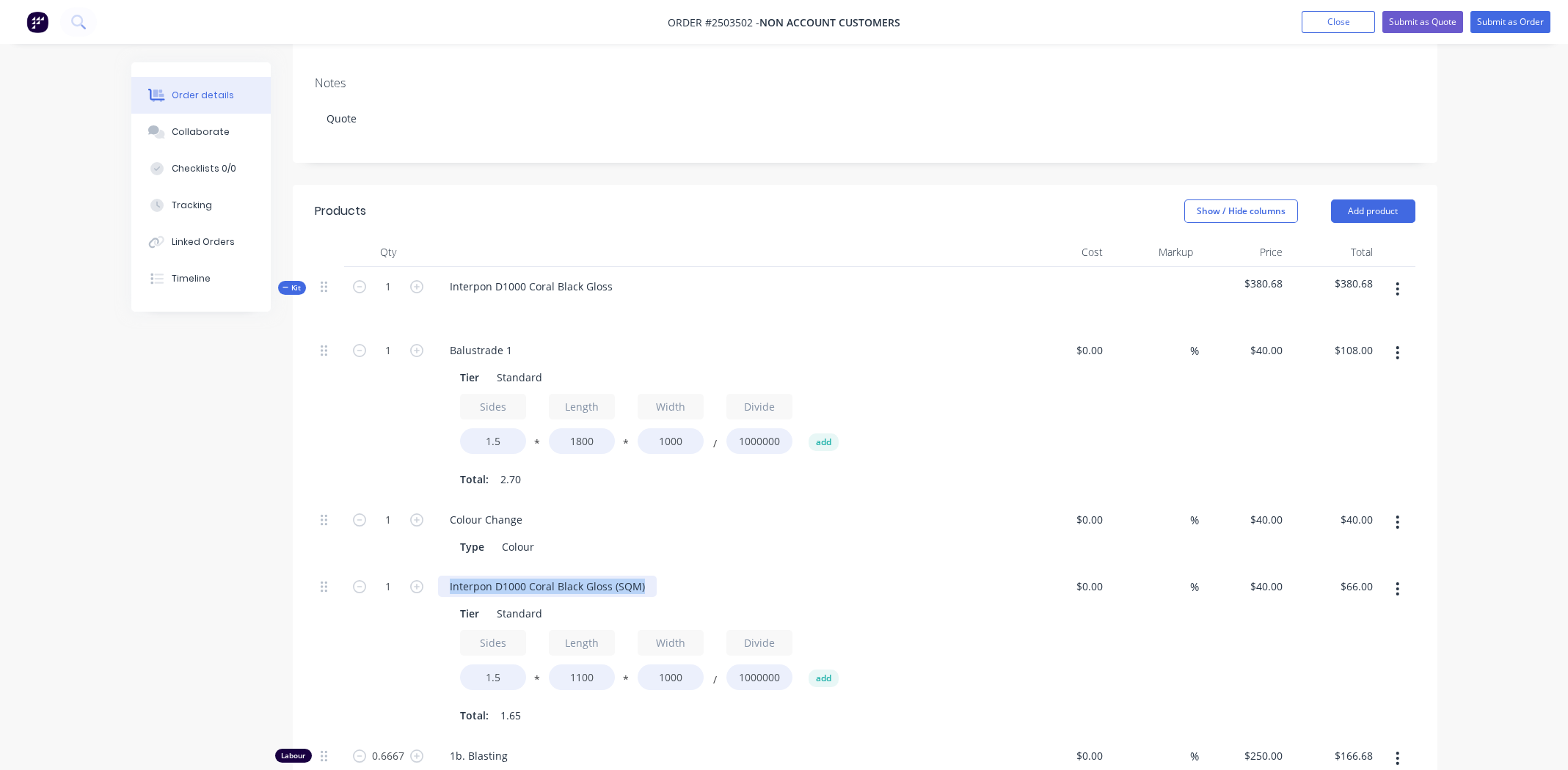 paste 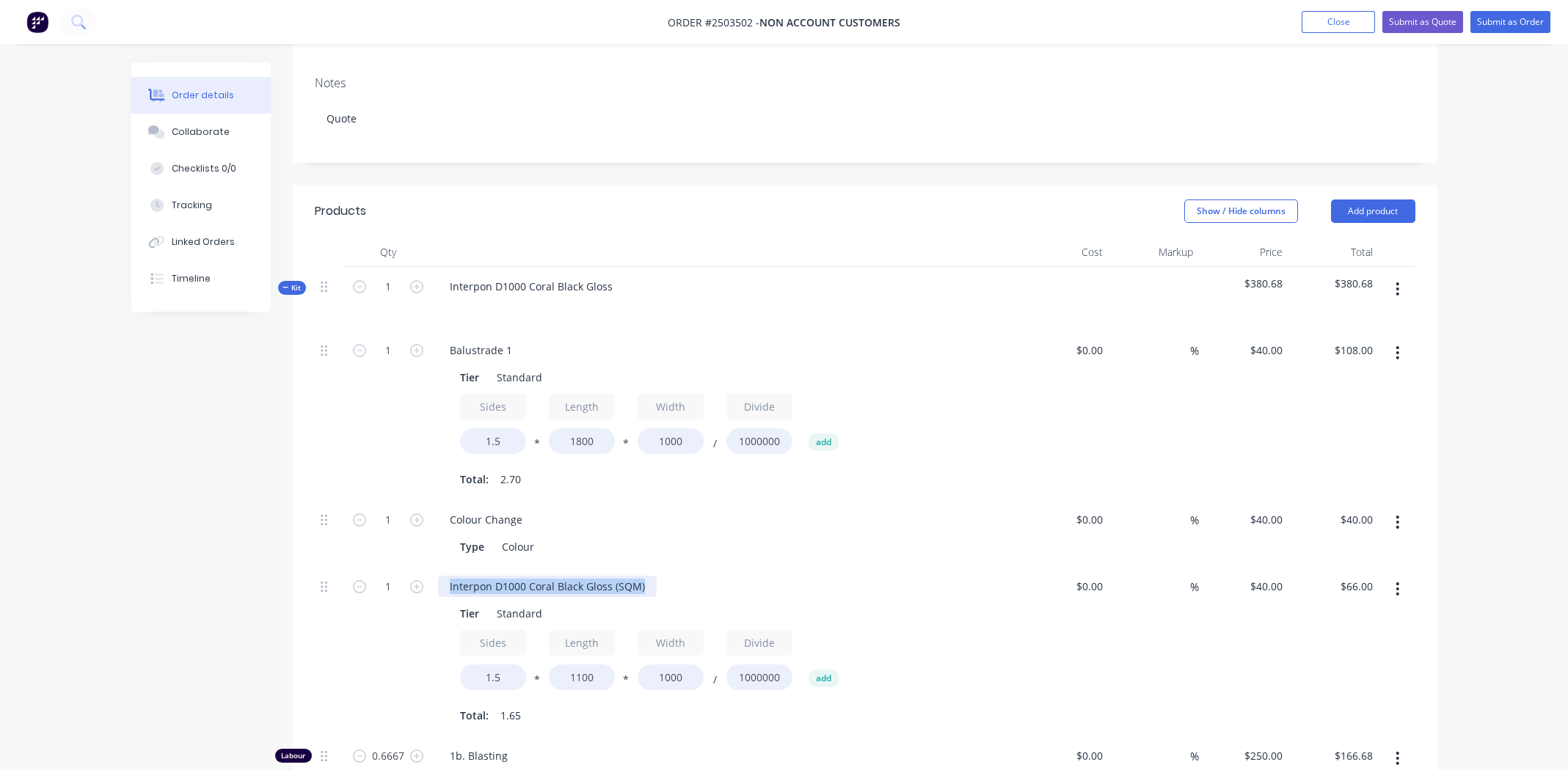 type 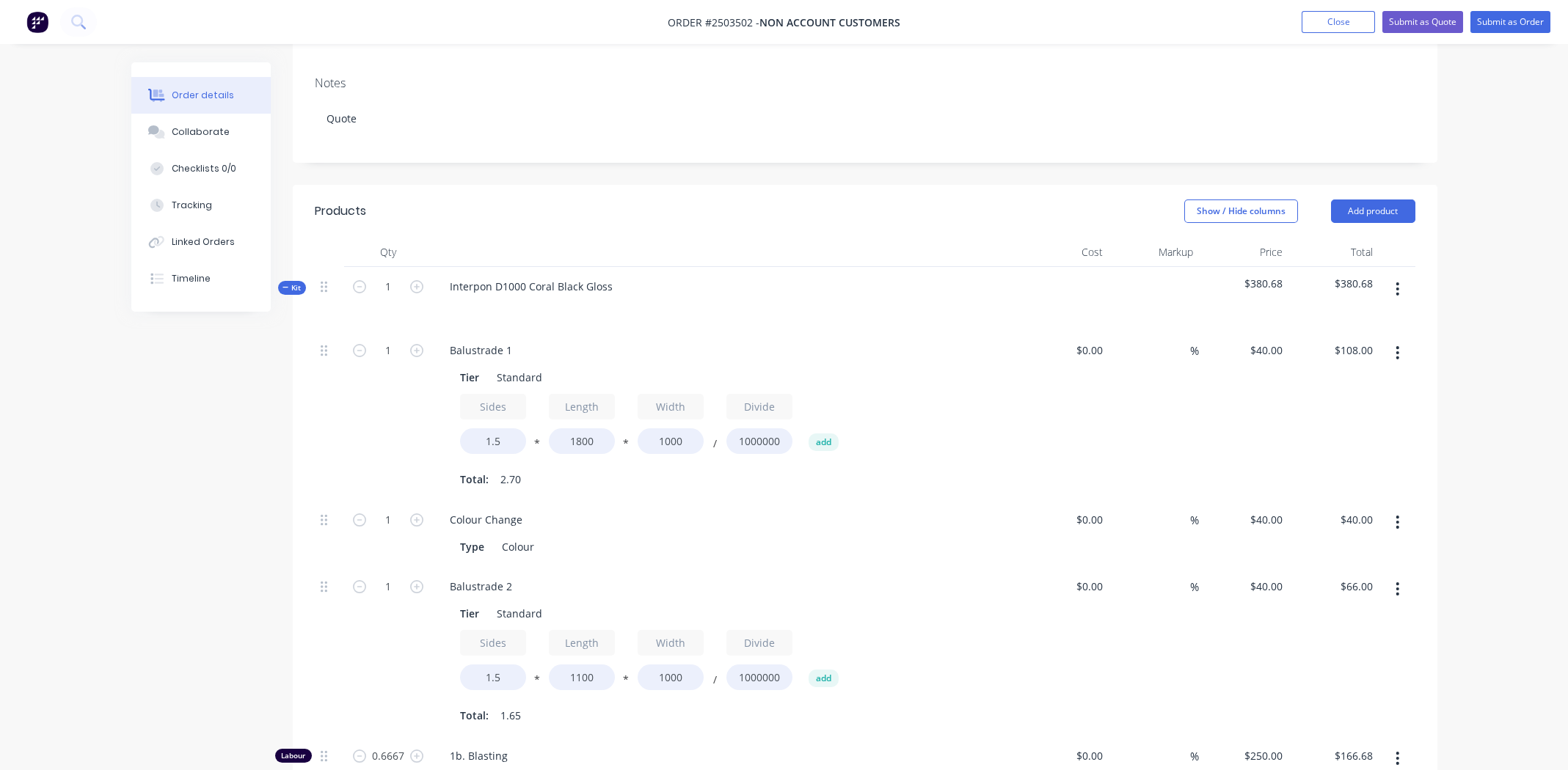 click on "Colour Change Type Colour" at bounding box center [726, 533] 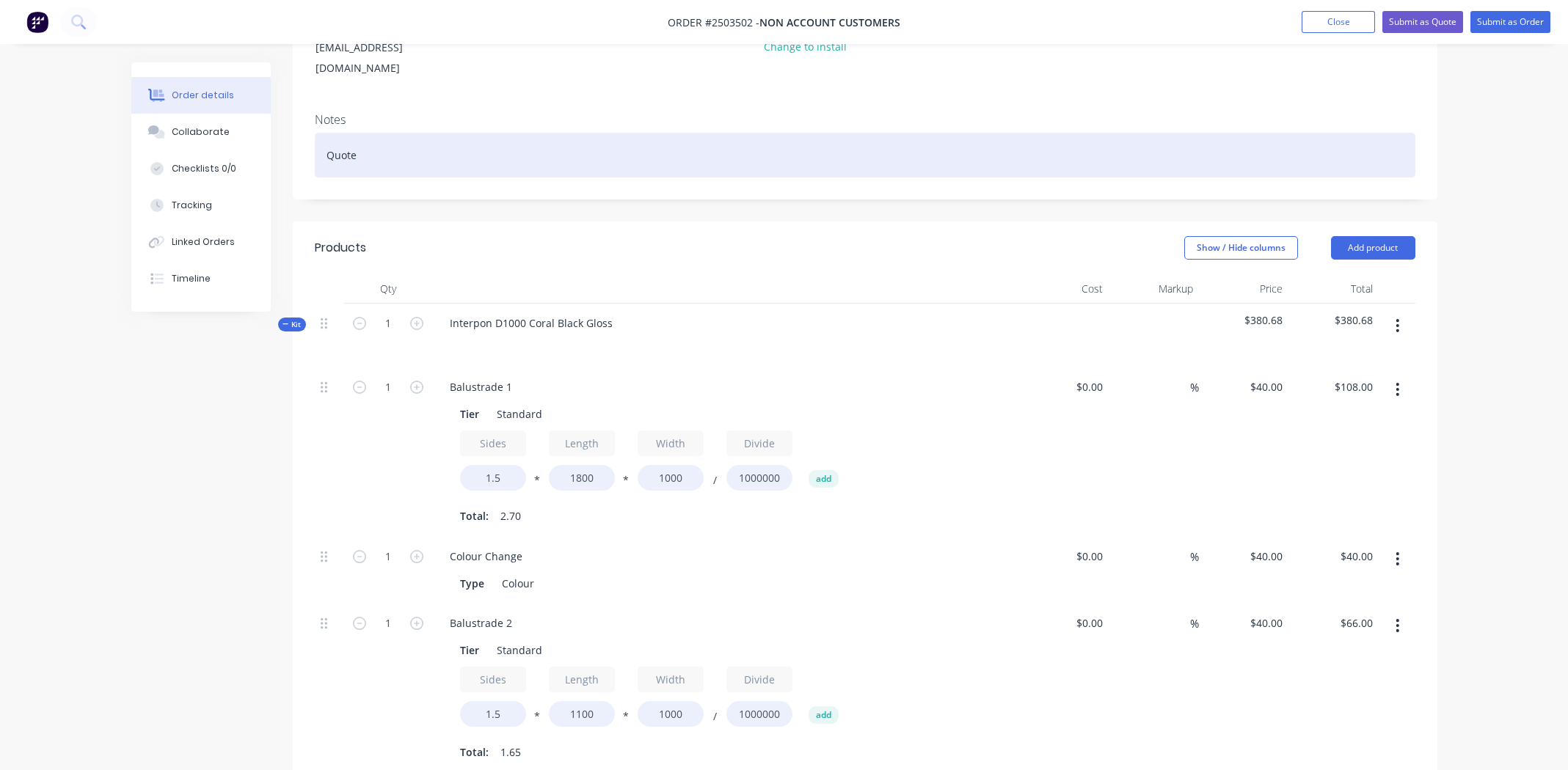 scroll, scrollTop: 107, scrollLeft: 0, axis: vertical 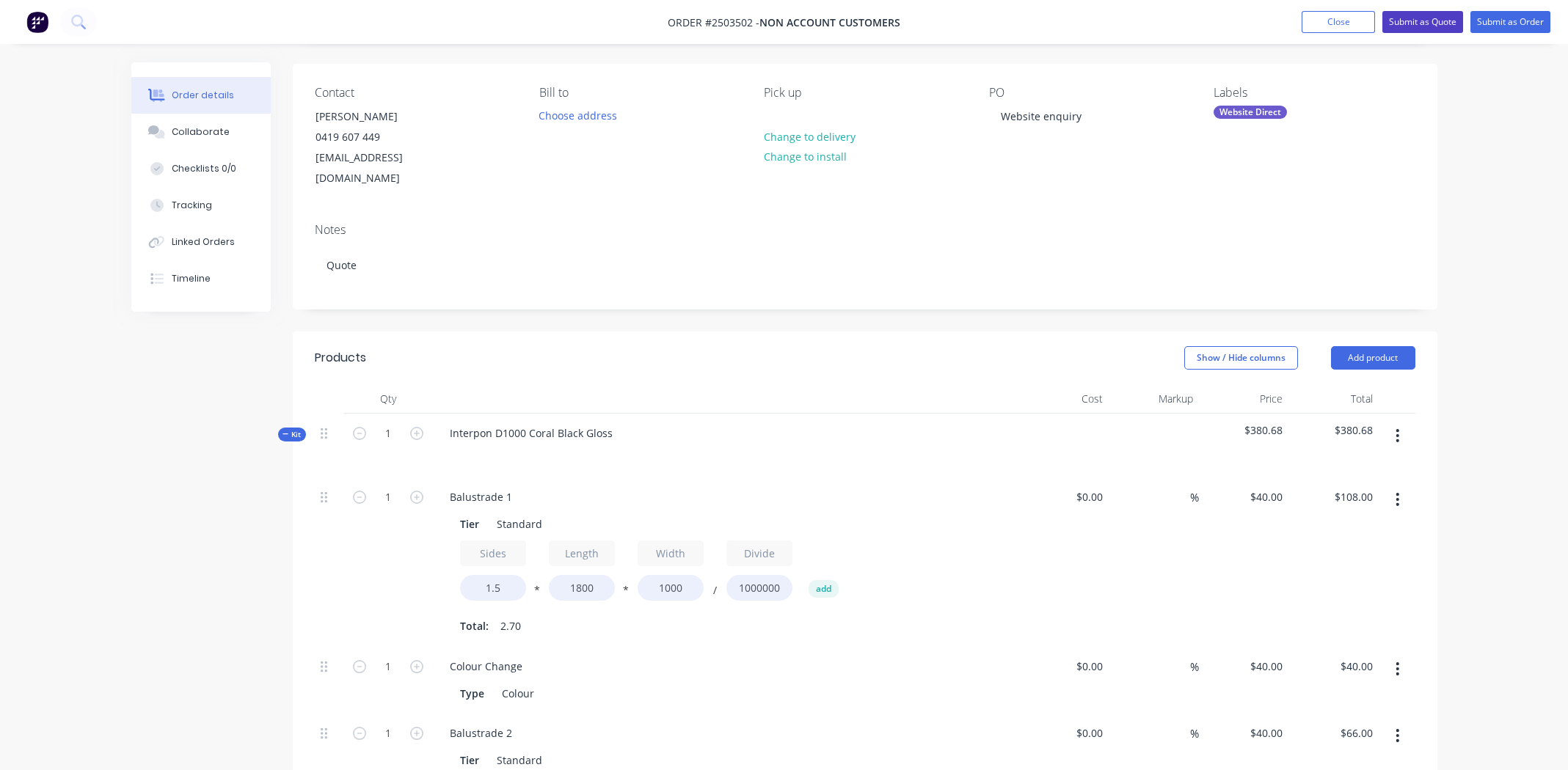 click on "Submit as Quote" at bounding box center (1423, 22) 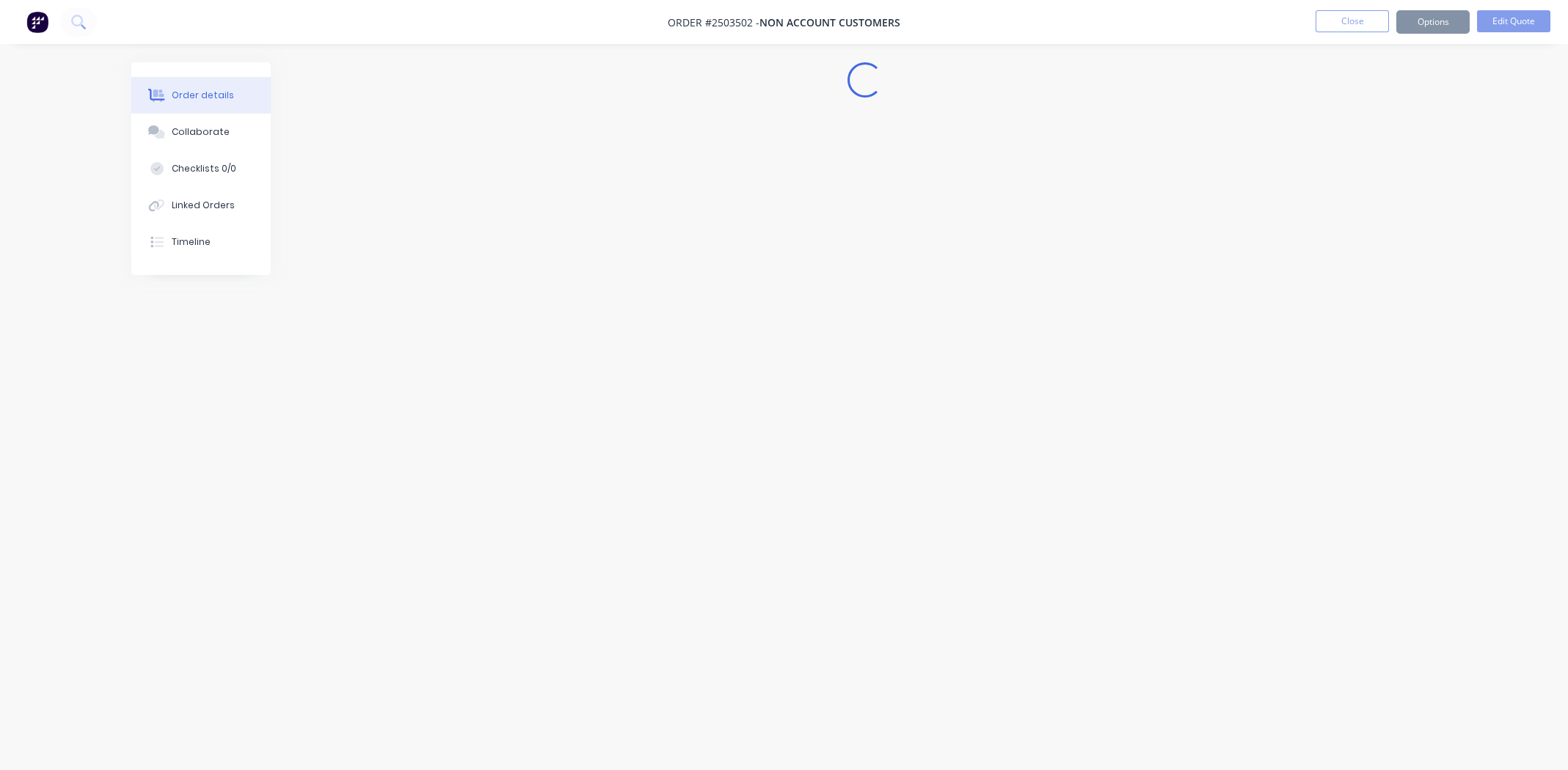 scroll, scrollTop: 0, scrollLeft: 0, axis: both 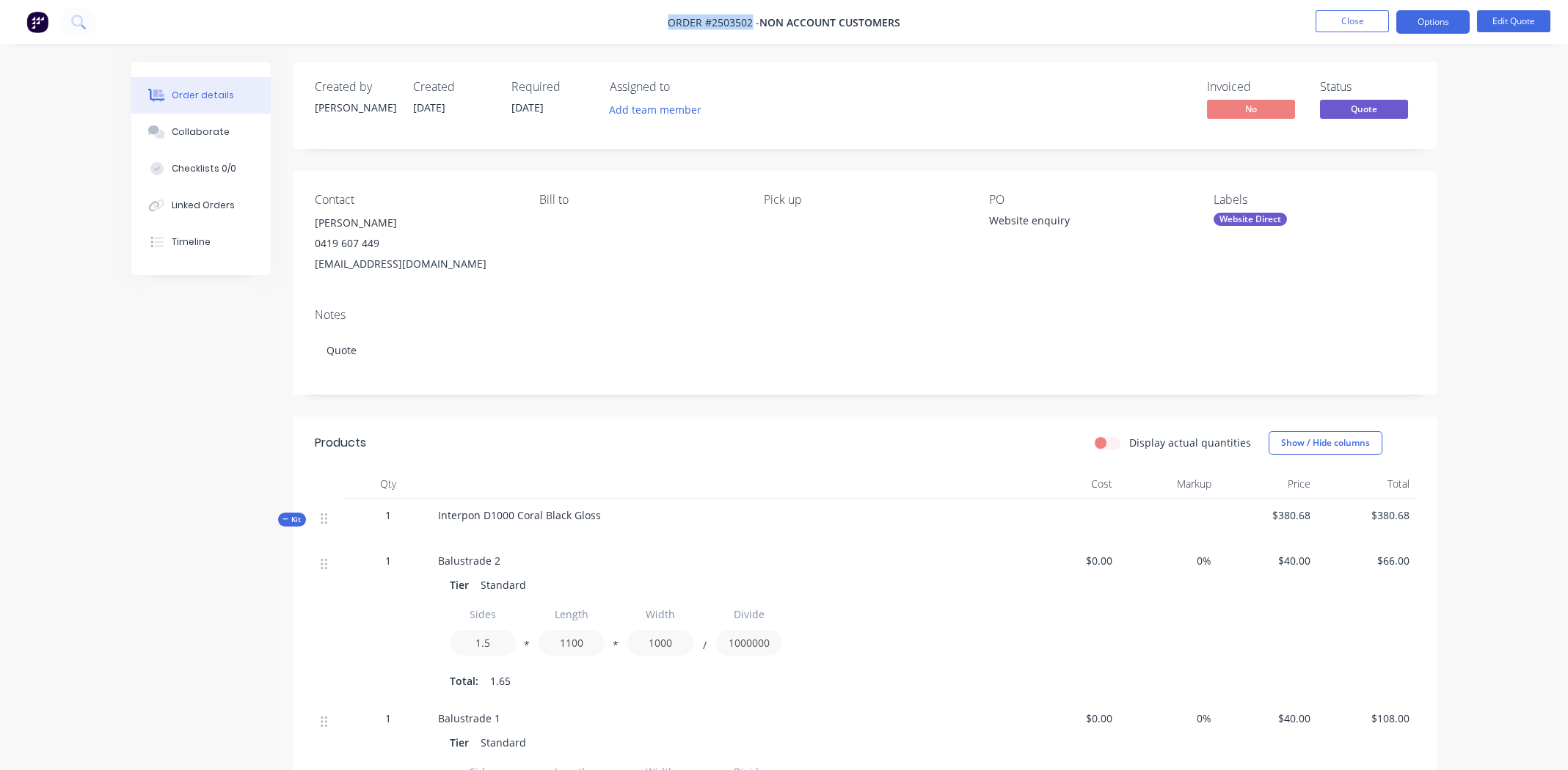 drag, startPoint x: 671, startPoint y: 22, endPoint x: 750, endPoint y: 22, distance: 79 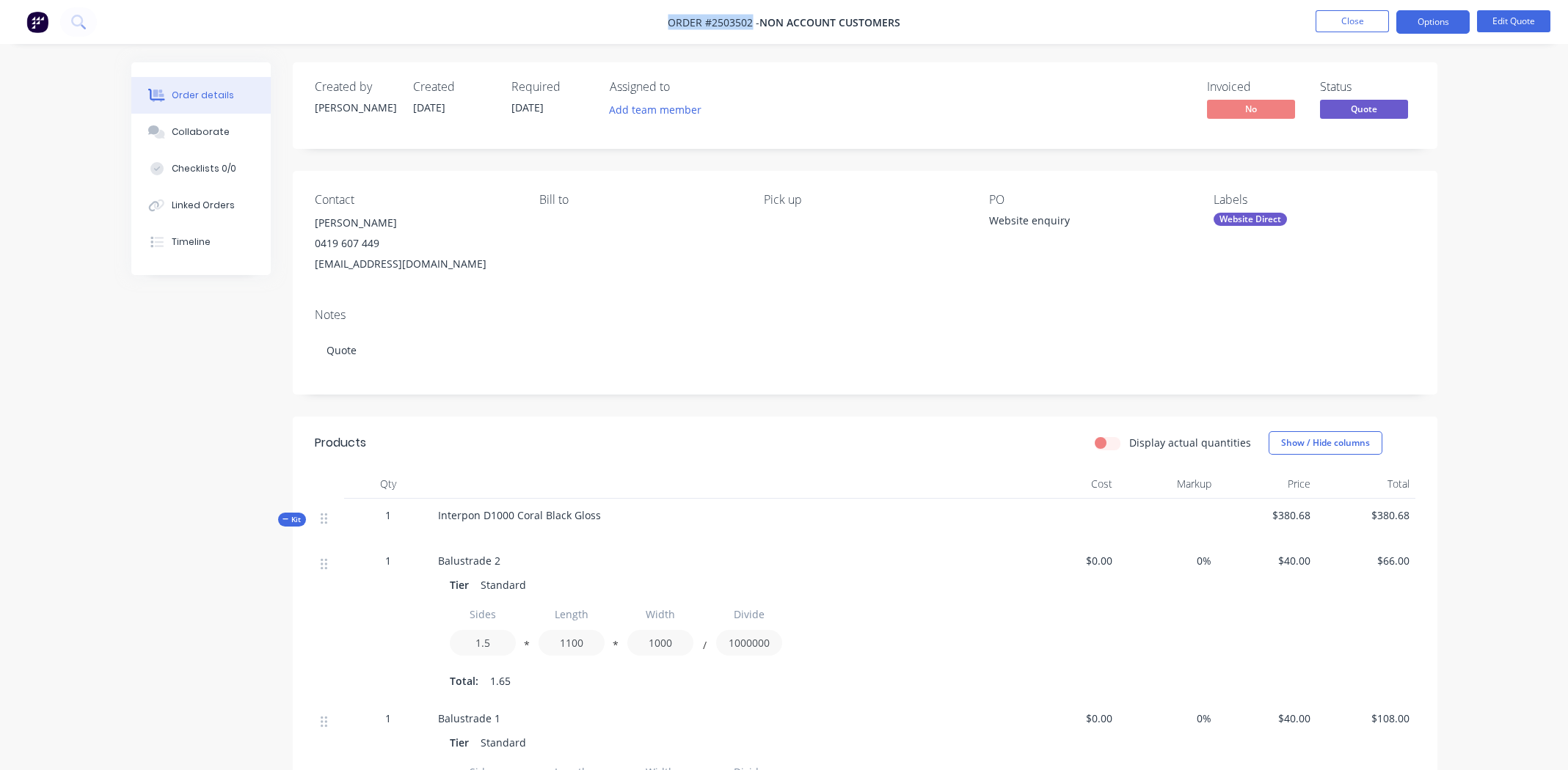 click on "Order #2503502 -" at bounding box center (713, 22) 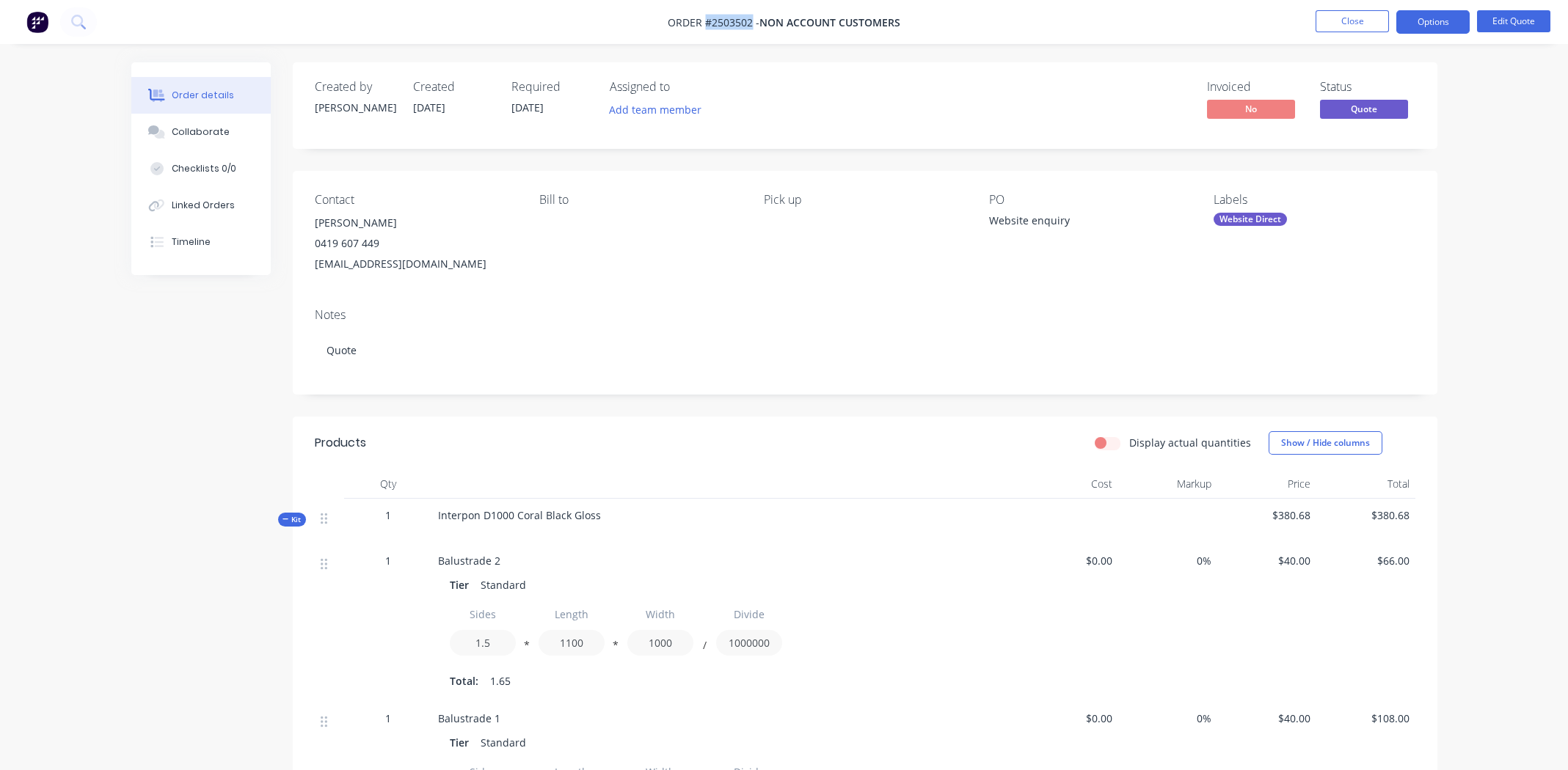 drag, startPoint x: 707, startPoint y: 19, endPoint x: 749, endPoint y: 23, distance: 42.19005 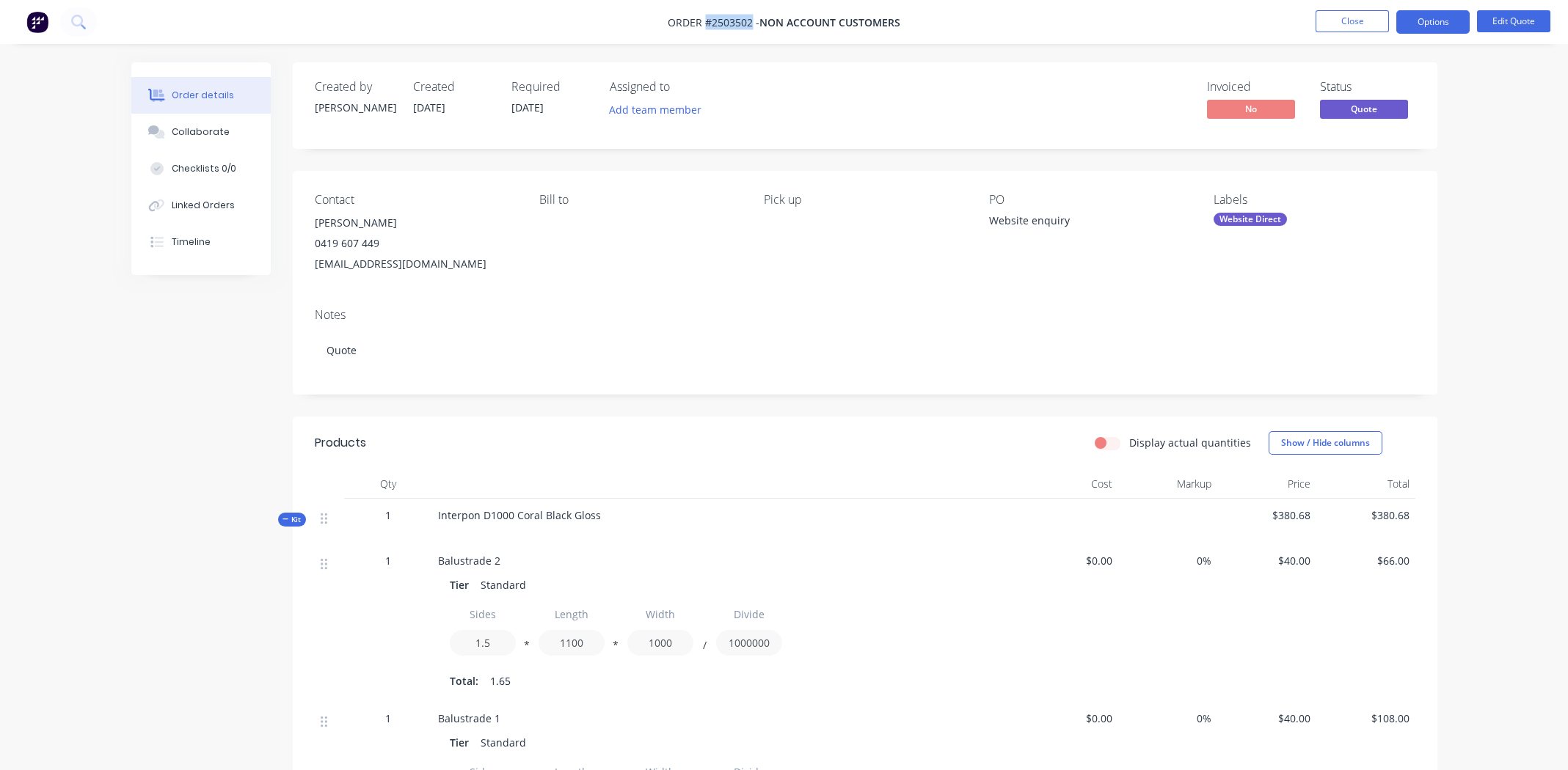 click on "Order #2503502 -" at bounding box center [713, 22] 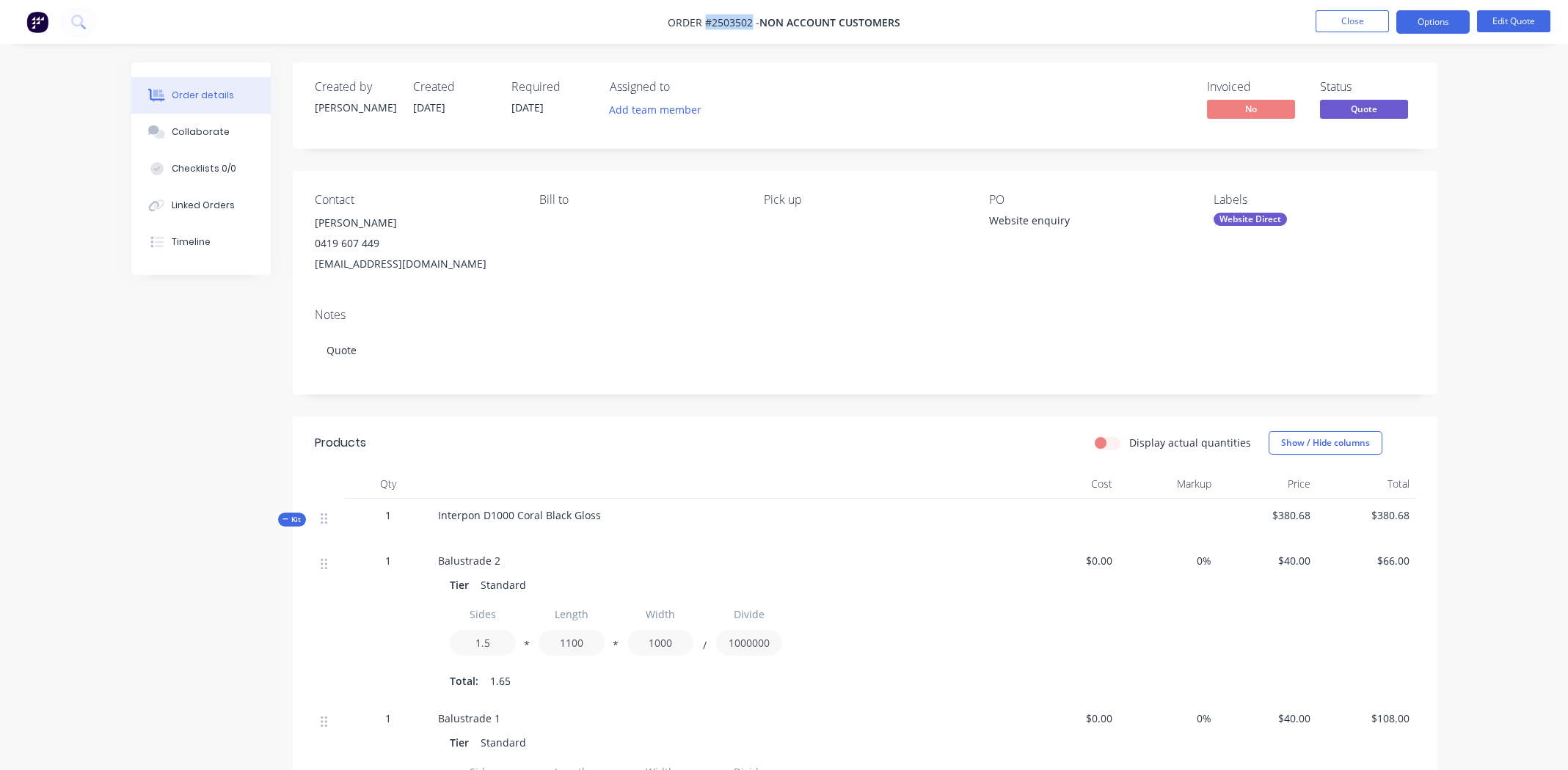 copy on "#2503502" 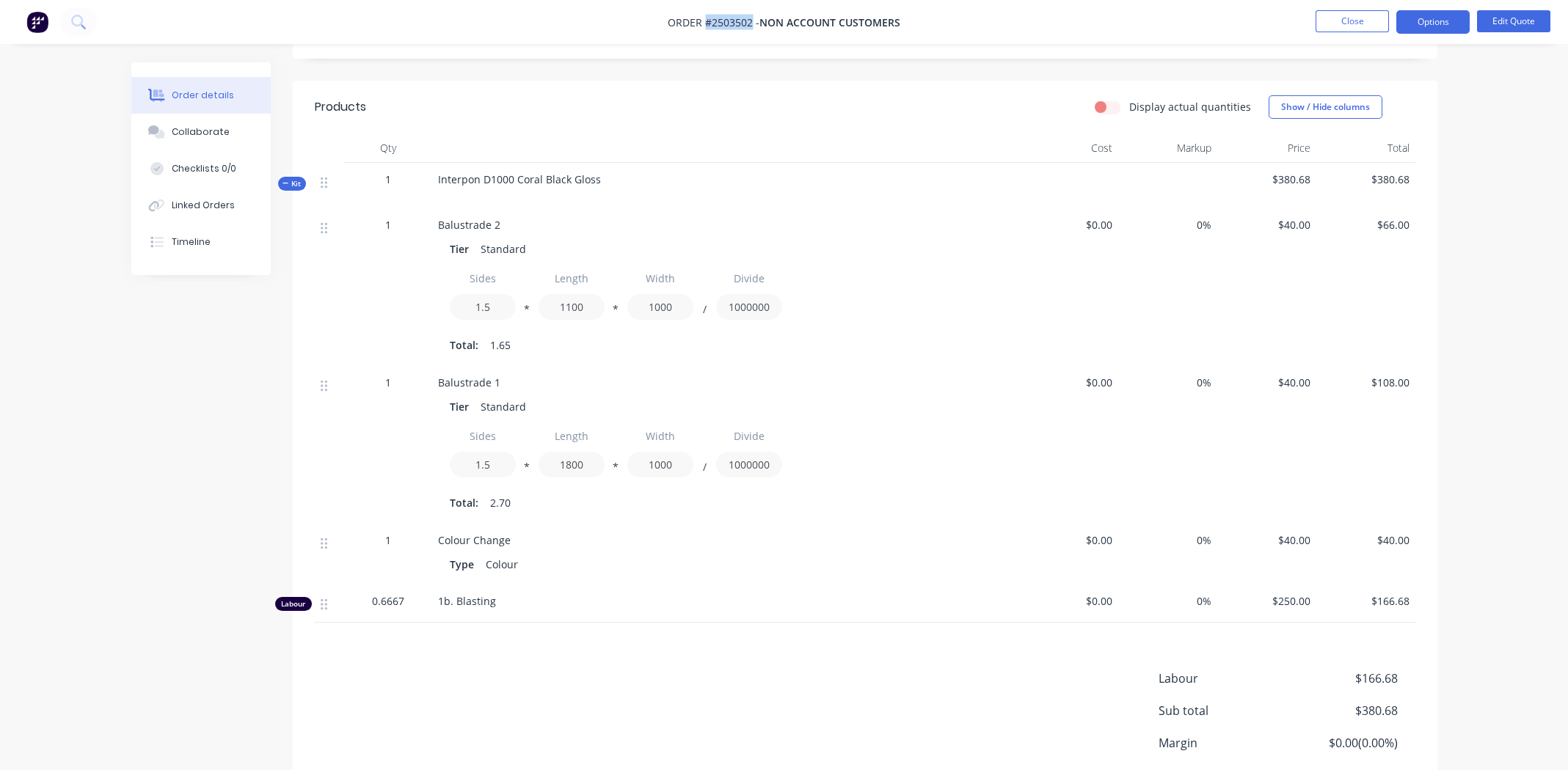 scroll, scrollTop: 450, scrollLeft: 0, axis: vertical 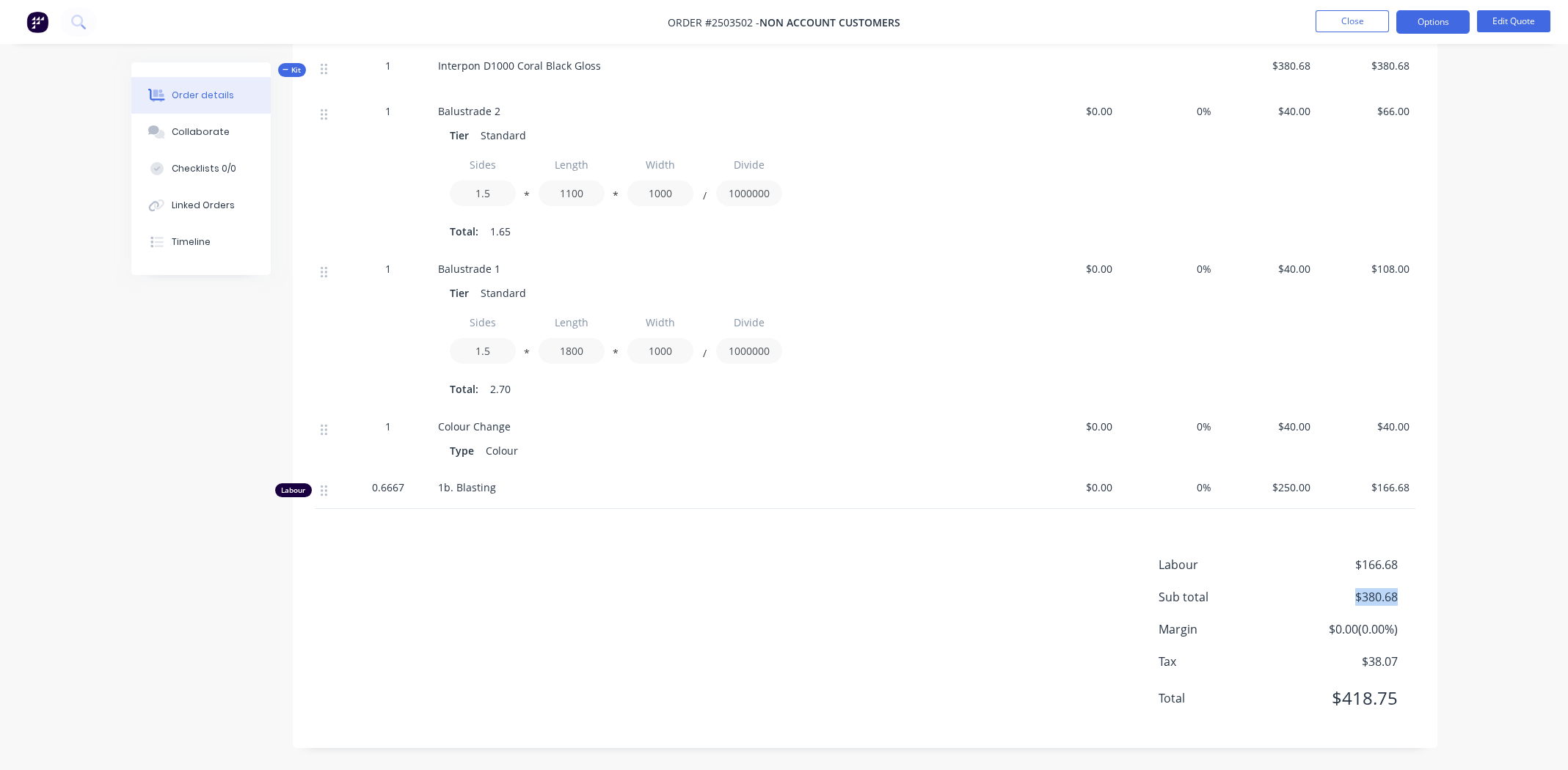 drag, startPoint x: 1354, startPoint y: 596, endPoint x: 1399, endPoint y: 595, distance: 45.01111 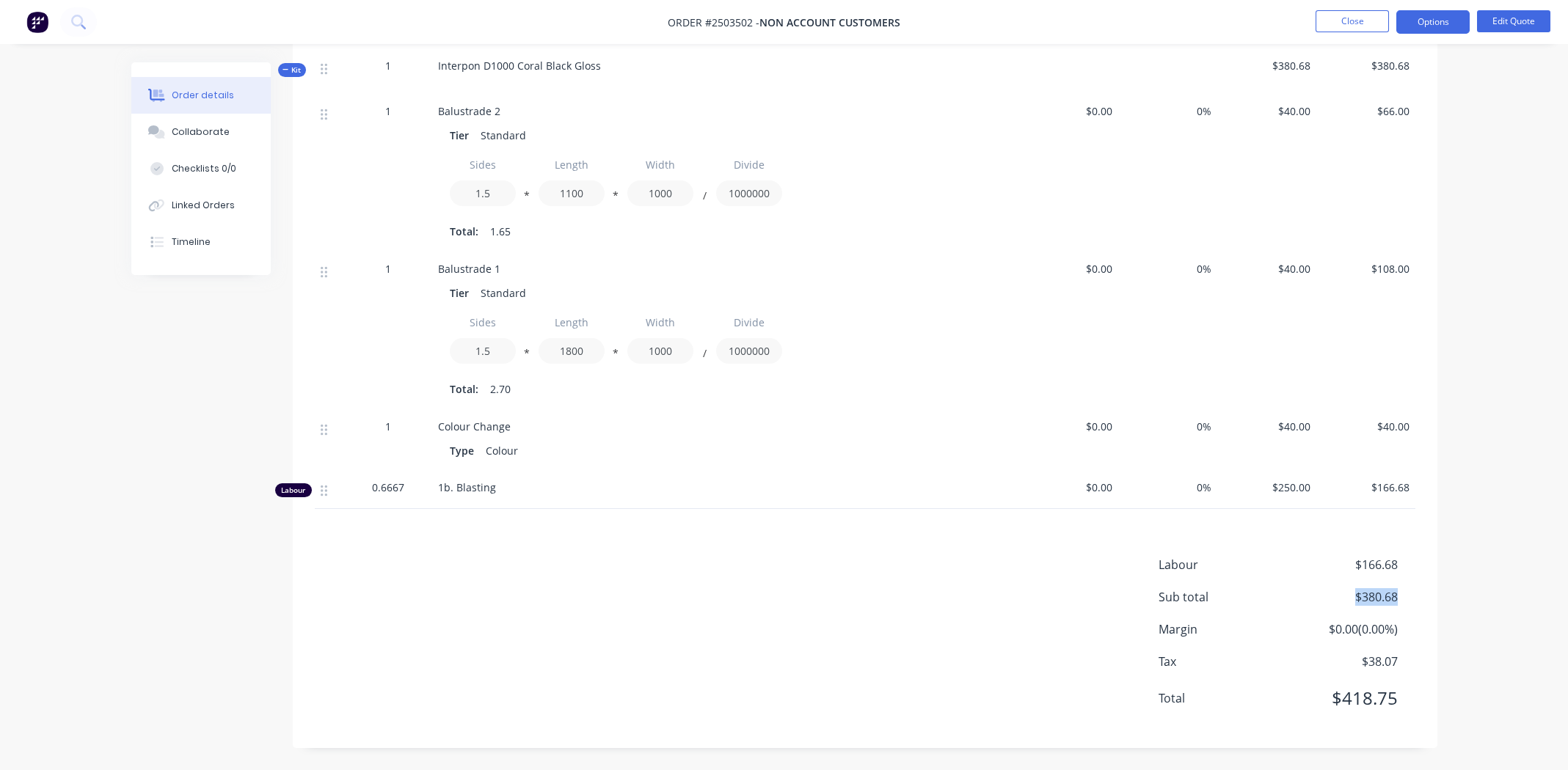 click on "Sub total $380.68" at bounding box center [1287, 597] 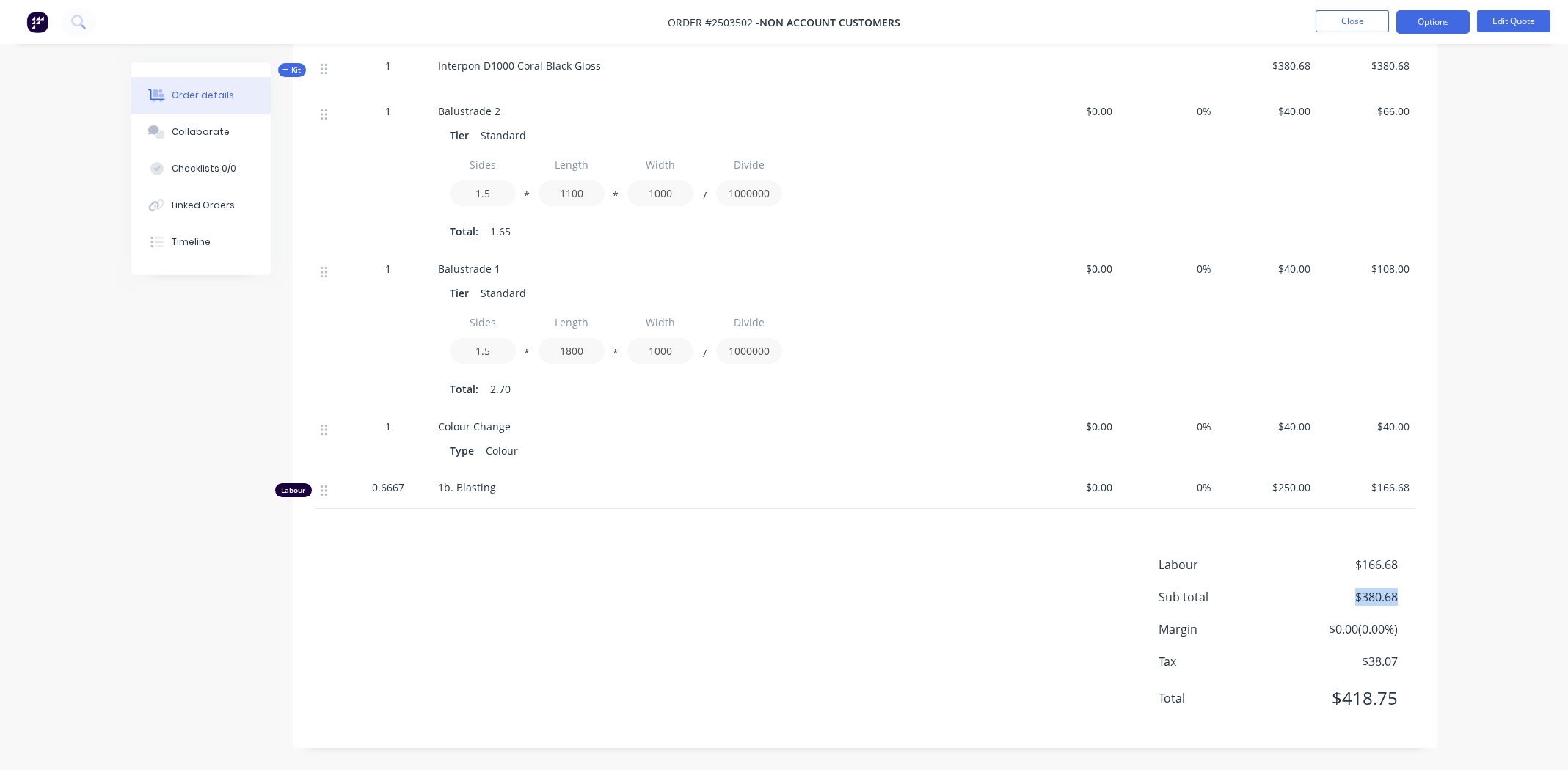 copy on "$380.68" 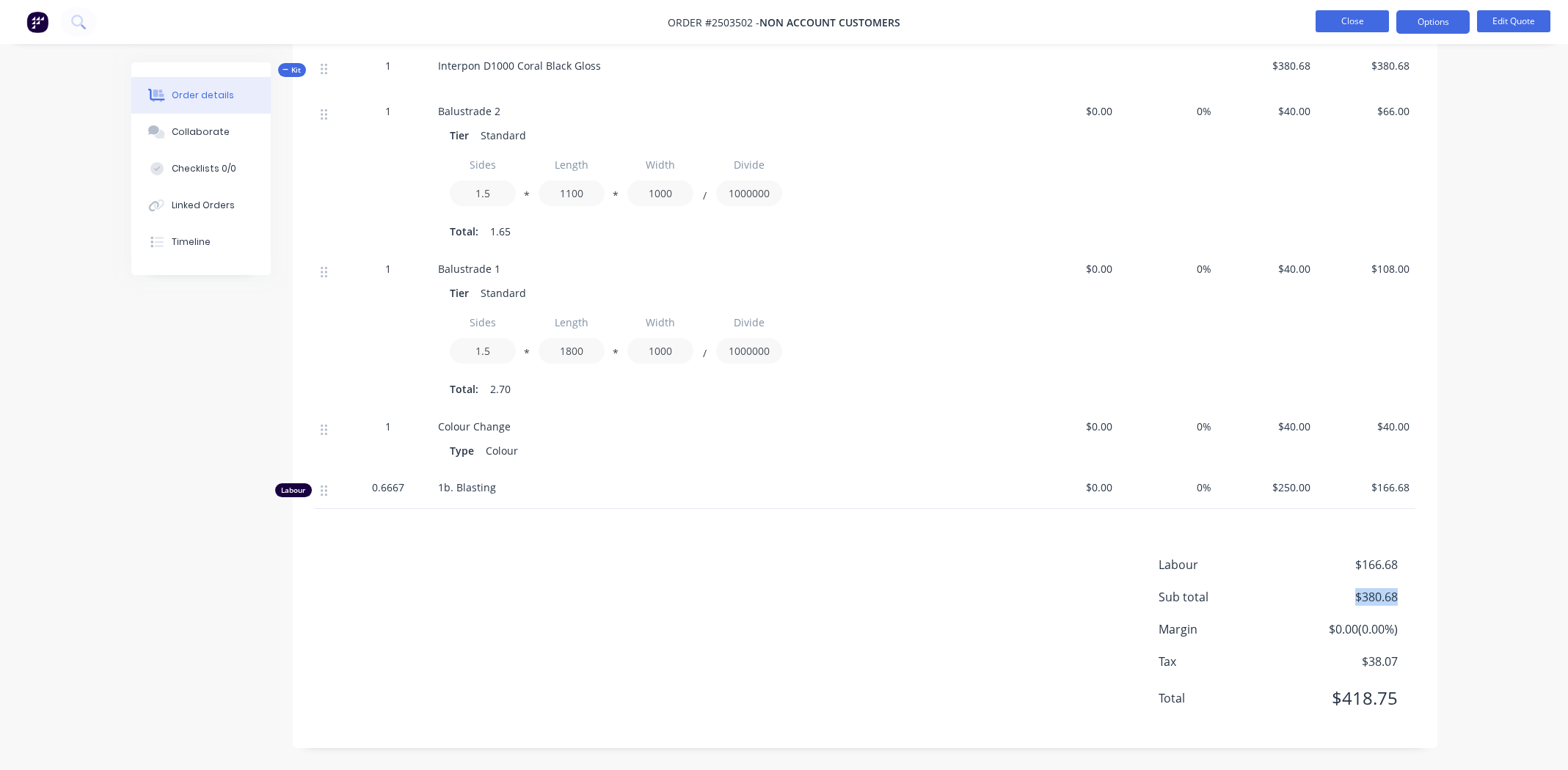 click on "Close" at bounding box center [1352, 21] 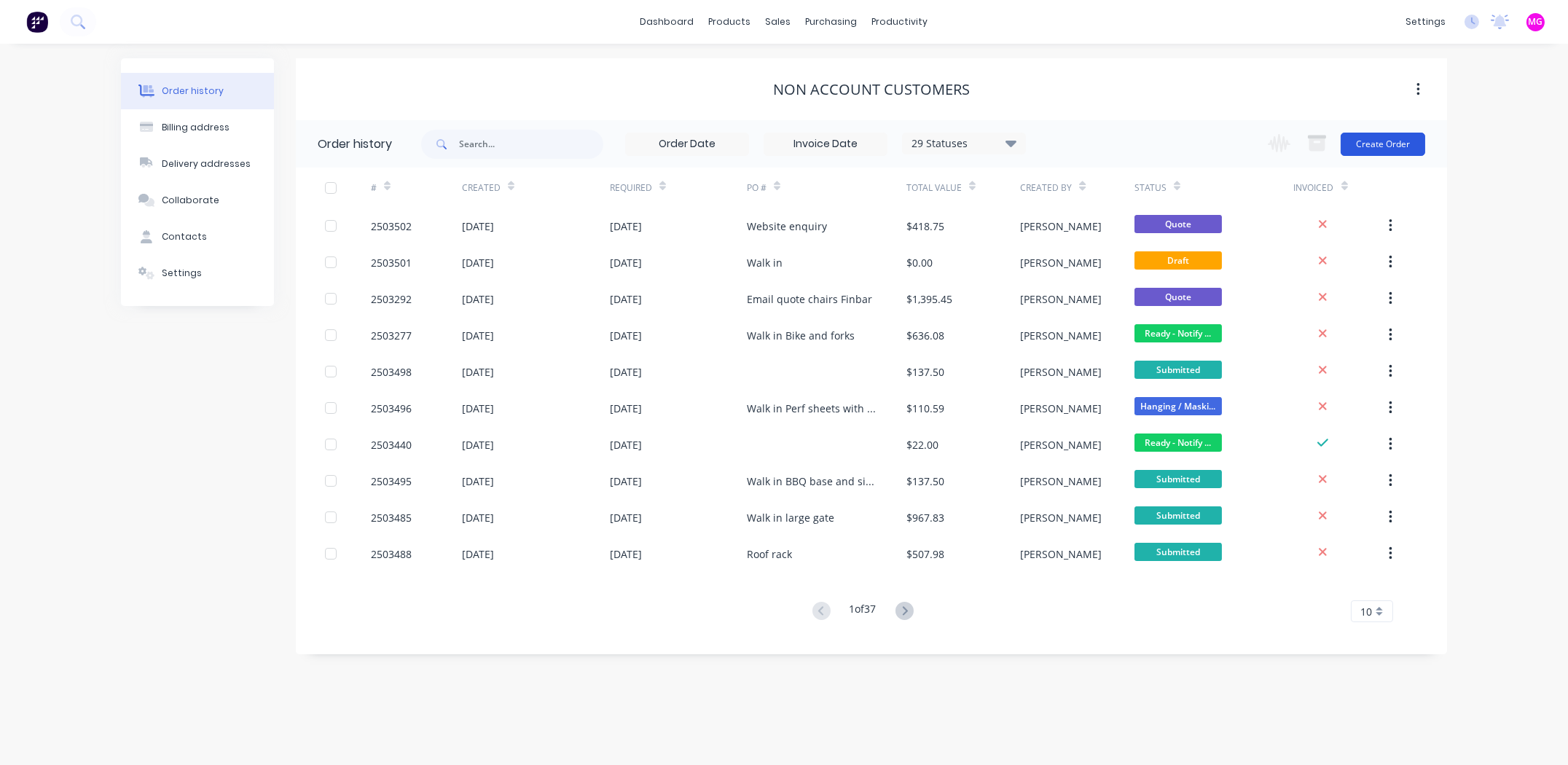 click on "Create Order" at bounding box center [1383, 144] 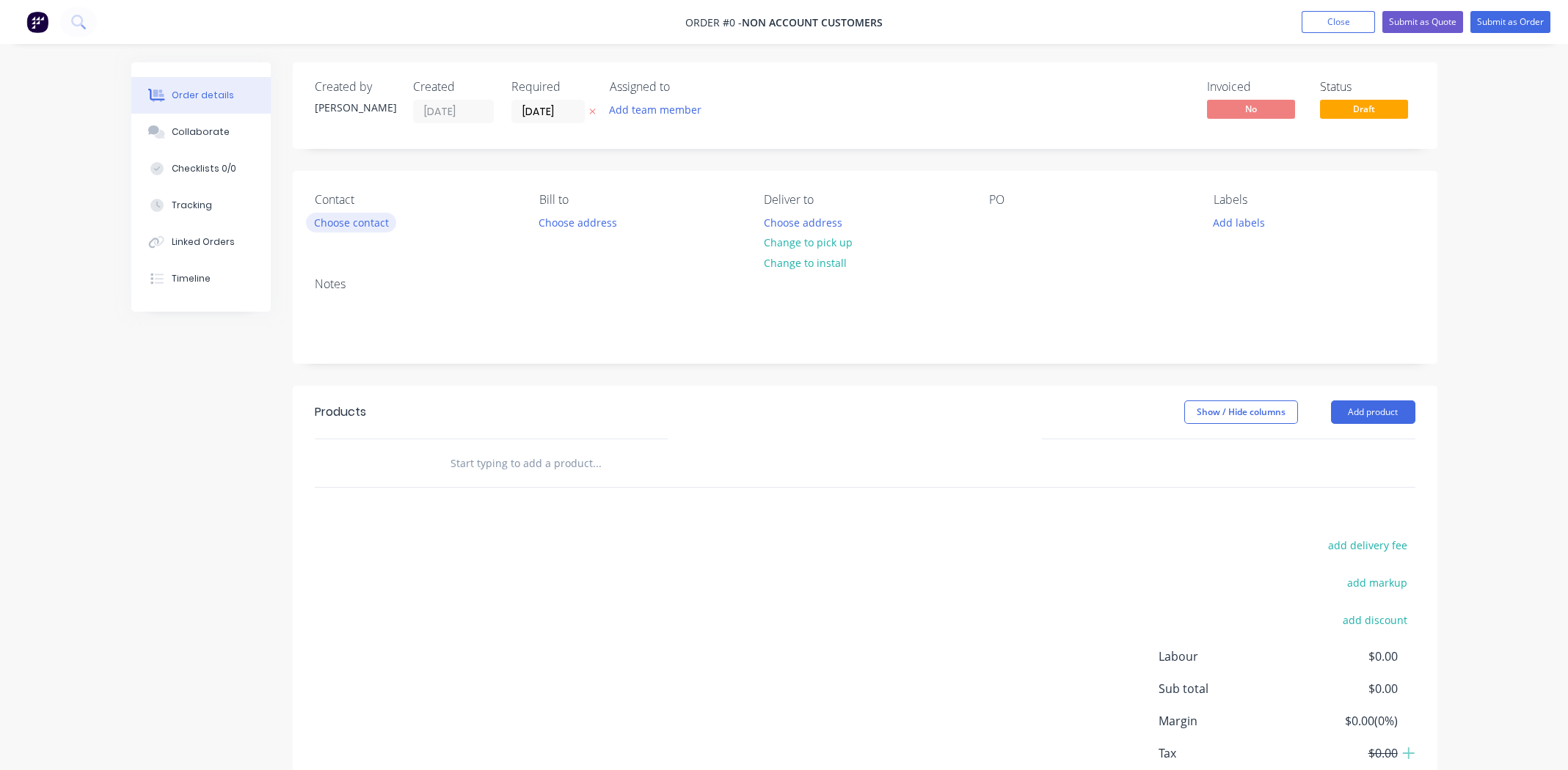 click on "Choose contact" at bounding box center [351, 222] 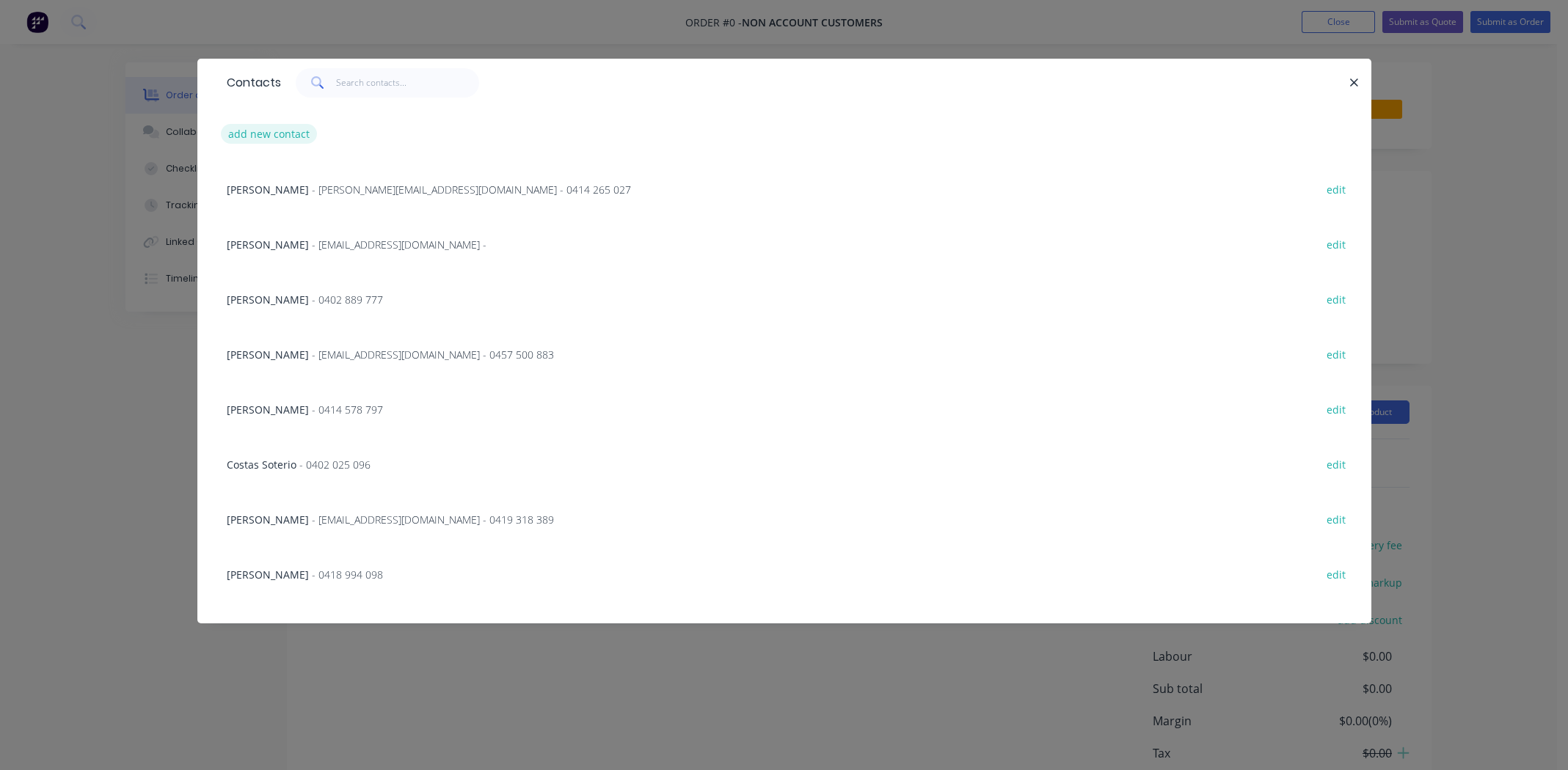 click on "add new contact" at bounding box center [269, 133] 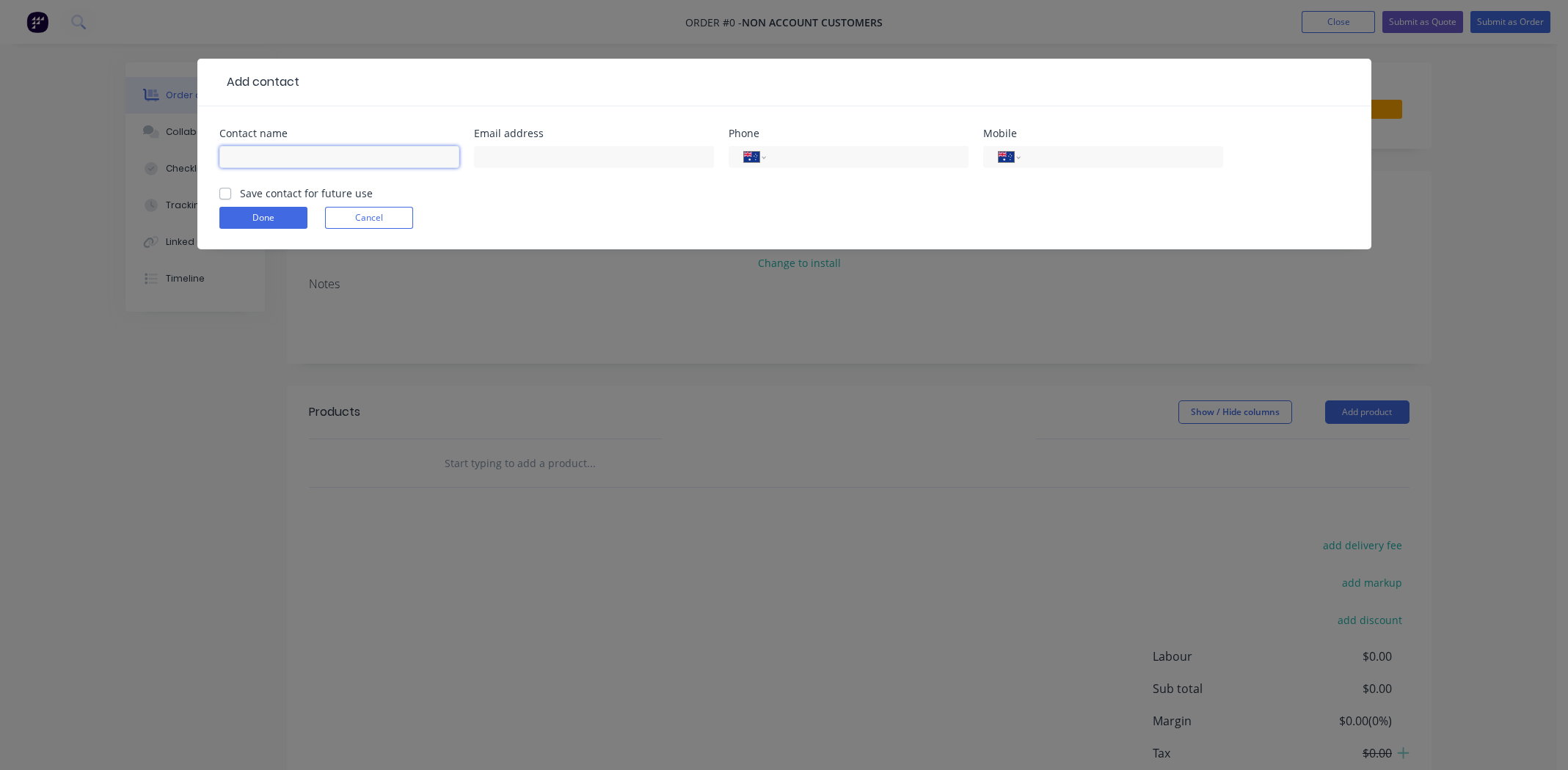 click at bounding box center [339, 157] 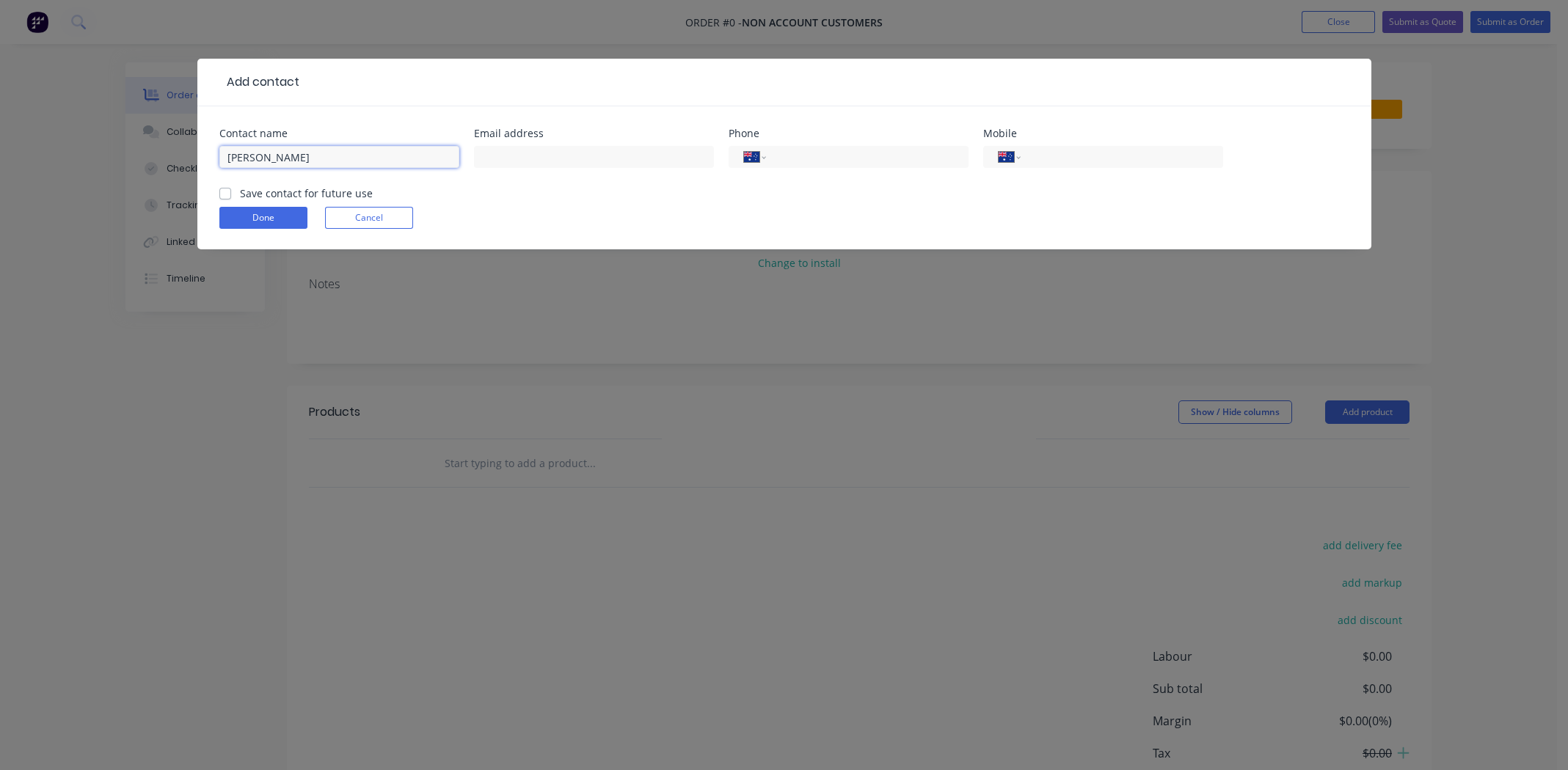 type on "[PERSON_NAME]" 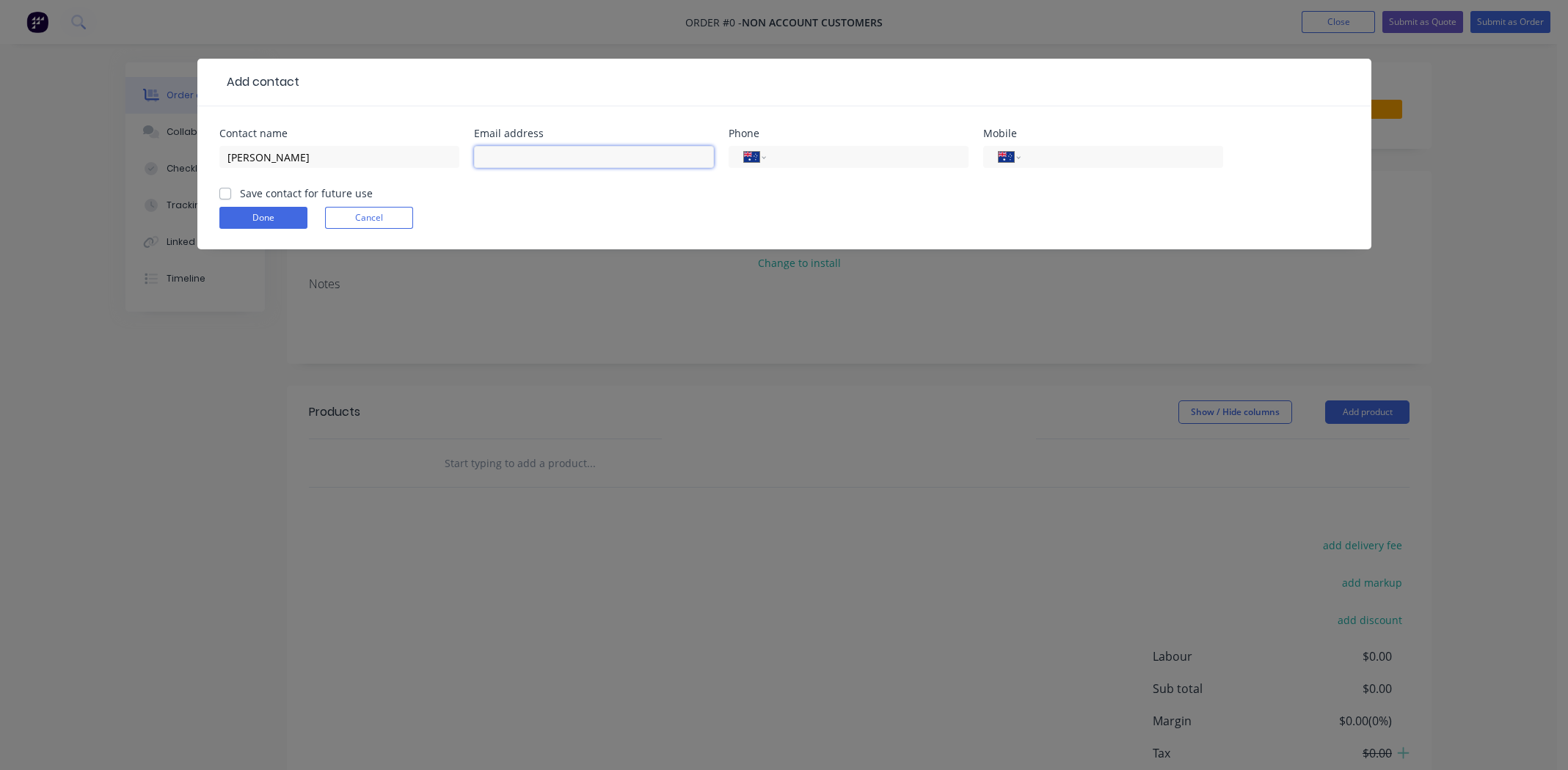 paste on "[PERSON_NAME][EMAIL_ADDRESS][DOMAIN_NAME]" 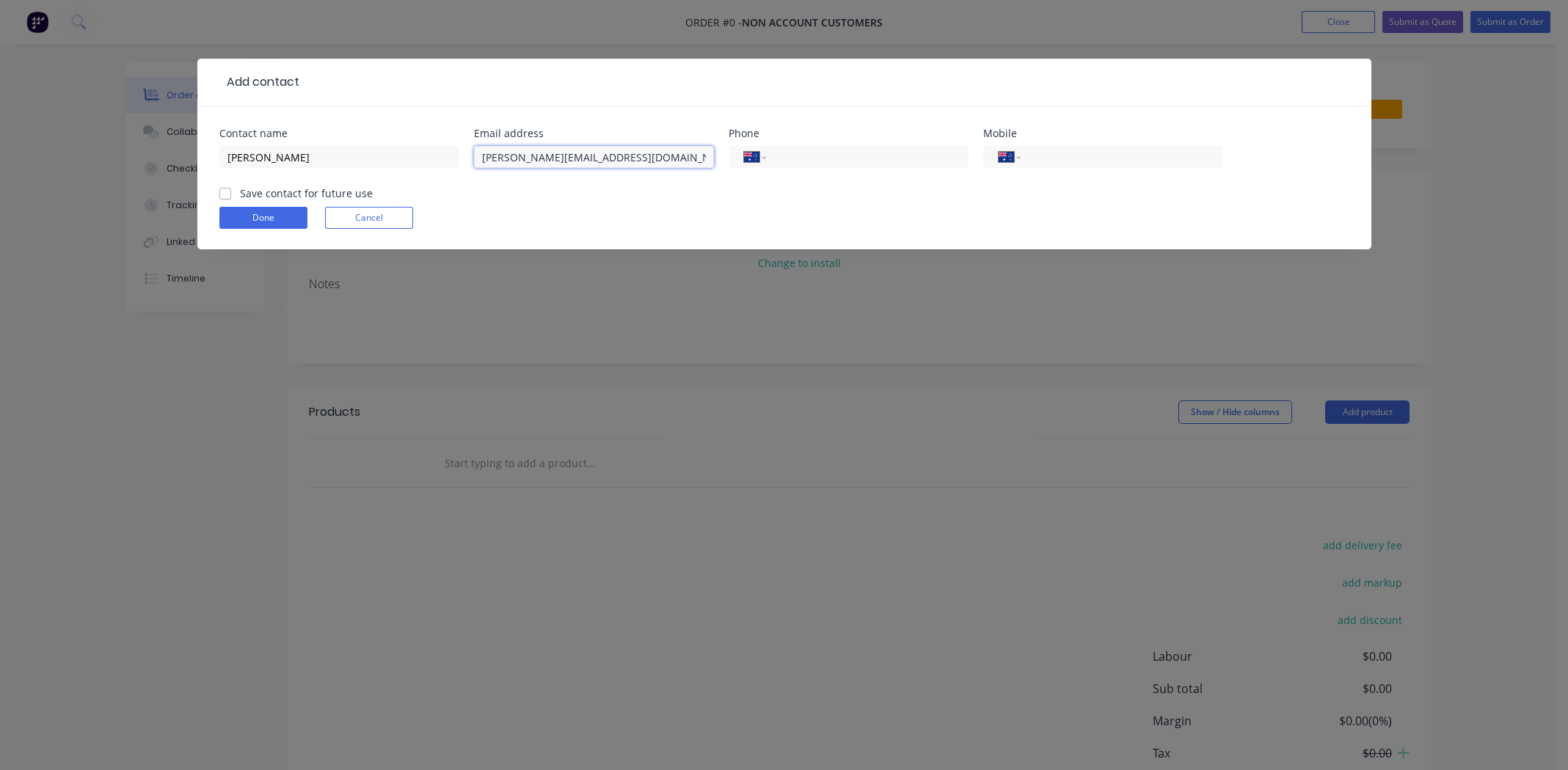 type on "[PERSON_NAME][EMAIL_ADDRESS][DOMAIN_NAME]" 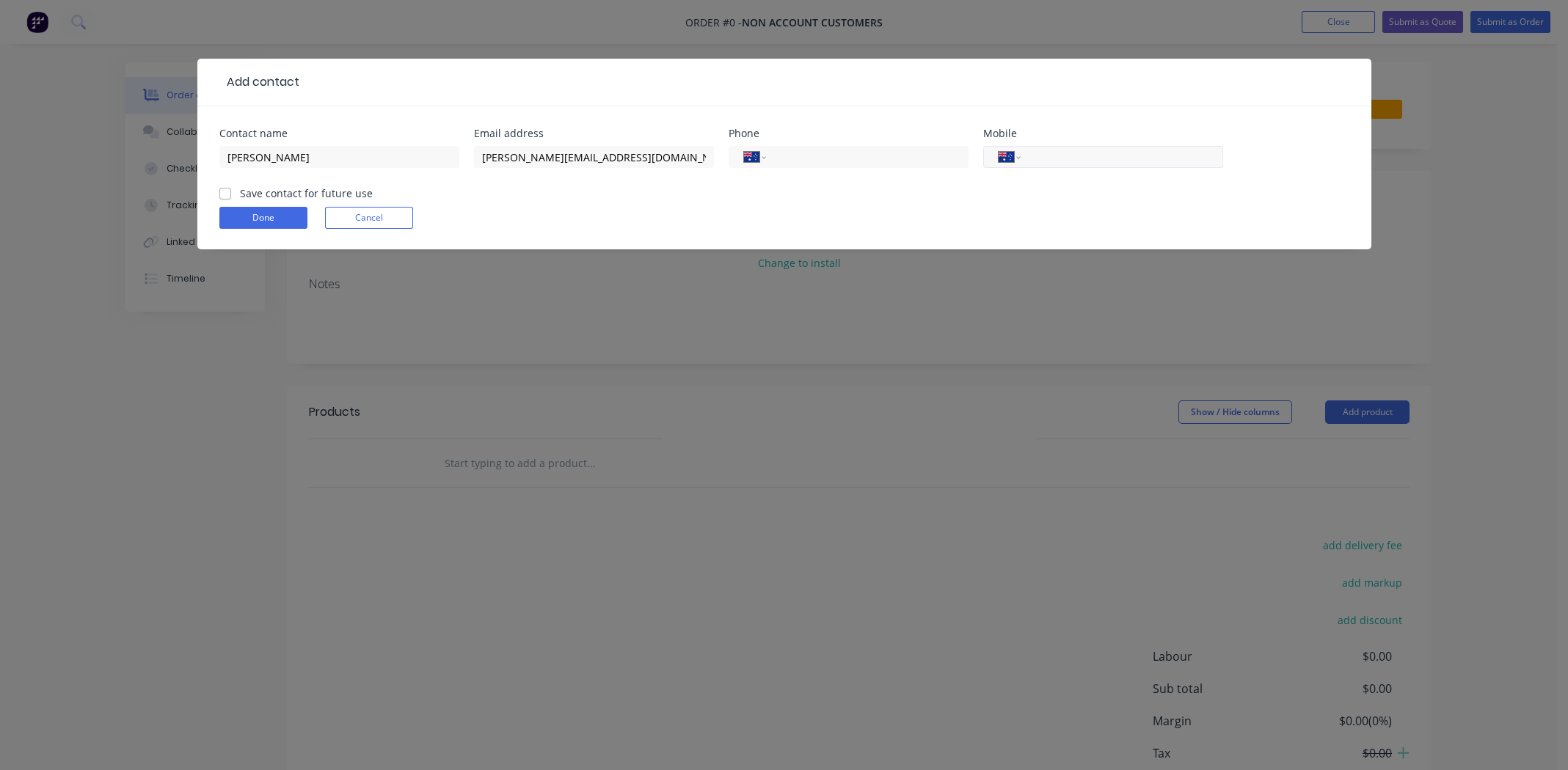 paste on "0414 587 468" 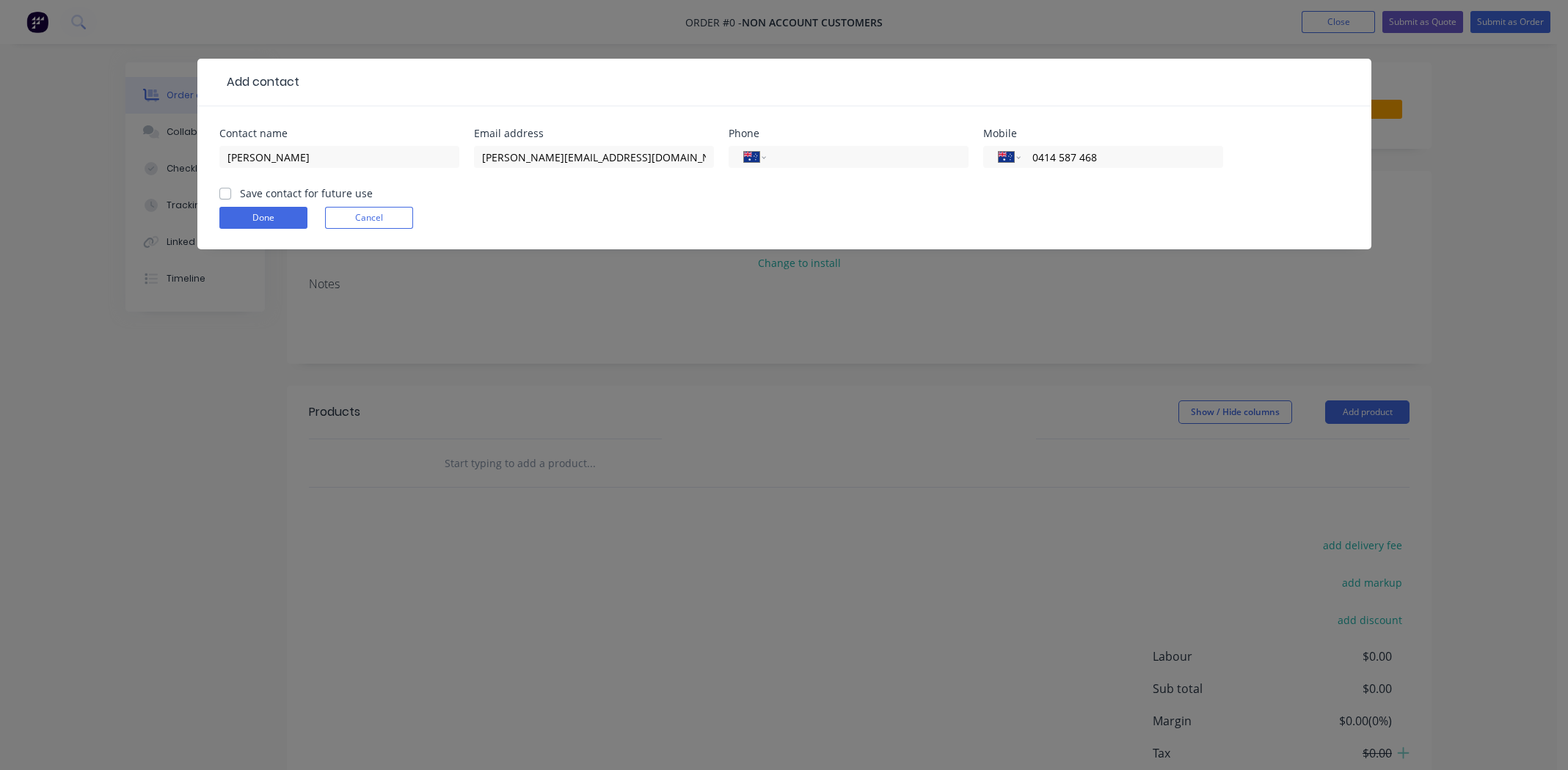 type on "0414 587 468" 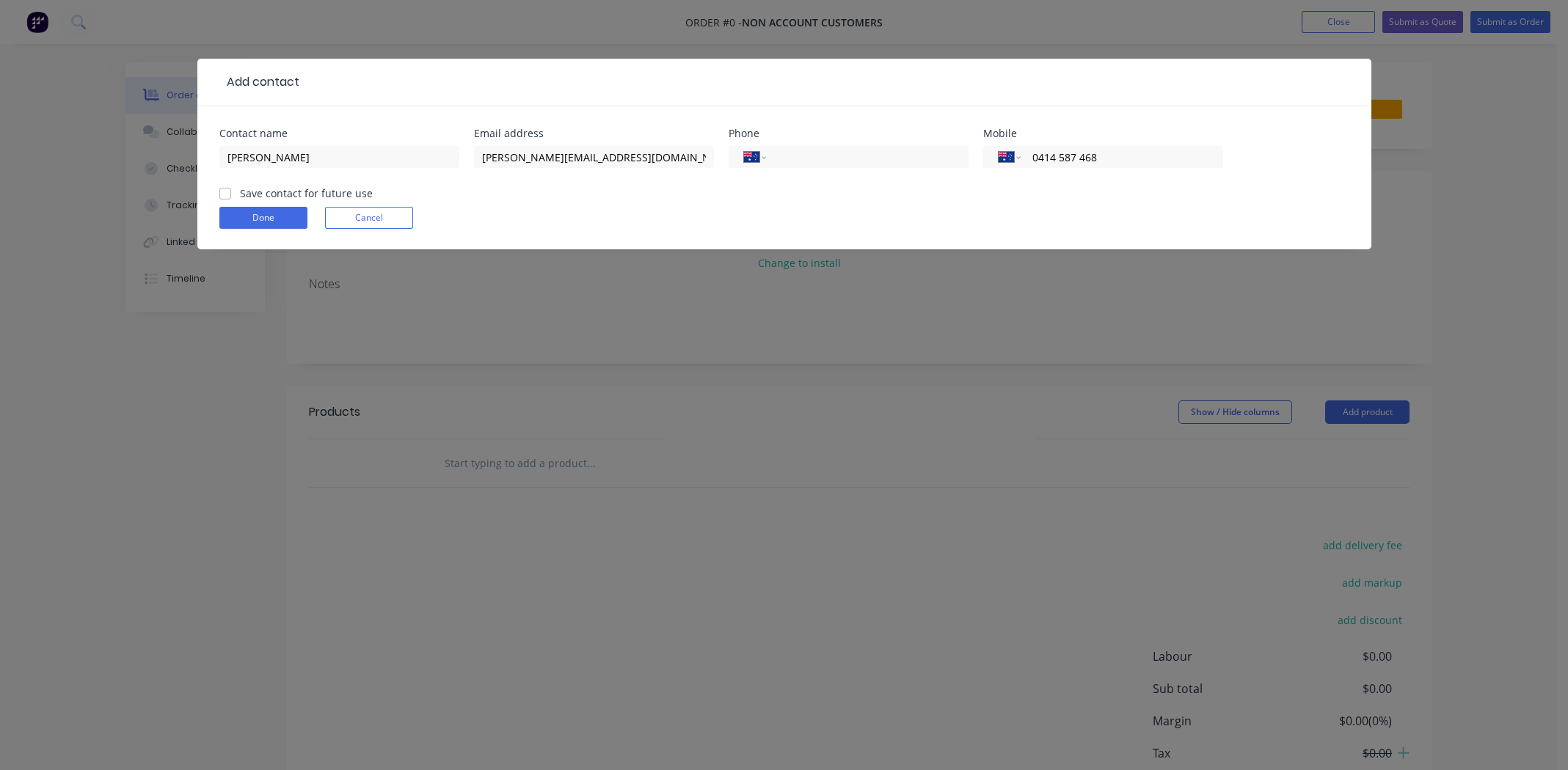 click on "Save contact for future use" at bounding box center [225, 192] 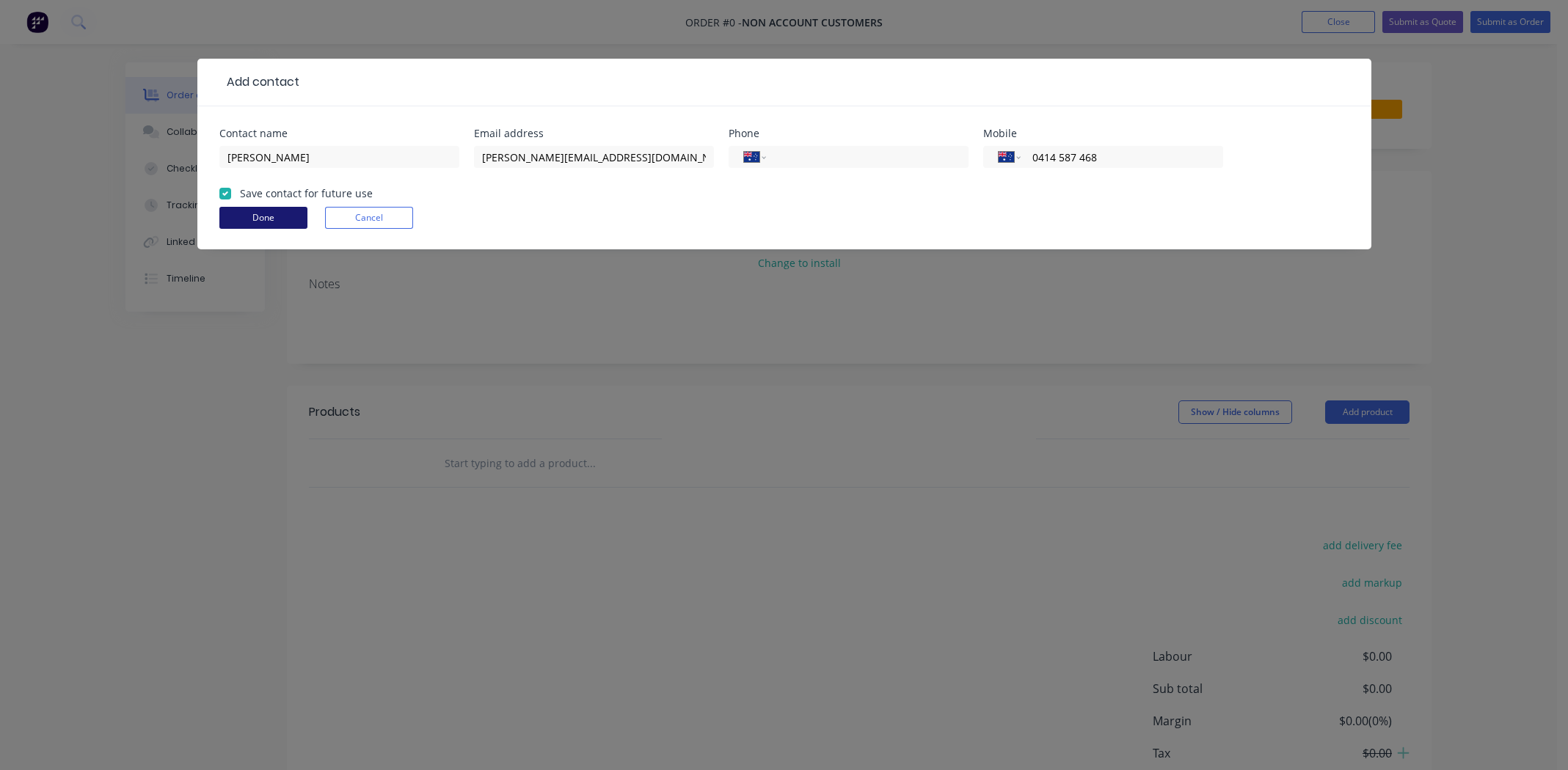 click on "Done" at bounding box center [263, 218] 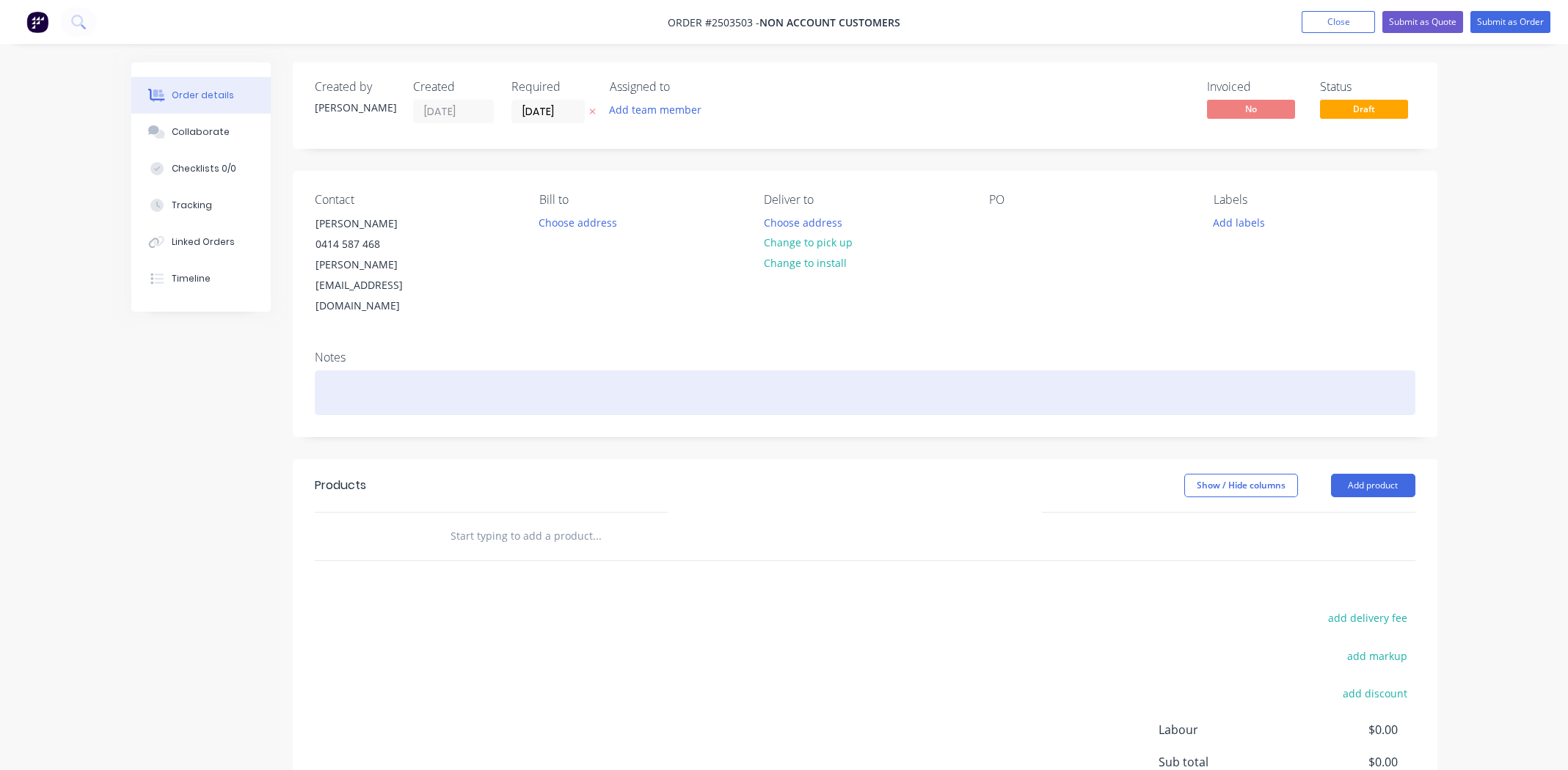 click at bounding box center (865, 392) 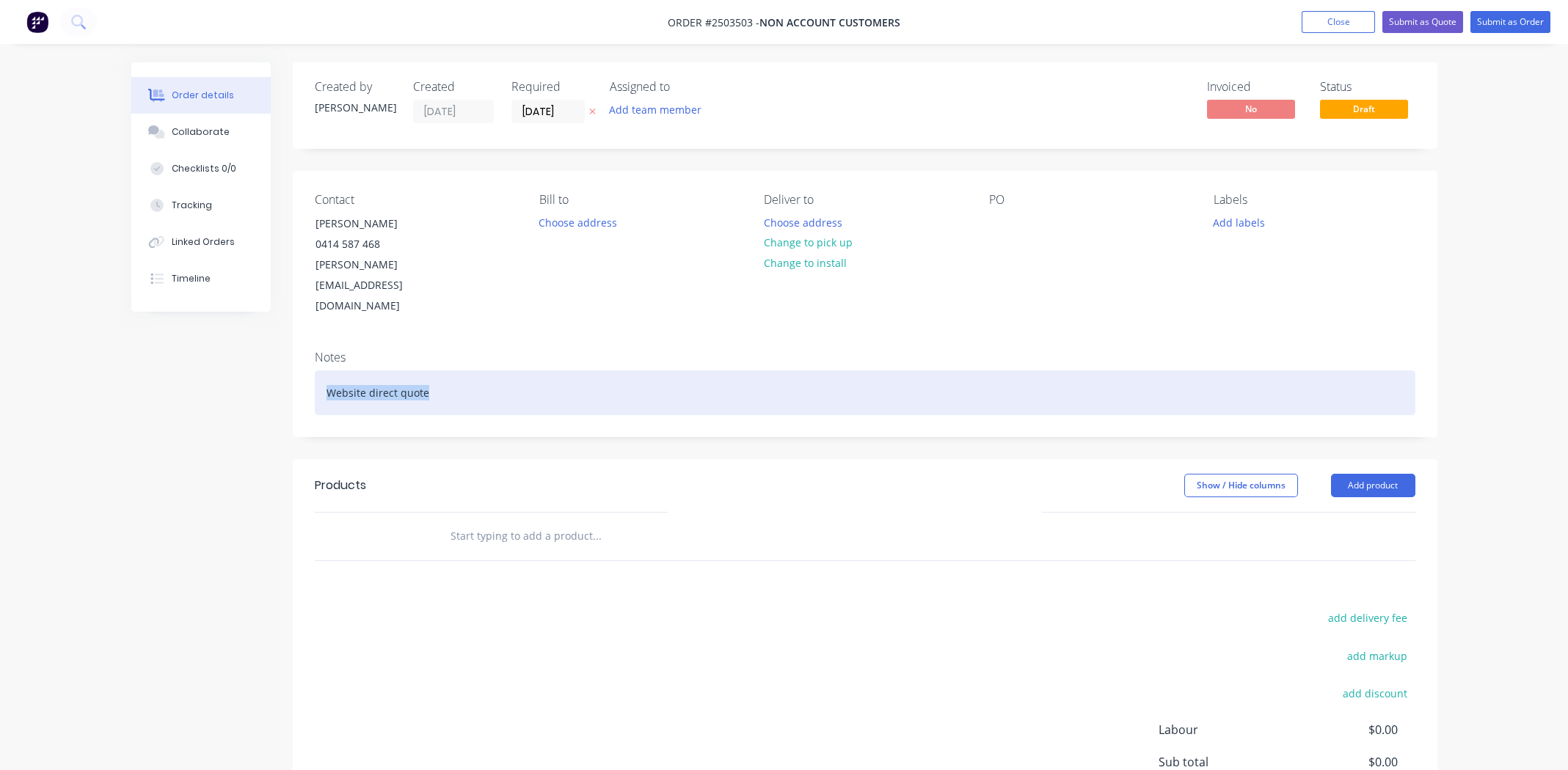 copy on "Website direct quote" 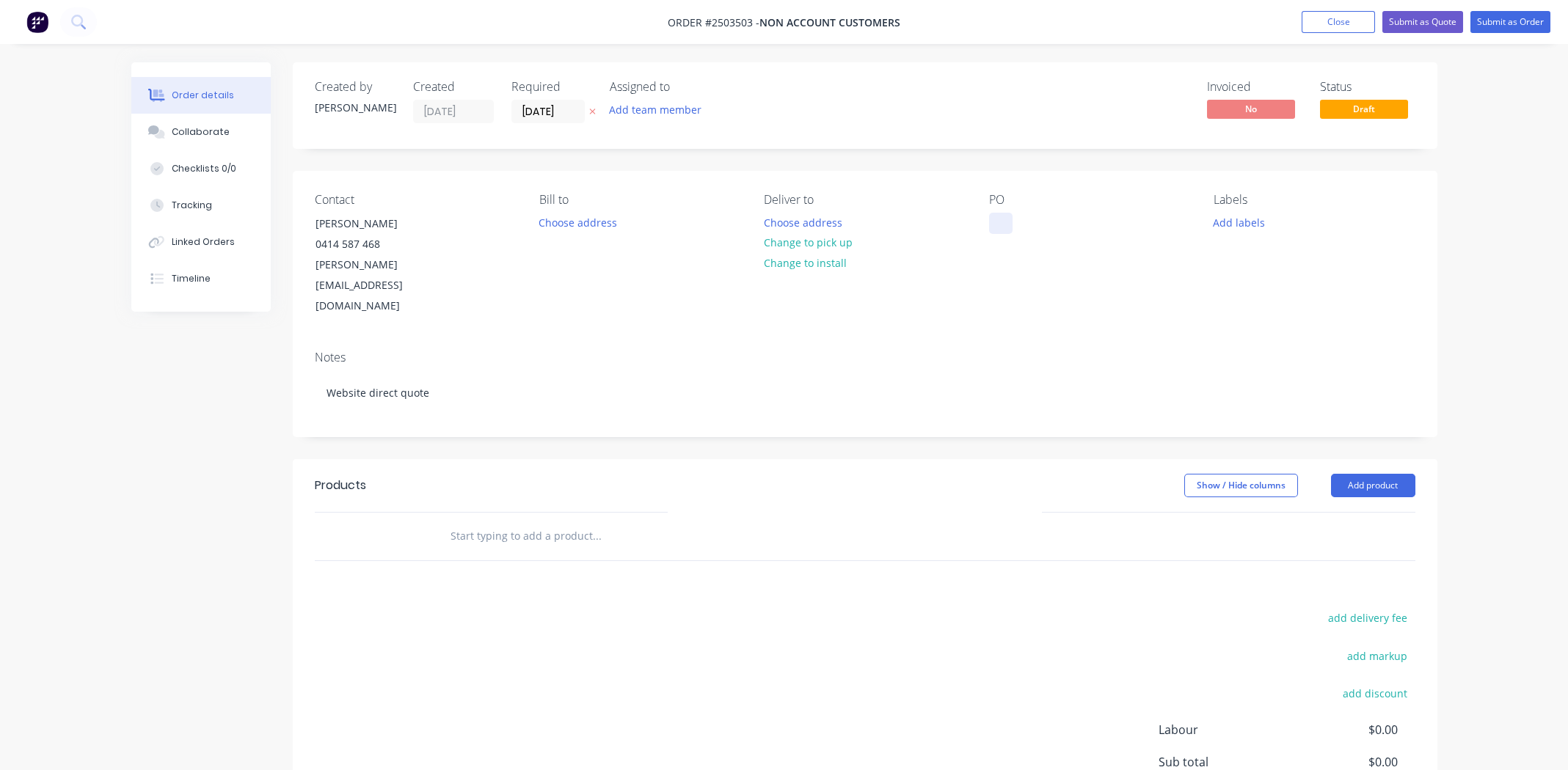click at bounding box center [1001, 223] 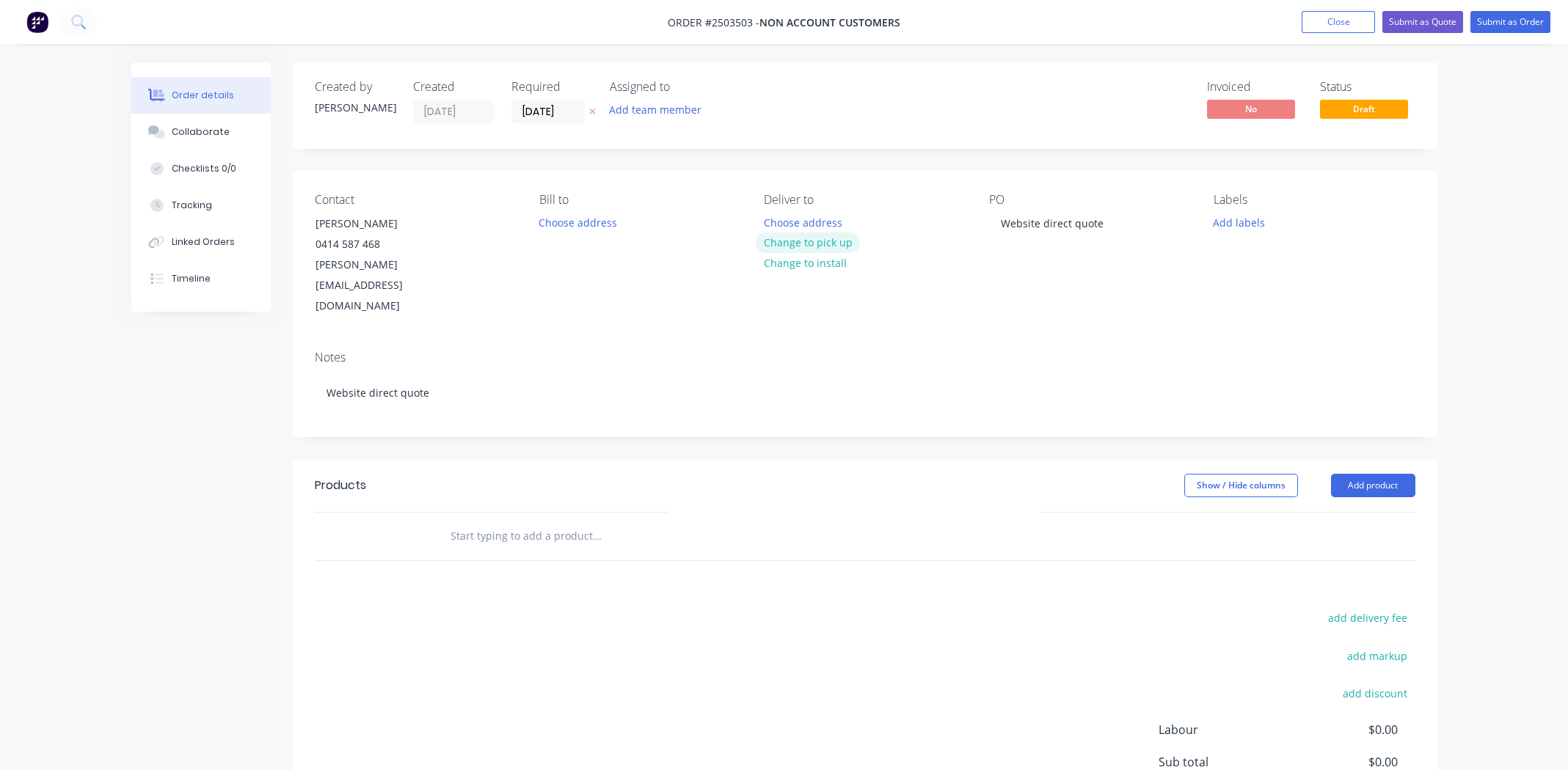 click on "Change to pick up" at bounding box center (808, 242) 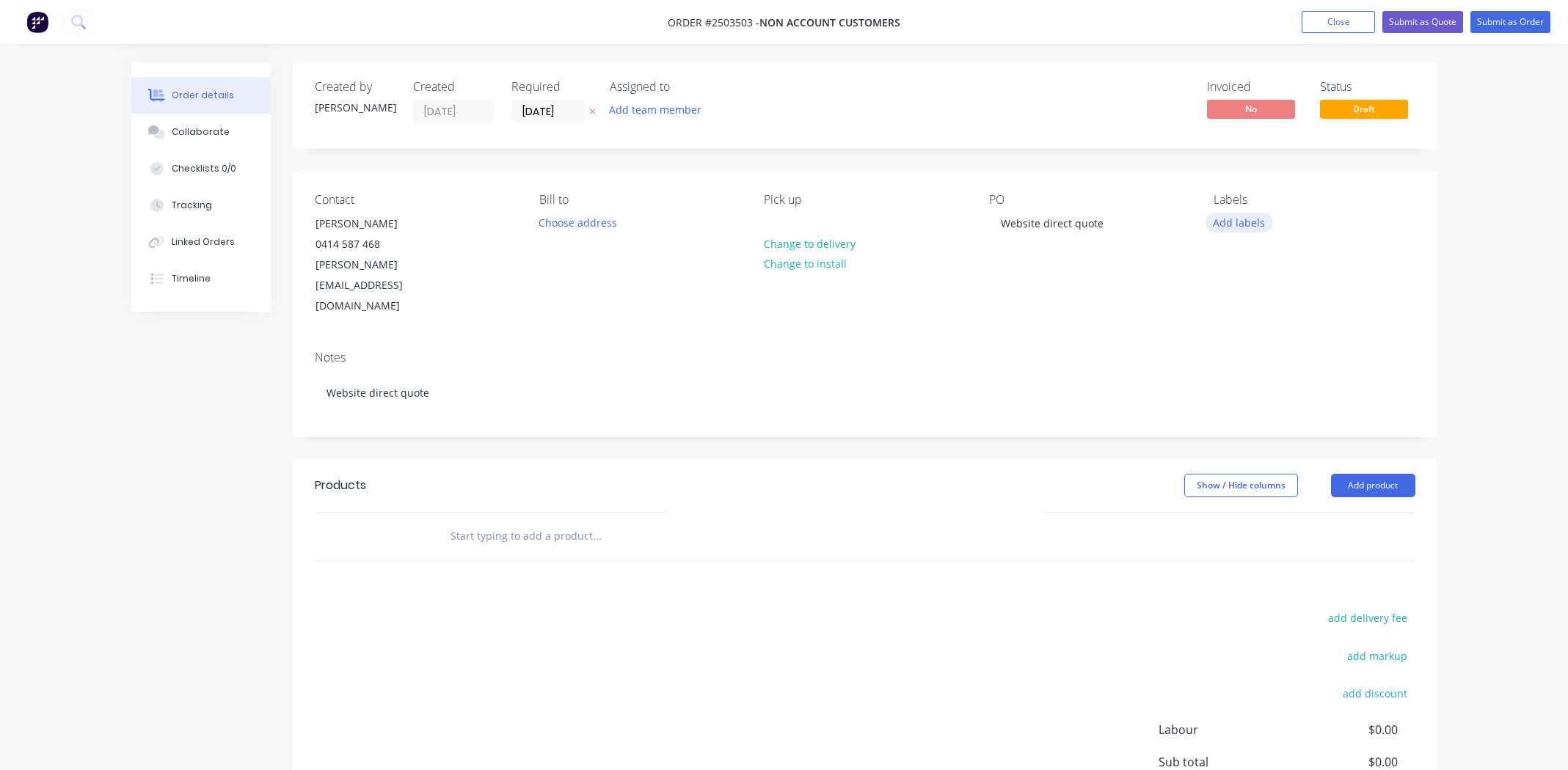 click on "Add labels" at bounding box center [1239, 222] 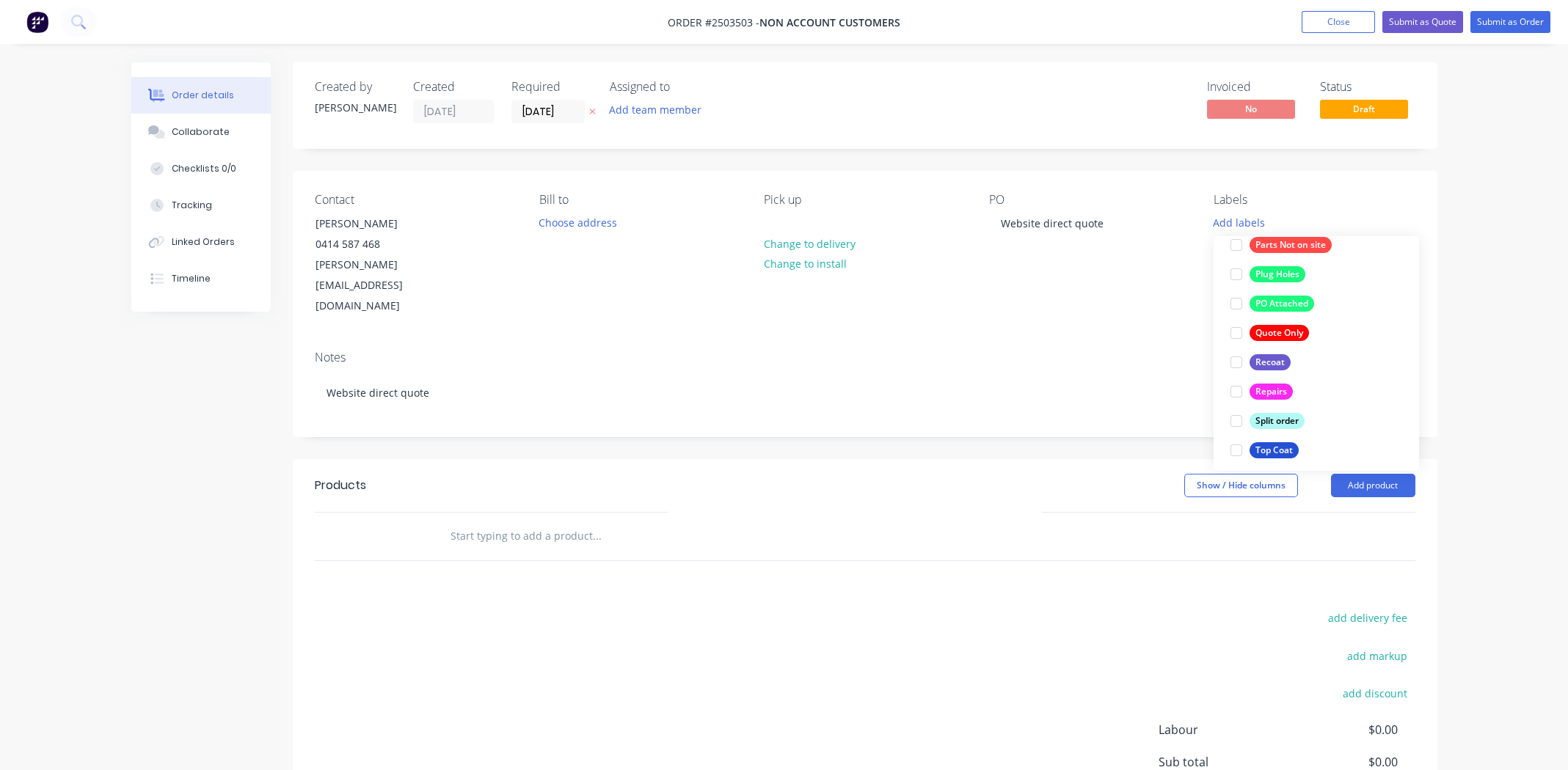 scroll, scrollTop: 930, scrollLeft: 0, axis: vertical 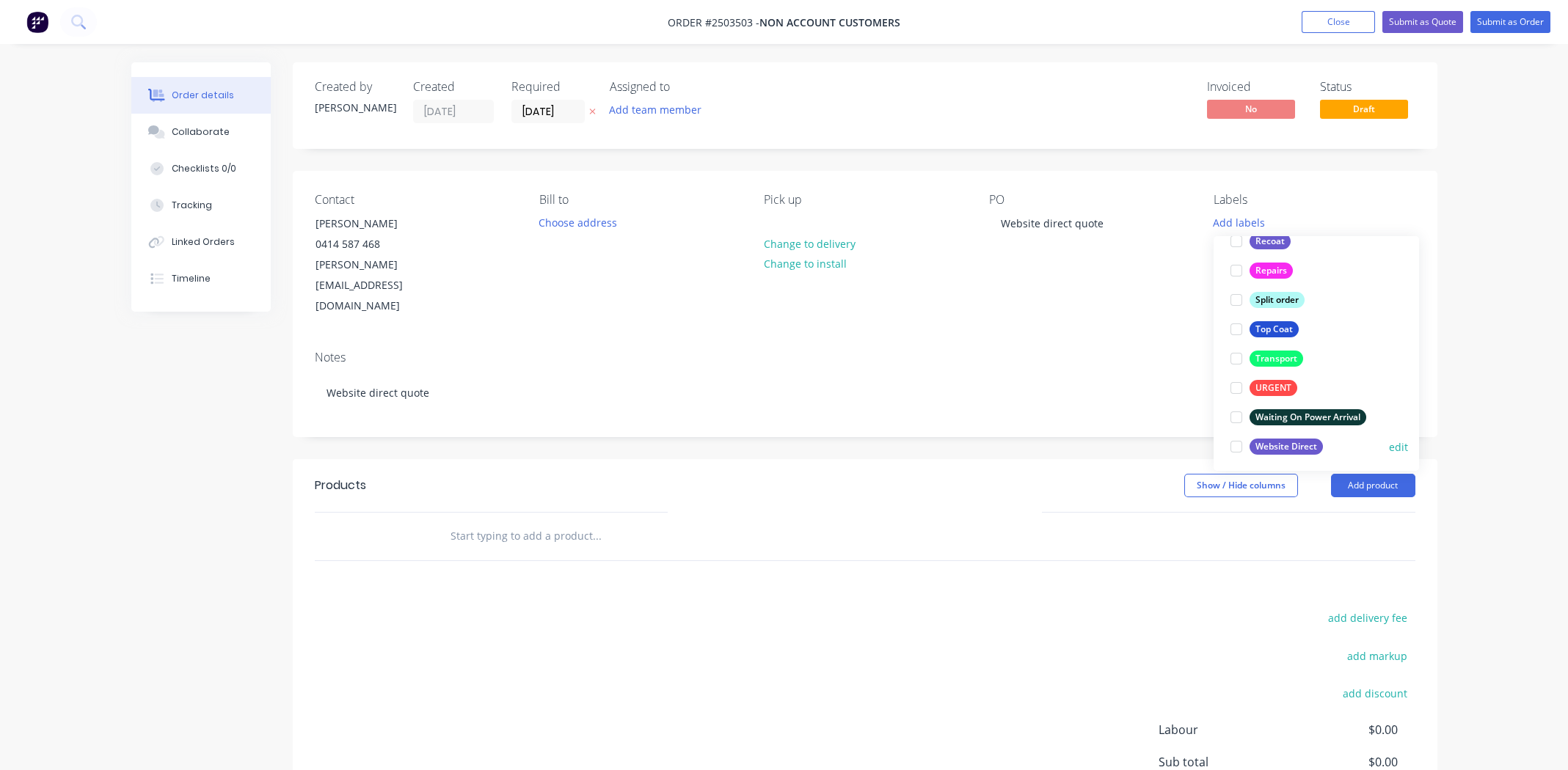click at bounding box center [1236, 447] 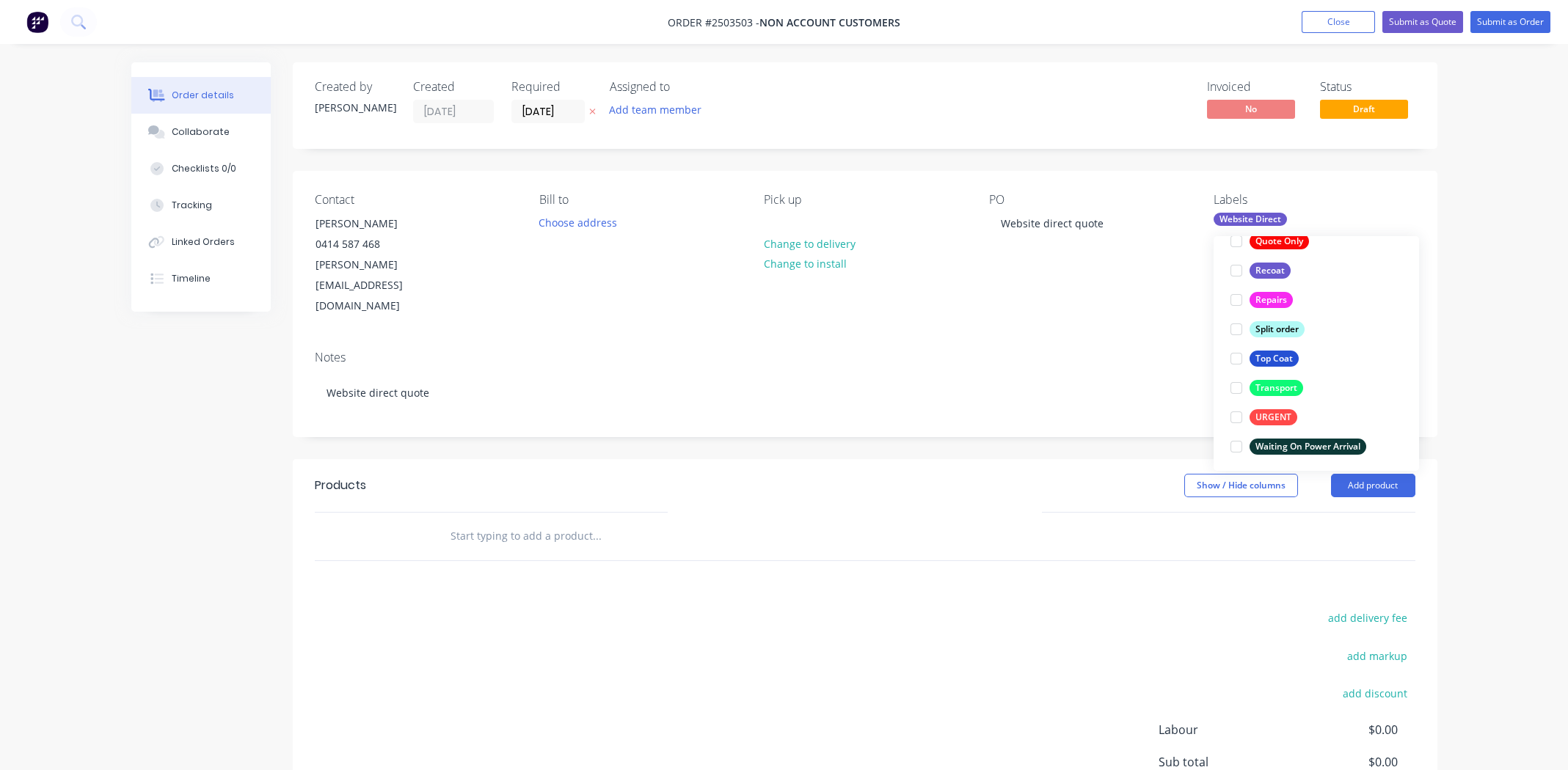 scroll, scrollTop: 0, scrollLeft: 0, axis: both 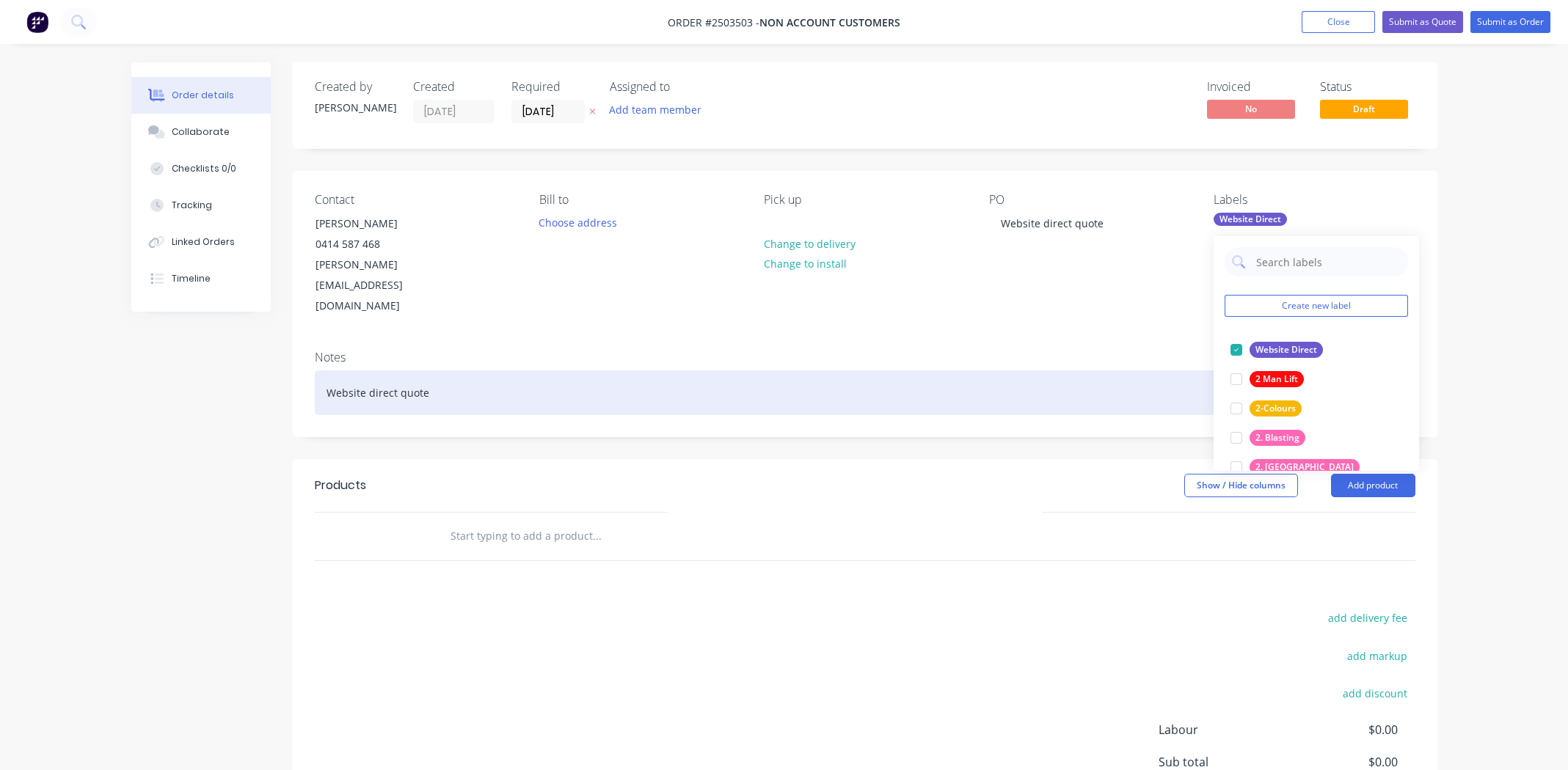 click on "Website direct quote" at bounding box center [865, 392] 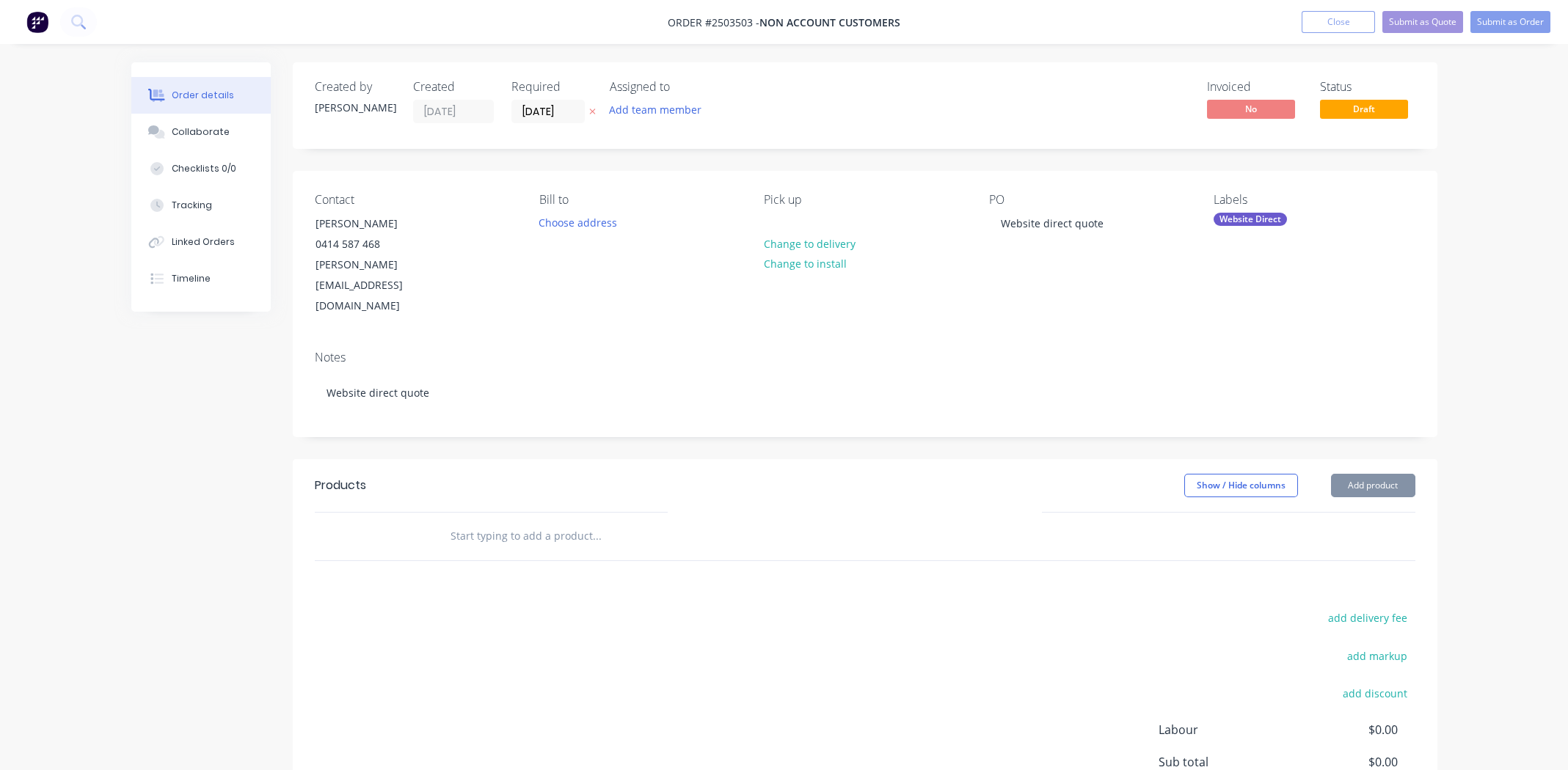 click on "Contact Nik Killis [PHONE_NUMBER] [PERSON_NAME][EMAIL_ADDRESS][DOMAIN_NAME] [PERSON_NAME] to Choose address Pick up Change to delivery Change to install PO Website direct quote Labels Website Direct Create new label" at bounding box center (865, 254) 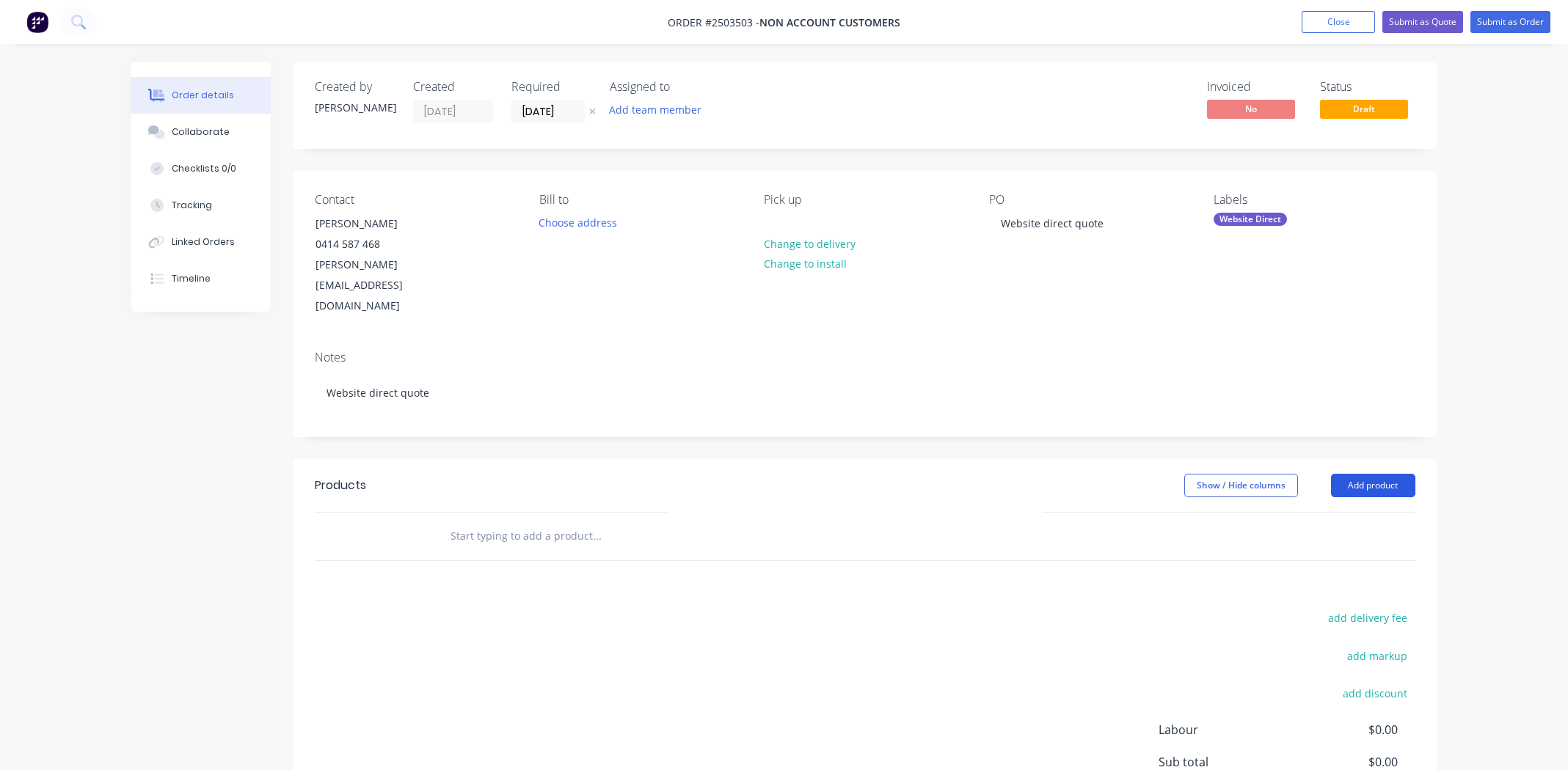 click on "Add product" at bounding box center (1373, 485) 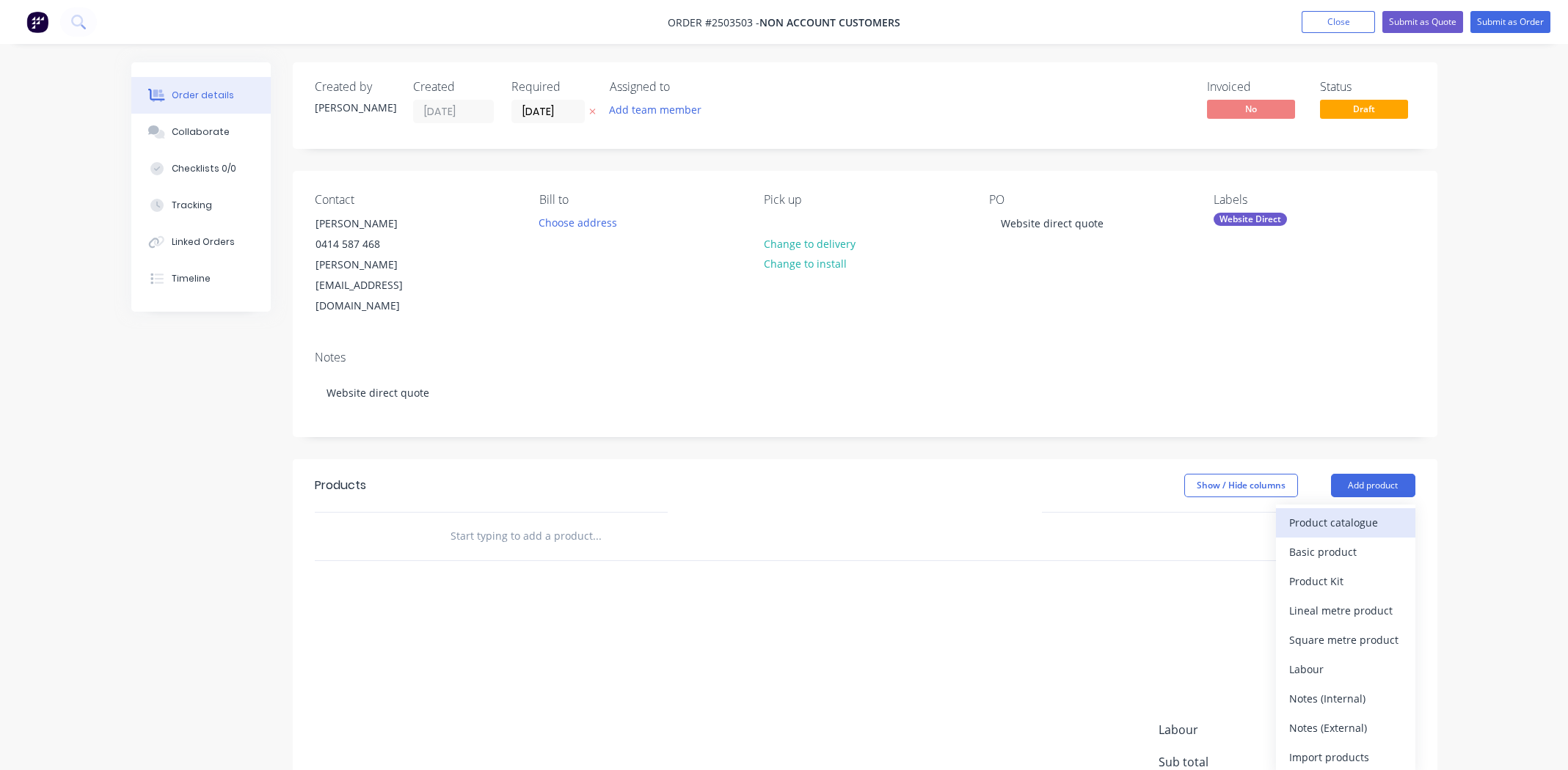 click on "Product catalogue" at bounding box center (1346, 522) 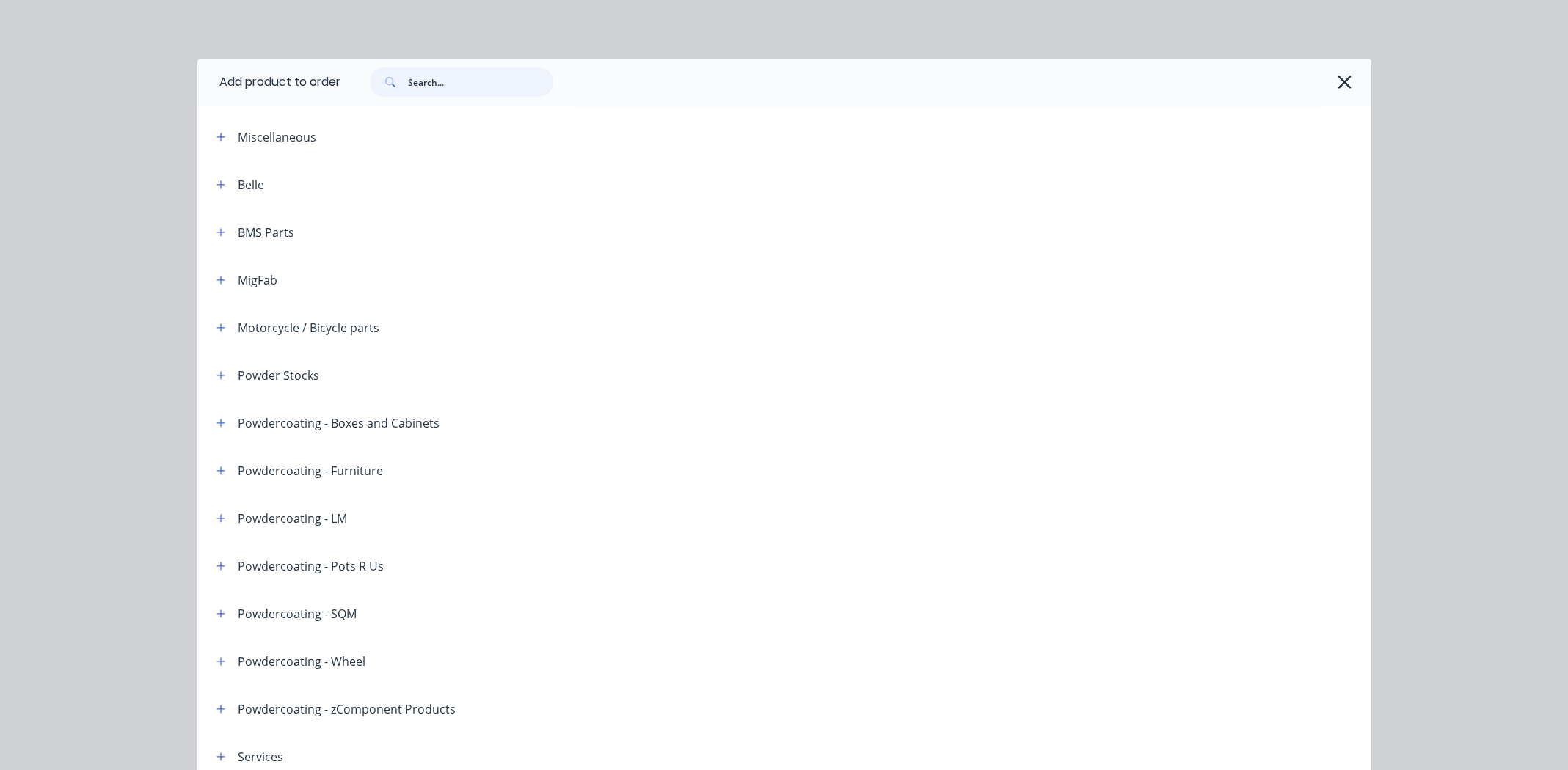 click at bounding box center (481, 82) 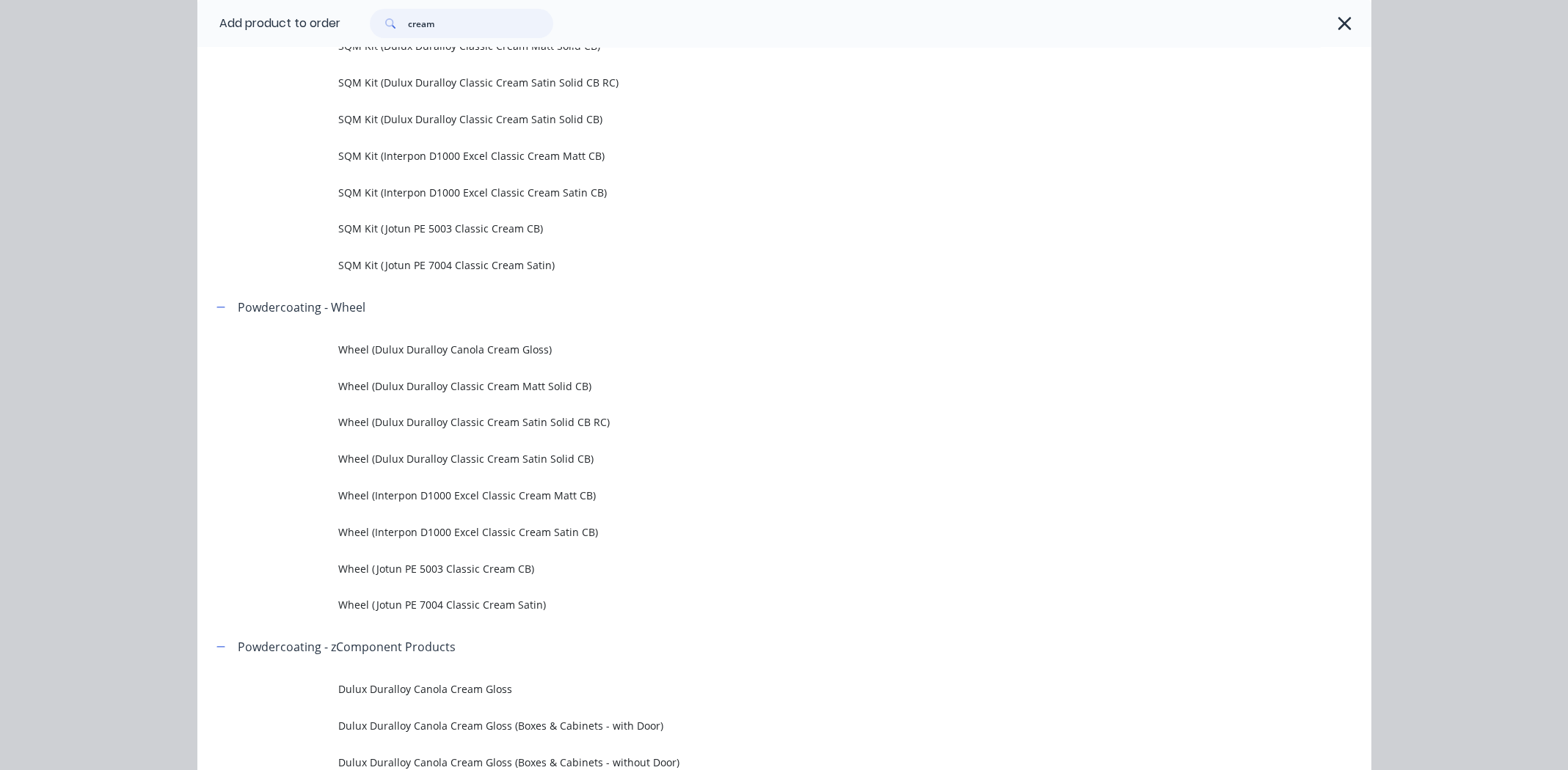 scroll, scrollTop: 1833, scrollLeft: 0, axis: vertical 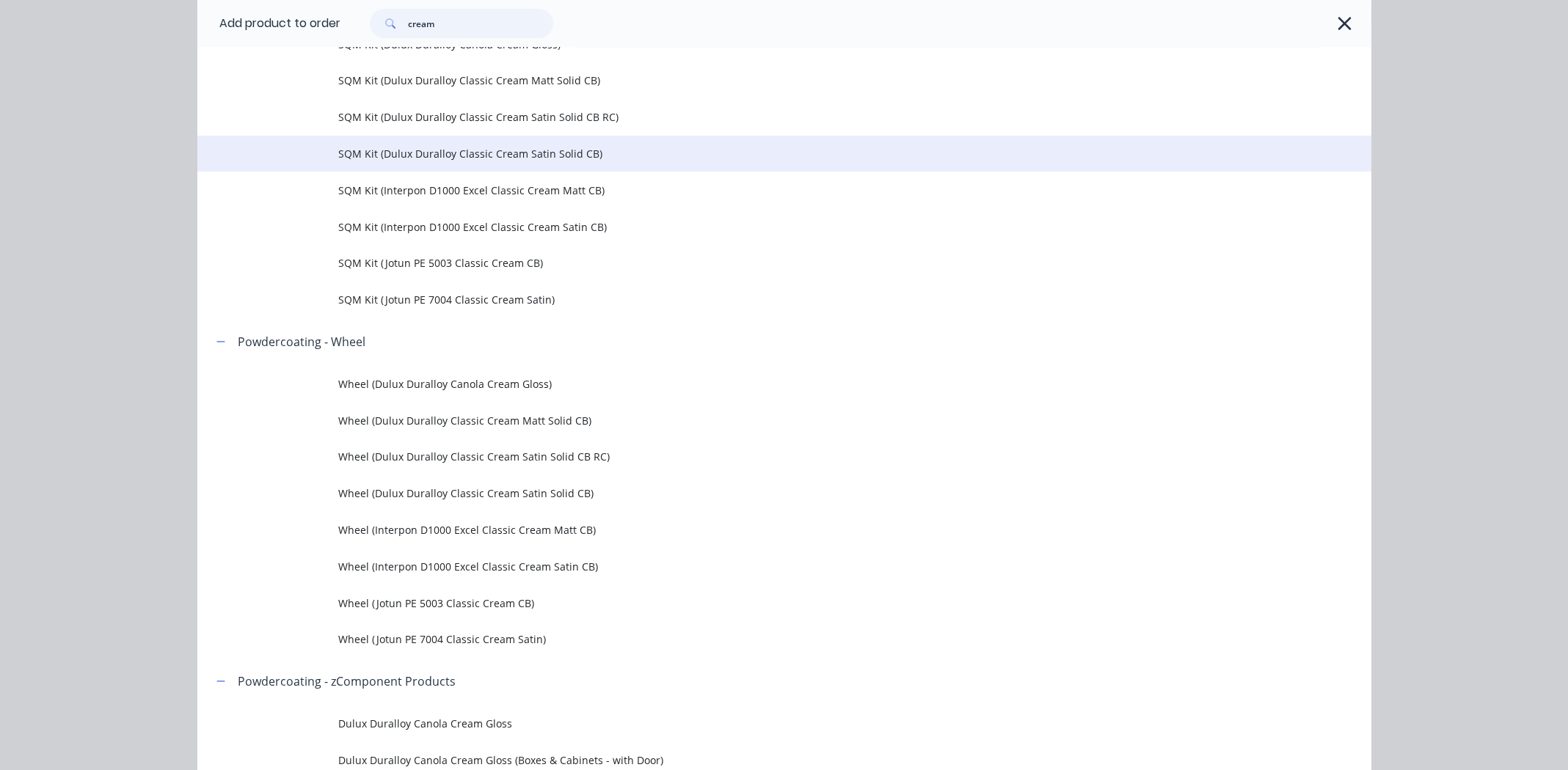 type on "cream" 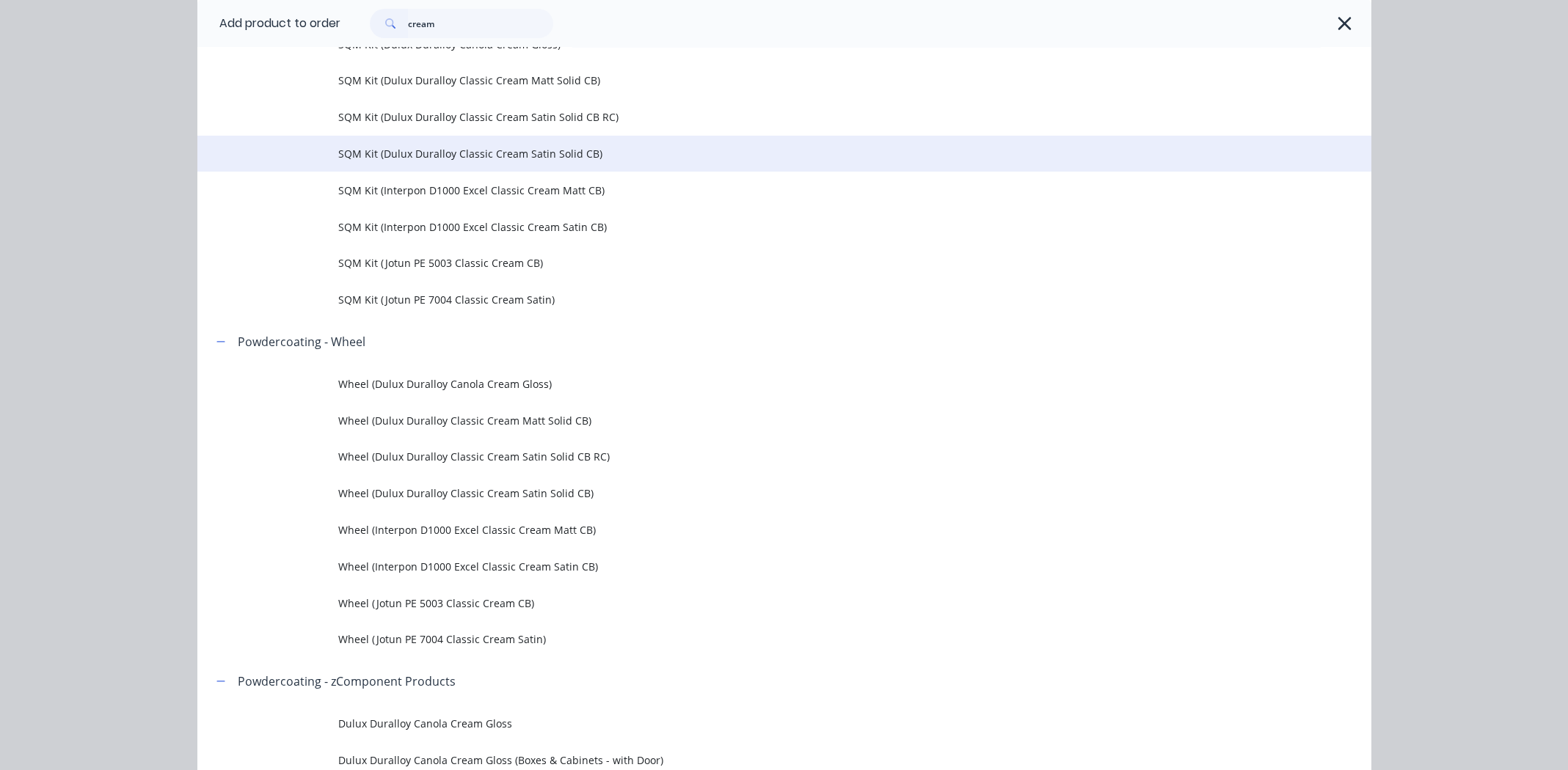 click on "SQM Kit (Dulux Duralloy Classic Cream Satin Solid CB)" at bounding box center (751, 153) 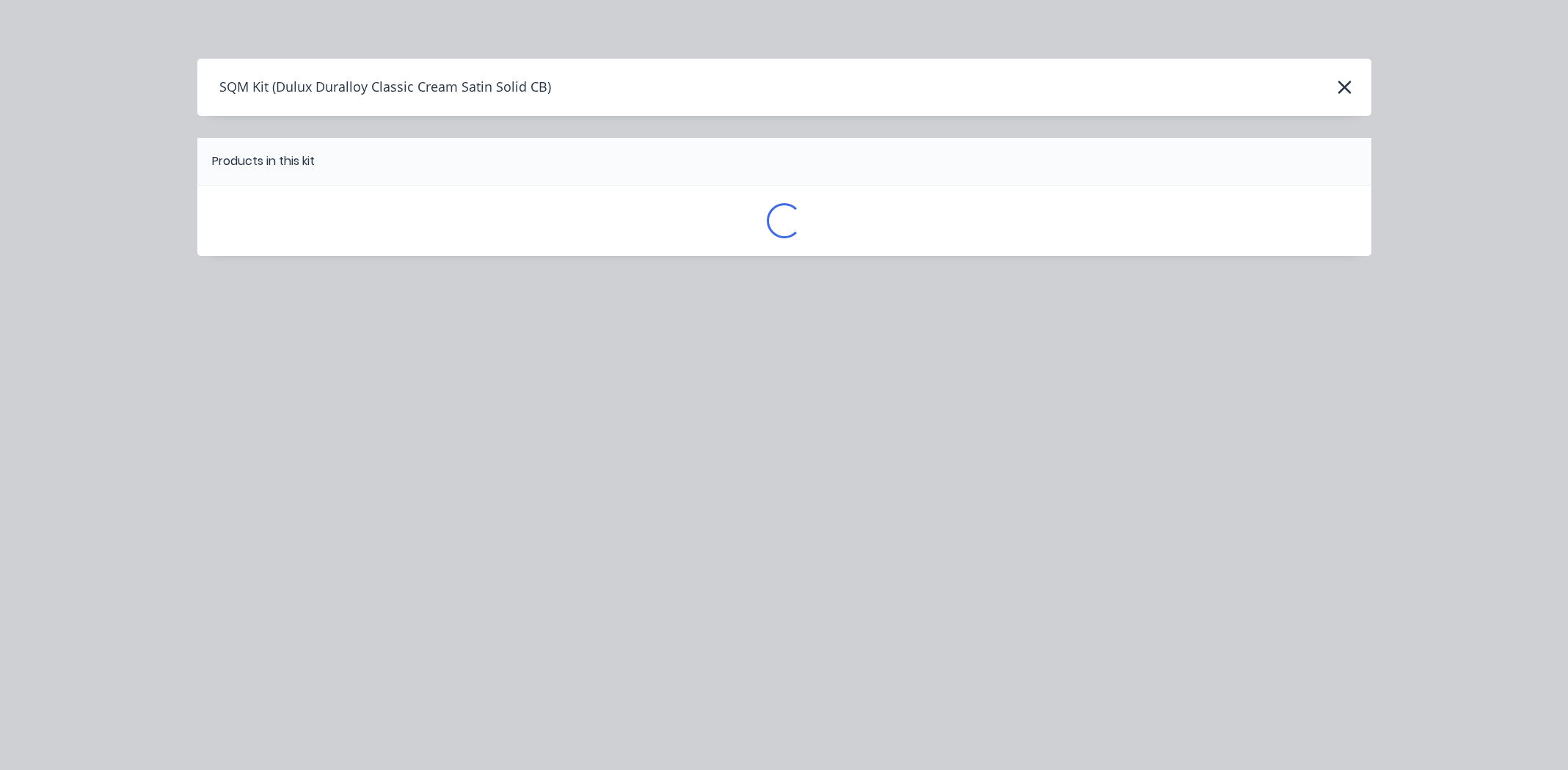 scroll, scrollTop: 0, scrollLeft: 0, axis: both 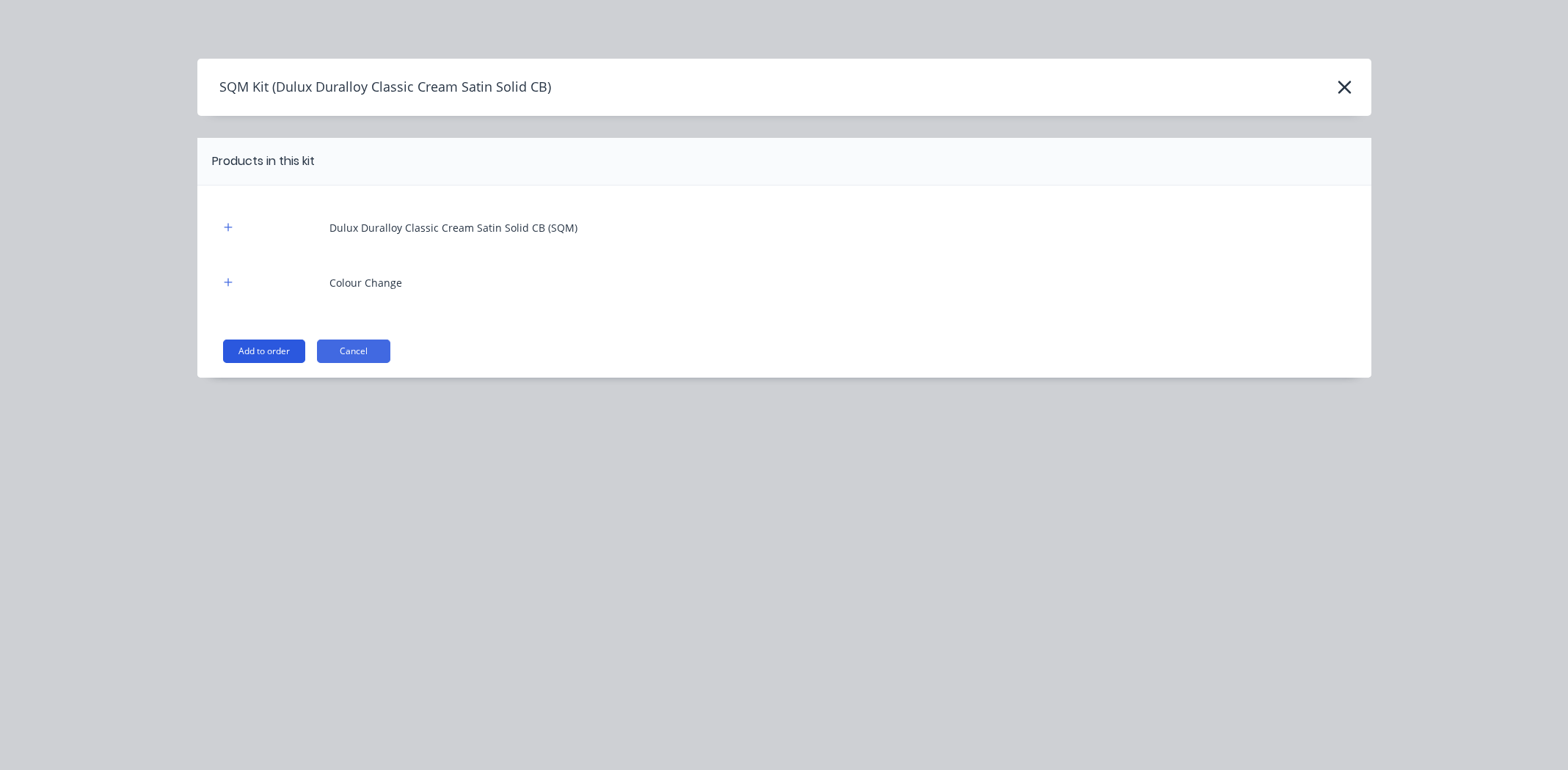 click on "Add to order" at bounding box center [264, 351] 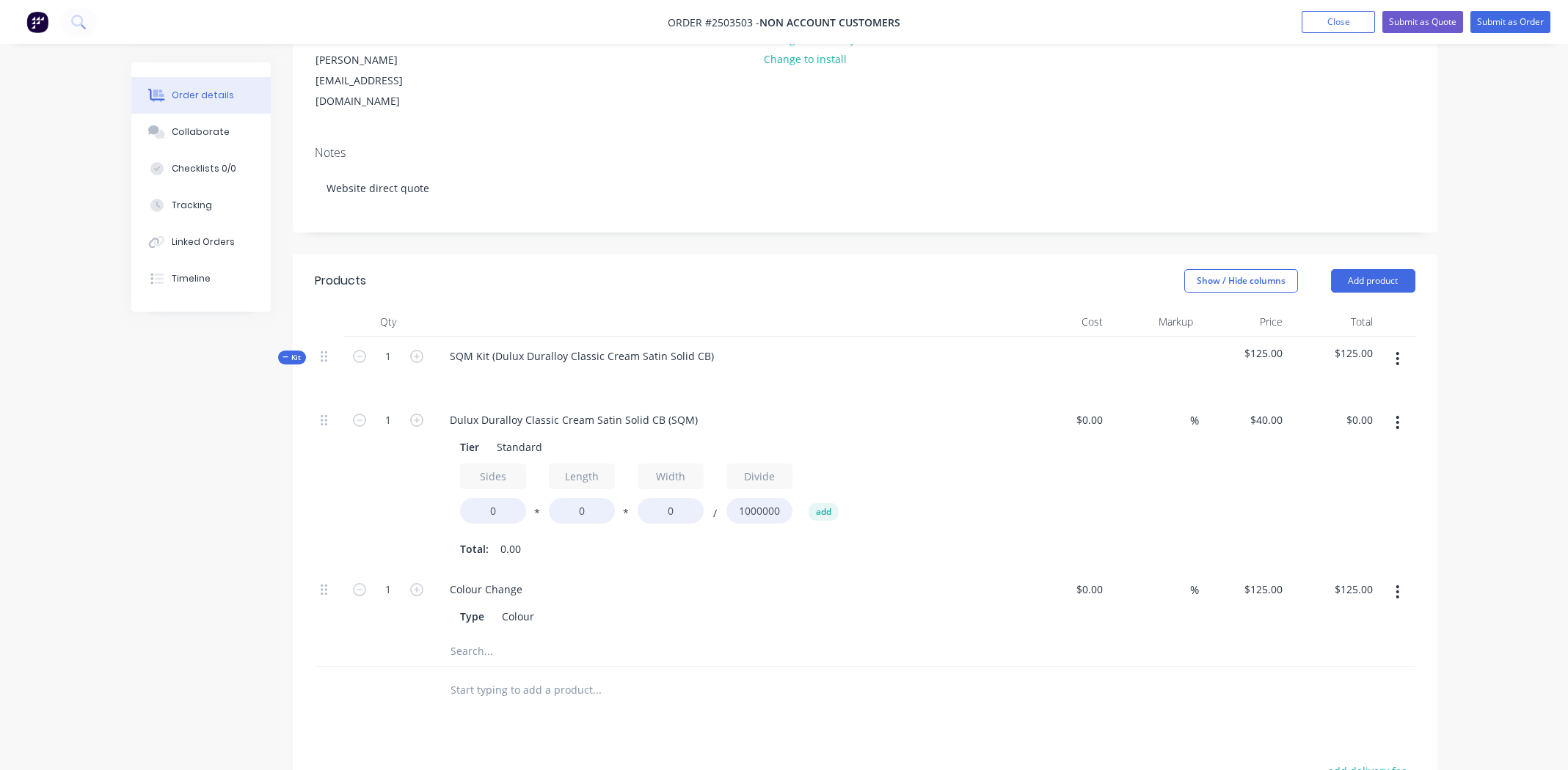 scroll, scrollTop: 220, scrollLeft: 0, axis: vertical 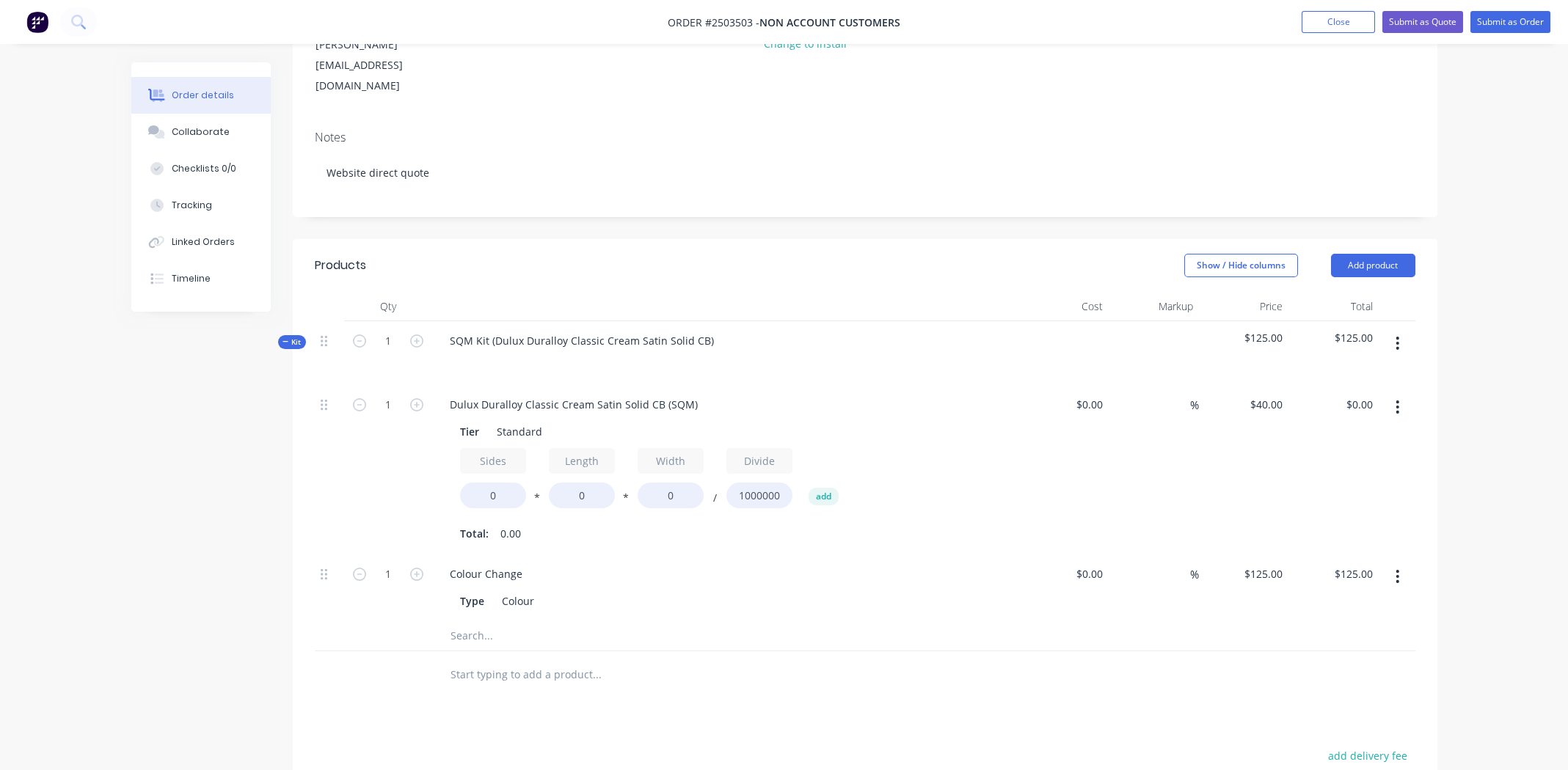 click at bounding box center (1397, 343) 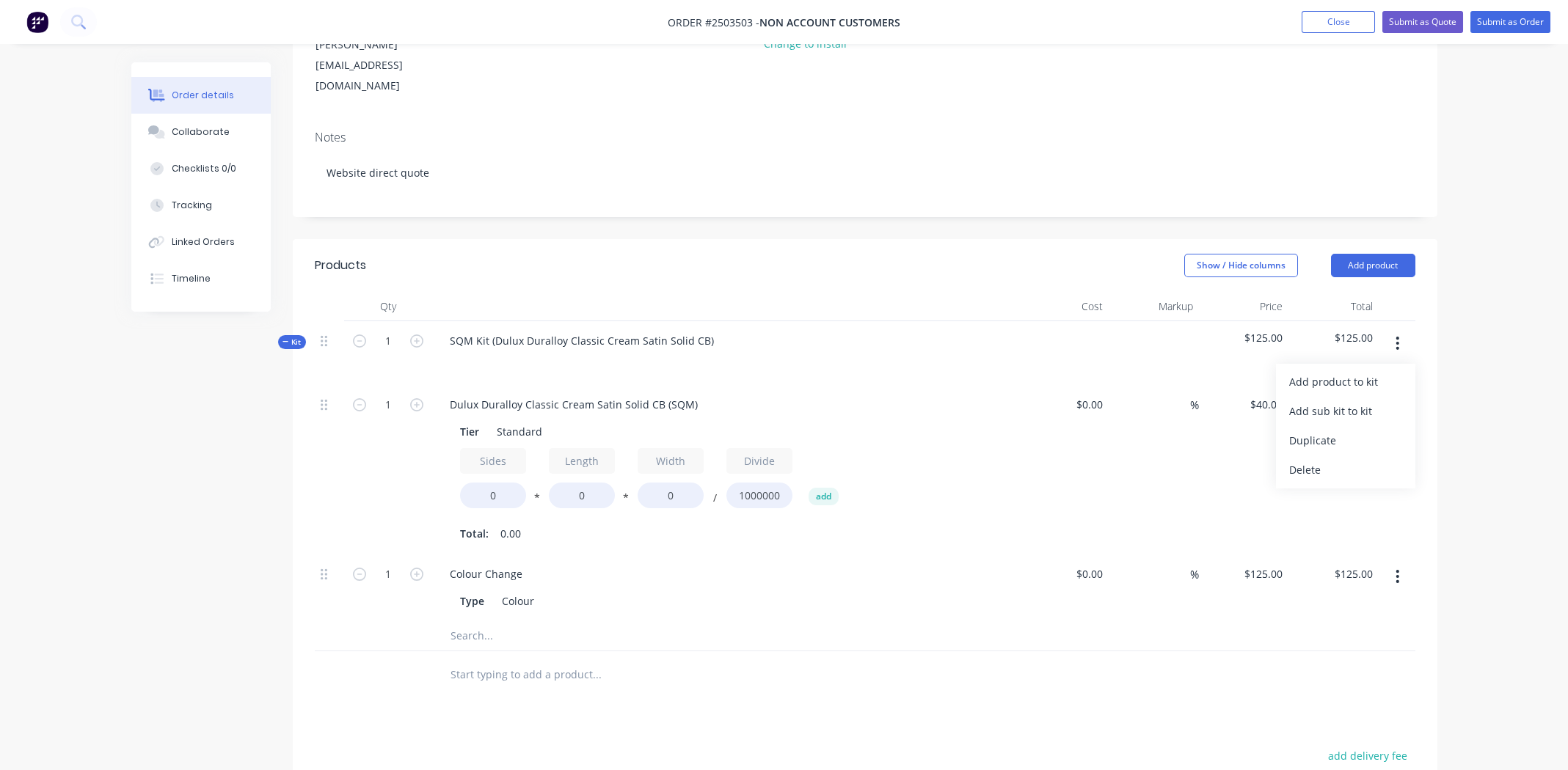 click on "Delete" at bounding box center [1346, 469] 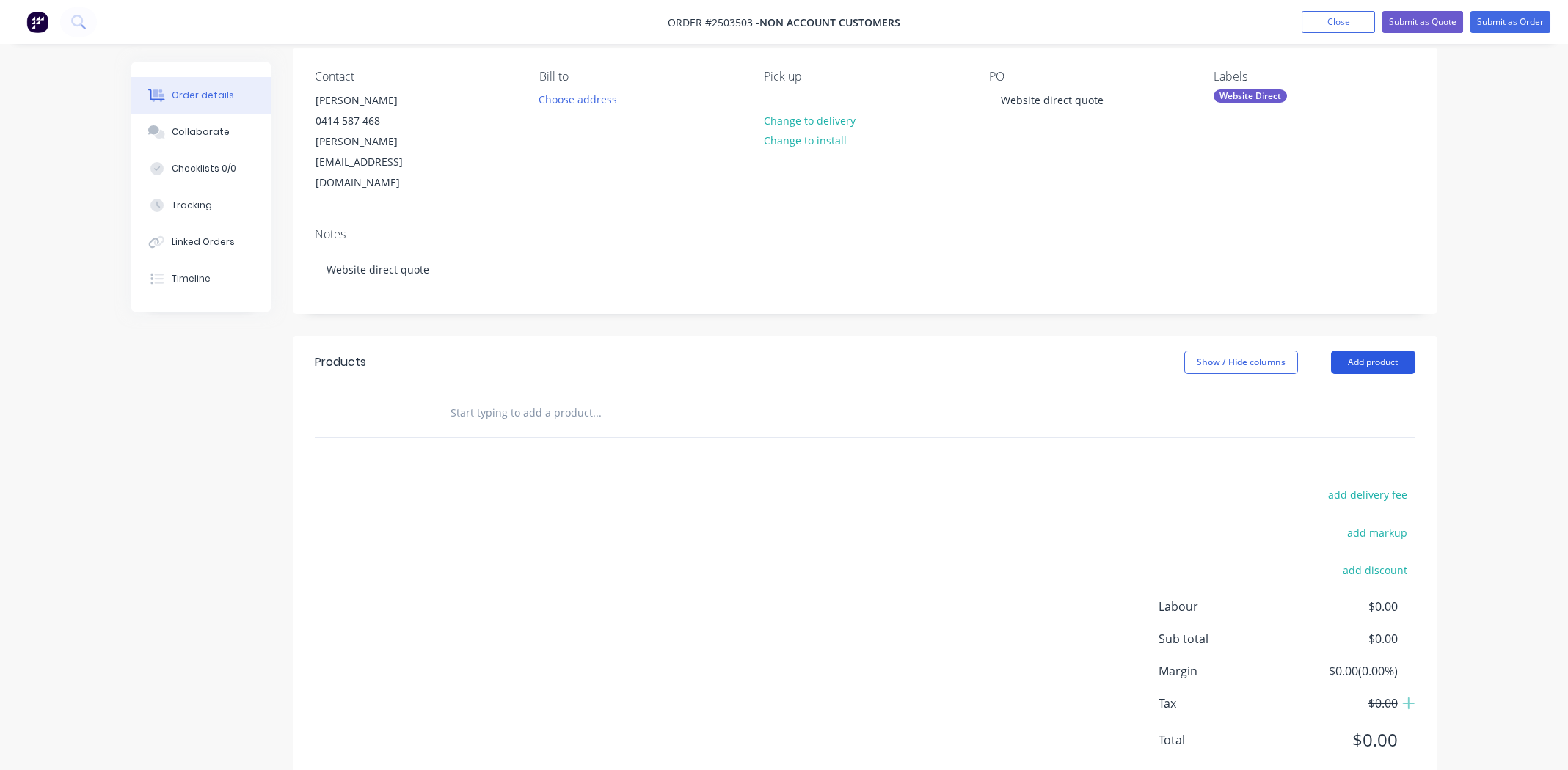 click on "Add product" at bounding box center (1373, 362) 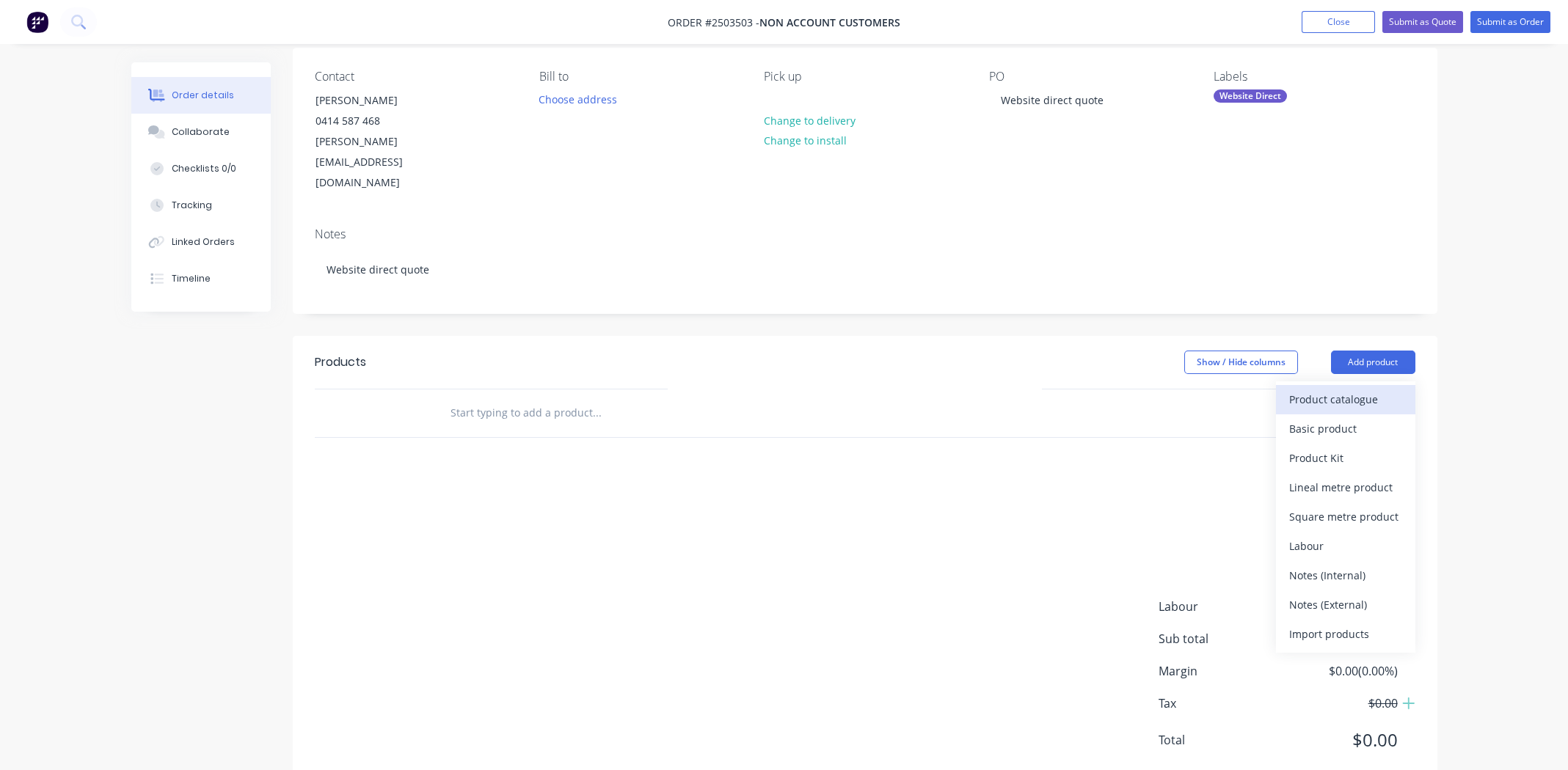 click on "Product catalogue" at bounding box center (1346, 399) 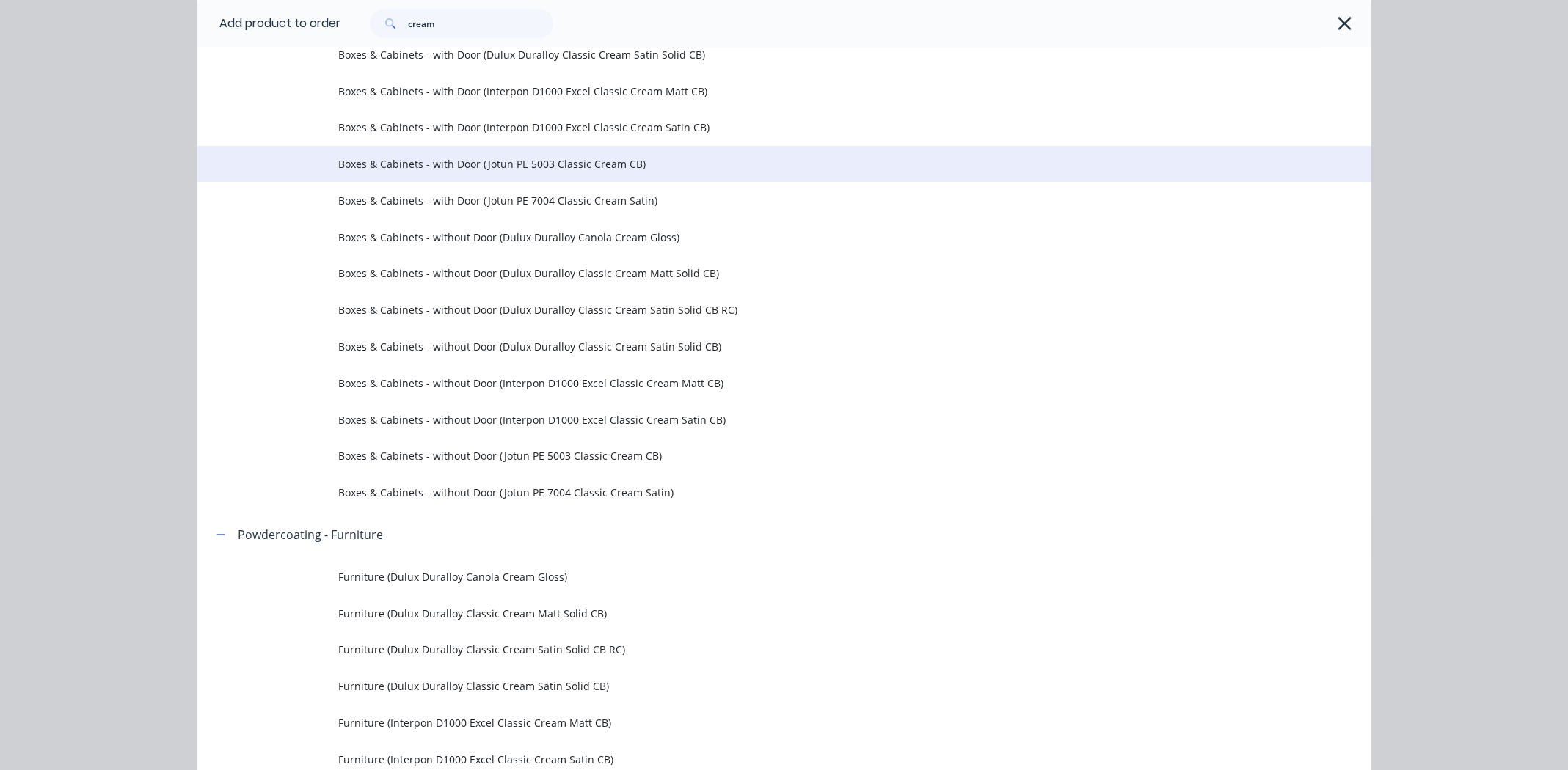 scroll, scrollTop: 293, scrollLeft: 0, axis: vertical 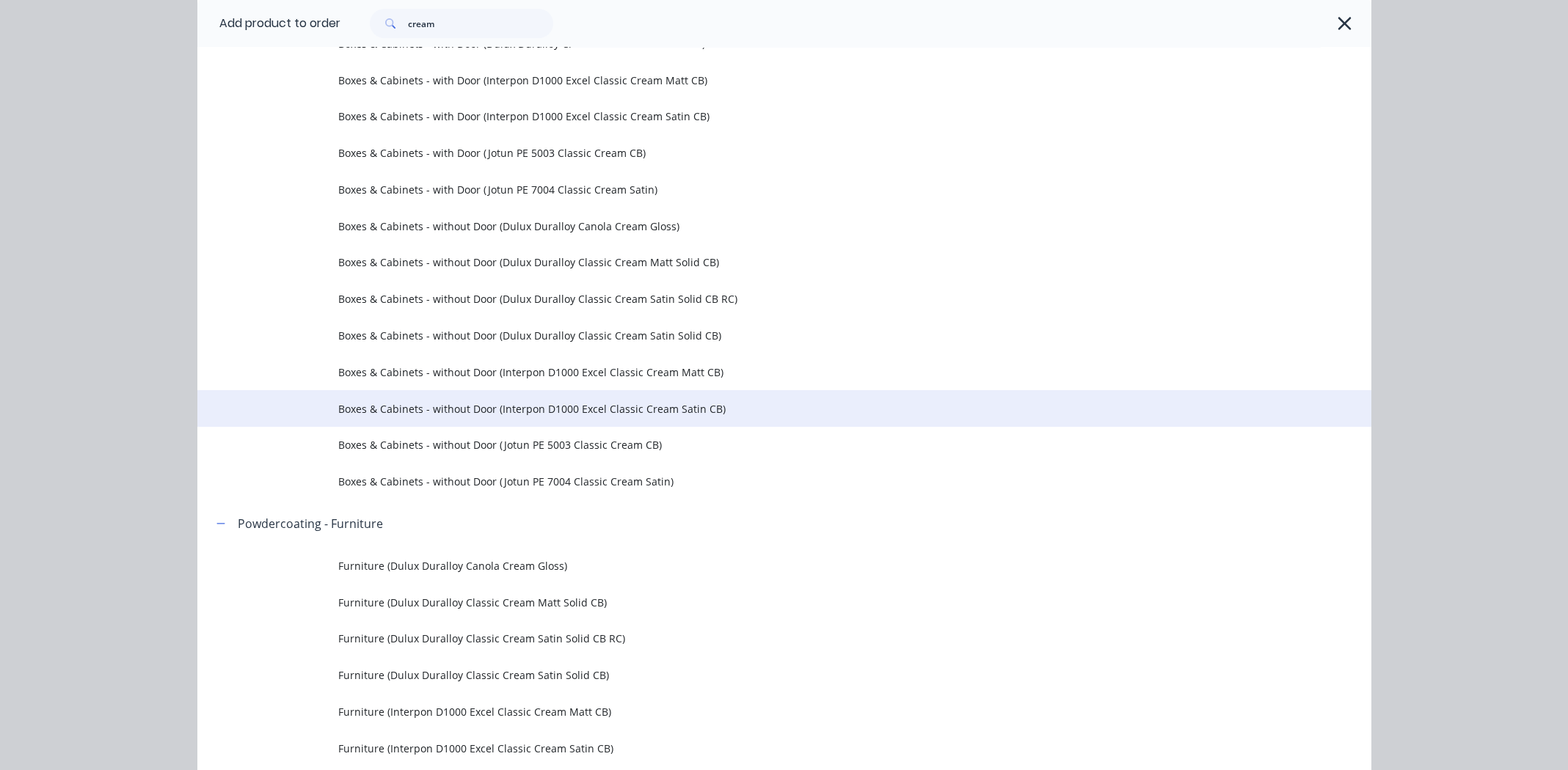 click on "Boxes & Cabinets - without Door (Interpon D1000 Excel Classic Cream Satin CB)" at bounding box center [751, 408] 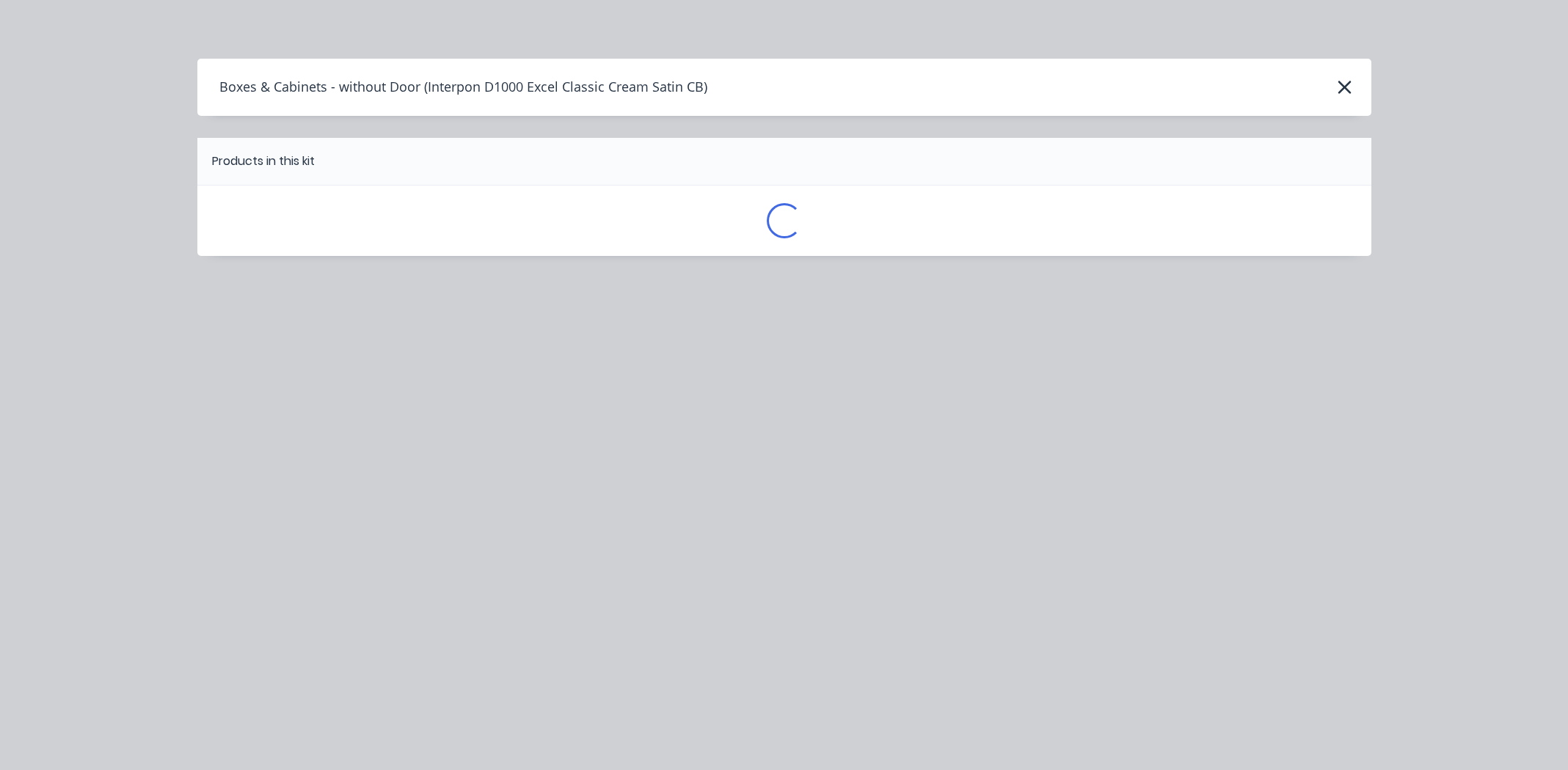 scroll, scrollTop: 0, scrollLeft: 0, axis: both 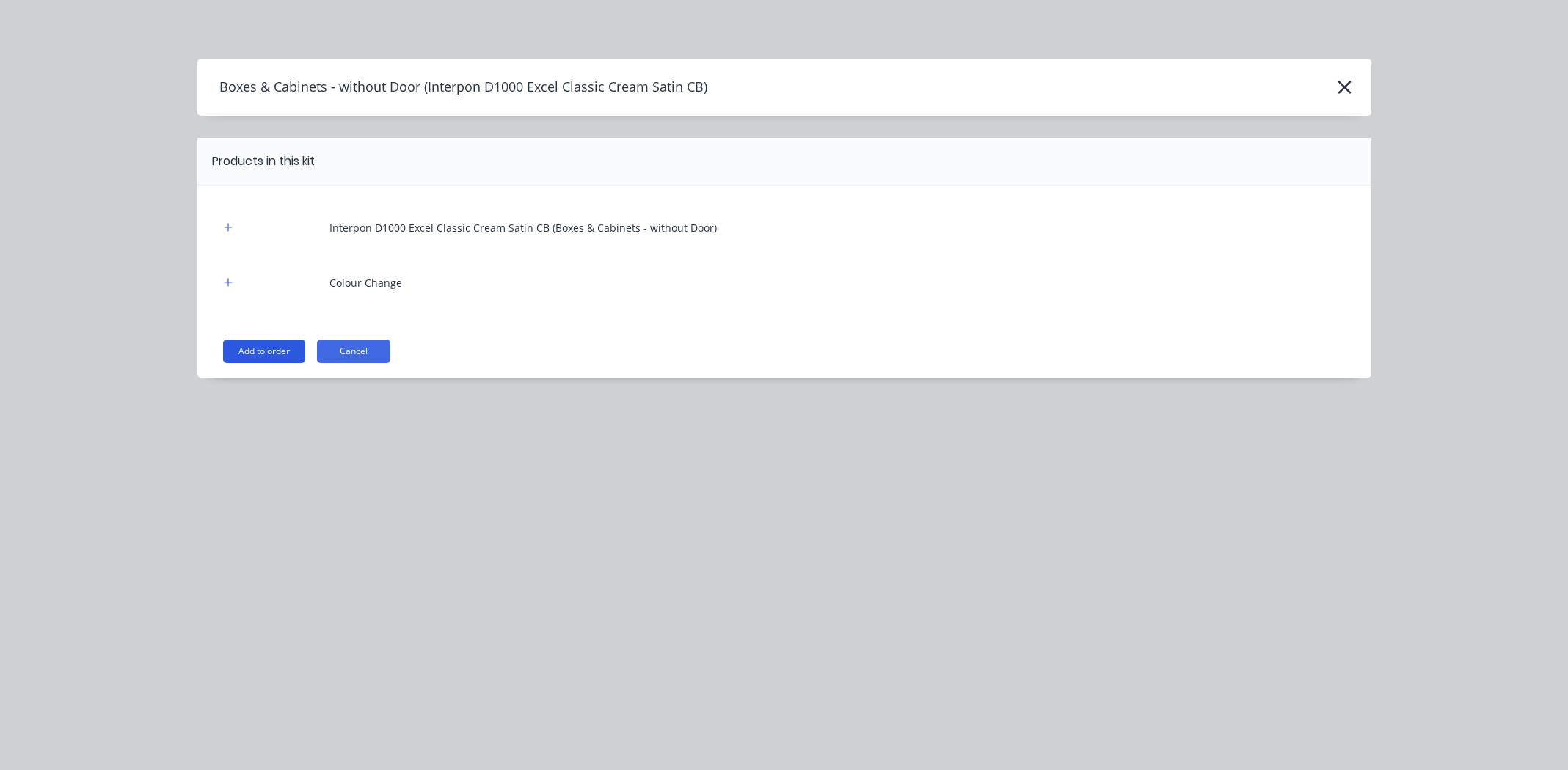 click on "Add to order" at bounding box center (264, 351) 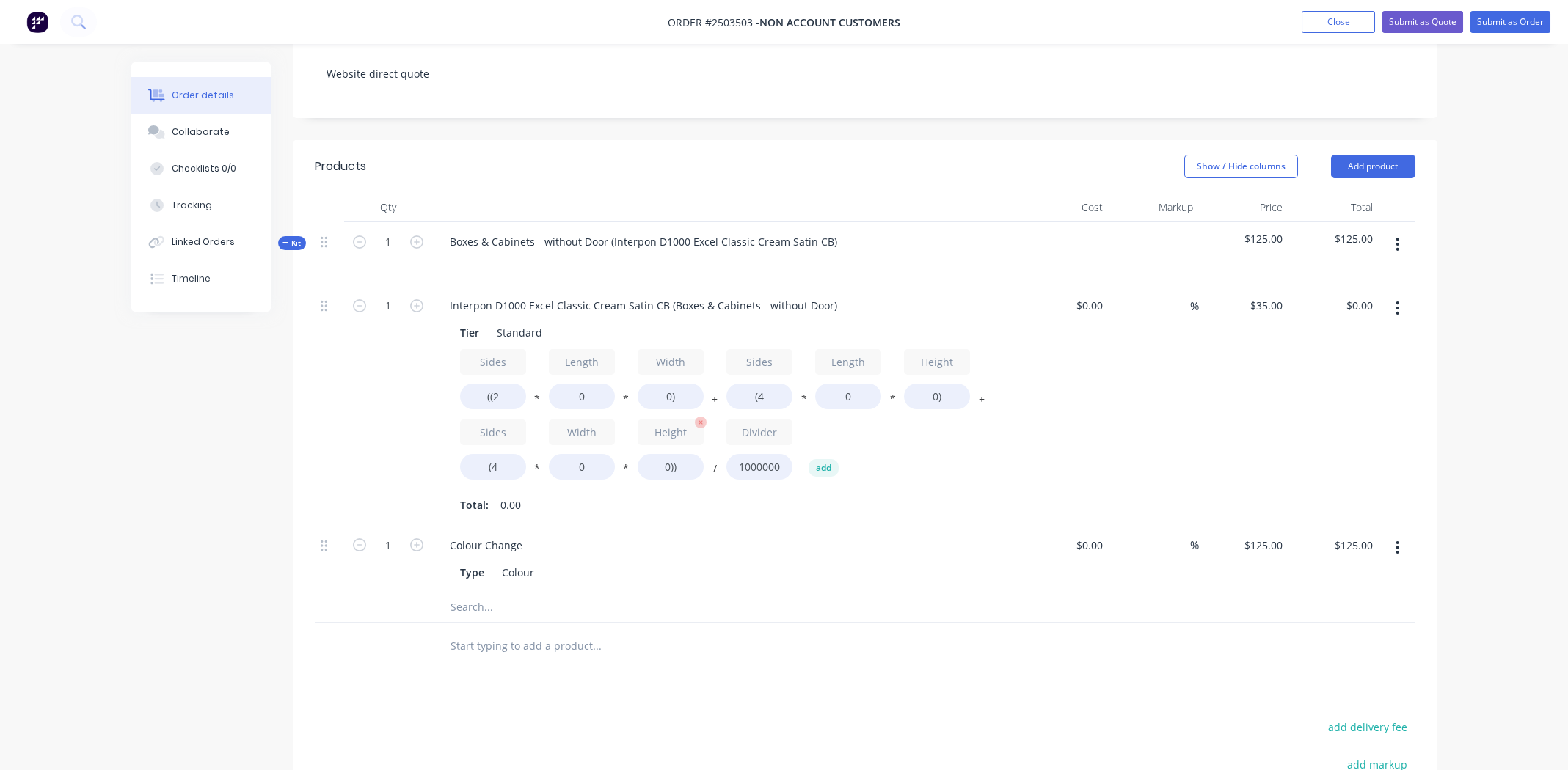 scroll, scrollTop: 343, scrollLeft: 0, axis: vertical 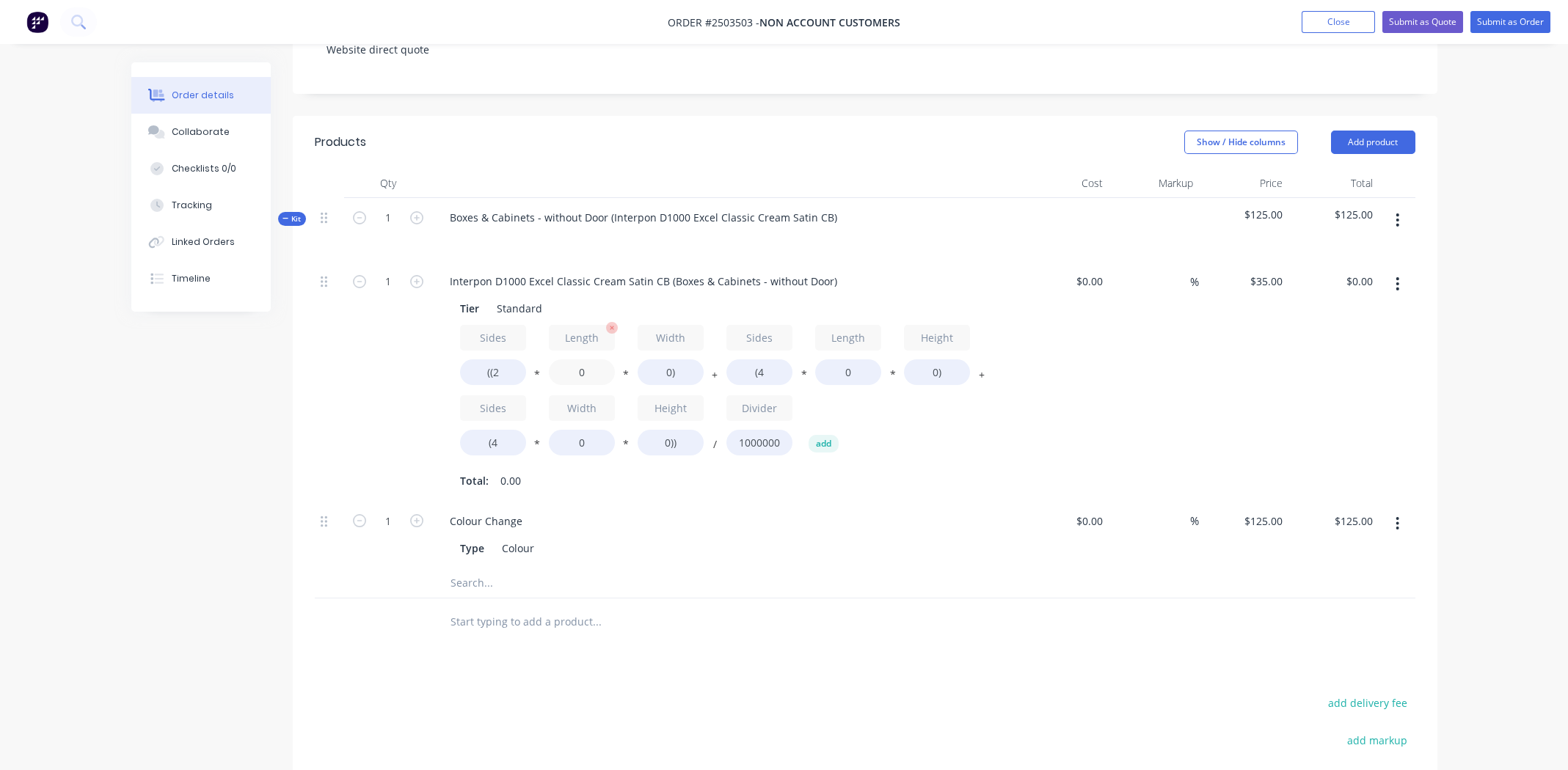 click on "0" at bounding box center [582, 372] 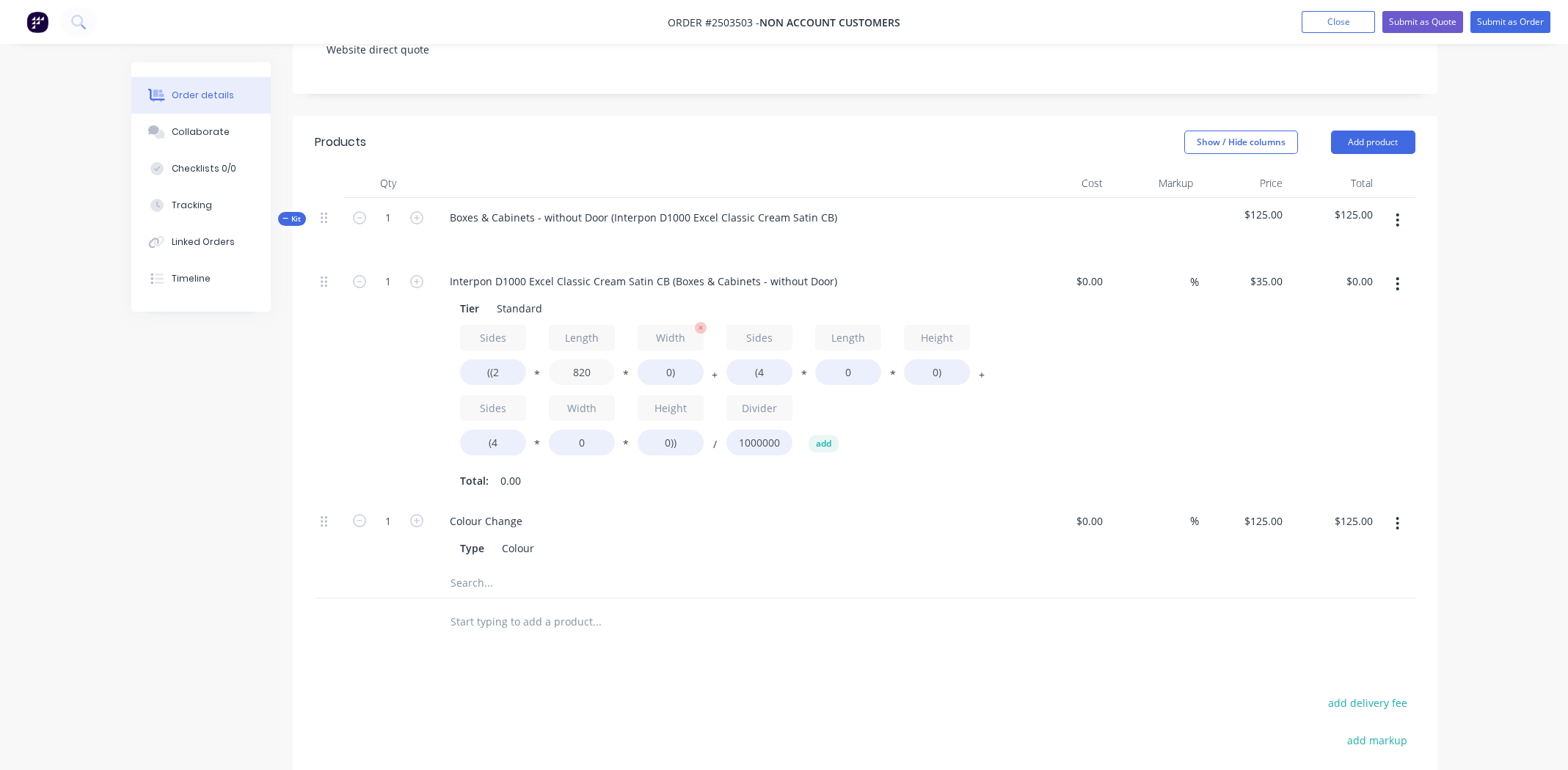 type on "820" 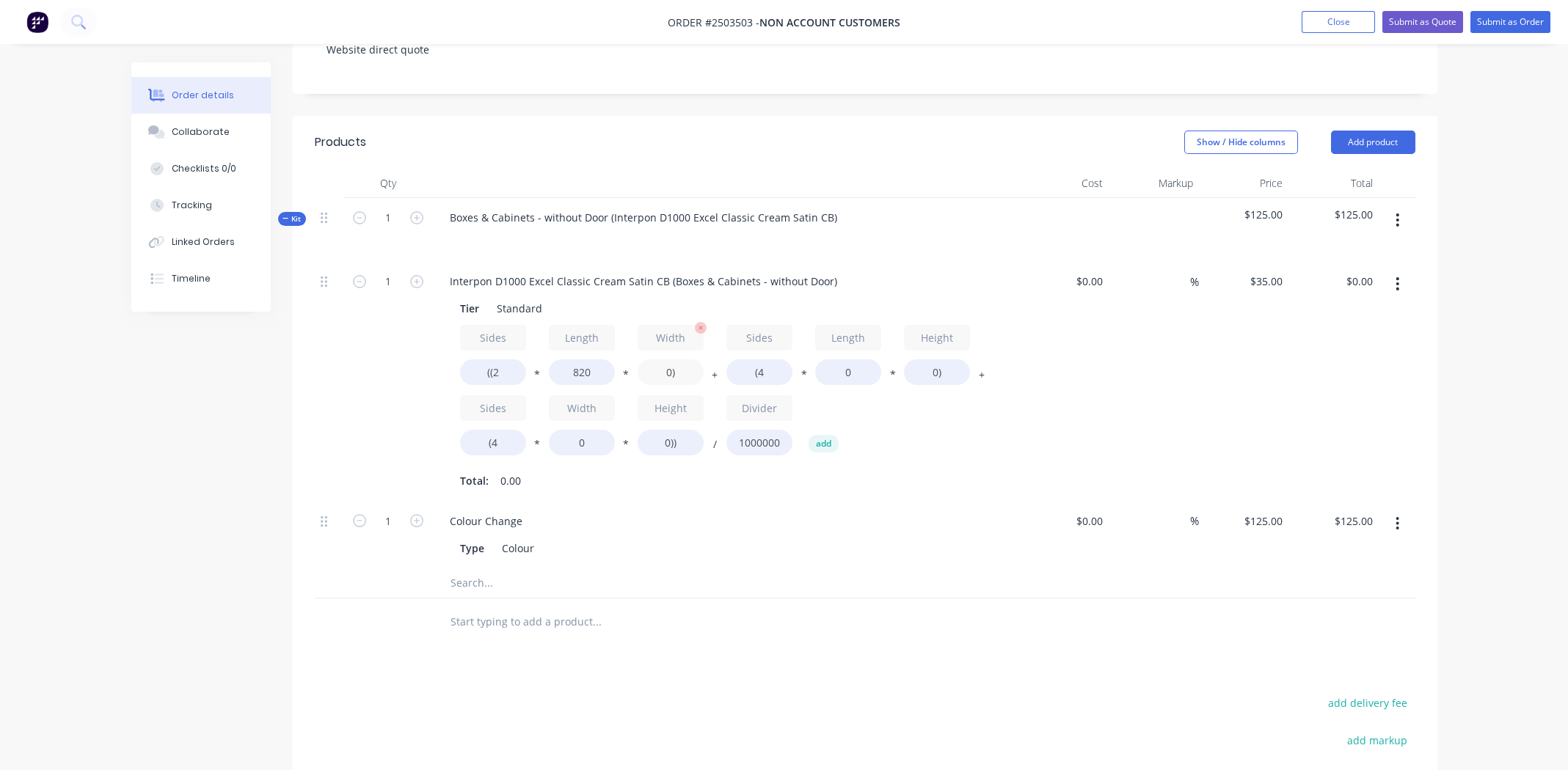 click on "0)" at bounding box center (671, 372) 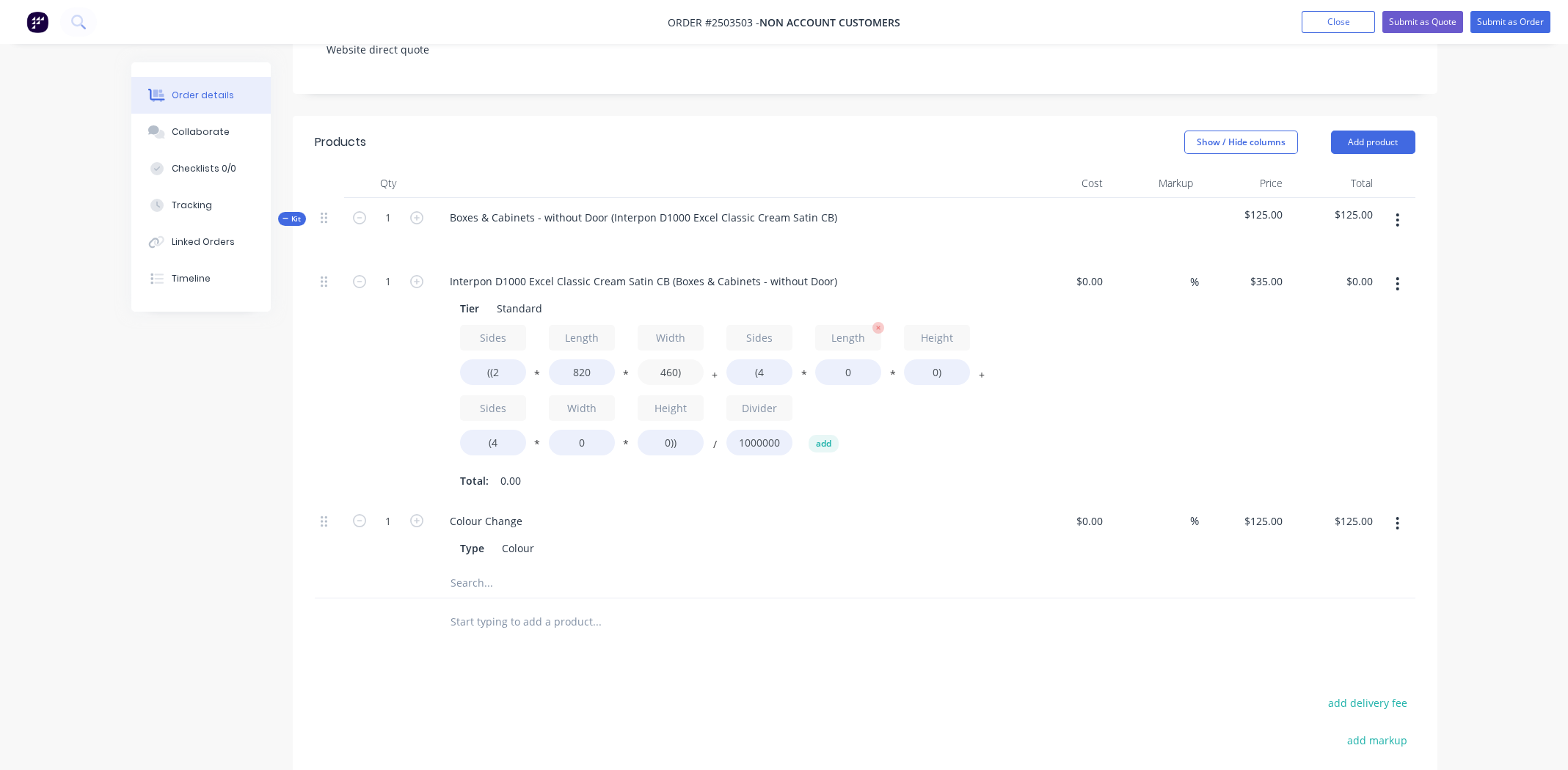 type on "460)" 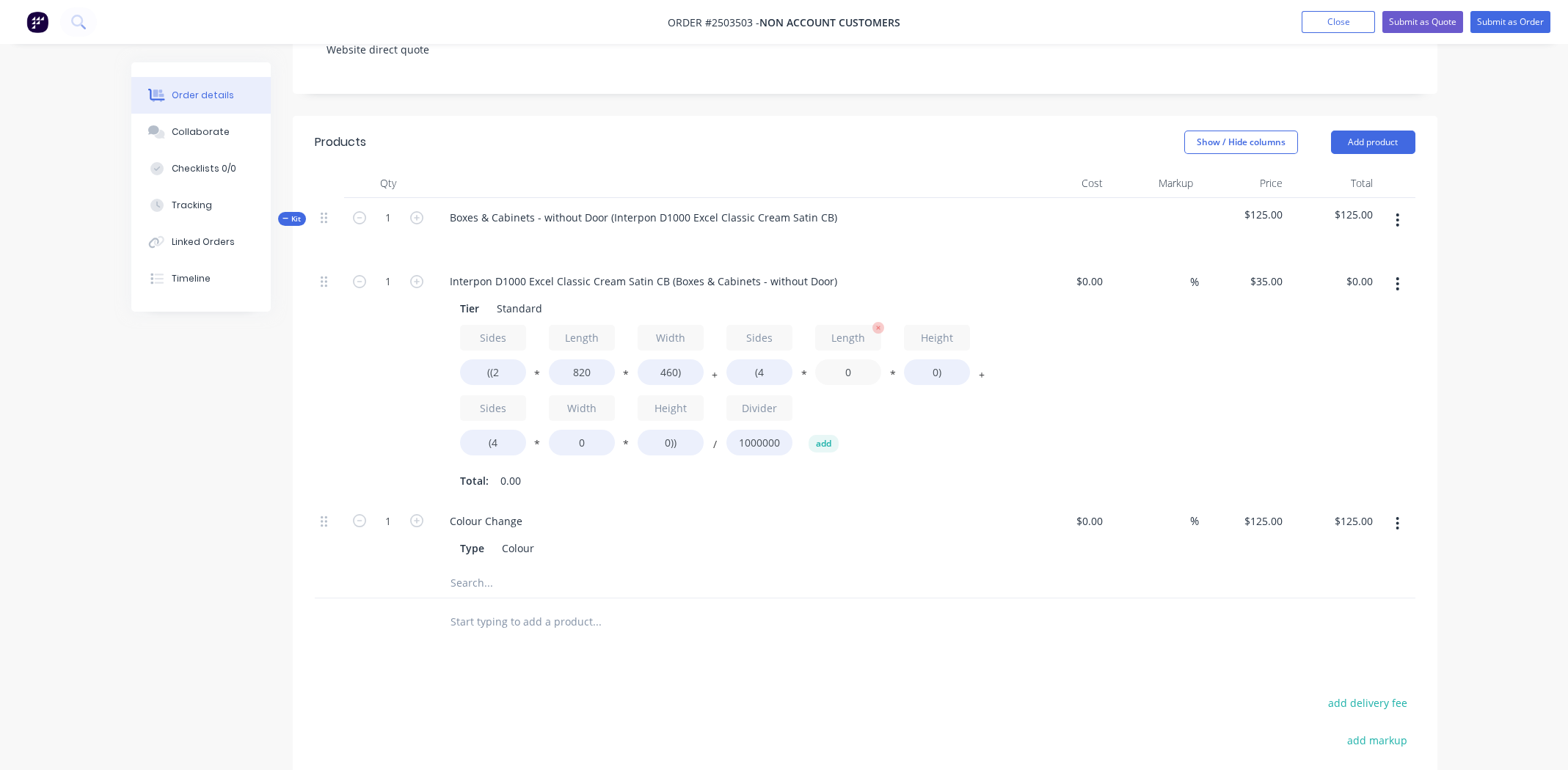 type on "$26.40" 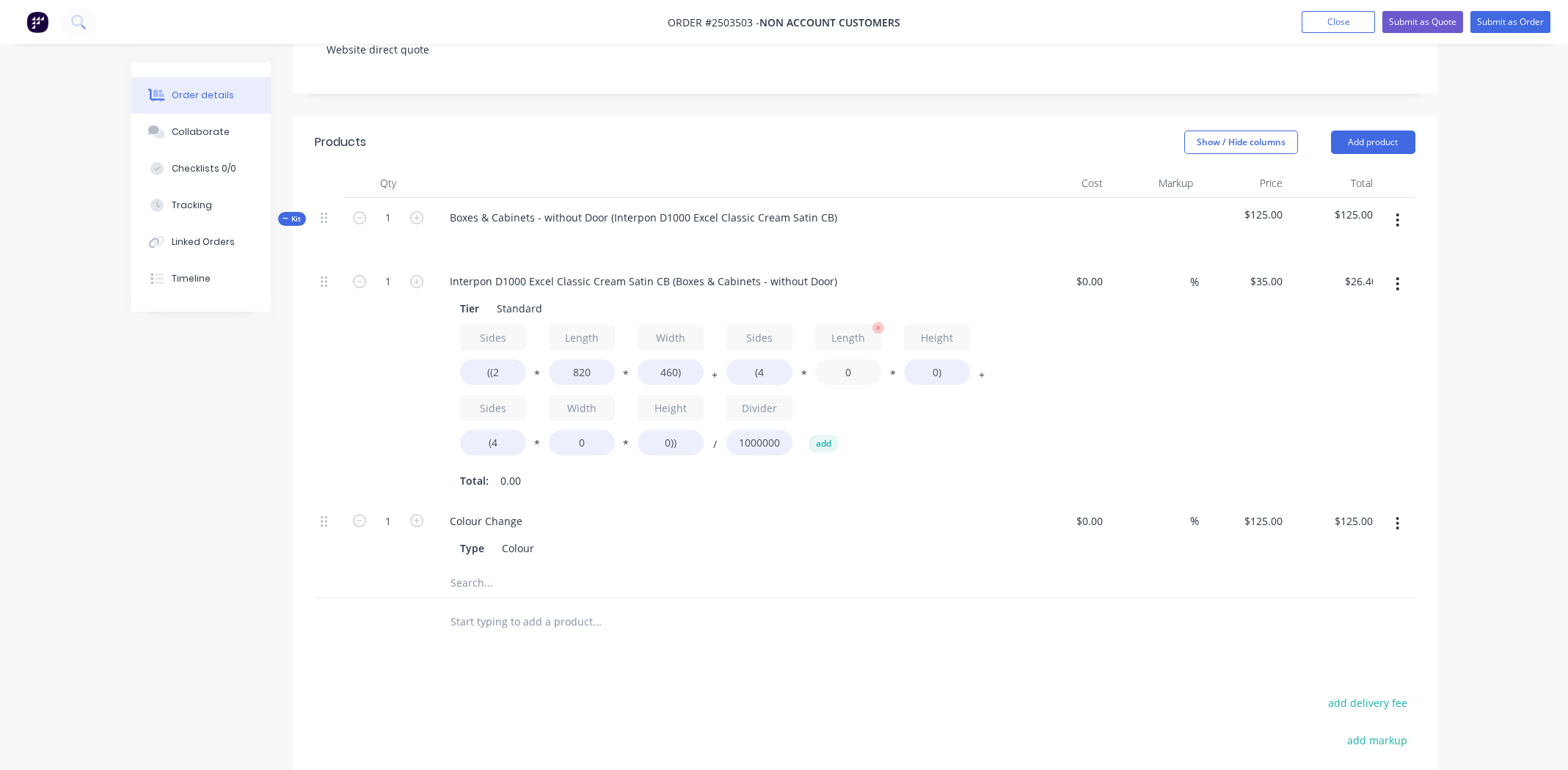 click on "0" at bounding box center [848, 372] 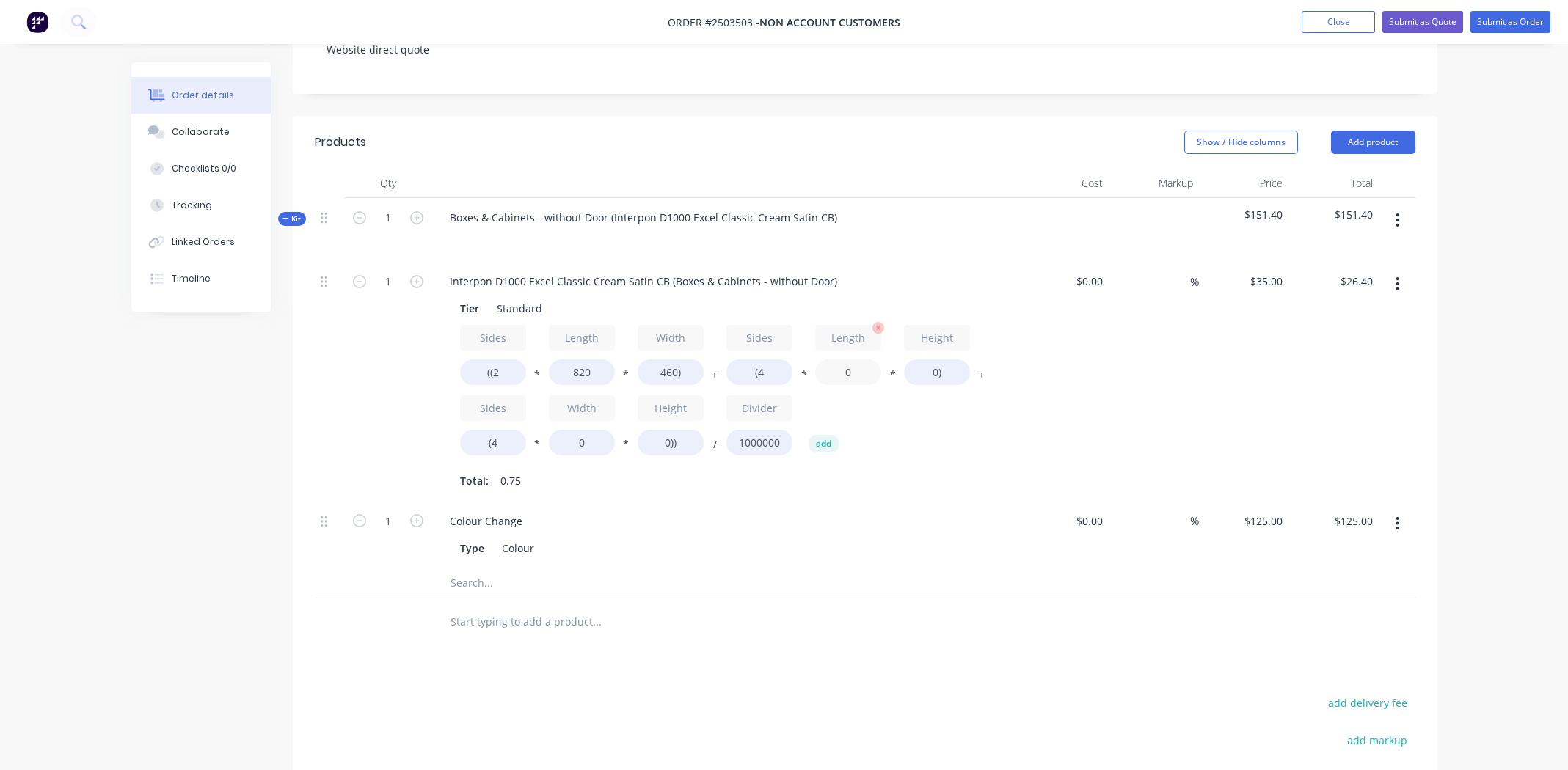 click on "0" at bounding box center [848, 372] 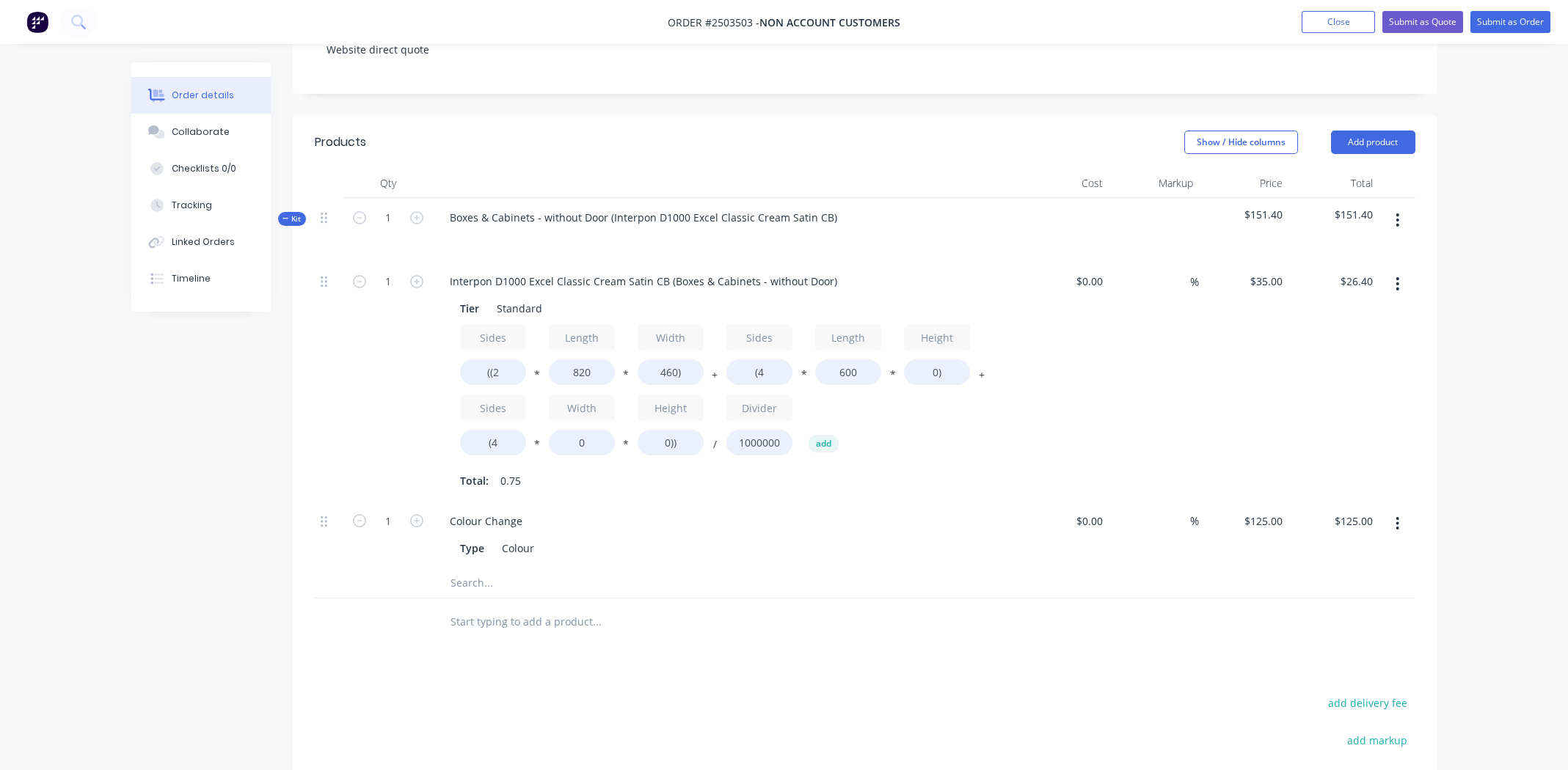 click on "Total: 0.75" at bounding box center [726, 481] 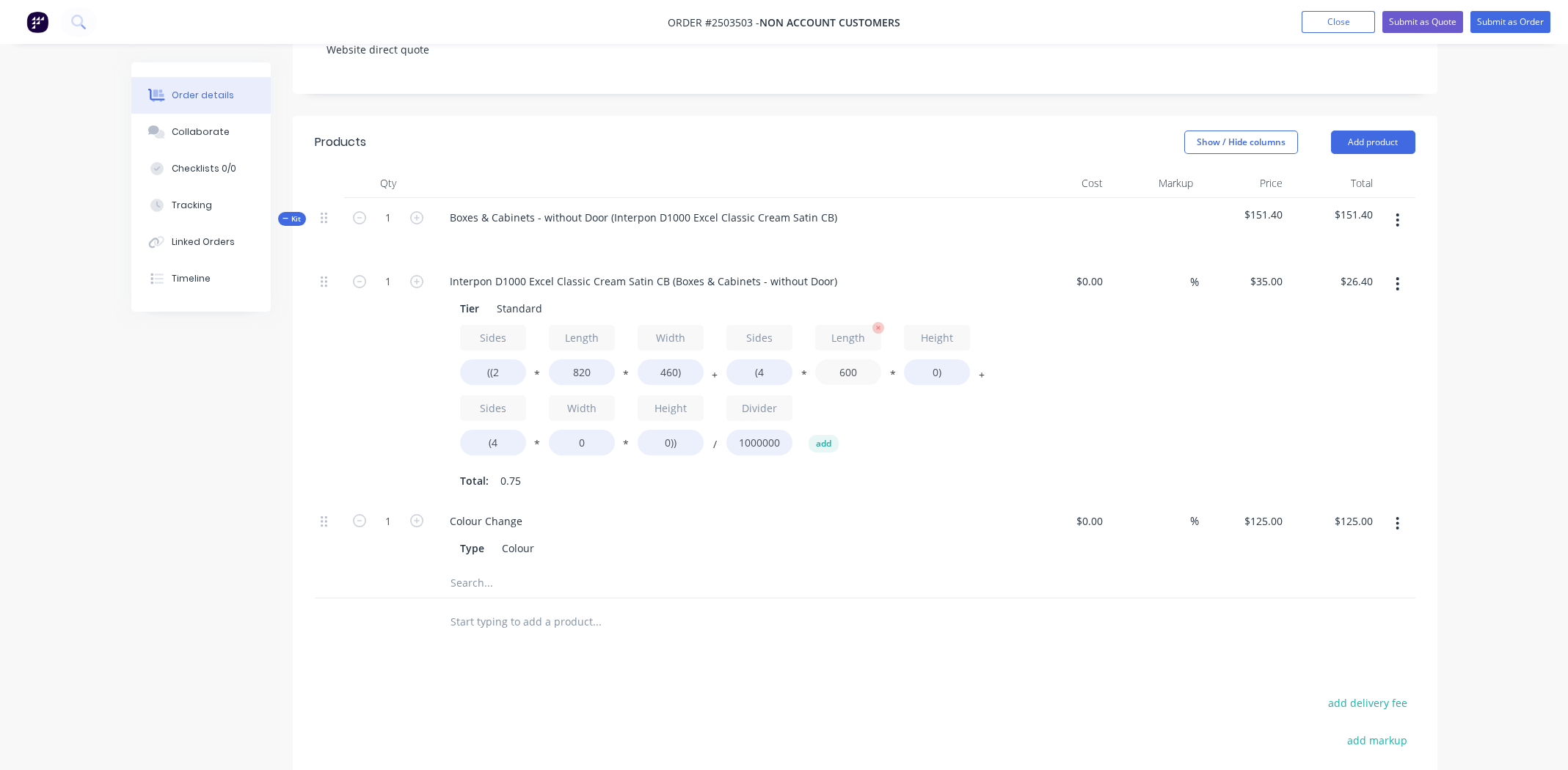 click on "600" at bounding box center [848, 372] 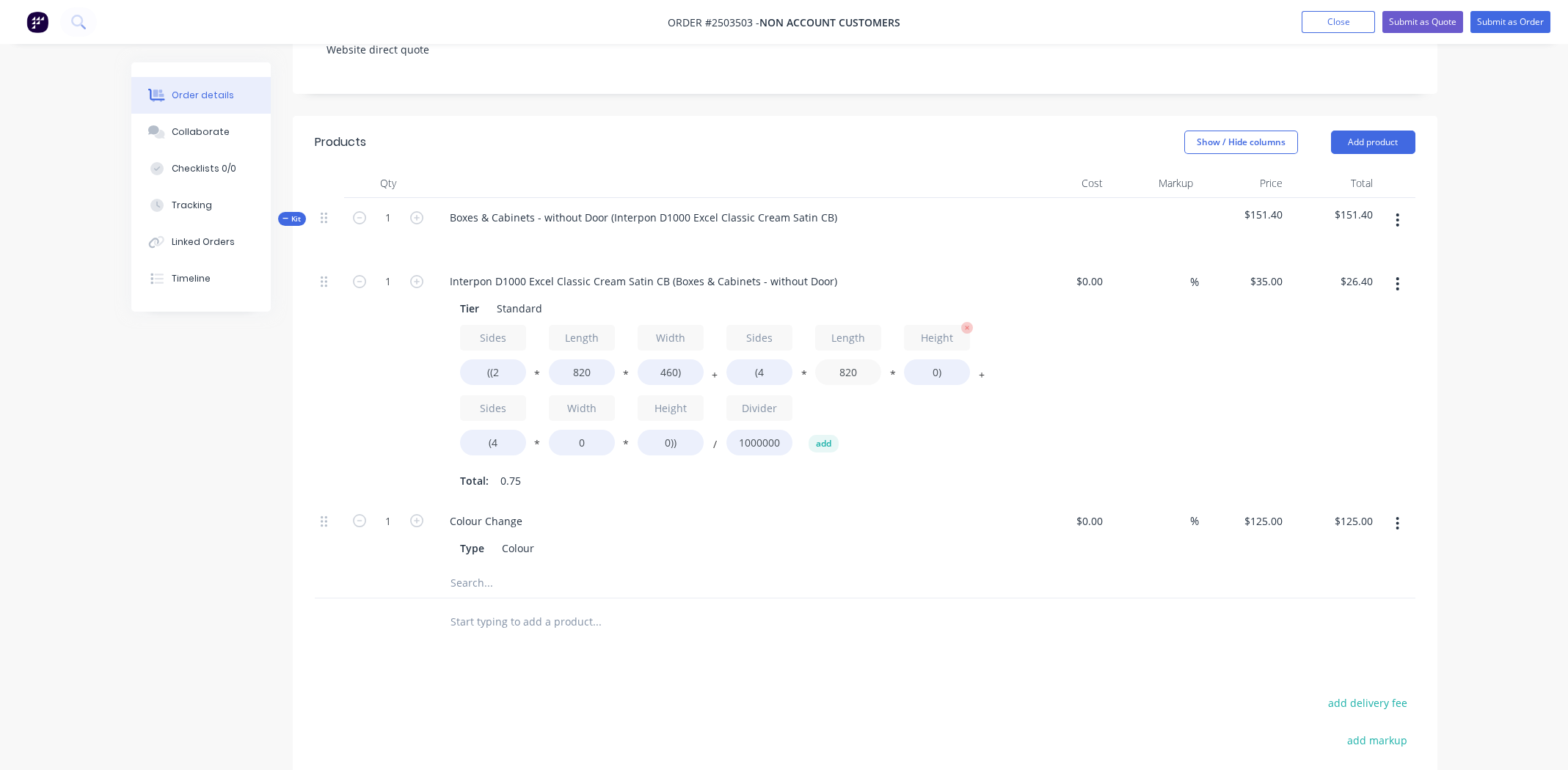 type on "820" 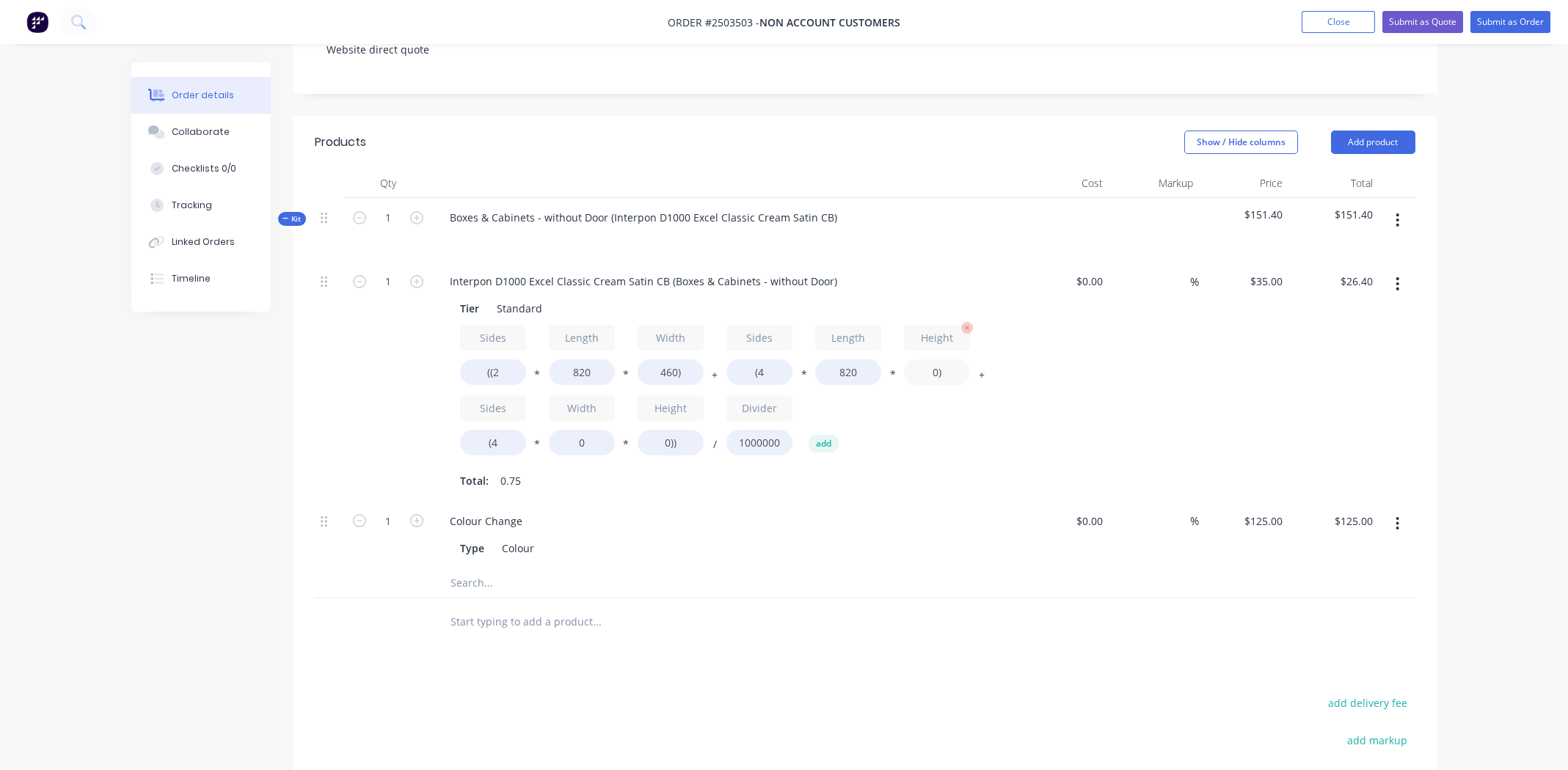 click on "0)" at bounding box center [937, 372] 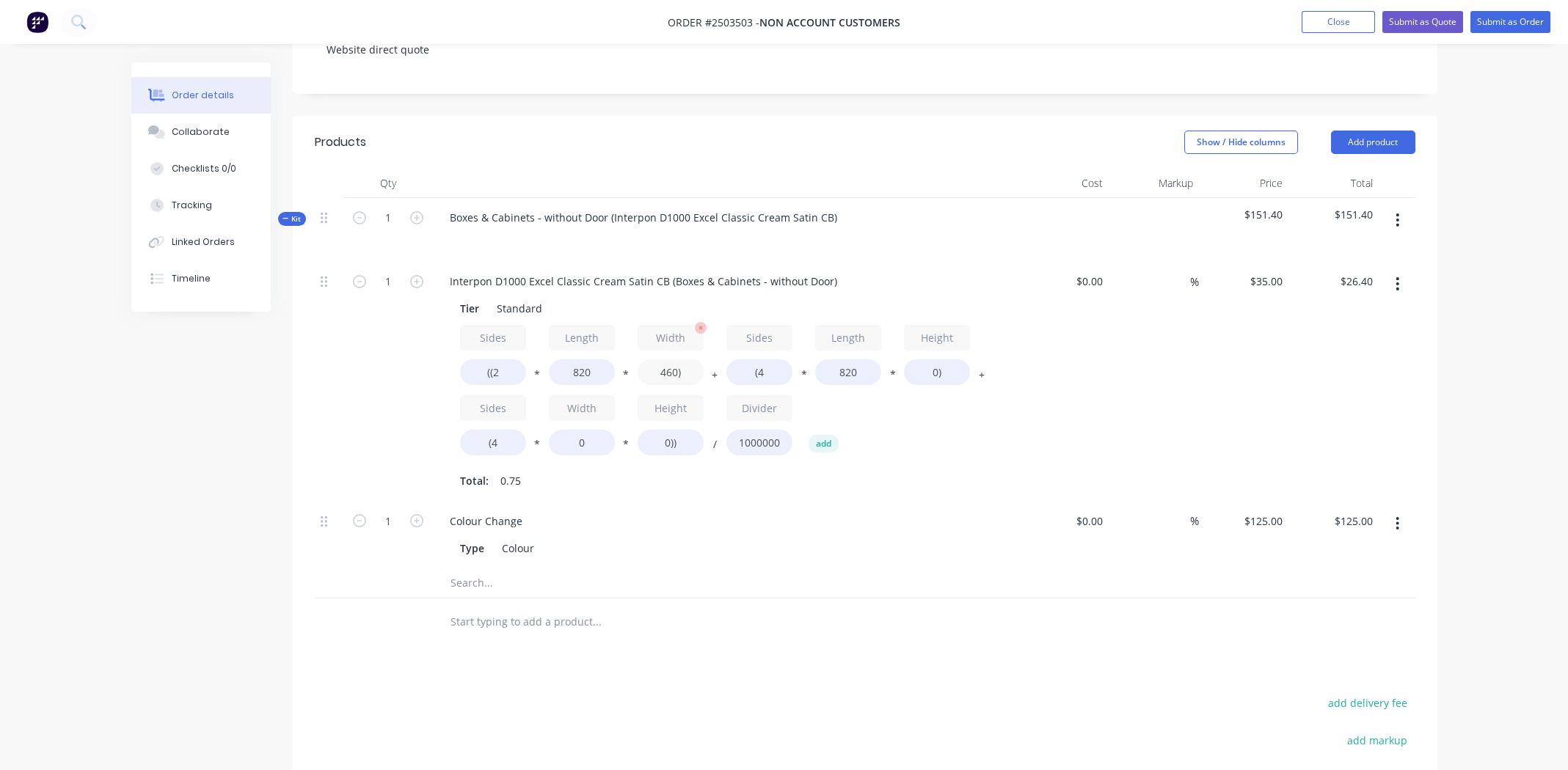 click on "460)" at bounding box center [671, 372] 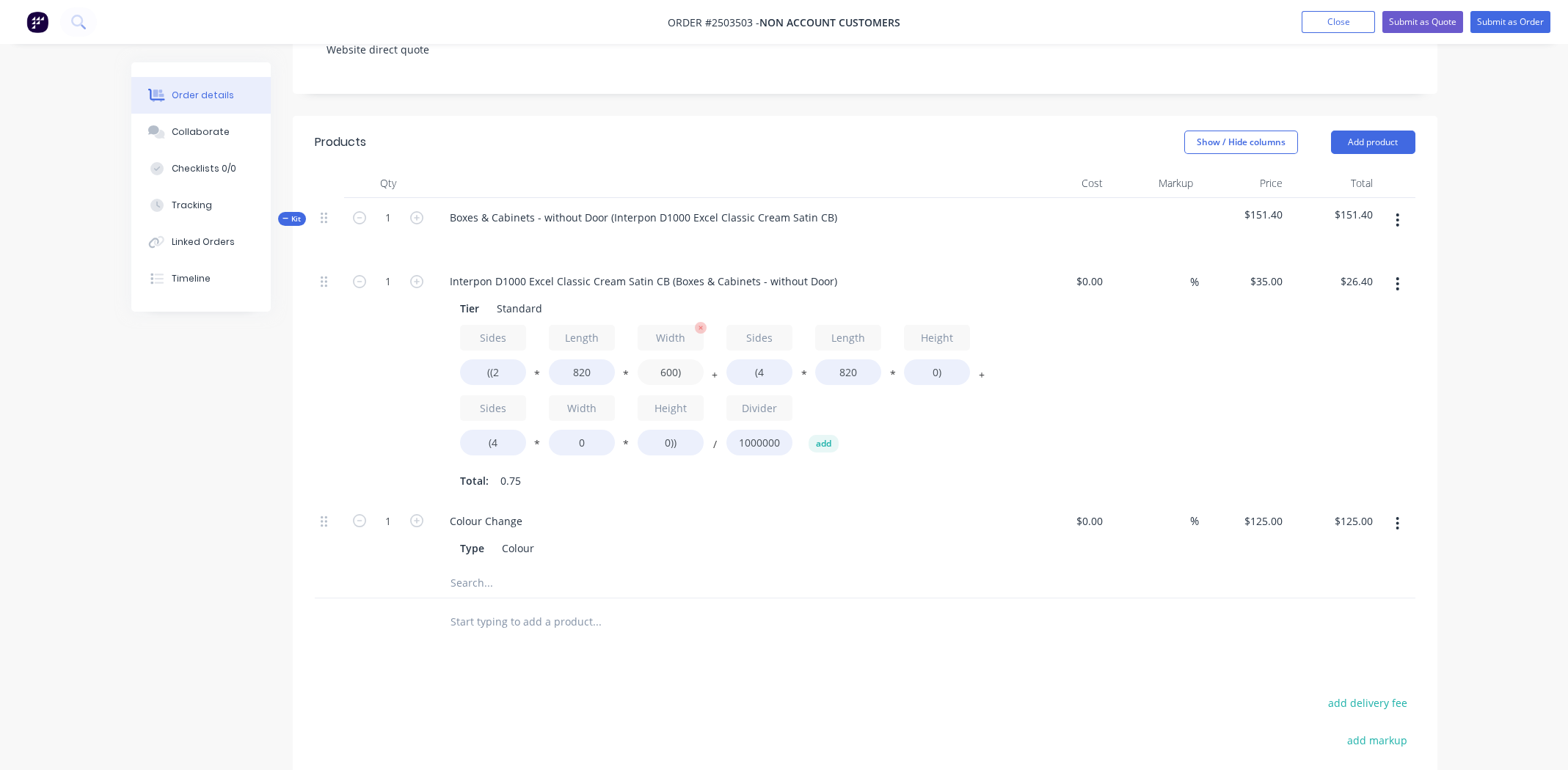 click on "600)" at bounding box center (671, 372) 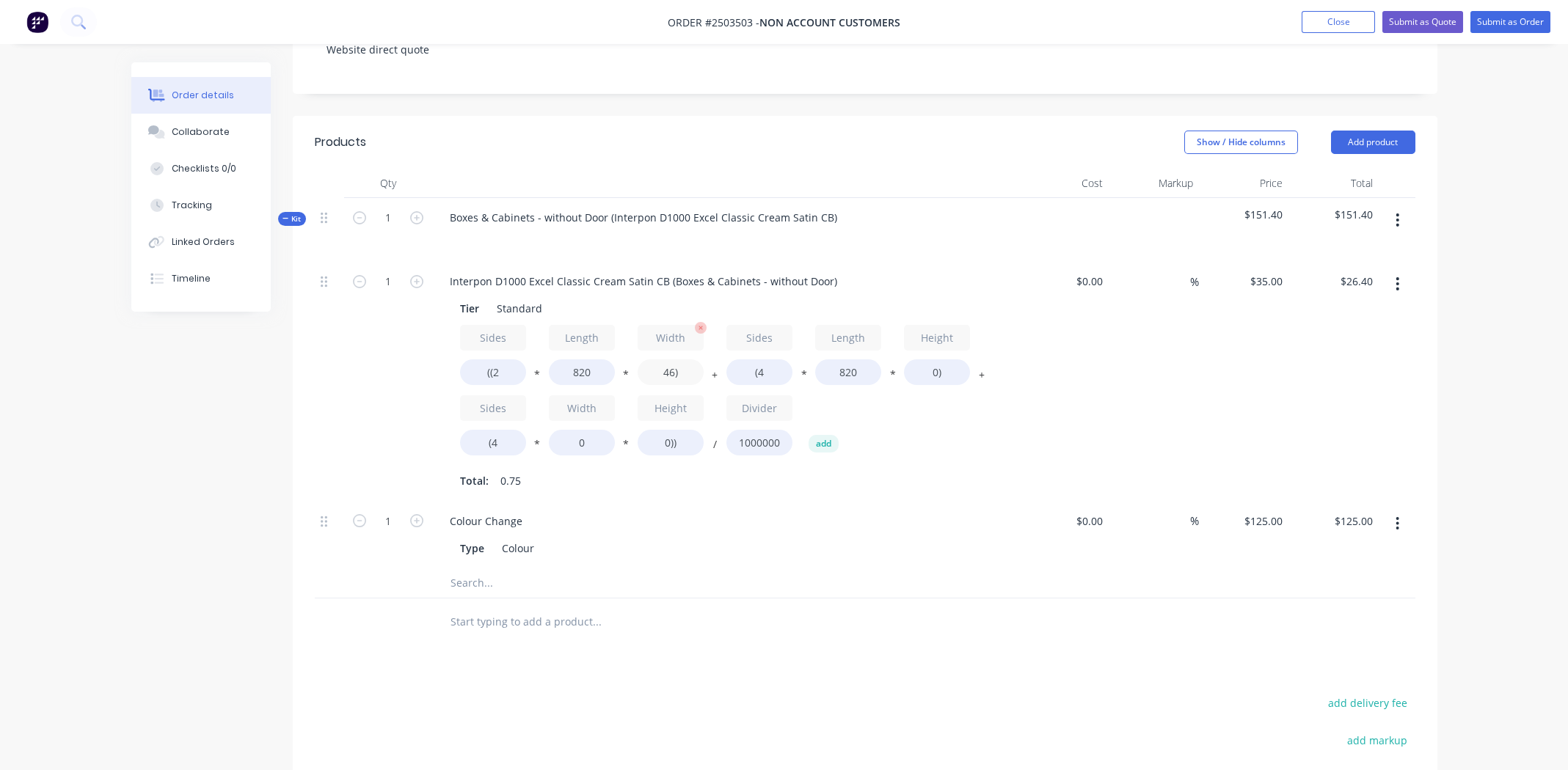type on "460)" 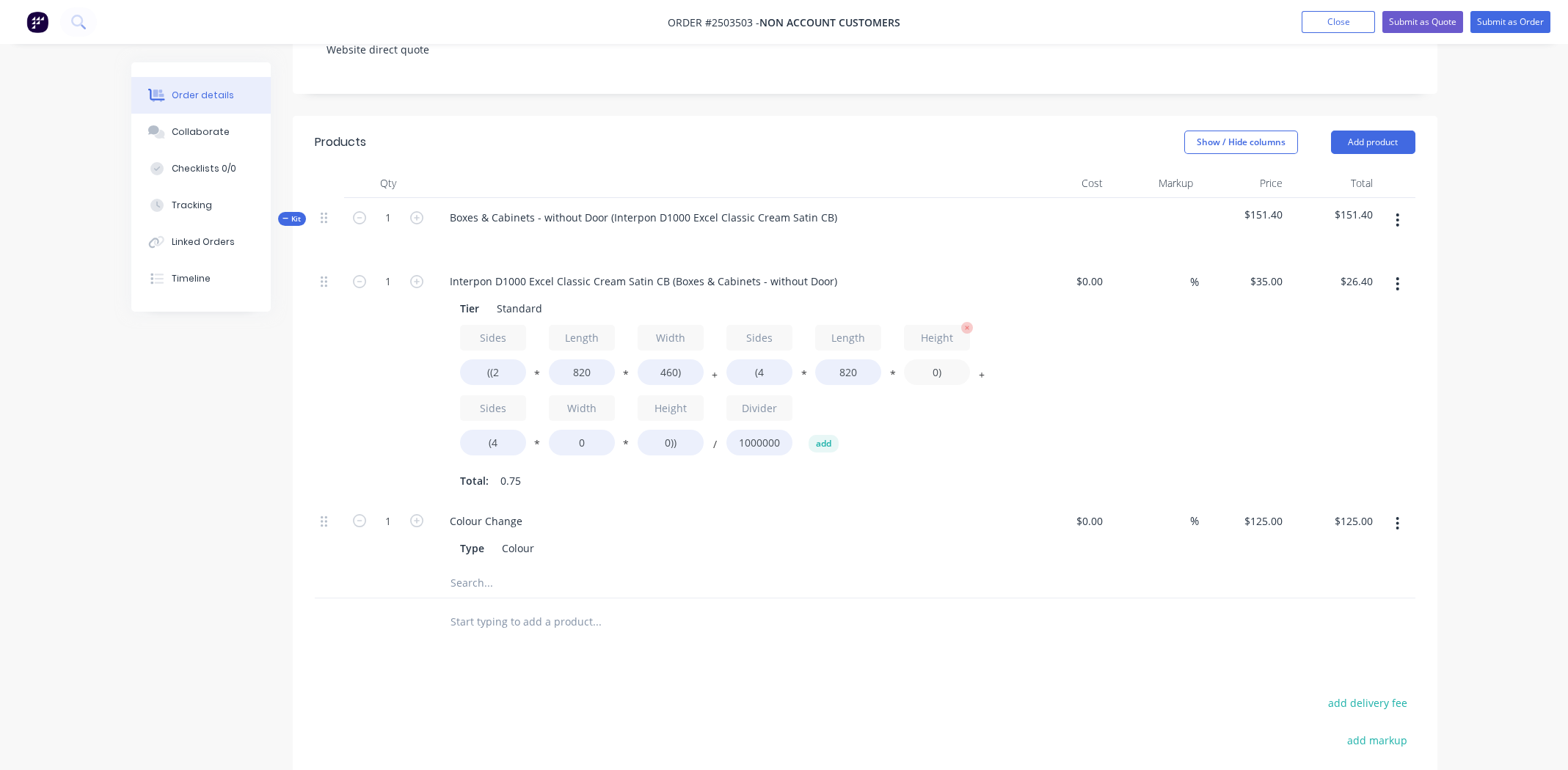 click on "0)" at bounding box center (937, 372) 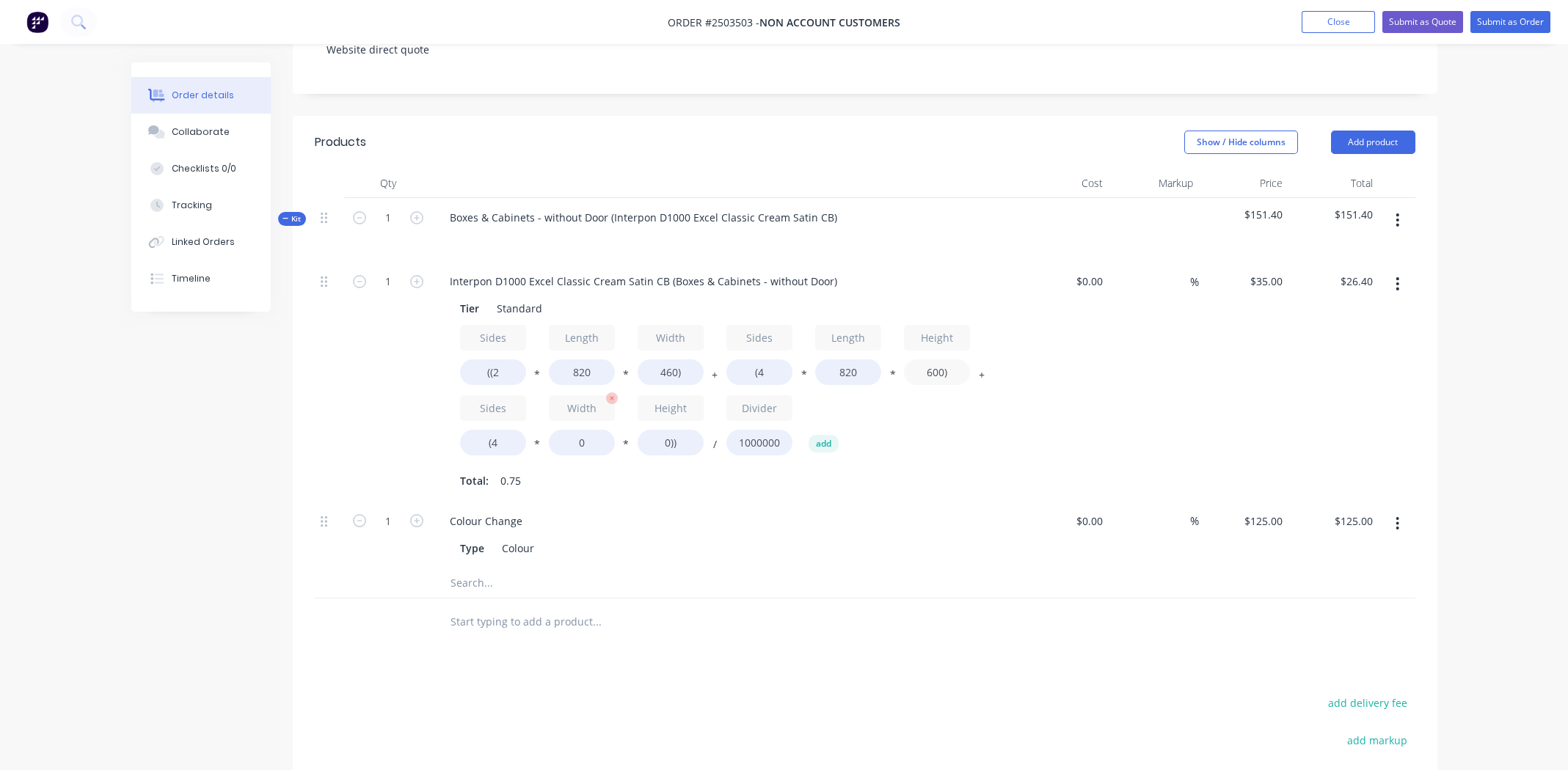 type on "600)" 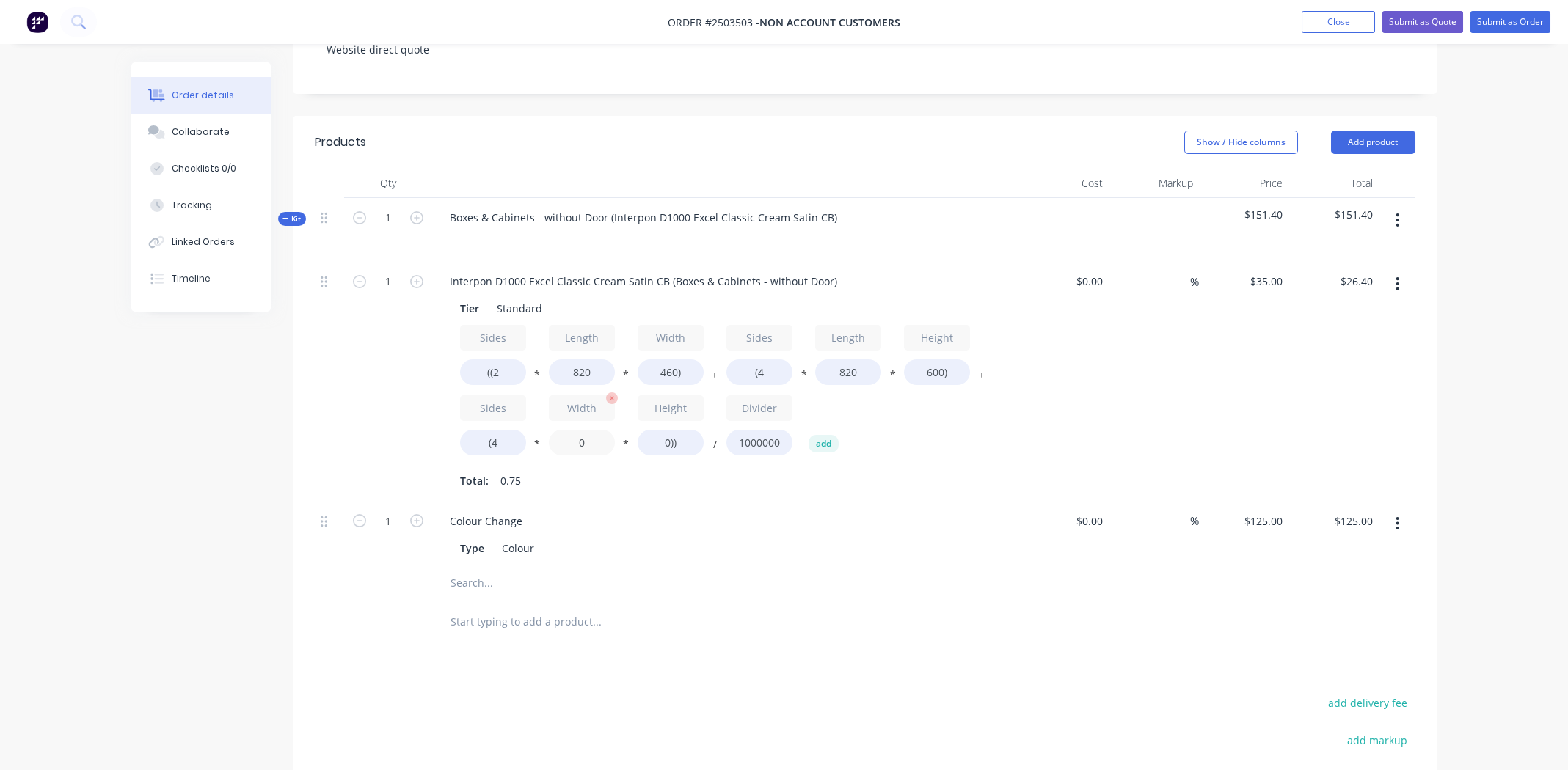 type on "$95.28" 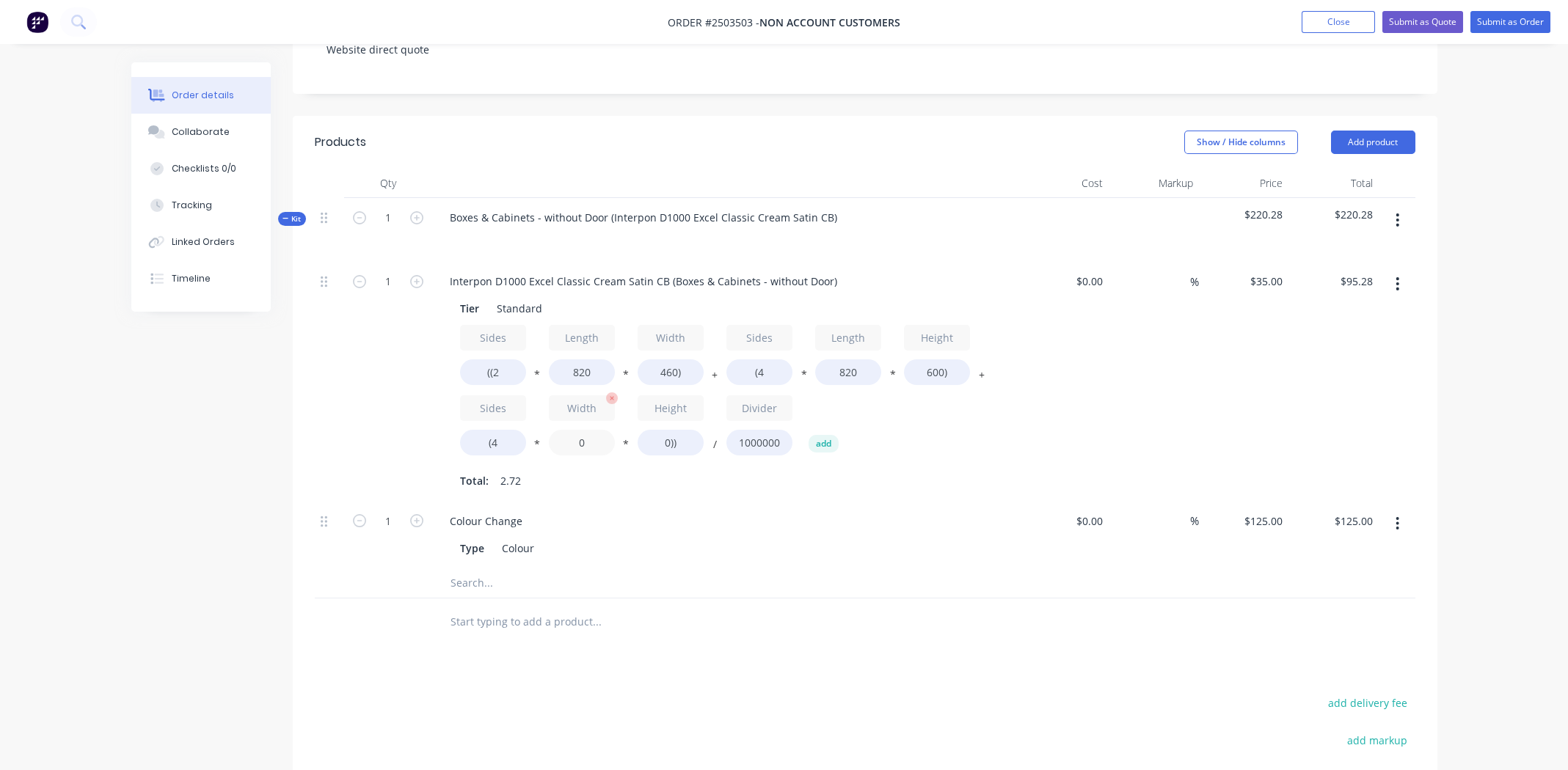 click on "0" at bounding box center (582, 442) 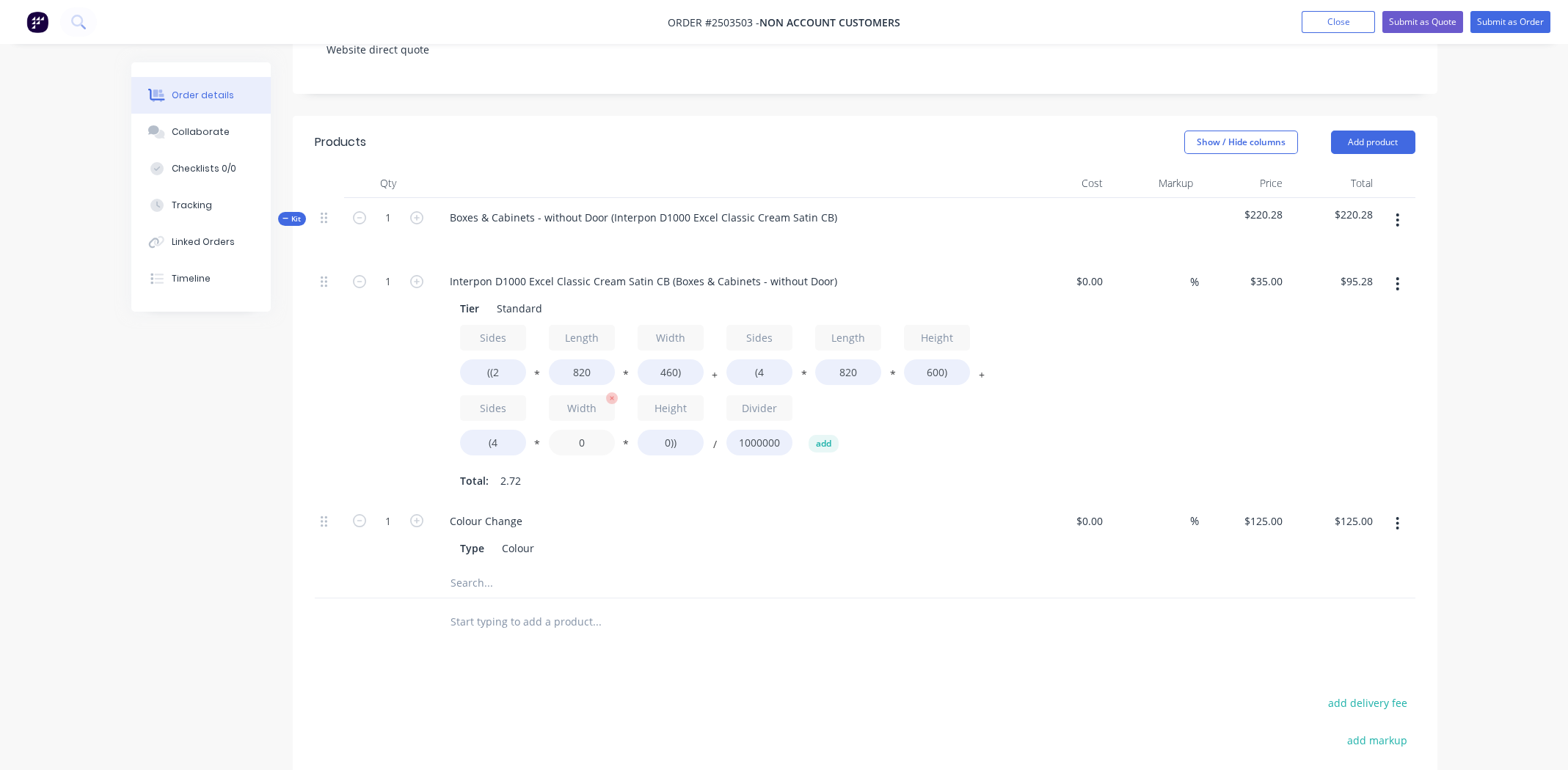 click on "0" at bounding box center (582, 442) 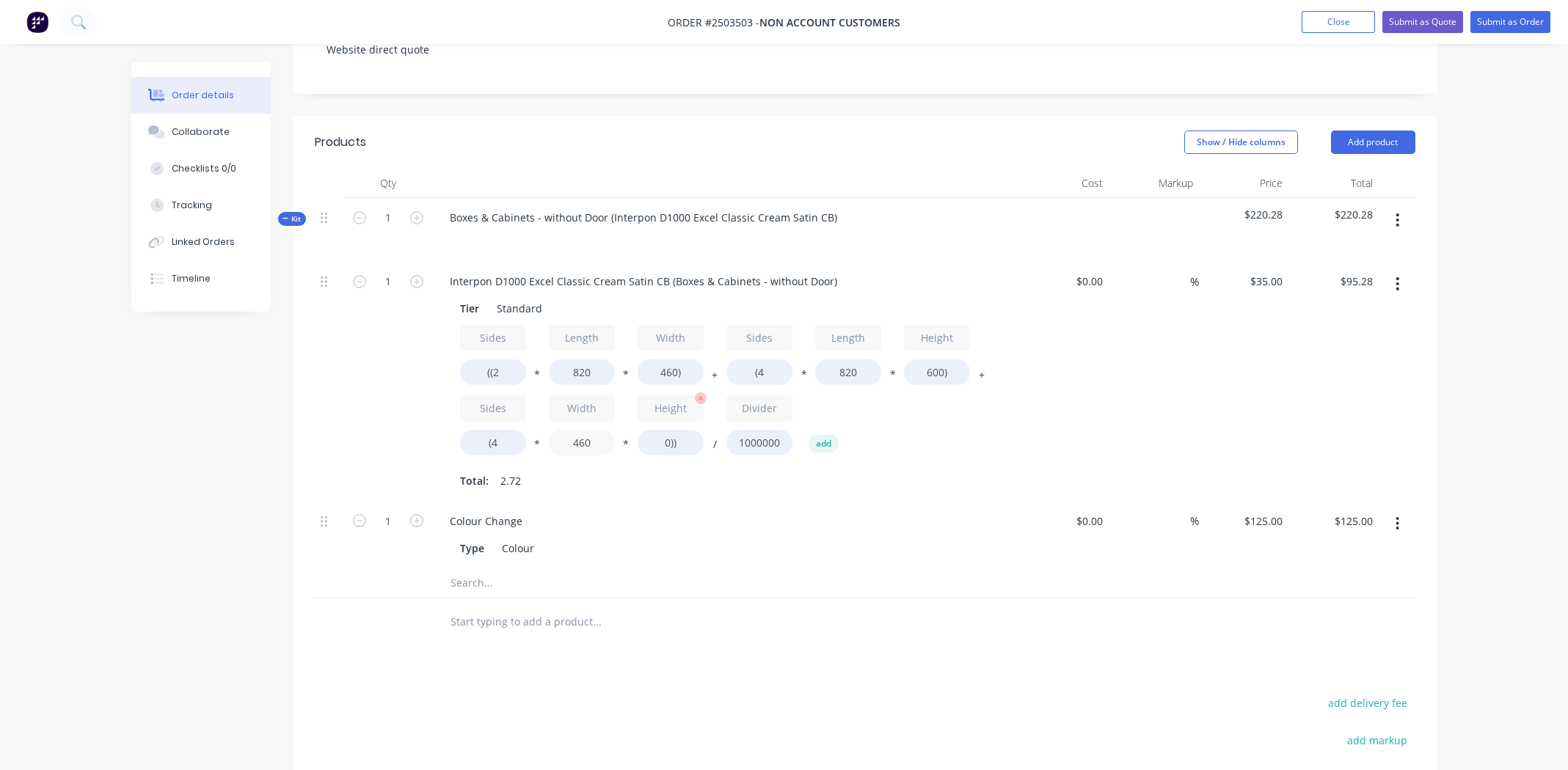 type on "460" 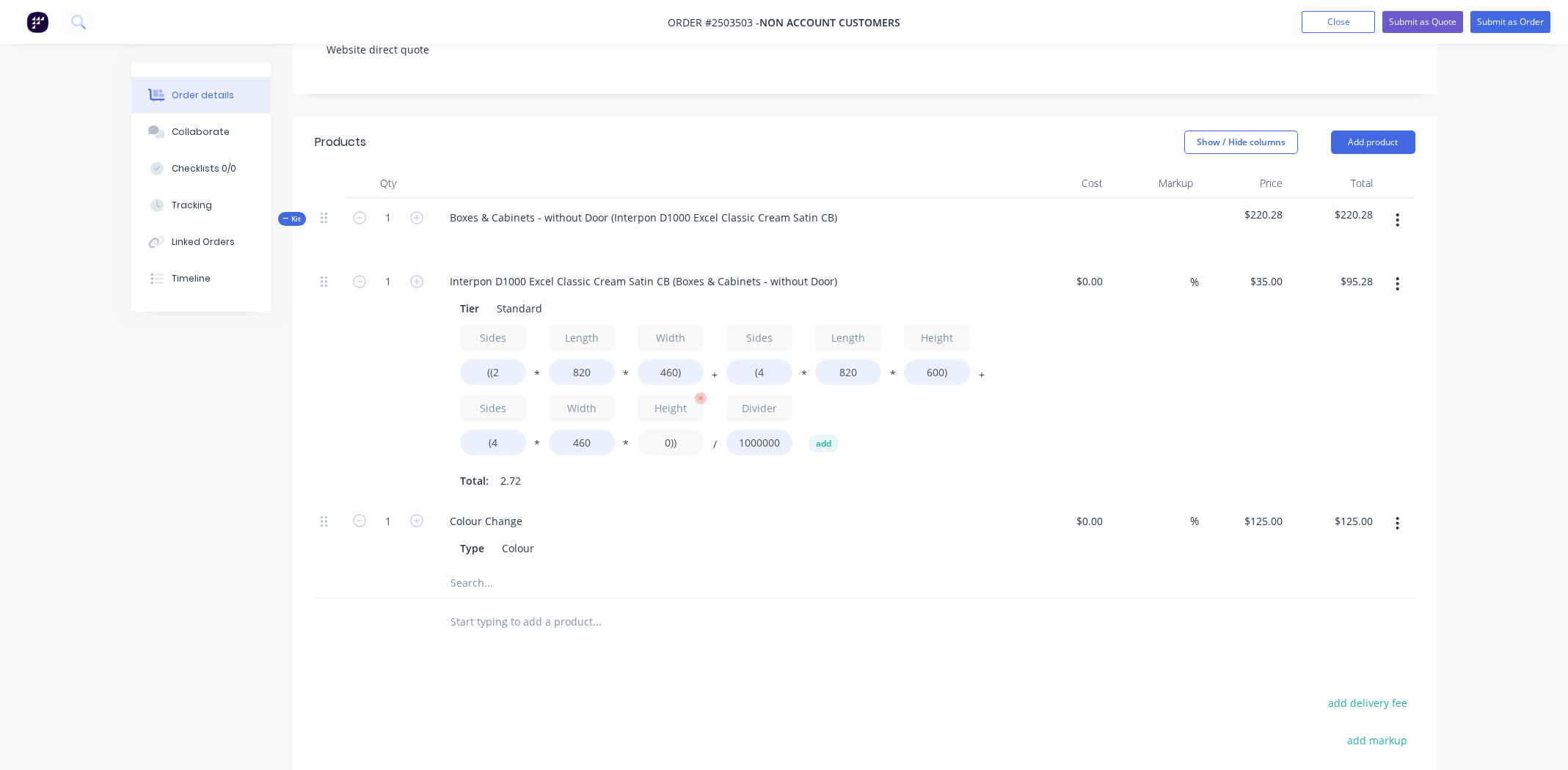 click on "0))" at bounding box center [671, 442] 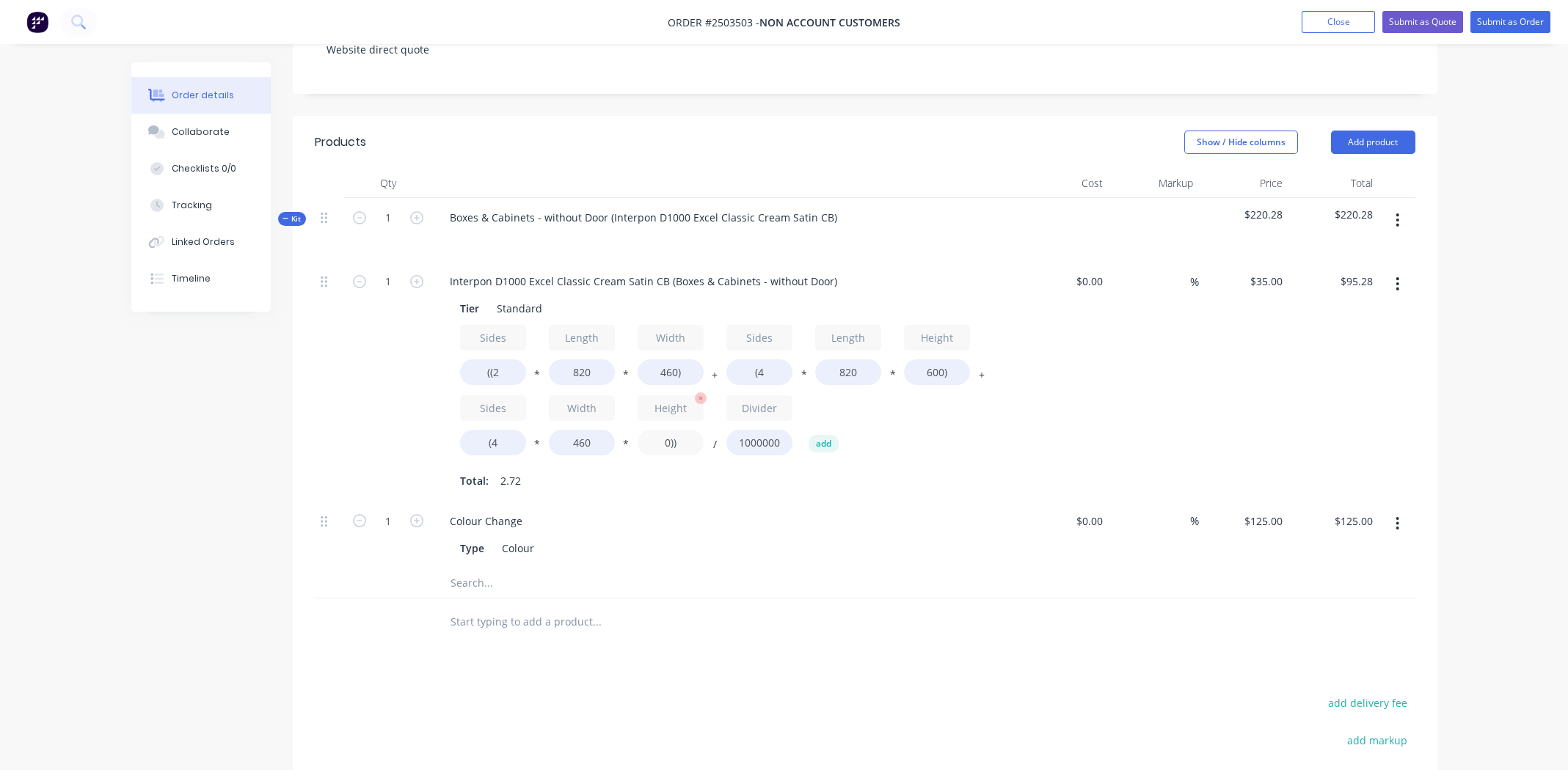 click on "0))" at bounding box center [671, 442] 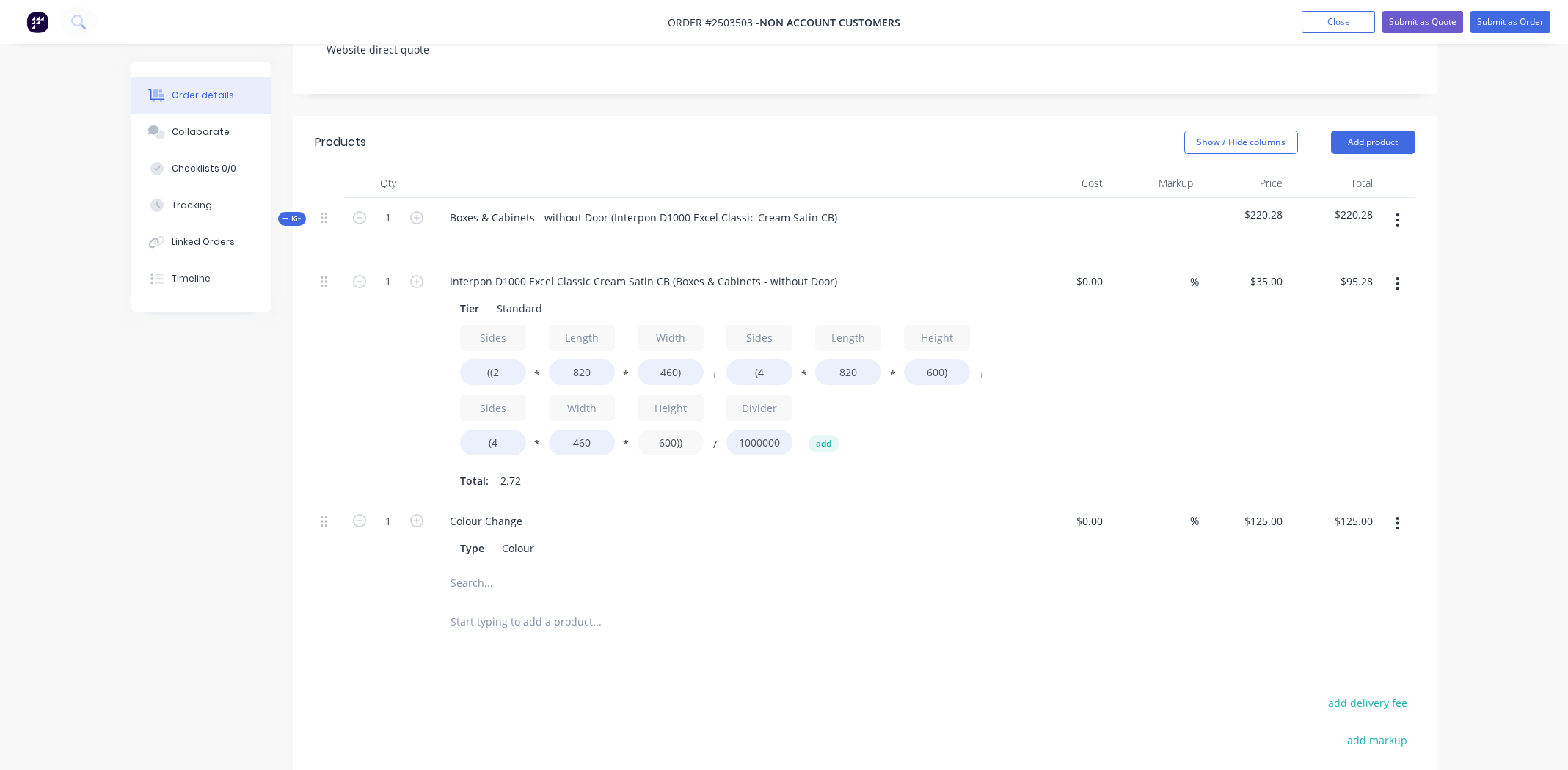 type on "600))" 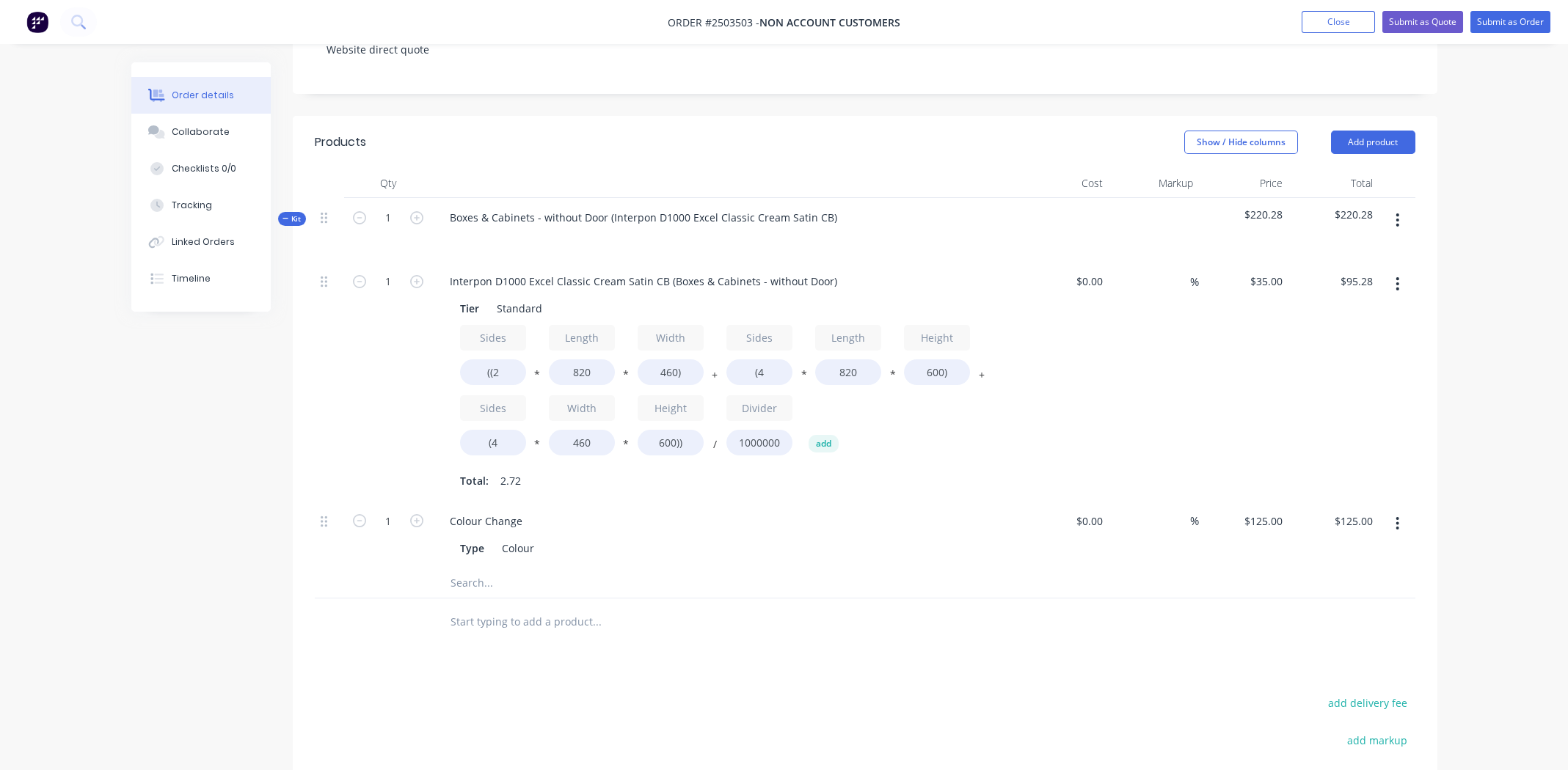 type on "$133.92" 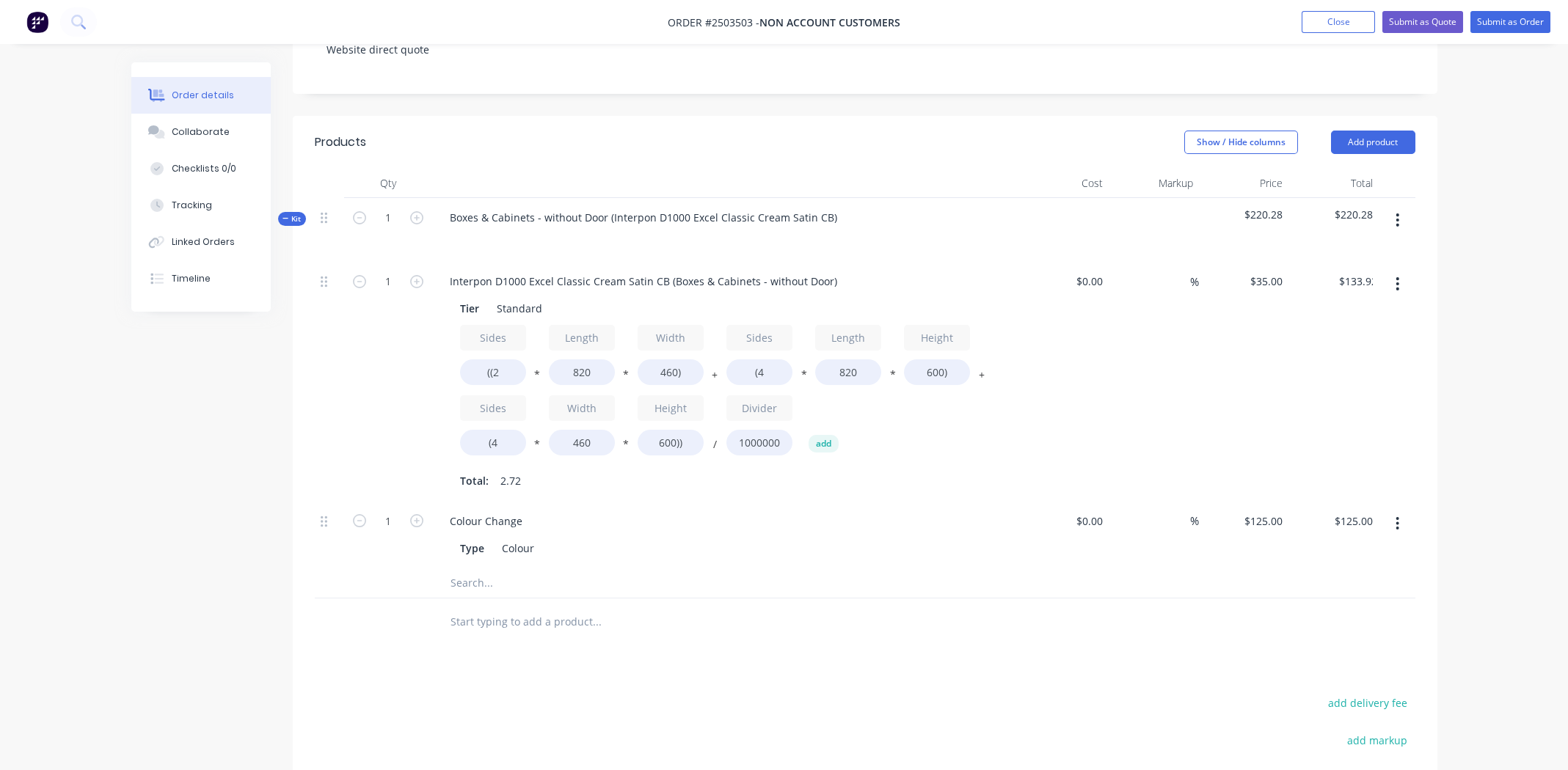 click on "Total: 2.72" at bounding box center [726, 481] 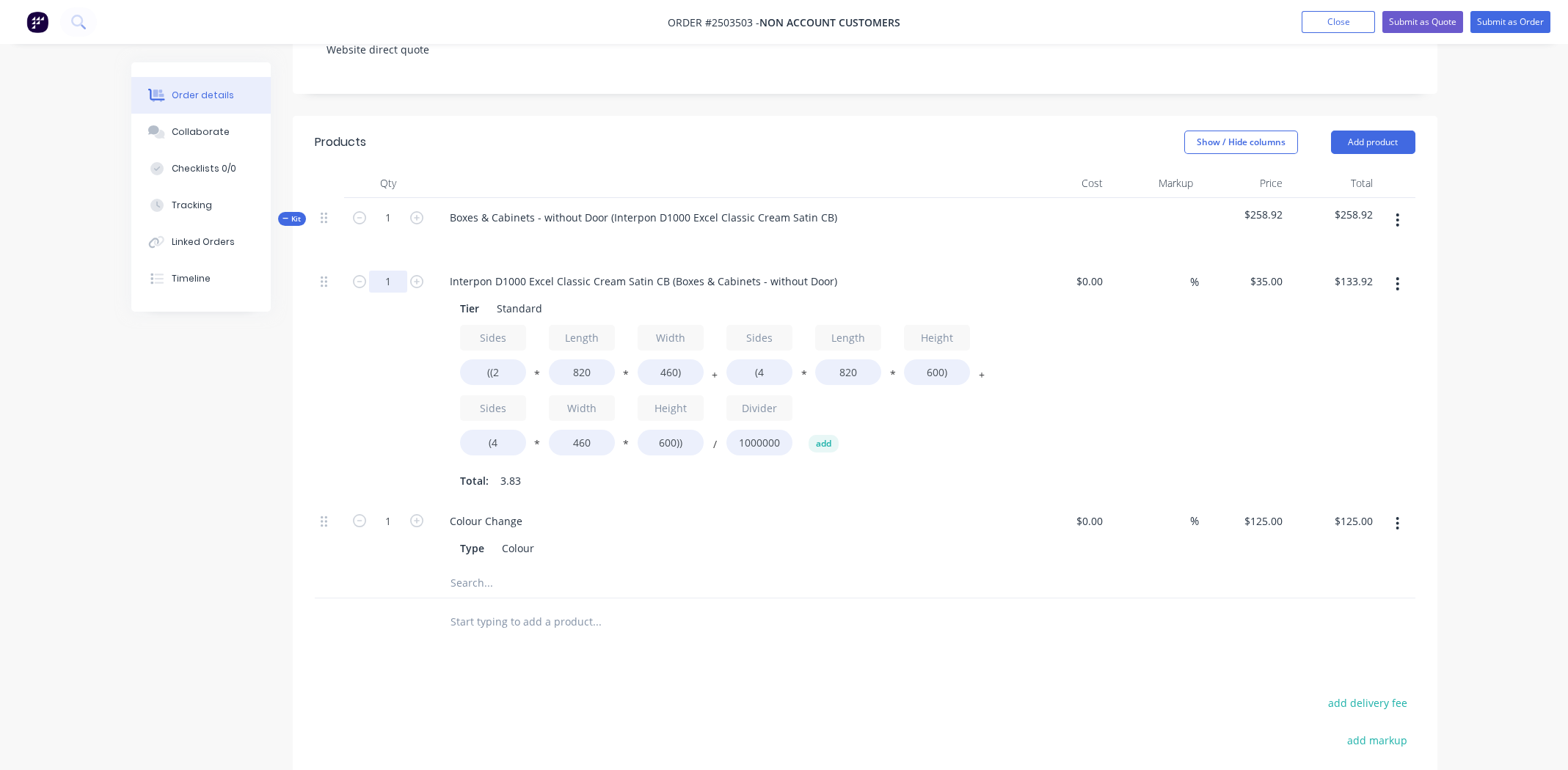 click on "1" at bounding box center (388, 282) 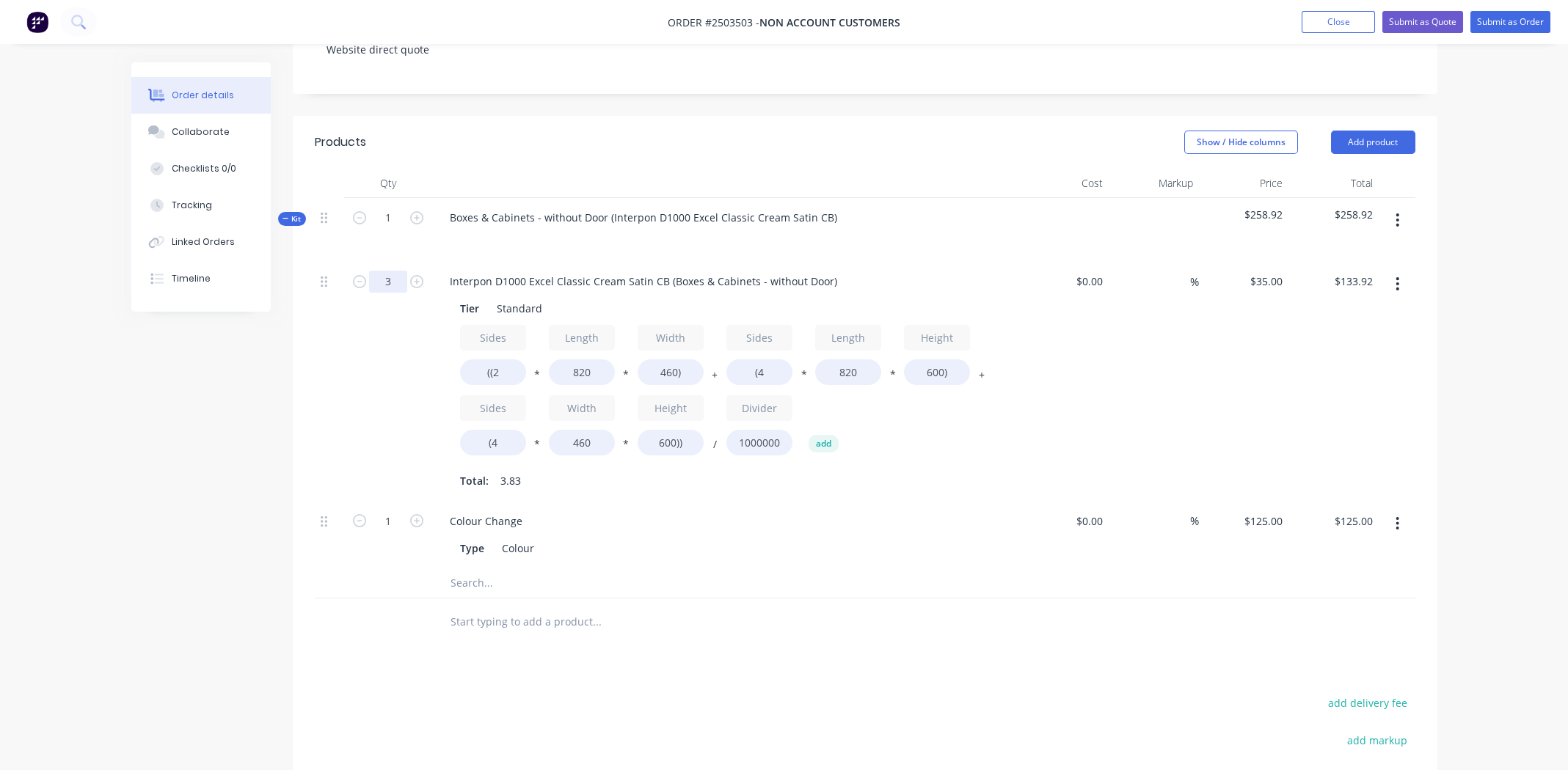 type on "3" 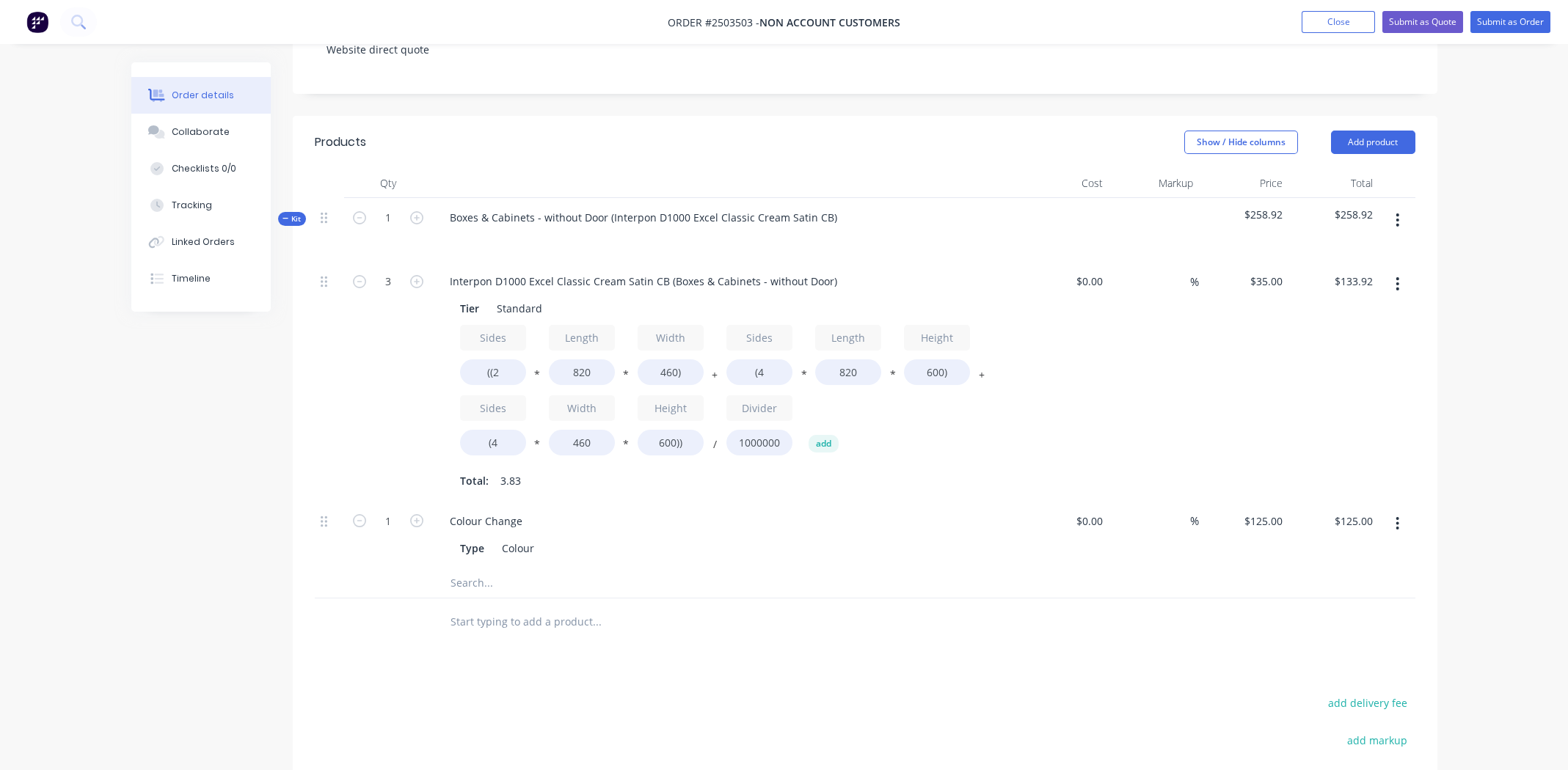 type on "$401.77" 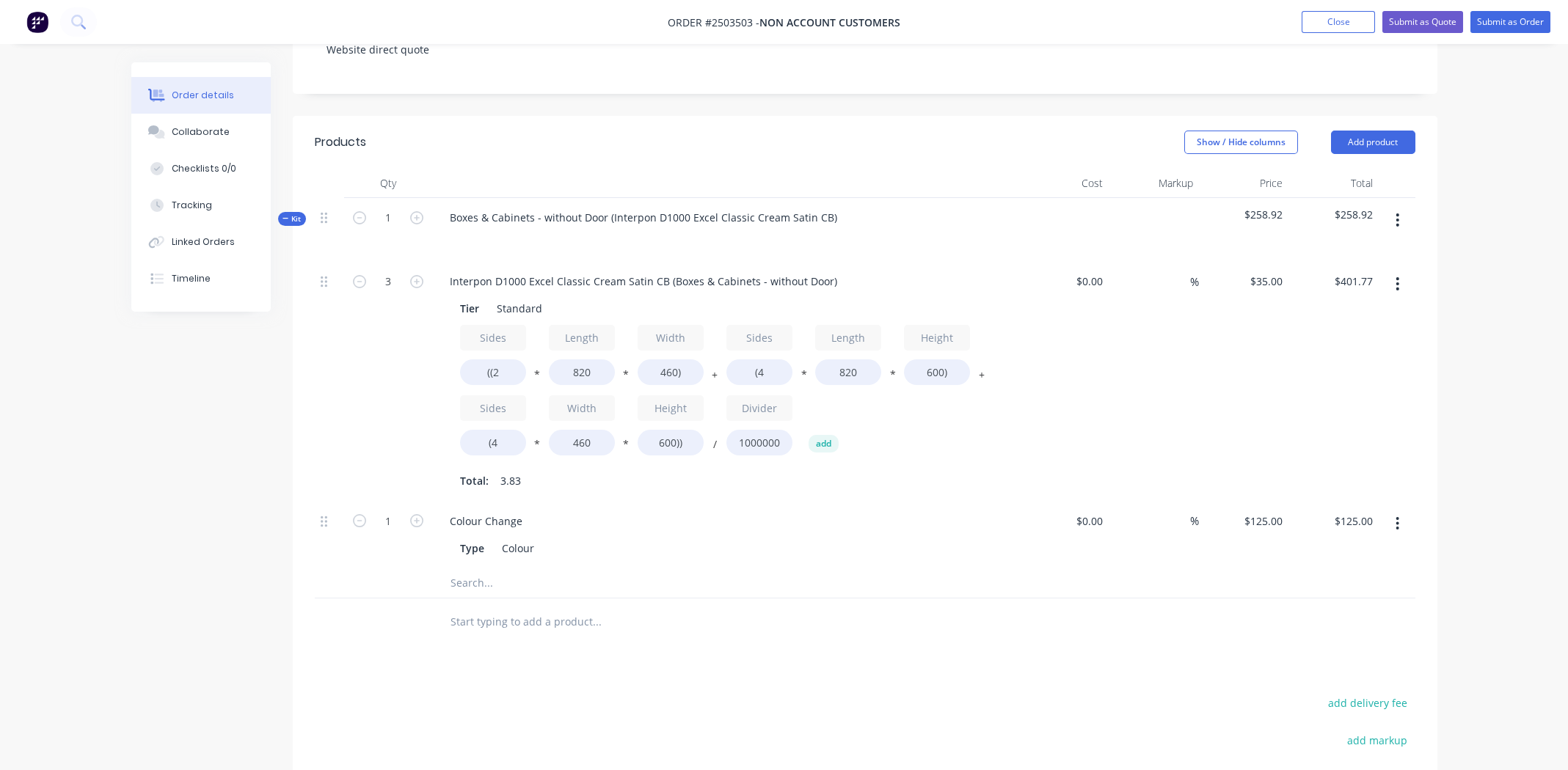 click on "%" at bounding box center (1153, 381) 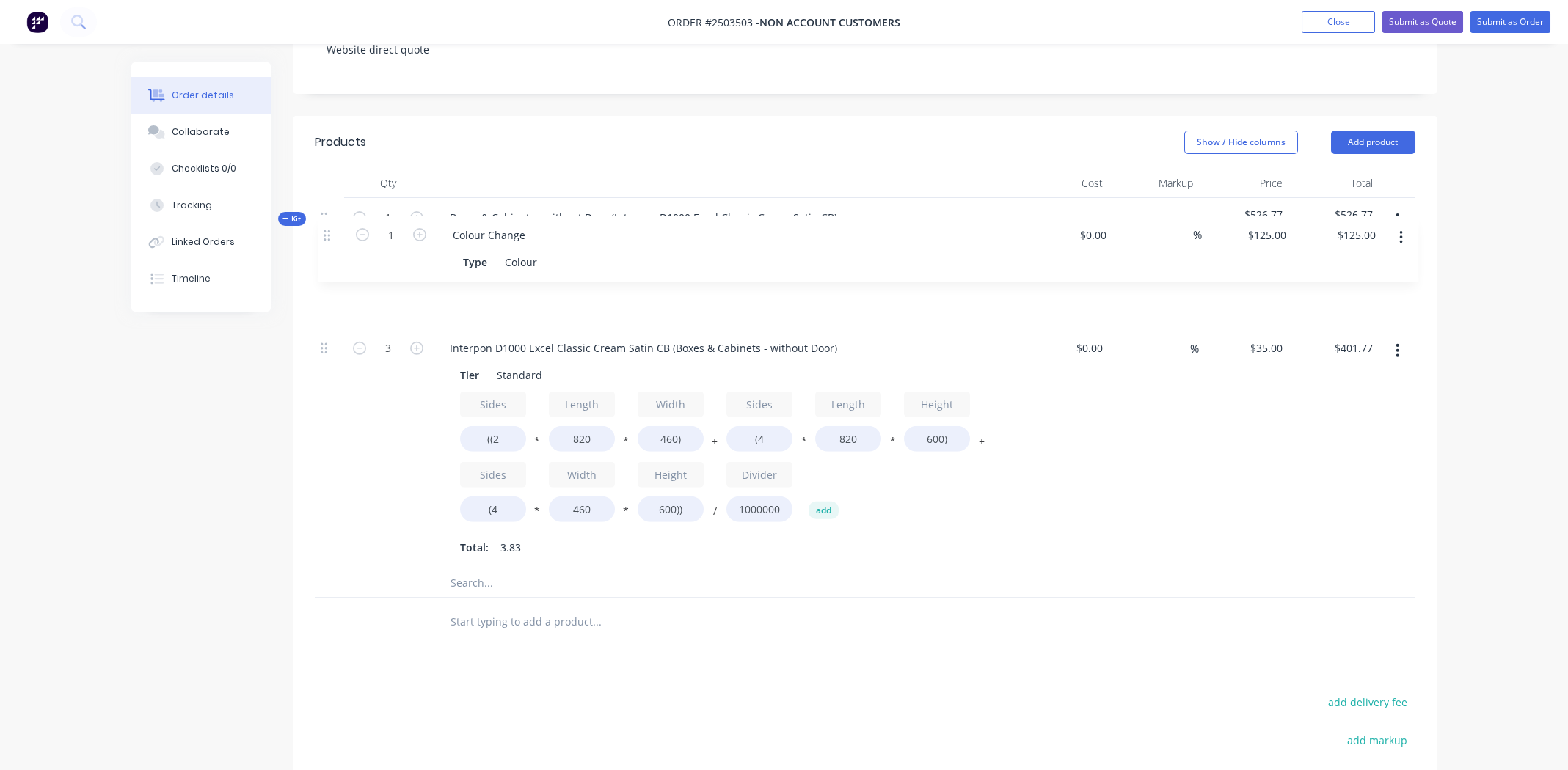 drag, startPoint x: 322, startPoint y: 477, endPoint x: 326, endPoint y: 227, distance: 250.032 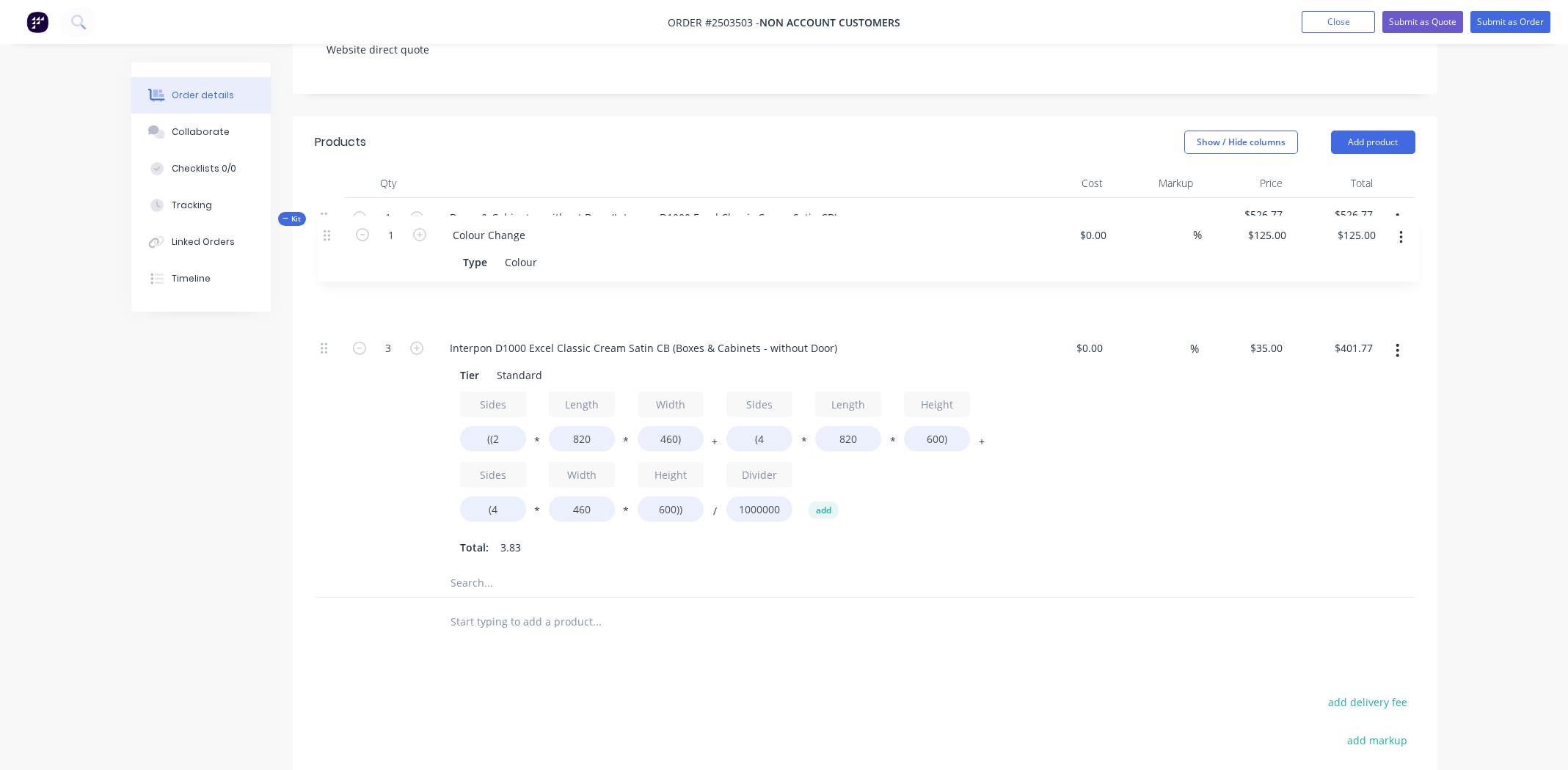 click on "3 Interpon D1000 Excel Classic Cream Satin CB (Boxes & Cabinets - without Door) Tier Standard Sides ((2 * Length 820 * Width 460) + Sides (4 * Length 820 * Height 600) + Sides (4 * Width 460 * Height 600)) / Divider 1000000 add Total: 3.83 $0.00 $0.00 % $35.00 $35.00 $401.77 $401.77   1 Colour Change Type Colour $0.00 $0.00 % $125.00 $125.00 $125.00 $125.00" at bounding box center (865, 414) 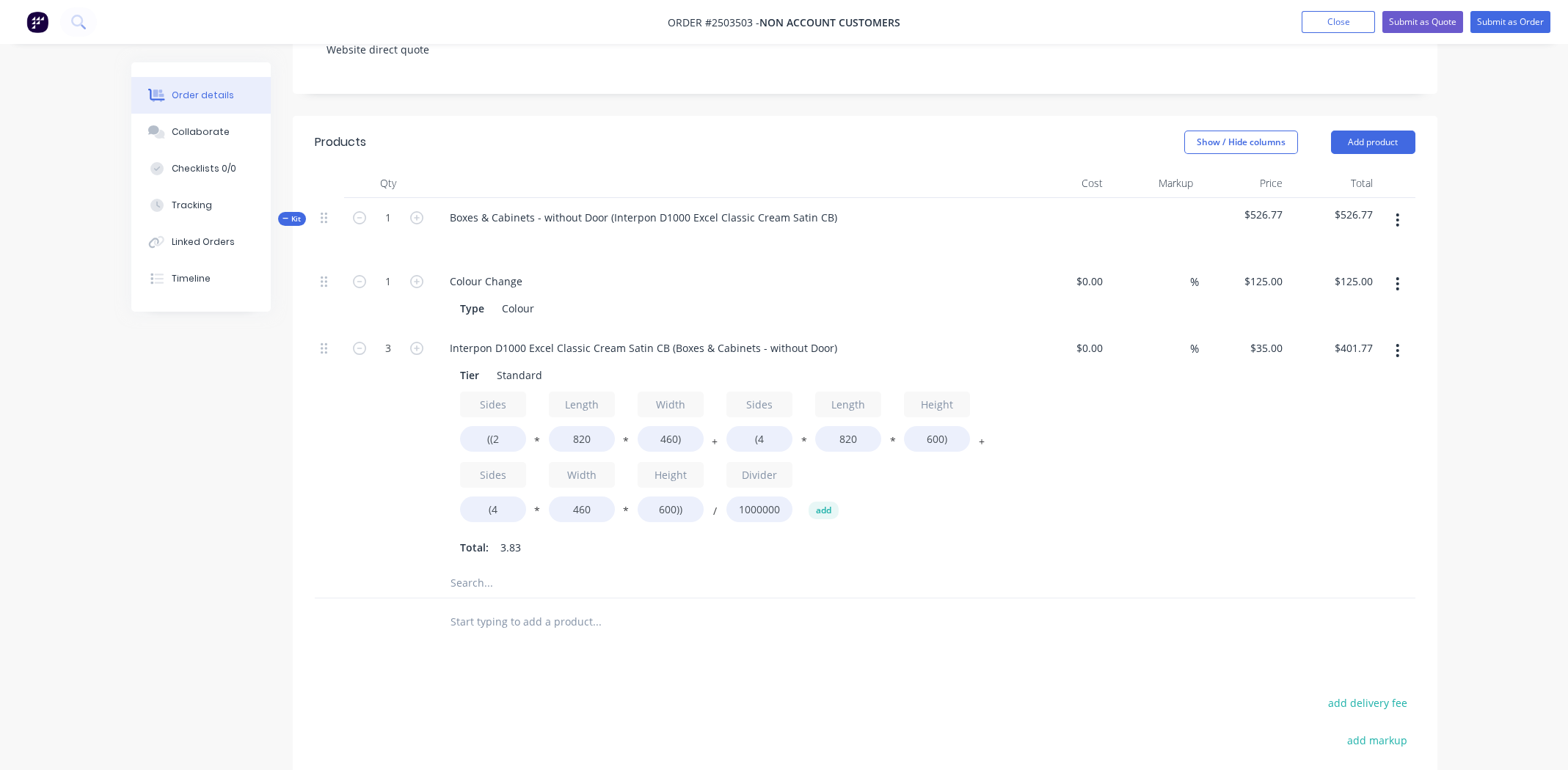 click on "%" at bounding box center (1153, 448) 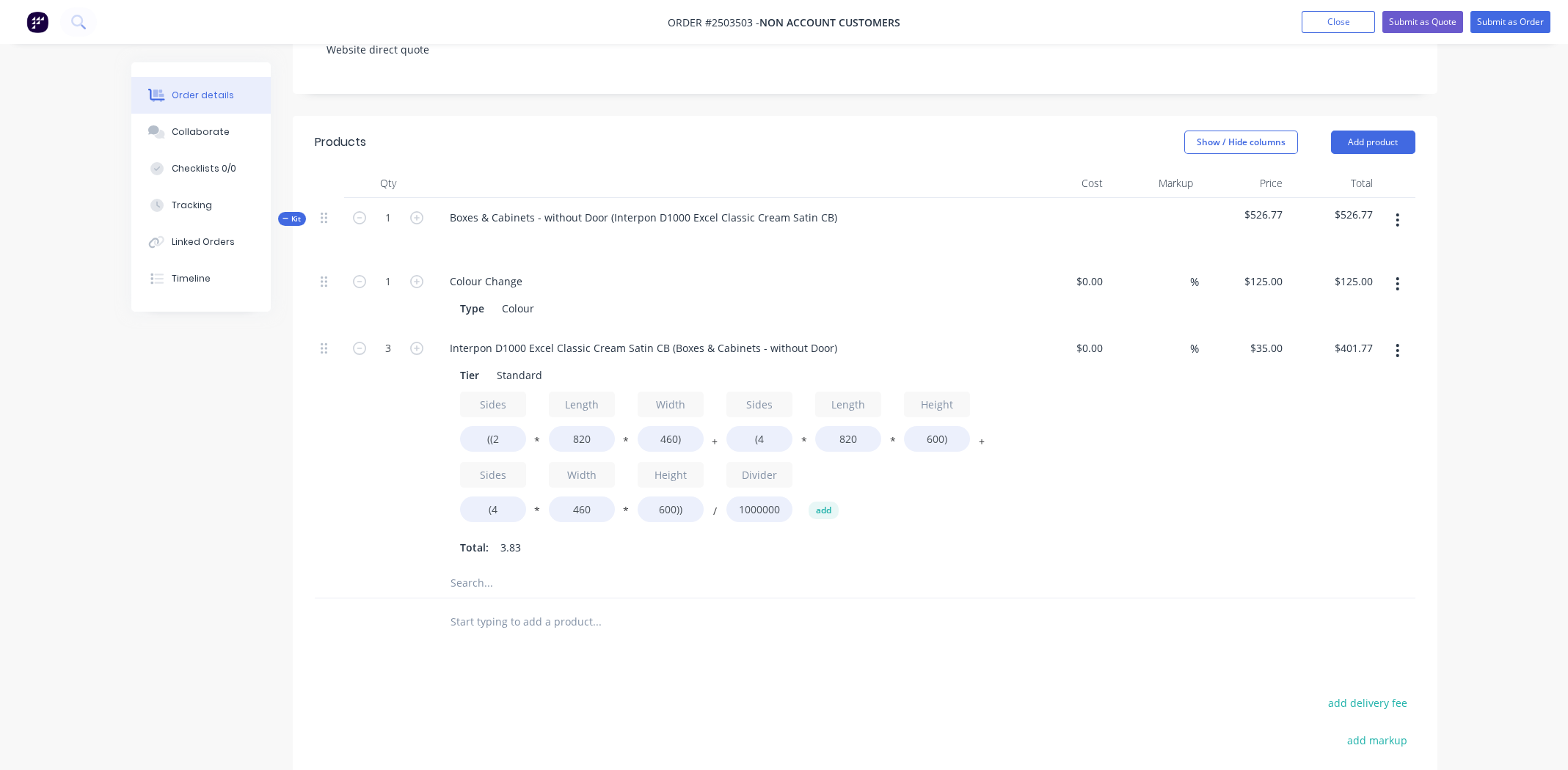 click at bounding box center (1397, 220) 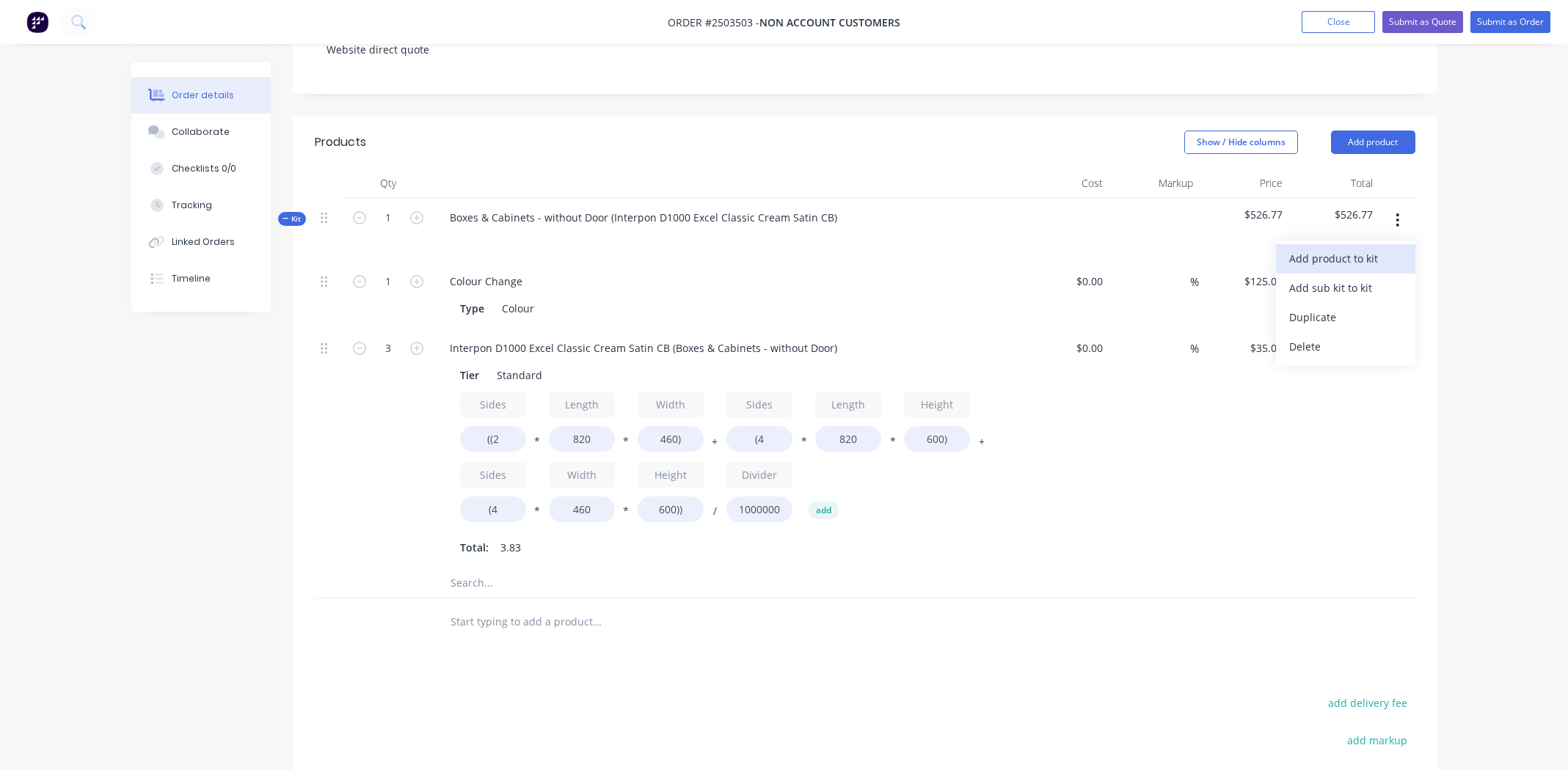 click on "Add product to kit" at bounding box center [1346, 258] 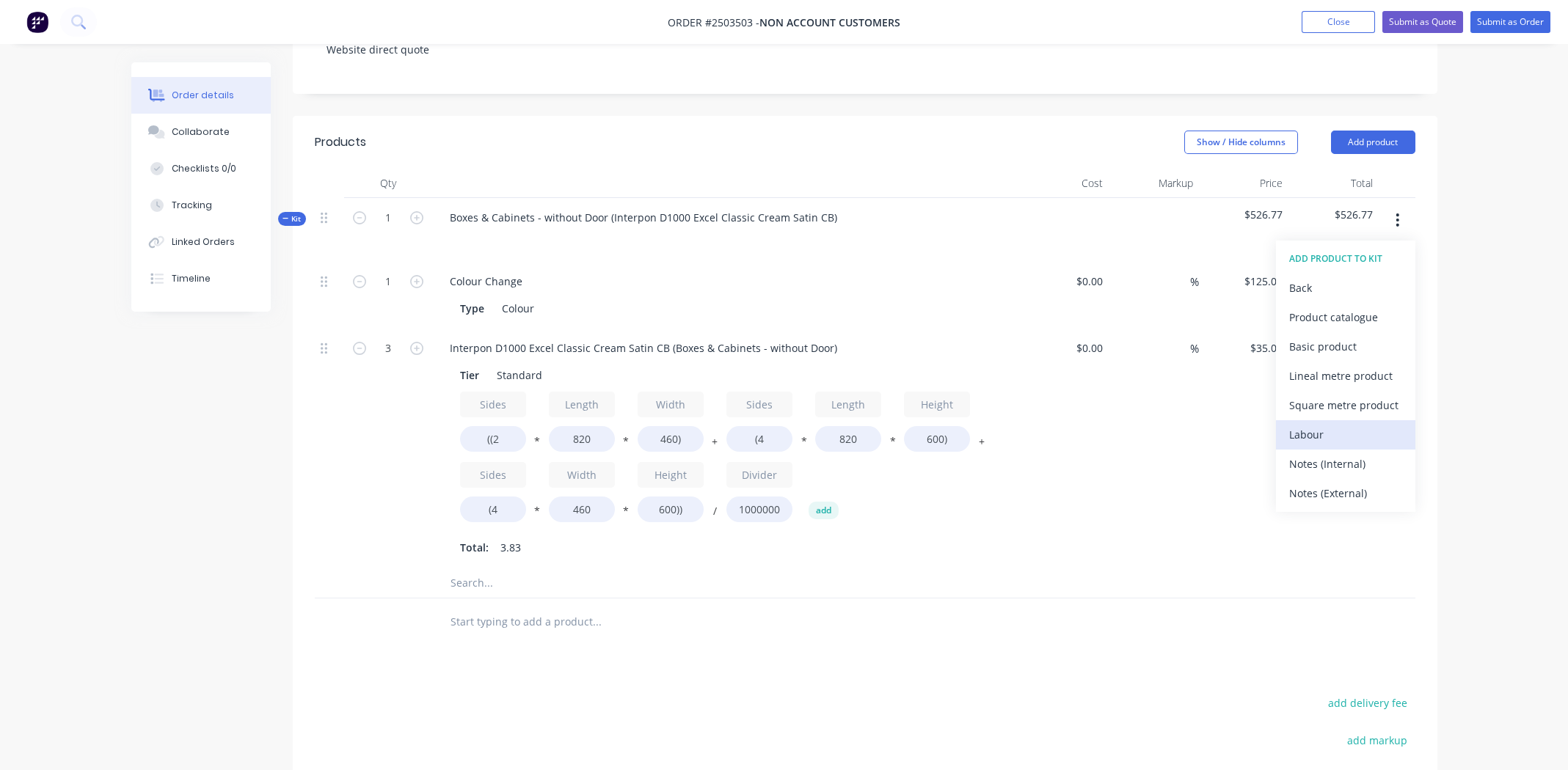 click on "Labour" at bounding box center (1346, 434) 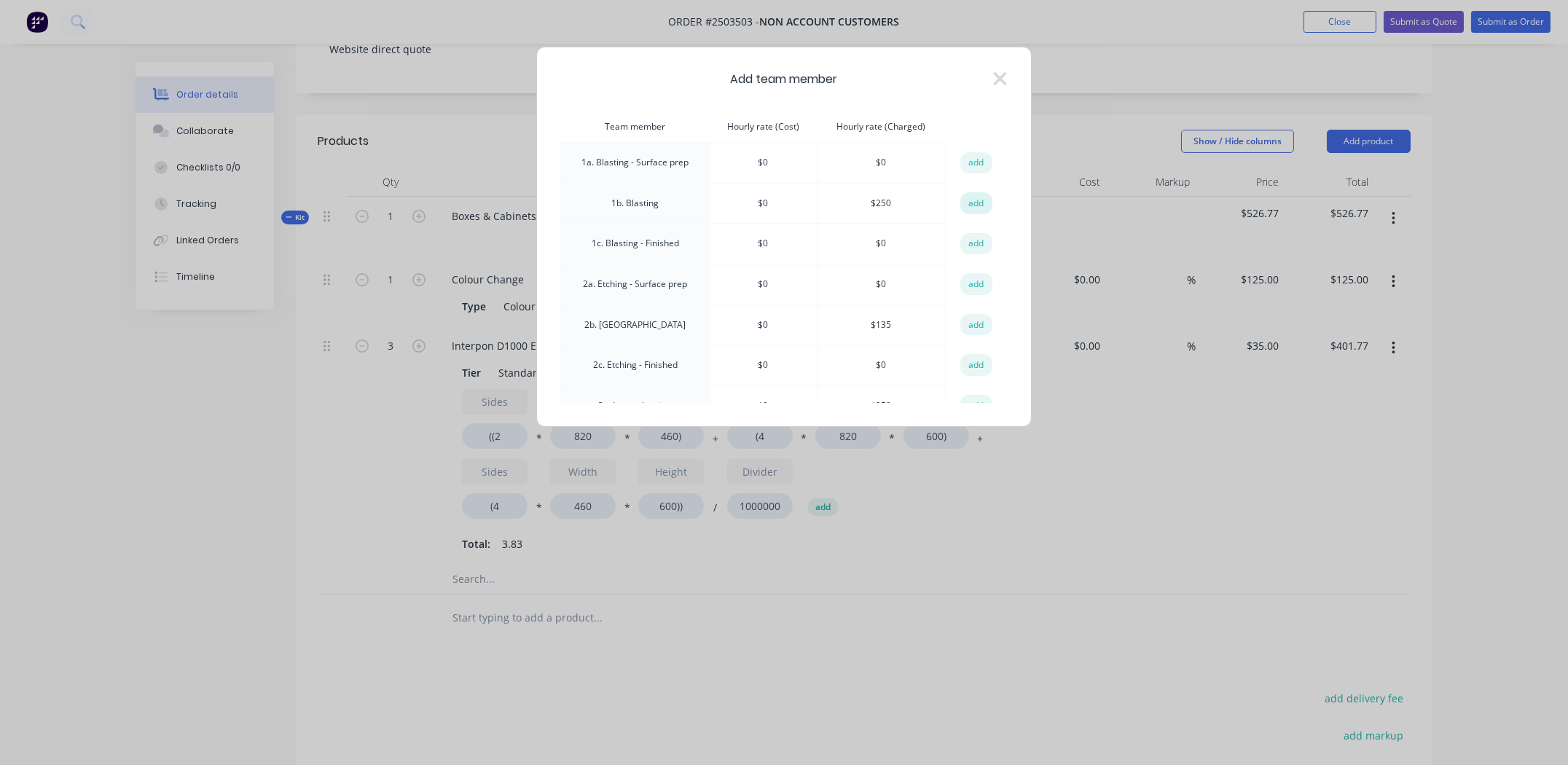 click on "add" at bounding box center (976, 203) 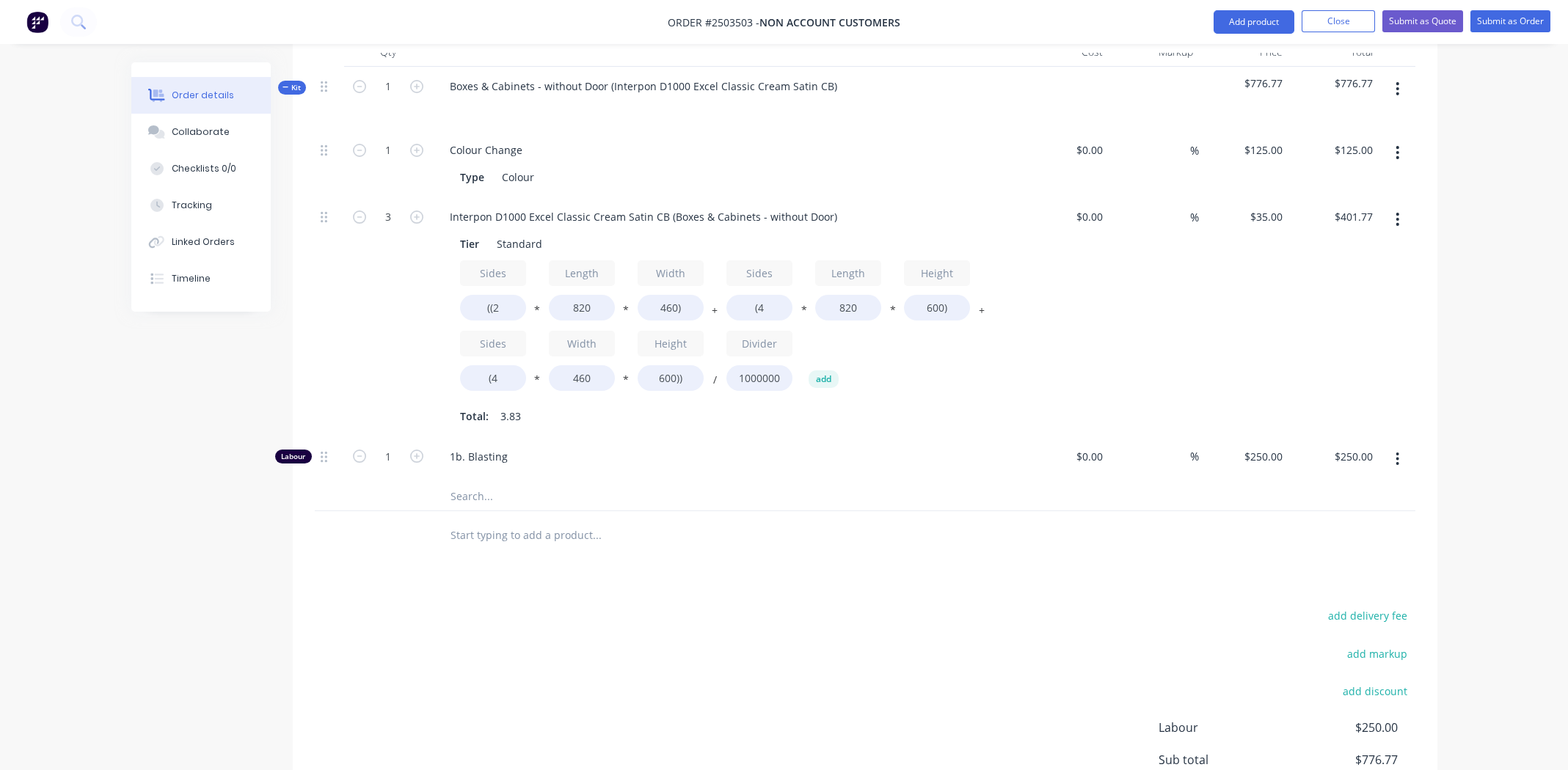 scroll, scrollTop: 490, scrollLeft: 0, axis: vertical 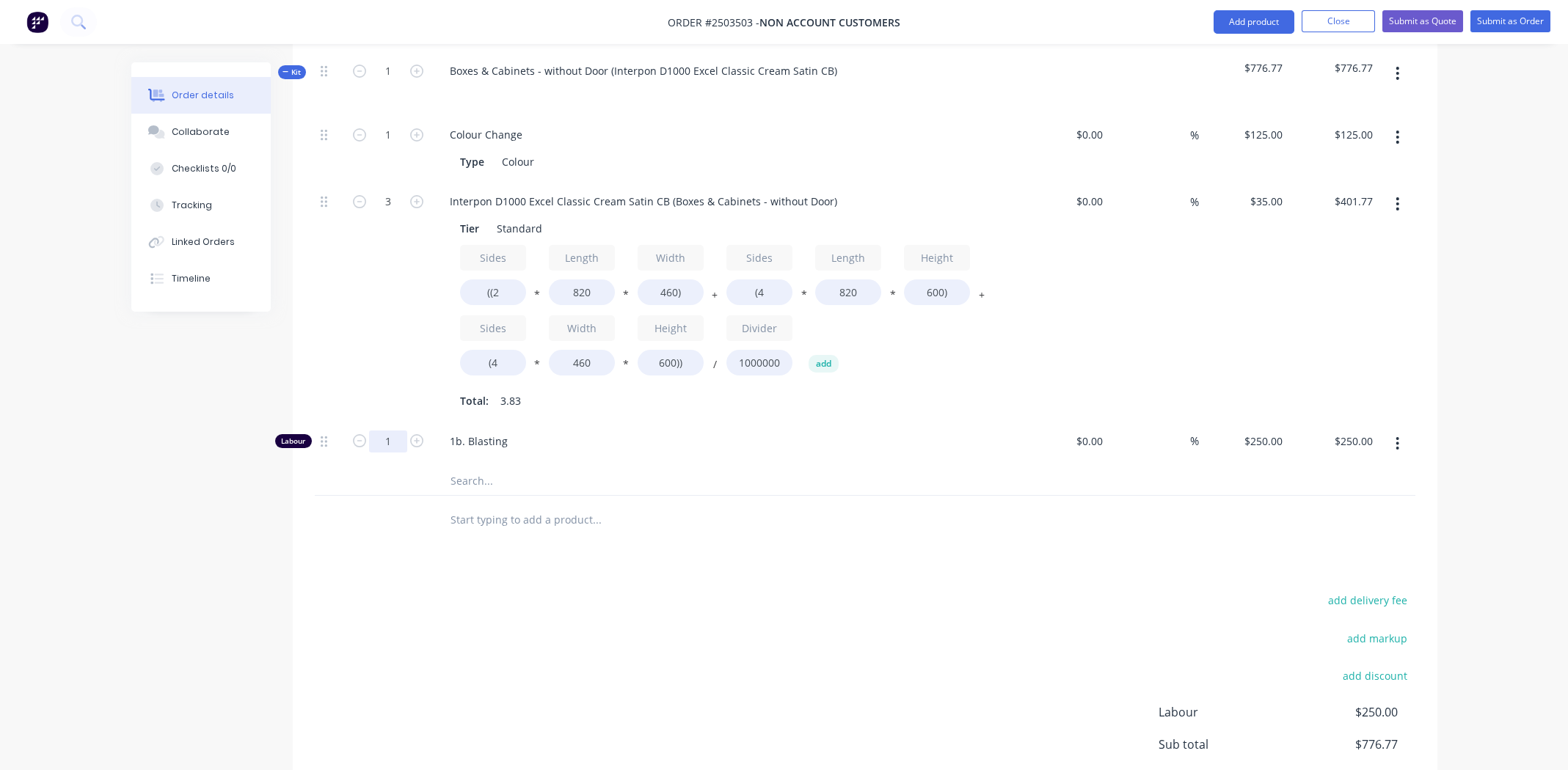 click on "1" at bounding box center [388, 135] 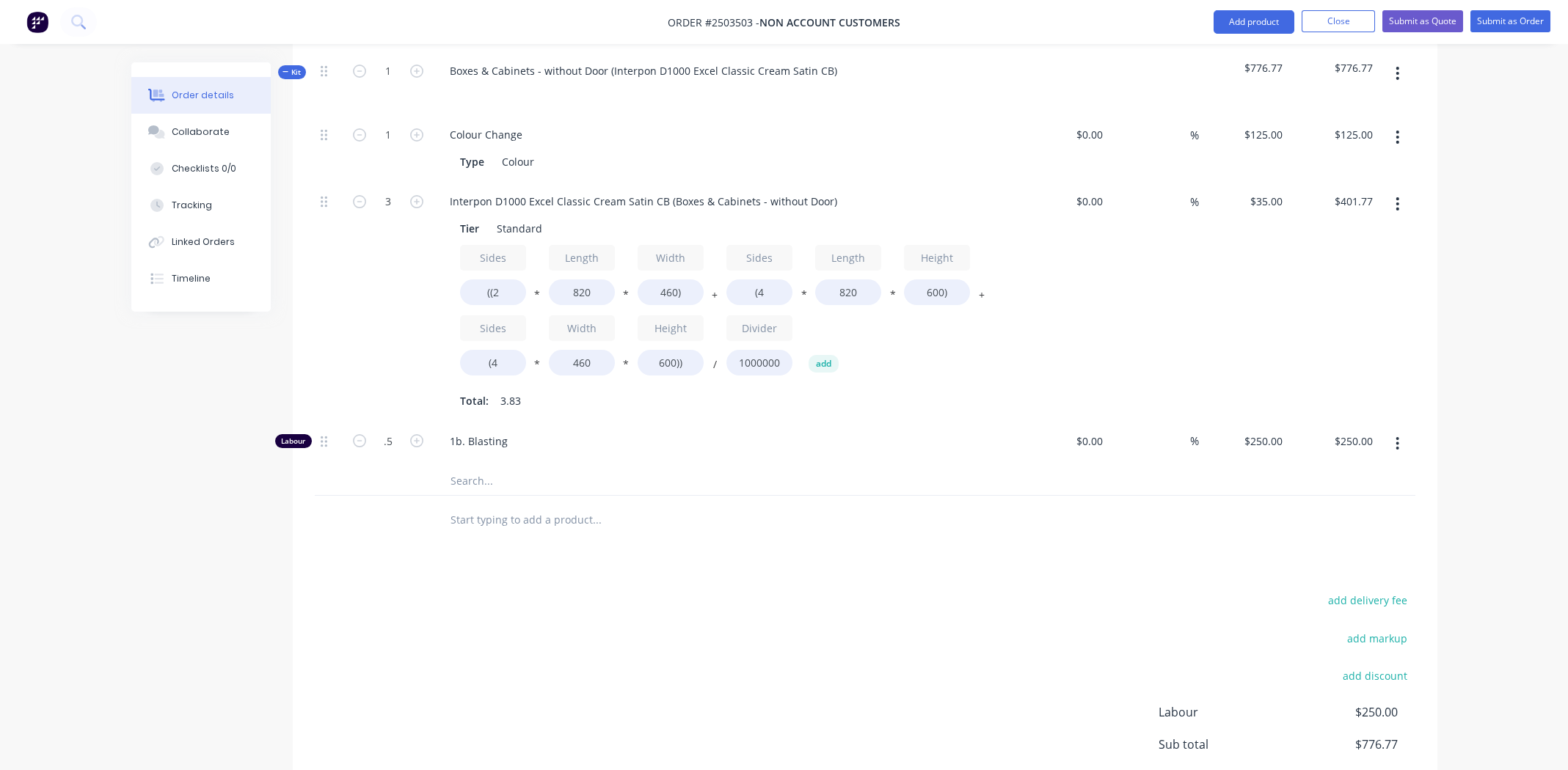 type on "0.5" 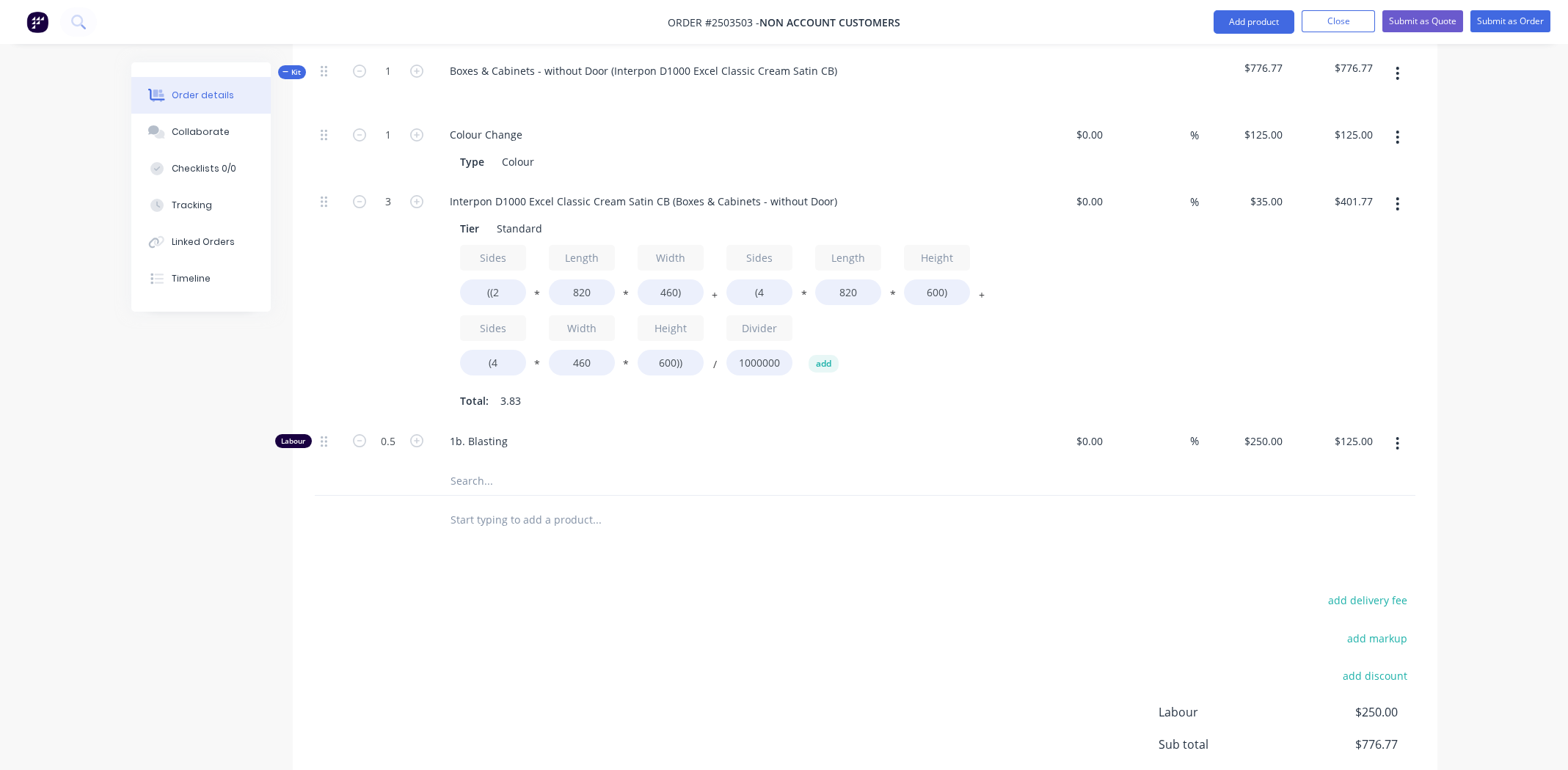 click on "1b. Blasting" at bounding box center [726, 444] 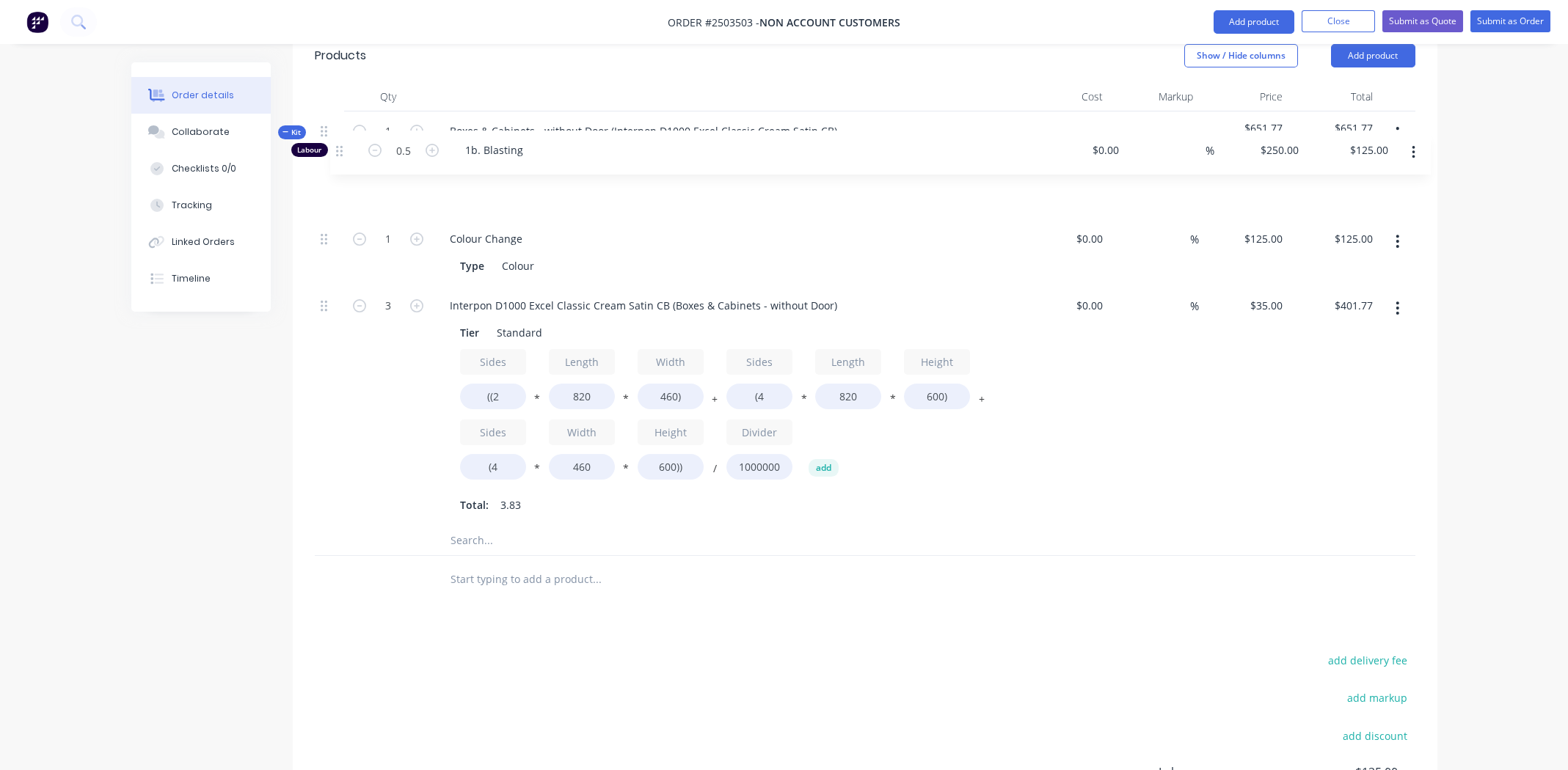 scroll, scrollTop: 421, scrollLeft: 0, axis: vertical 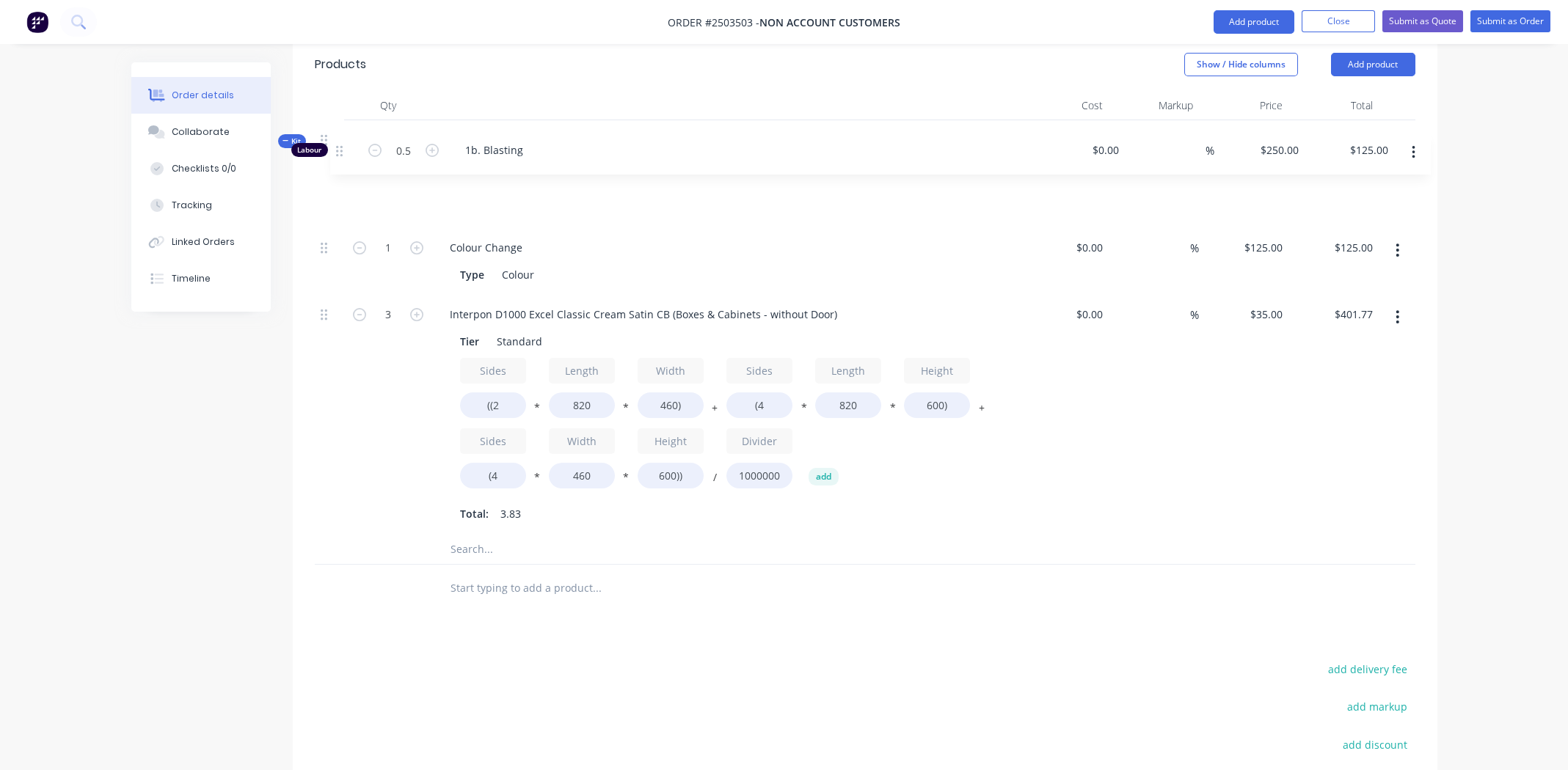 drag, startPoint x: 324, startPoint y: 398, endPoint x: 340, endPoint y: 147, distance: 251.5094 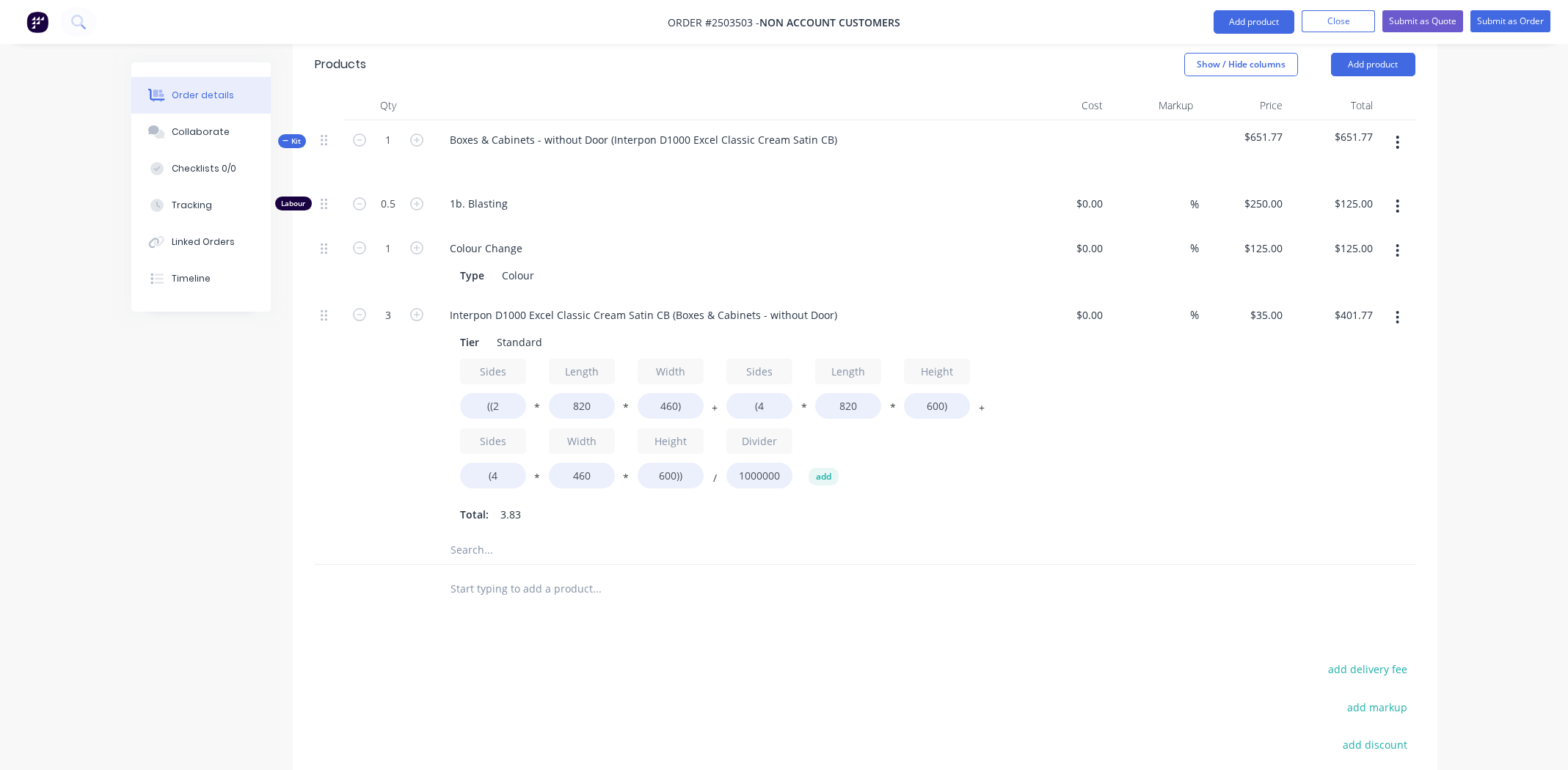 click at bounding box center [865, 588] 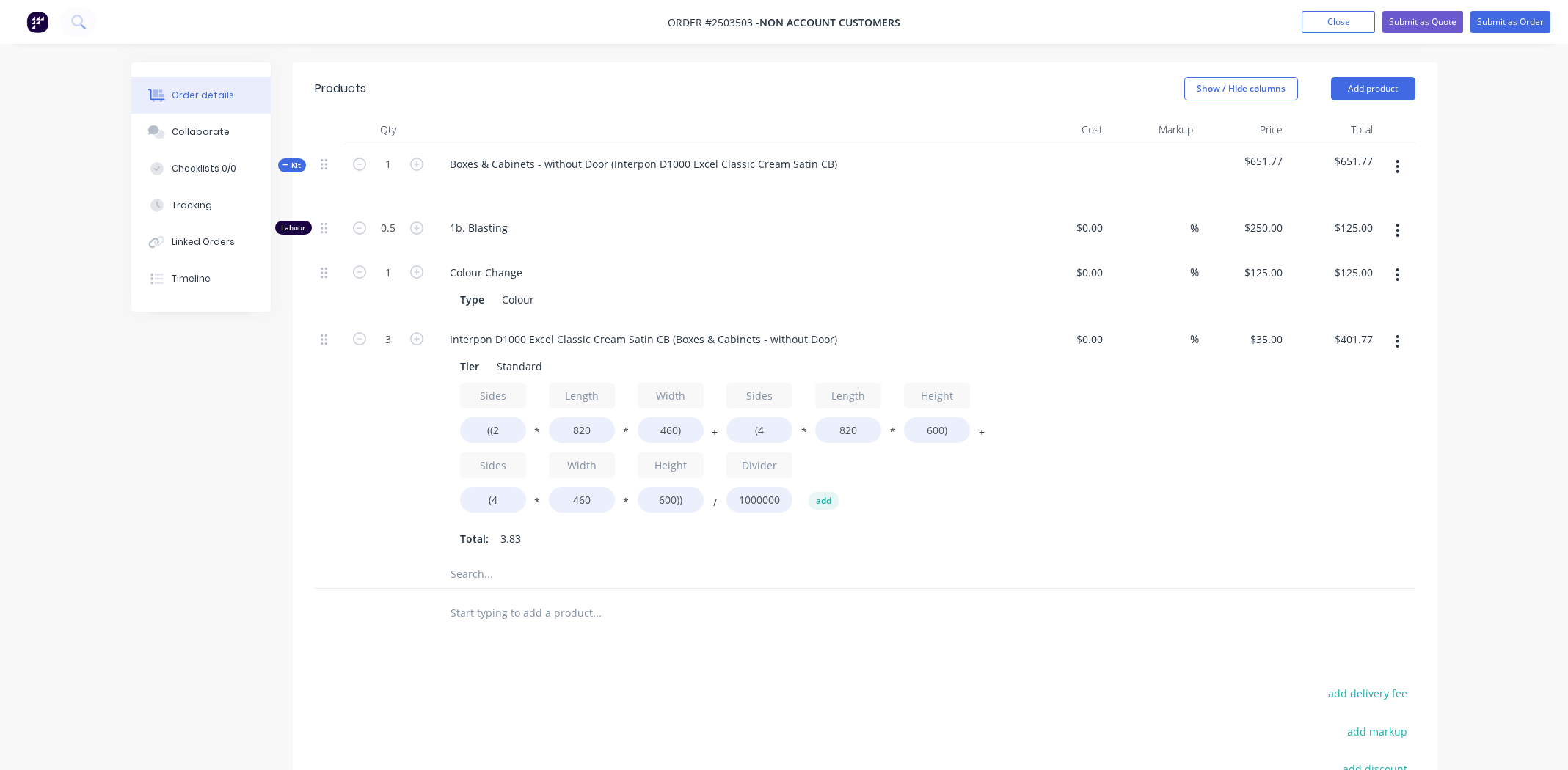 scroll, scrollTop: 228, scrollLeft: 0, axis: vertical 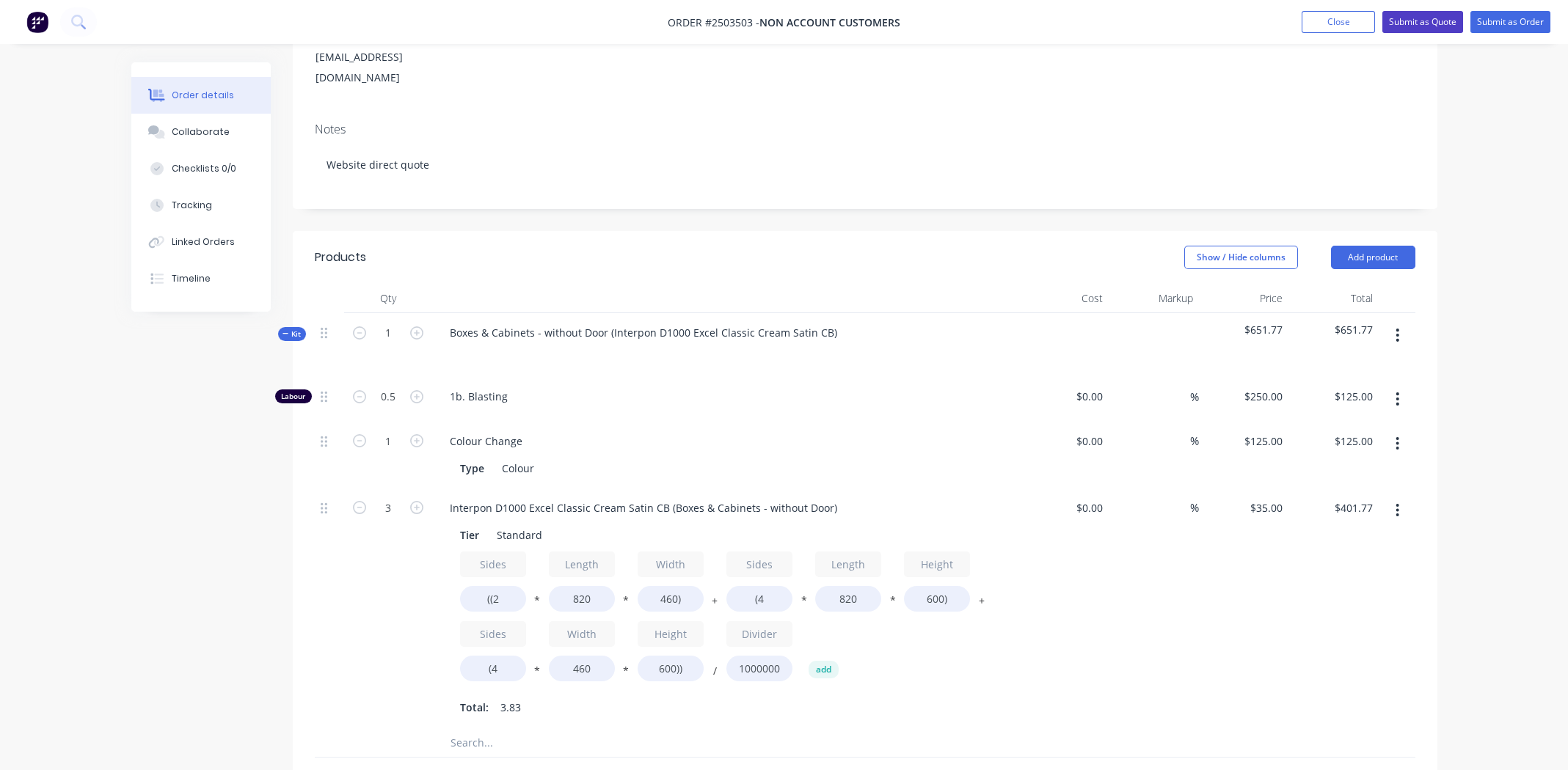 click on "Submit as Quote" at bounding box center [1423, 22] 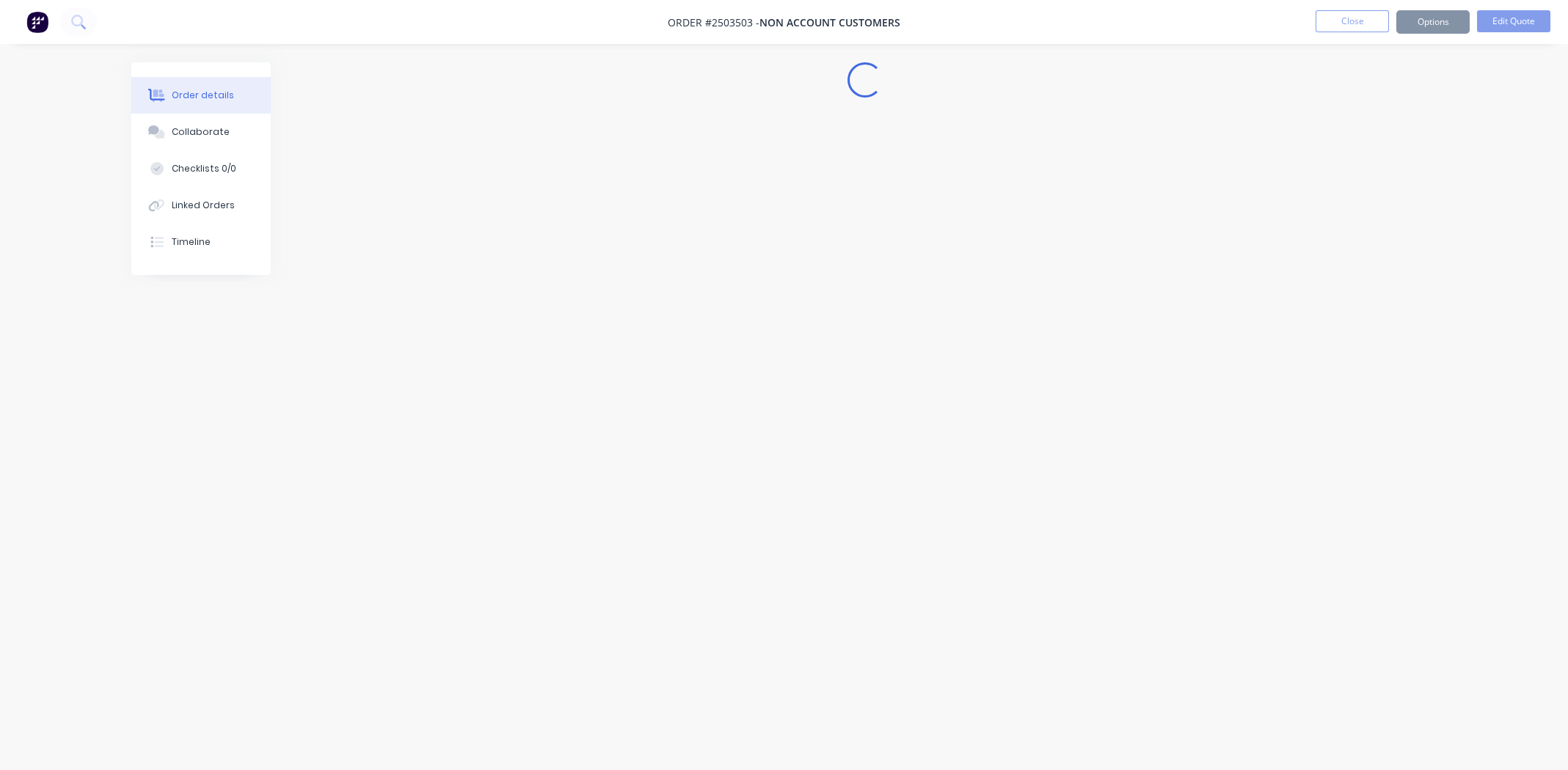 scroll, scrollTop: 0, scrollLeft: 0, axis: both 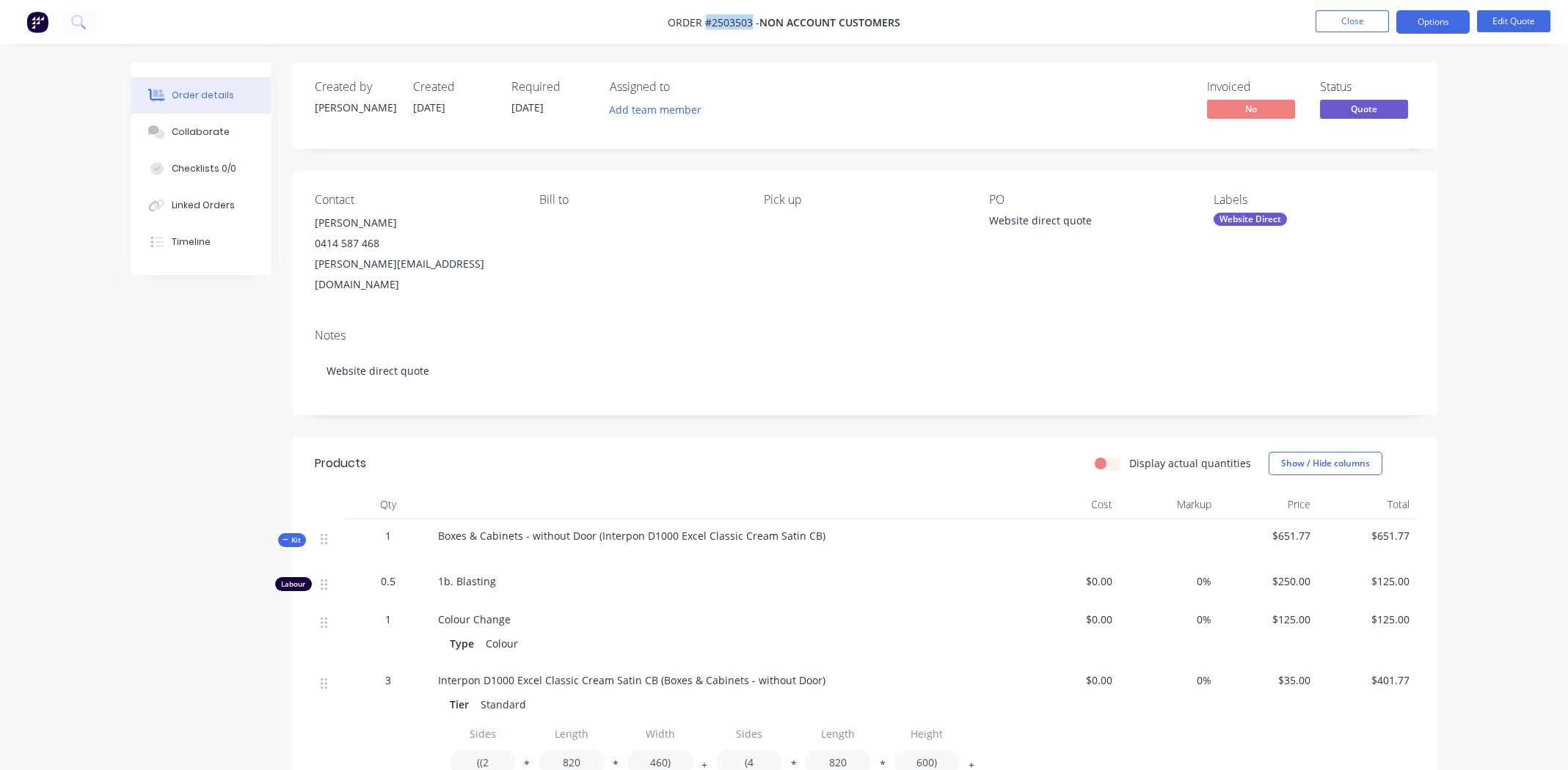drag, startPoint x: 703, startPoint y: 23, endPoint x: 749, endPoint y: 26, distance: 46.097722 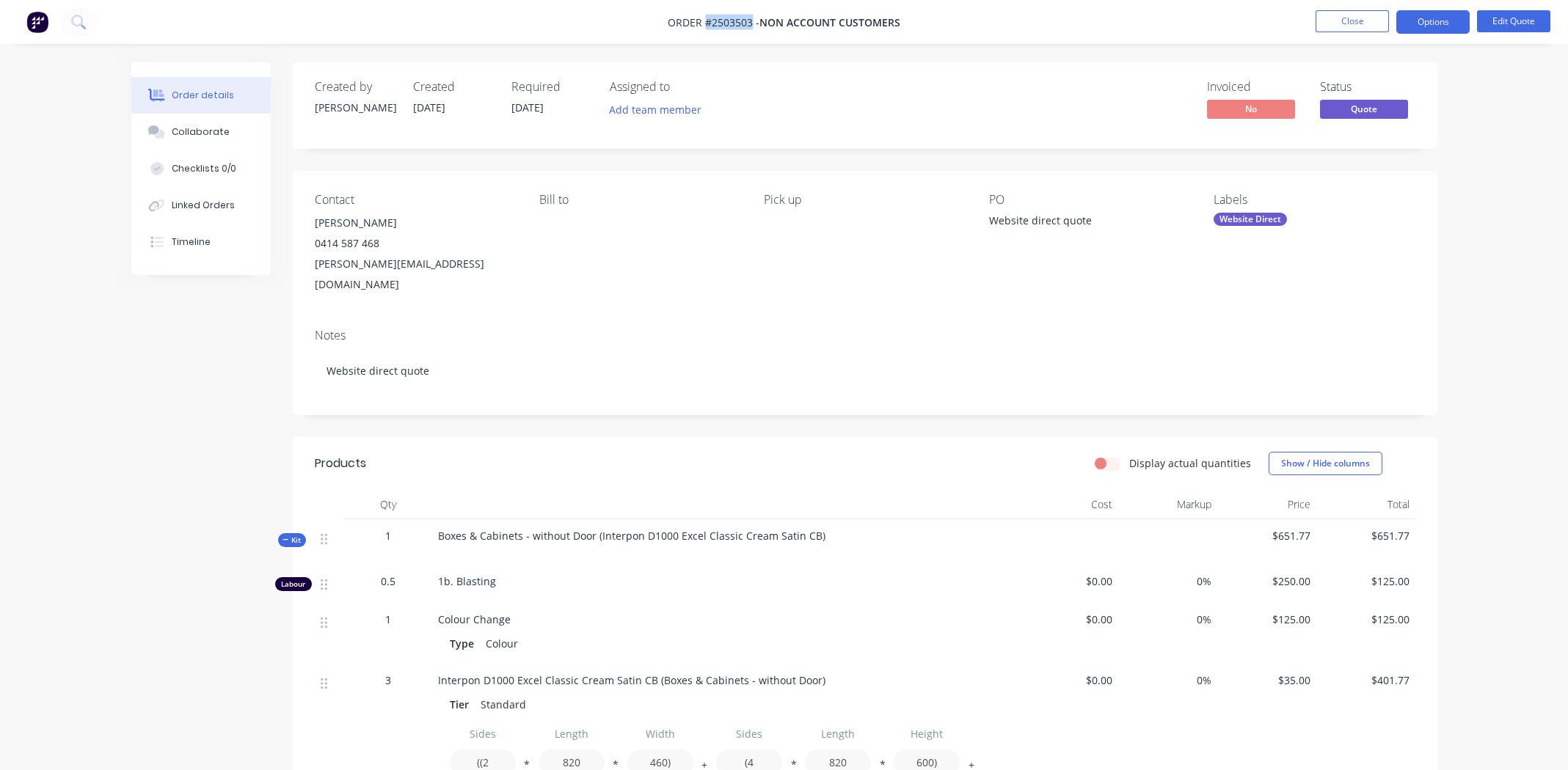 click on "Order #2503503 -" at bounding box center (713, 22) 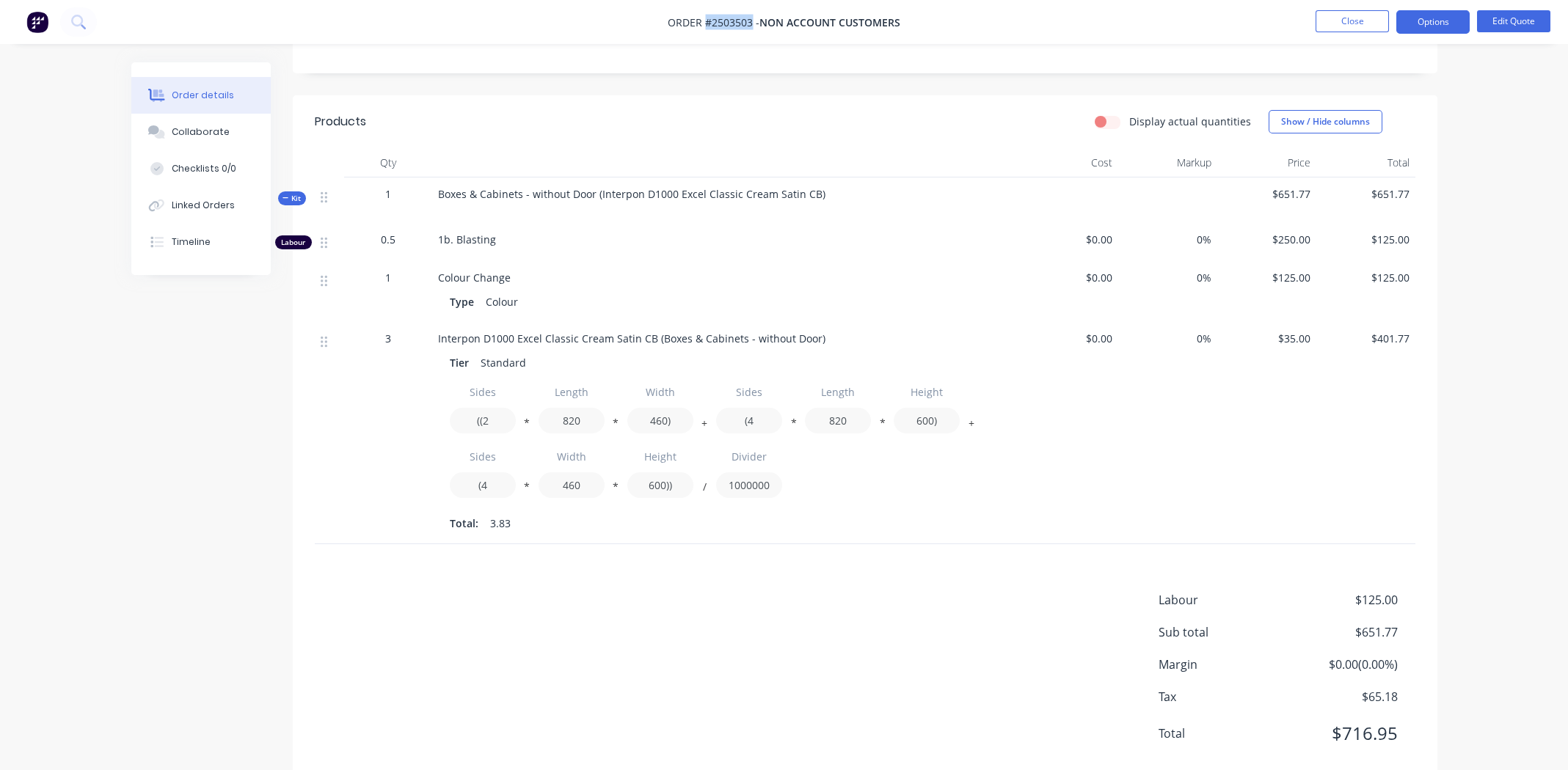 scroll, scrollTop: 356, scrollLeft: 0, axis: vertical 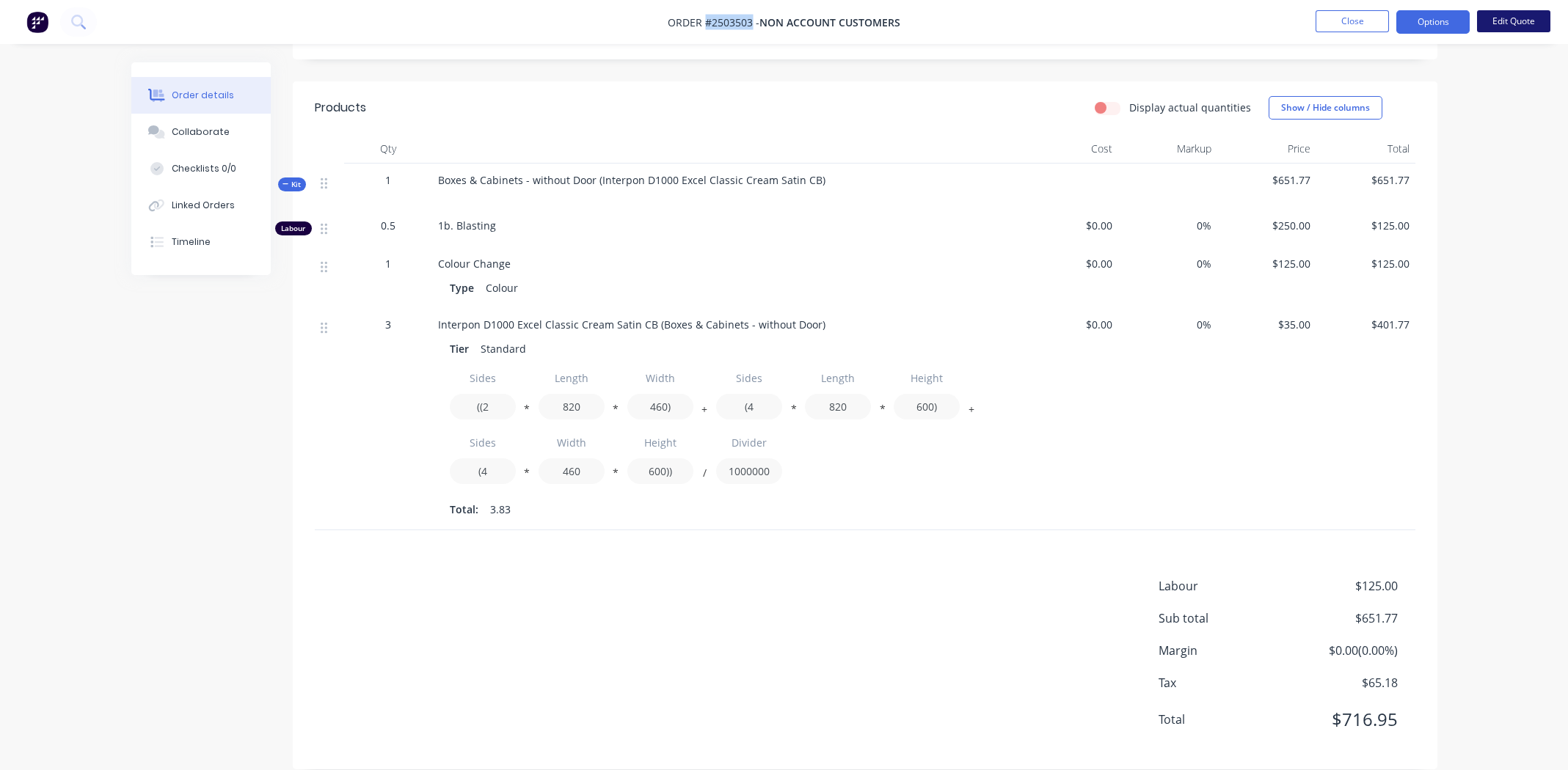 click on "Edit Quote" at bounding box center (1514, 21) 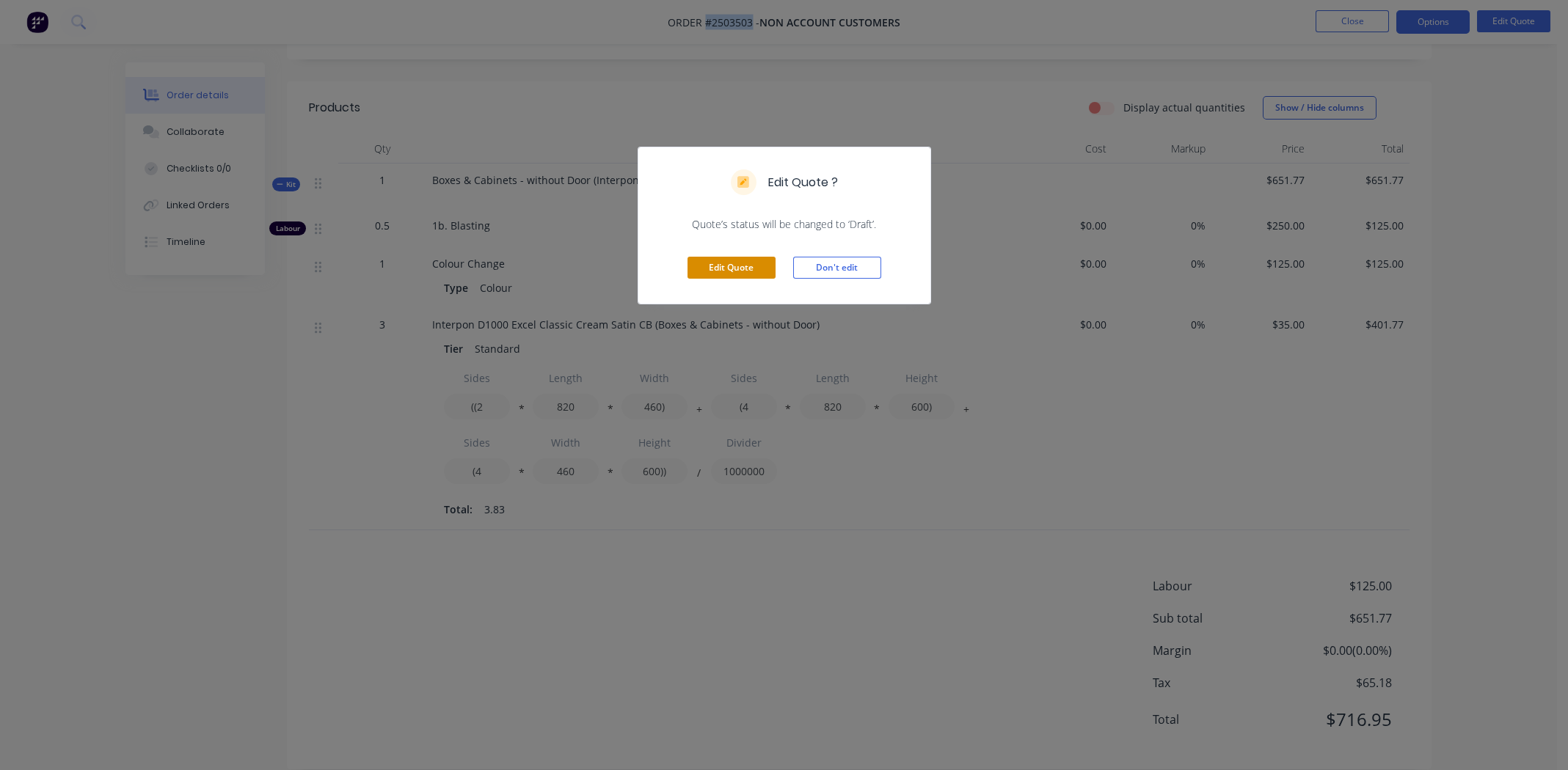 click on "Edit Quote" at bounding box center (732, 268) 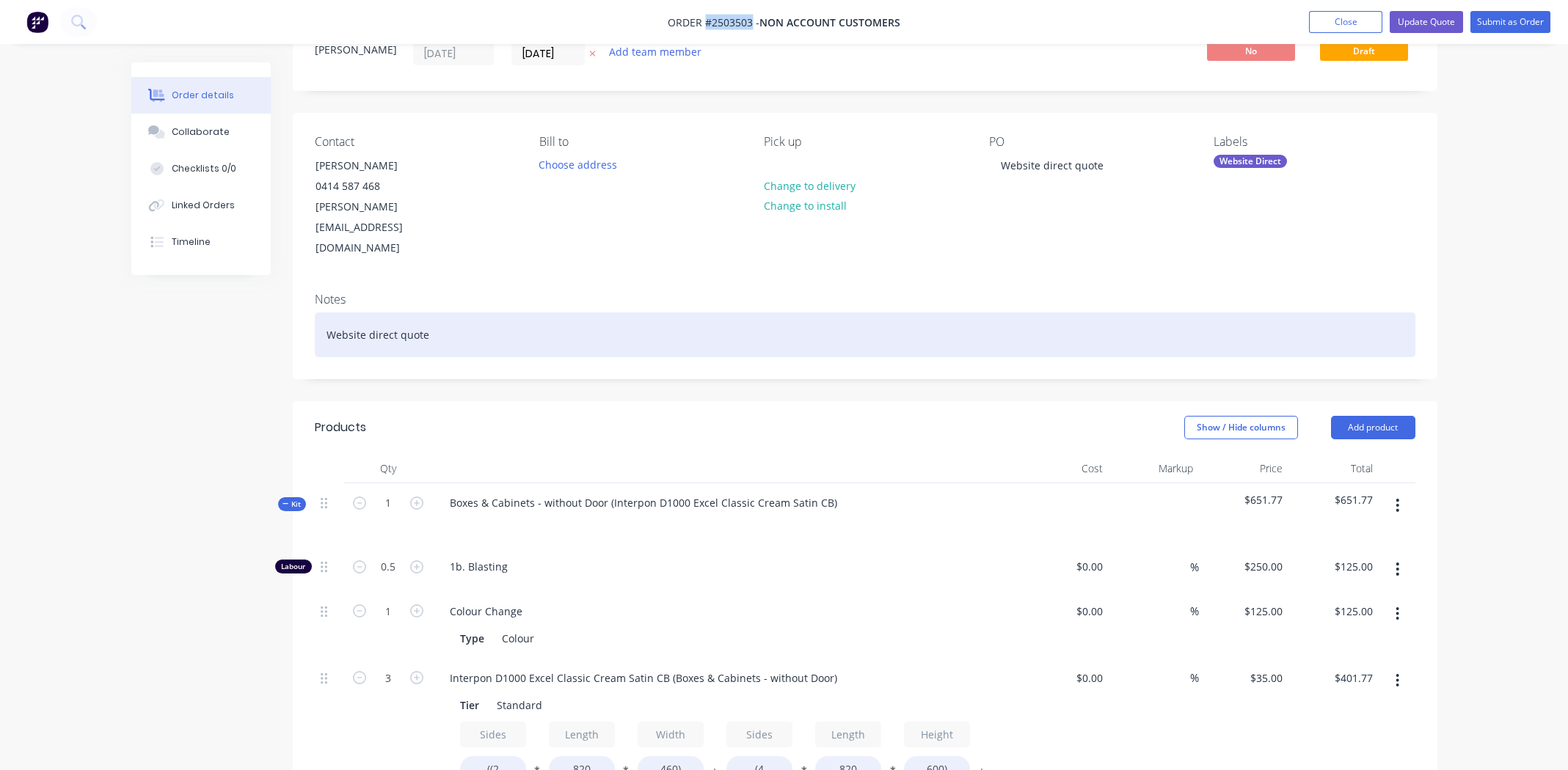scroll, scrollTop: 513, scrollLeft: 0, axis: vertical 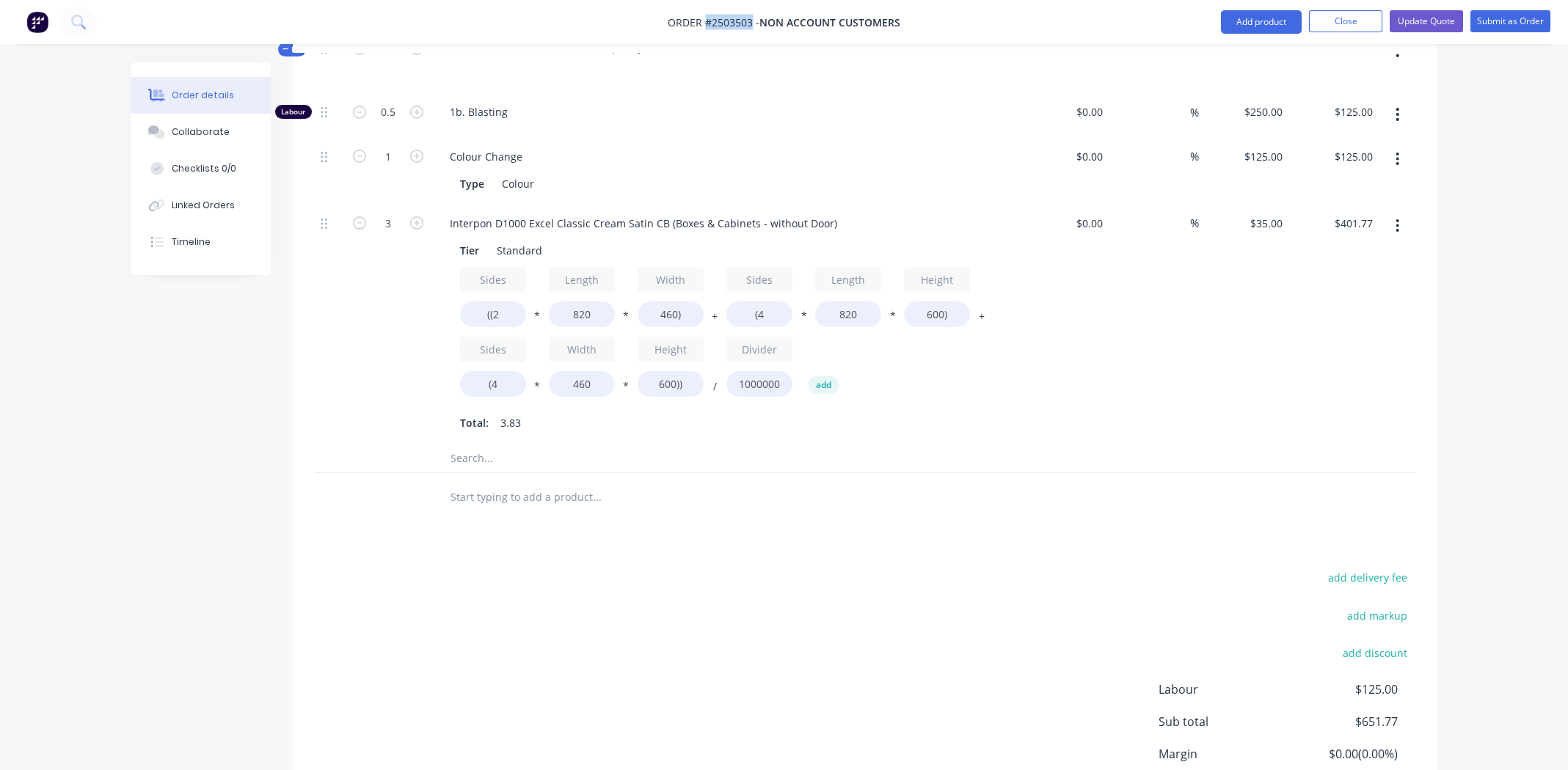 click 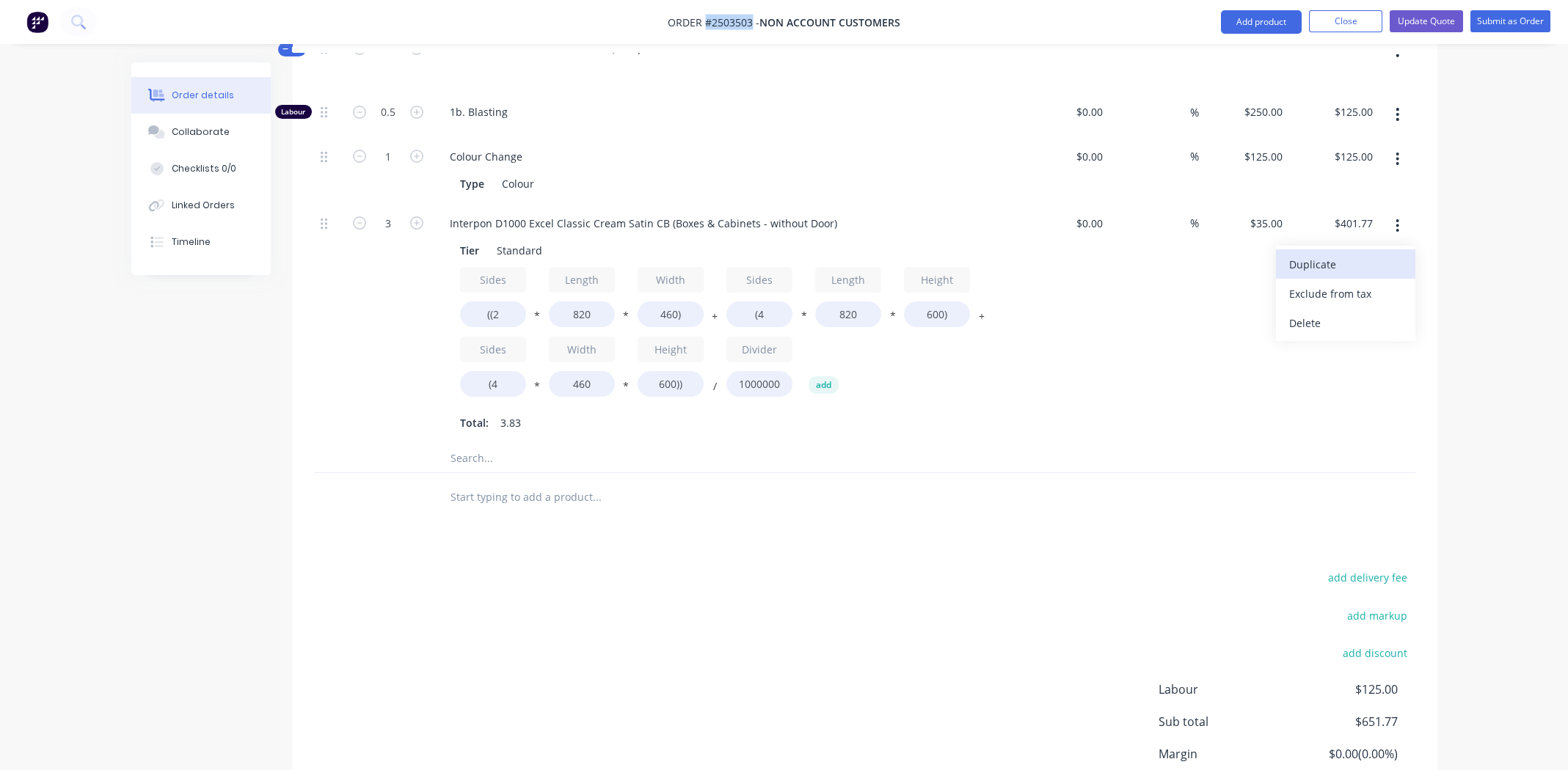 click on "Duplicate" at bounding box center (1346, 264) 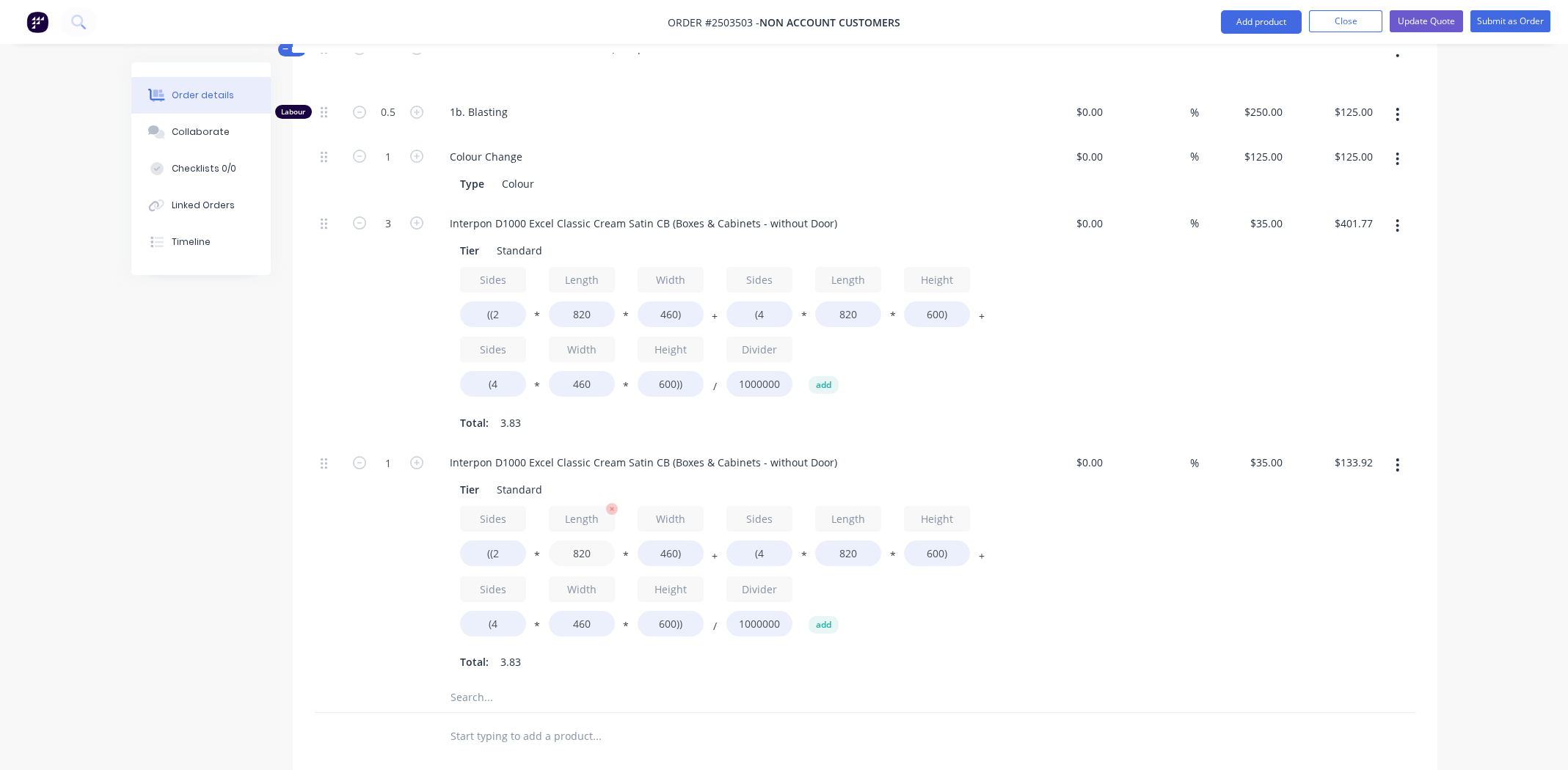 click on "820" at bounding box center (582, 553) 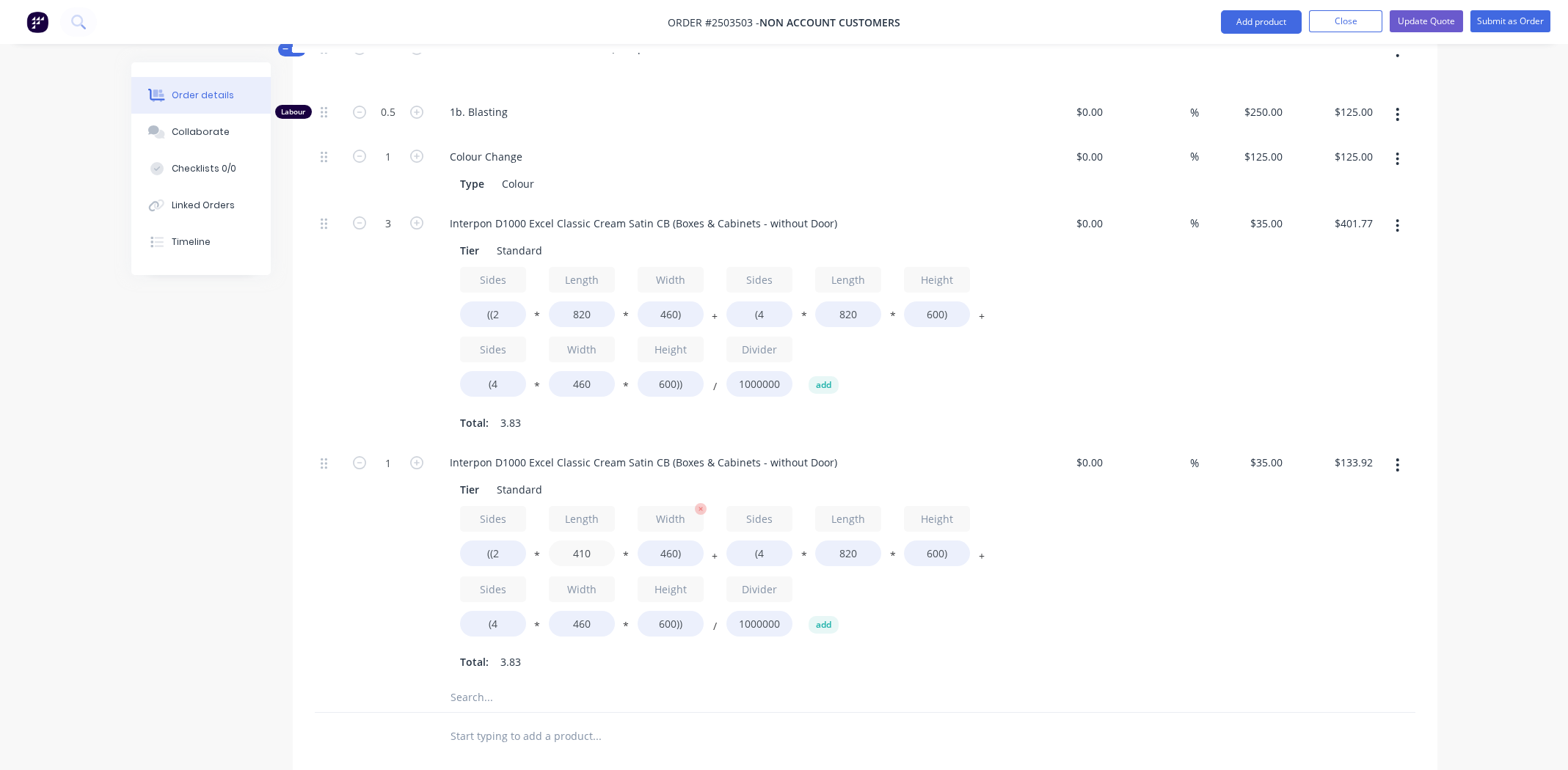 type on "410" 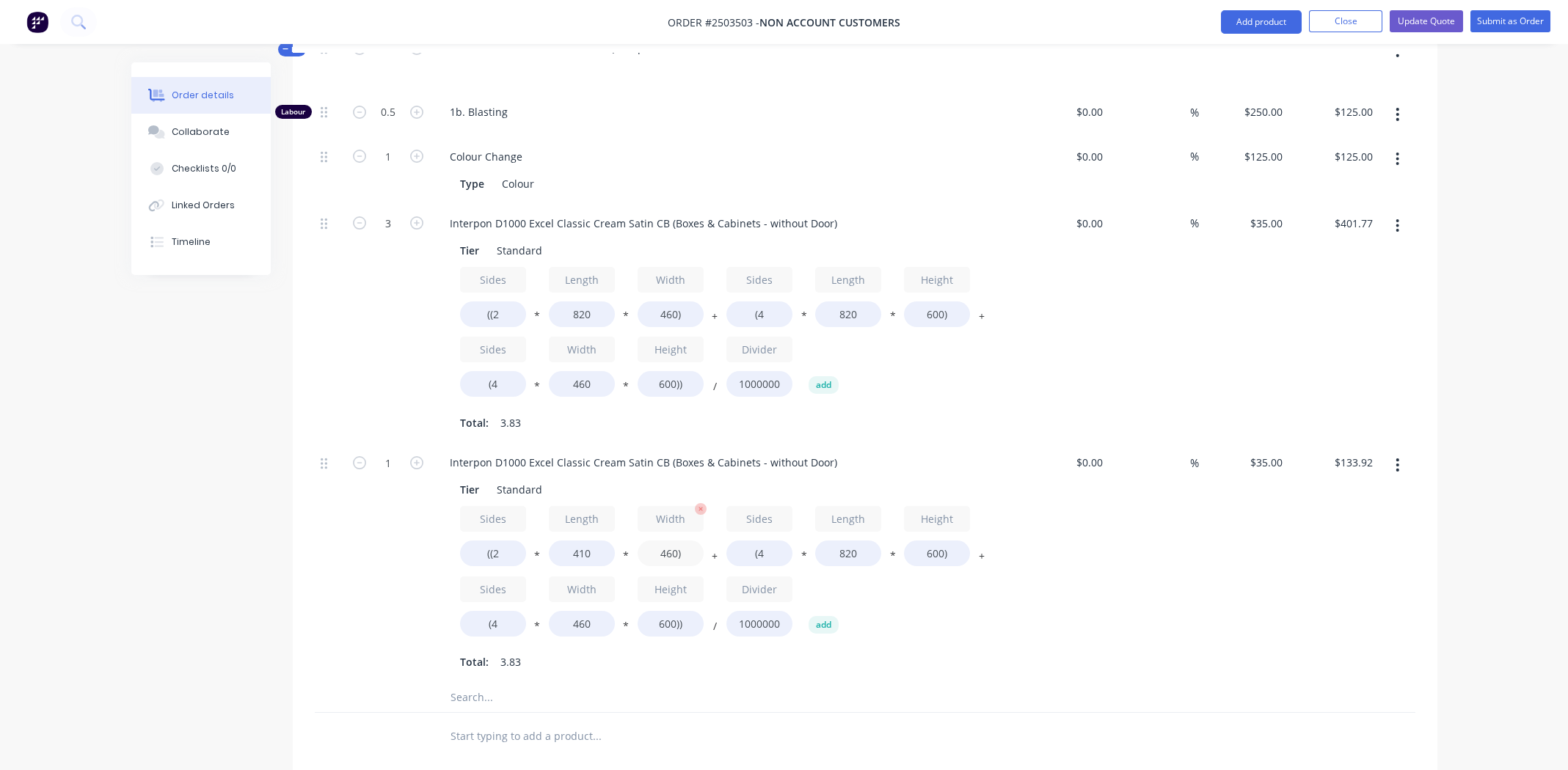 type on "$120.72" 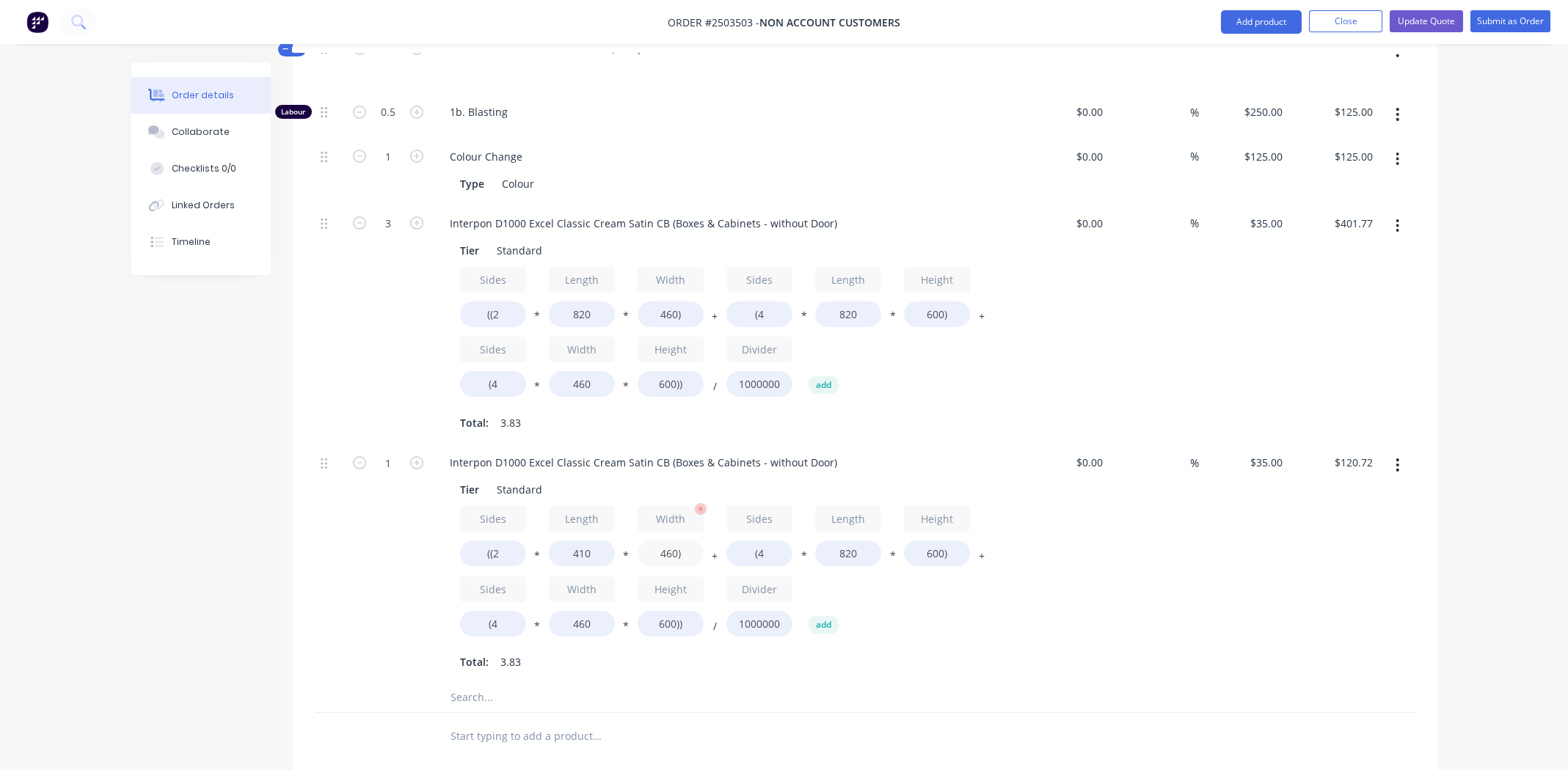 click on "460)" at bounding box center [671, 553] 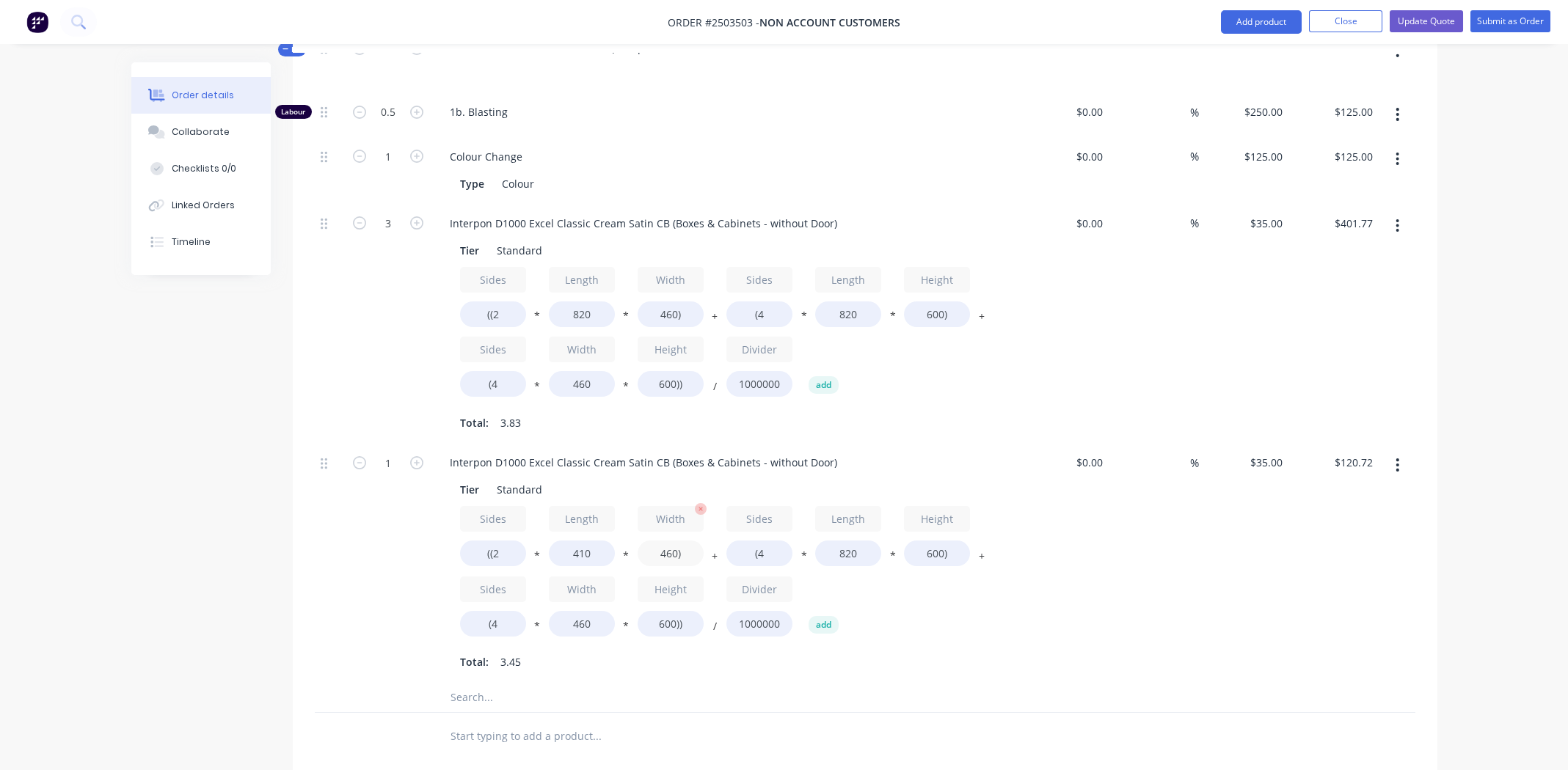 click on "460)" at bounding box center [671, 553] 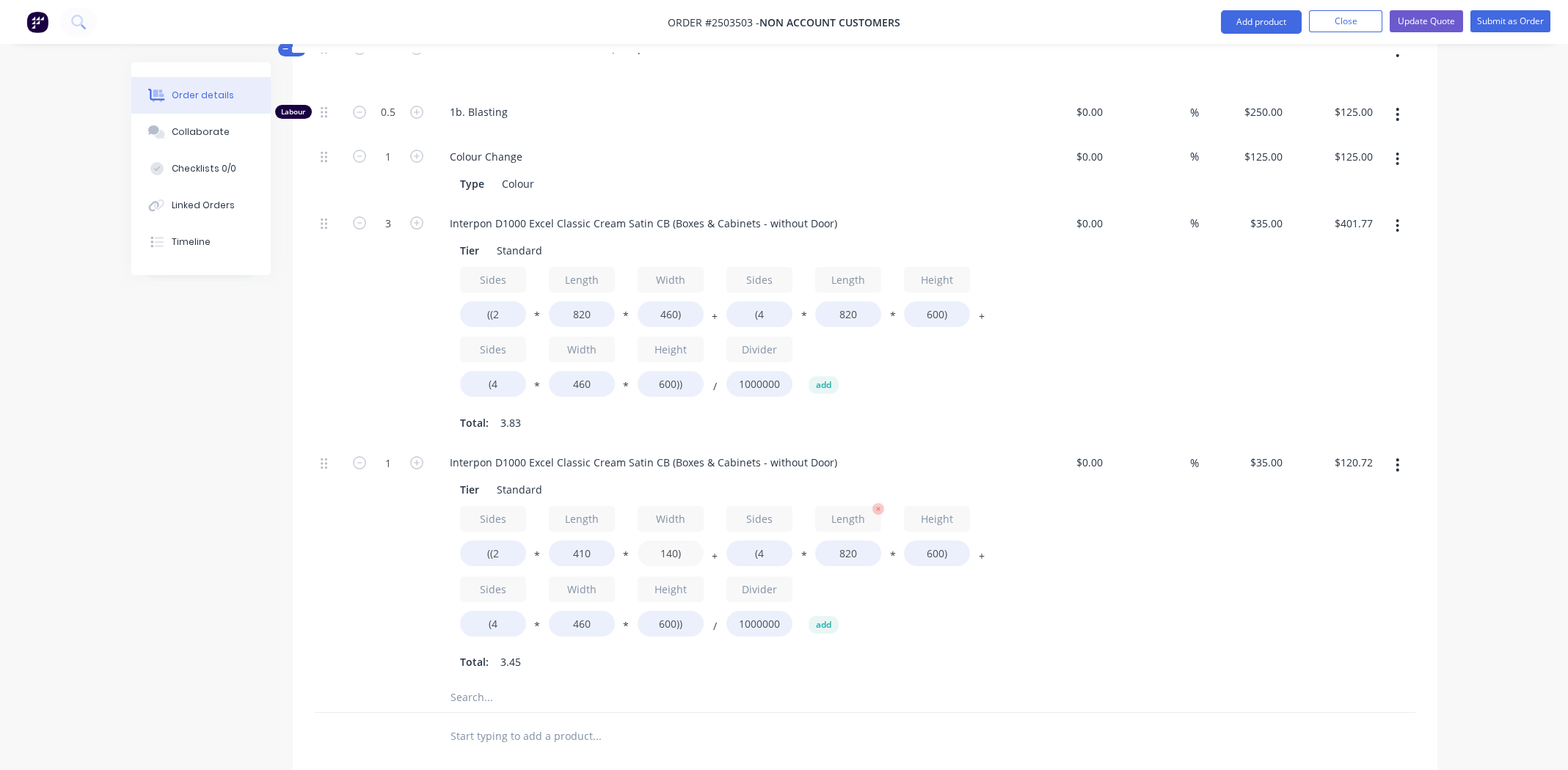 type on "140)" 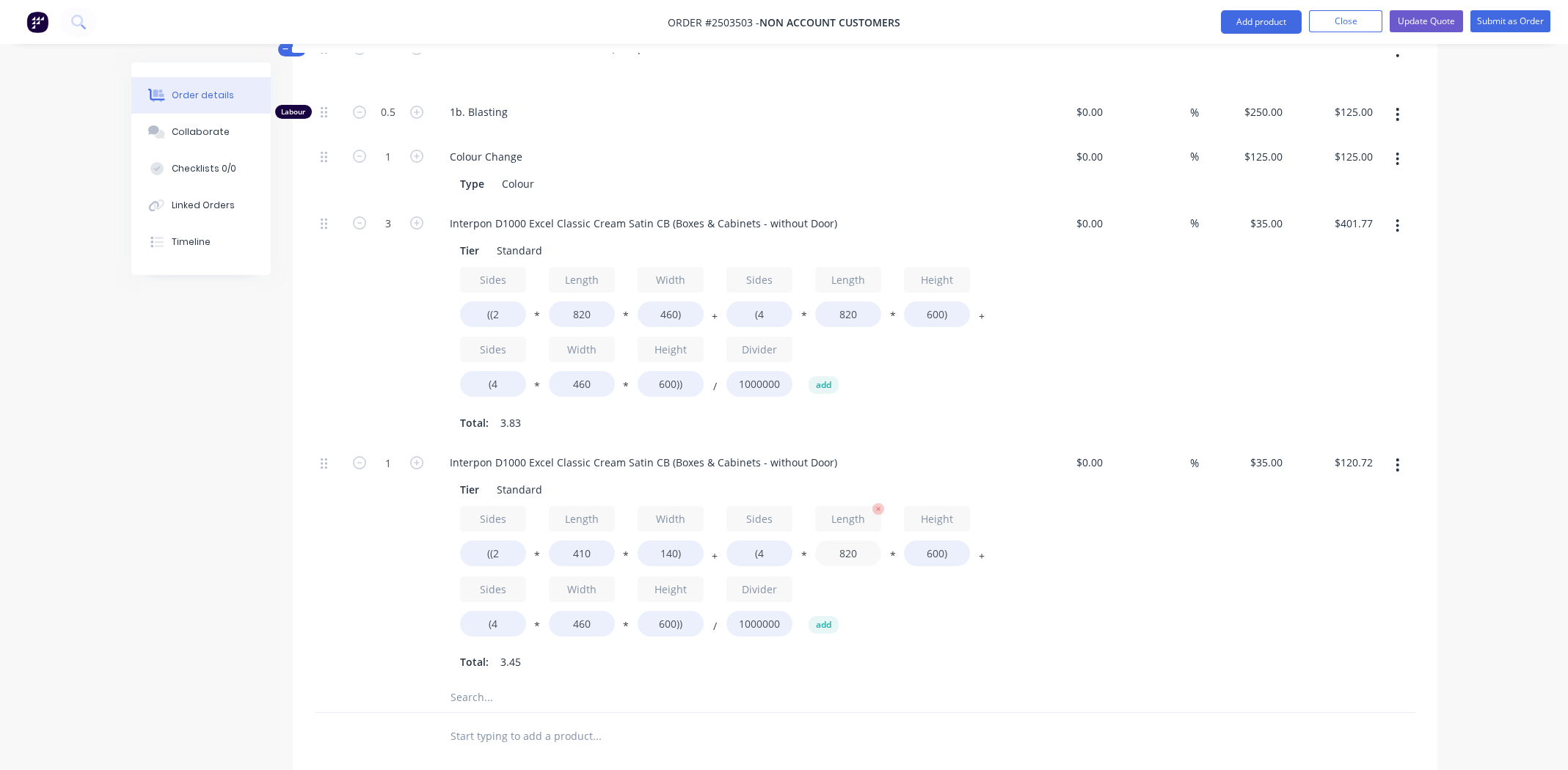 type on "$111.54" 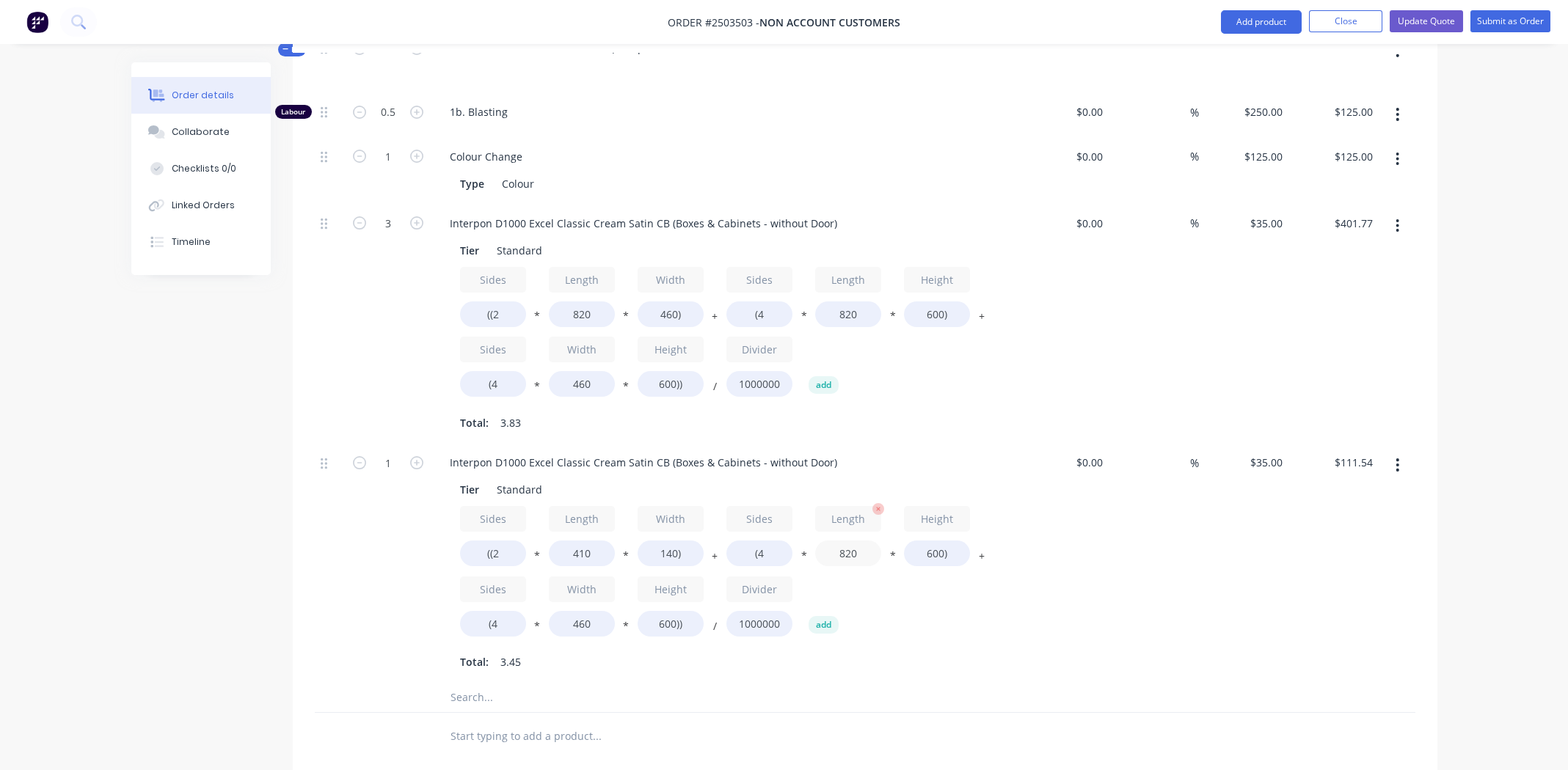 click on "820" at bounding box center (848, 553) 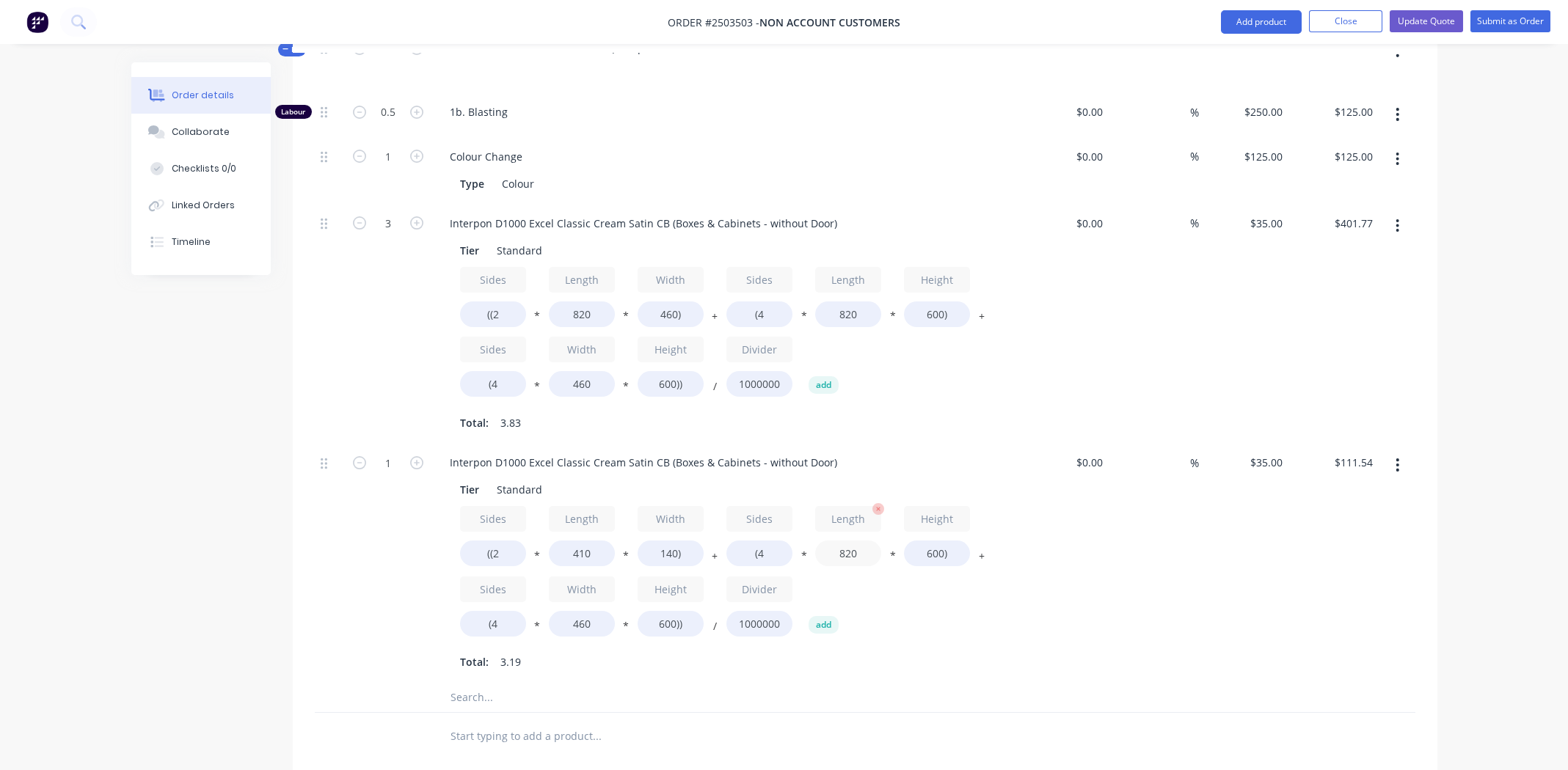 click on "820" at bounding box center [848, 553] 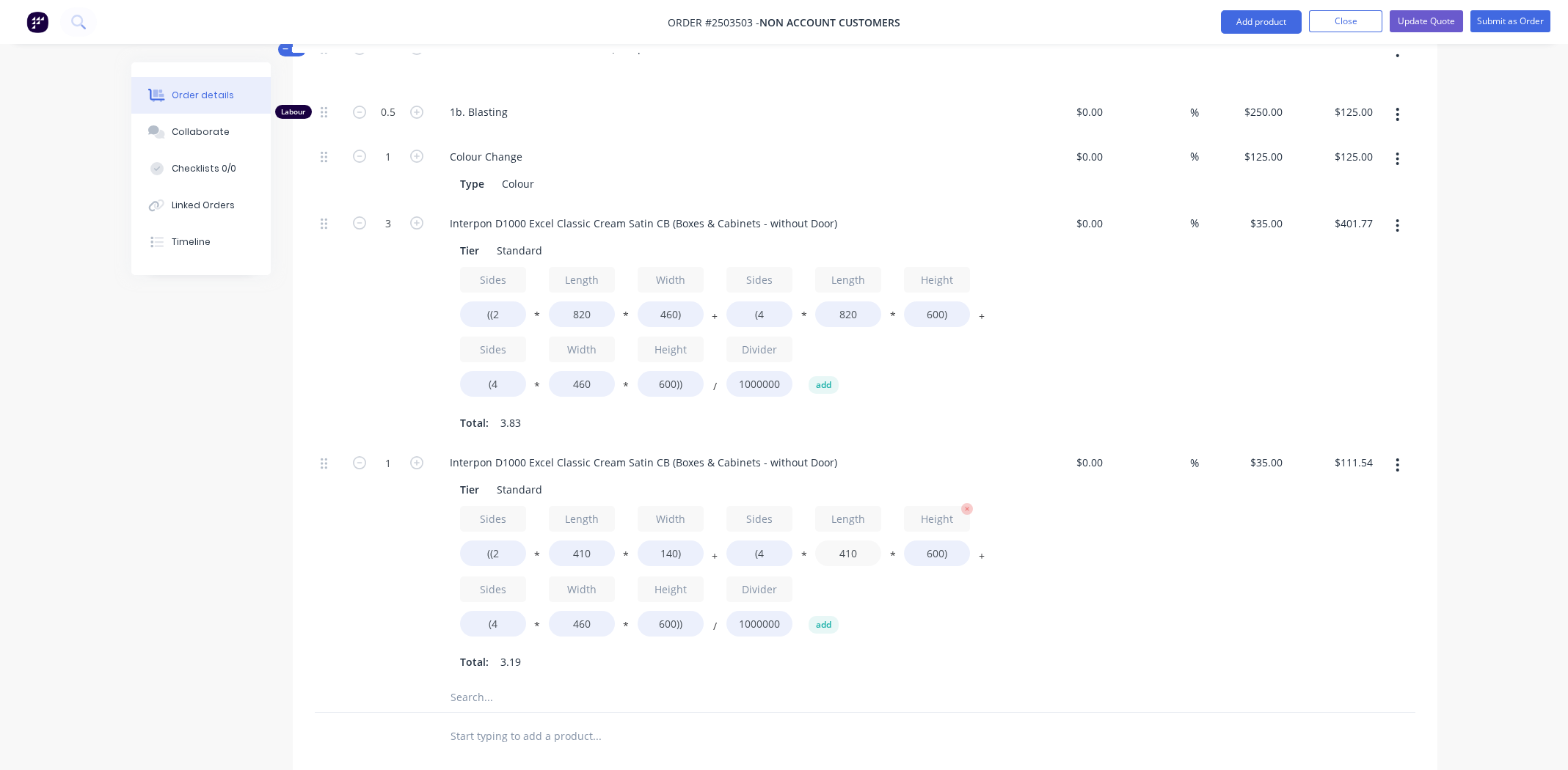 type on "410" 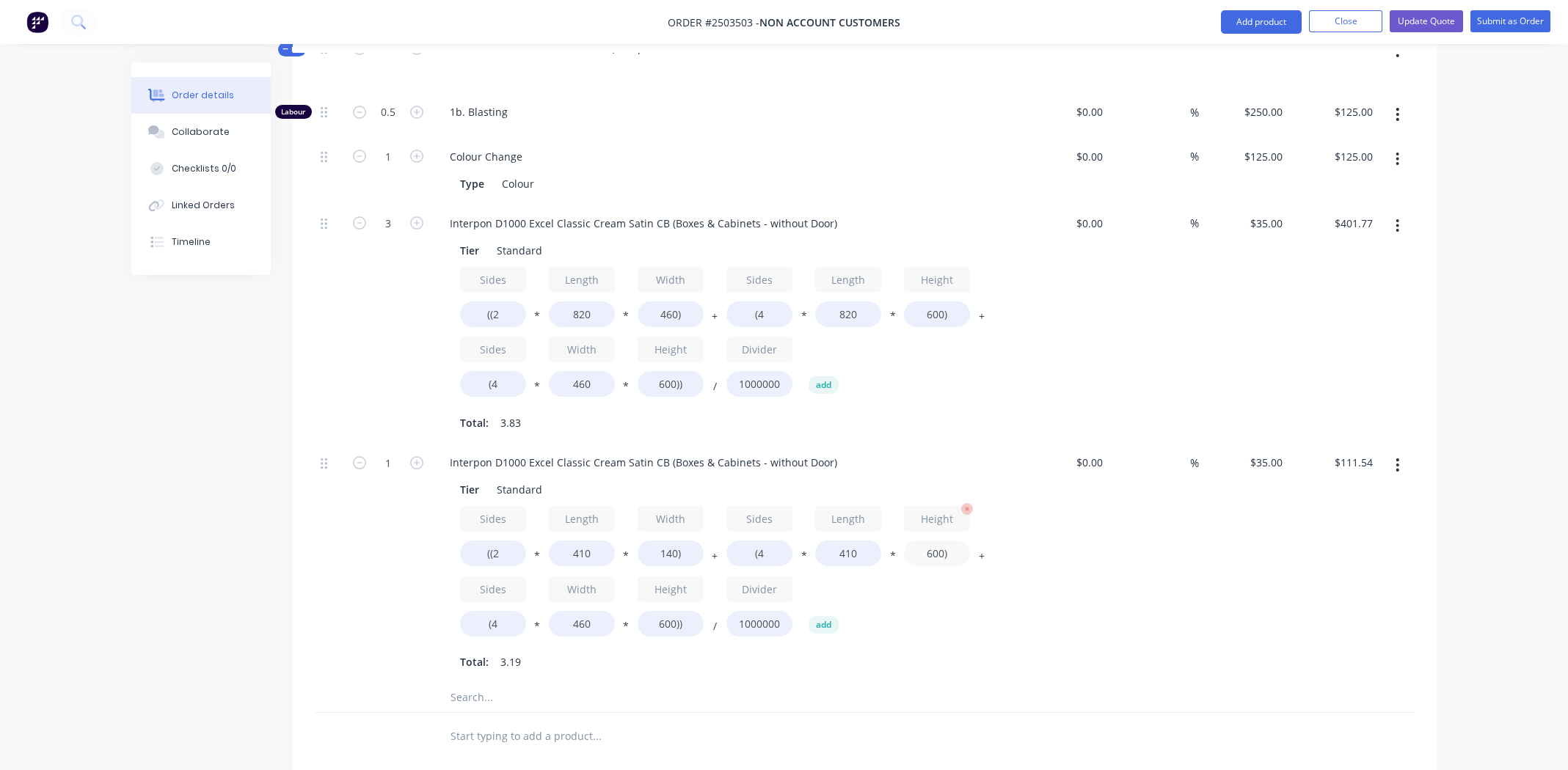 type on "$77.10" 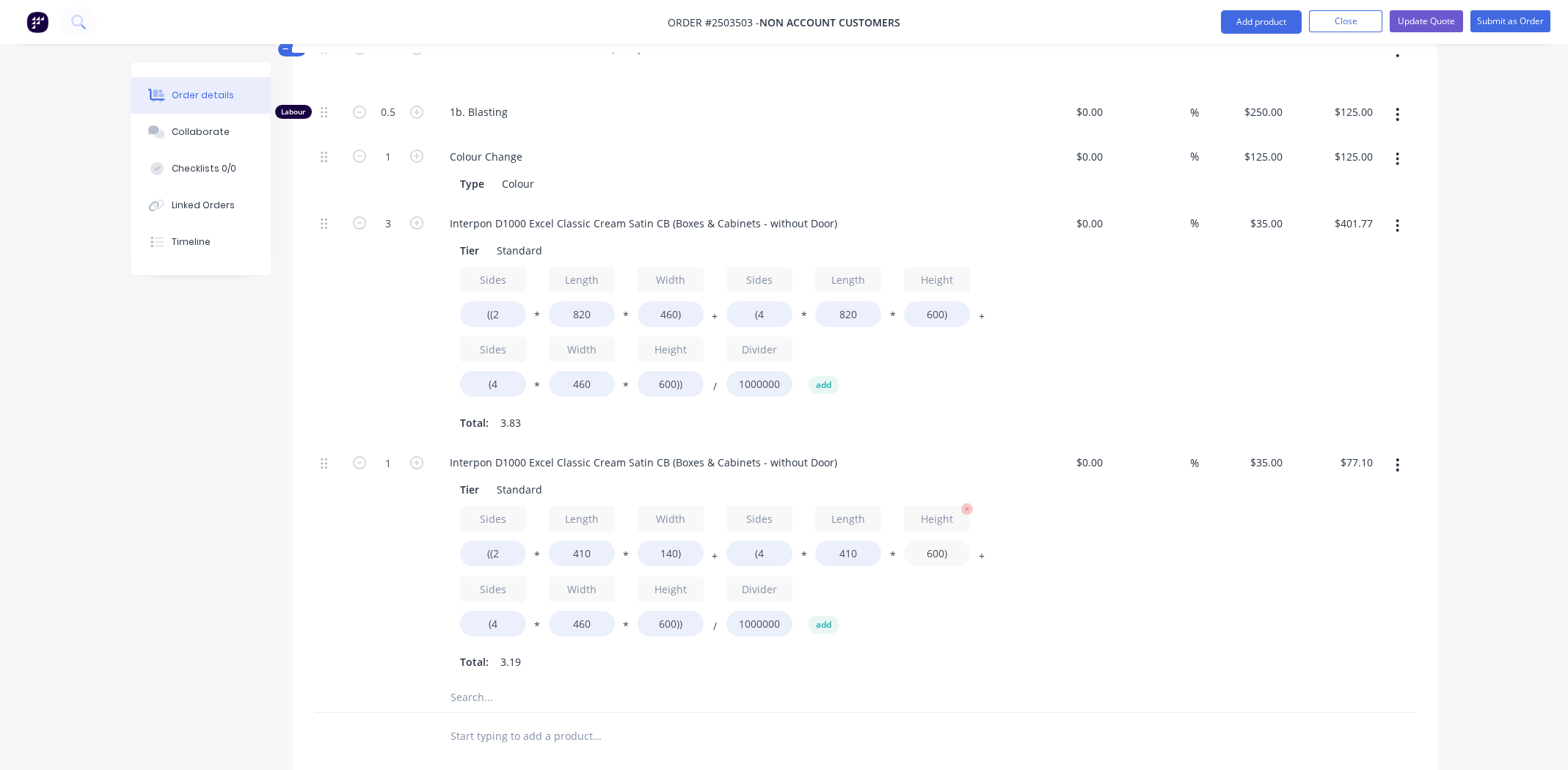 click on "600)" at bounding box center (937, 553) 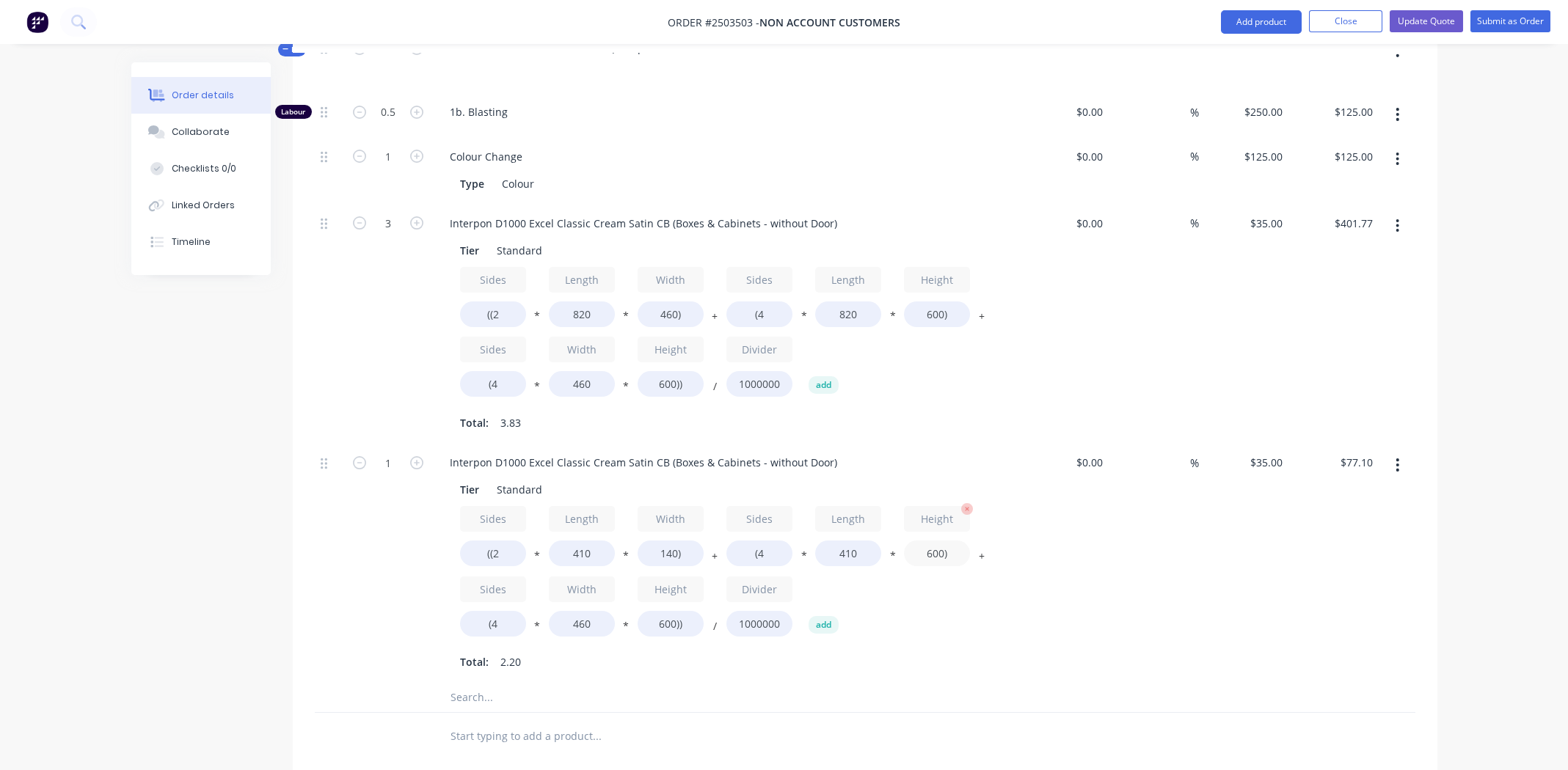 click on "600)" at bounding box center [937, 553] 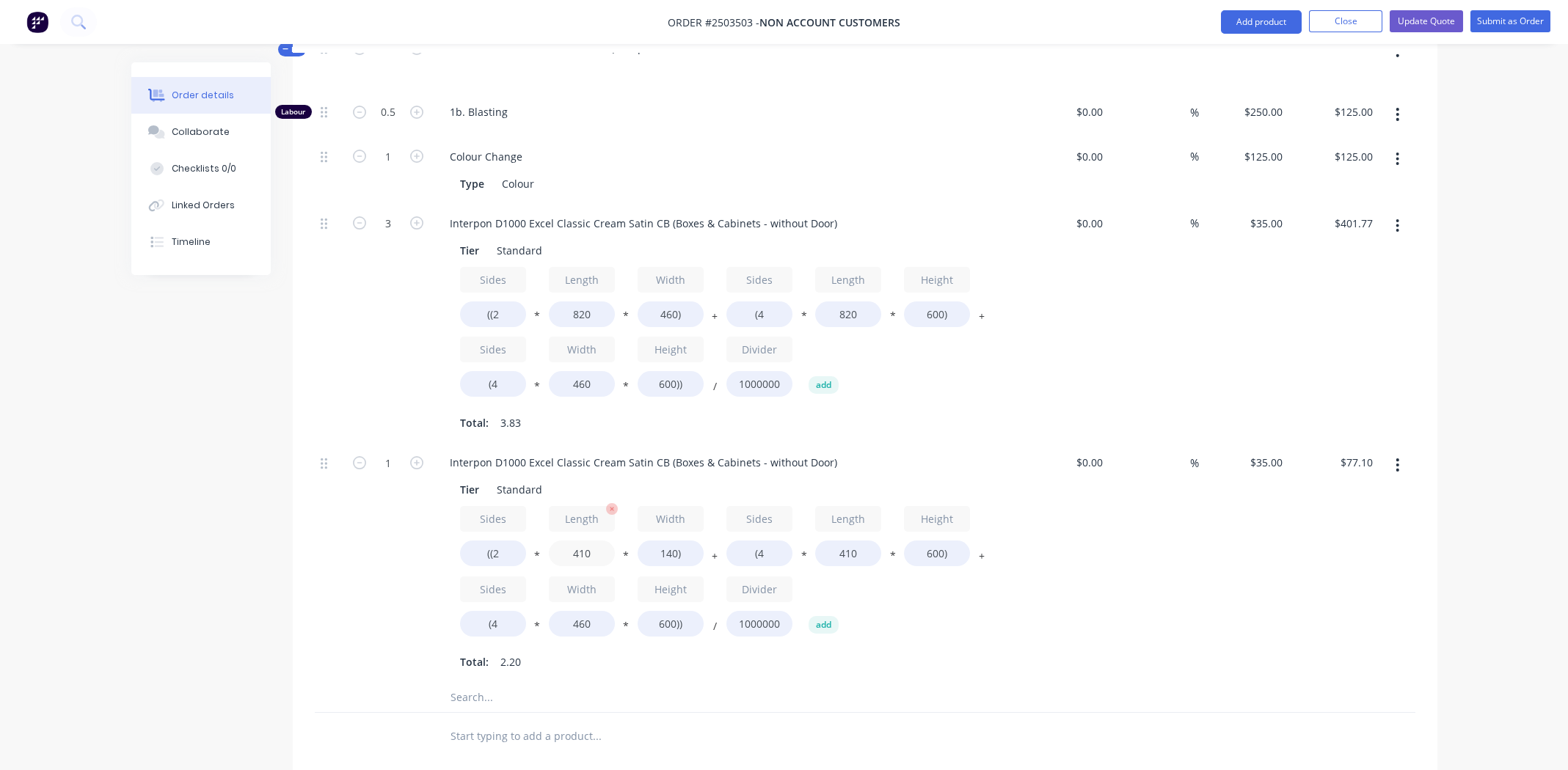 click on "410" at bounding box center [582, 553] 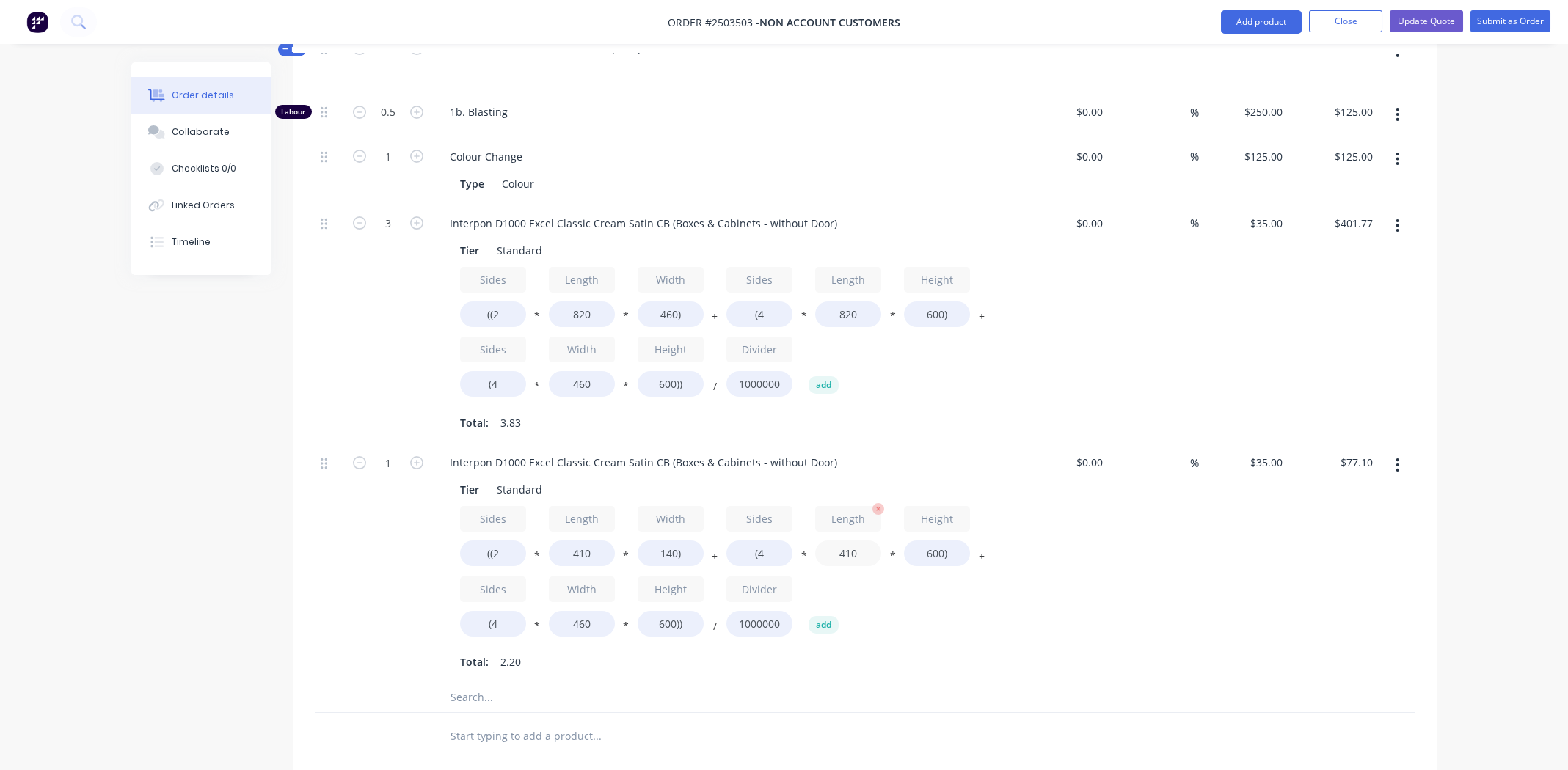 click on "410" at bounding box center (848, 553) 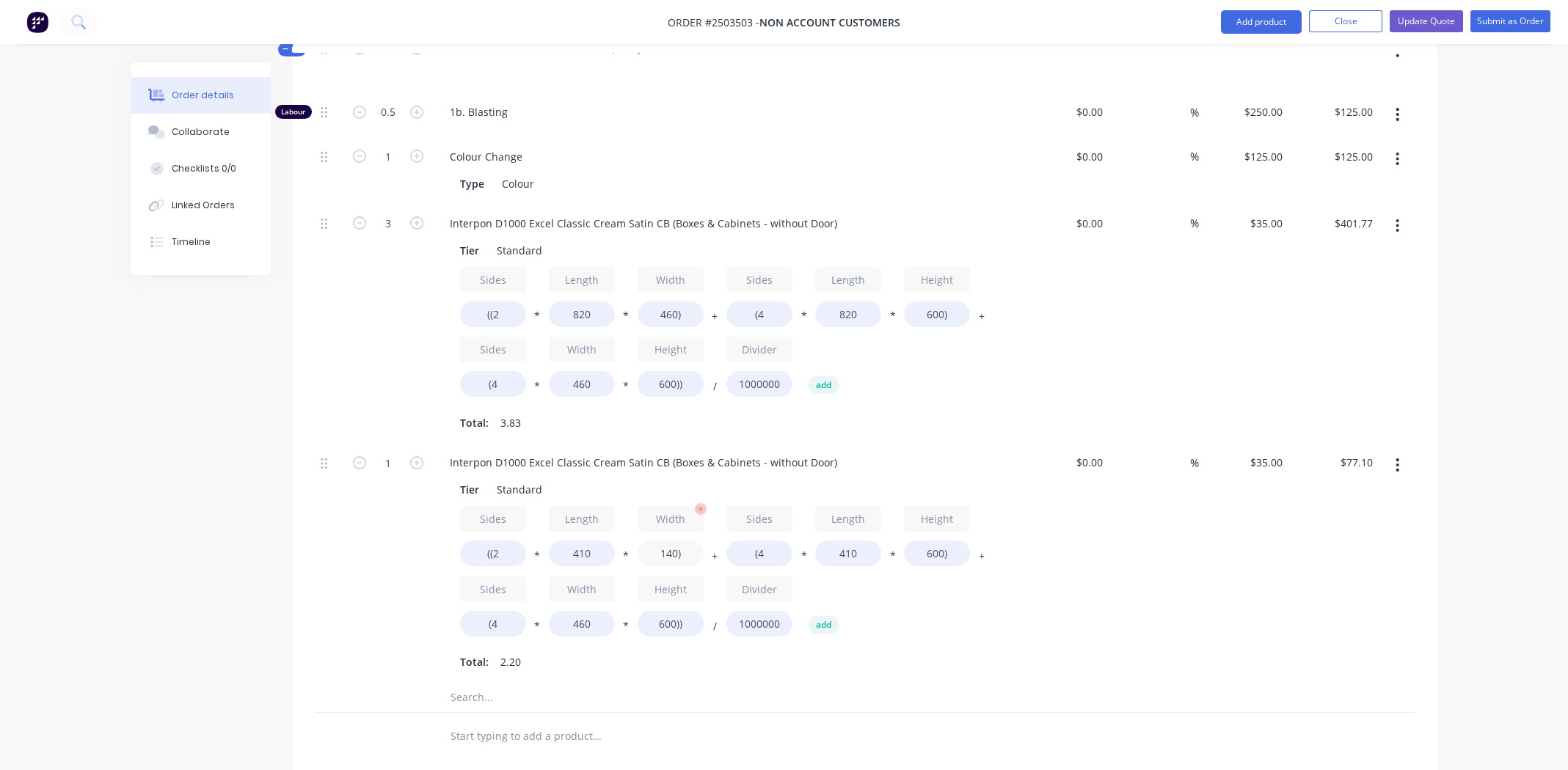 click on "140)" at bounding box center [671, 553] 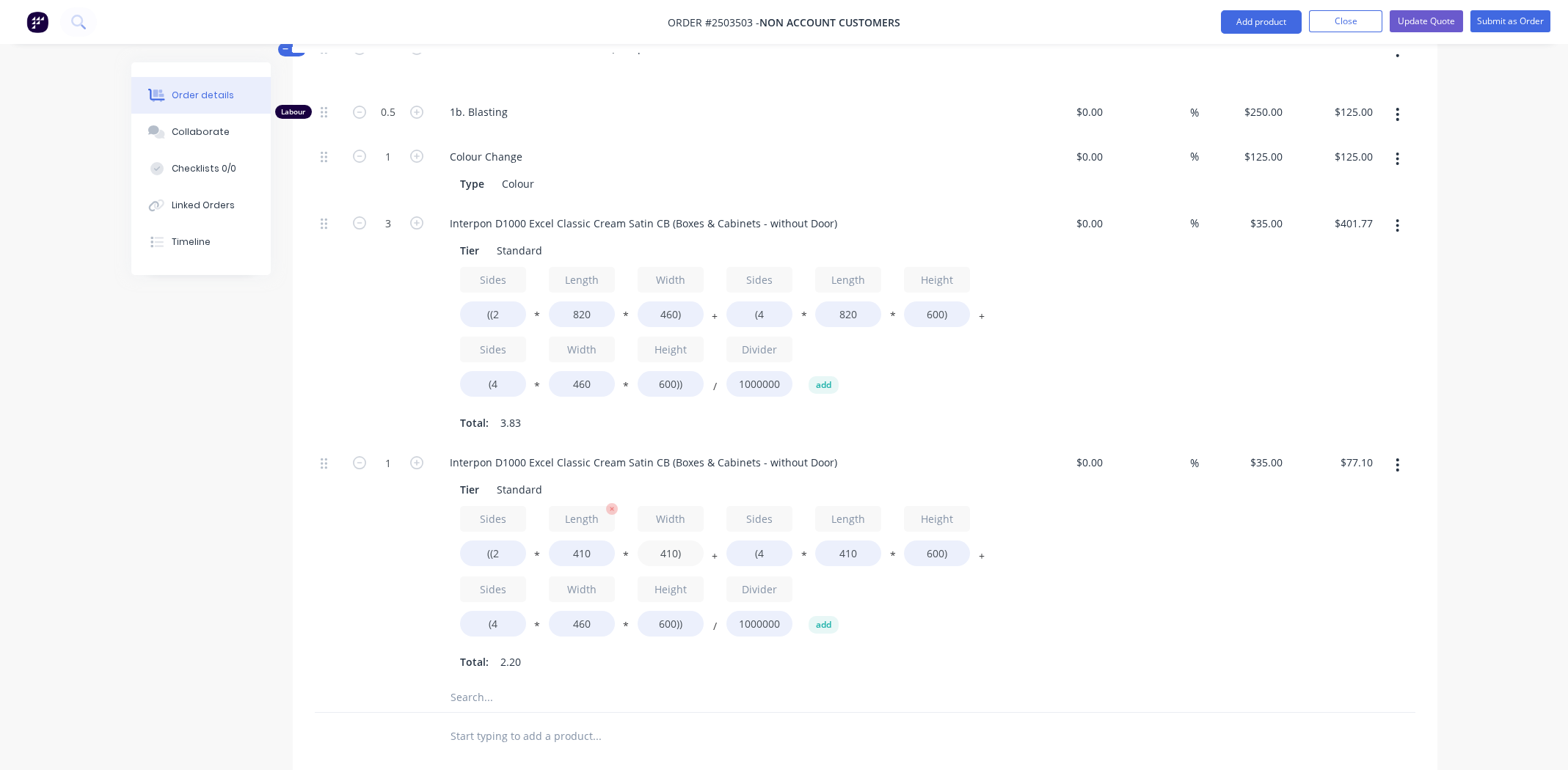 type on "410)" 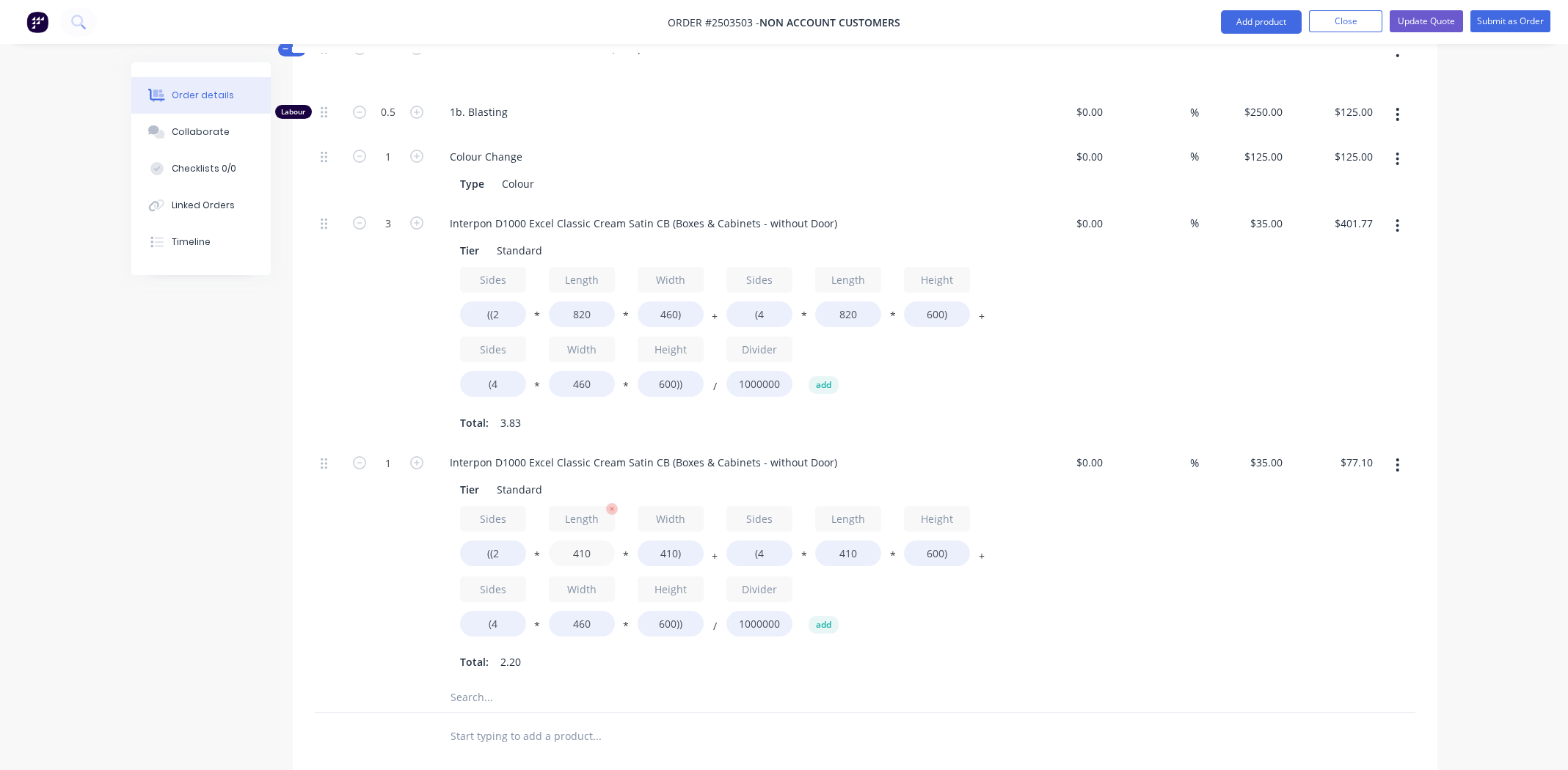 type on "$84.85" 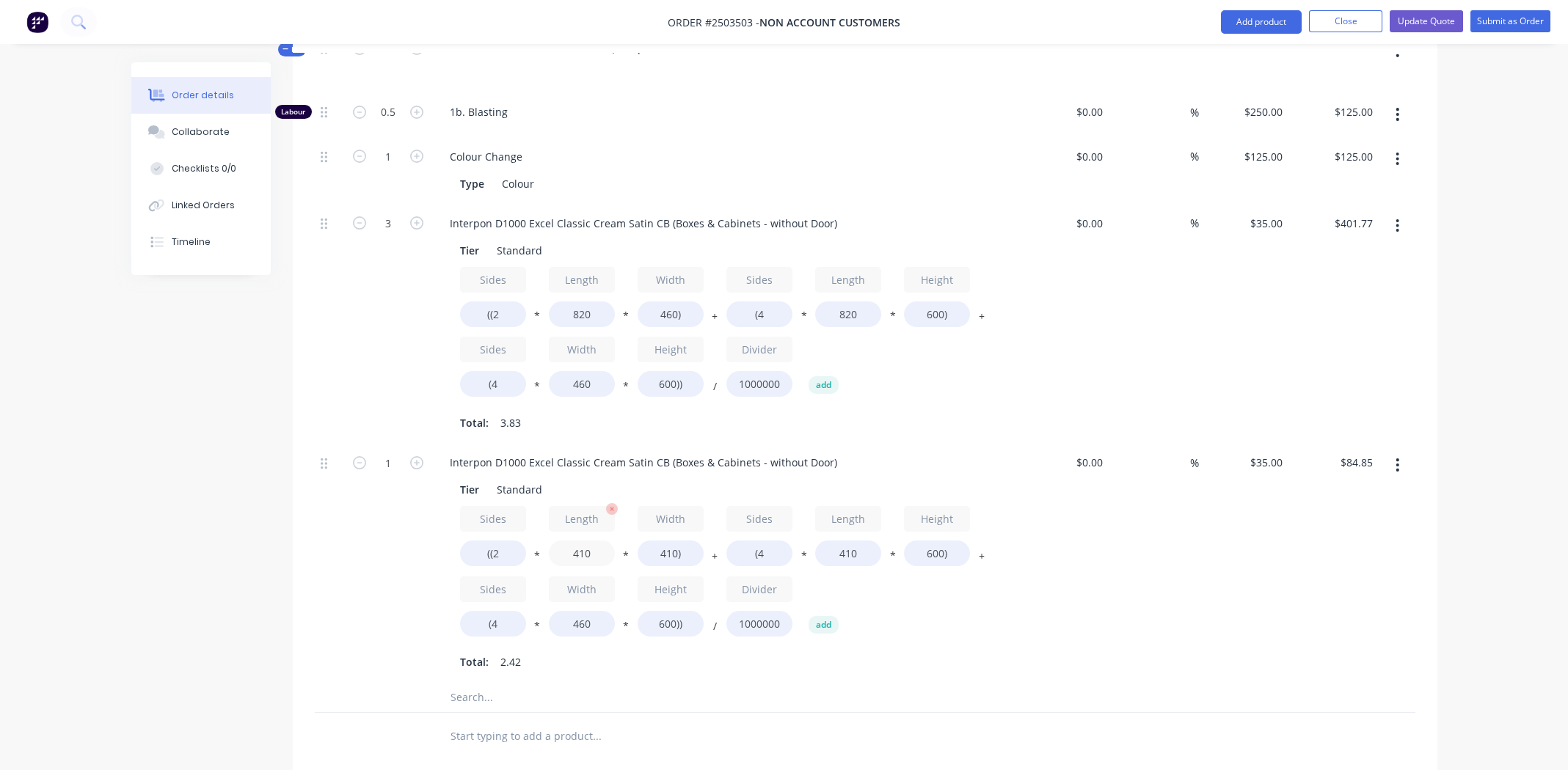 click on "410" at bounding box center [582, 553] 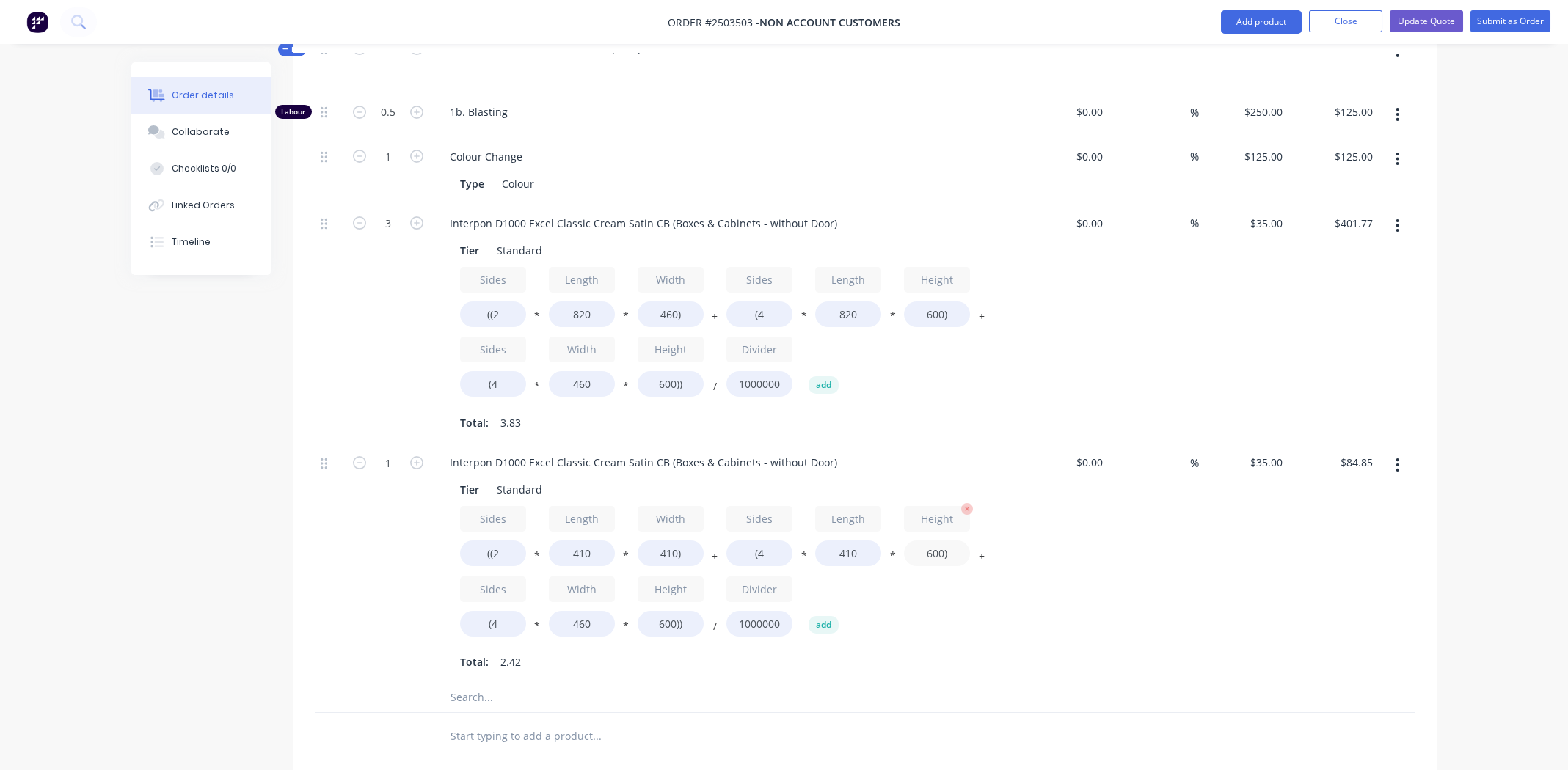 click on "600)" at bounding box center (937, 553) 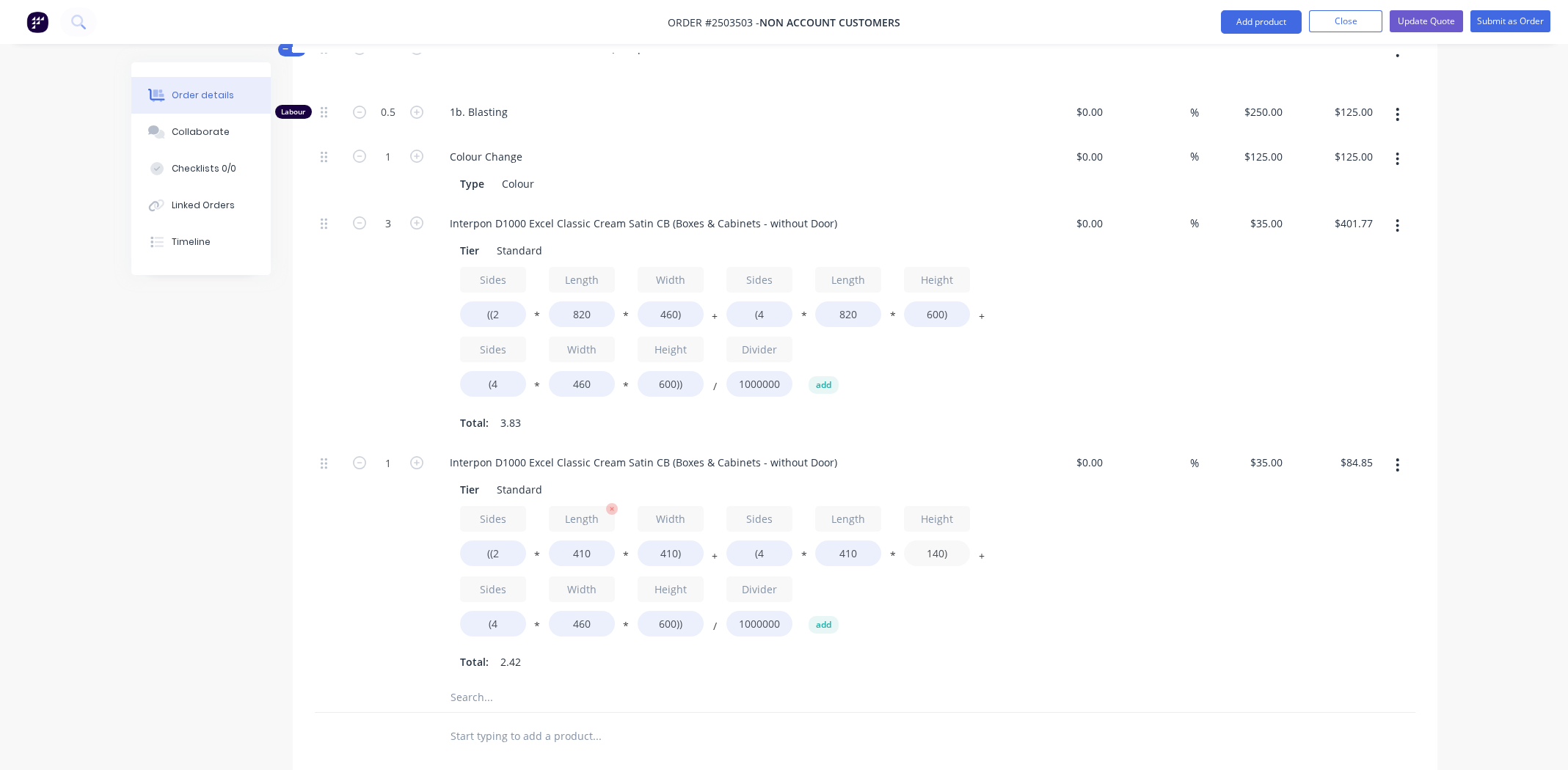 type on "140)" 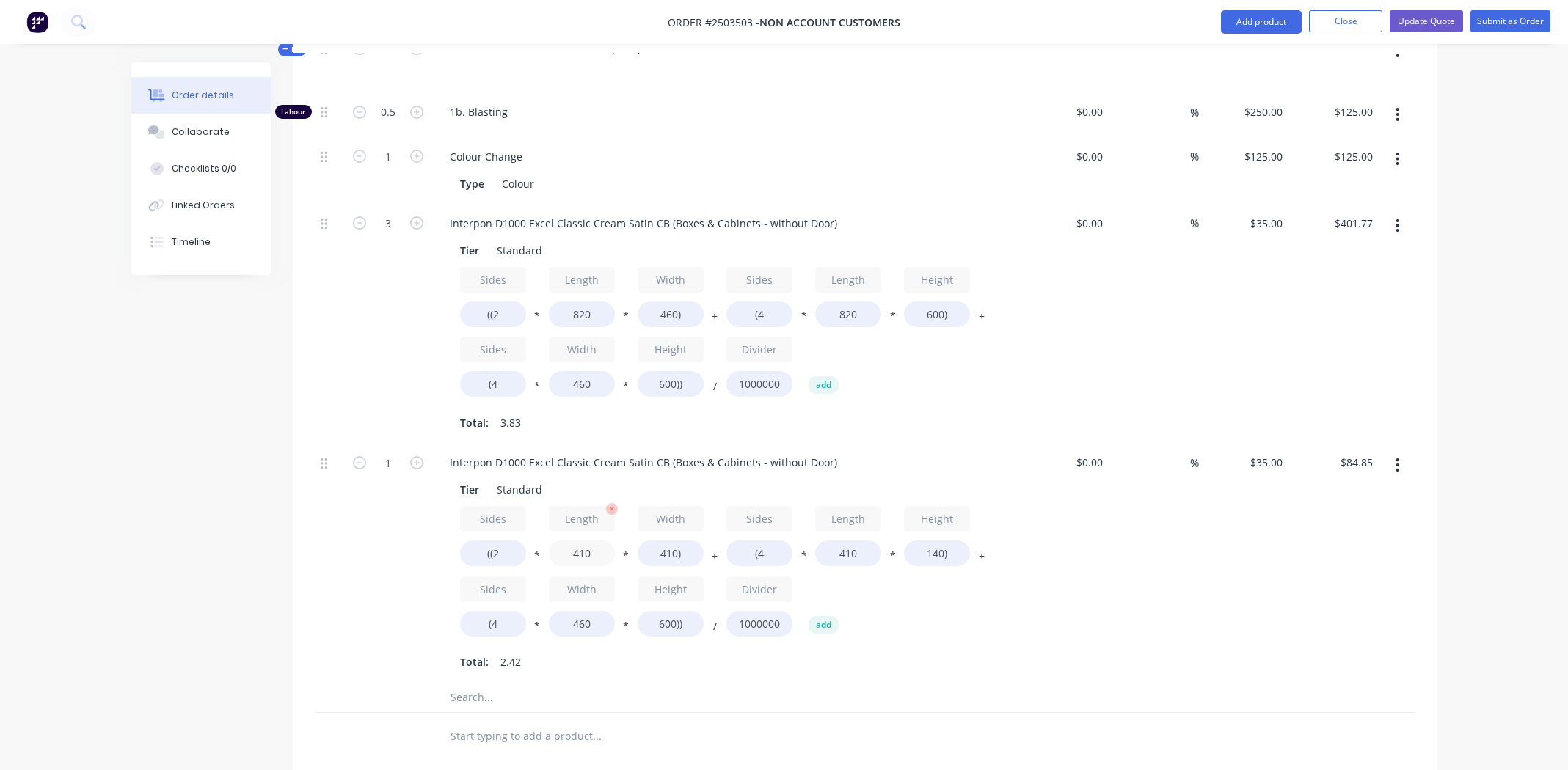 type on "$58.44" 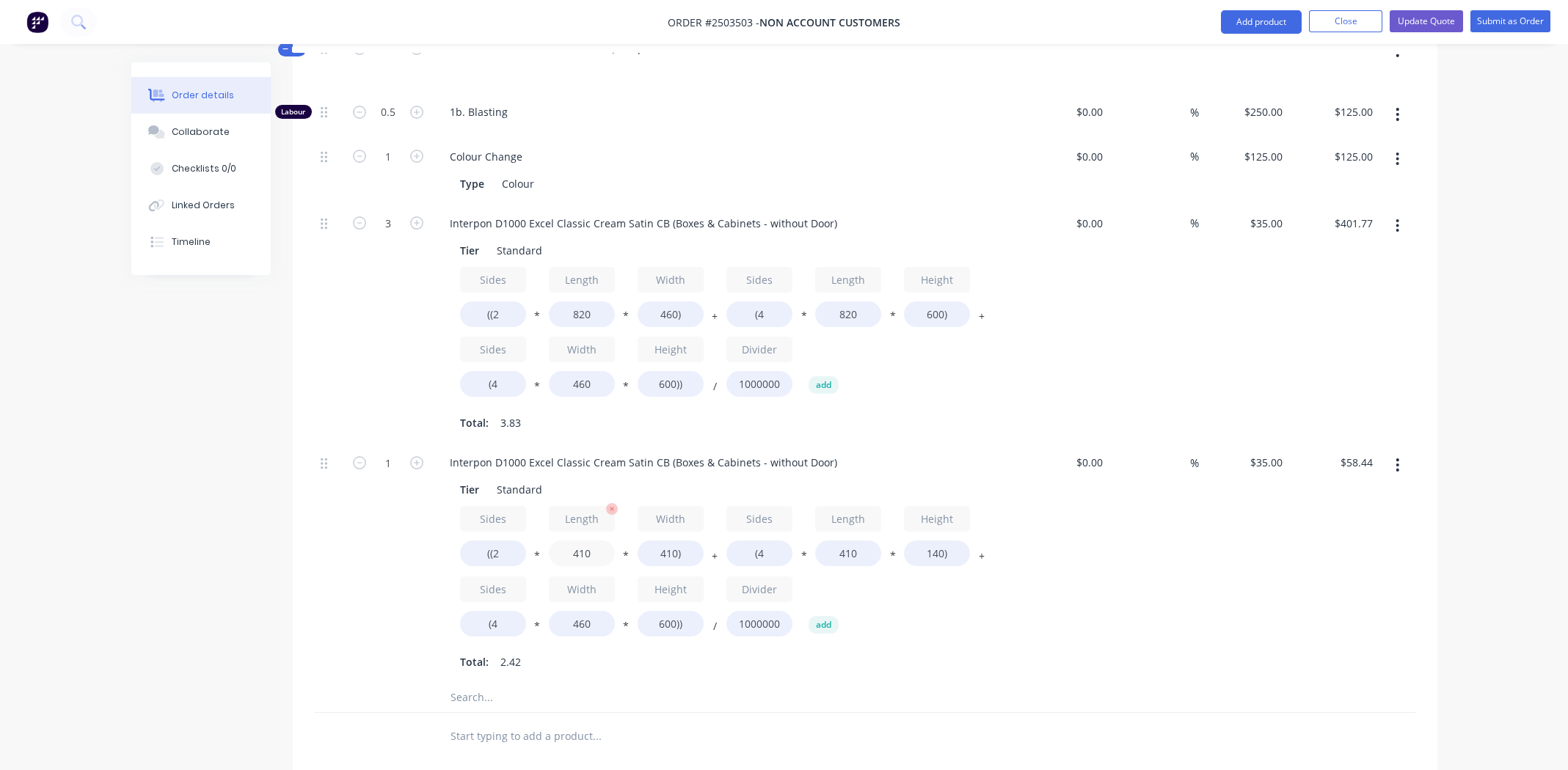 click on "410" at bounding box center [582, 553] 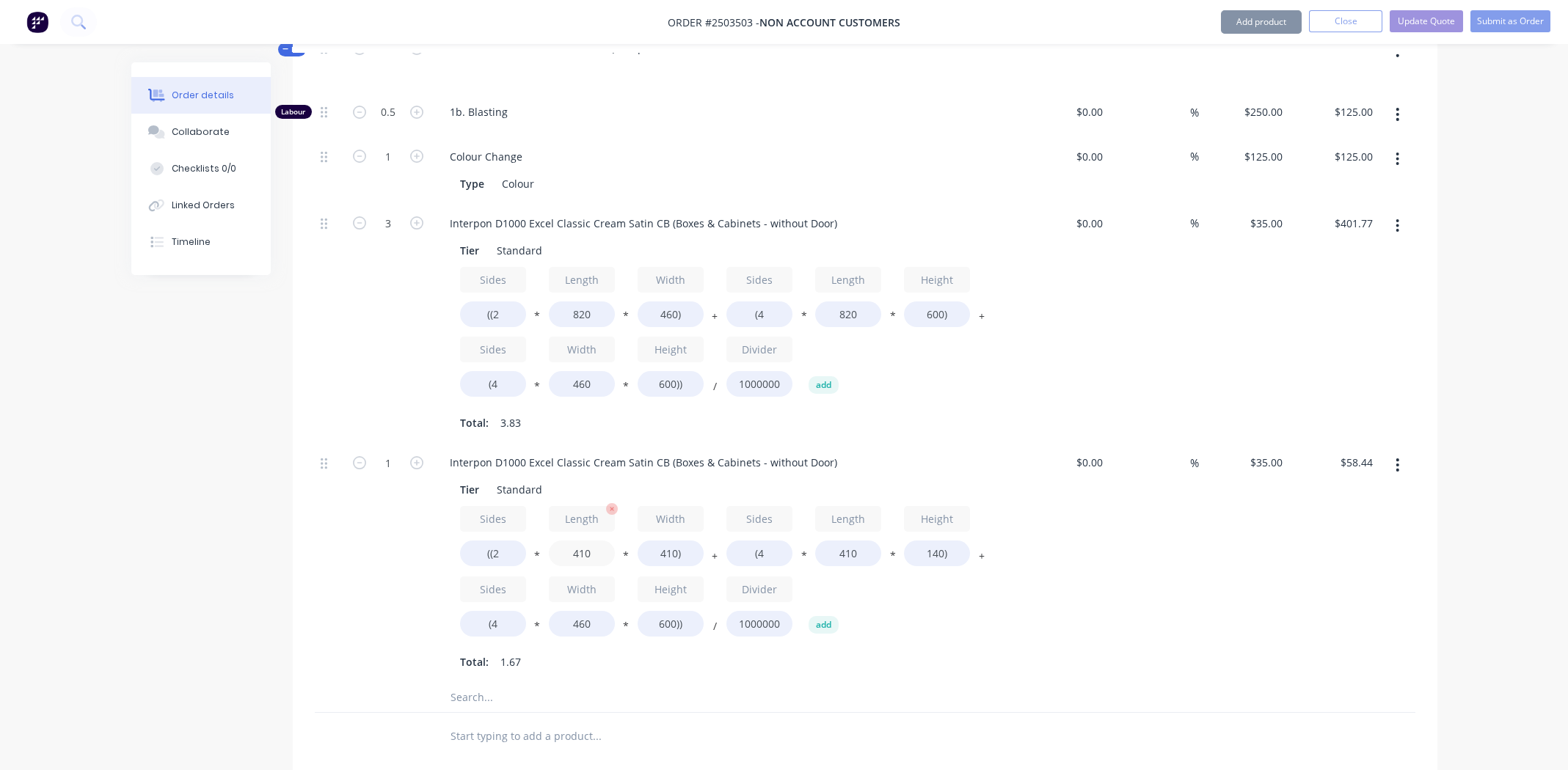 click on "410" at bounding box center [582, 553] 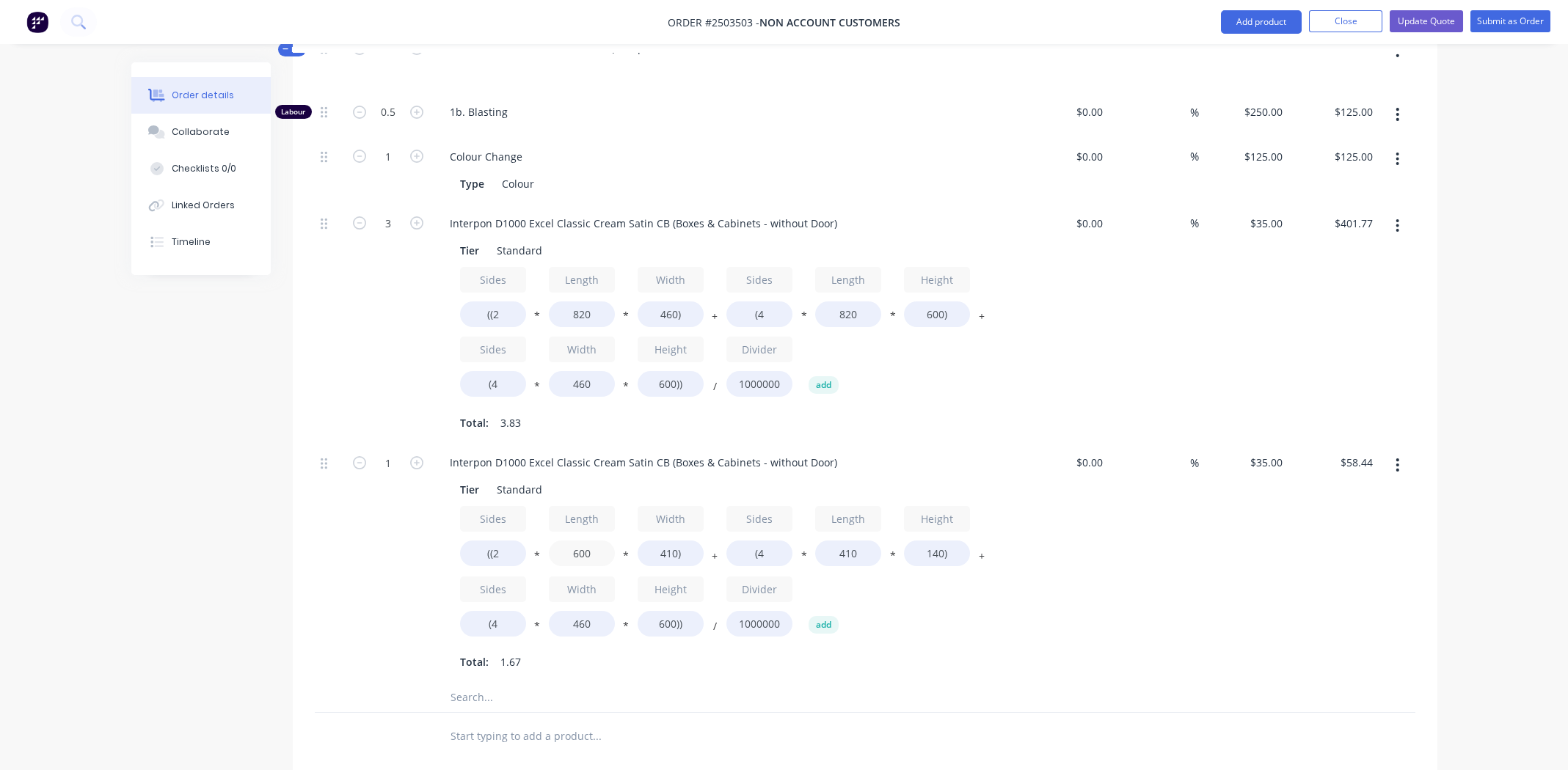 type on "600" 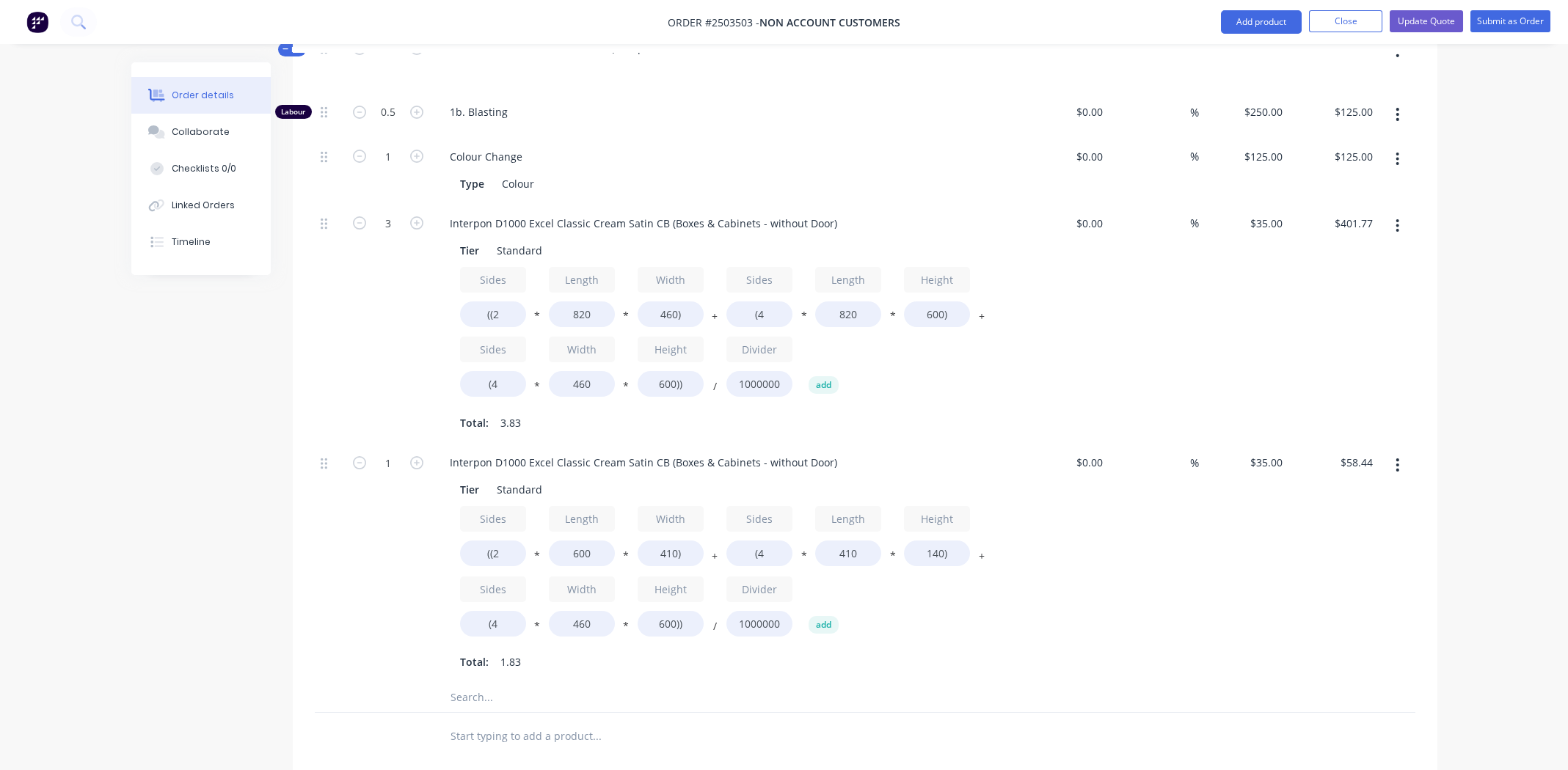 type on "$63.90" 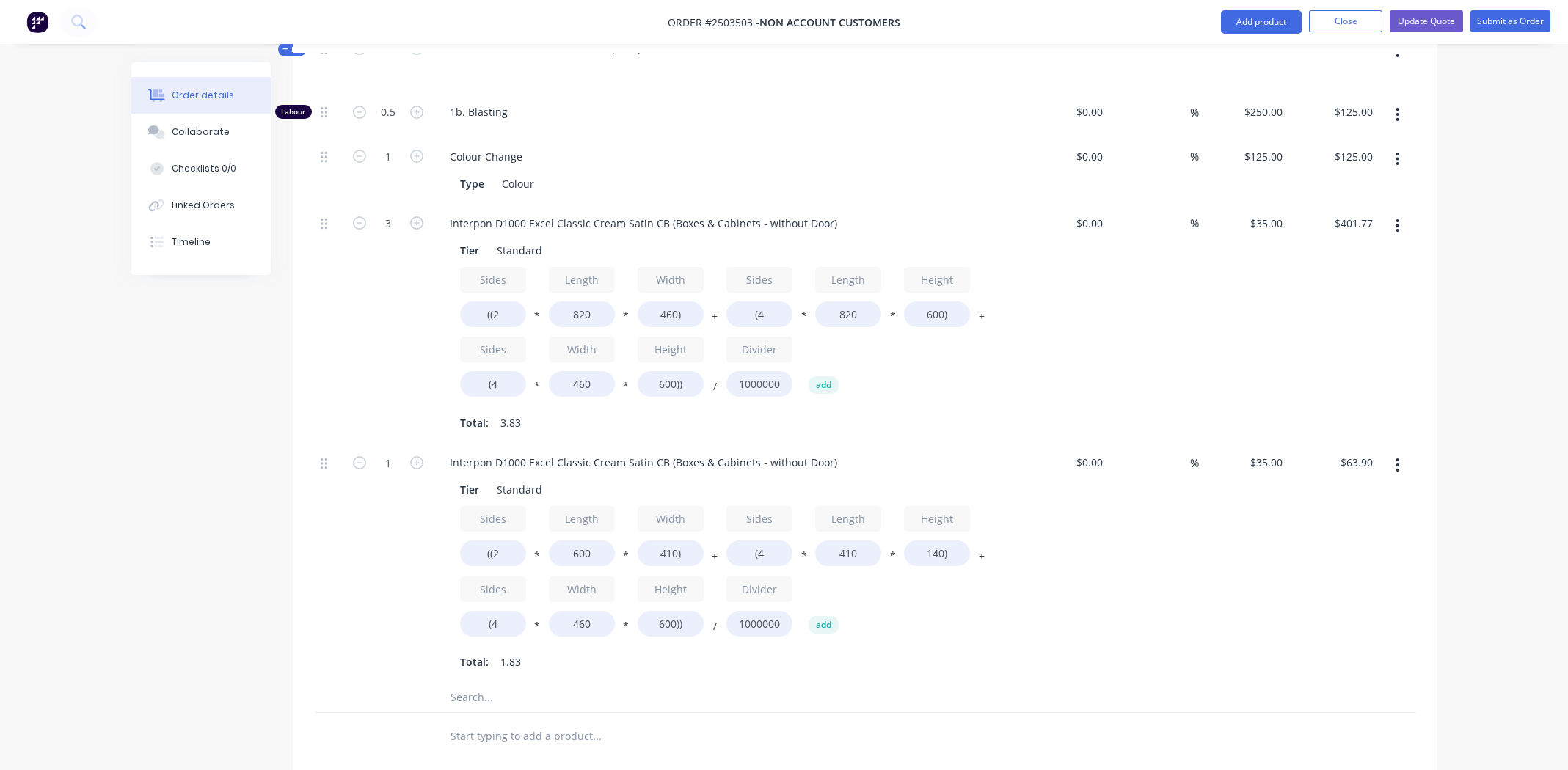 click on "Sides ((2 * Length 600 * Width 410) + Sides (4 * Length 410 * Height 140) + Sides (4 * Width 460 * Height 600)) / Divider 1000000 add Total: 1.83" at bounding box center (726, 590) 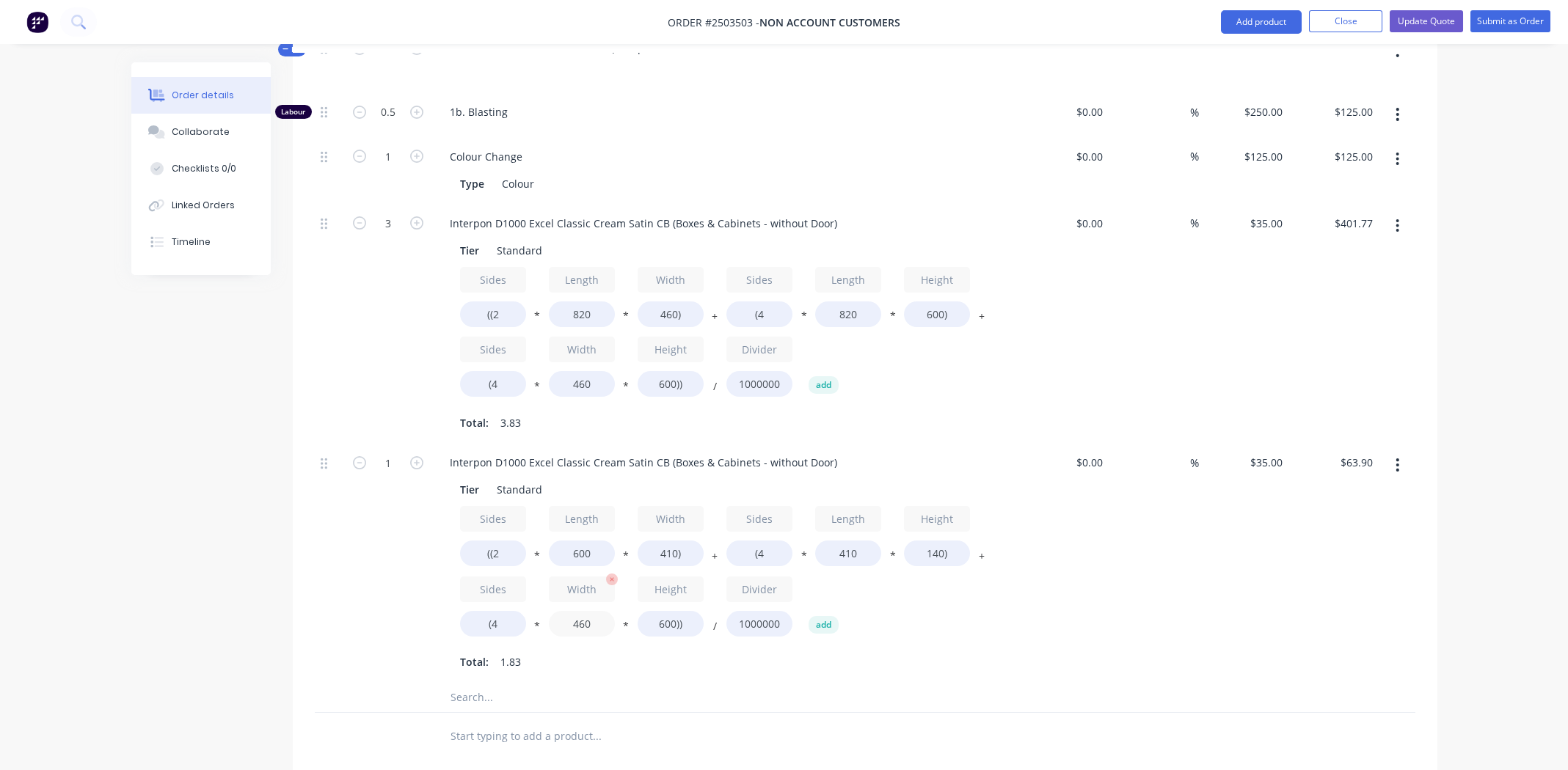 click on "460" at bounding box center (582, 623) 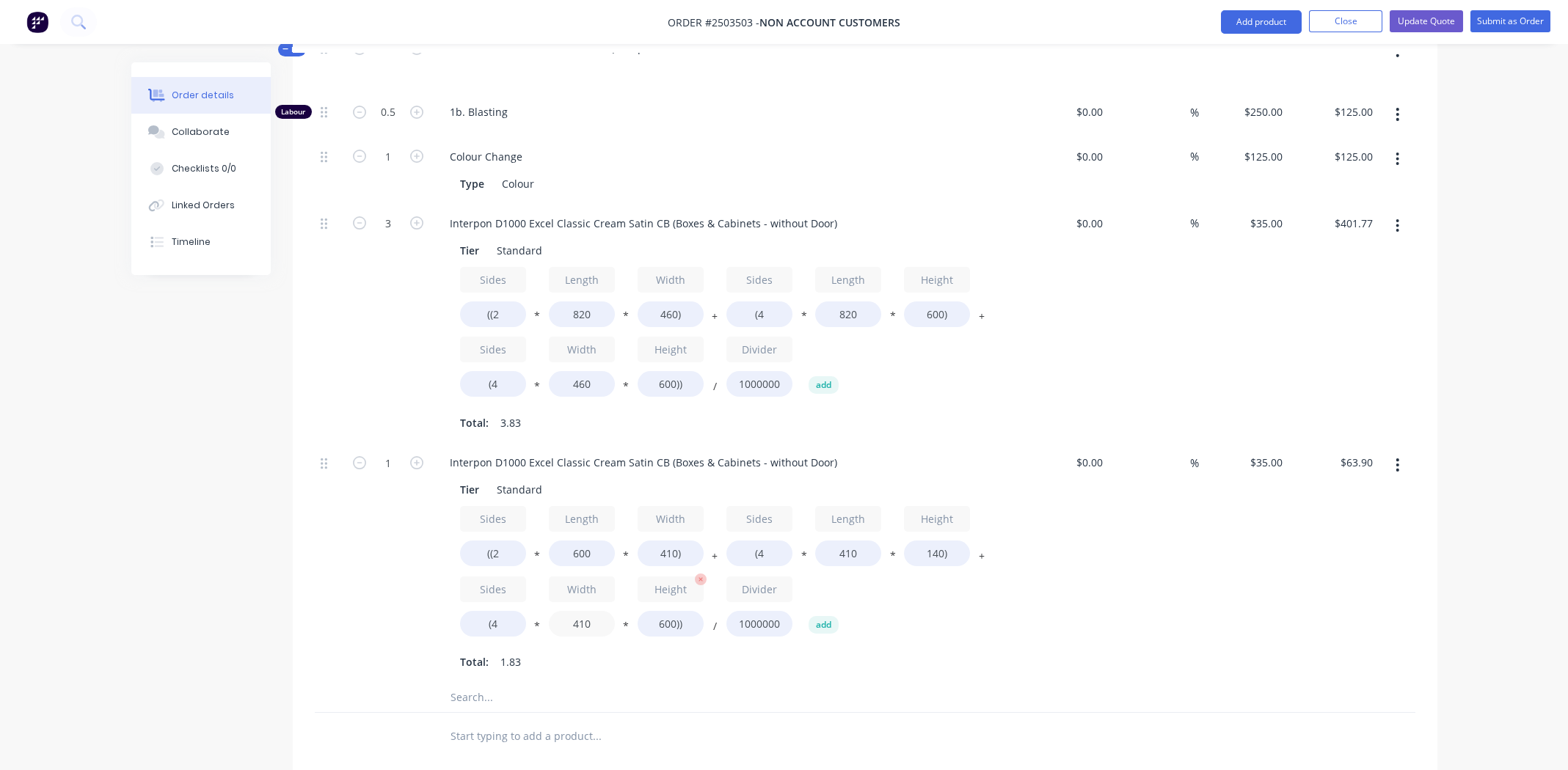 type on "410" 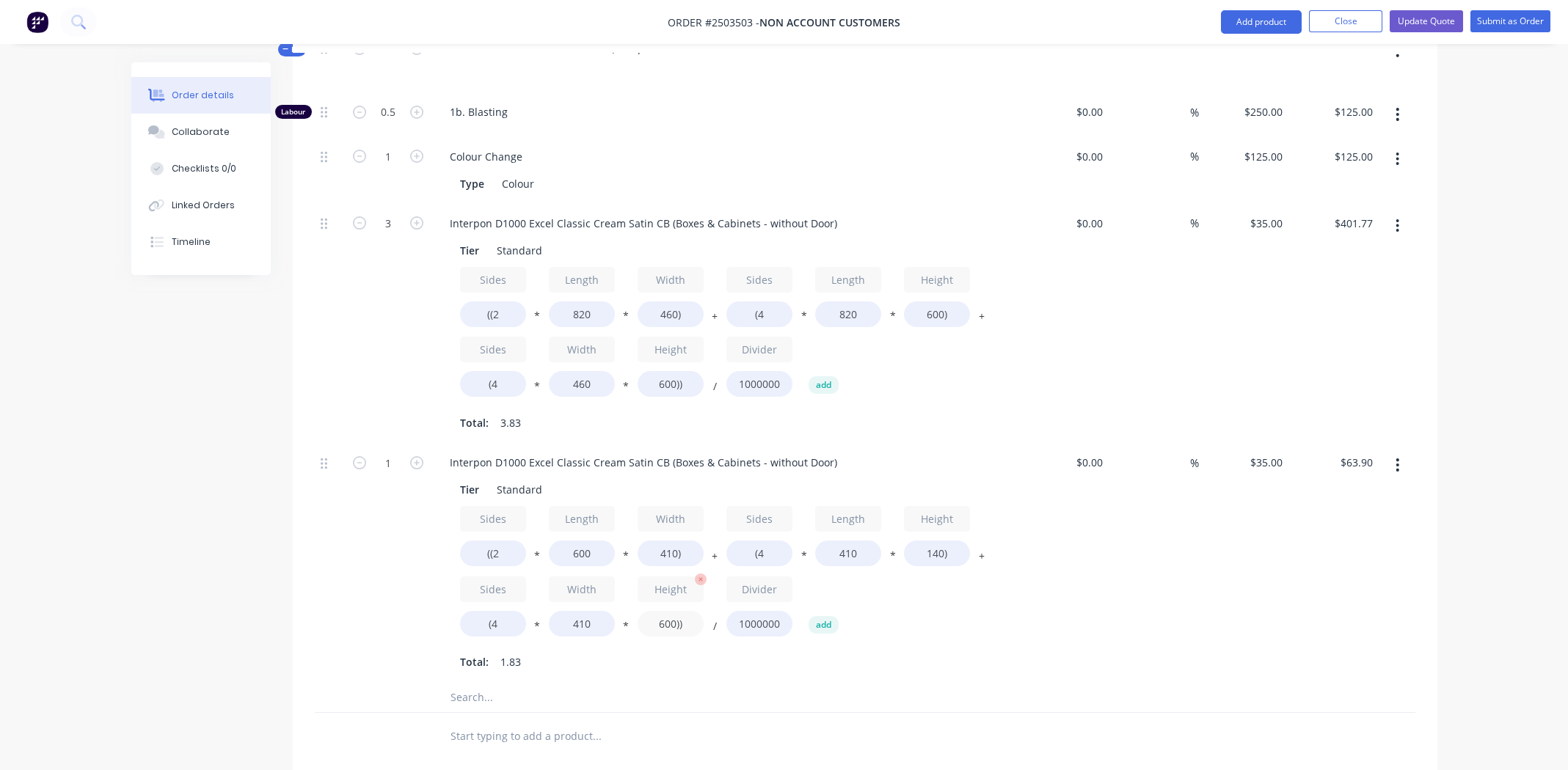 type on "$59.70" 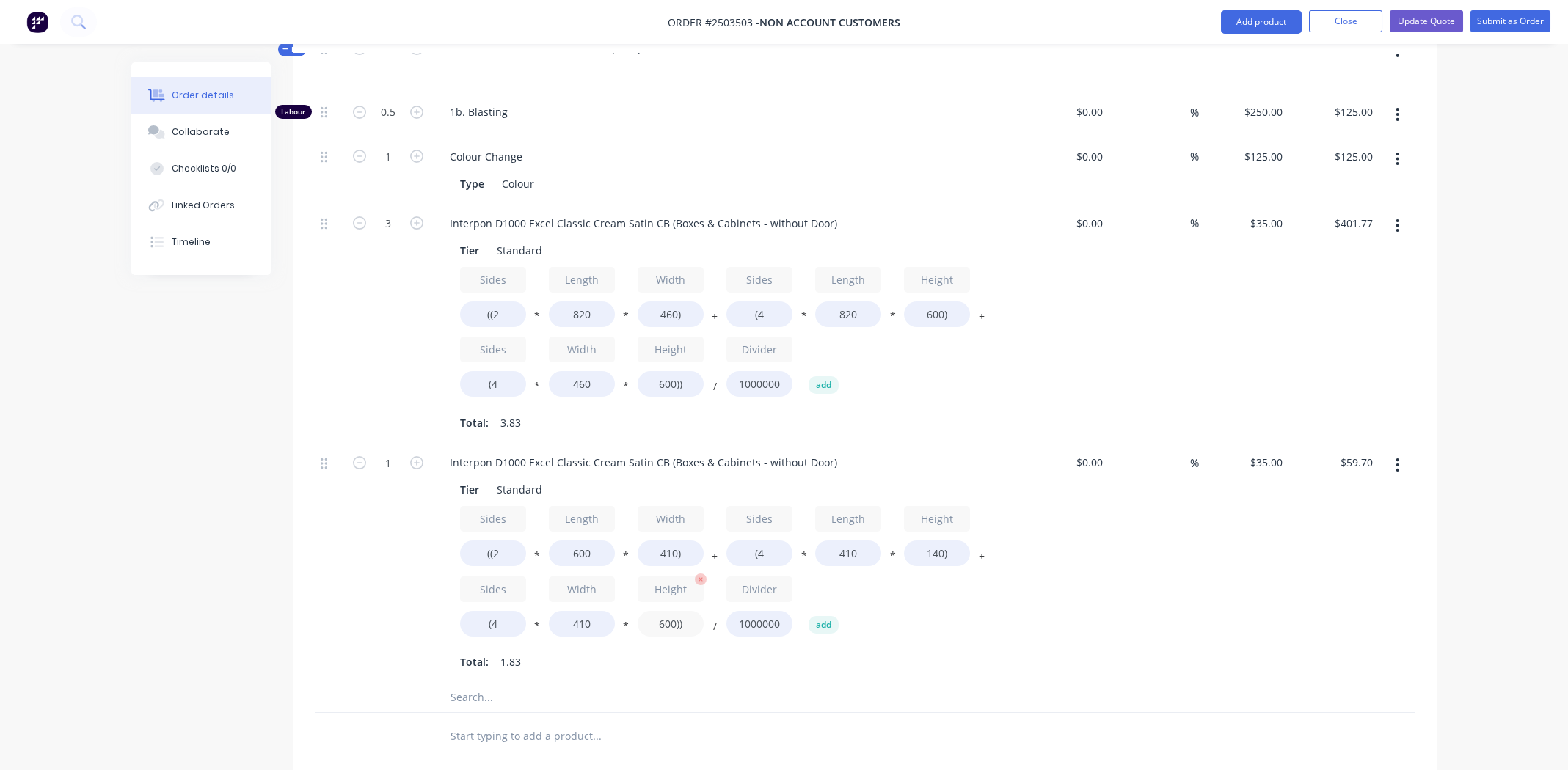 click on "600))" at bounding box center (671, 623) 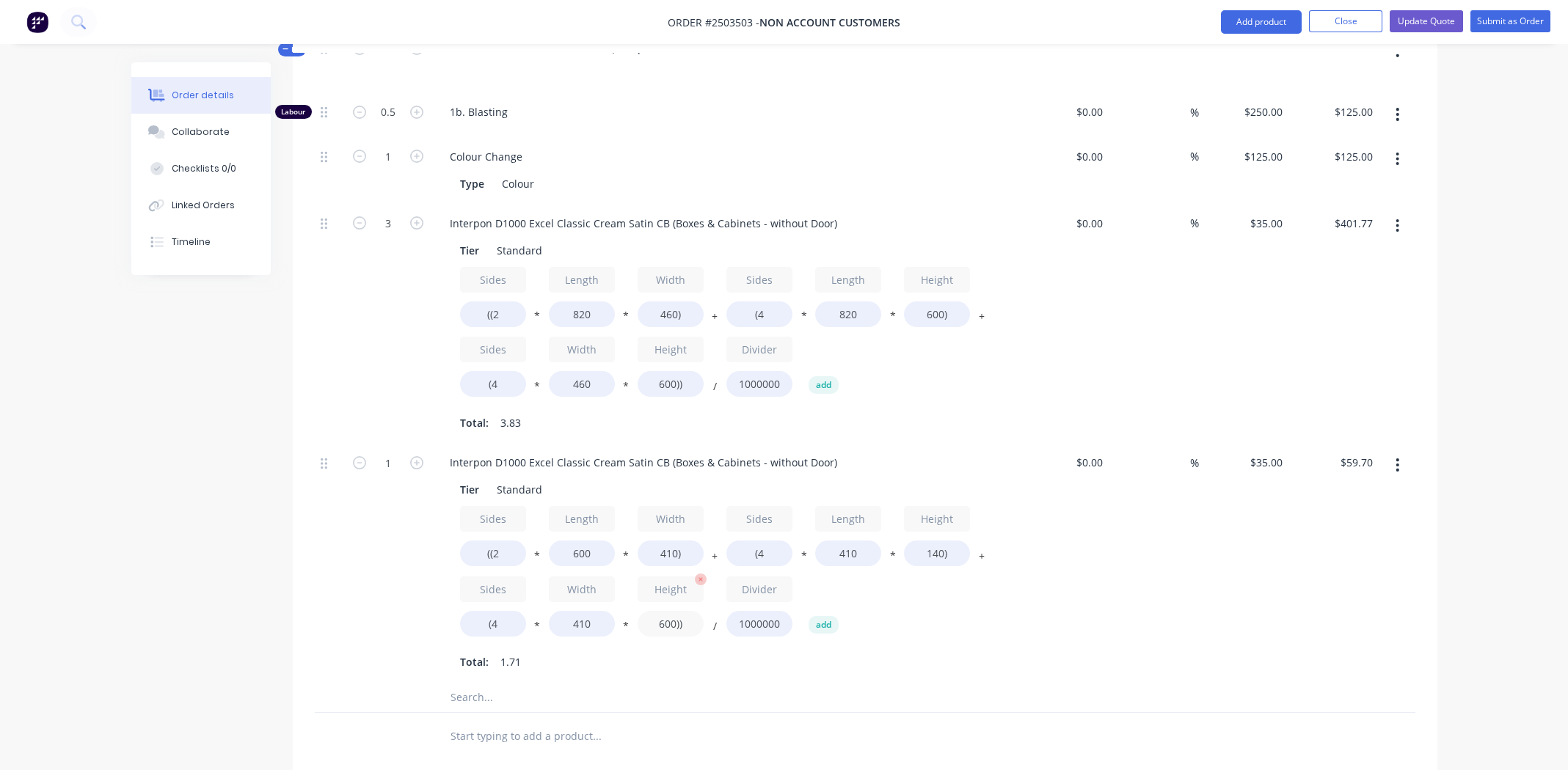 click on "600))" at bounding box center (671, 623) 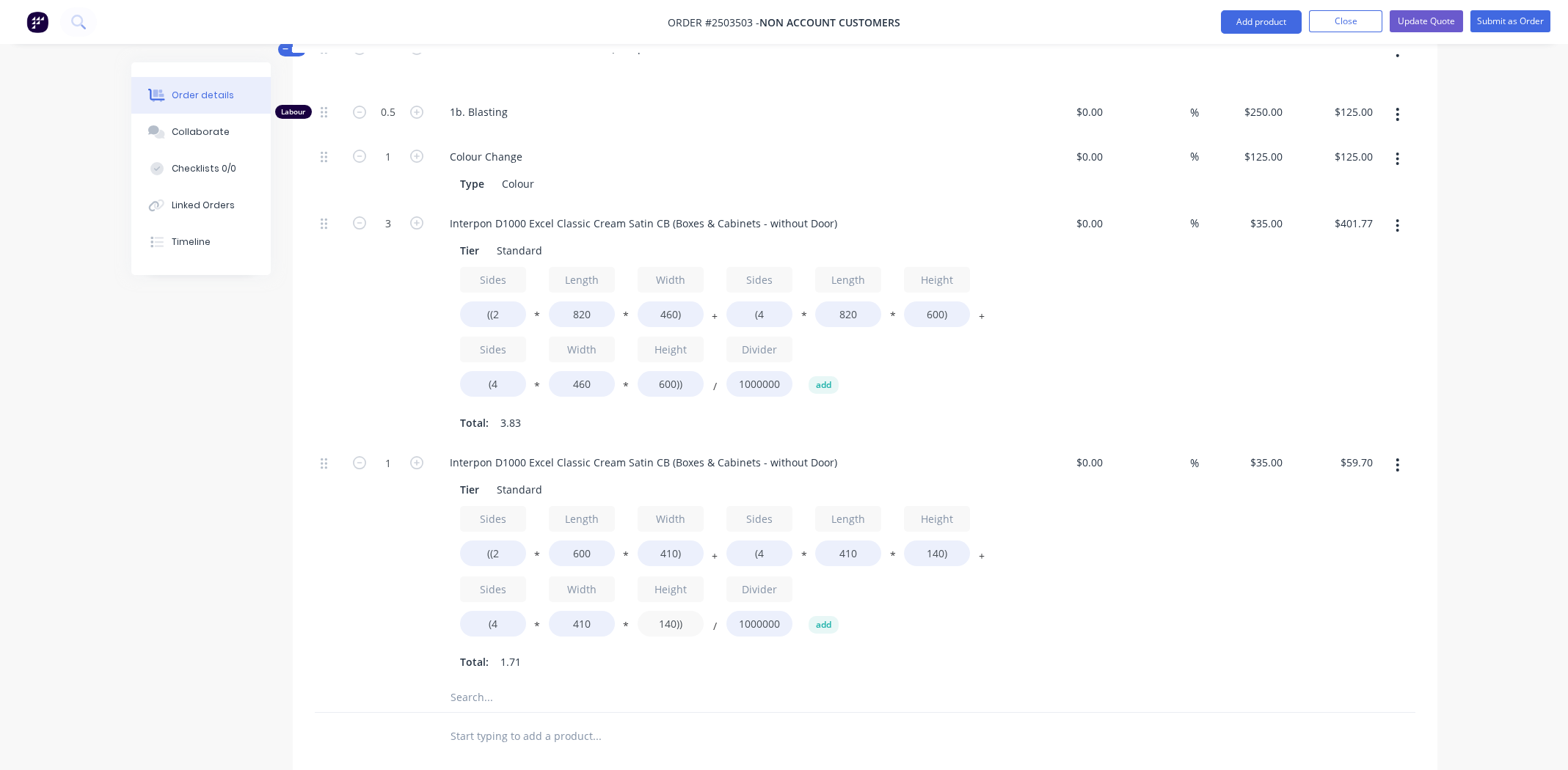 type on "140))" 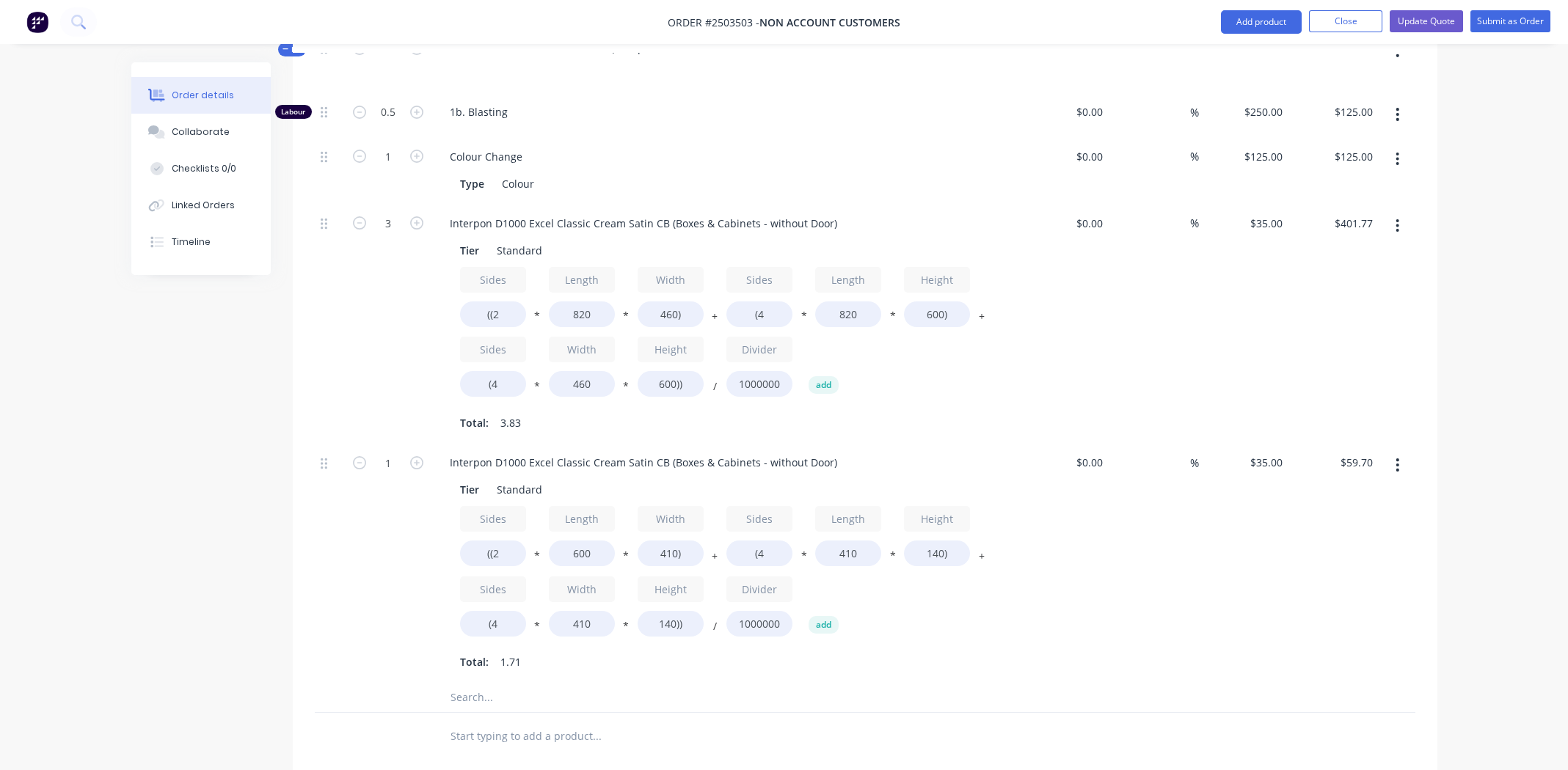 type on "$33.29" 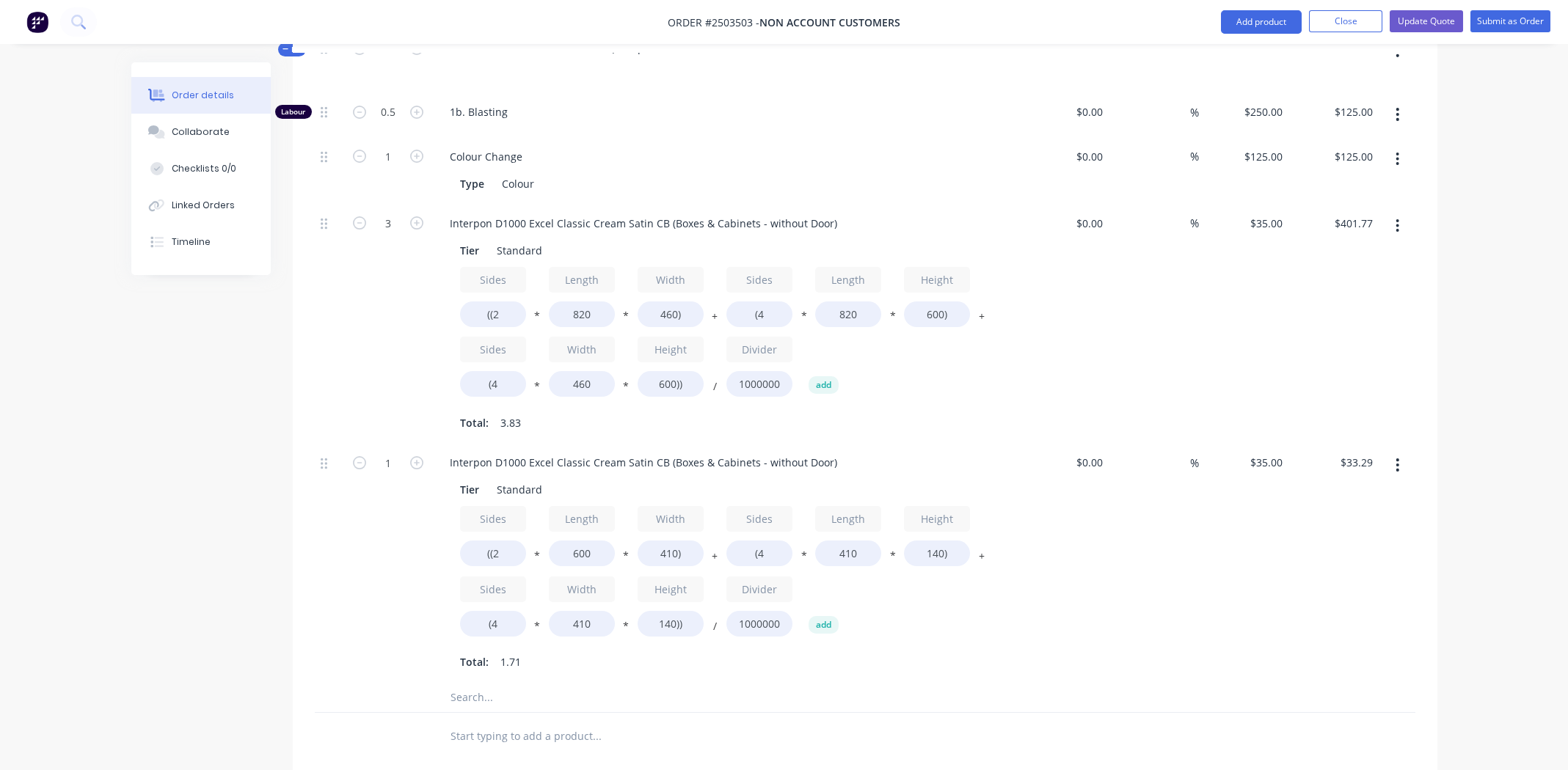 click on "%" at bounding box center [1153, 562] 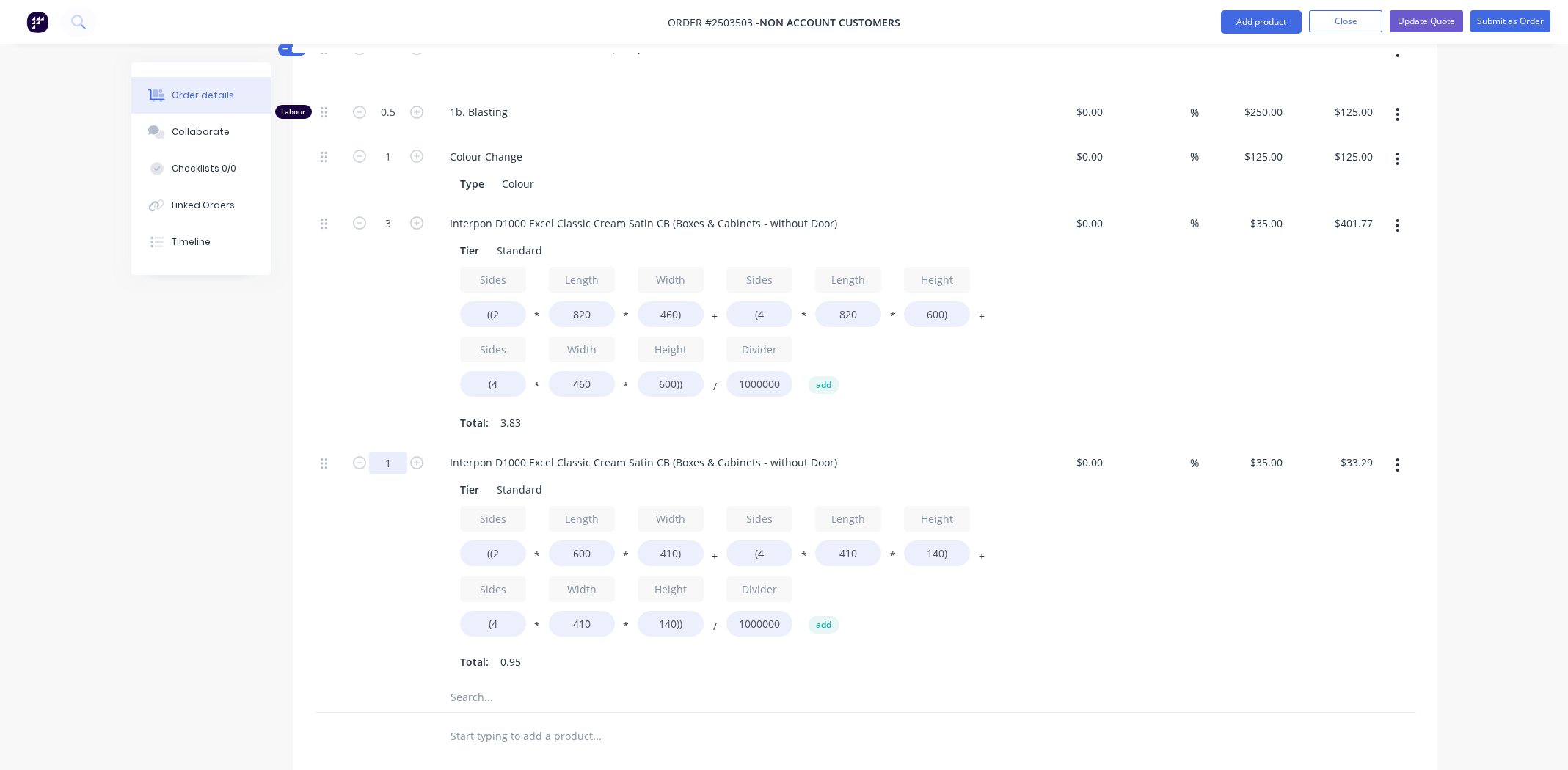 click on "1" at bounding box center [388, 112] 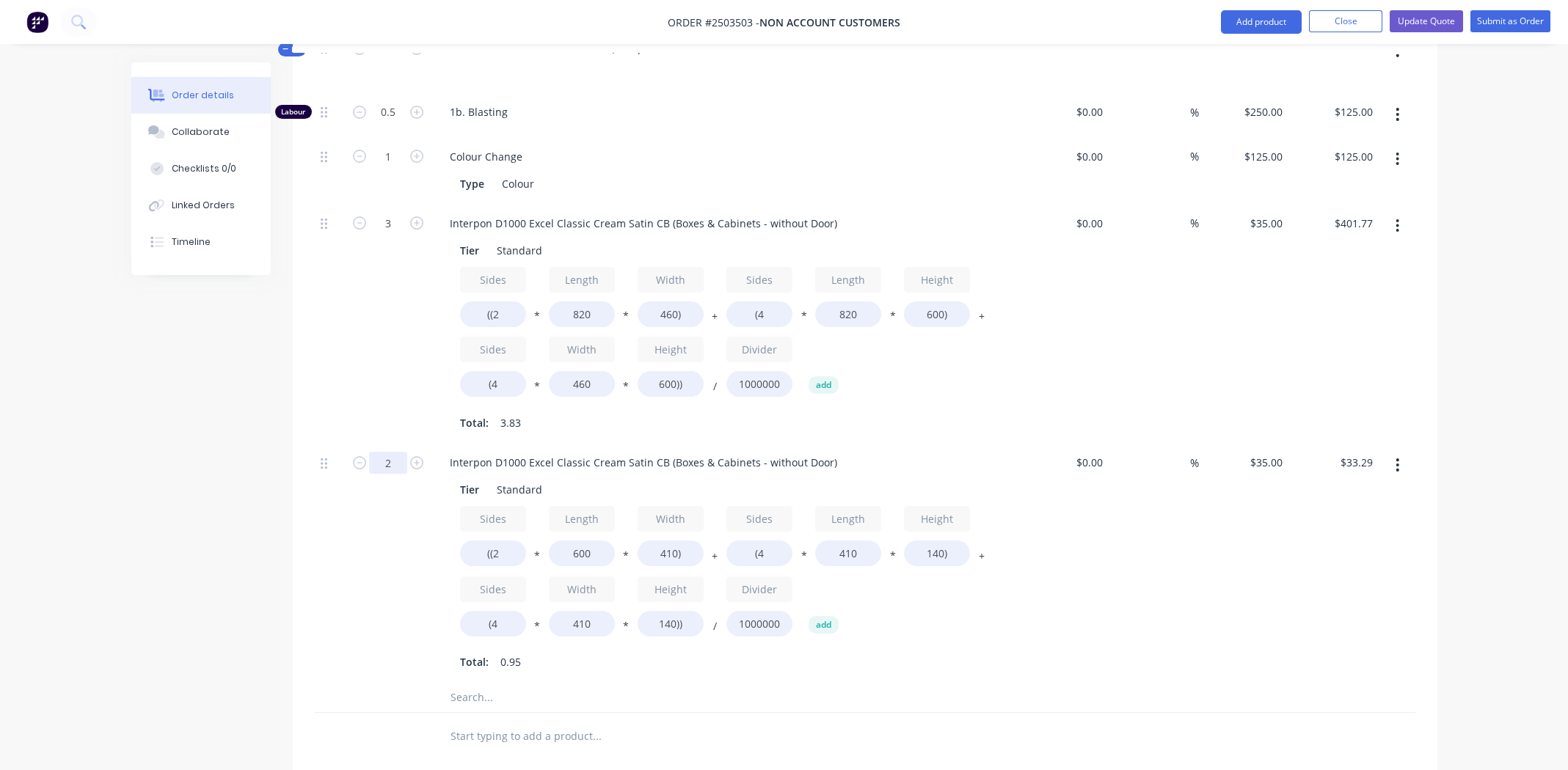 type on "2" 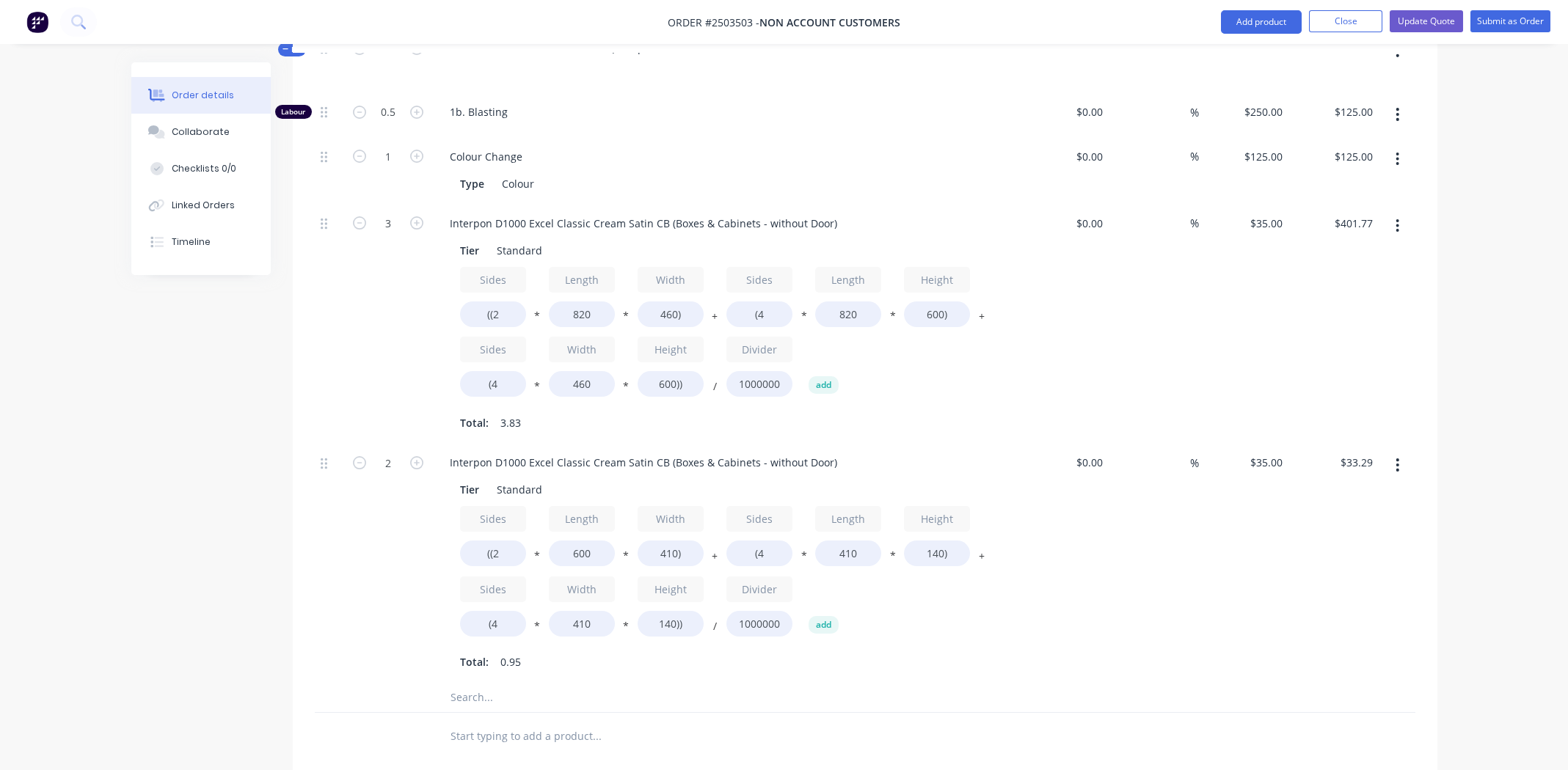 type on "$66.58" 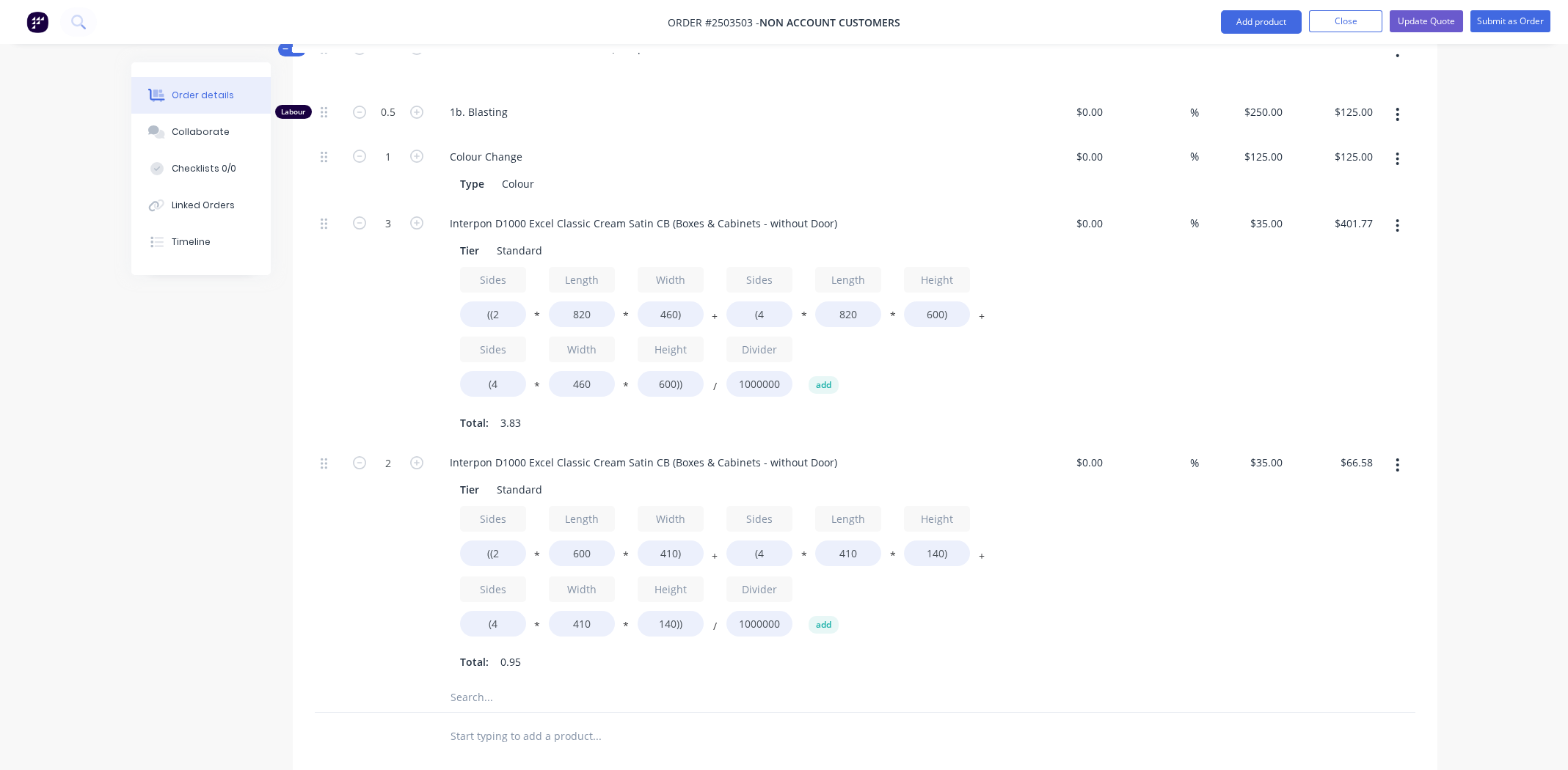 click on "%" at bounding box center [1153, 562] 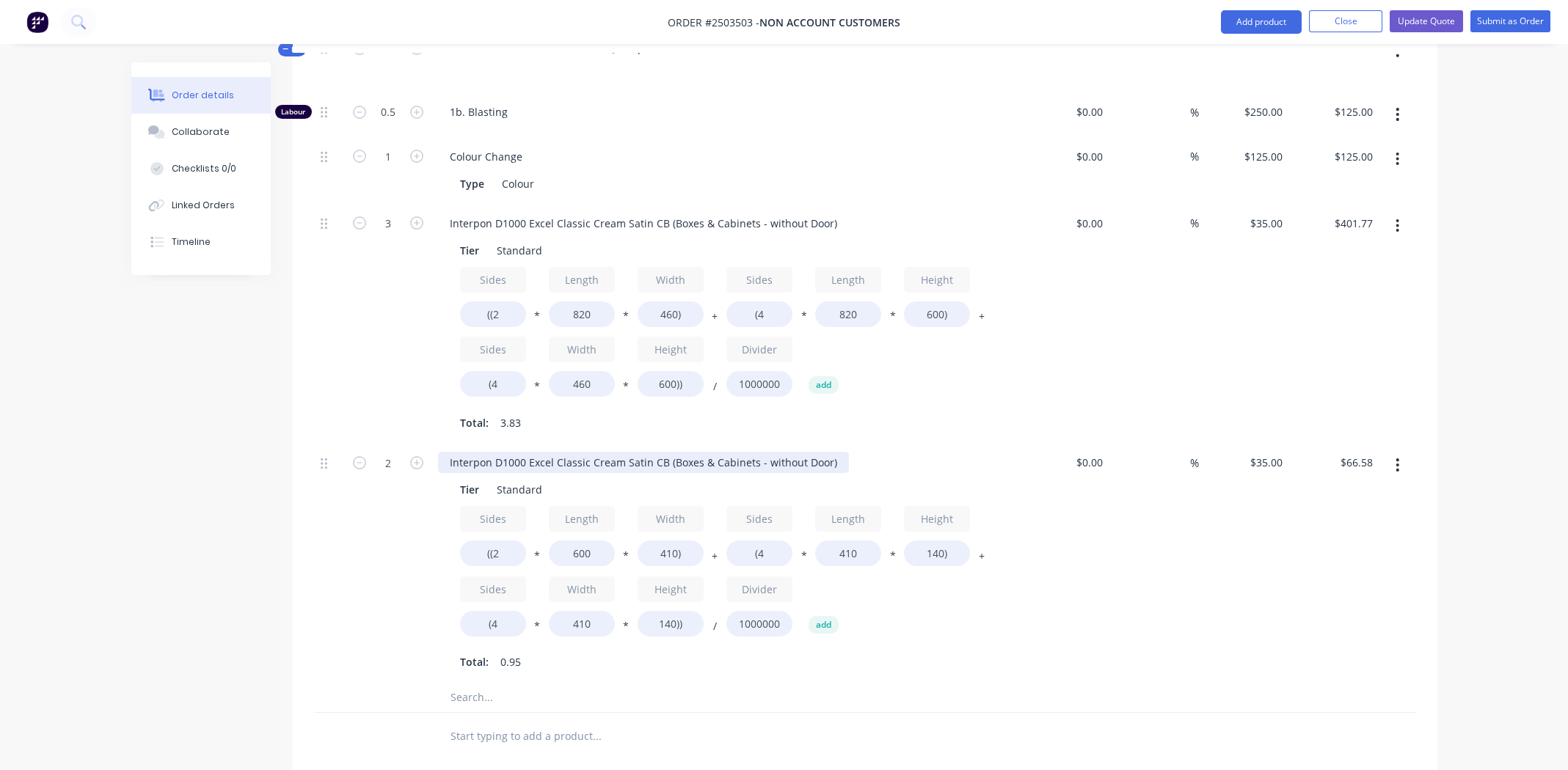 click on "Interpon D1000 Excel Classic Cream Satin CB (Boxes & Cabinets - without Door)" at bounding box center [643, 462] 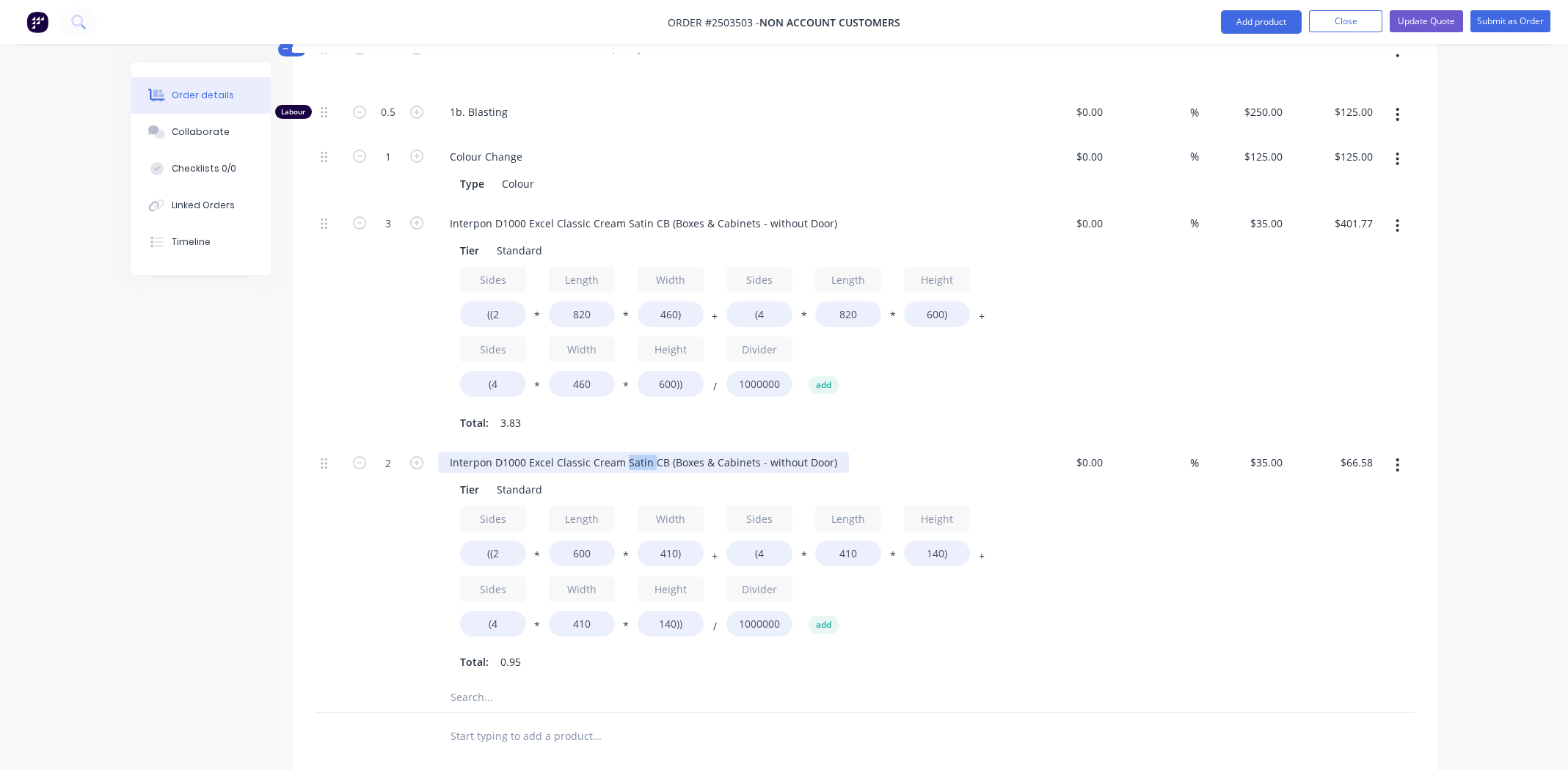 click on "Interpon D1000 Excel Classic Cream Satin CB (Boxes & Cabinets - without Door)" at bounding box center (643, 462) 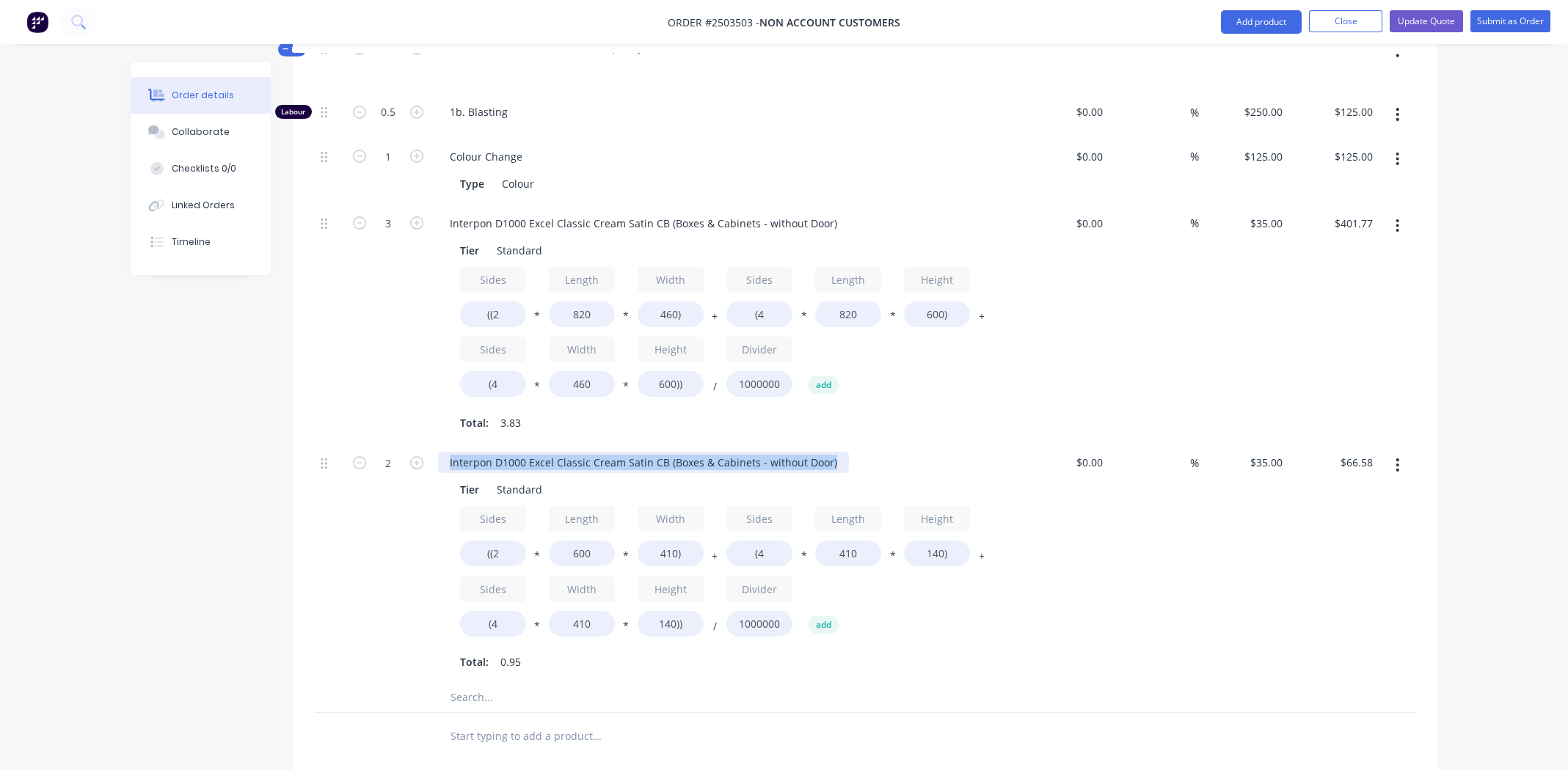 click on "Interpon D1000 Excel Classic Cream Satin CB (Boxes & Cabinets - without Door)" at bounding box center (643, 462) 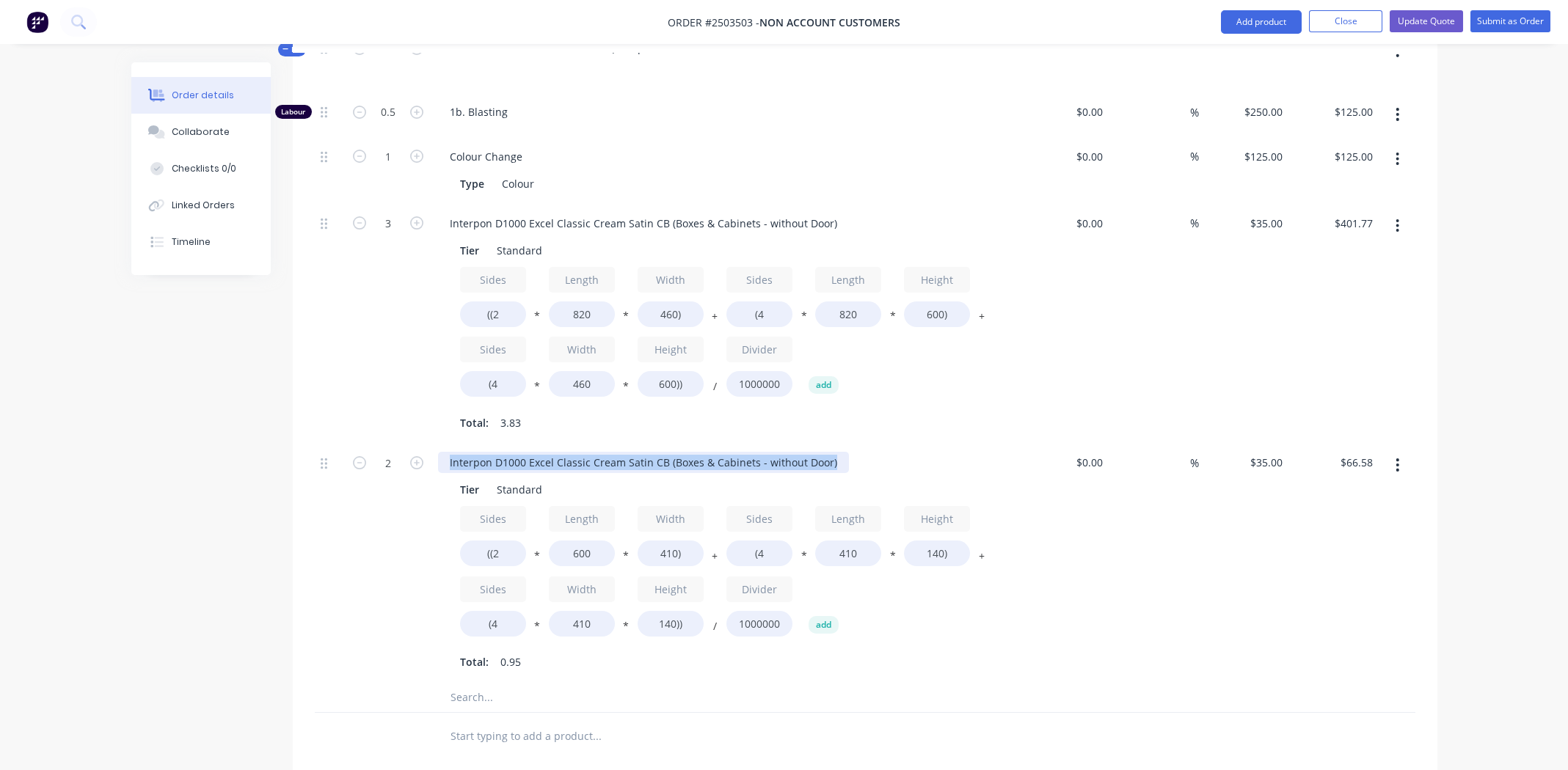 type 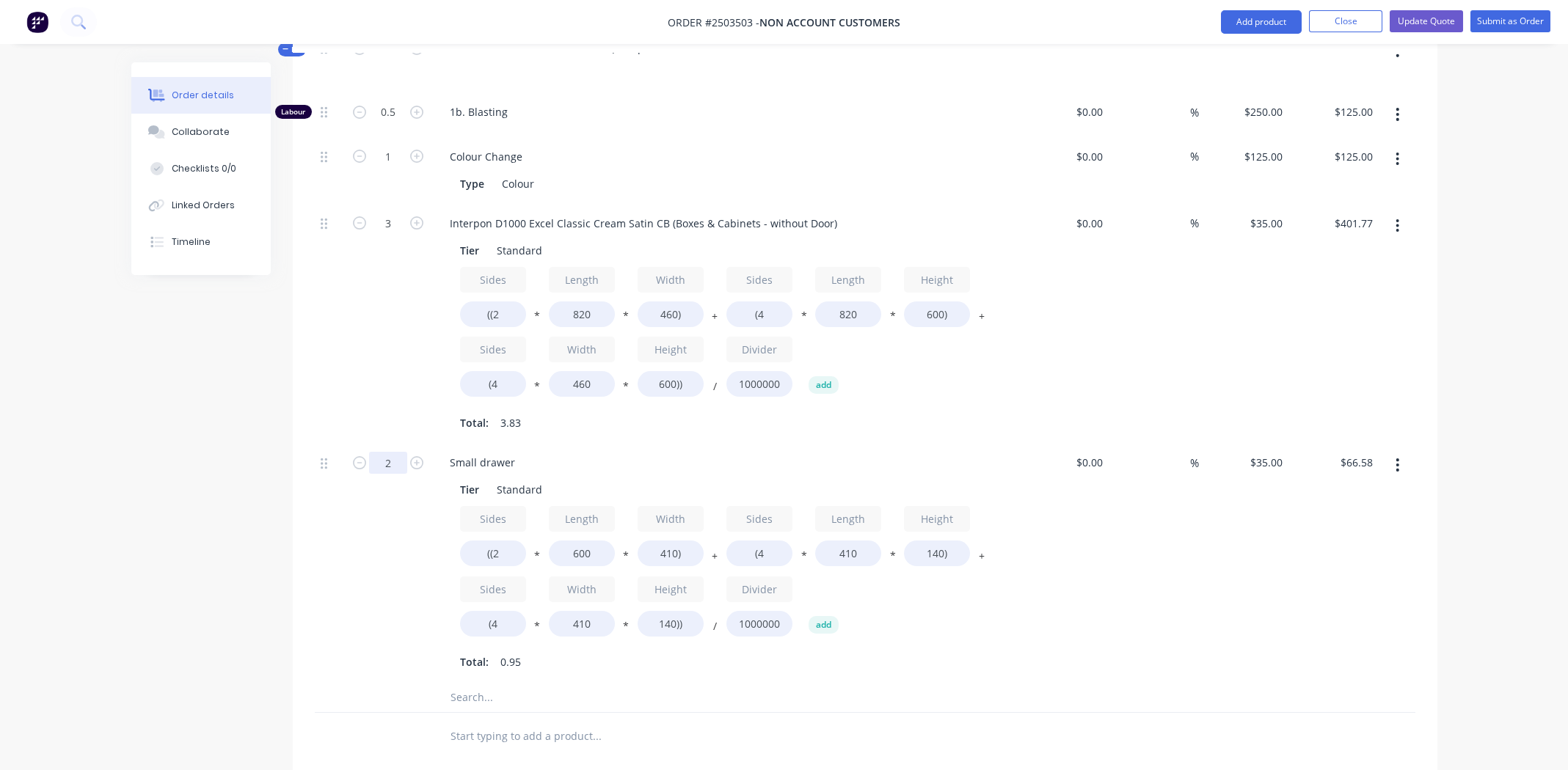 click on "2" at bounding box center (388, 112) 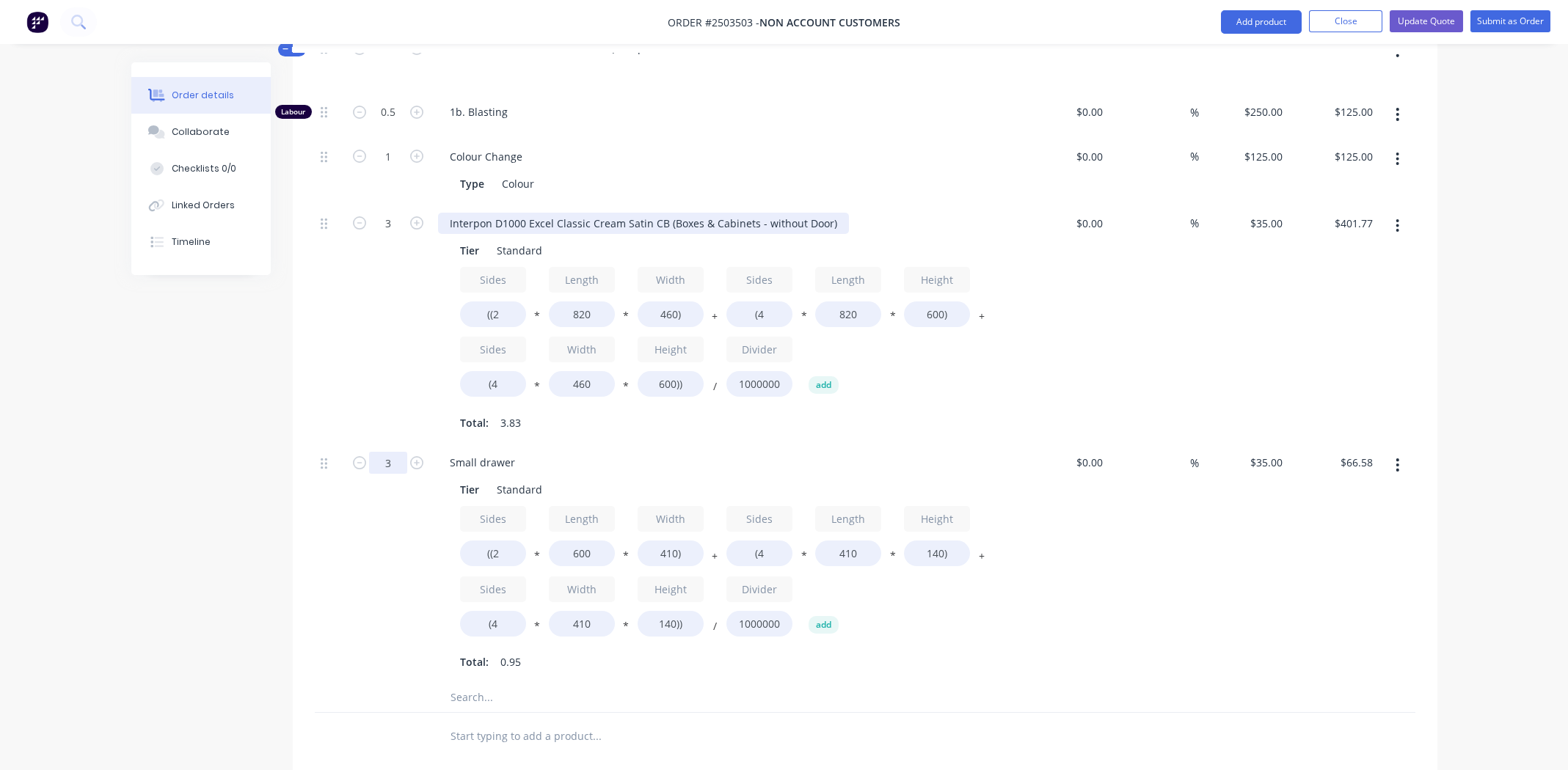 type on "3" 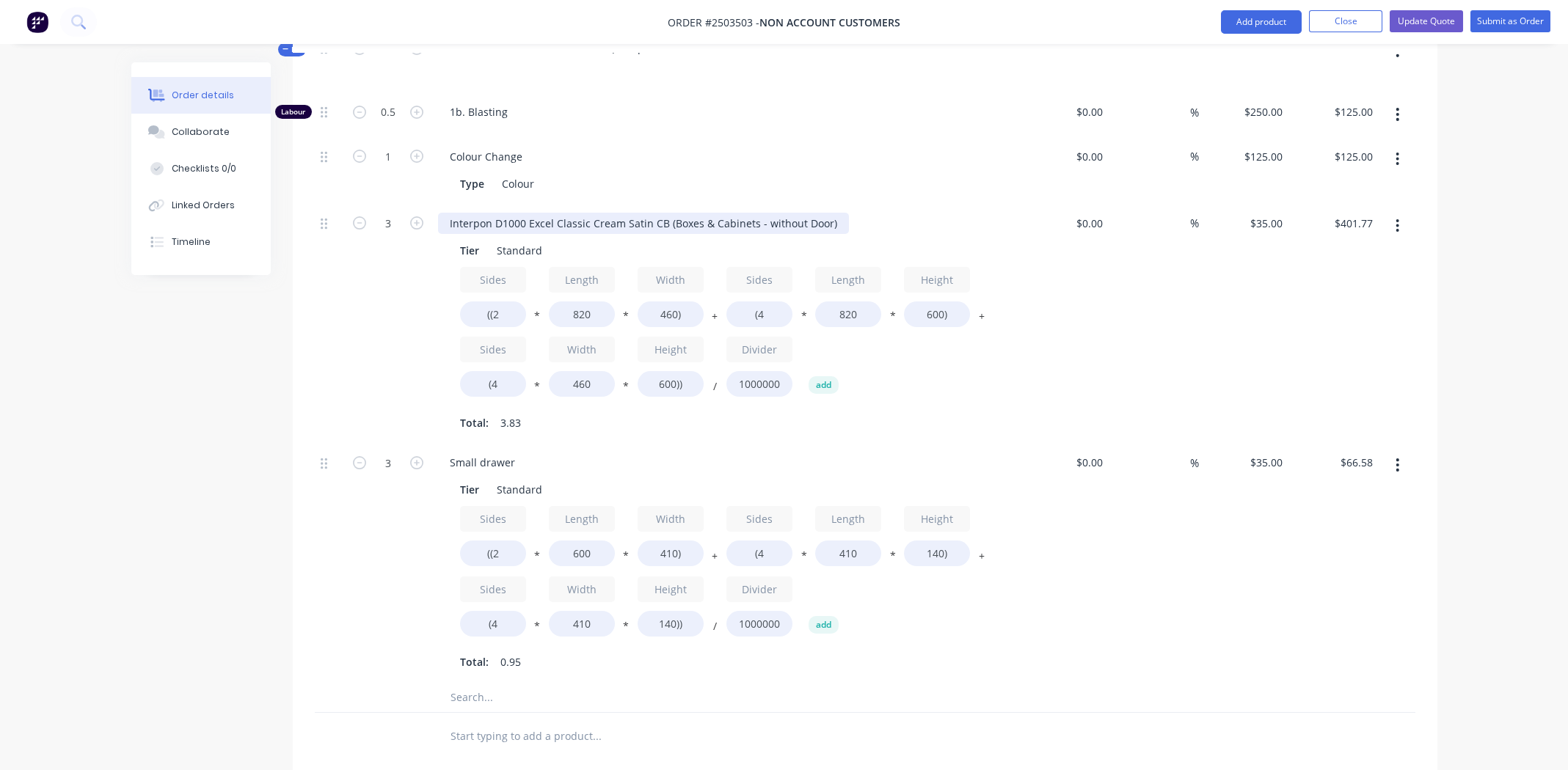 type on "$99.88" 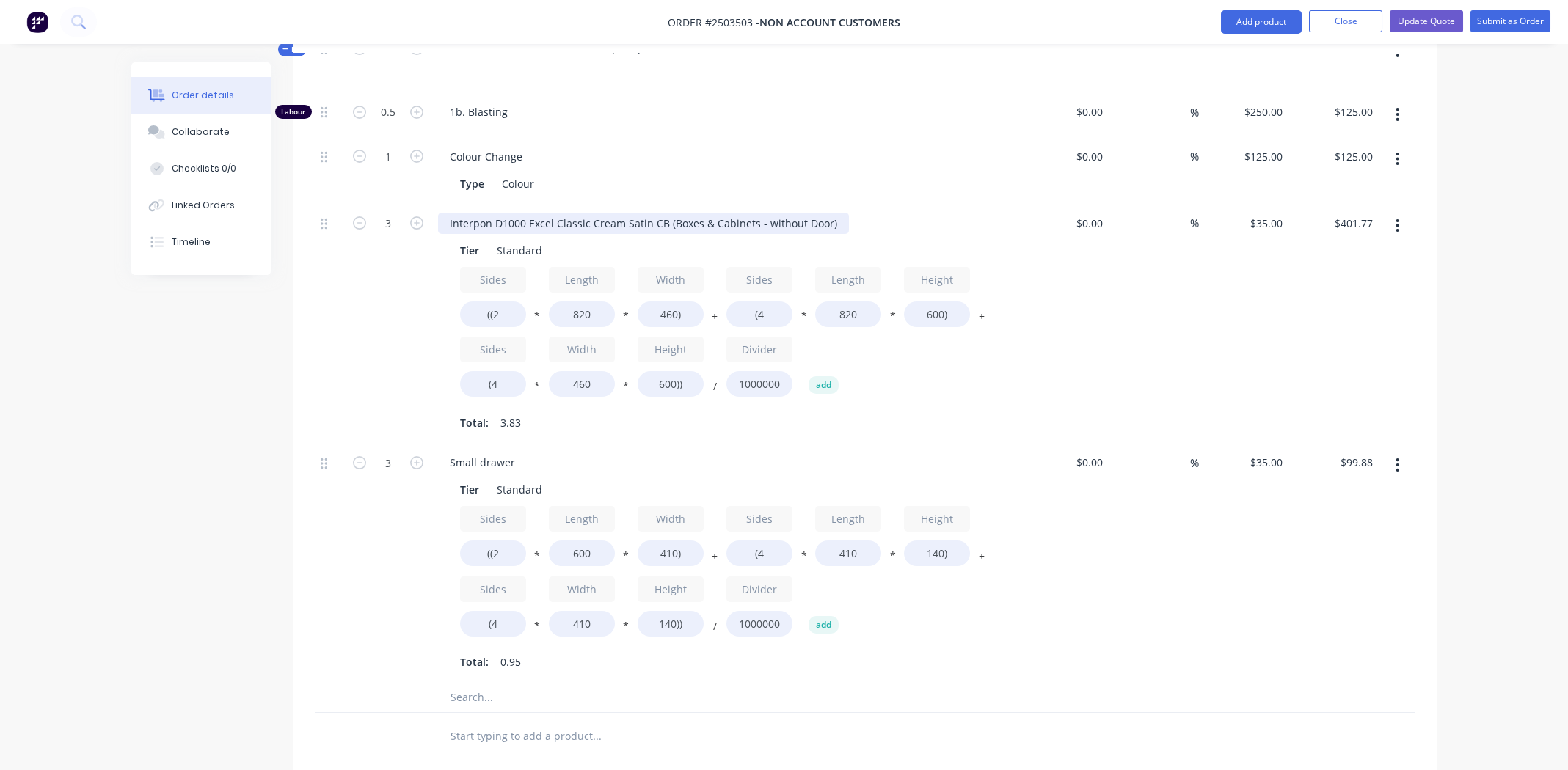 click on "Interpon D1000 Excel Classic Cream Satin CB (Boxes & Cabinets - without Door)" at bounding box center [643, 223] 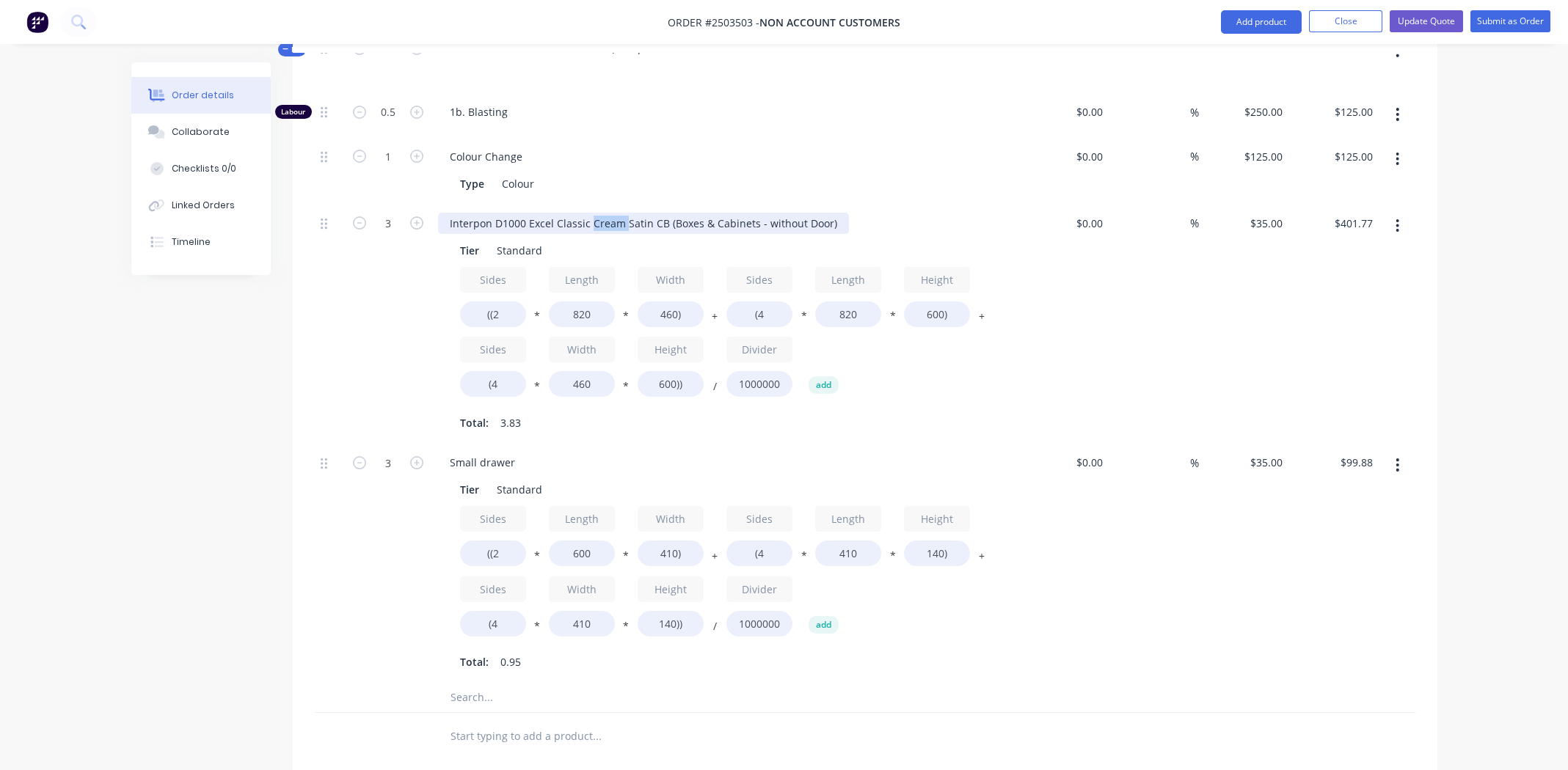 click on "Interpon D1000 Excel Classic Cream Satin CB (Boxes & Cabinets - without Door)" at bounding box center (643, 223) 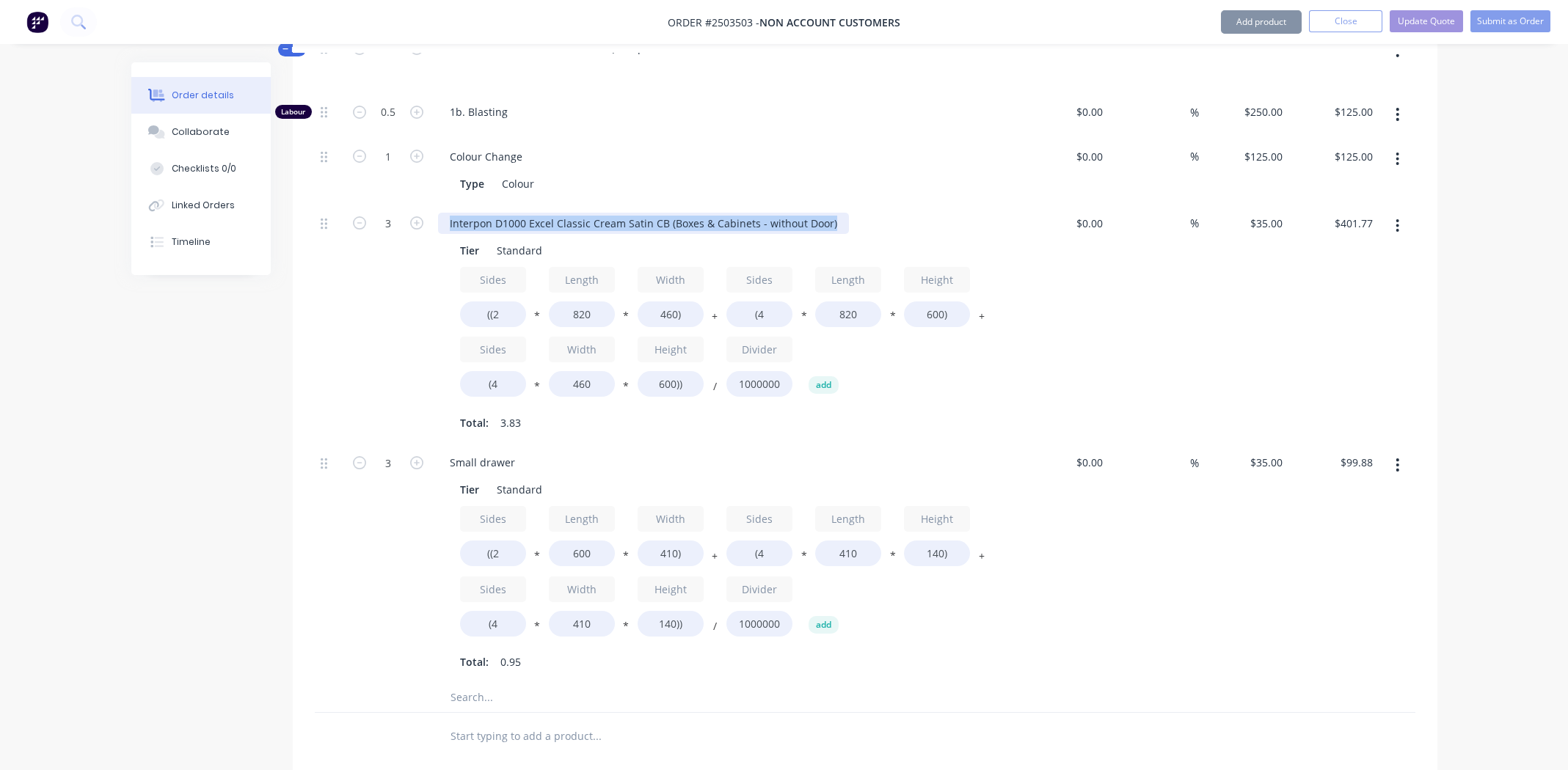 click on "Interpon D1000 Excel Classic Cream Satin CB (Boxes & Cabinets - without Door)" at bounding box center (643, 223) 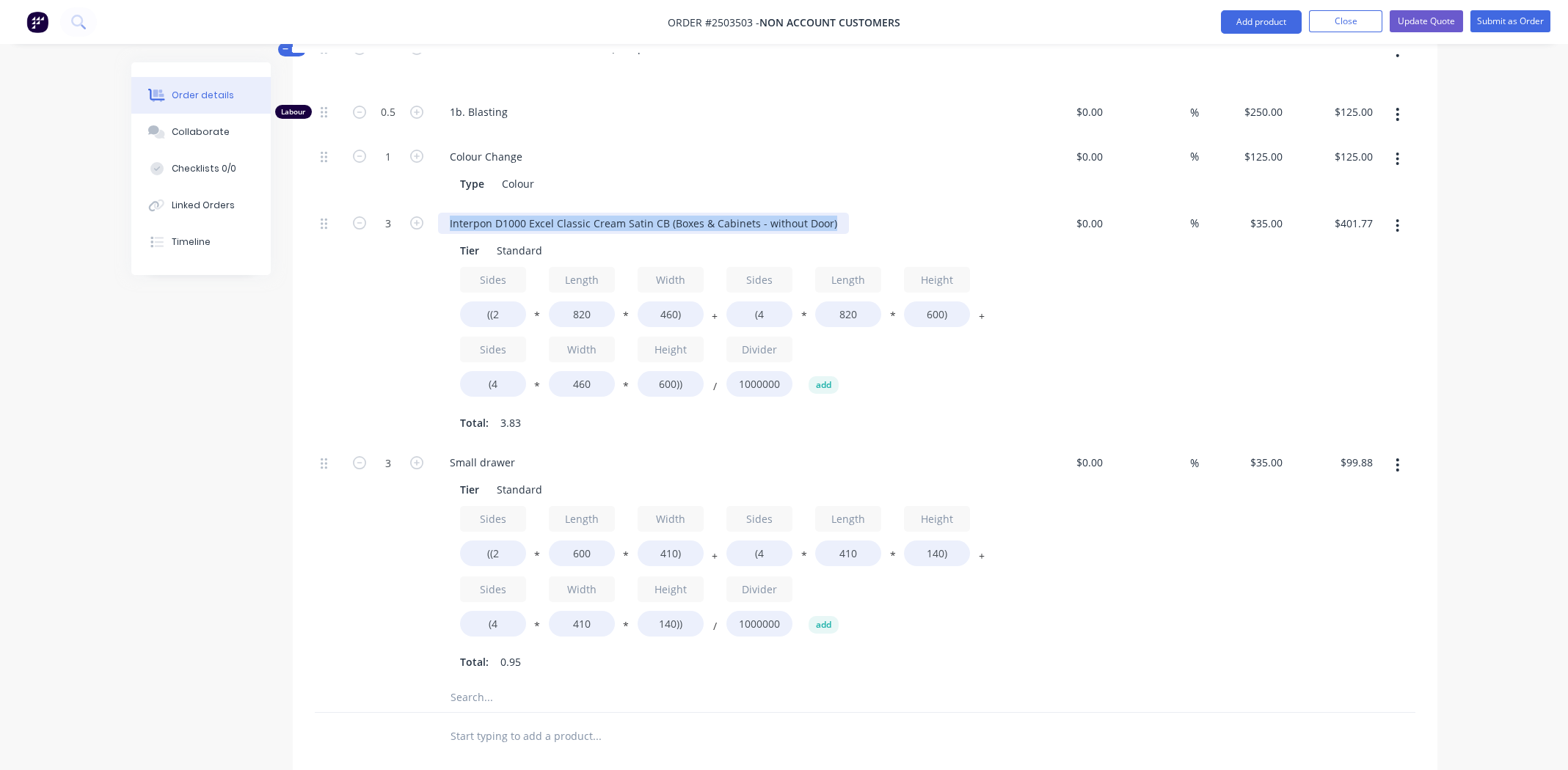type 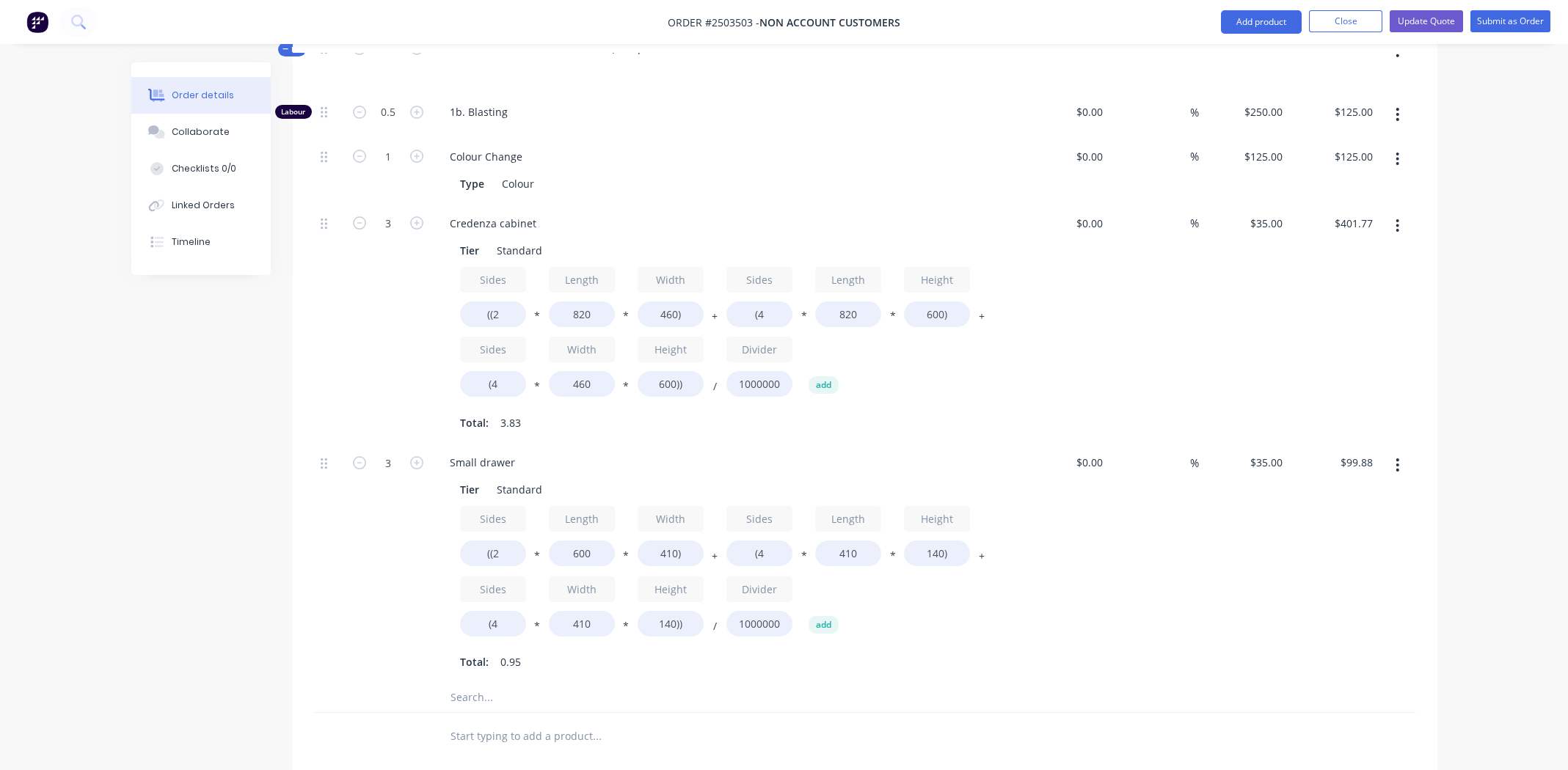 click on "%" at bounding box center [1153, 562] 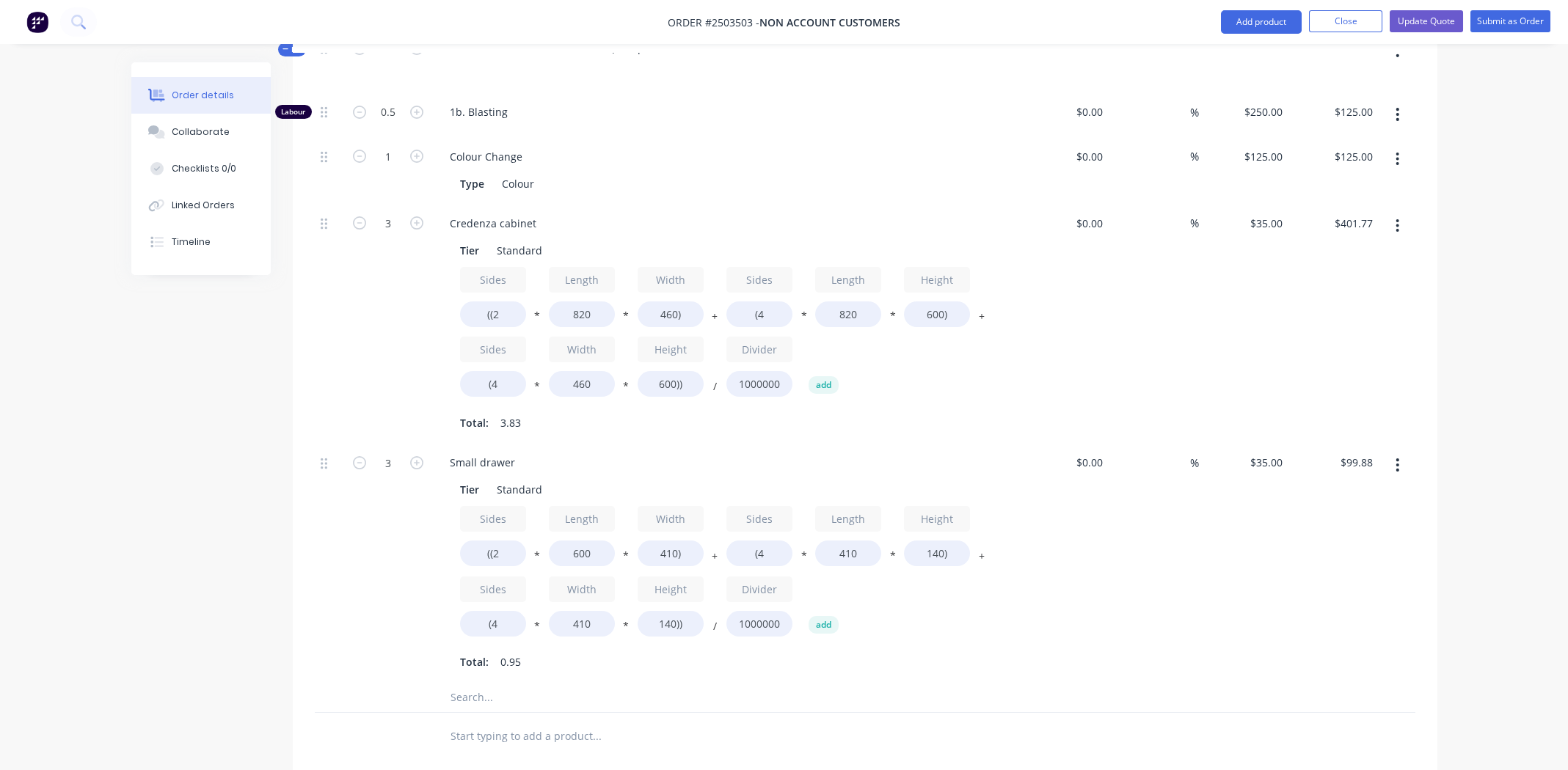 click 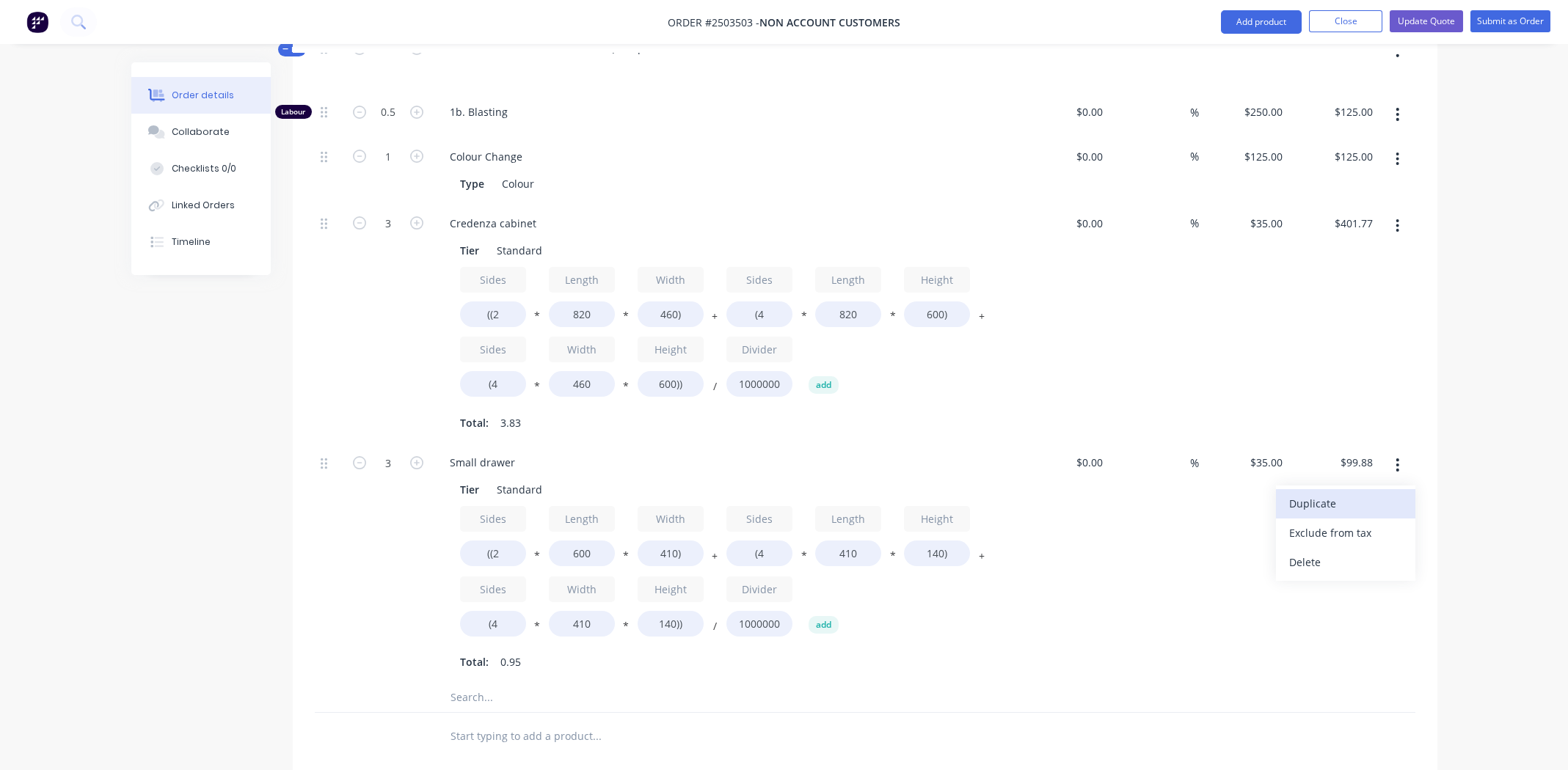 click on "Duplicate" at bounding box center [1346, 503] 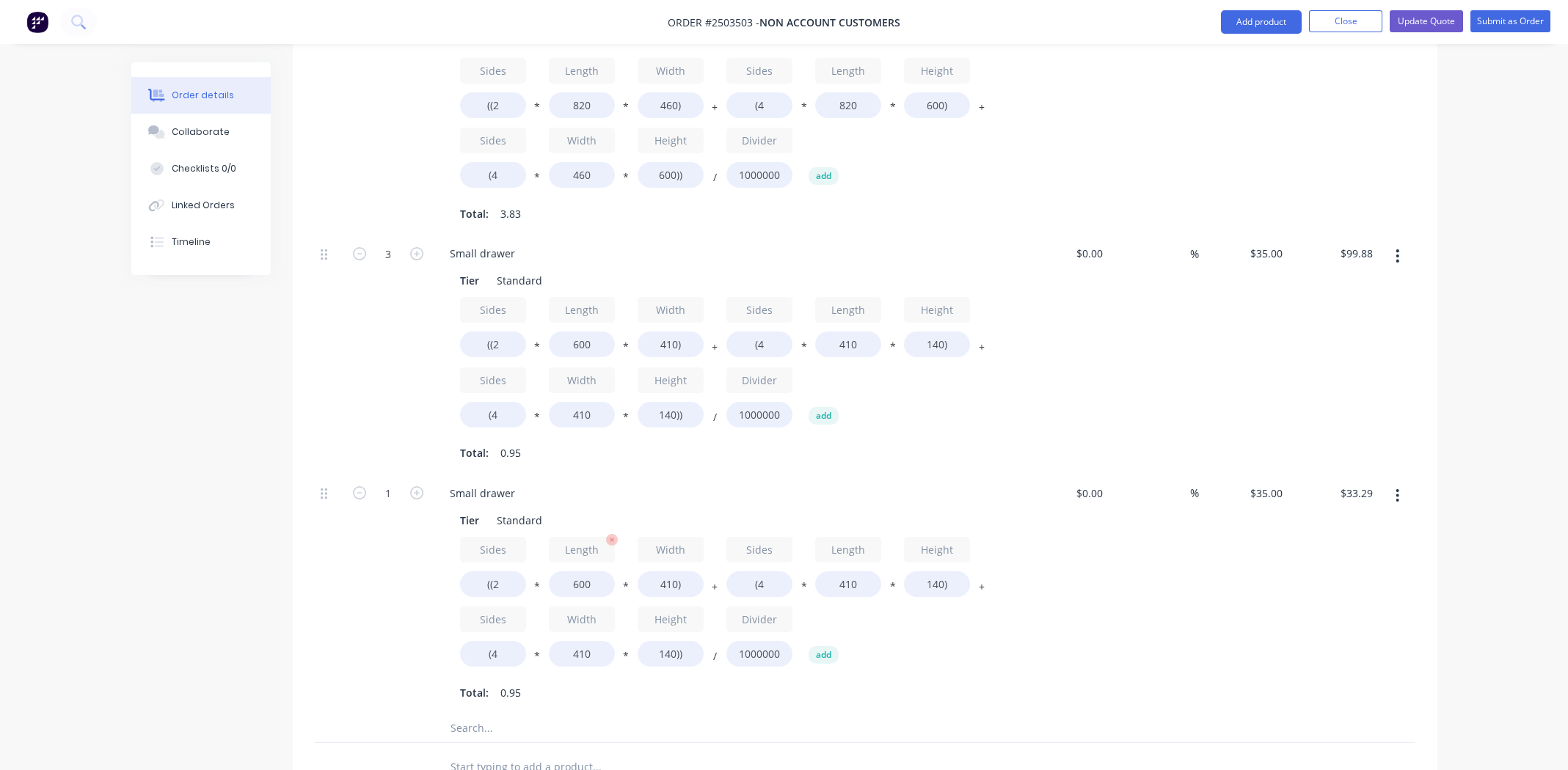 scroll, scrollTop: 733, scrollLeft: 0, axis: vertical 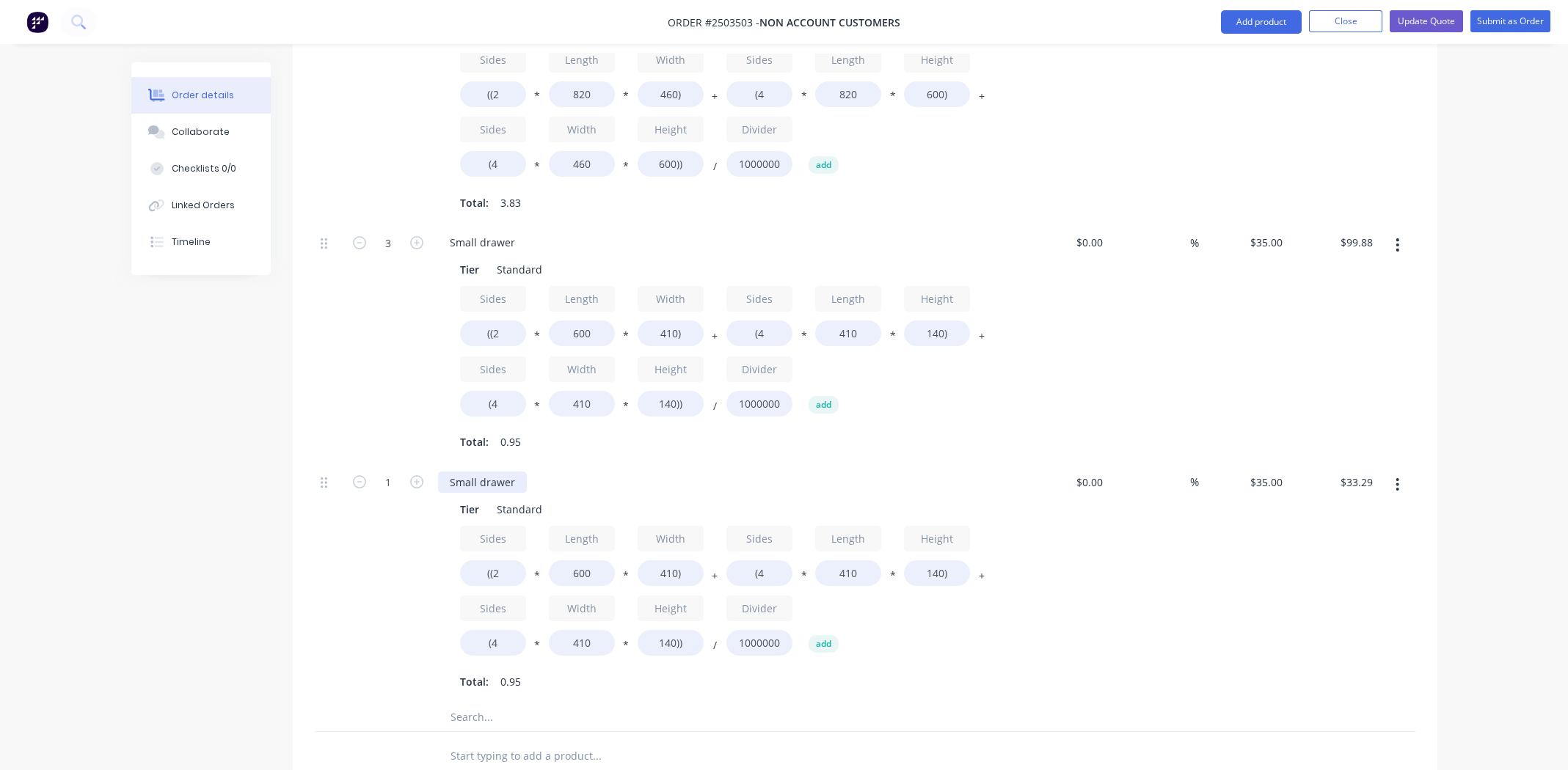 click on "Small drawer" at bounding box center (482, 482) 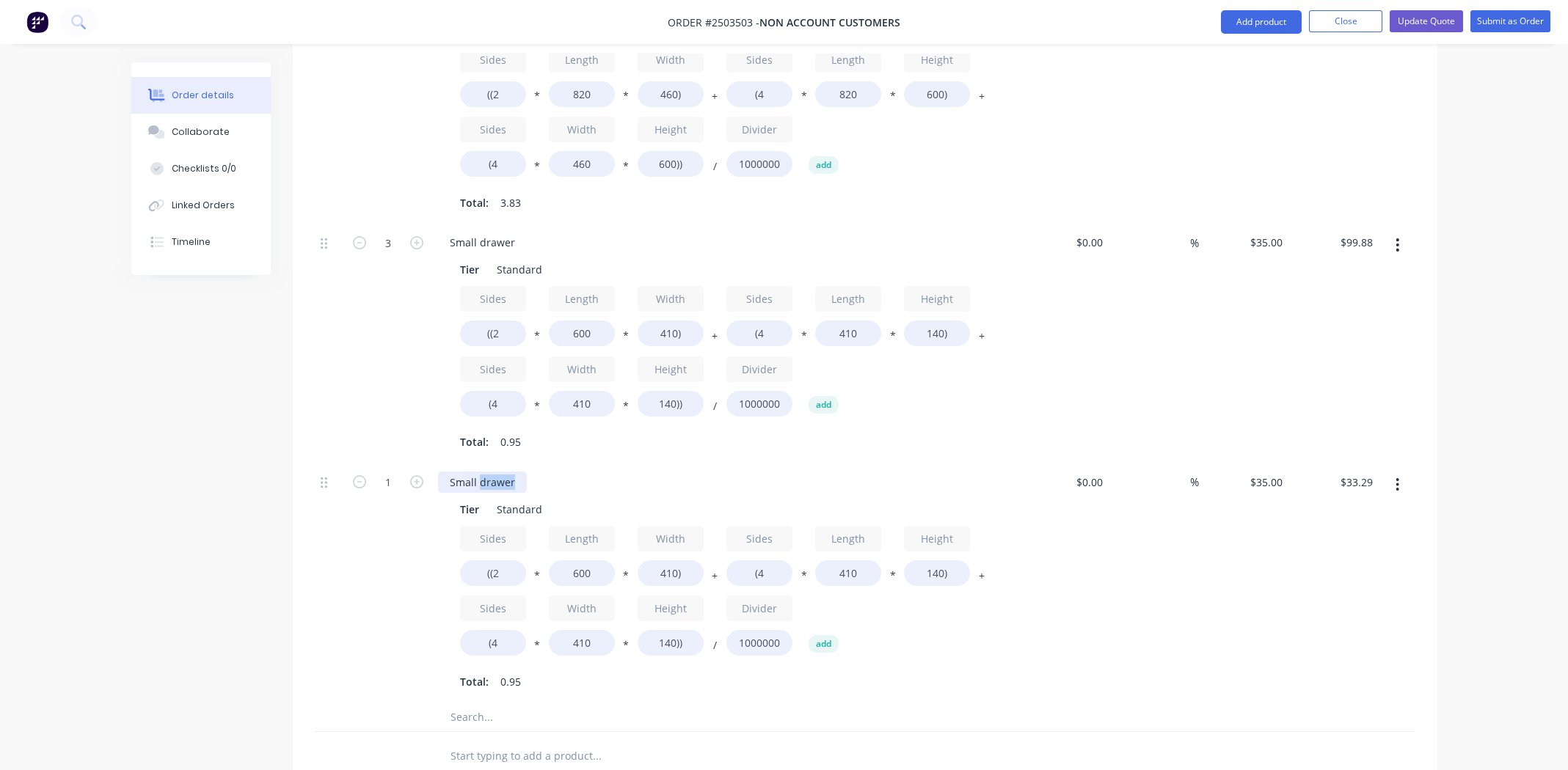 click on "Small drawer" at bounding box center (482, 482) 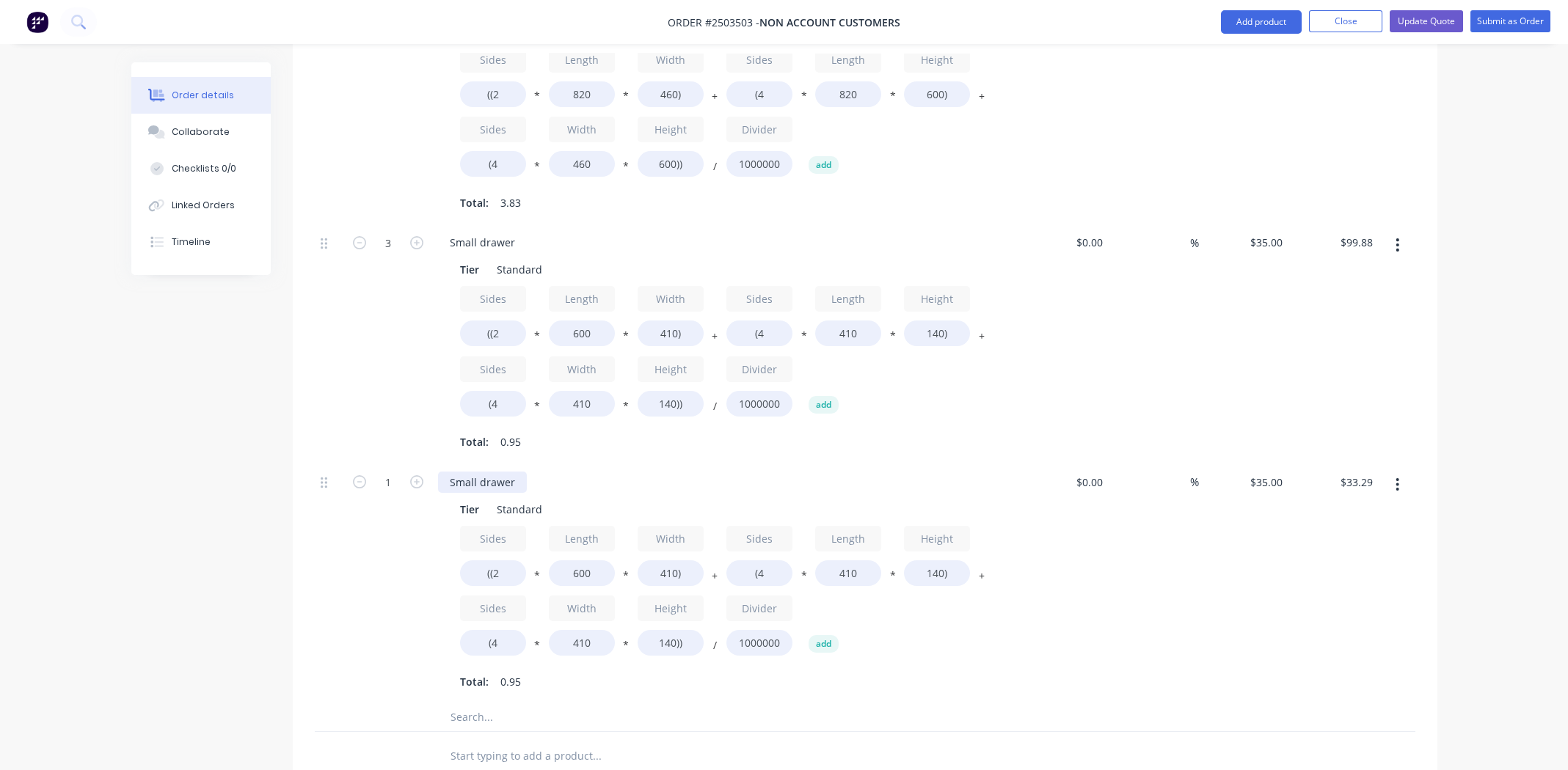 click on "Small drawer" at bounding box center (482, 482) 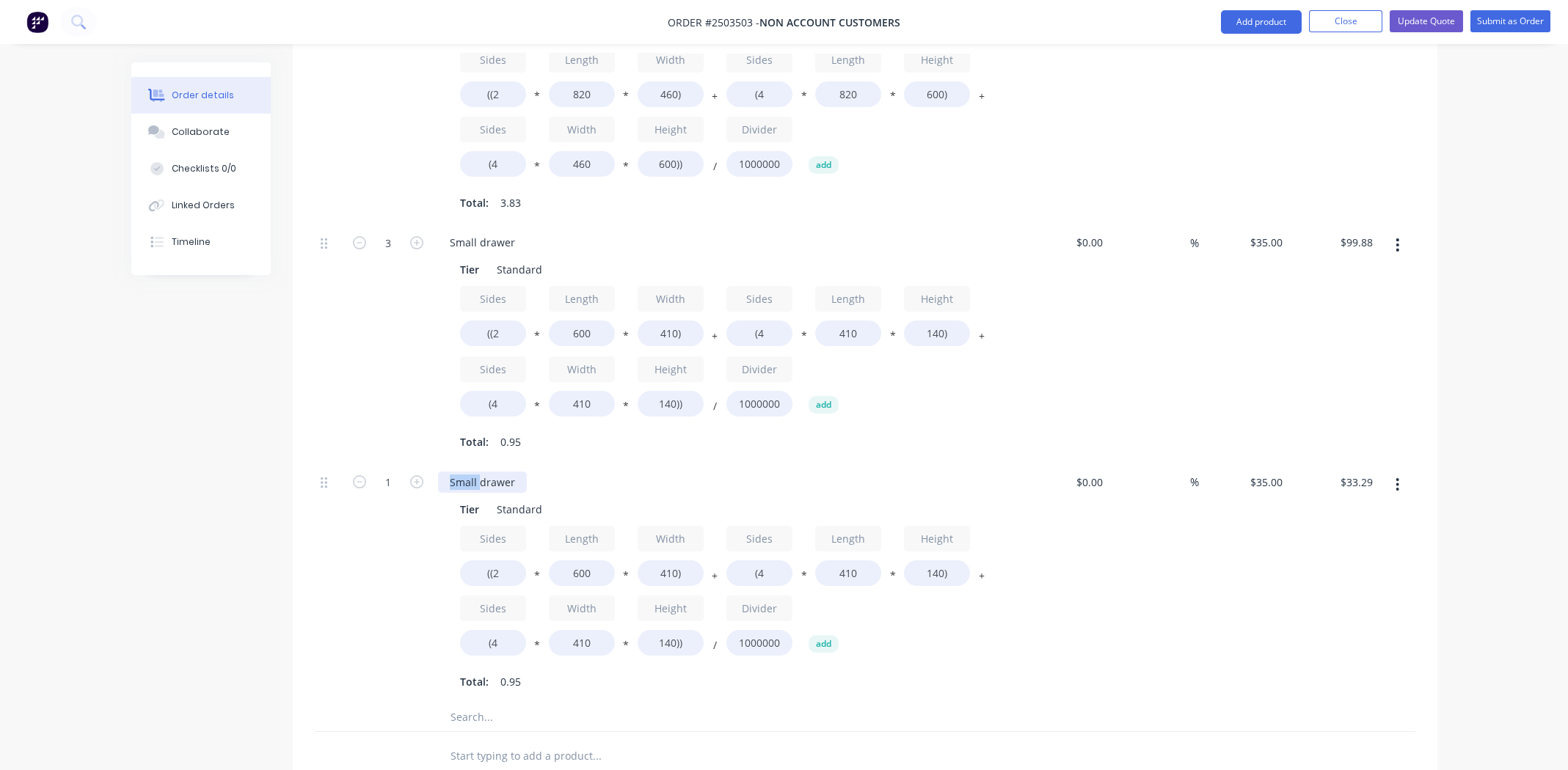 click on "Small drawer" at bounding box center [482, 482] 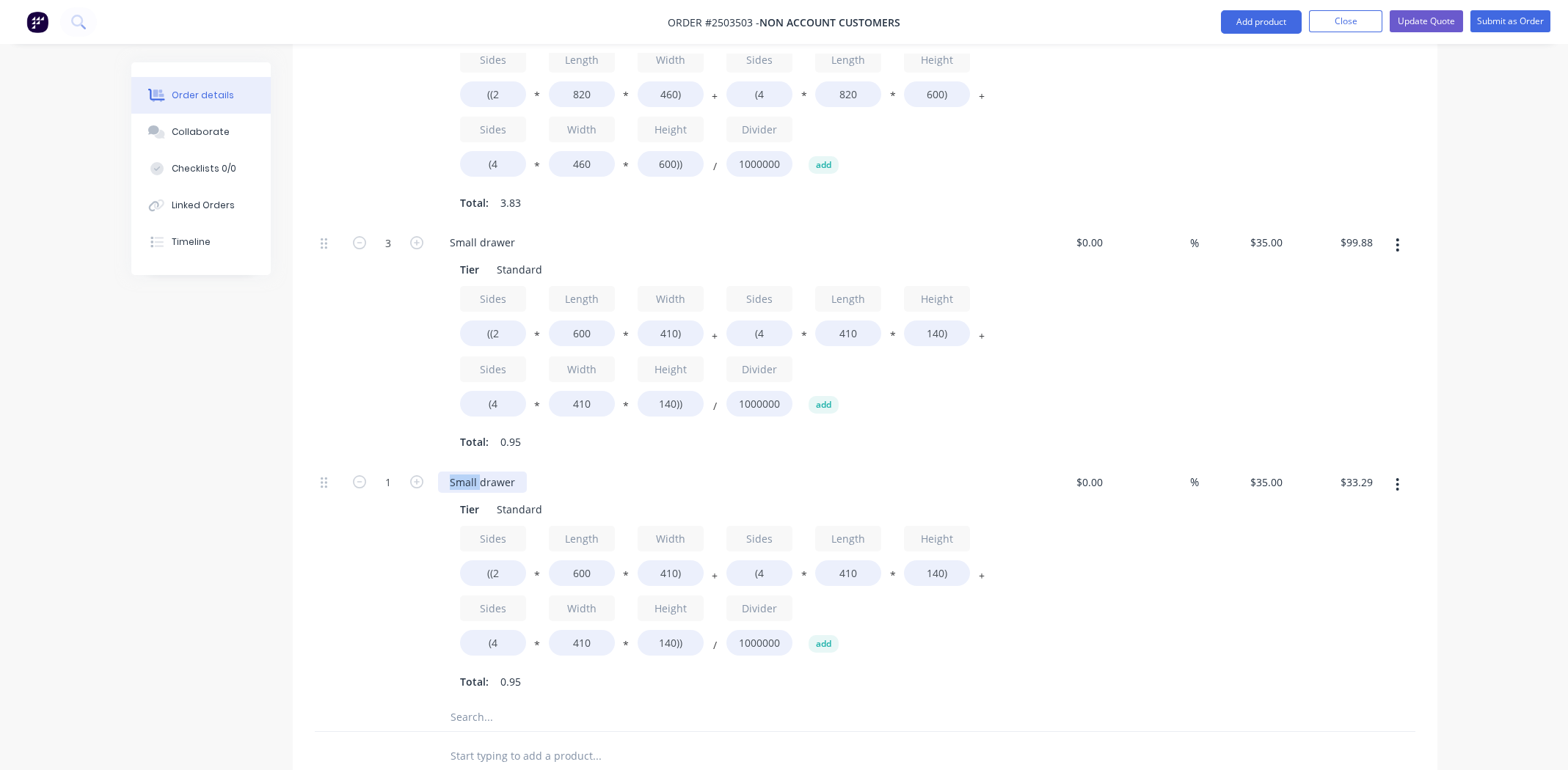 type 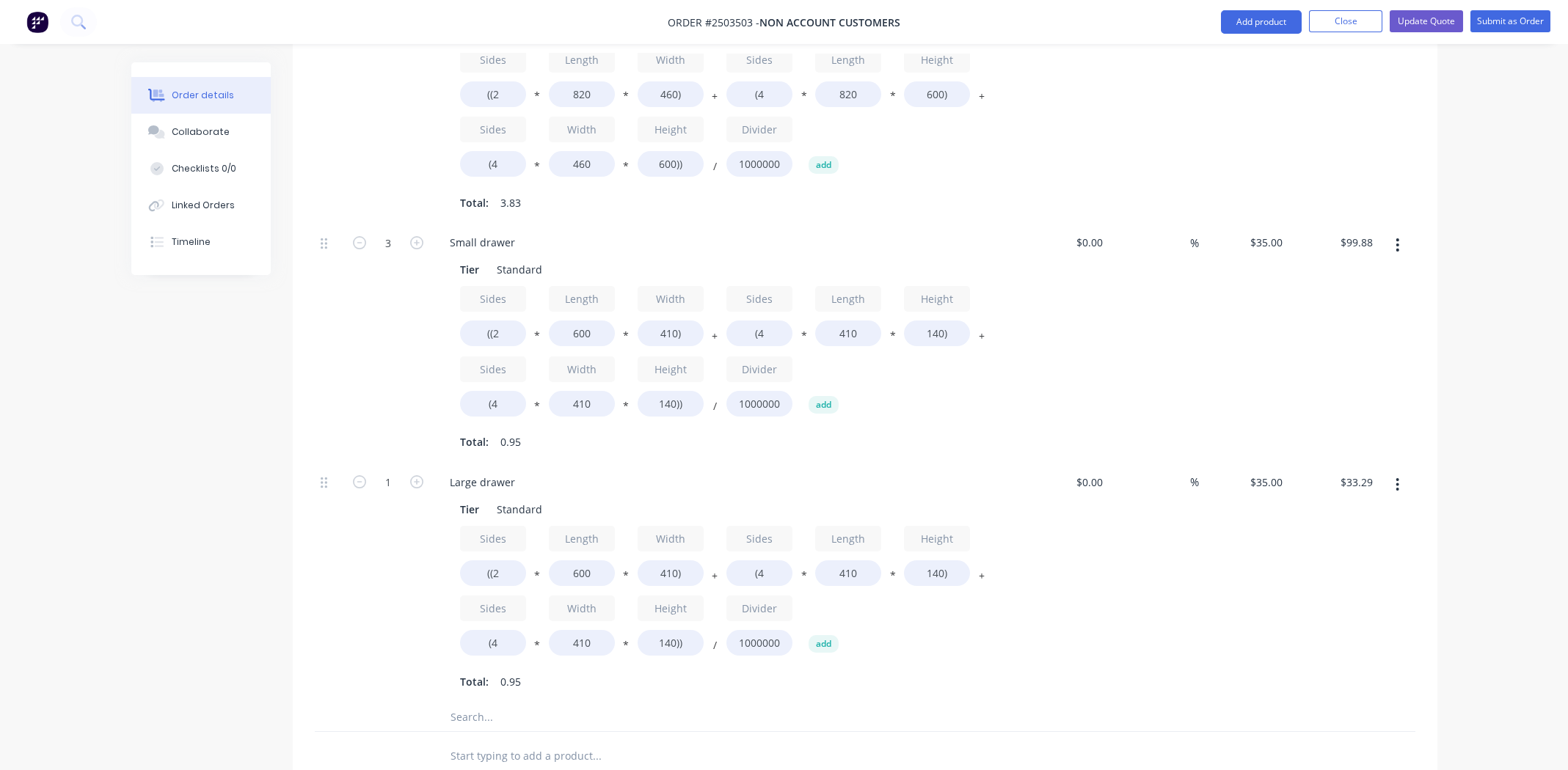 click on "%" at bounding box center (1153, 582) 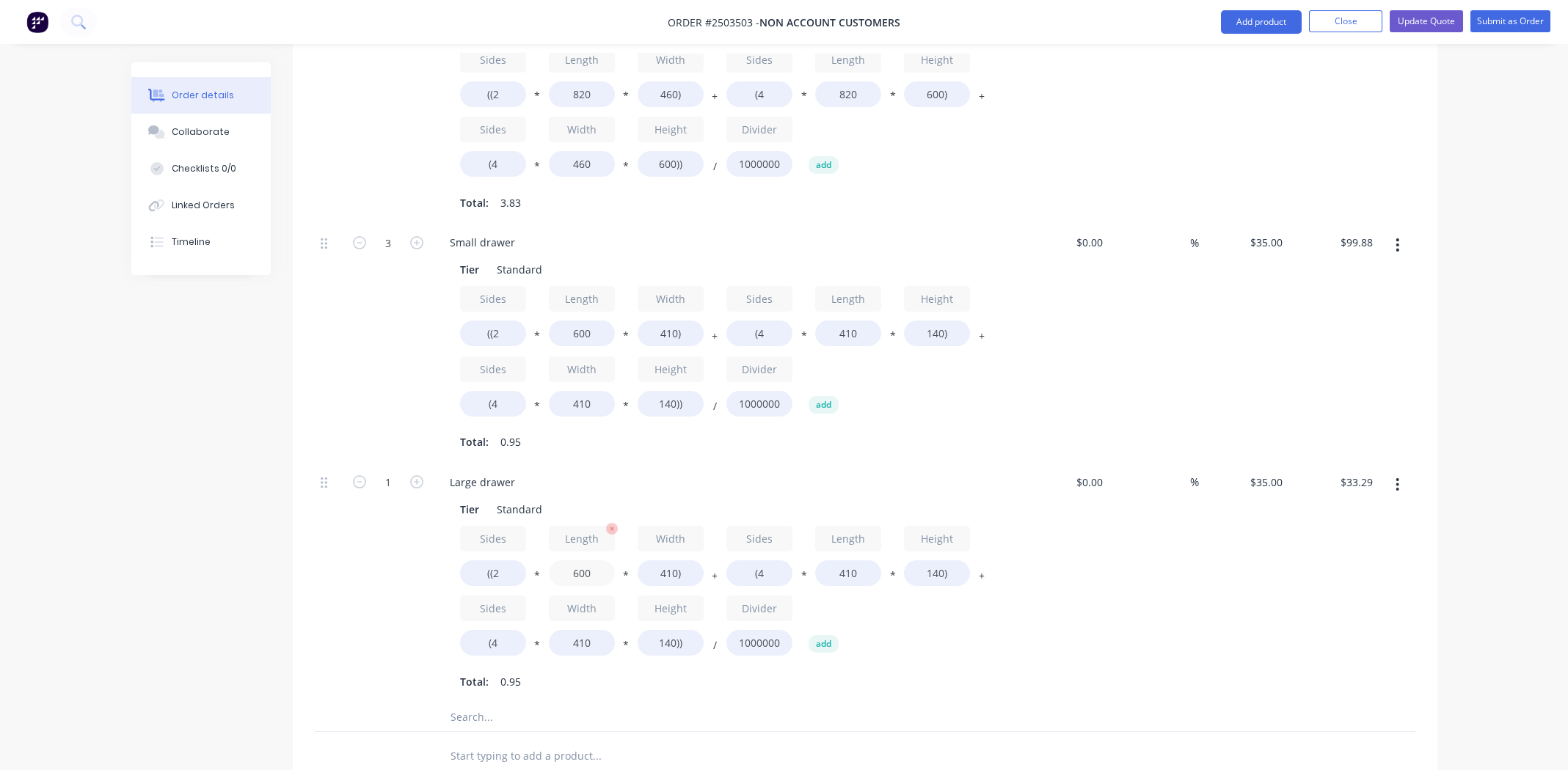 click on "600" at bounding box center (582, 573) 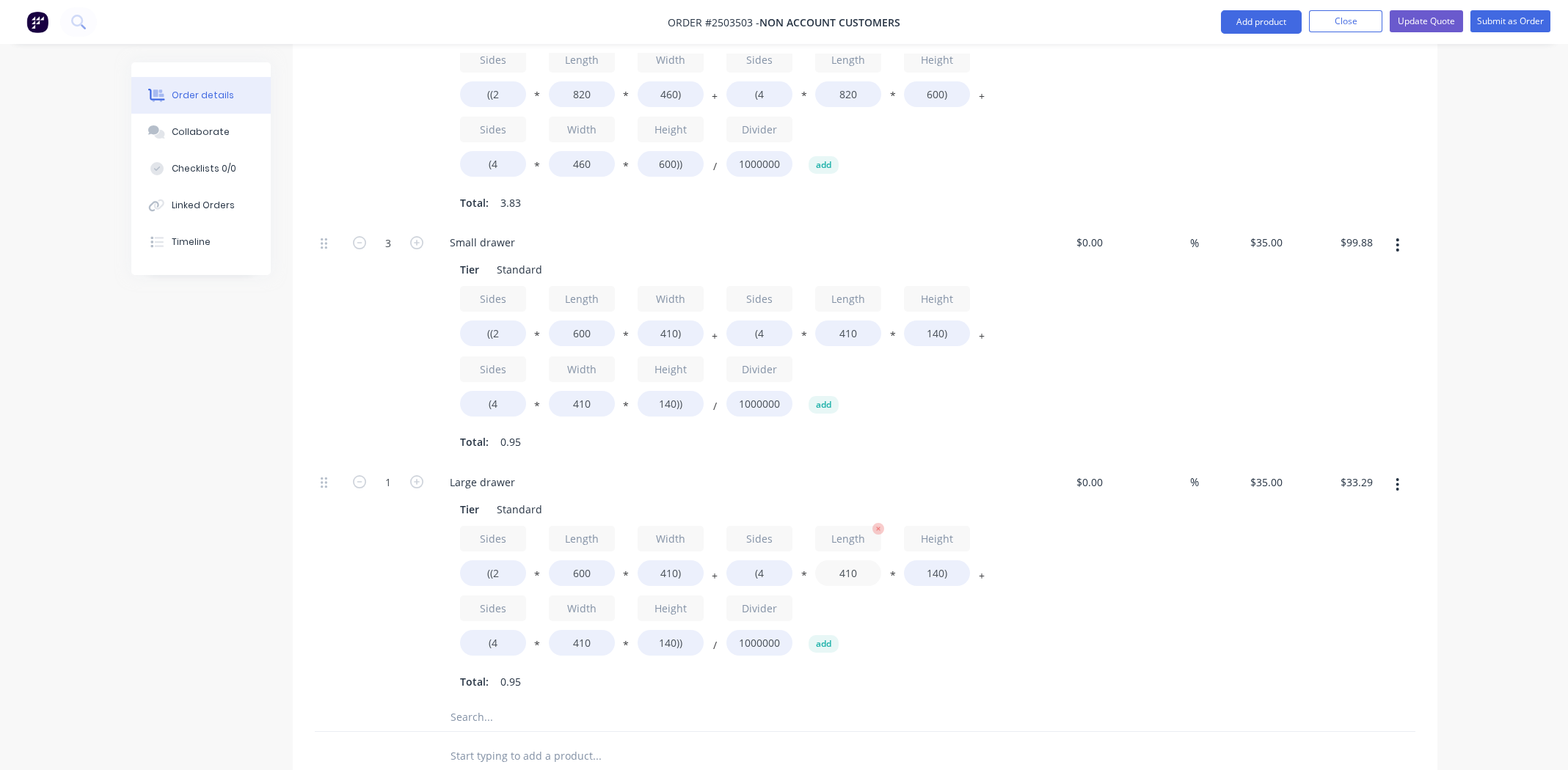 click on "410" at bounding box center (848, 573) 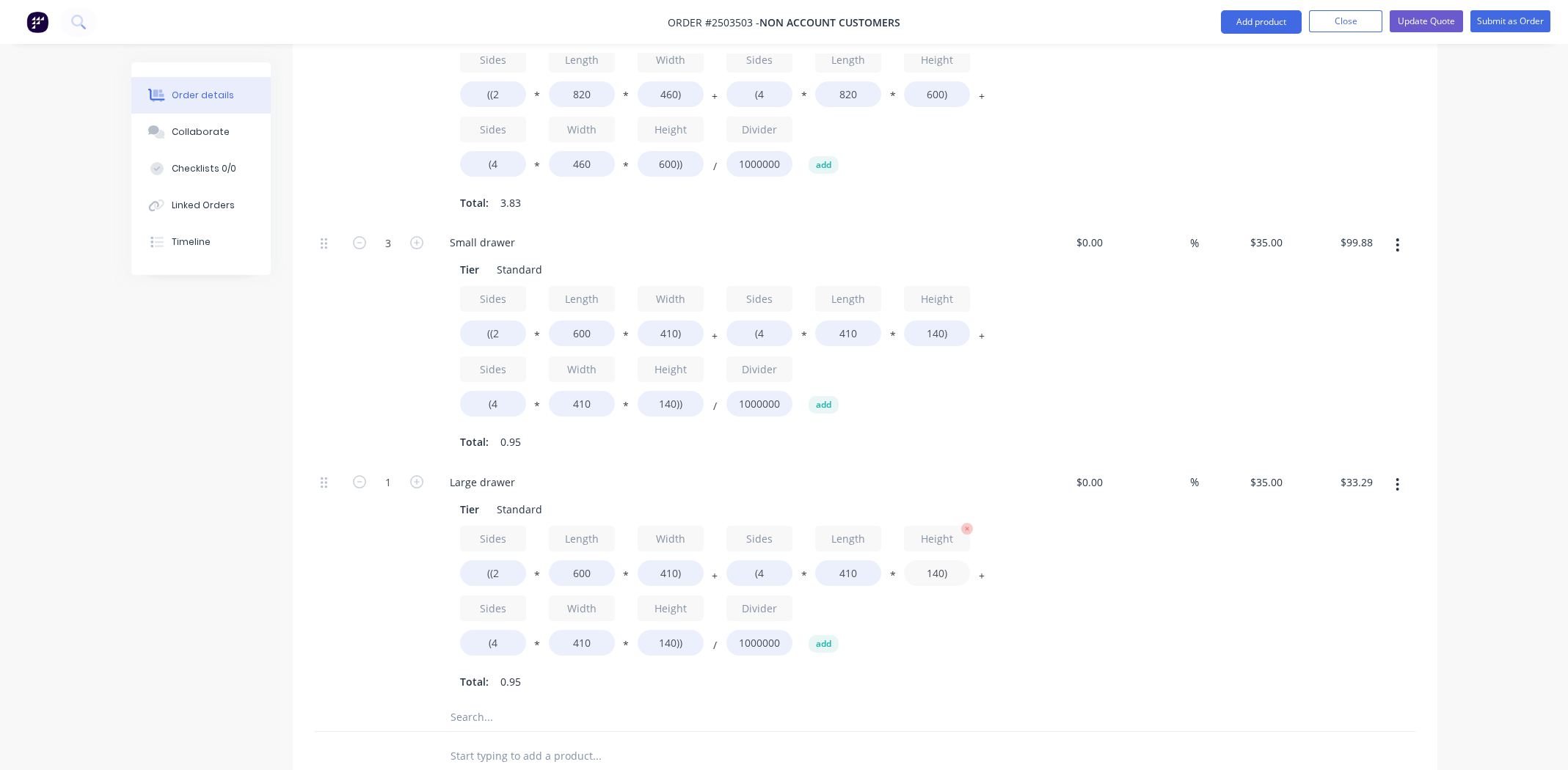 click on "140)" at bounding box center [937, 573] 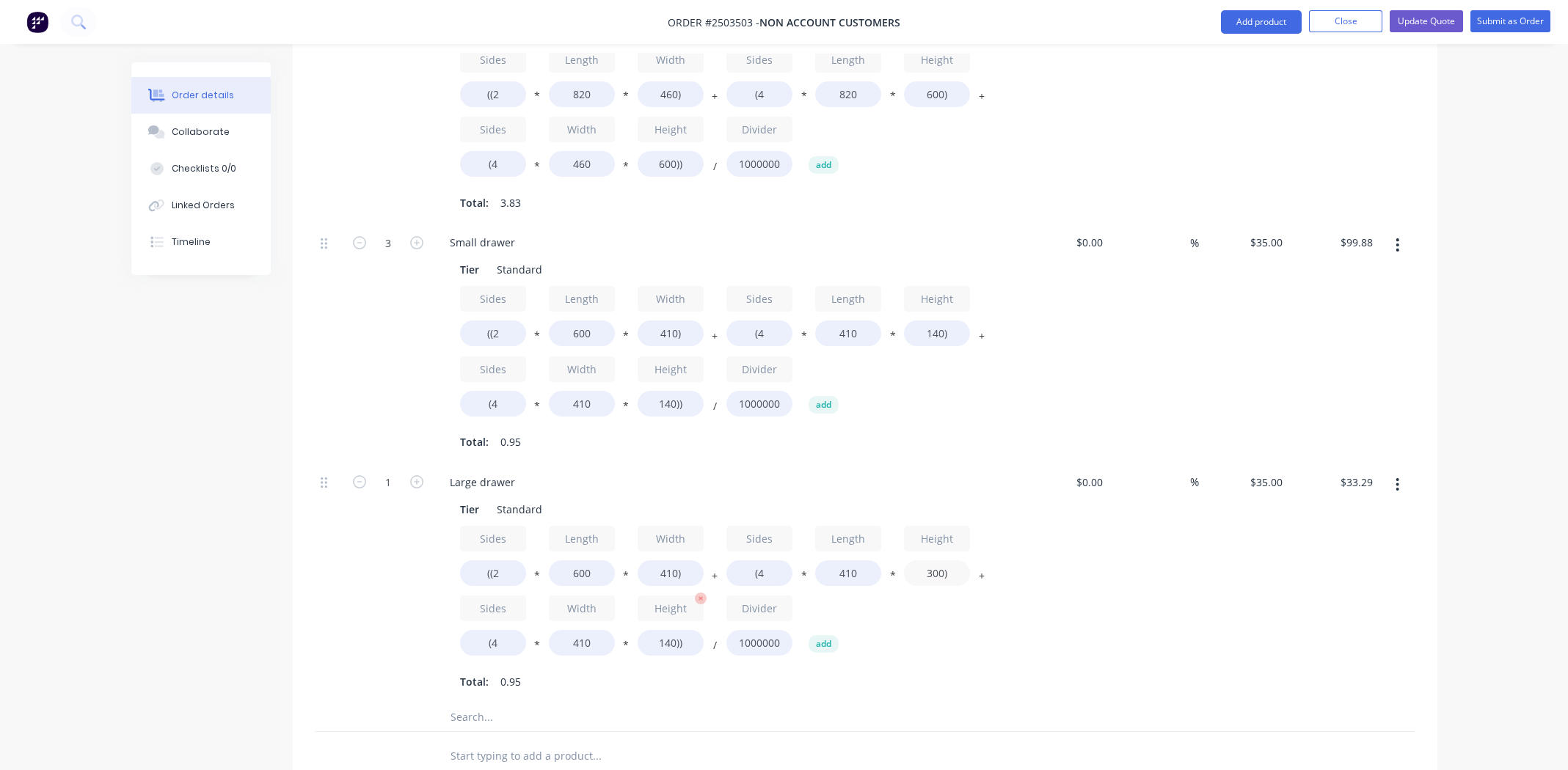 type on "300)" 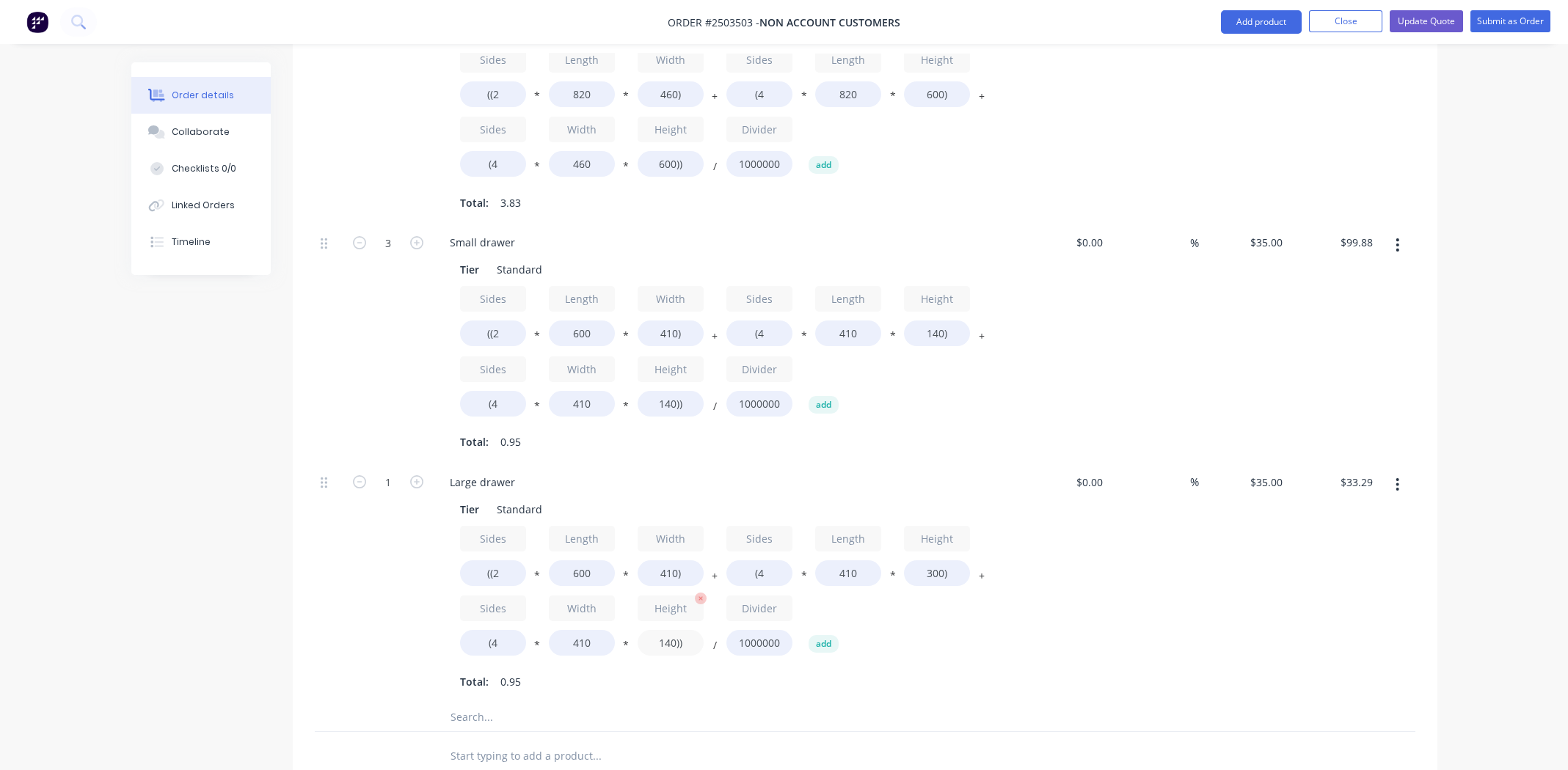 type on "$42.48" 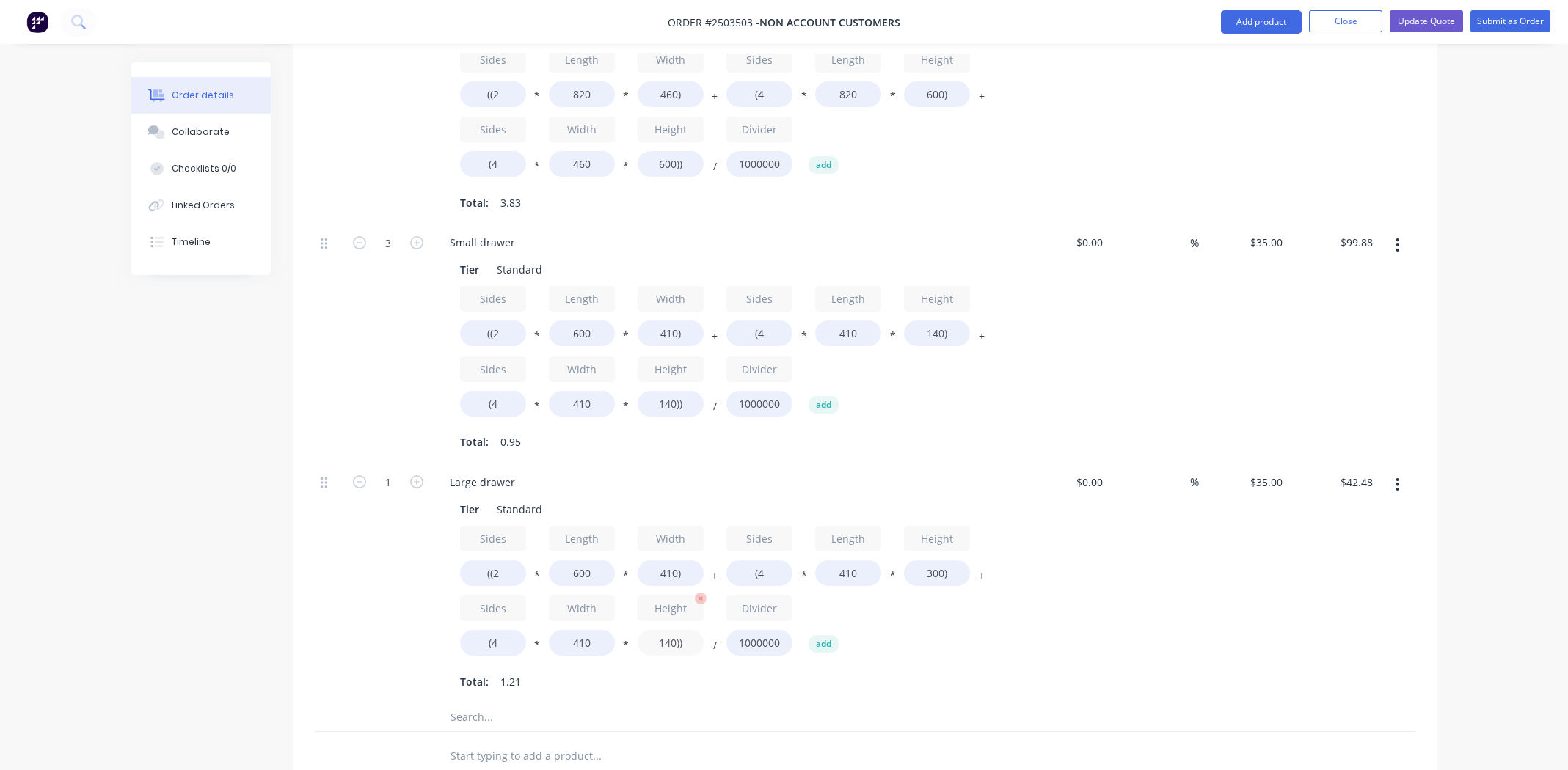 click on "140))" at bounding box center [671, 642] 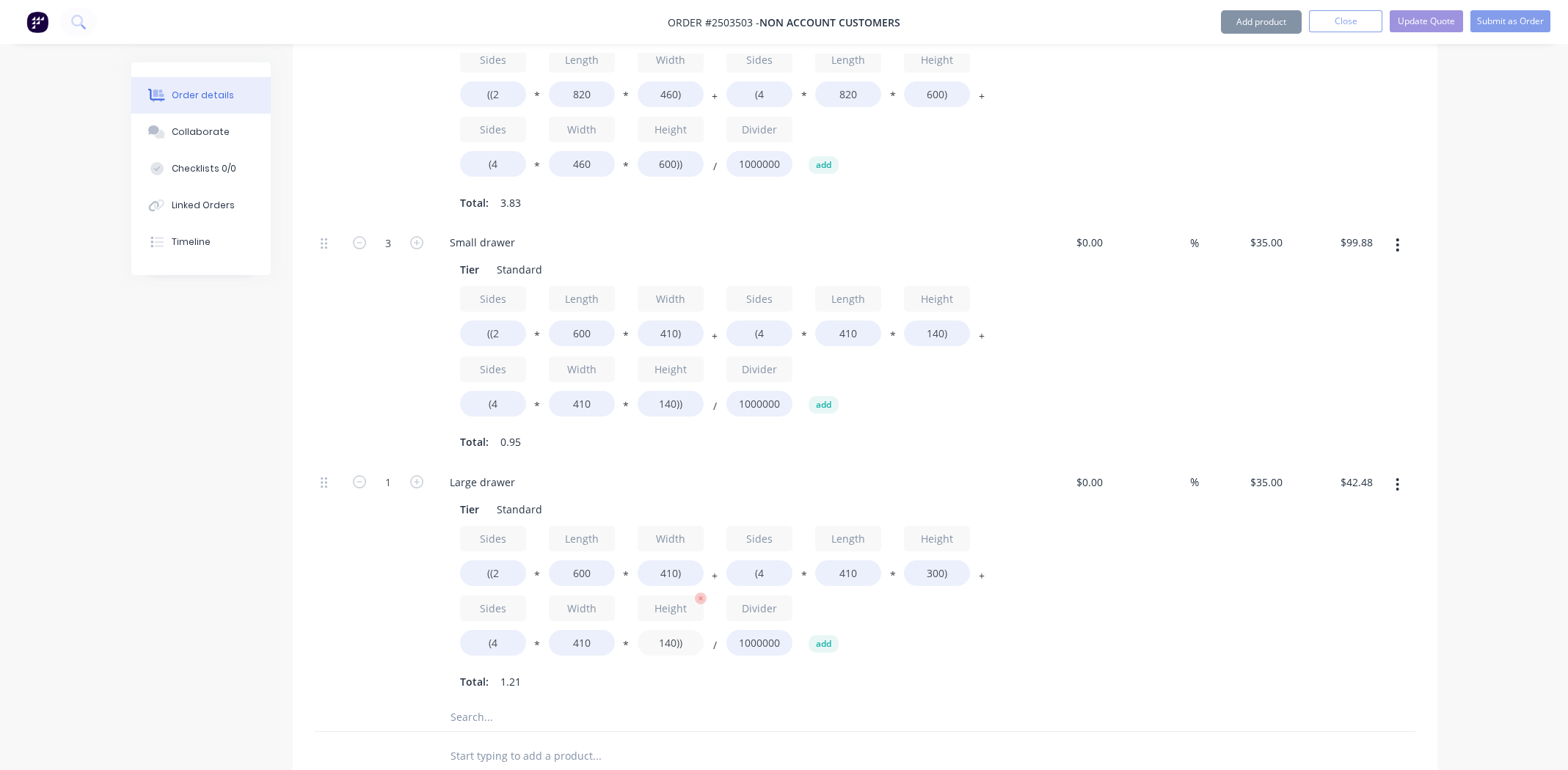 click on "140))" at bounding box center [671, 642] 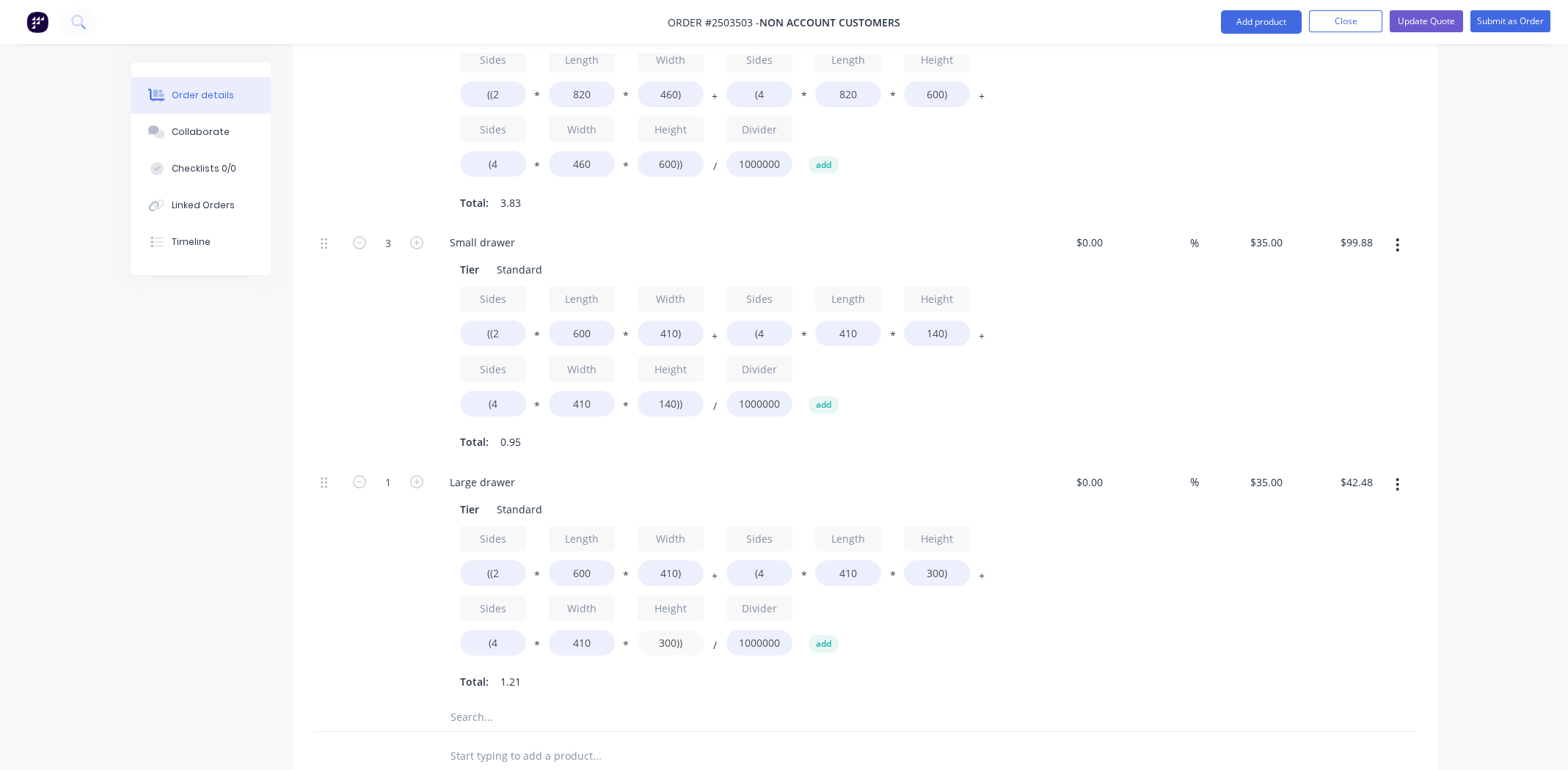 type on "300))" 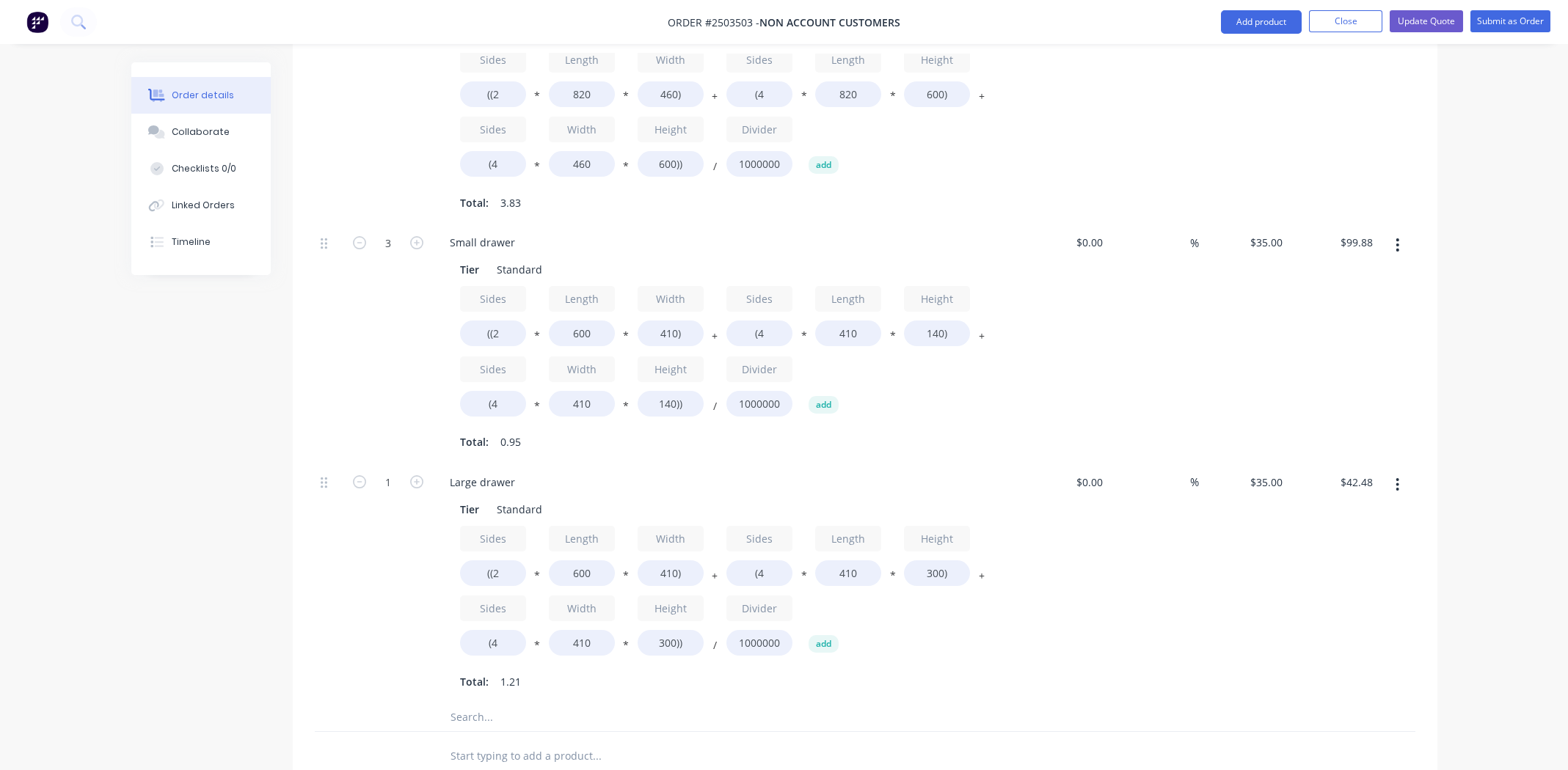 type on "$51.66" 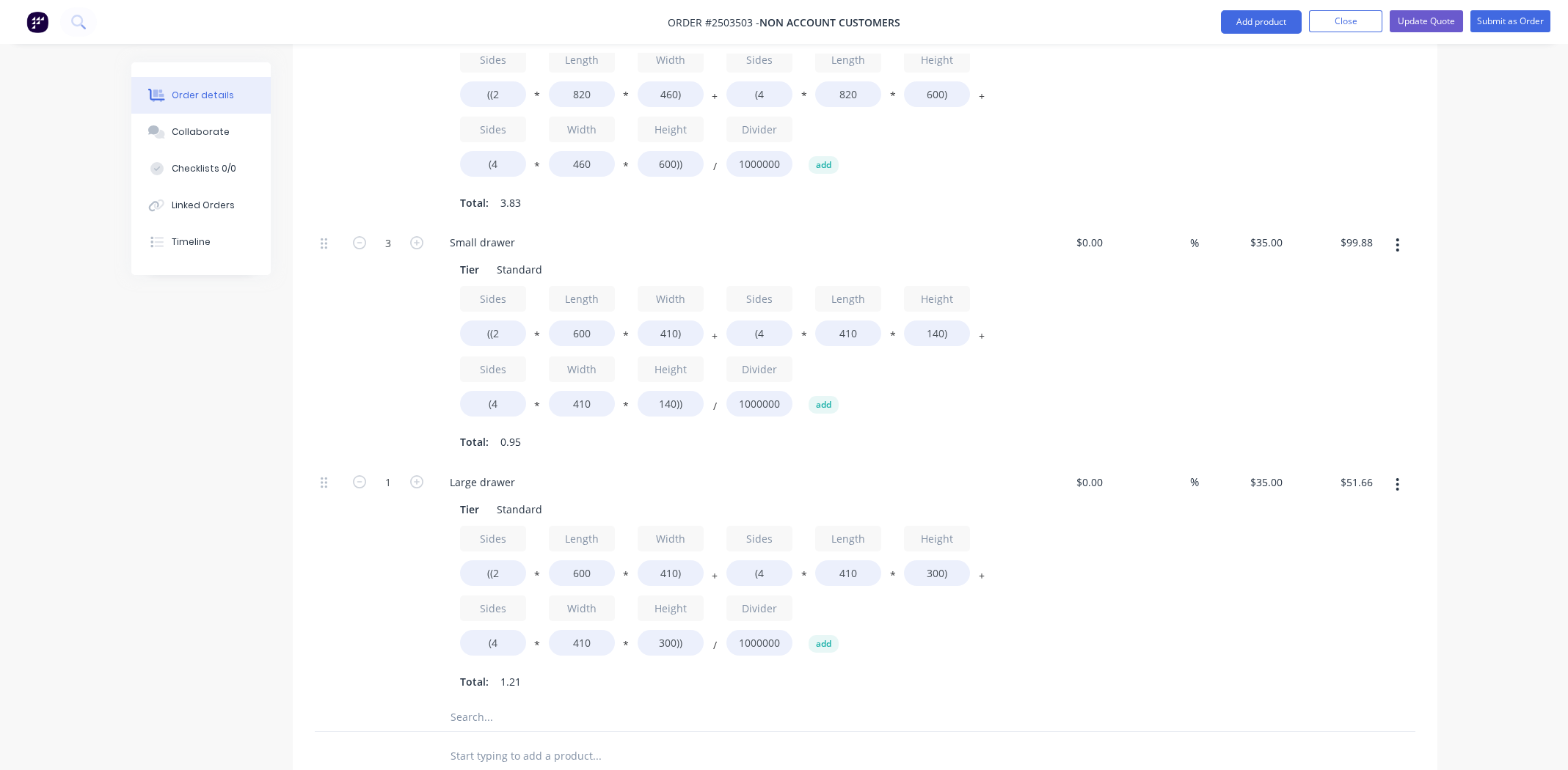 click on "Sides ((2 * Length 600 * Width 410) + Sides (4 * Length 410 * Height 300) + Sides (4 * Width 410 * Height 300)) / Divider 1000000 add" at bounding box center [726, 594] 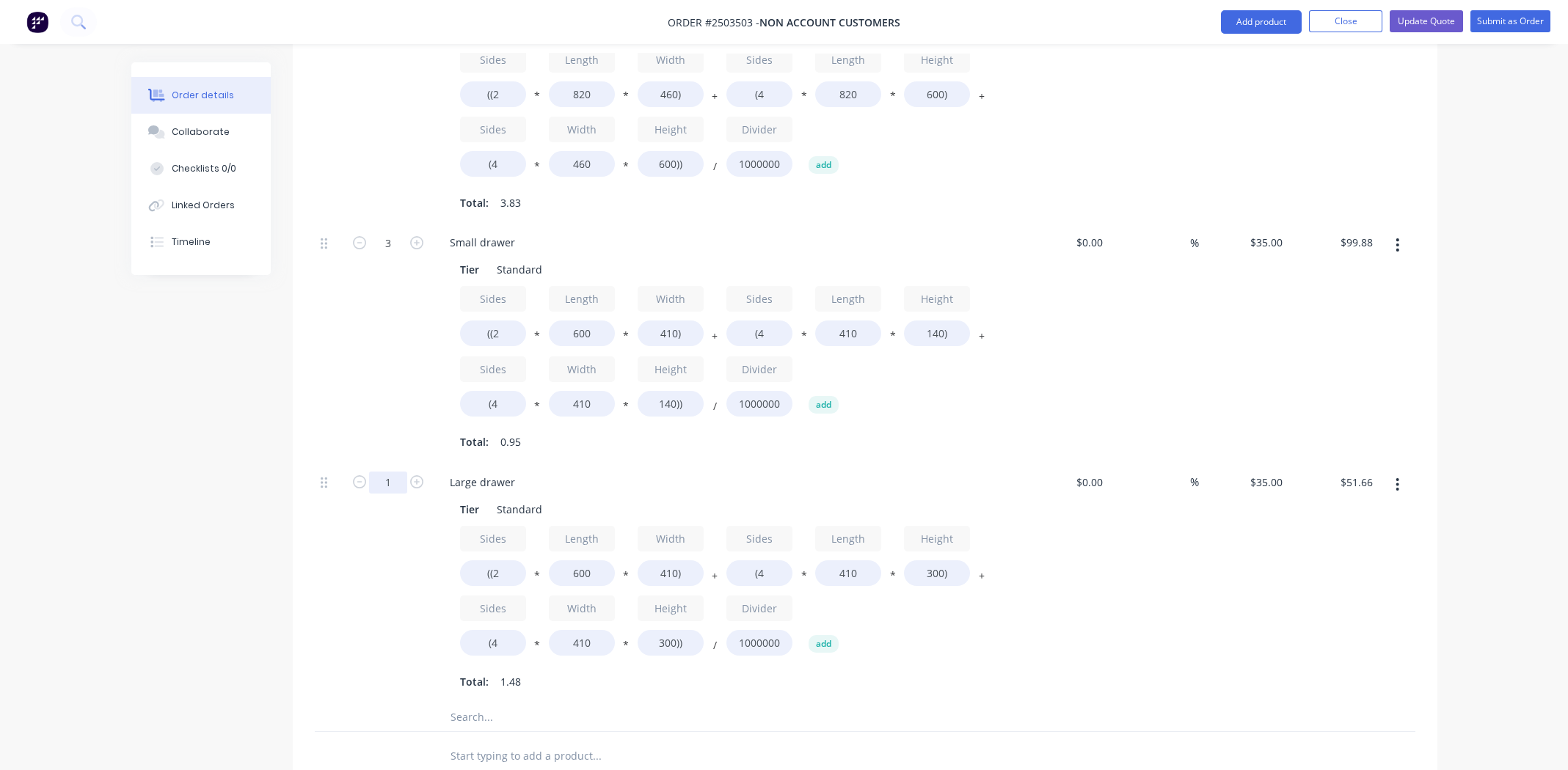 click on "1" at bounding box center [388, -108] 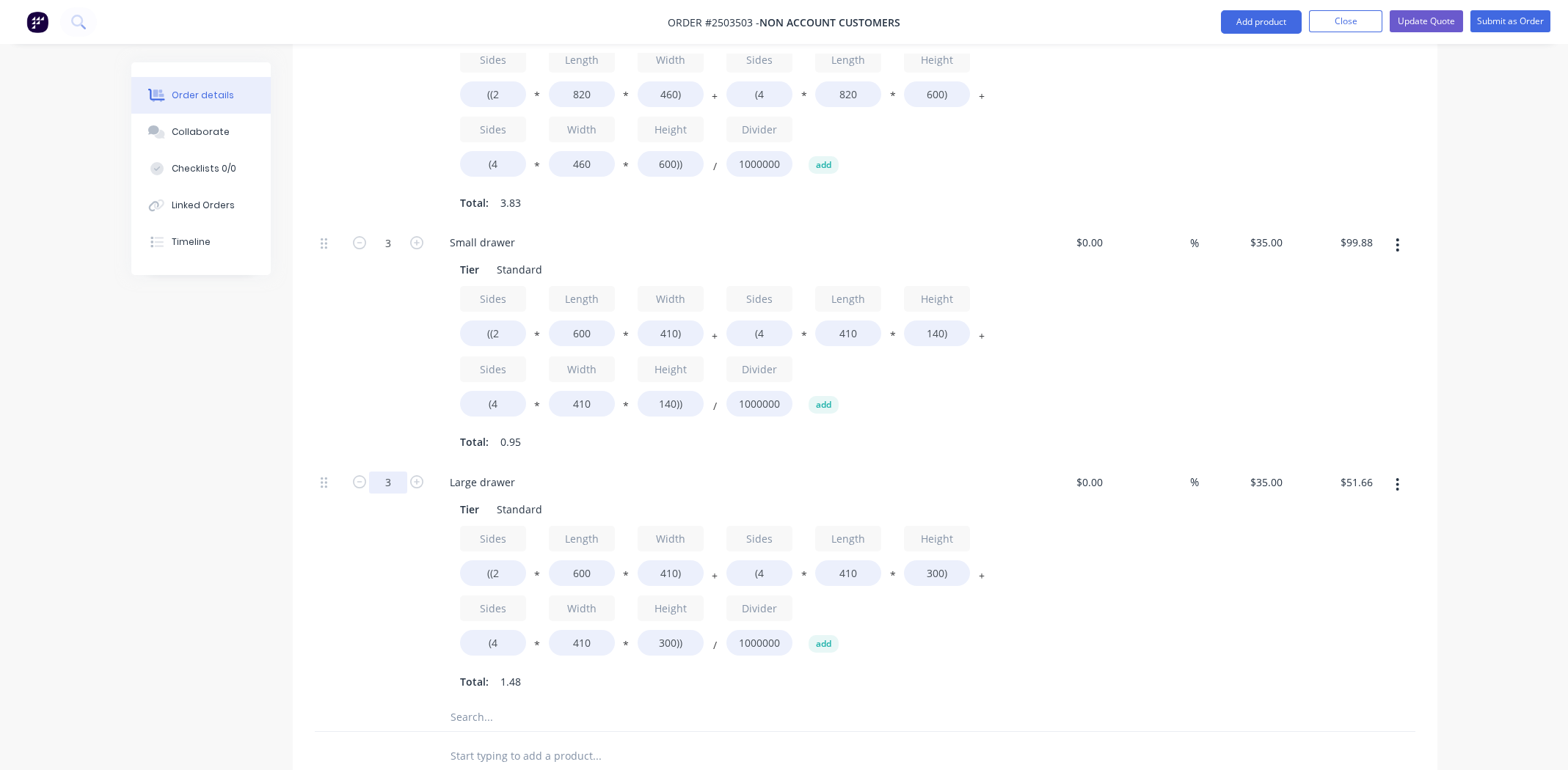 type on "3" 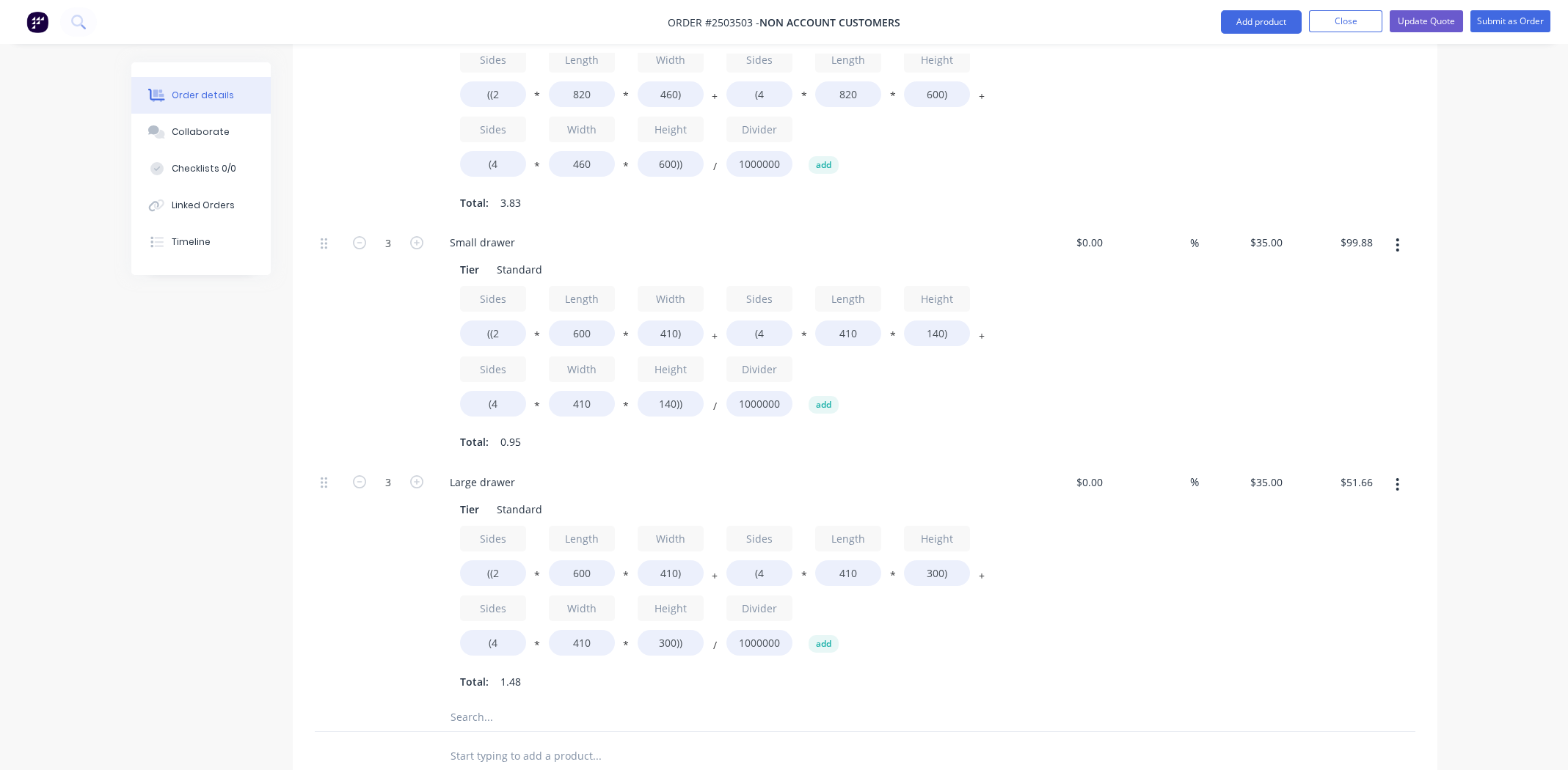 type on "$154.98" 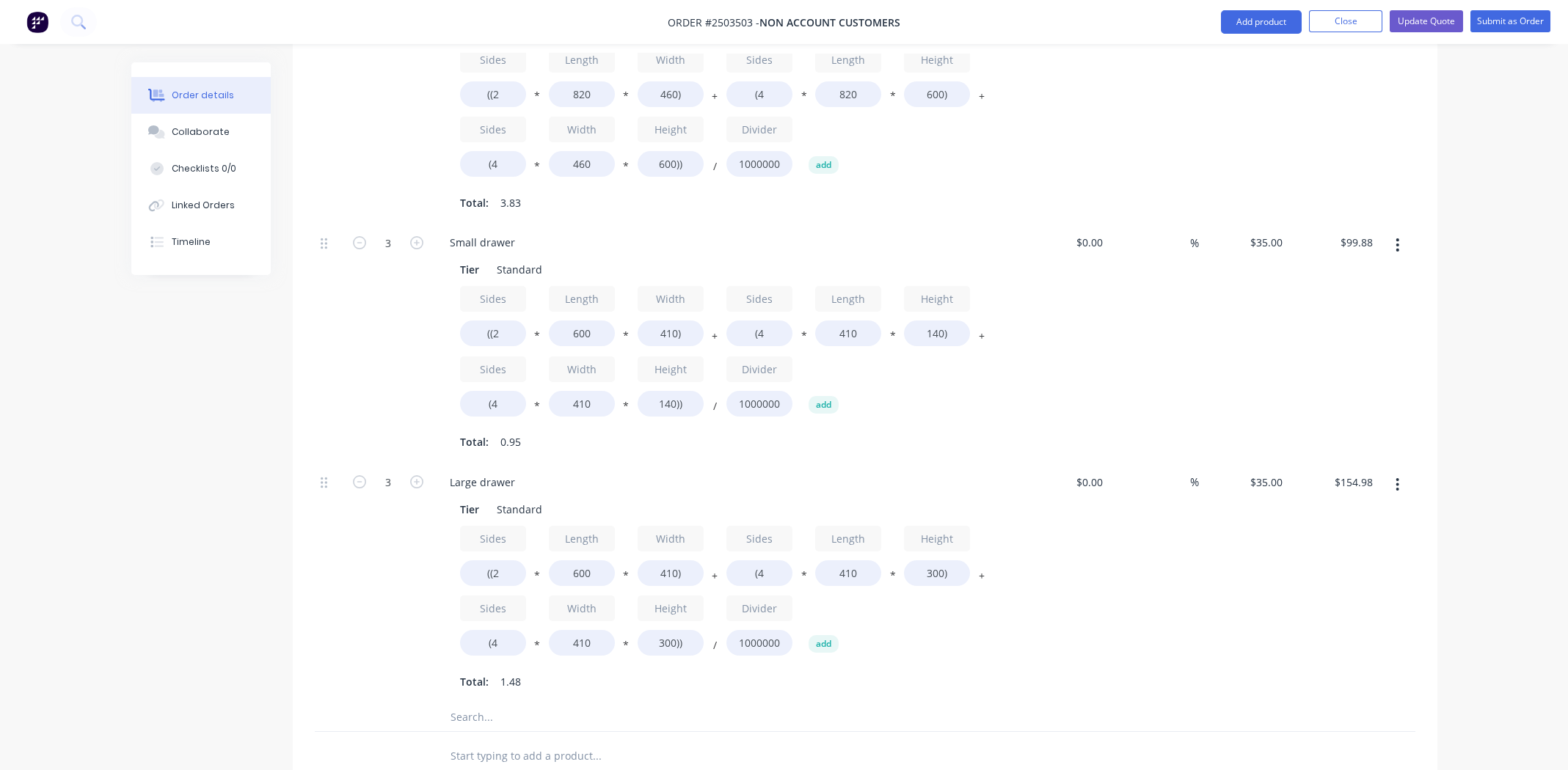 click on "%" at bounding box center (1153, 582) 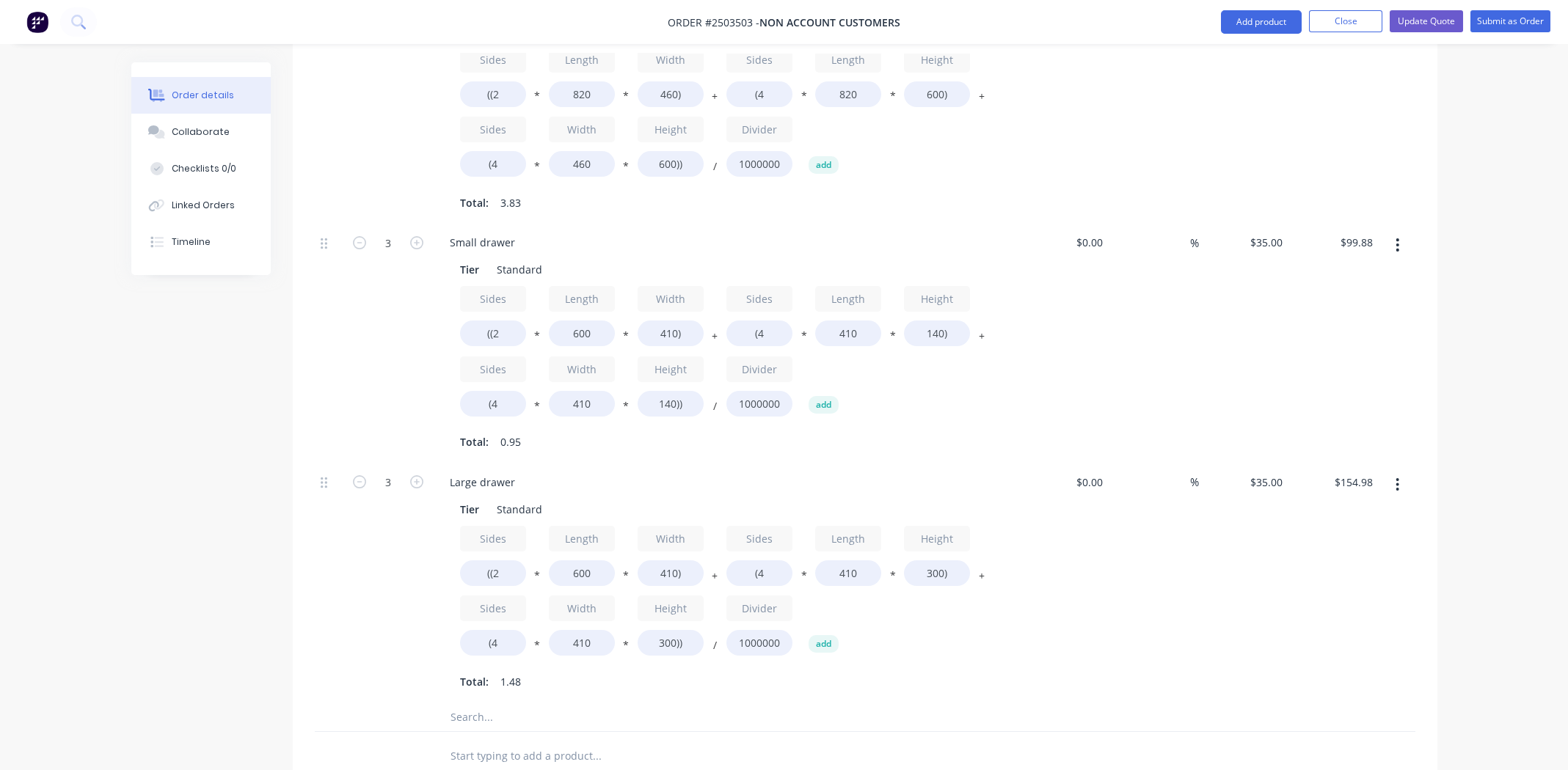 scroll, scrollTop: 1073, scrollLeft: 0, axis: vertical 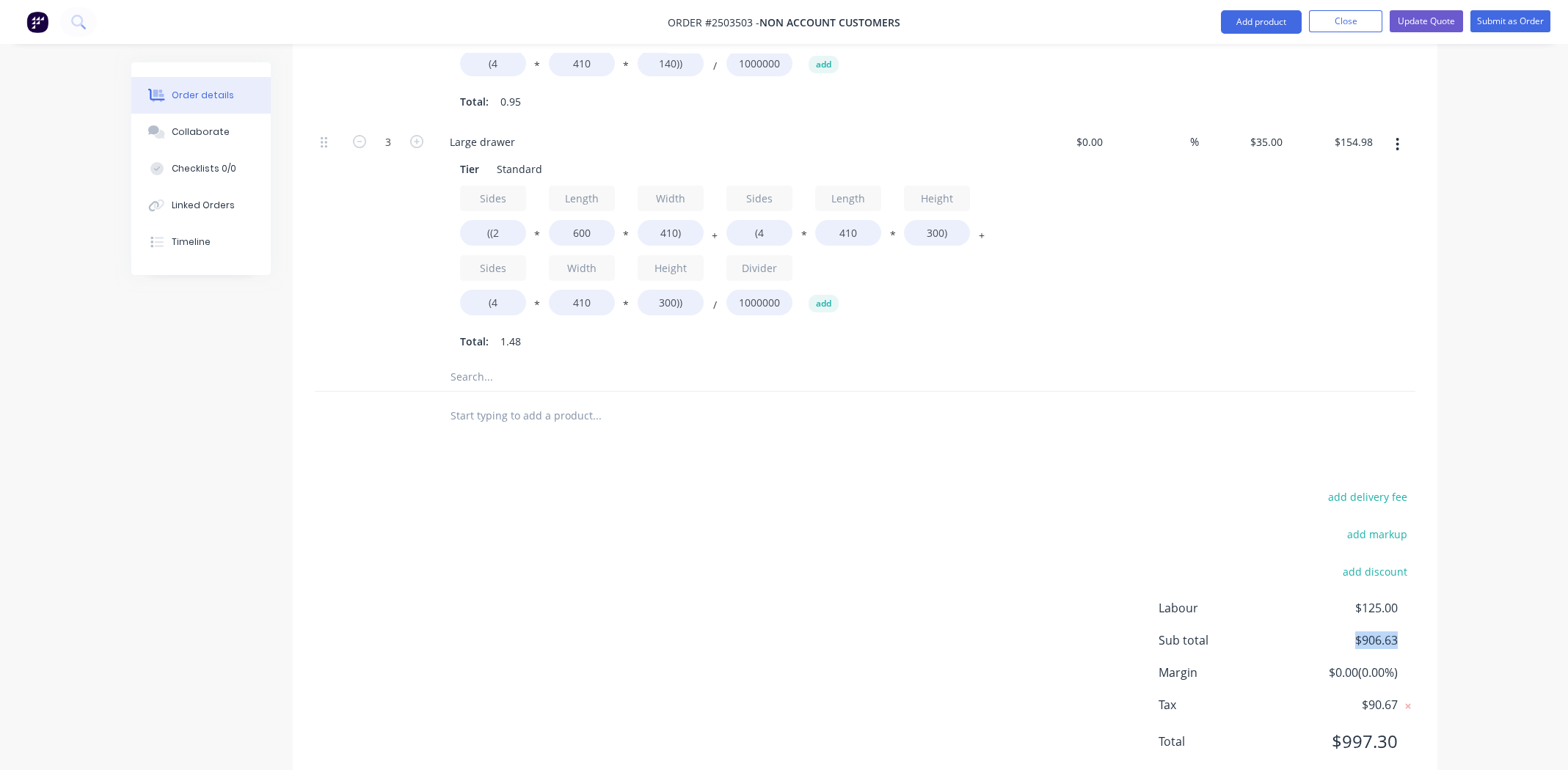 drag, startPoint x: 1398, startPoint y: 593, endPoint x: 1349, endPoint y: 590, distance: 49.09175 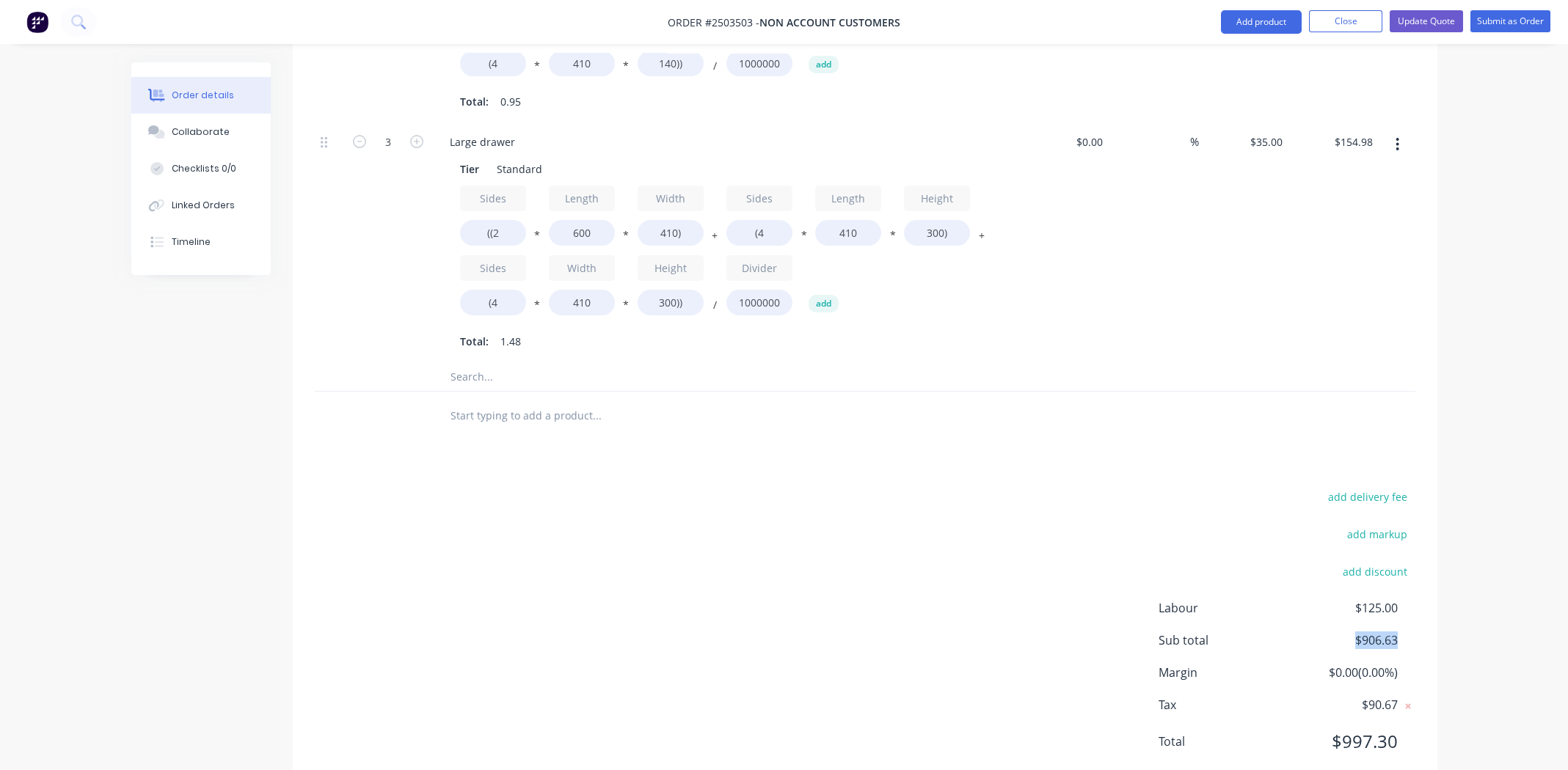click on "Sub total $906.63" at bounding box center [1287, 640] 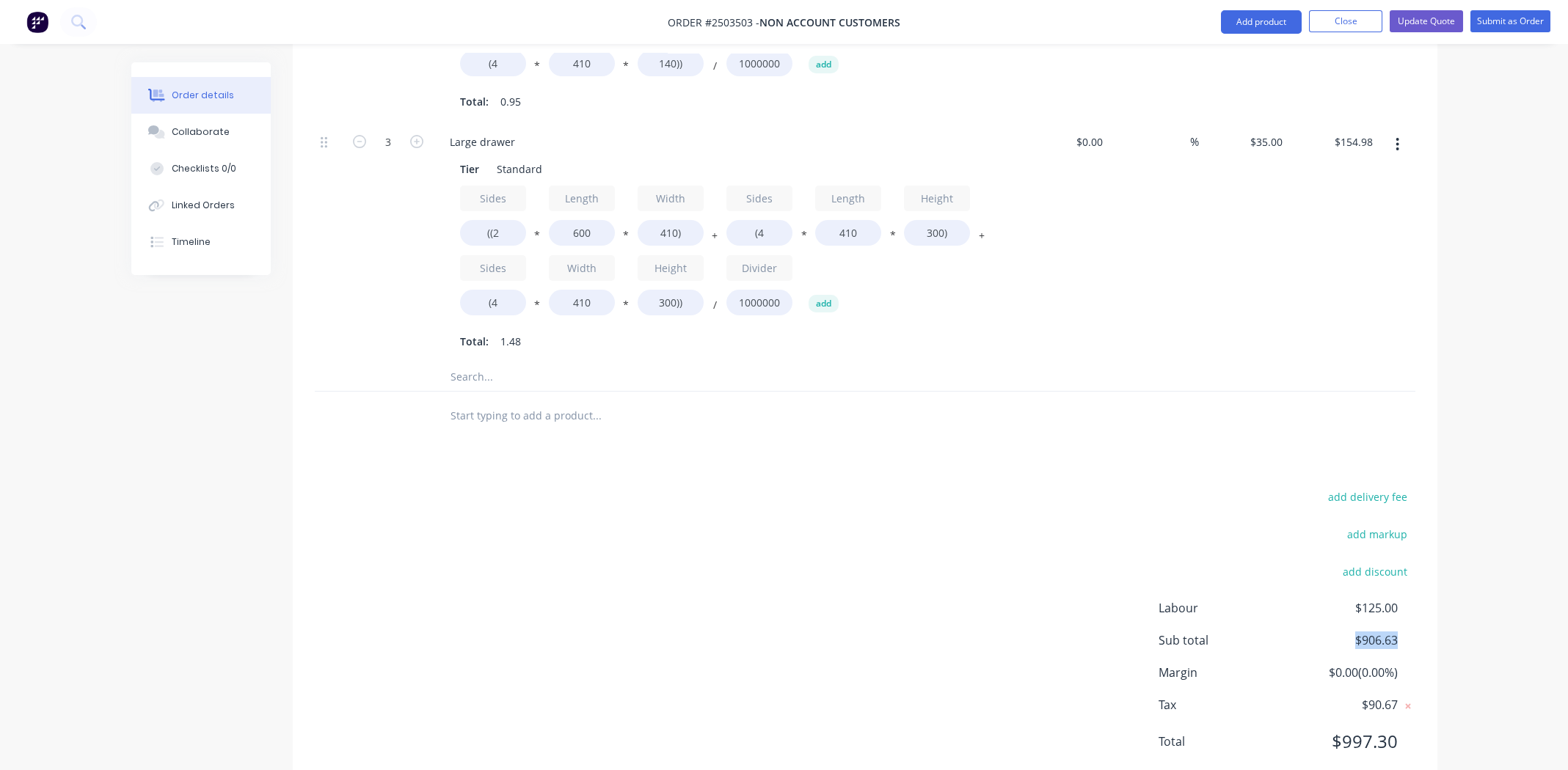 copy on "$906.63" 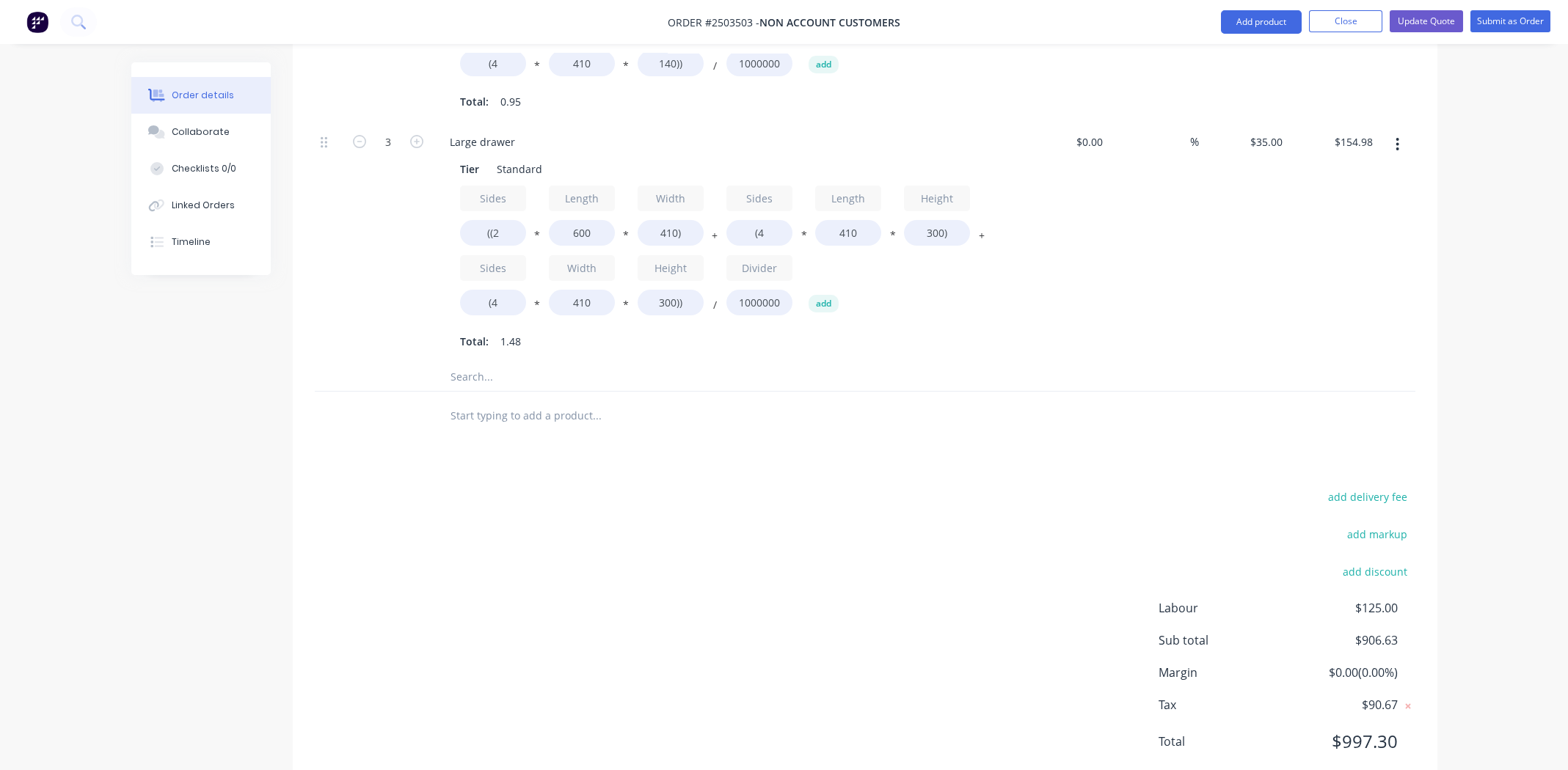 click on "add delivery fee add markup add discount Labour $125.00 Sub total $906.63 Margin $0.00  ( 0.00 %) Tax $90.67 Total $997.30" at bounding box center [865, 628] 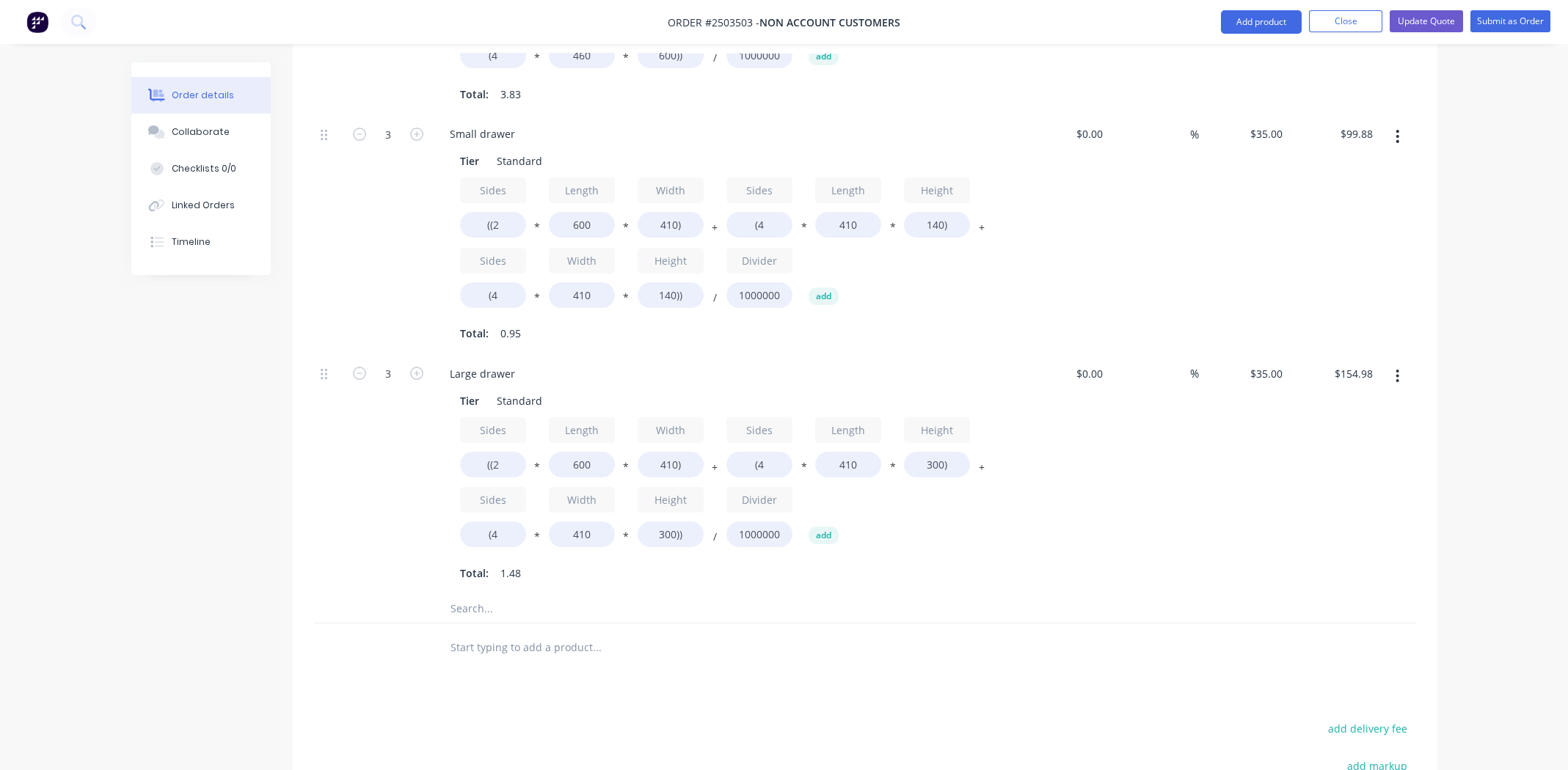 scroll, scrollTop: 560, scrollLeft: 0, axis: vertical 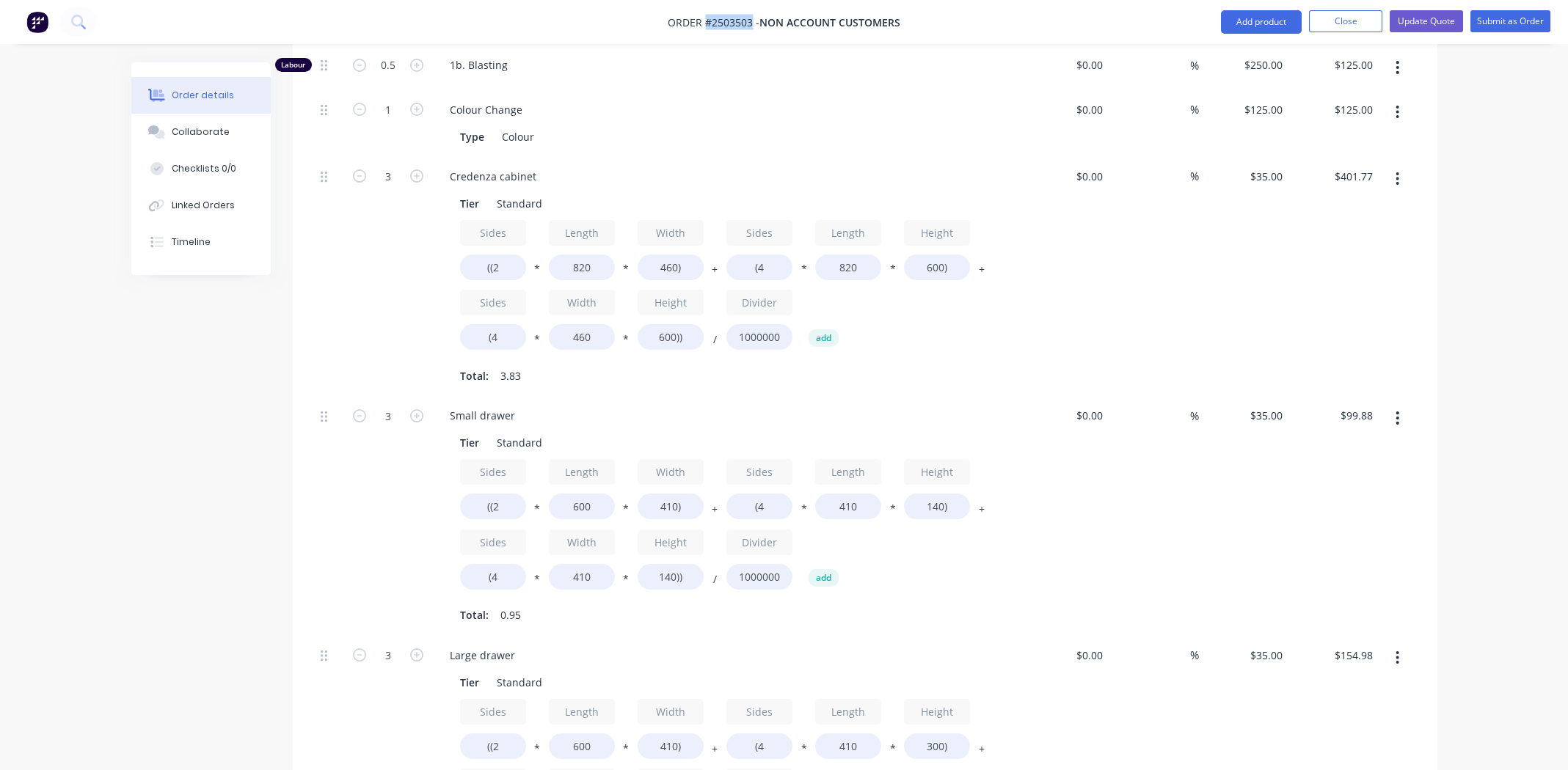 drag, startPoint x: 704, startPoint y: 23, endPoint x: 751, endPoint y: 21, distance: 47.042534 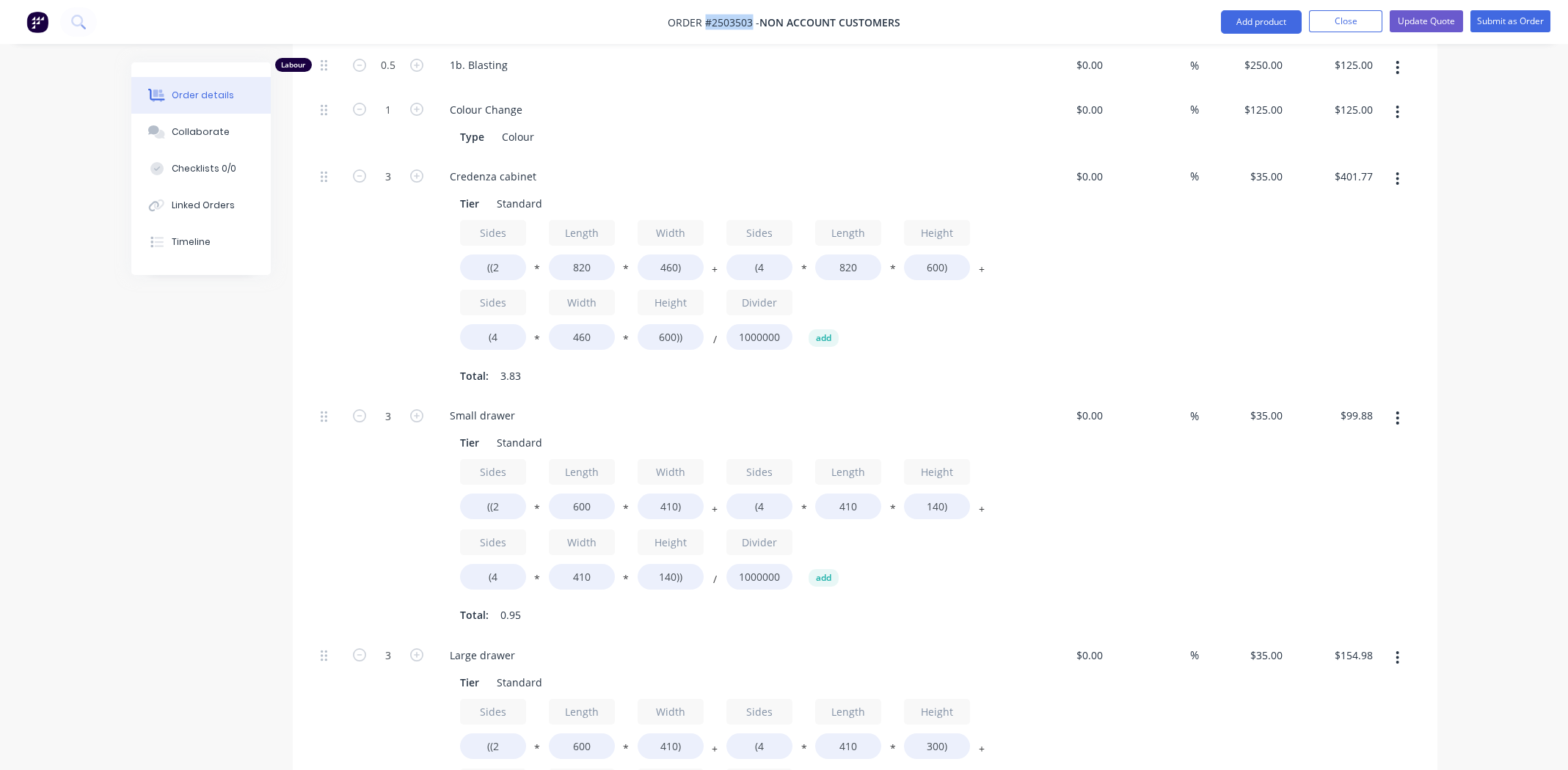 click on "Order #2503503 -" at bounding box center [713, 22] 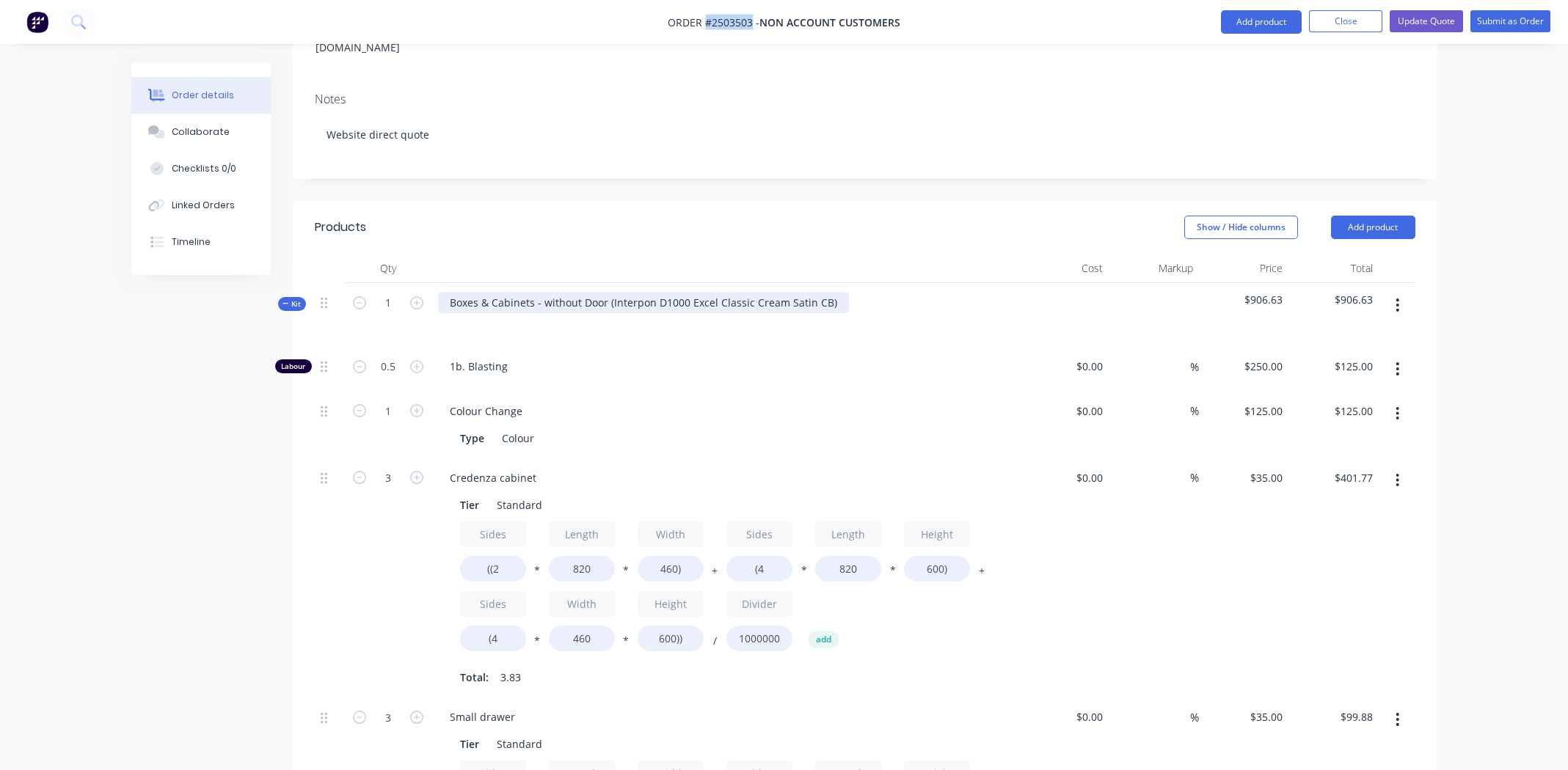 scroll, scrollTop: 0, scrollLeft: 0, axis: both 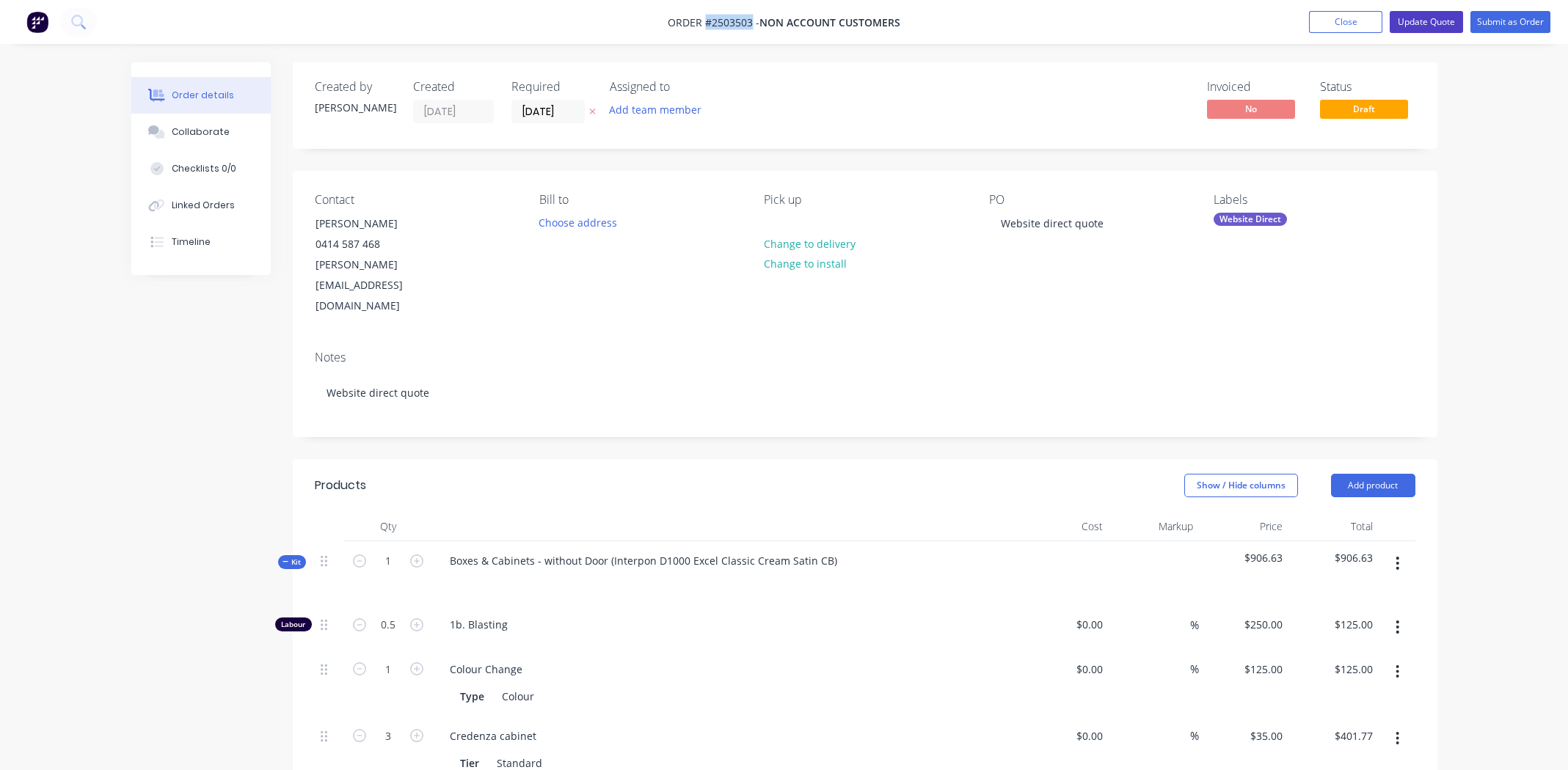 click on "Update Quote" at bounding box center [1426, 22] 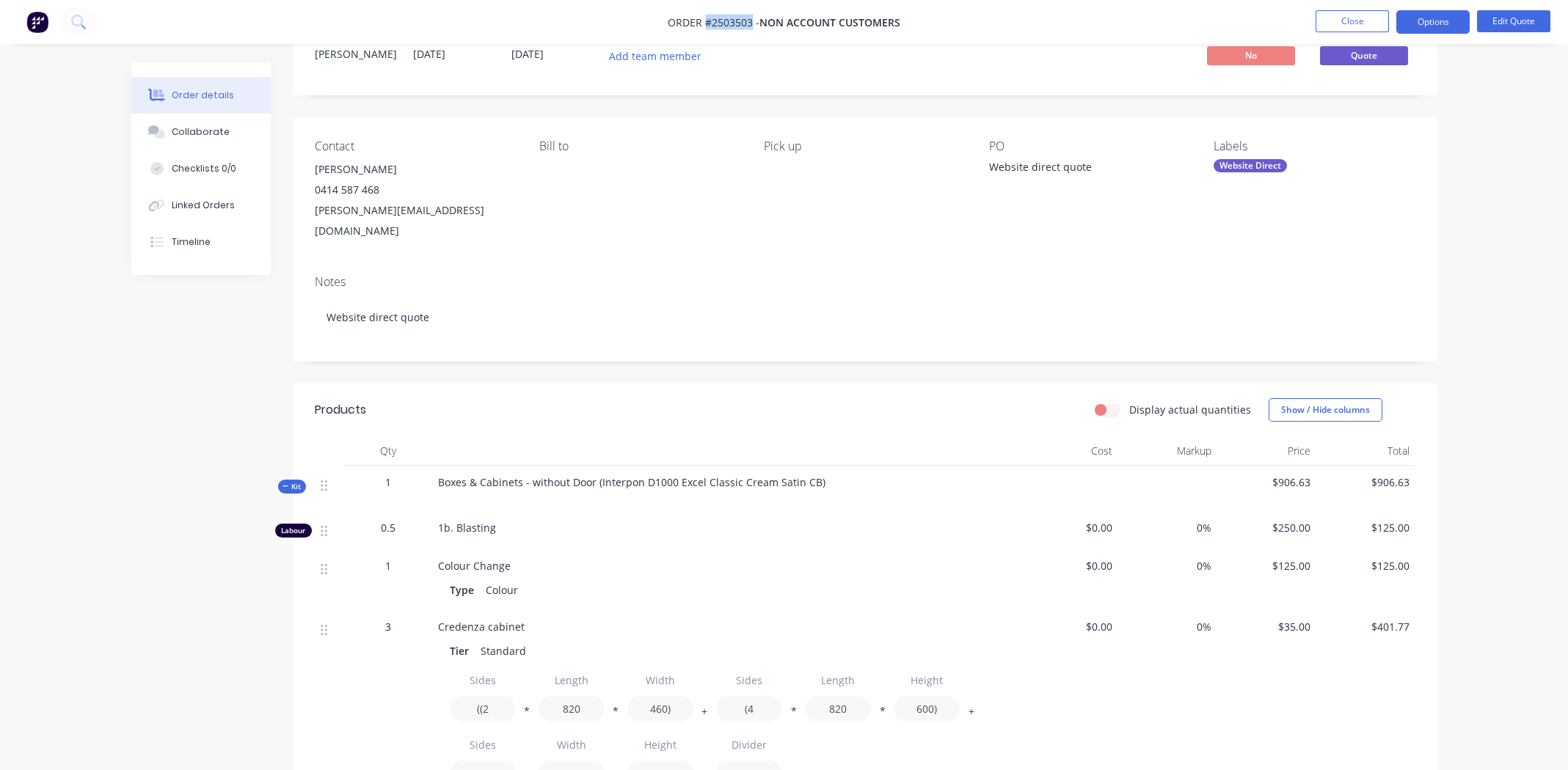 scroll, scrollTop: 0, scrollLeft: 0, axis: both 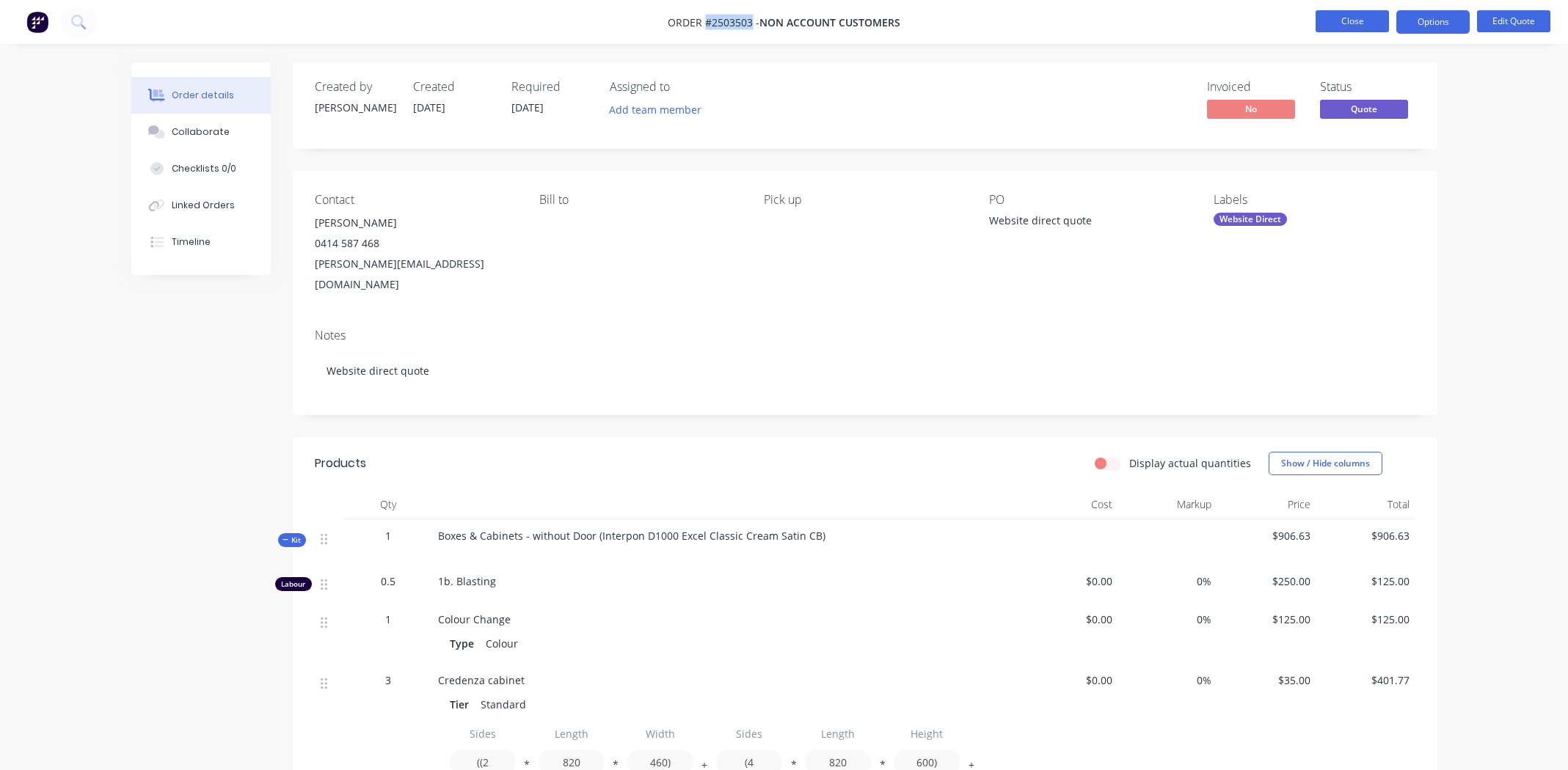 click on "Close" at bounding box center (1352, 21) 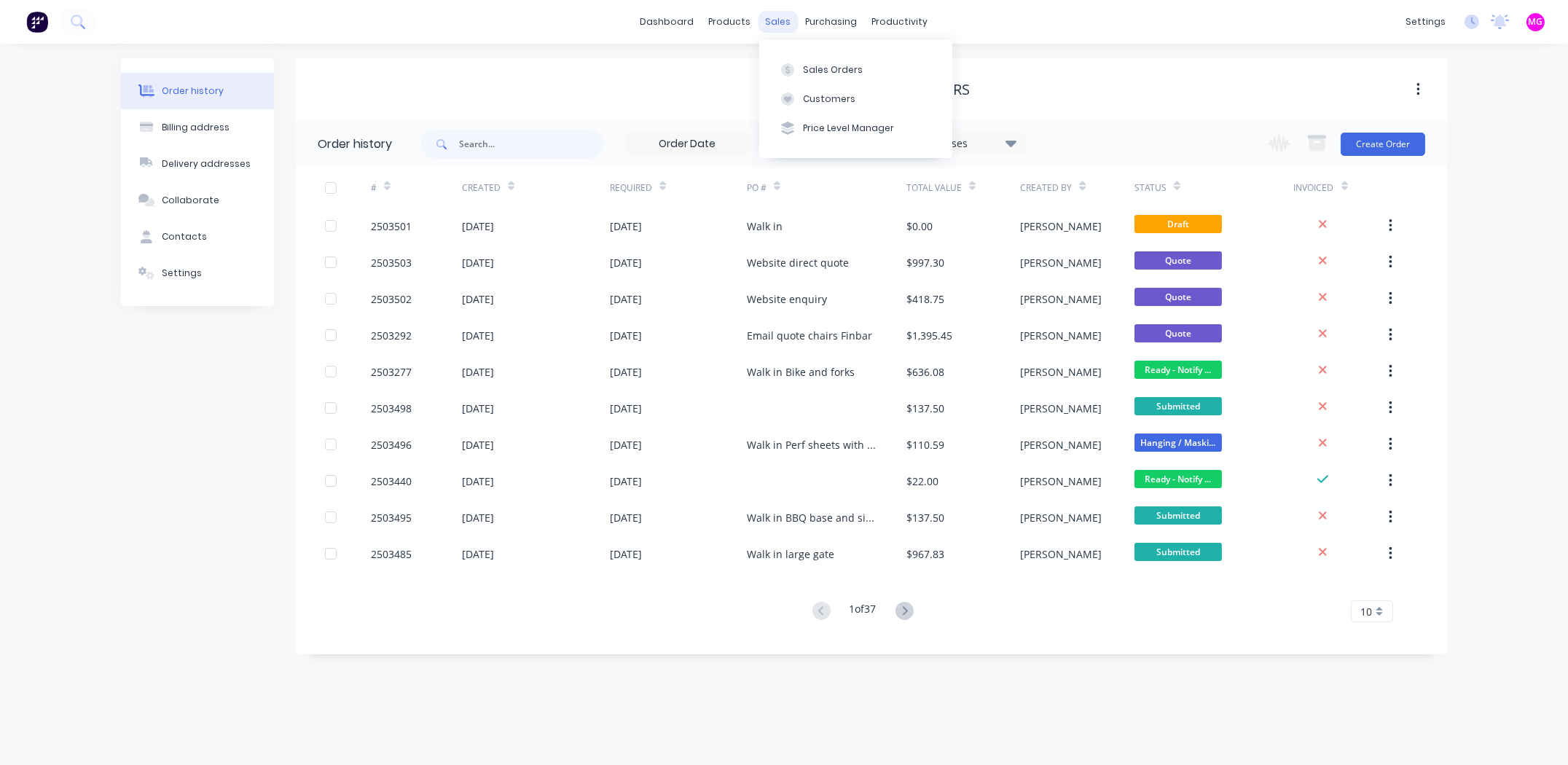 click on "sales" at bounding box center (778, 22) 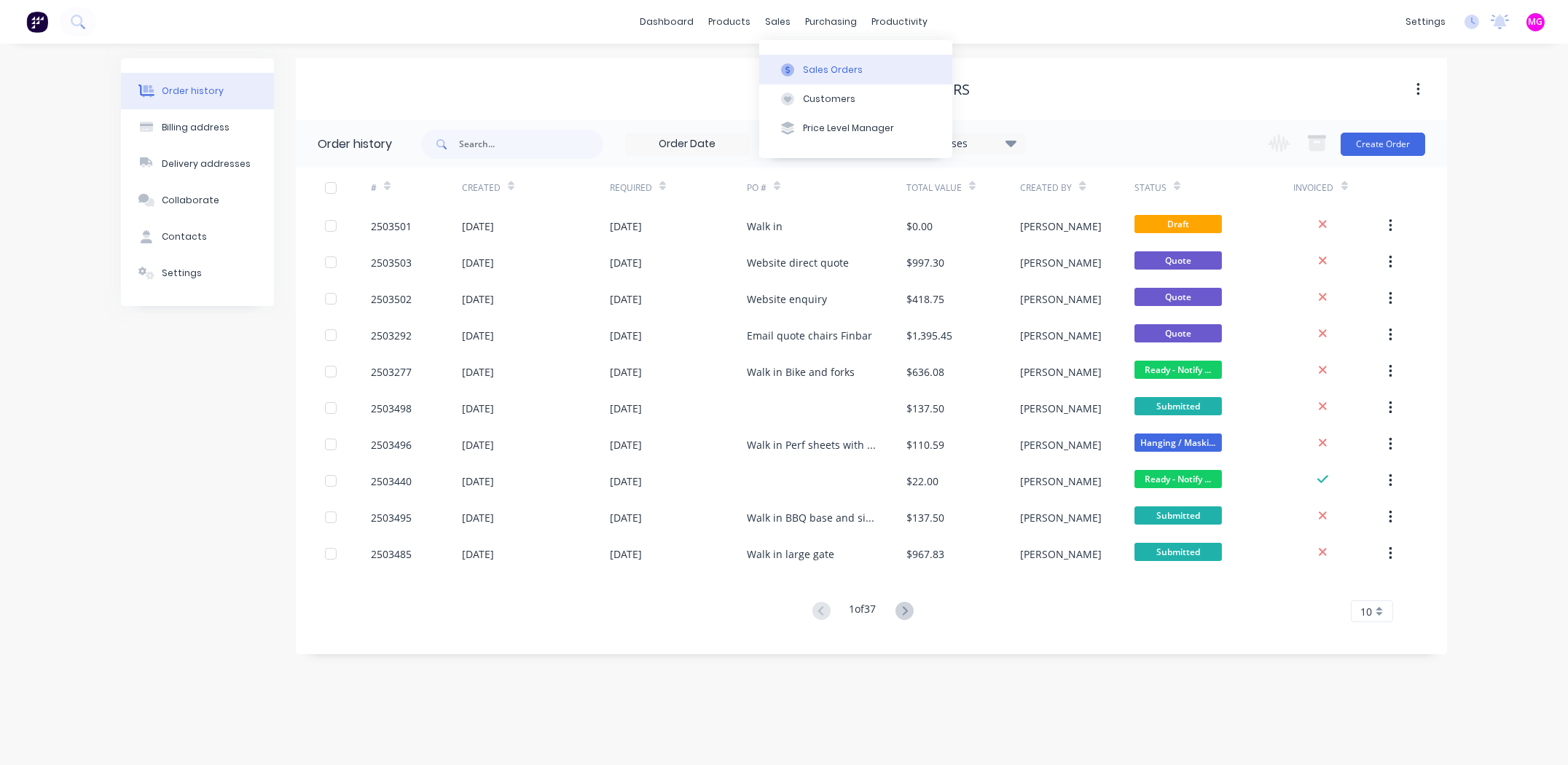 click on "Sales Orders" at bounding box center [855, 69] 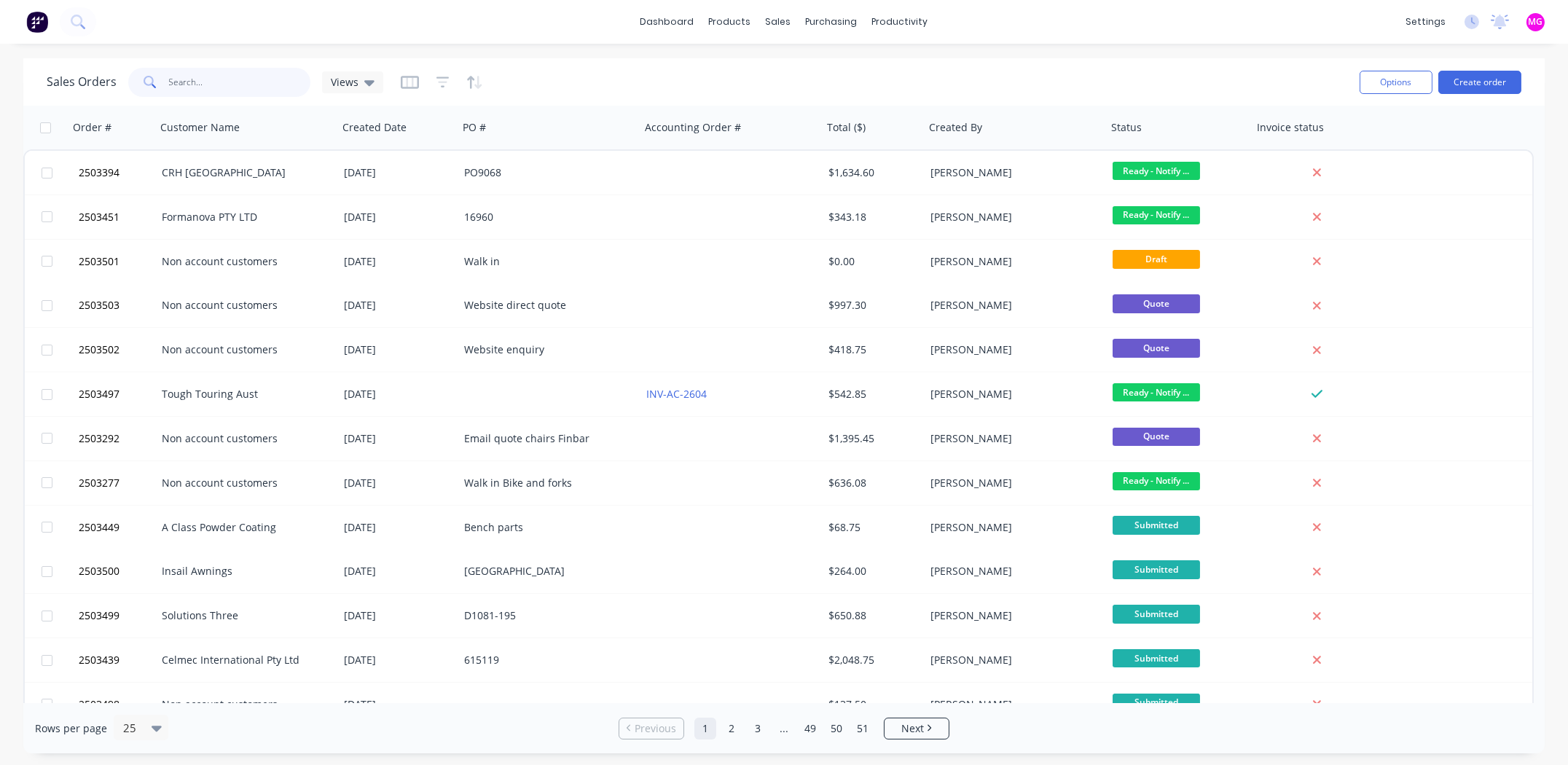 click at bounding box center (240, 82) 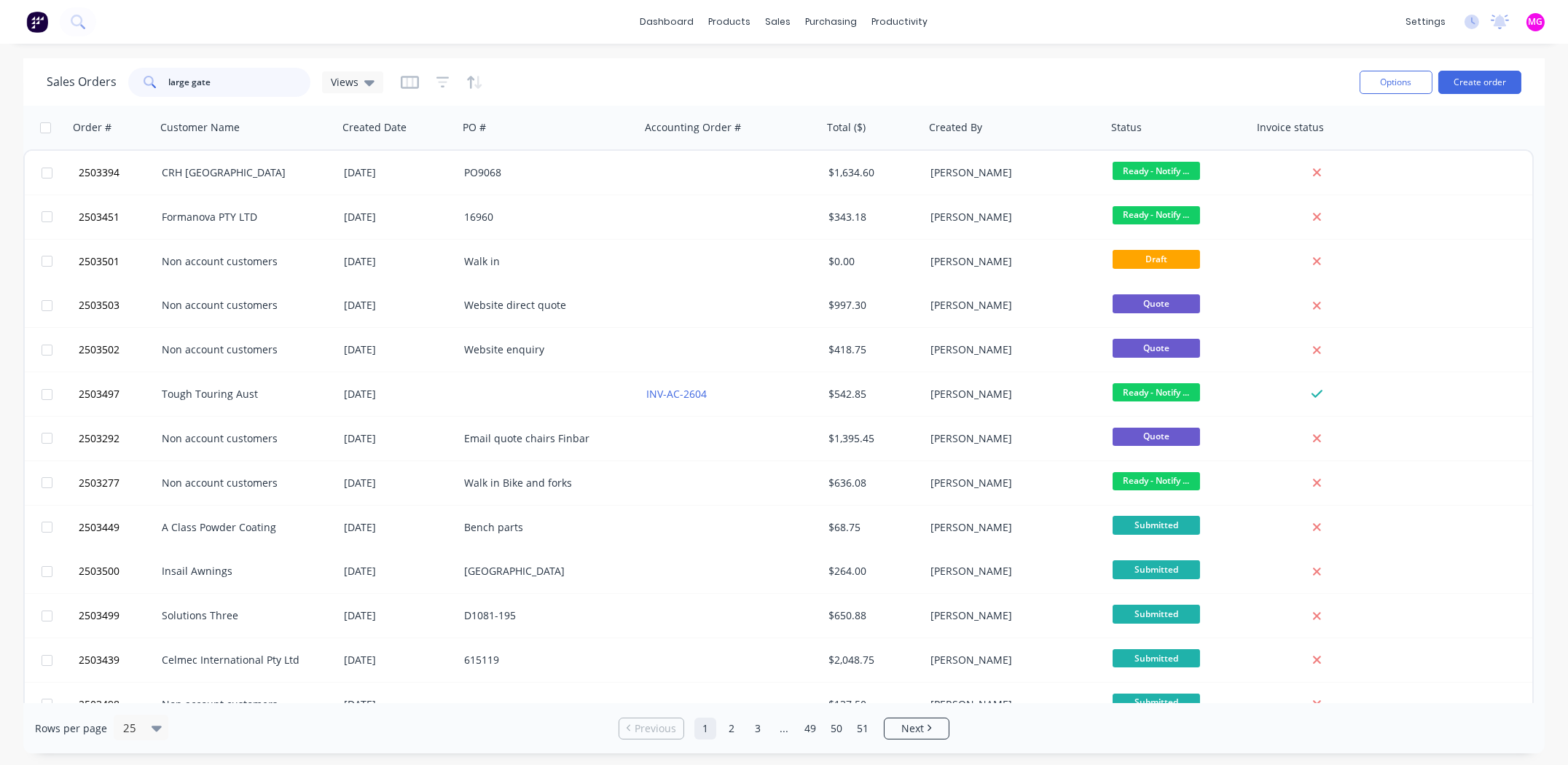 type on "large gate" 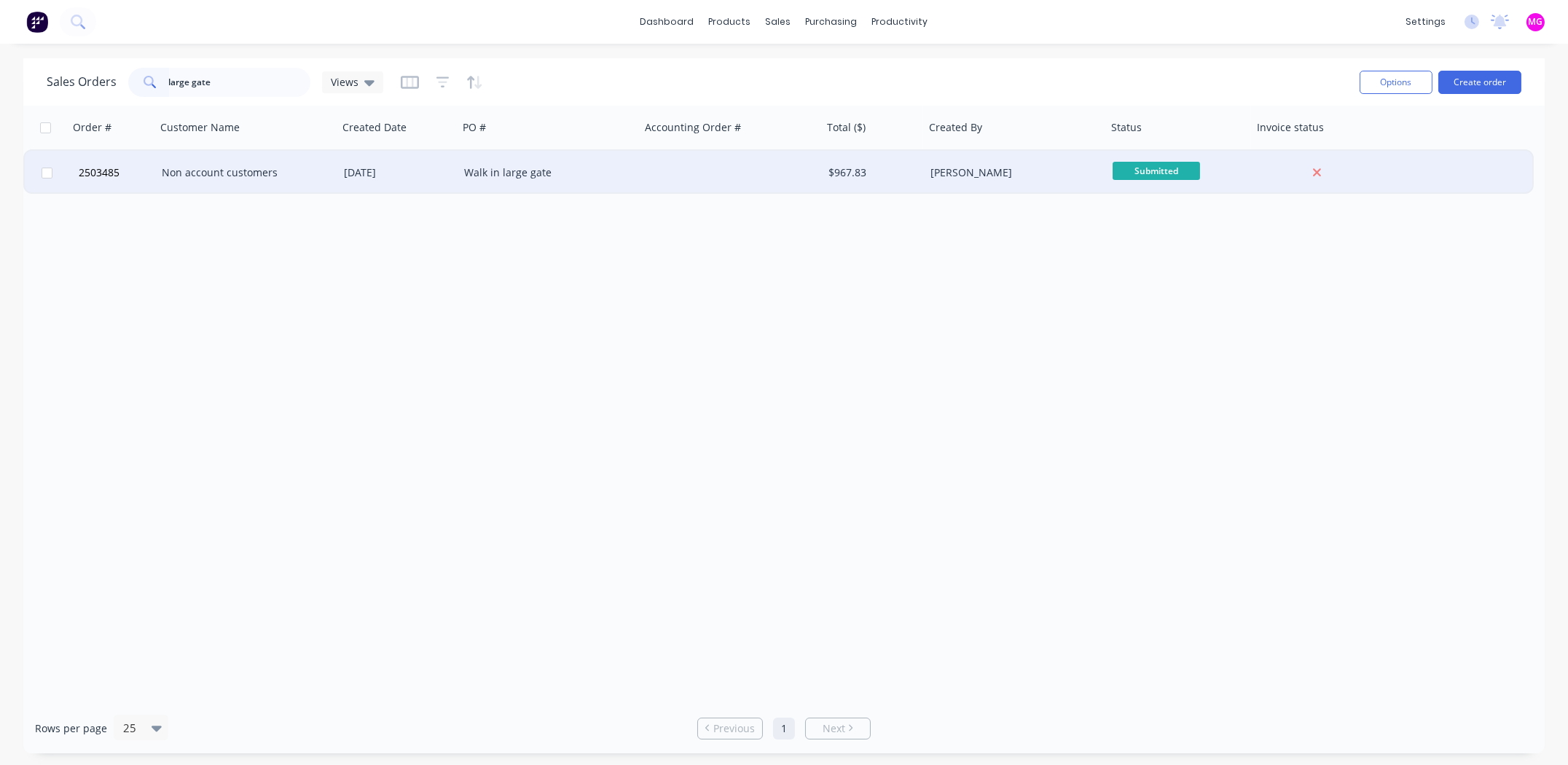 click on "Walk in
large gate" at bounding box center (545, 173) 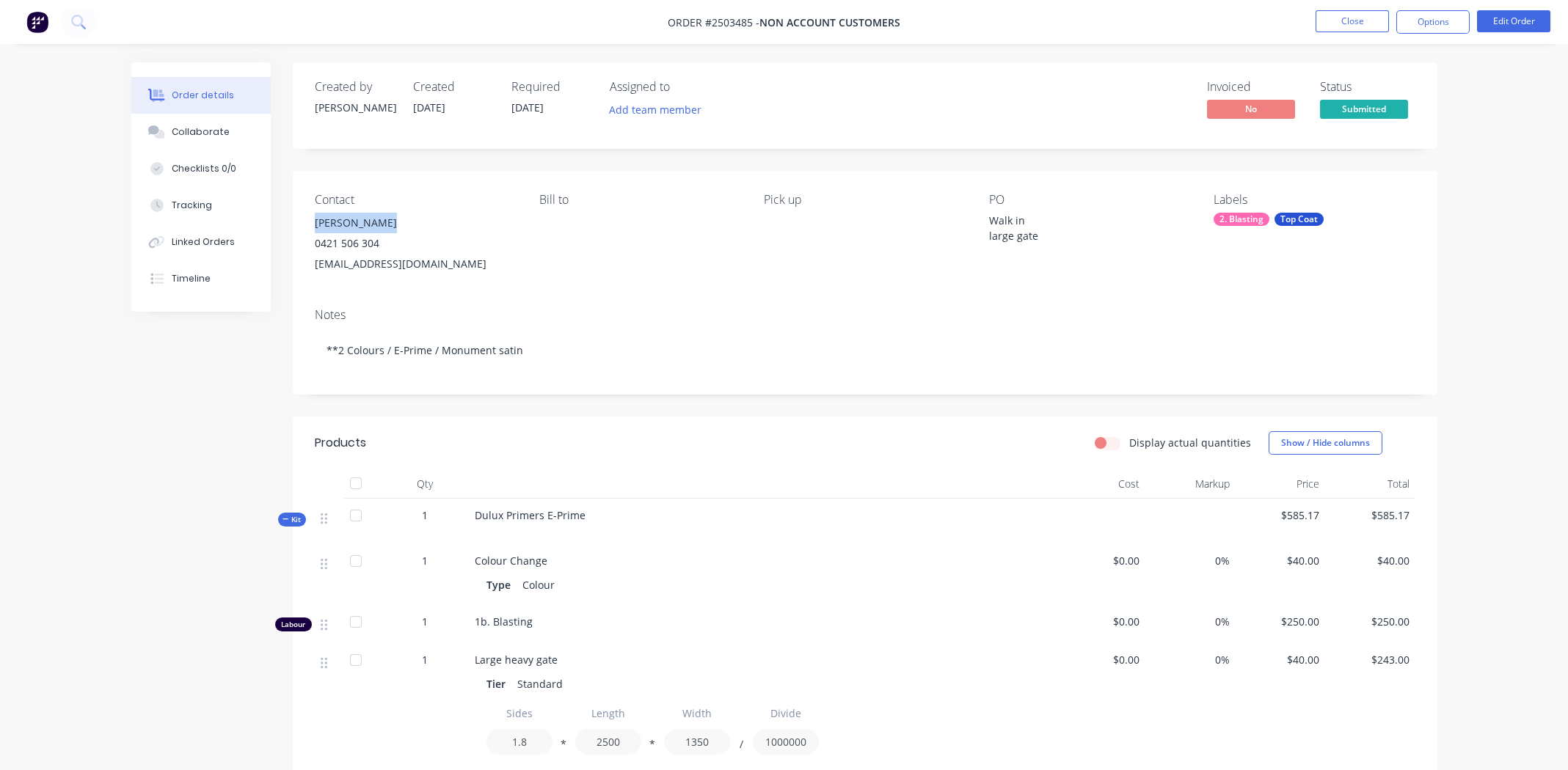 drag, startPoint x: 387, startPoint y: 224, endPoint x: 316, endPoint y: 224, distance: 71 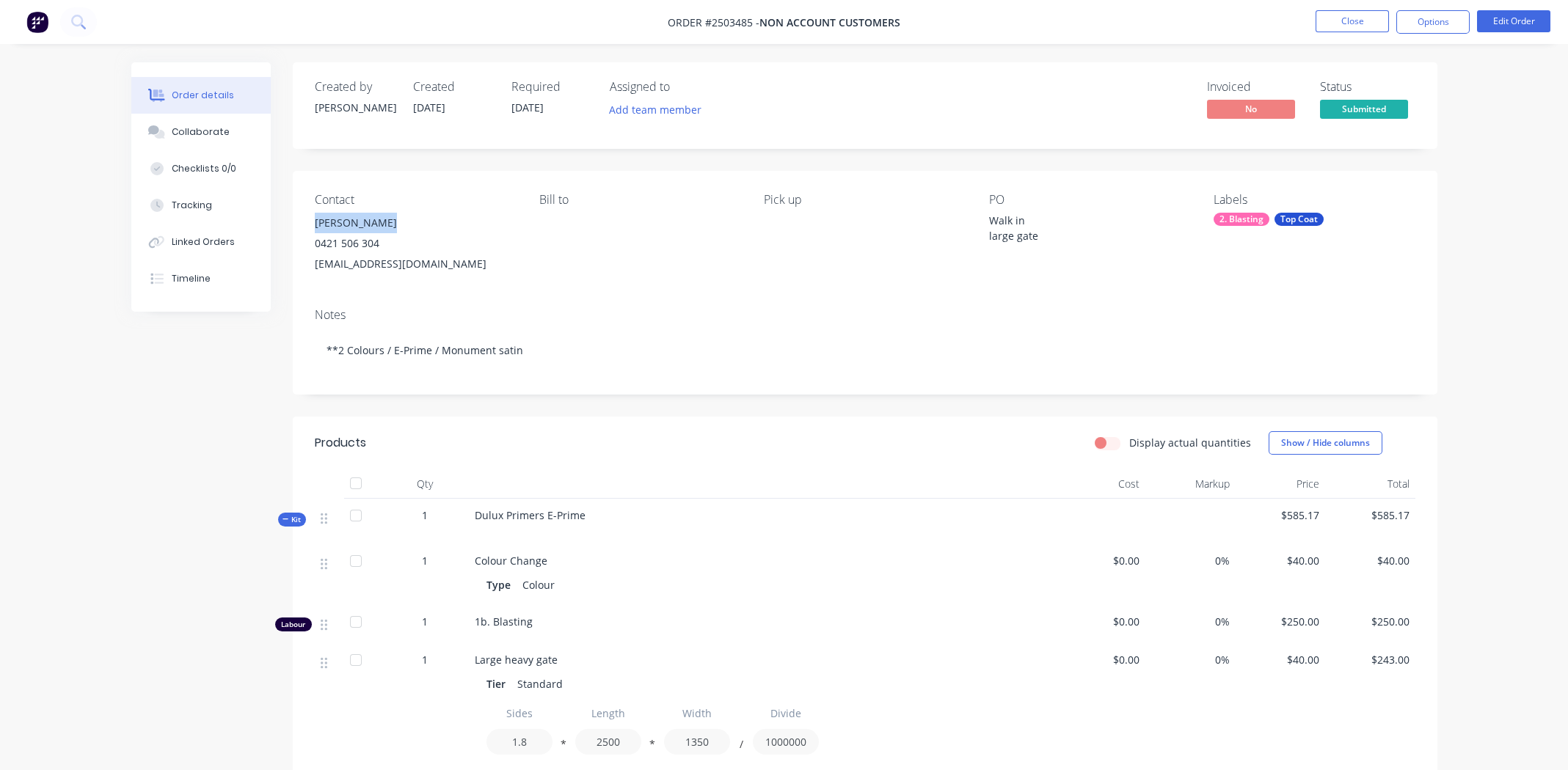 click on "[PERSON_NAME]" at bounding box center (415, 223) 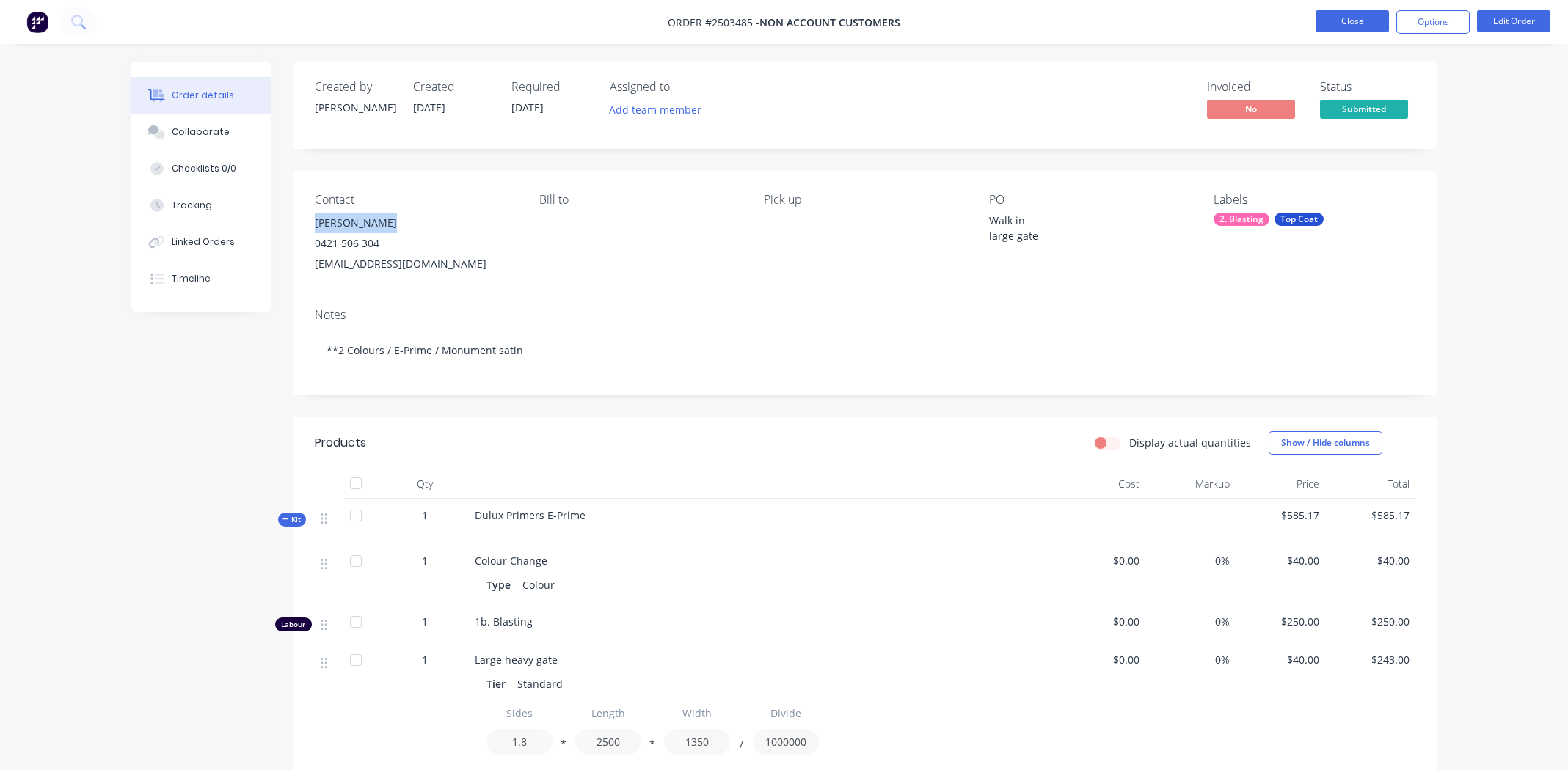 click on "Close" at bounding box center [1352, 21] 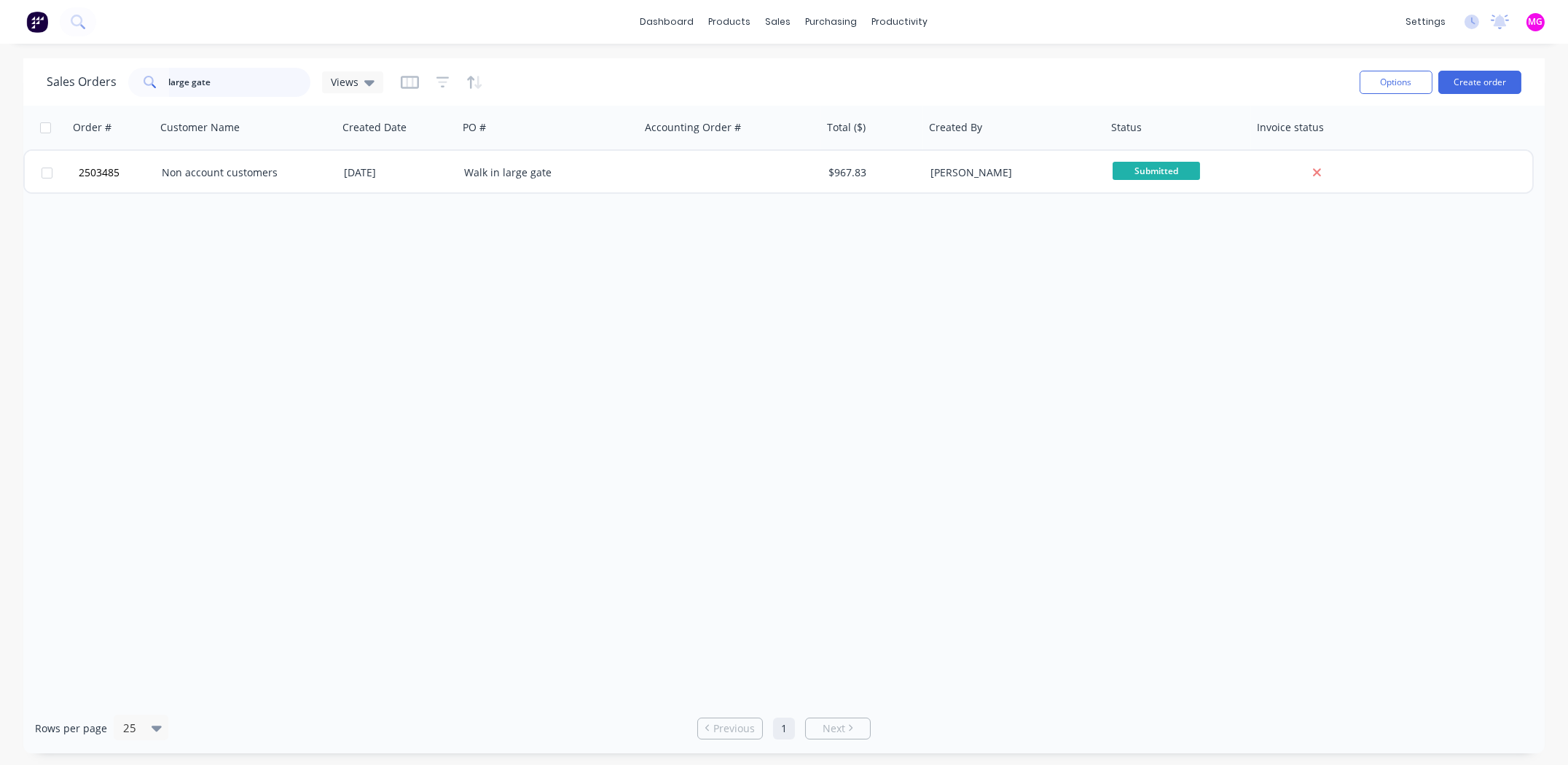 click on "large gate" at bounding box center (240, 82) 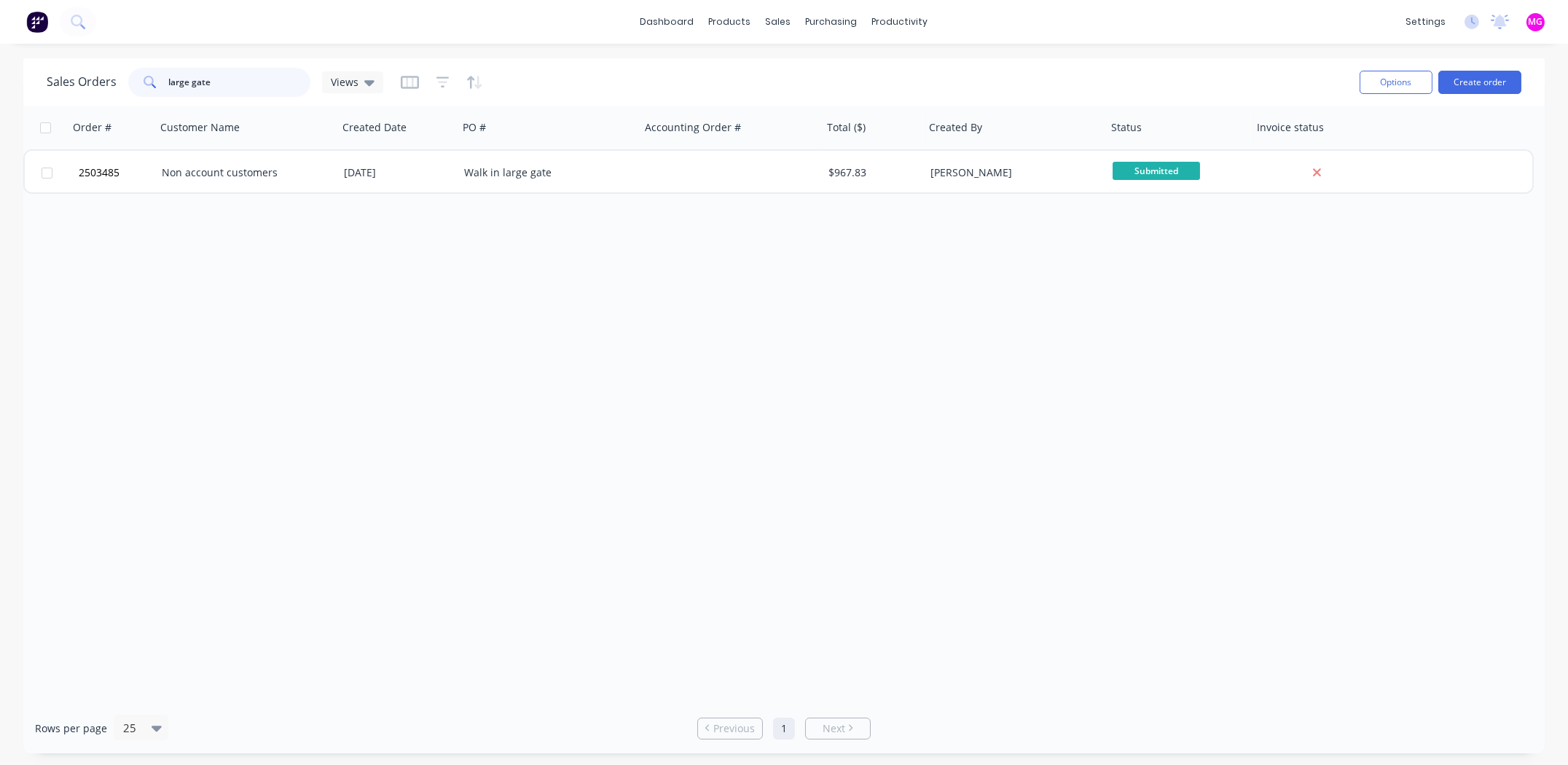 click on "large gate" at bounding box center [240, 82] 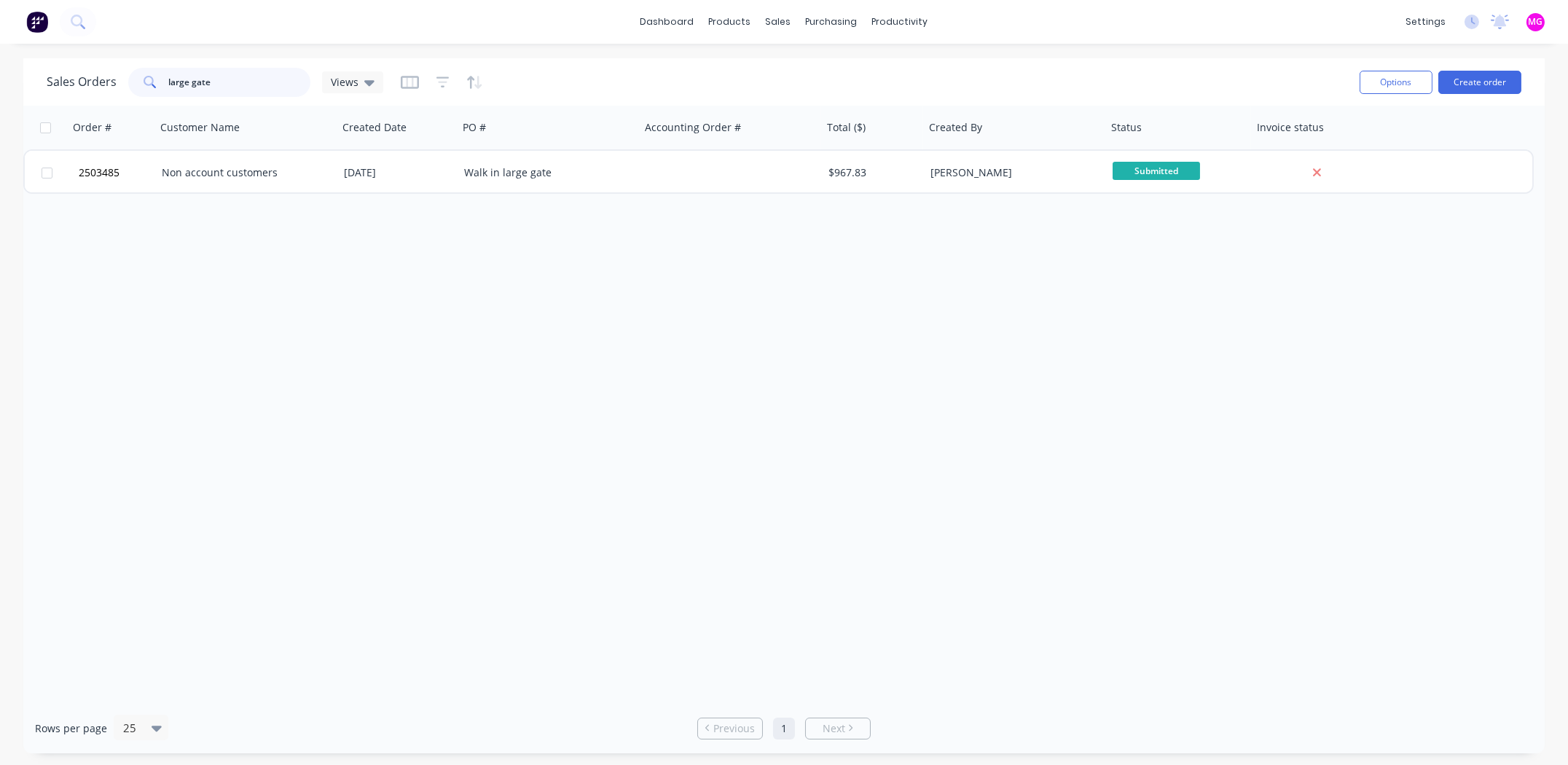 paste on "[PERSON_NAME]" 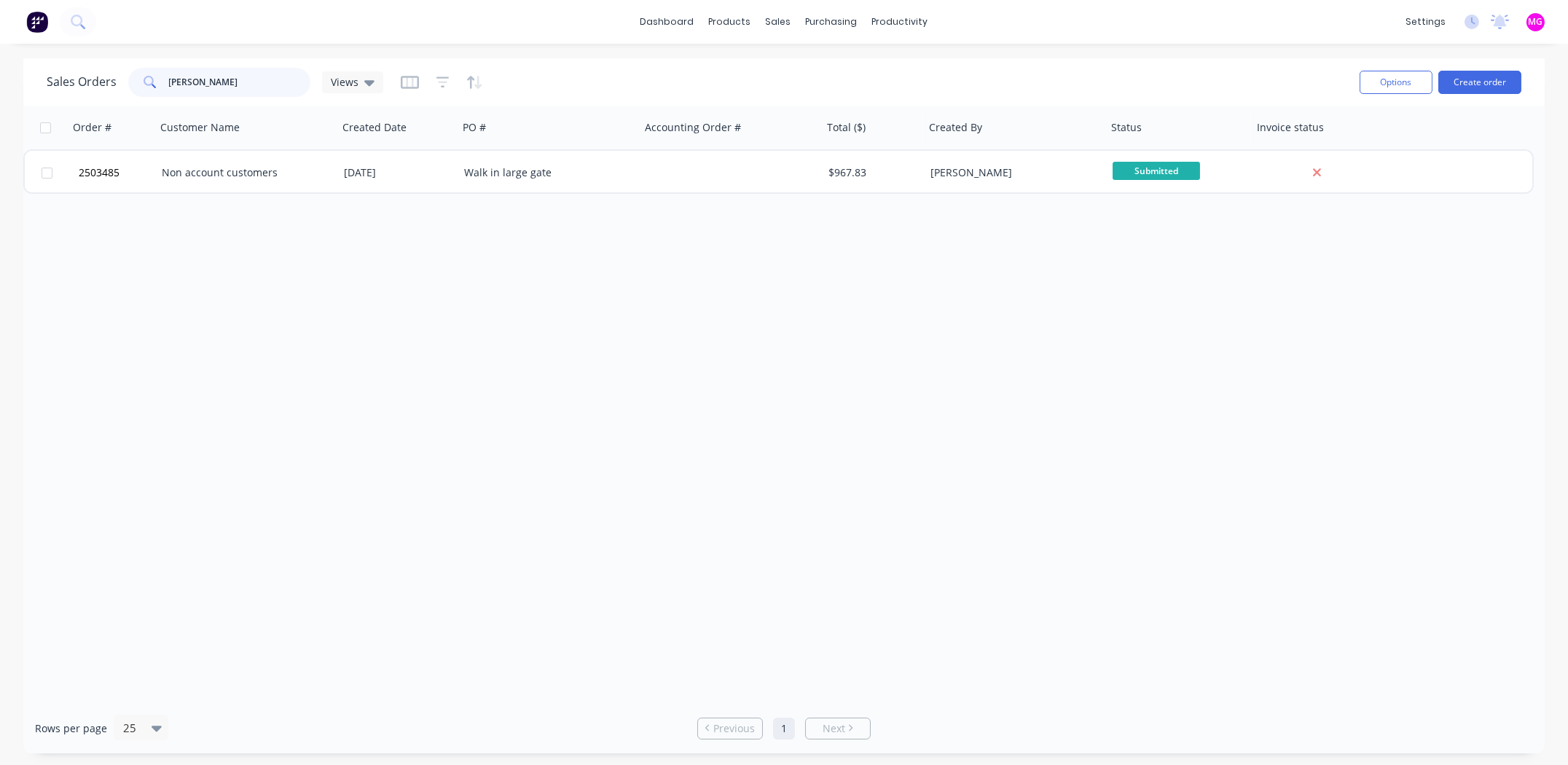 type on "[PERSON_NAME]" 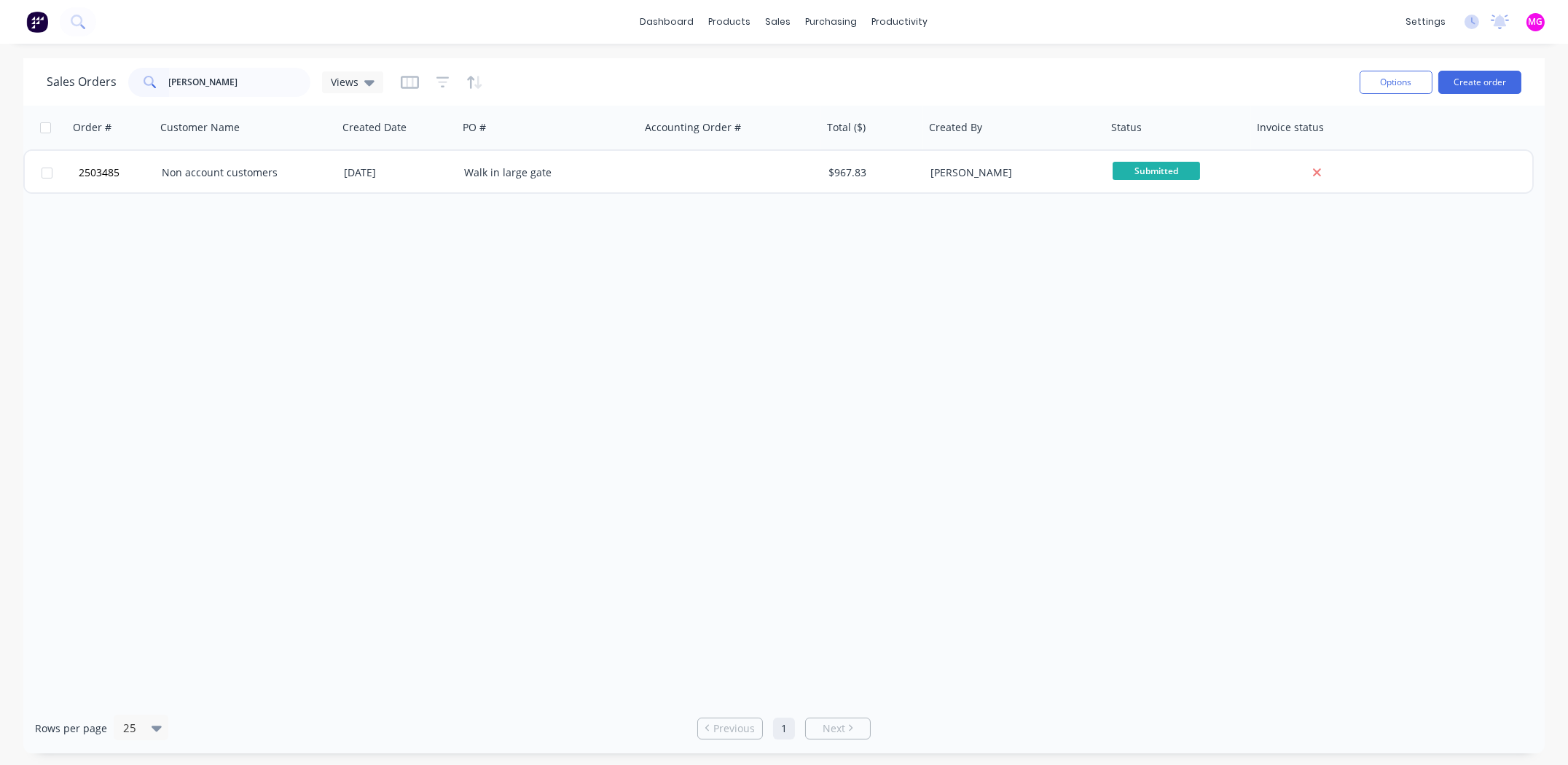 click on "Order # Customer Name Created Date PO # Accounting Order # Total ($) Created By Status Invoice status 2503485 Non account customers [DATE] Walk in
large gate $967.83 [PERSON_NAME] Submitted" at bounding box center [784, 404] 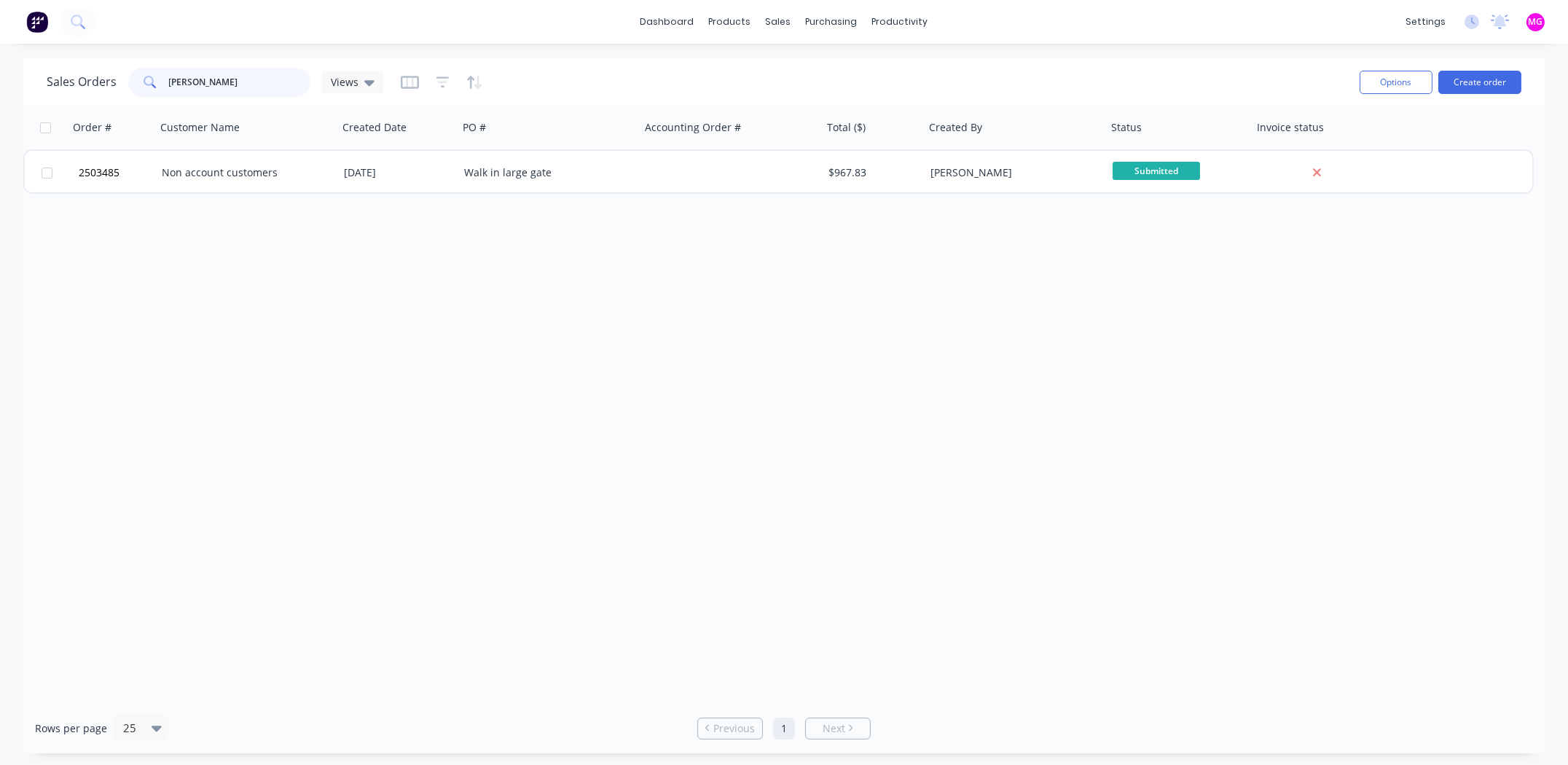 drag, startPoint x: 258, startPoint y: 82, endPoint x: 111, endPoint y: 95, distance: 147.5737 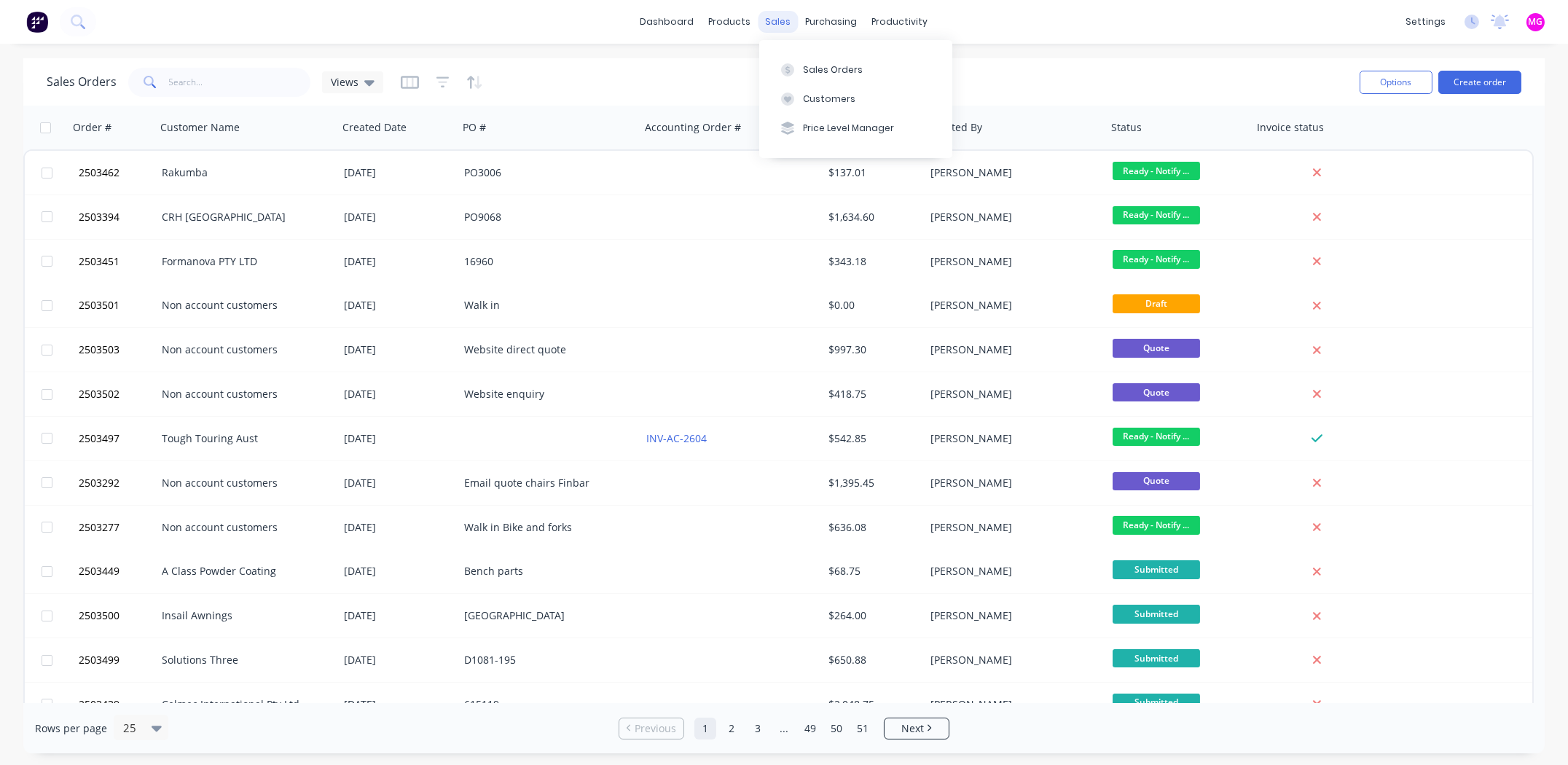 click on "sales" at bounding box center [778, 22] 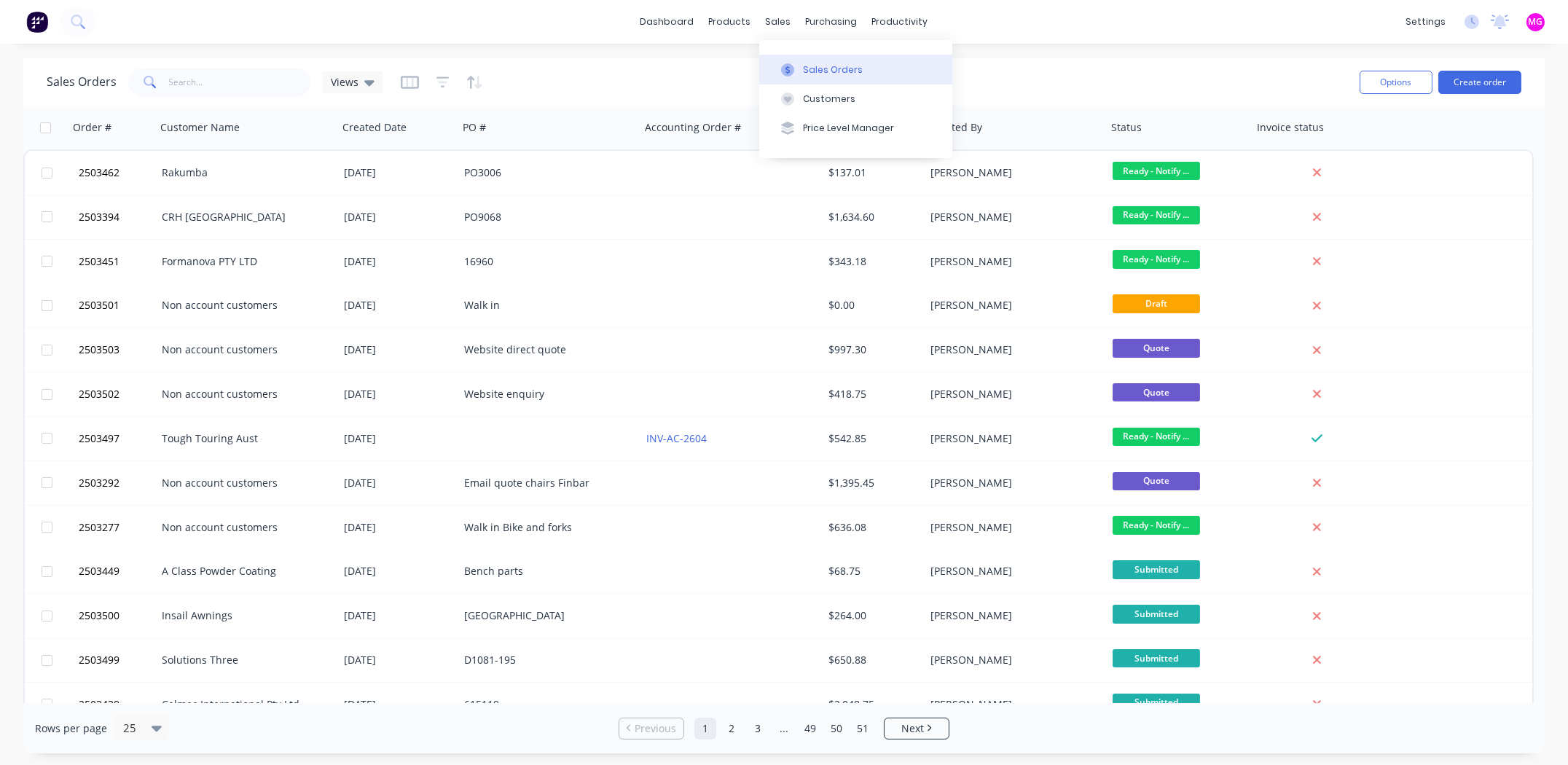 click on "Sales Orders" at bounding box center (833, 70) 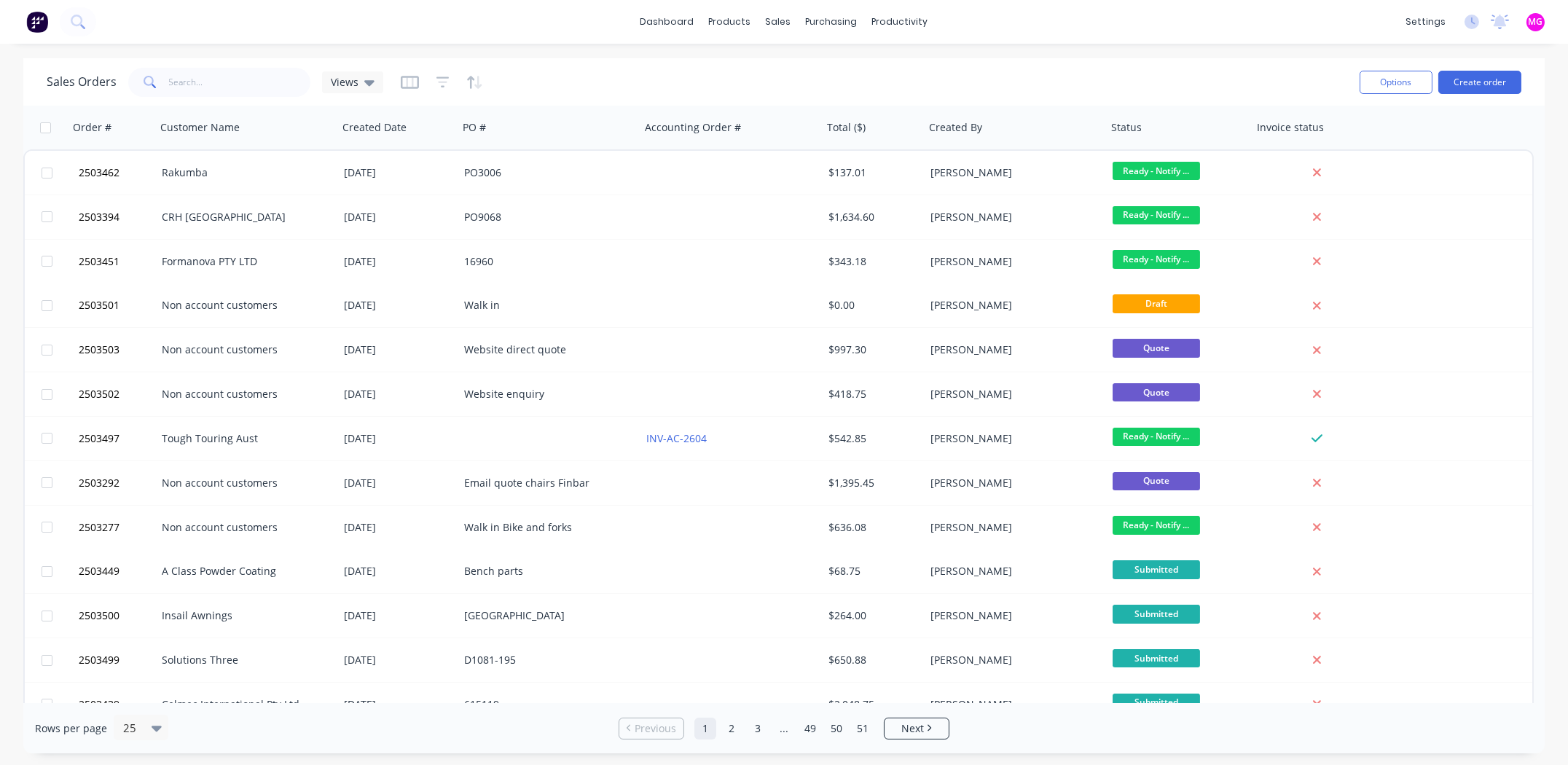 click on "dashboard products sales purchasing productivity dashboard products Product Catalogue Materials sales Sales Orders Customers Price Level Manager purchasing Purchase Orders Suppliers productivity Workflow Planner Delivery Scheduling Timesheets settings No new notifications Mark all as read [PERSON_NAME]  mentioned you in a message Life Time Trophies Moorabbin Order  # 2502598 PO  Sign box
[PERSON_NAME] 11:16am [DATE]   [PERSON_NAME]  mentioned you in a message Chadstone Fences & Gates Order  # 2502283 PO  4679
13256 [PERSON_NAME] 06:23am [DATE]   [PERSON_NAME]  mentioned you in a message Above & Beyond Production Services Order  # 2502199 PO  Display structure 12:36pm [DATE]   MG A Class Powder Coating [PERSON_NAME] Power User Profile Sign out" at bounding box center [784, 22] 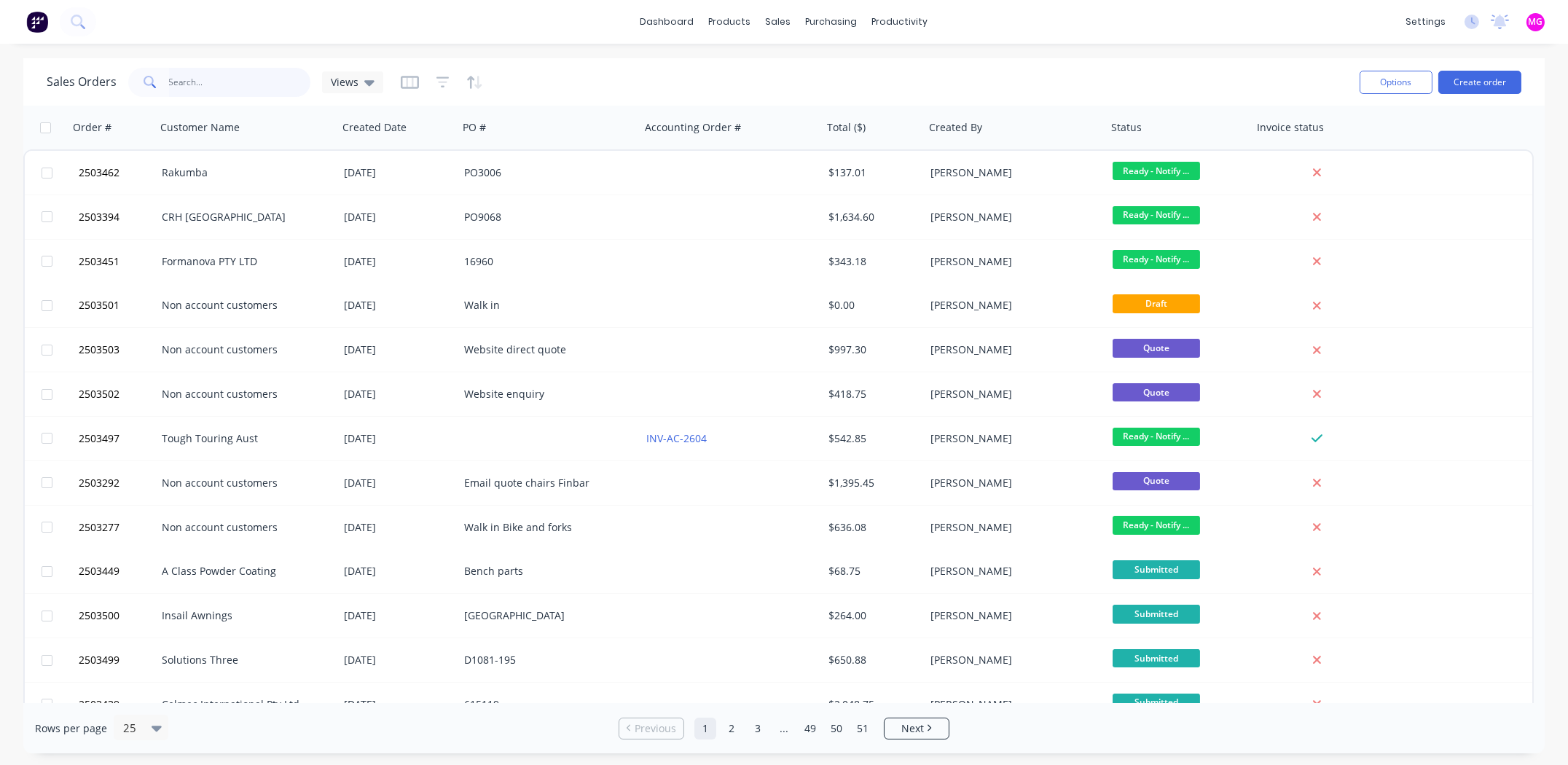 click at bounding box center (240, 82) 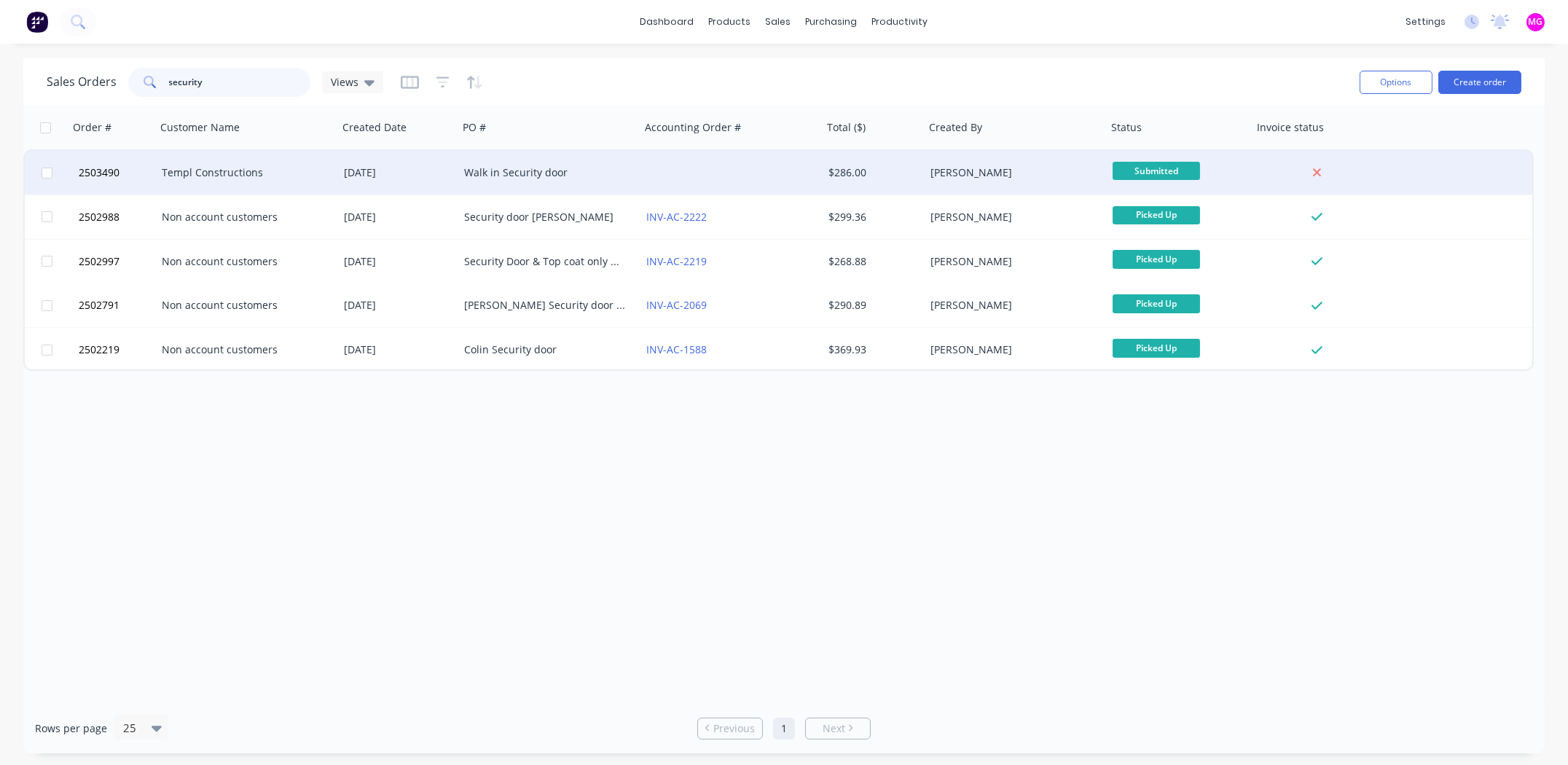 type on "security" 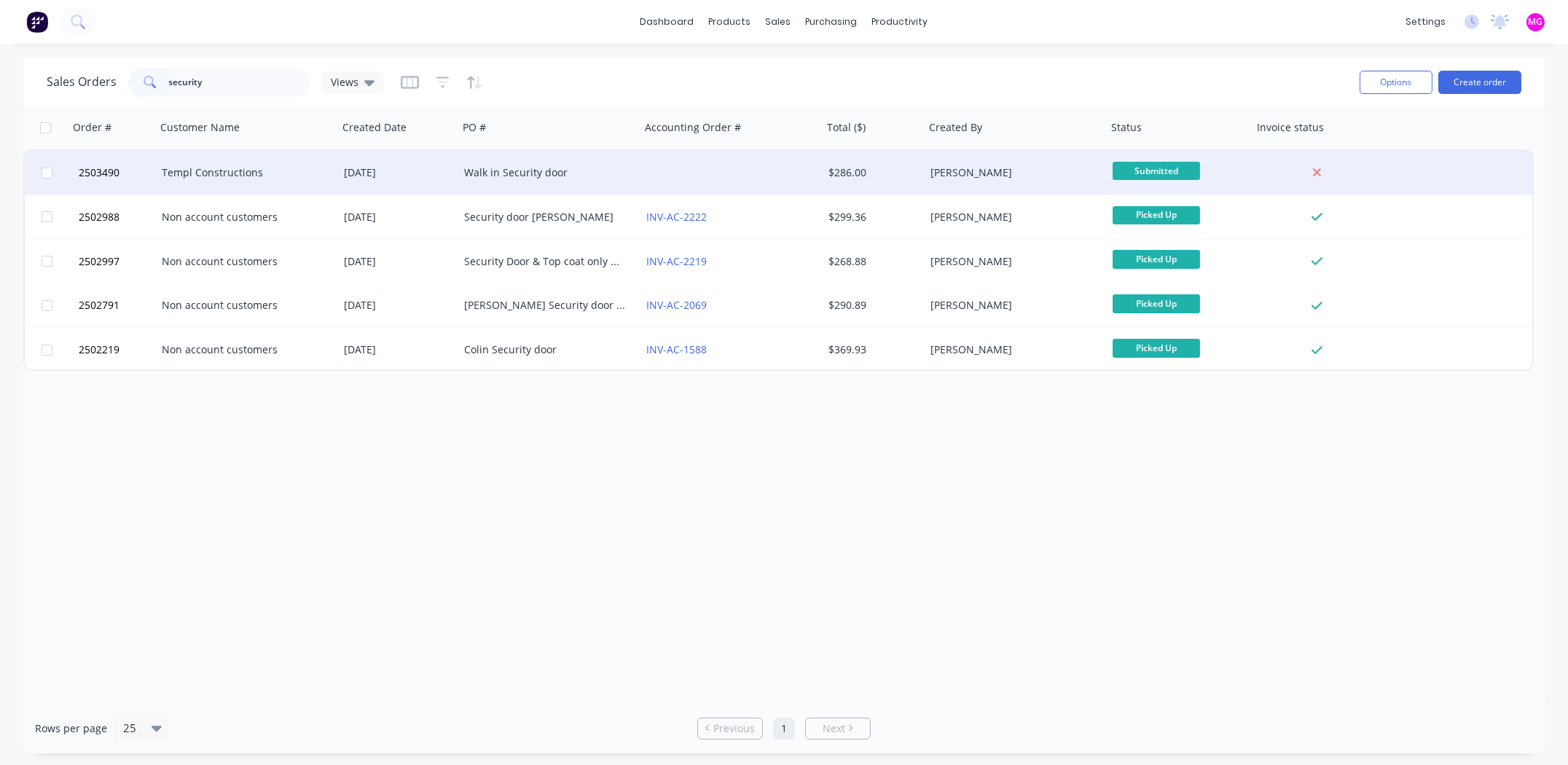 click on "Templ Constructions" at bounding box center [243, 173] 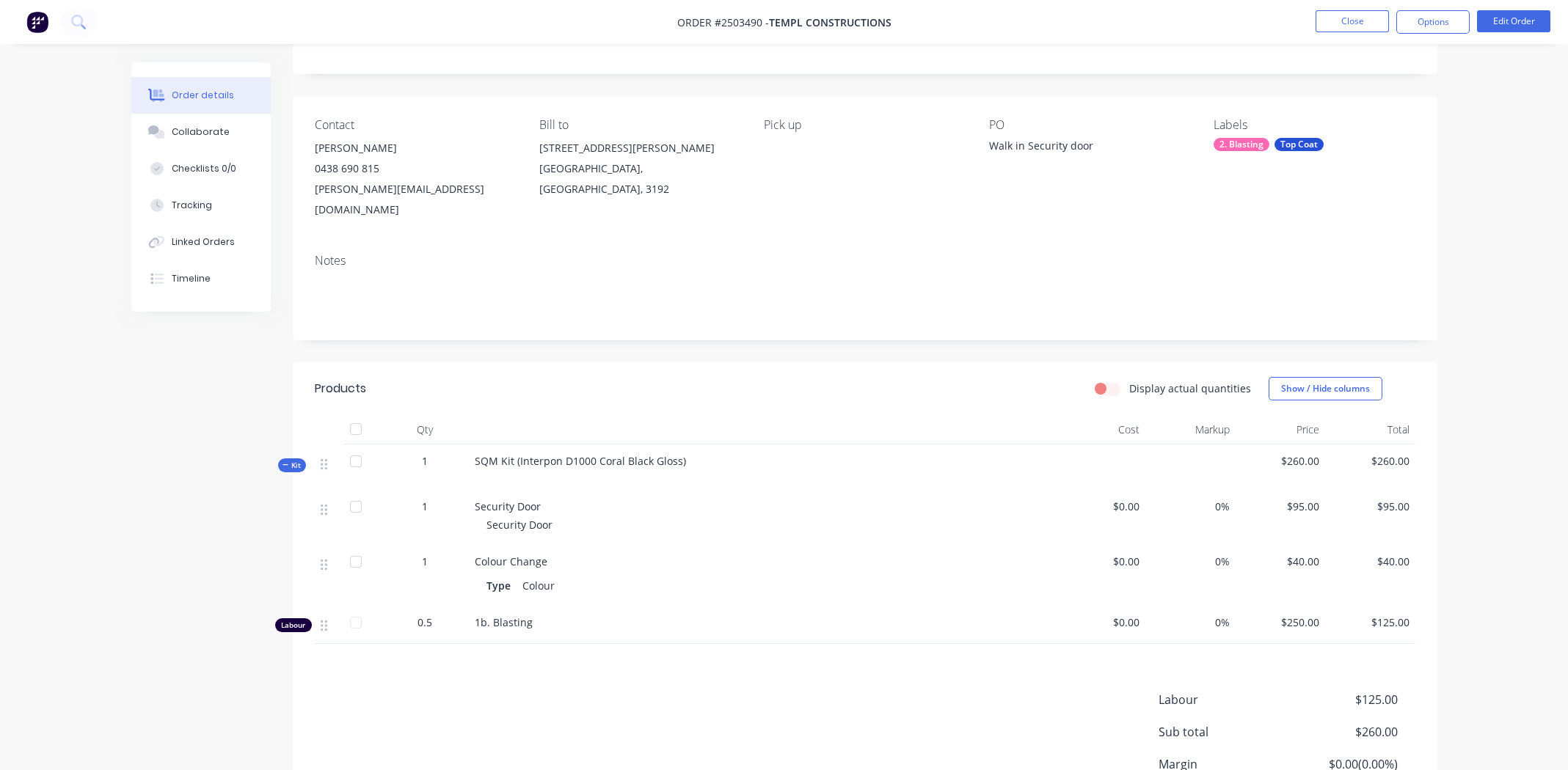 scroll, scrollTop: 0, scrollLeft: 0, axis: both 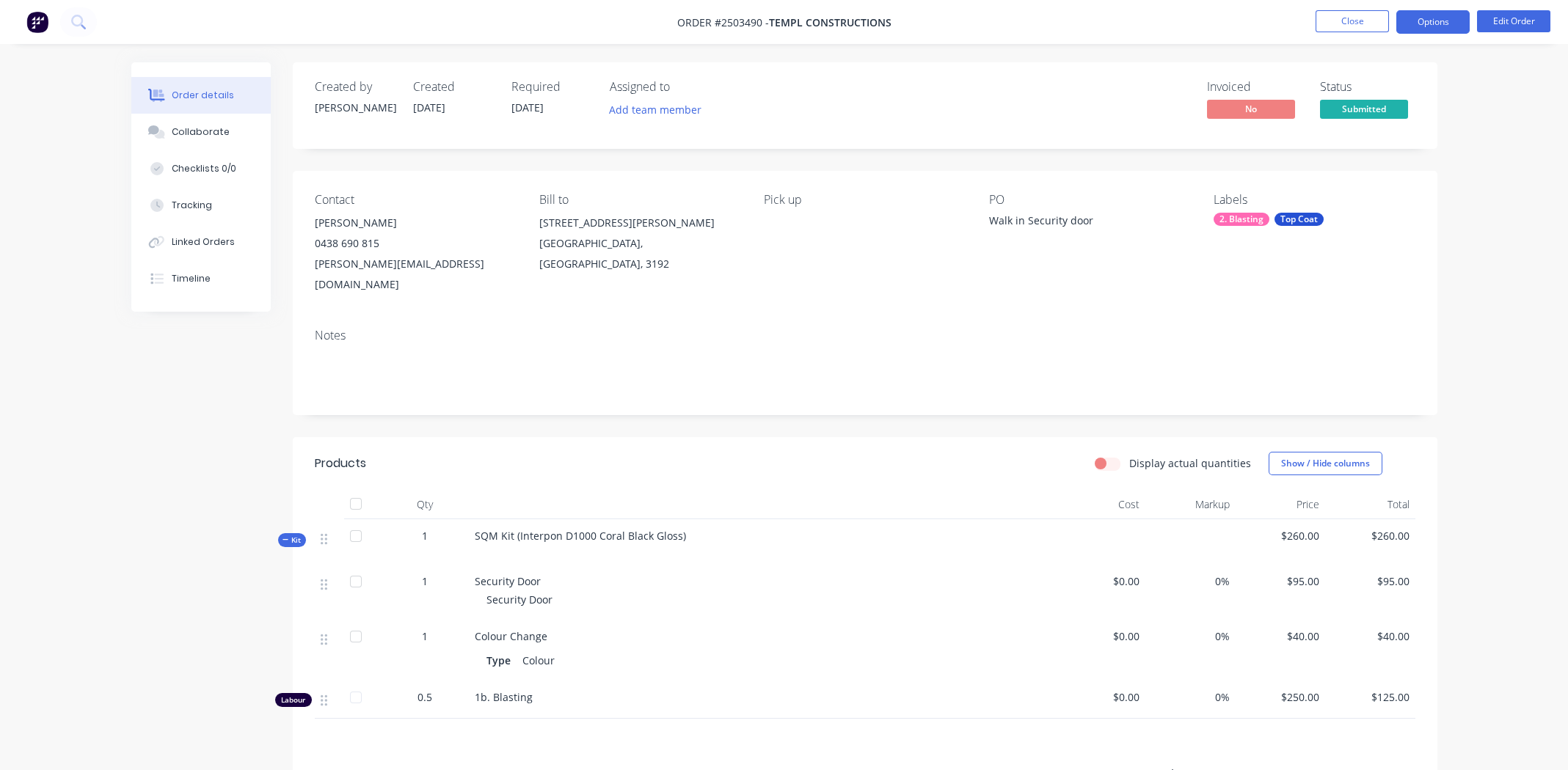 click on "Options" at bounding box center [1433, 22] 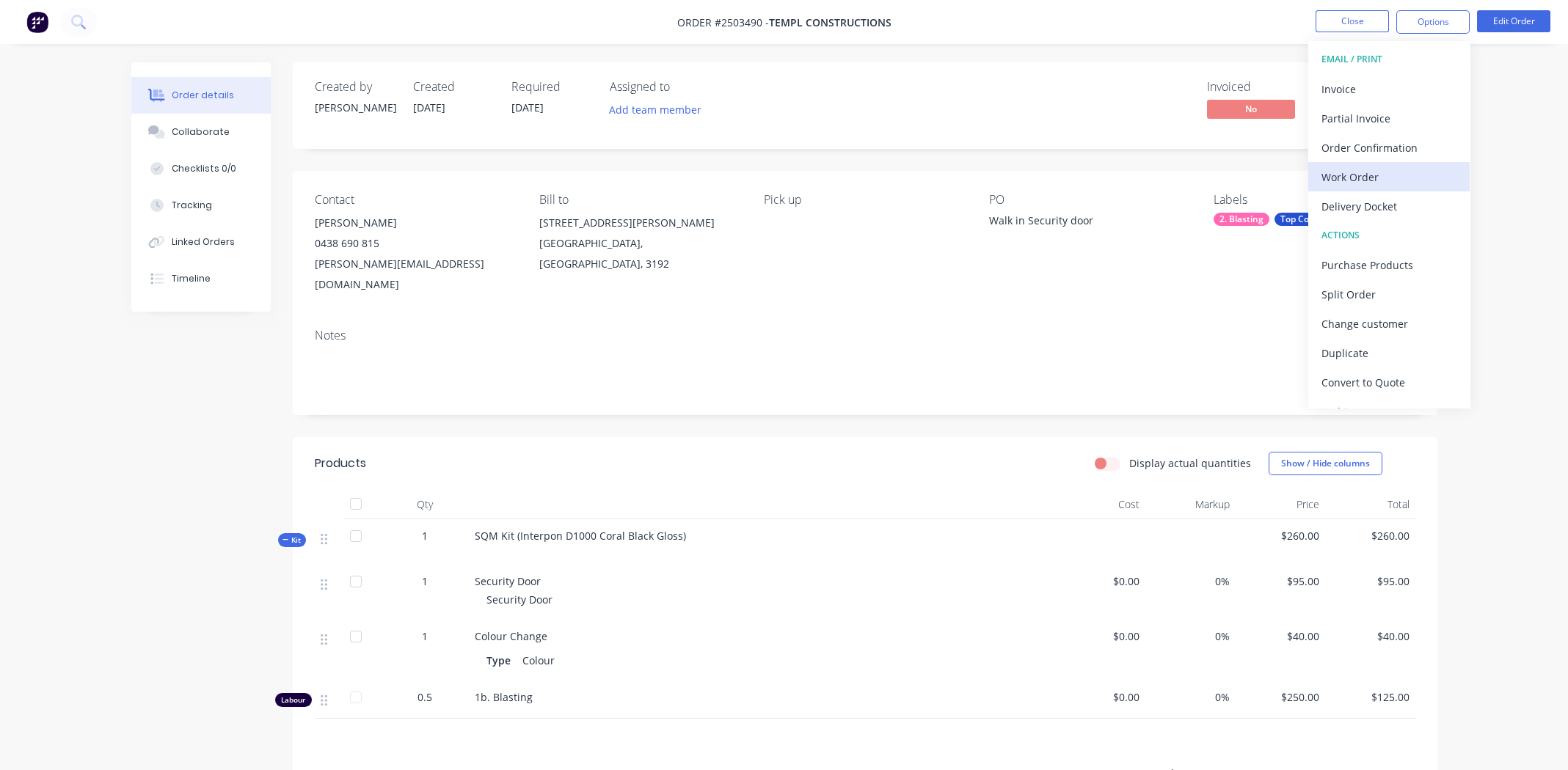 click on "Work Order" at bounding box center [1389, 177] 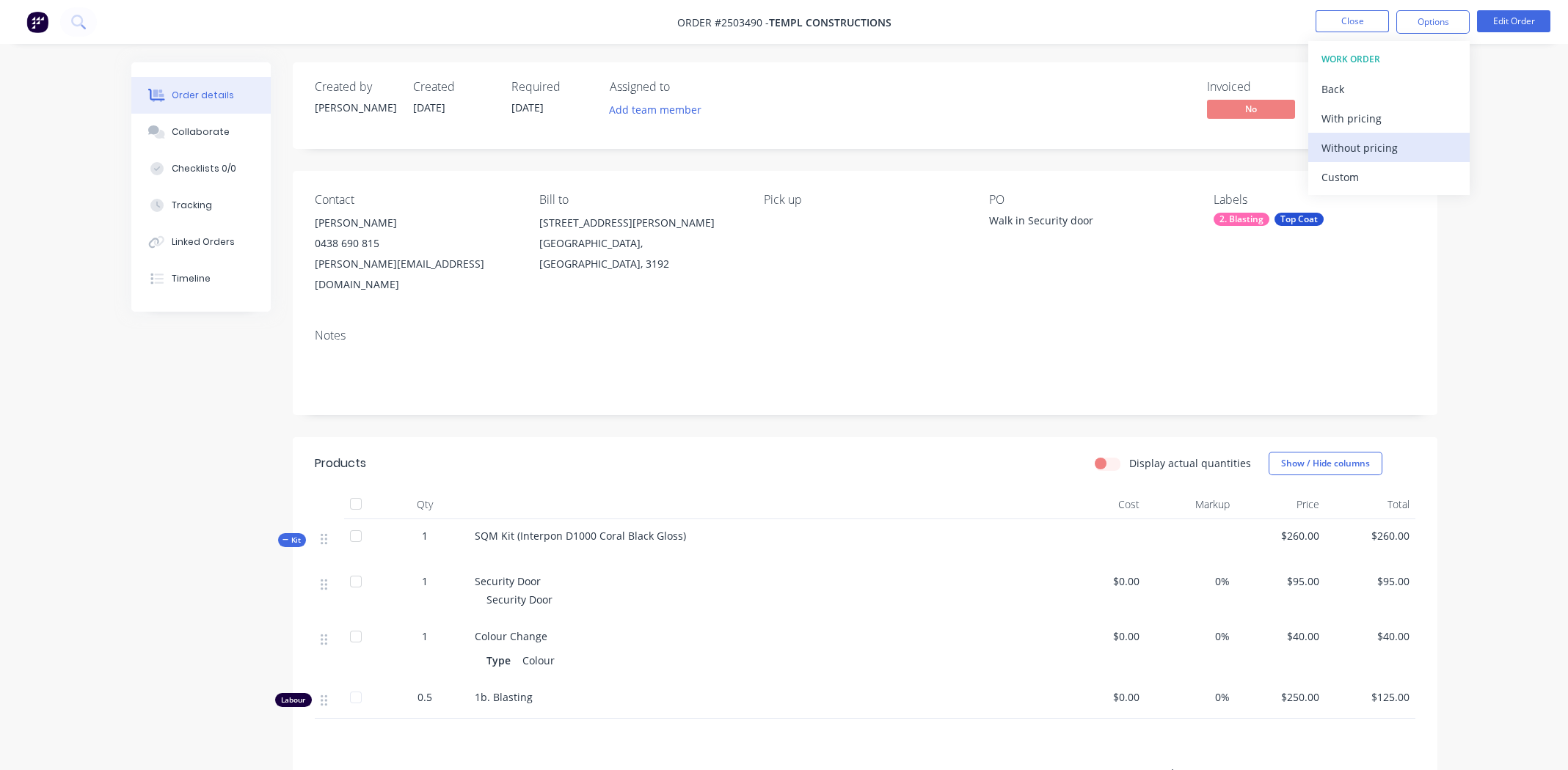 click on "Without pricing" at bounding box center (1389, 147) 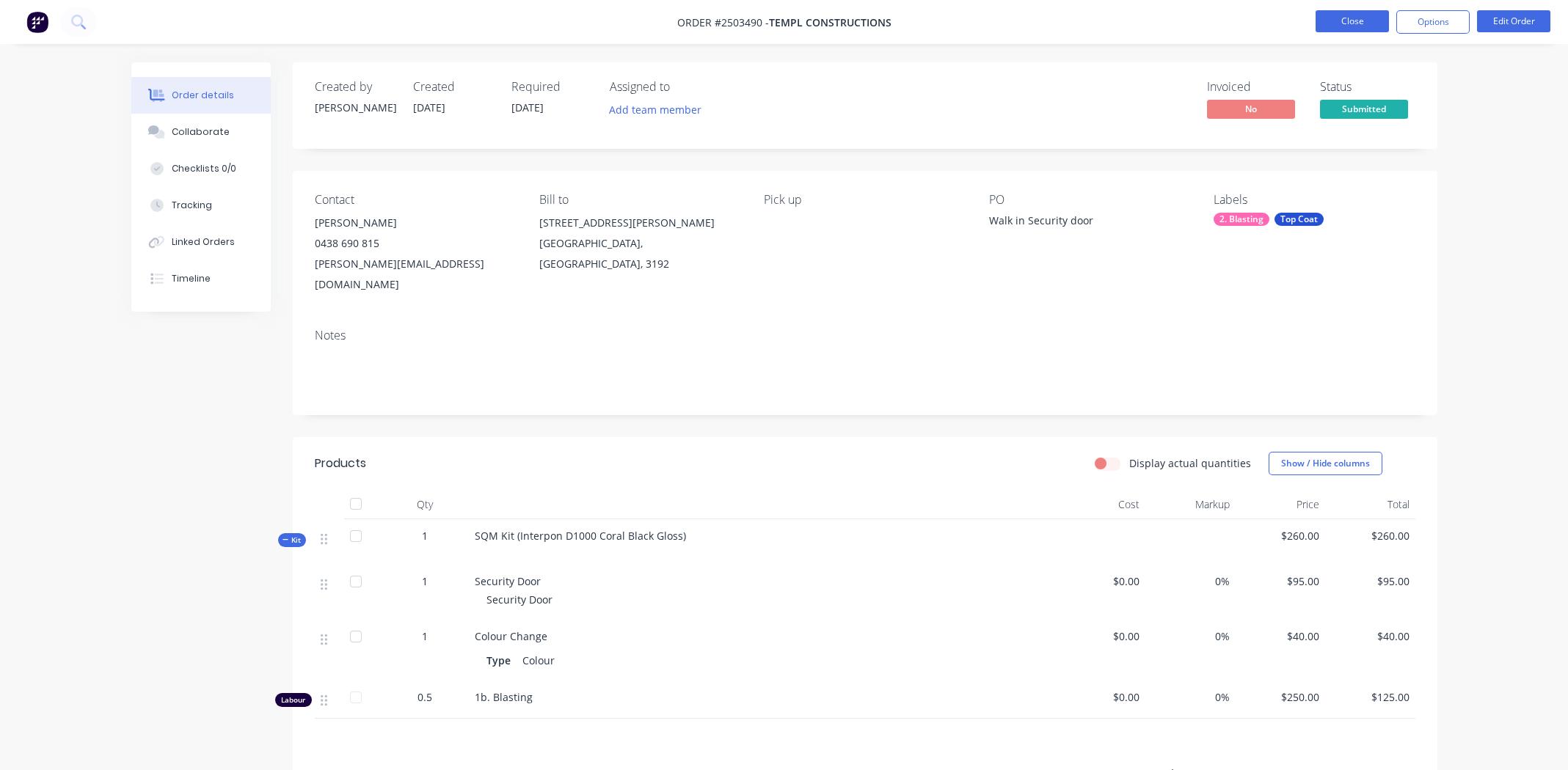 click on "Close" at bounding box center [1352, 21] 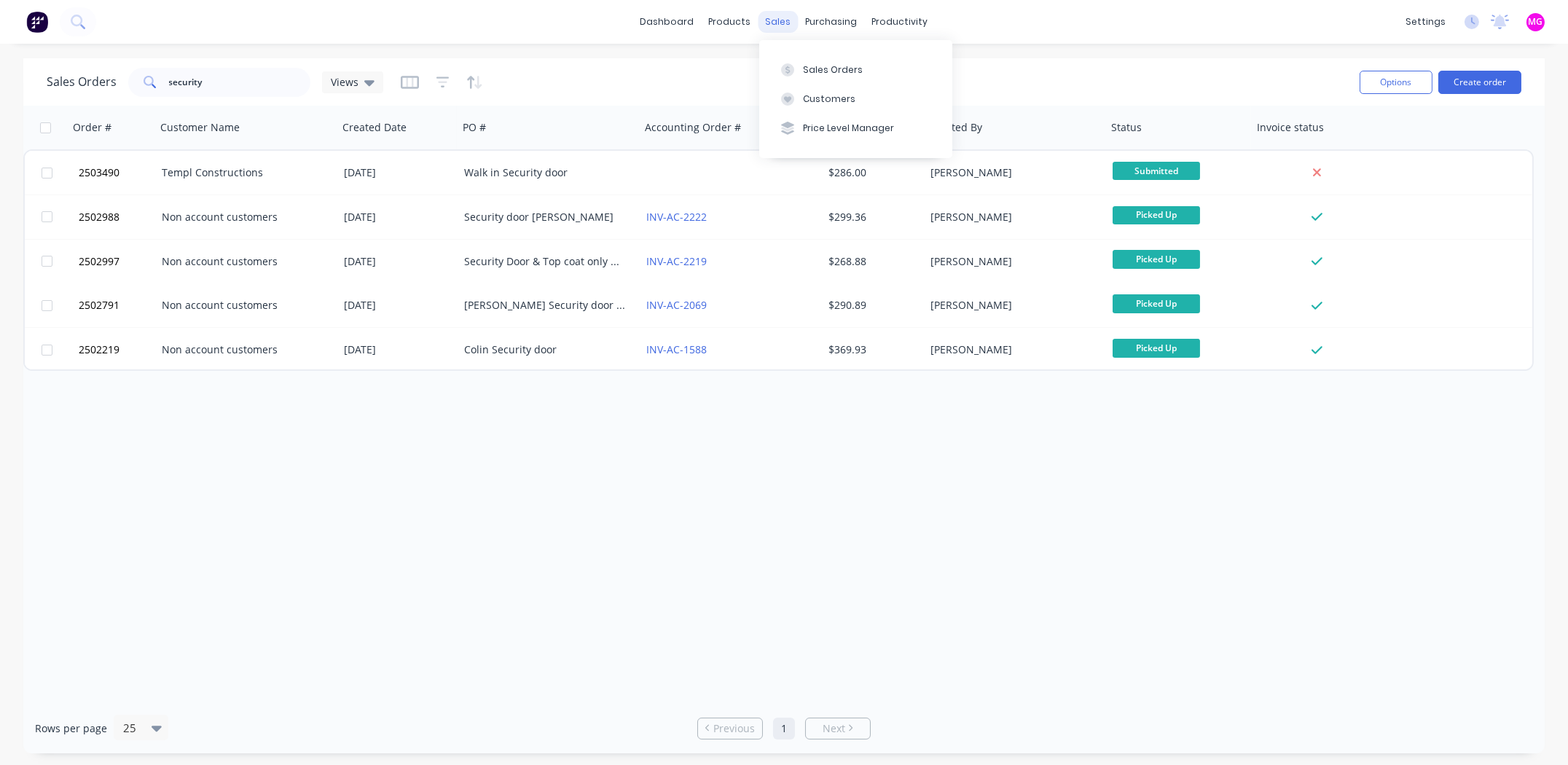 drag, startPoint x: 777, startPoint y: 20, endPoint x: 782, endPoint y: 26, distance: 7.81025 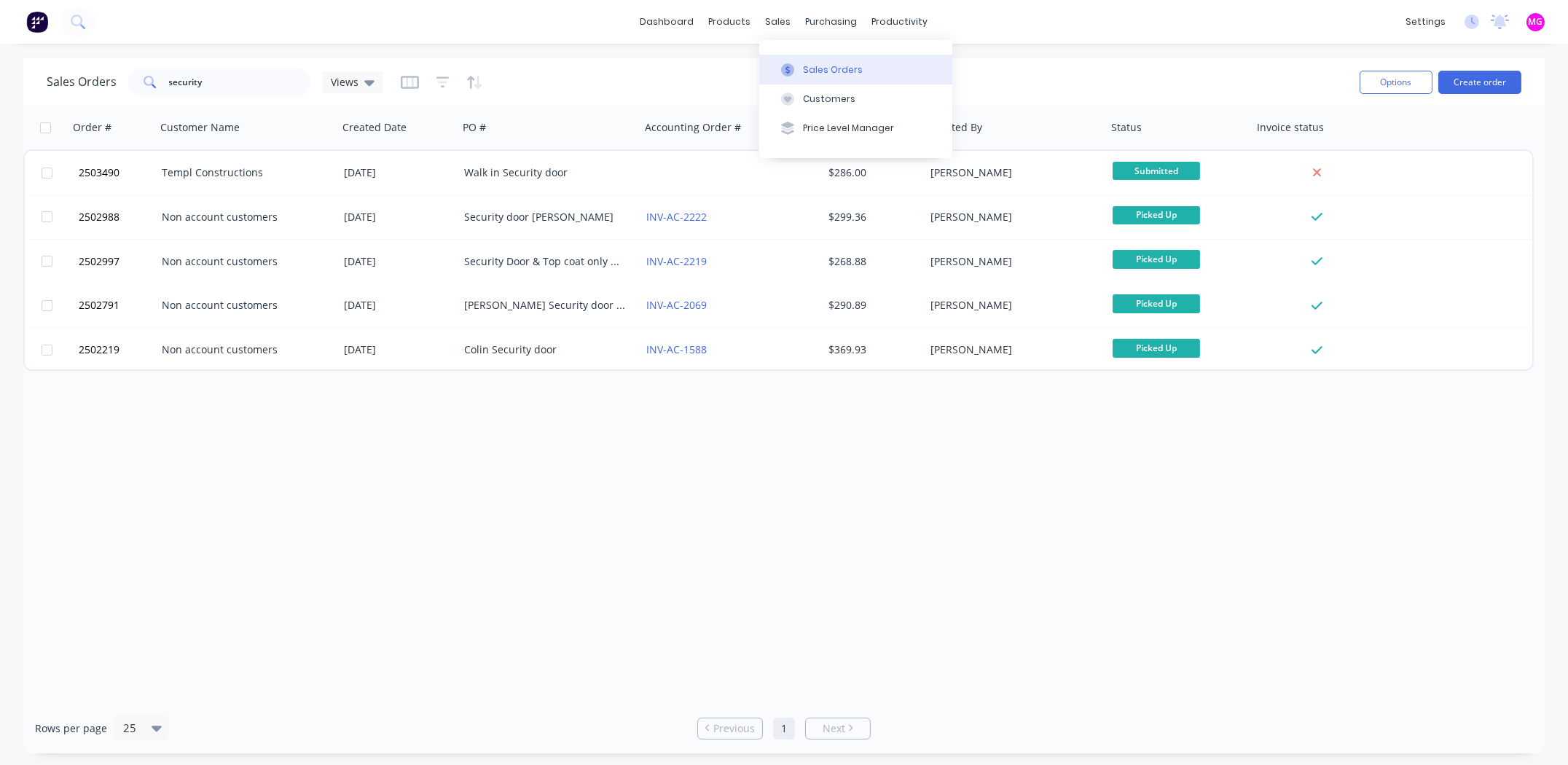 click on "Sales Orders" at bounding box center [855, 69] 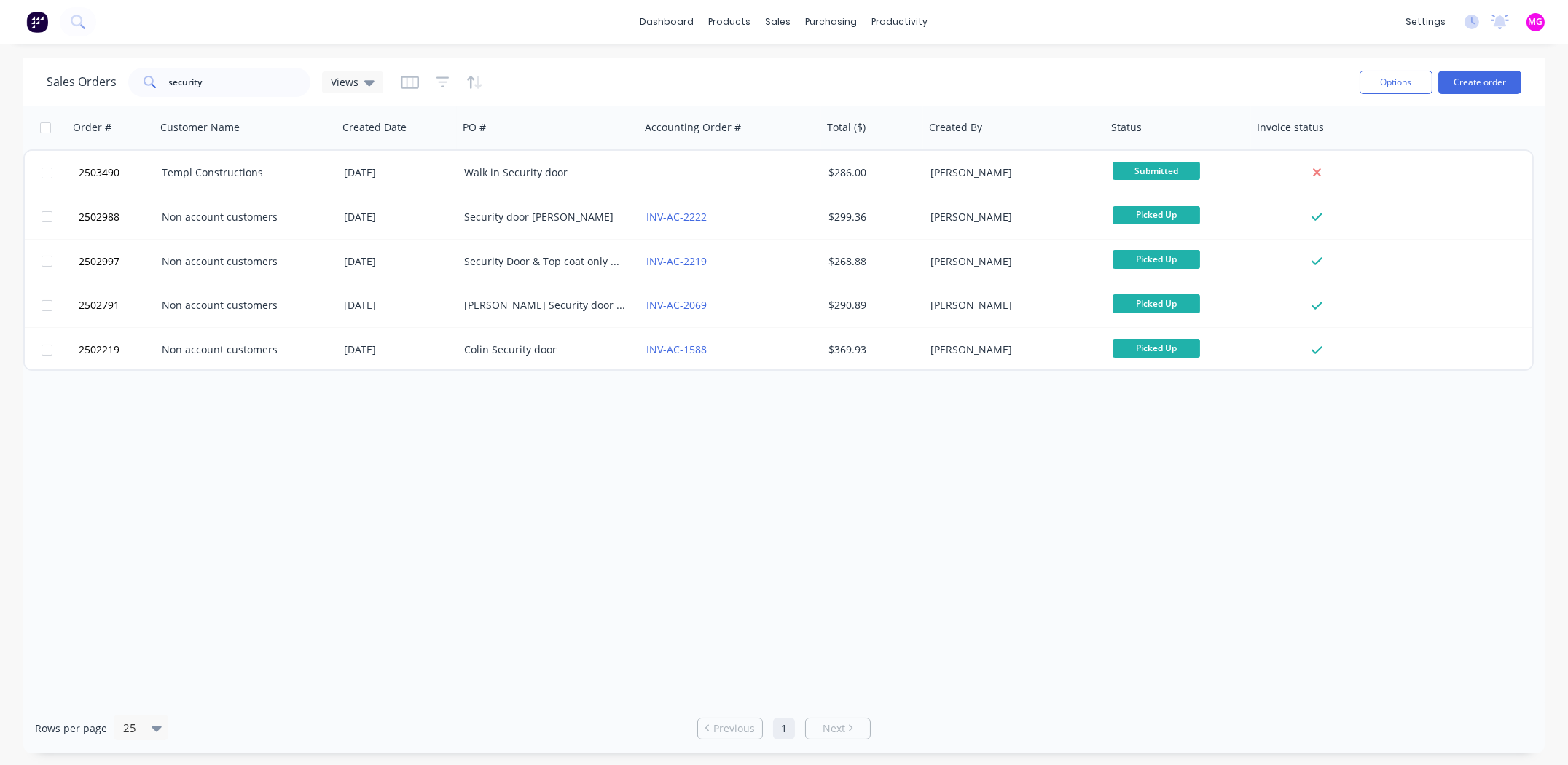 click on "Sales Orders security Views" at bounding box center (697, 82) 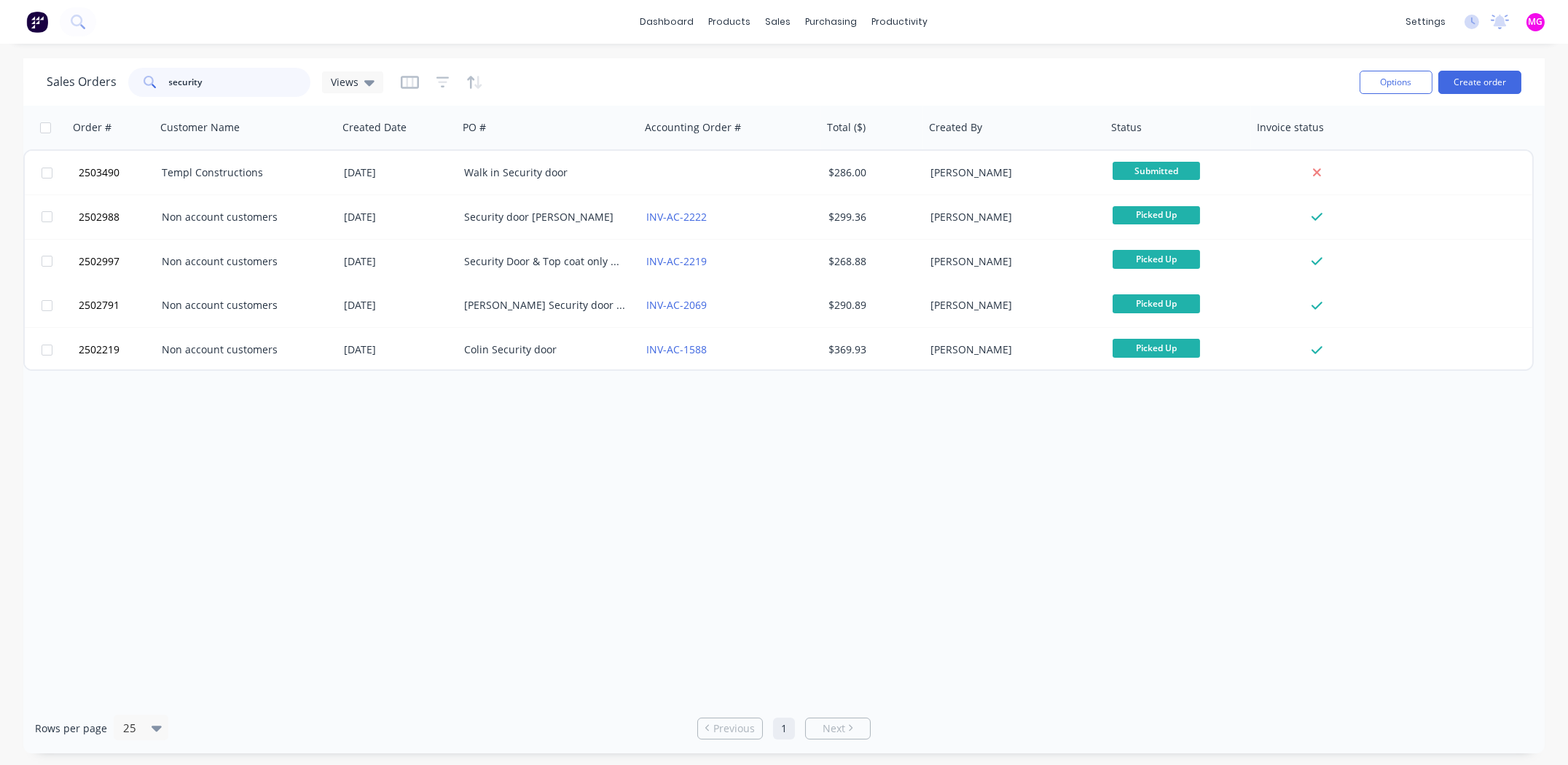 drag, startPoint x: 227, startPoint y: 76, endPoint x: 147, endPoint y: 84, distance: 80.399005 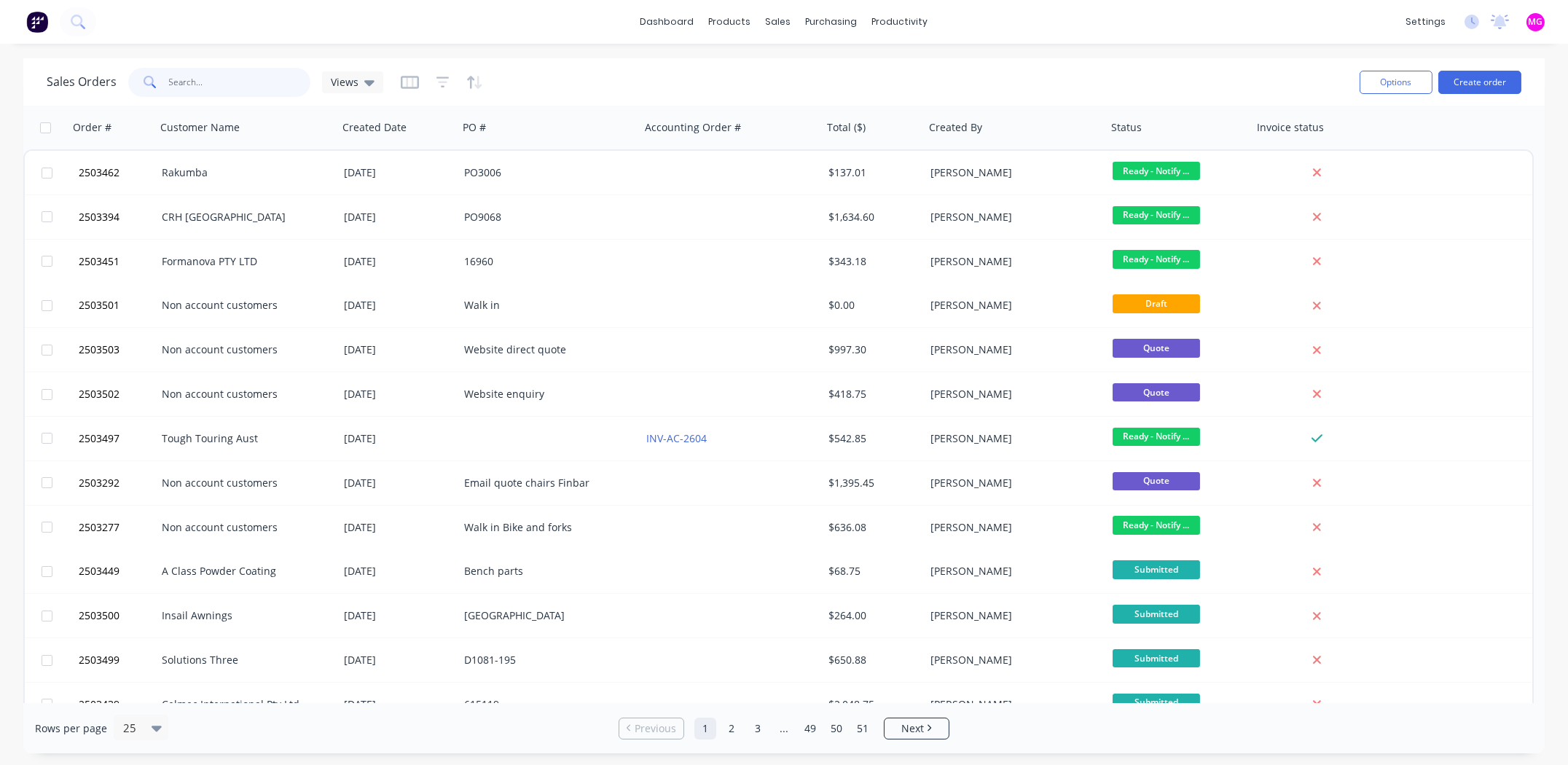 type 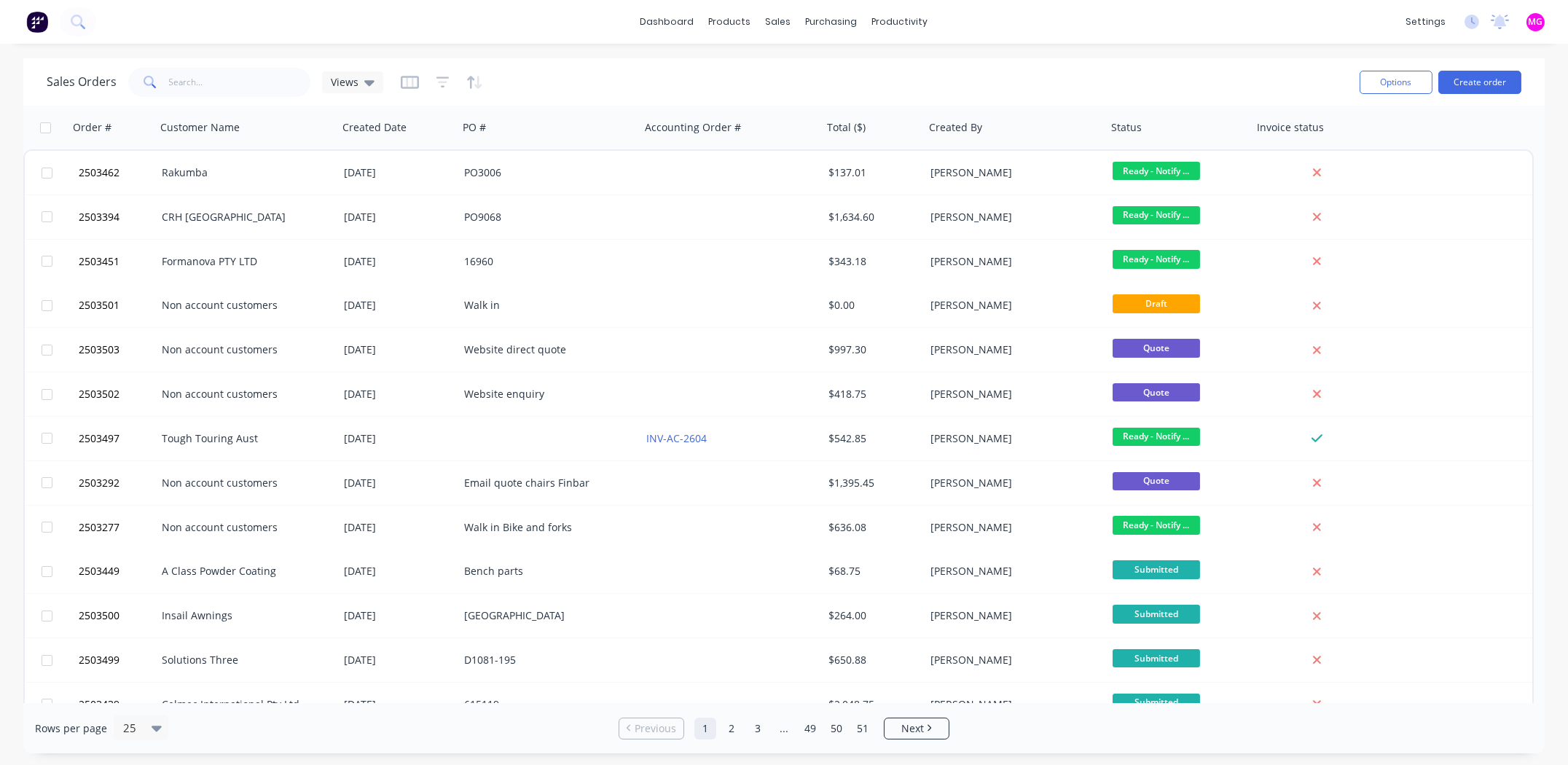 click on "dashboard products sales purchasing productivity dashboard products Product Catalogue Materials sales Sales Orders Customers Price Level Manager purchasing Purchase Orders Suppliers productivity Workflow Planner Delivery Scheduling Timesheets settings No new notifications Mark all as read [PERSON_NAME]  mentioned you in a message Life Time Trophies Moorabbin Order  # 2502598 PO  Sign box
[PERSON_NAME] 11:16am [DATE]   [PERSON_NAME]  mentioned you in a message Chadstone Fences & Gates Order  # 2502283 PO  4679
13256 [PERSON_NAME] 06:23am [DATE]   [PERSON_NAME]  mentioned you in a message Above & Beyond Production Services Order  # 2502199 PO  Display structure 12:36pm [DATE]   MG A Class Powder Coating [PERSON_NAME] Power User Profile Sign out" at bounding box center (784, 22) 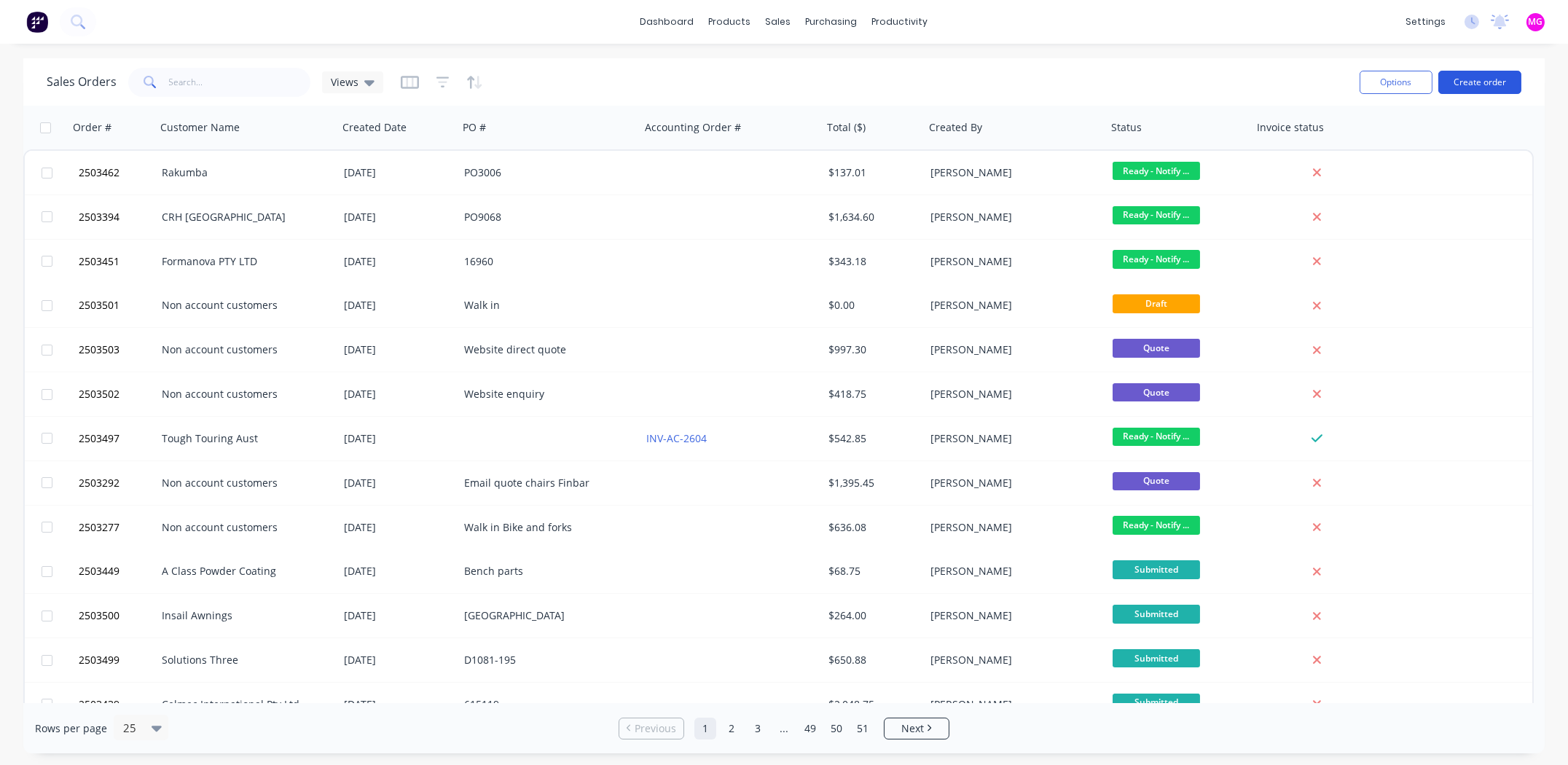 click on "Create order" at bounding box center [1480, 82] 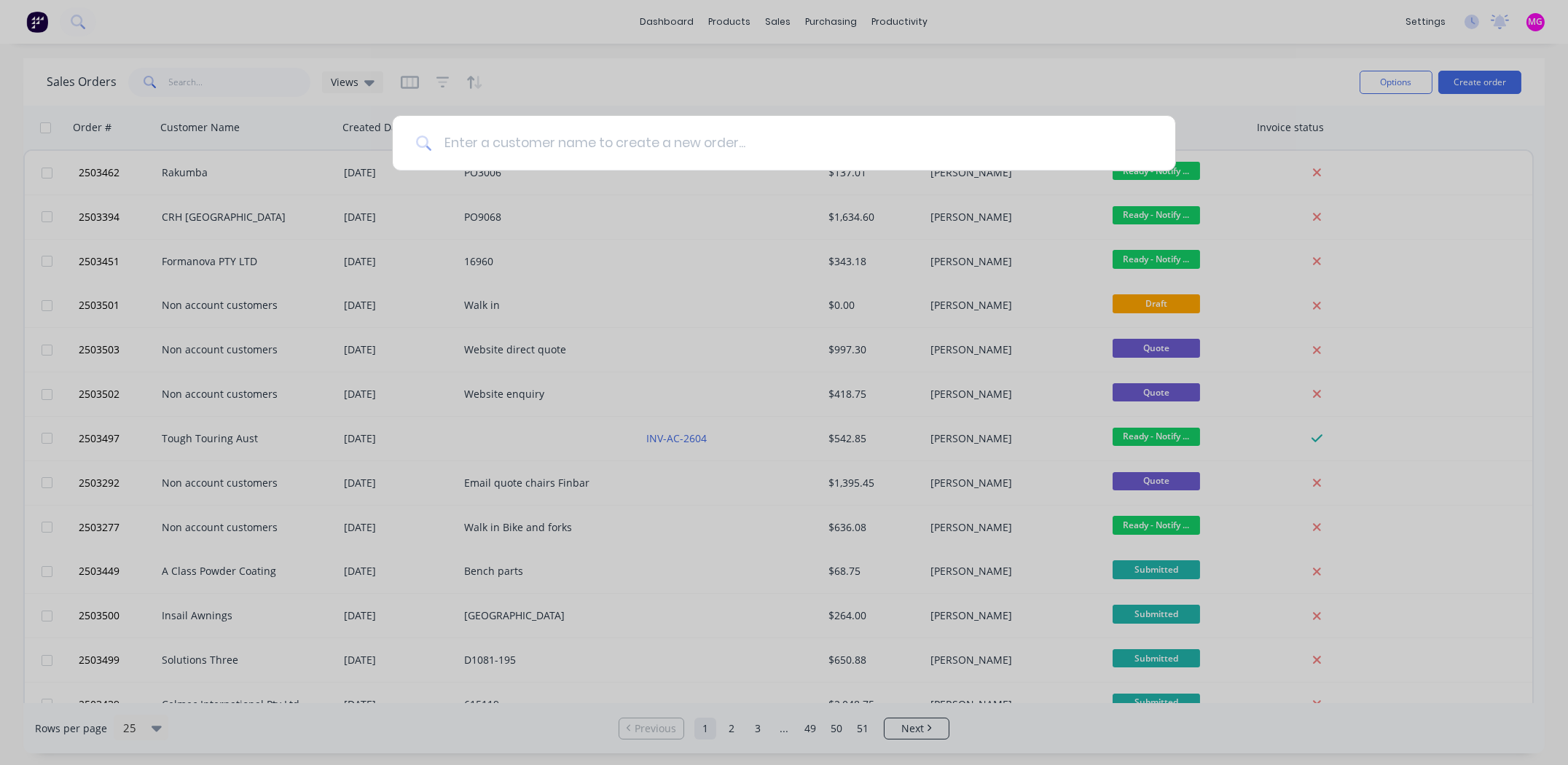 click at bounding box center [792, 143] 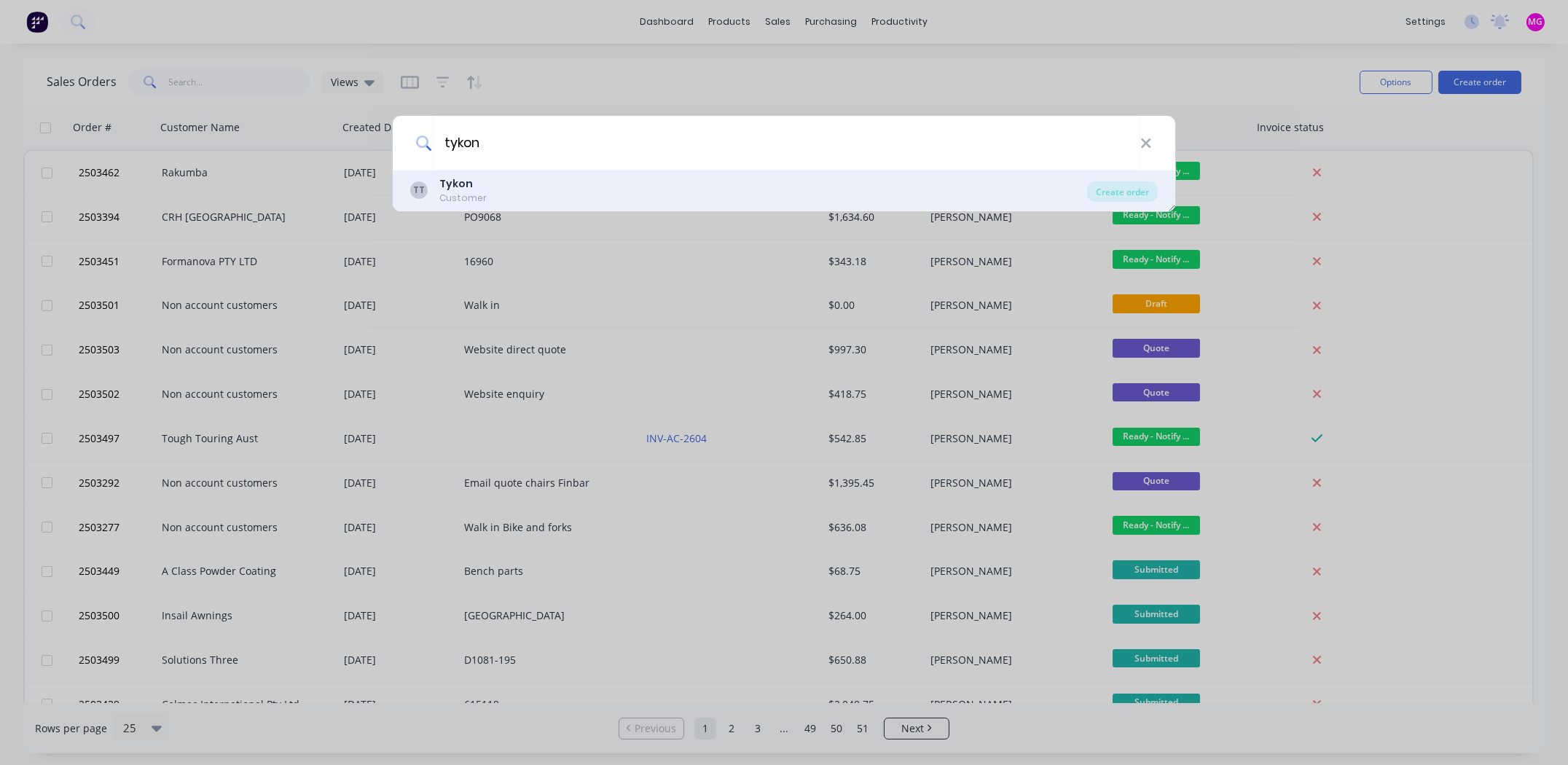 type on "tykon" 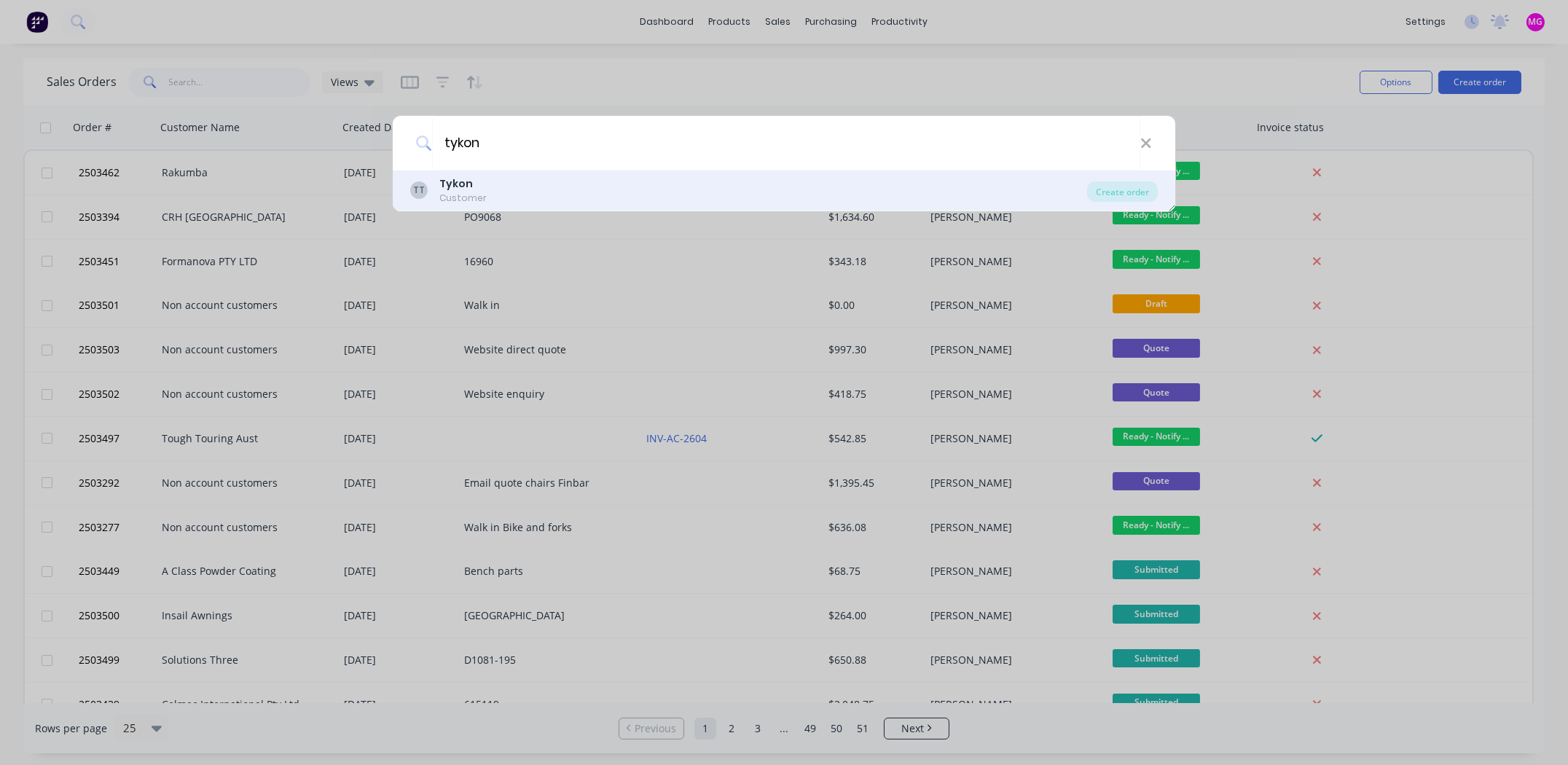 click on "Tykon" at bounding box center [456, 184] 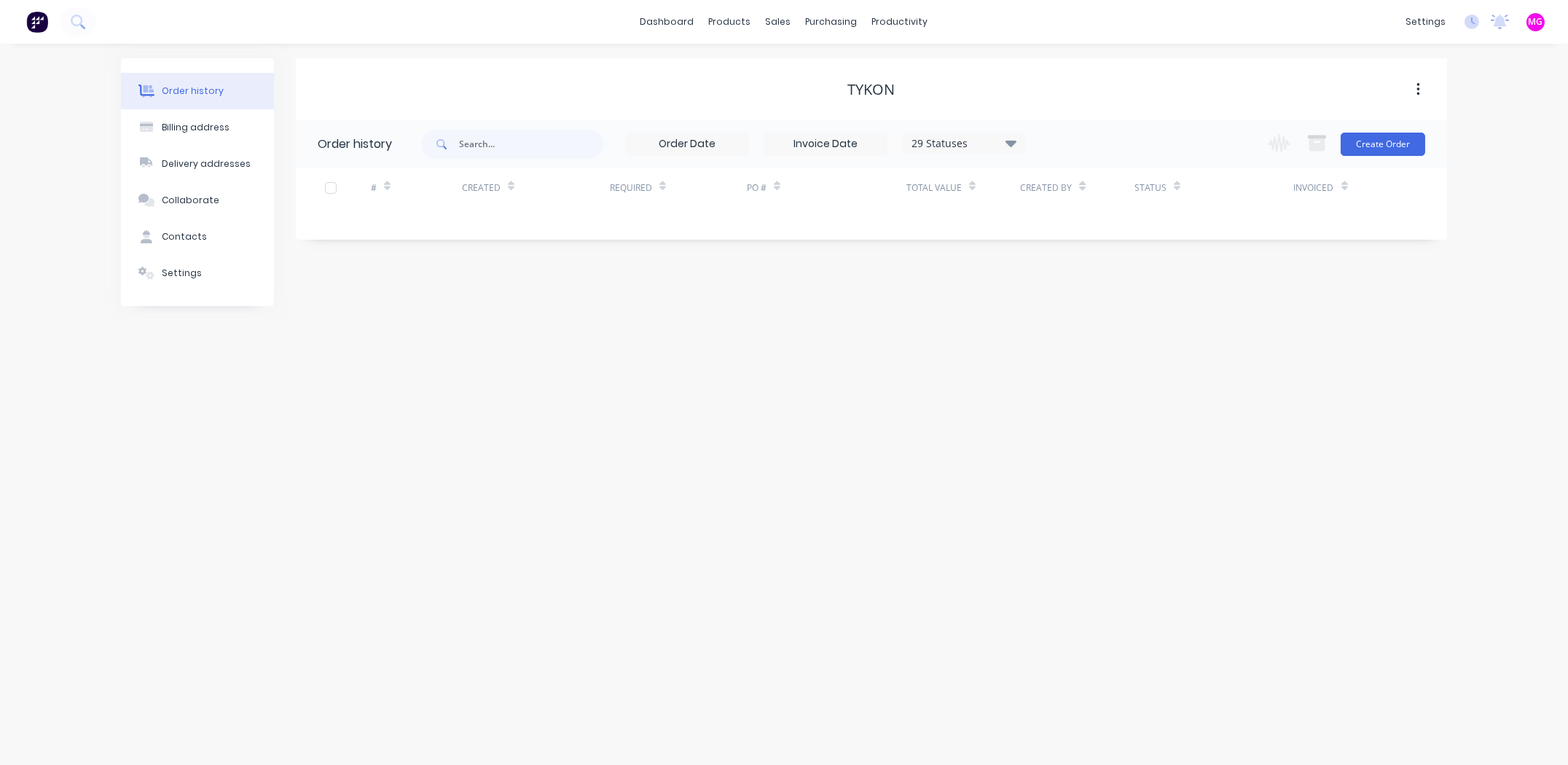 click on "Change order status Submitted Booked / Not Delivered Awating Powder Sent to Colorex Laser Cleaning Laser Cleaning FInished Etching - Surface prep Etching Etching Finished Blasting - Surface prep Blasting Blasting Finished Hanging / Masking Hanging finished / Ready to Coating Curing Quality Control QC Finished Recoat Recoat Complete  - Notify Customer Ready - Notify Customer Awaiting Pickup Delivered Picked Up Create Order" at bounding box center (1342, 144) 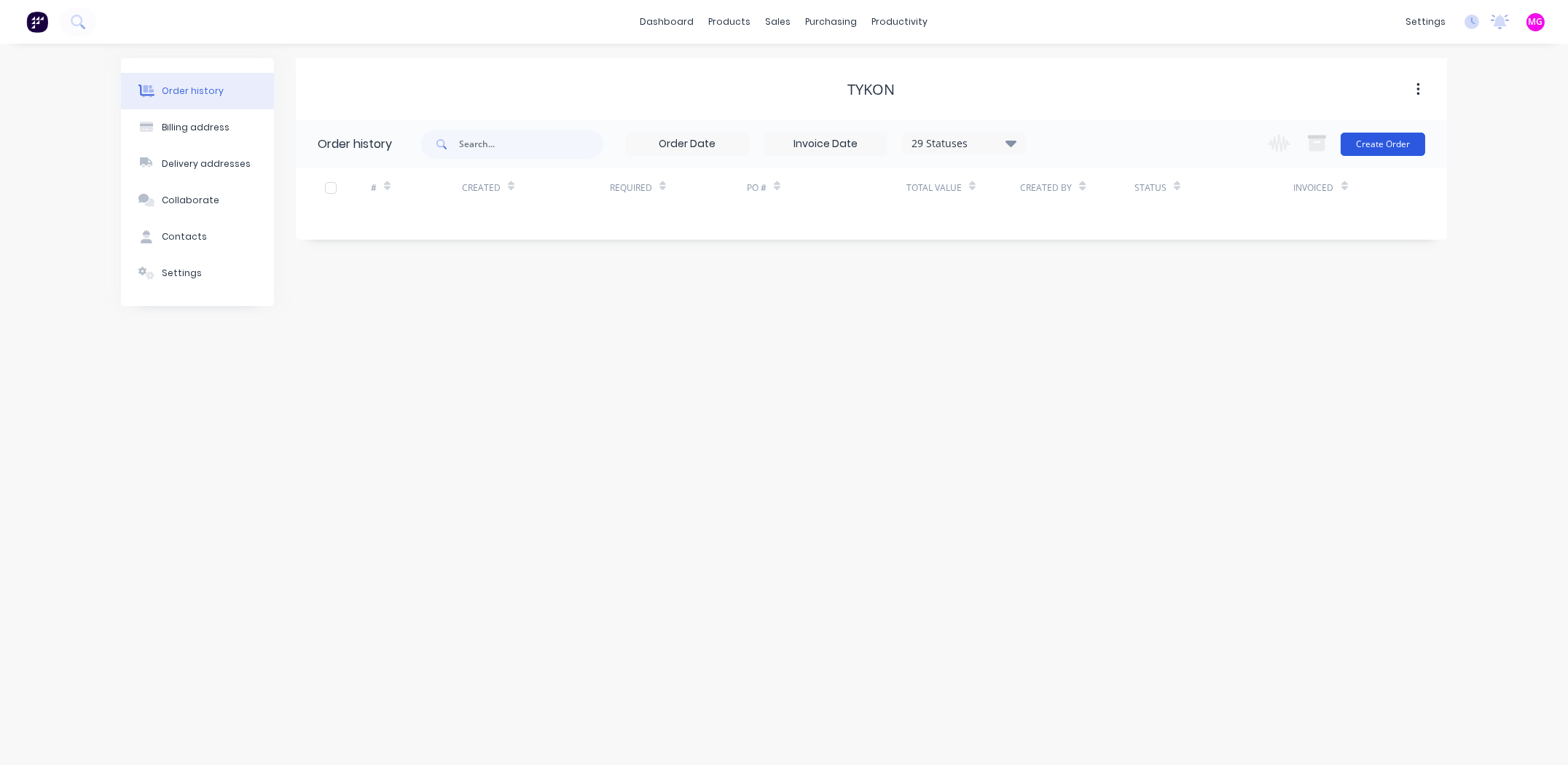 click on "Create Order" at bounding box center (1383, 144) 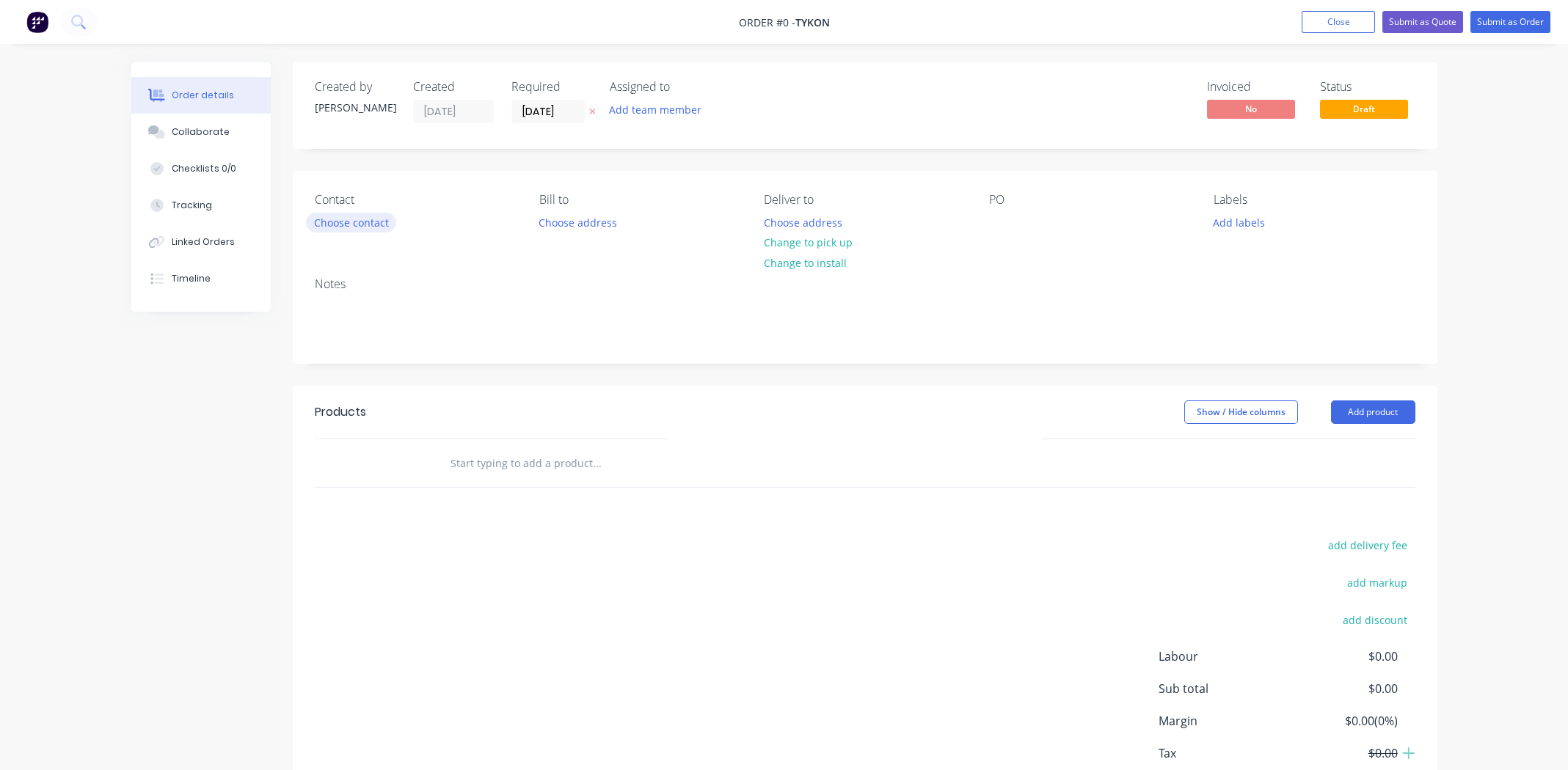 click on "Choose contact" at bounding box center (351, 222) 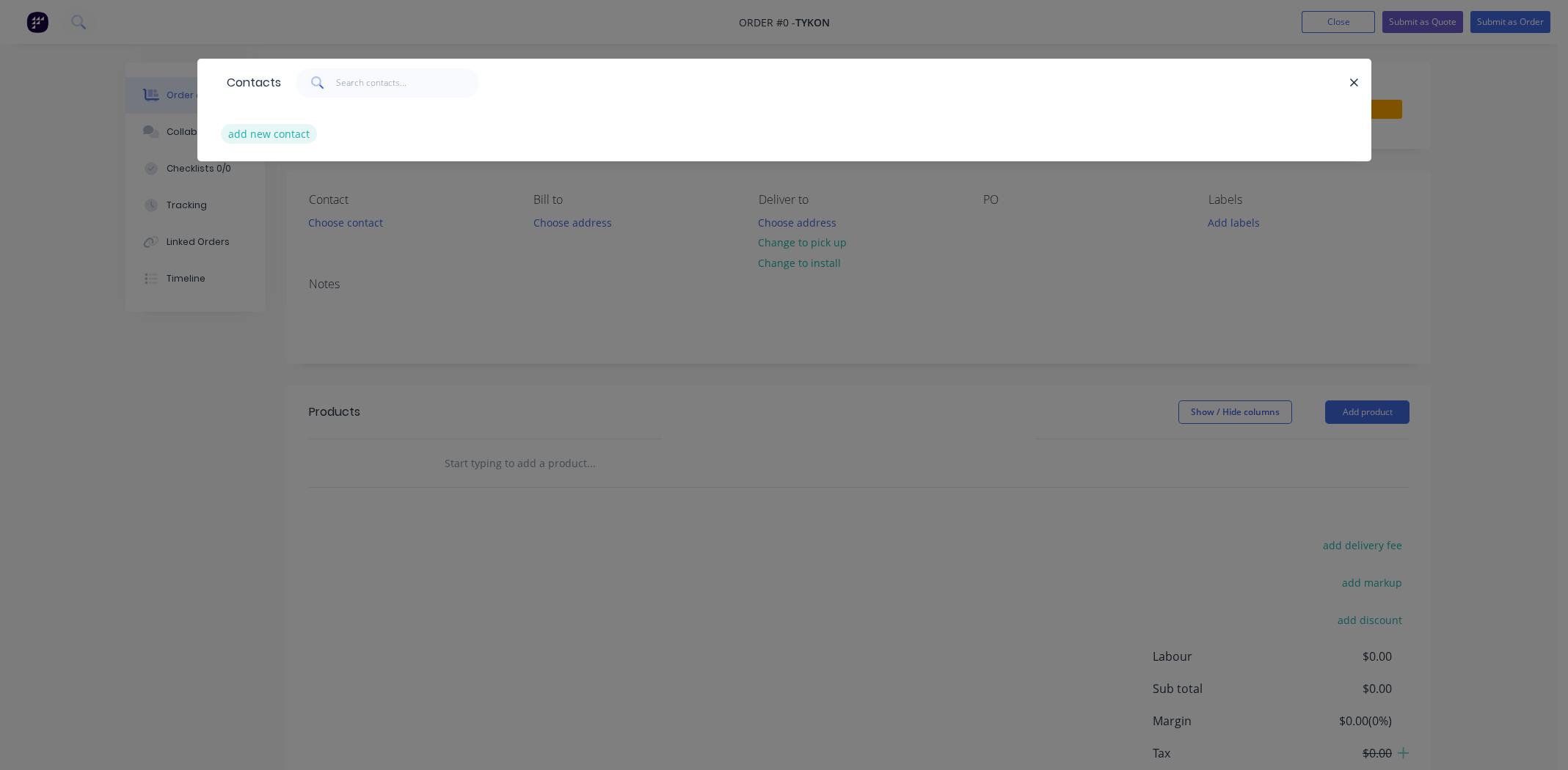 click on "add new contact" at bounding box center [269, 133] 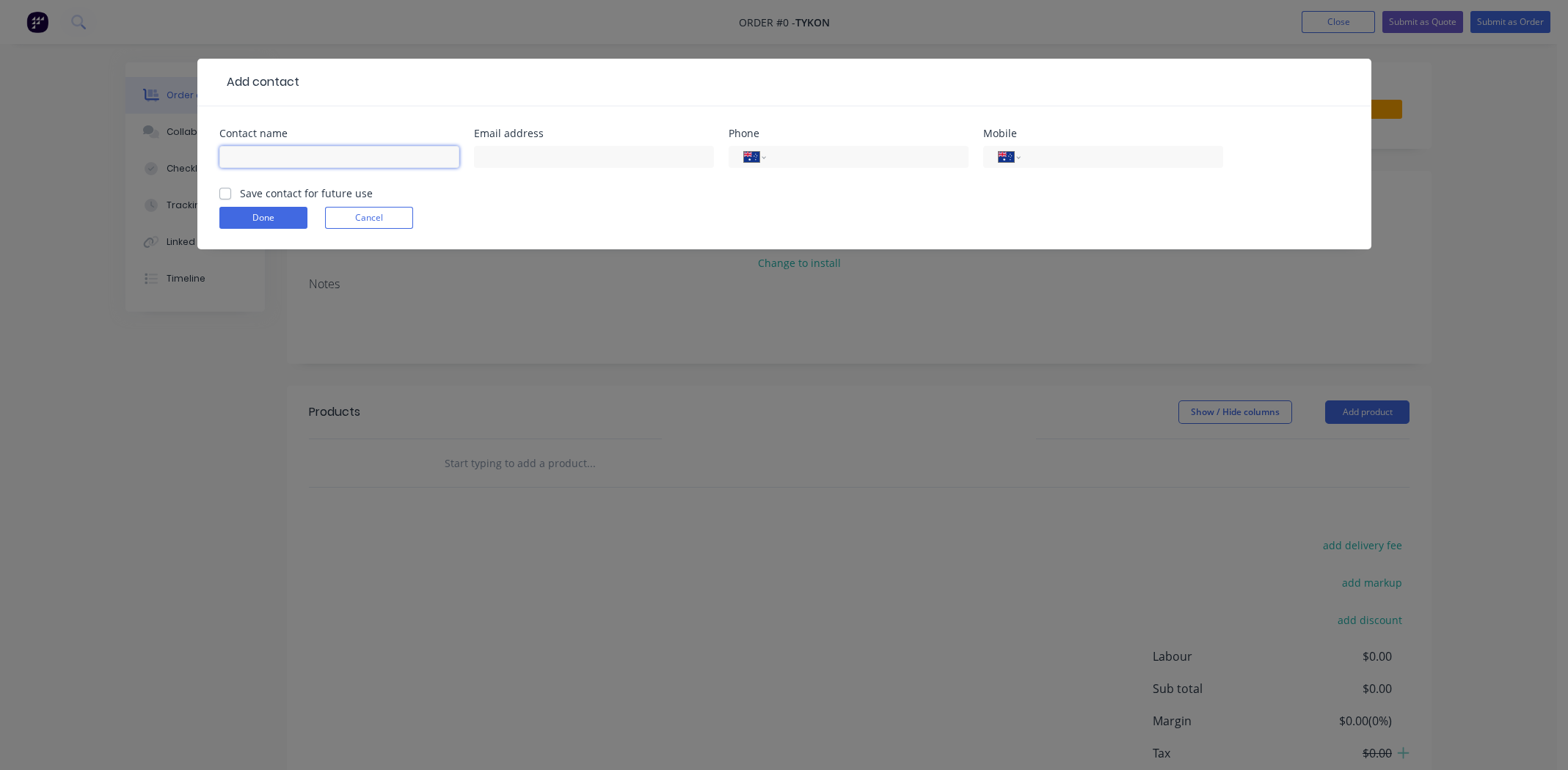 click at bounding box center [339, 157] 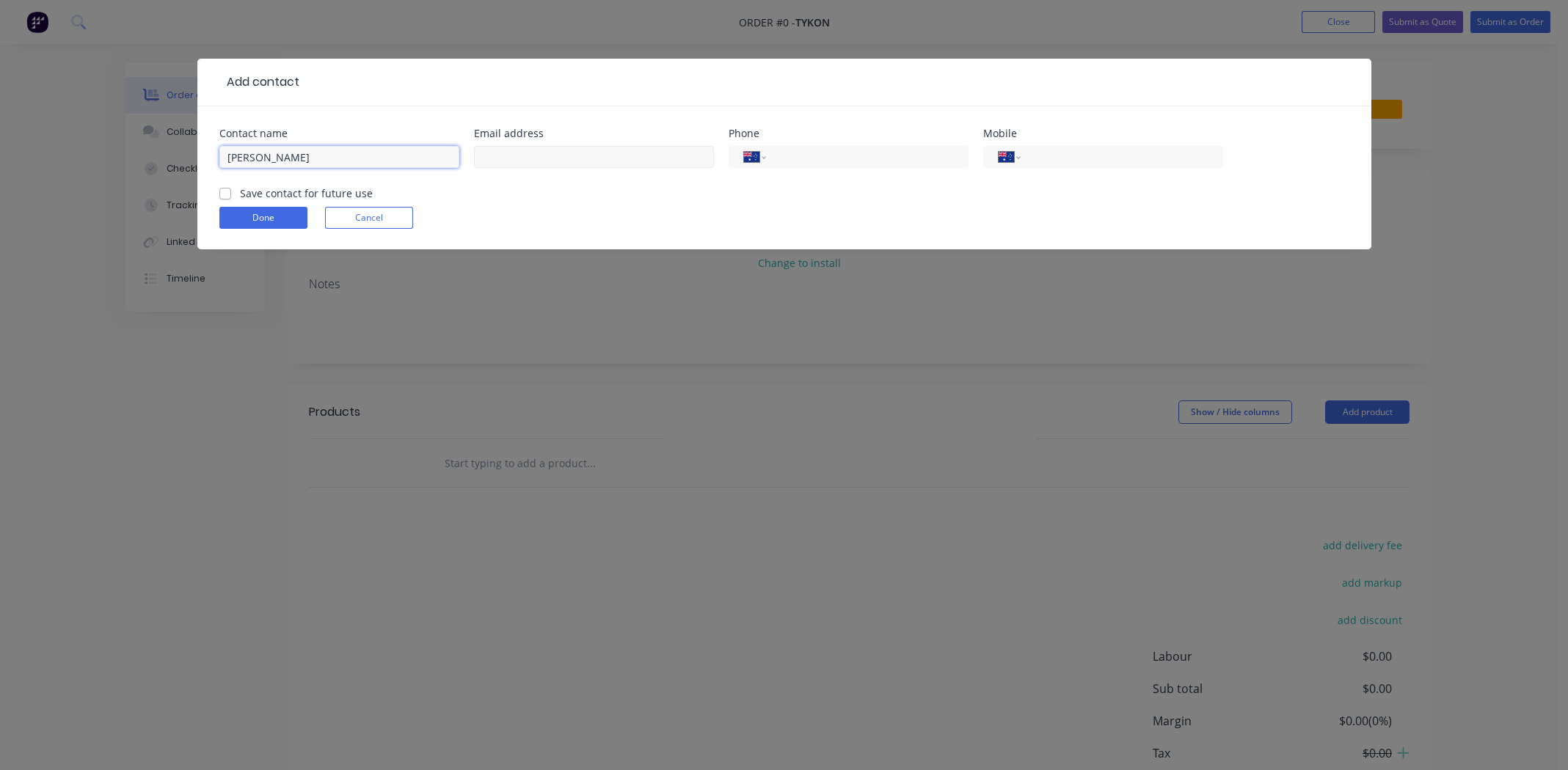 type on "[PERSON_NAME]" 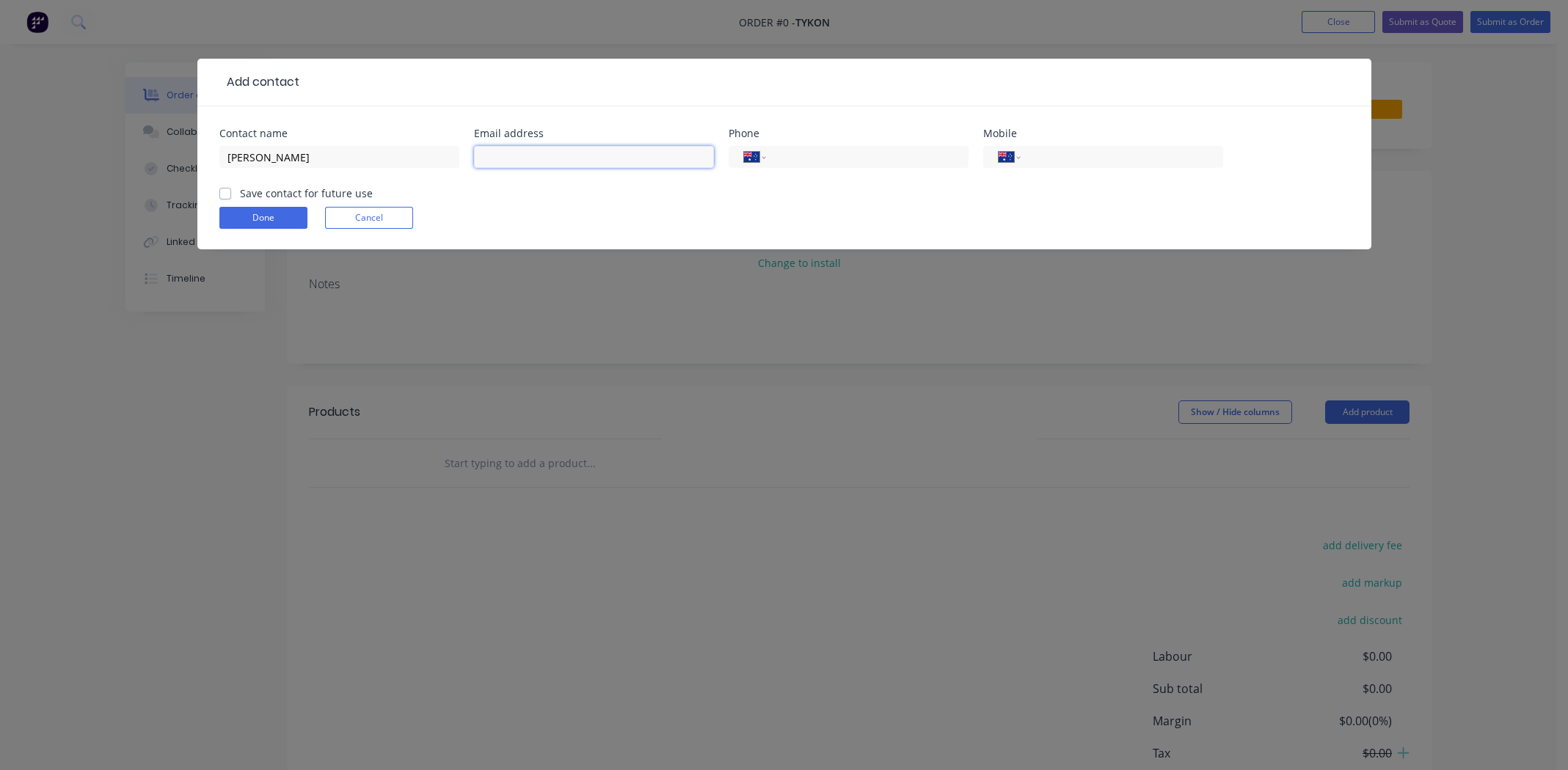 click at bounding box center (594, 157) 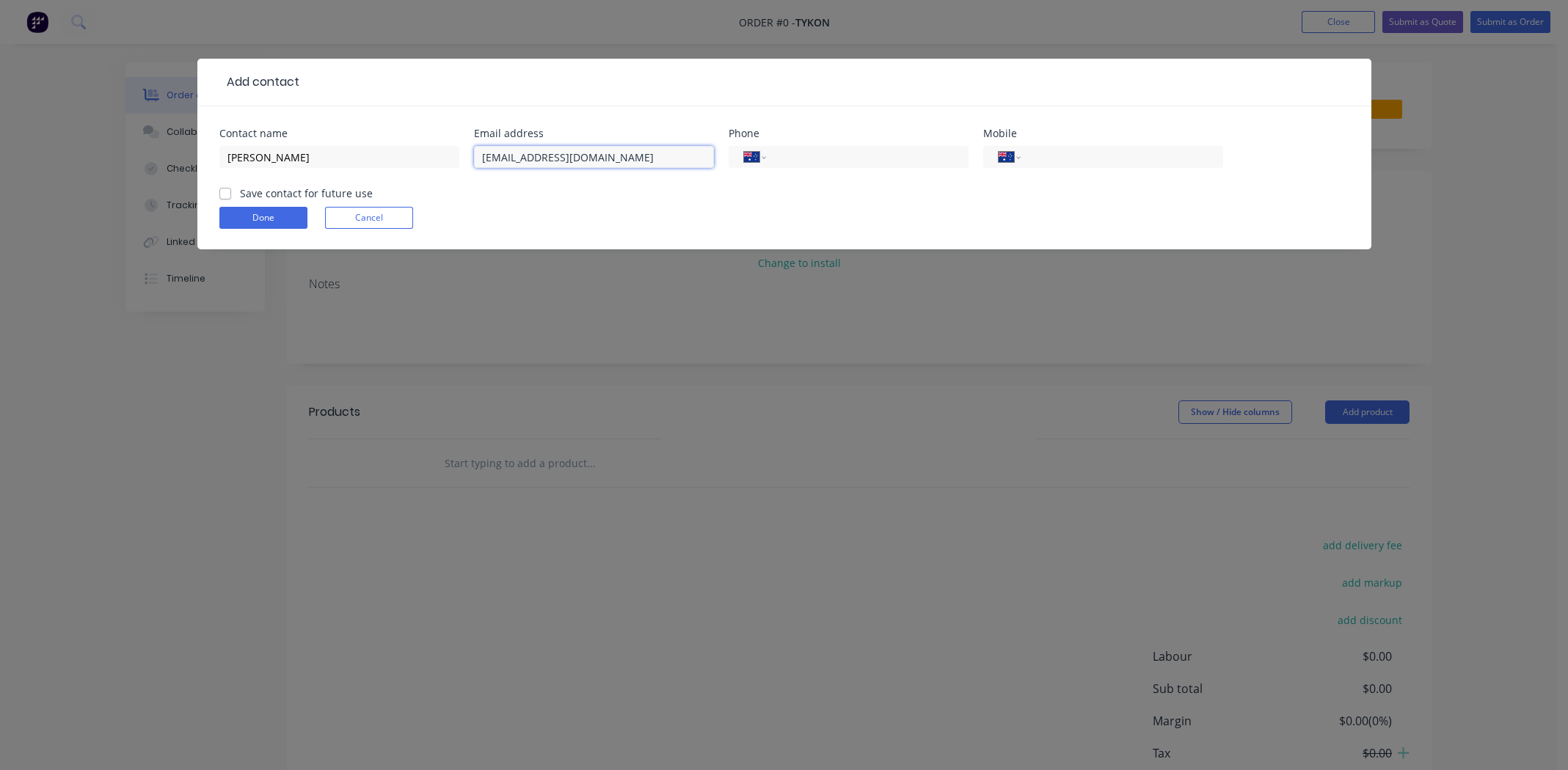 type on "[EMAIL_ADDRESS][DOMAIN_NAME]" 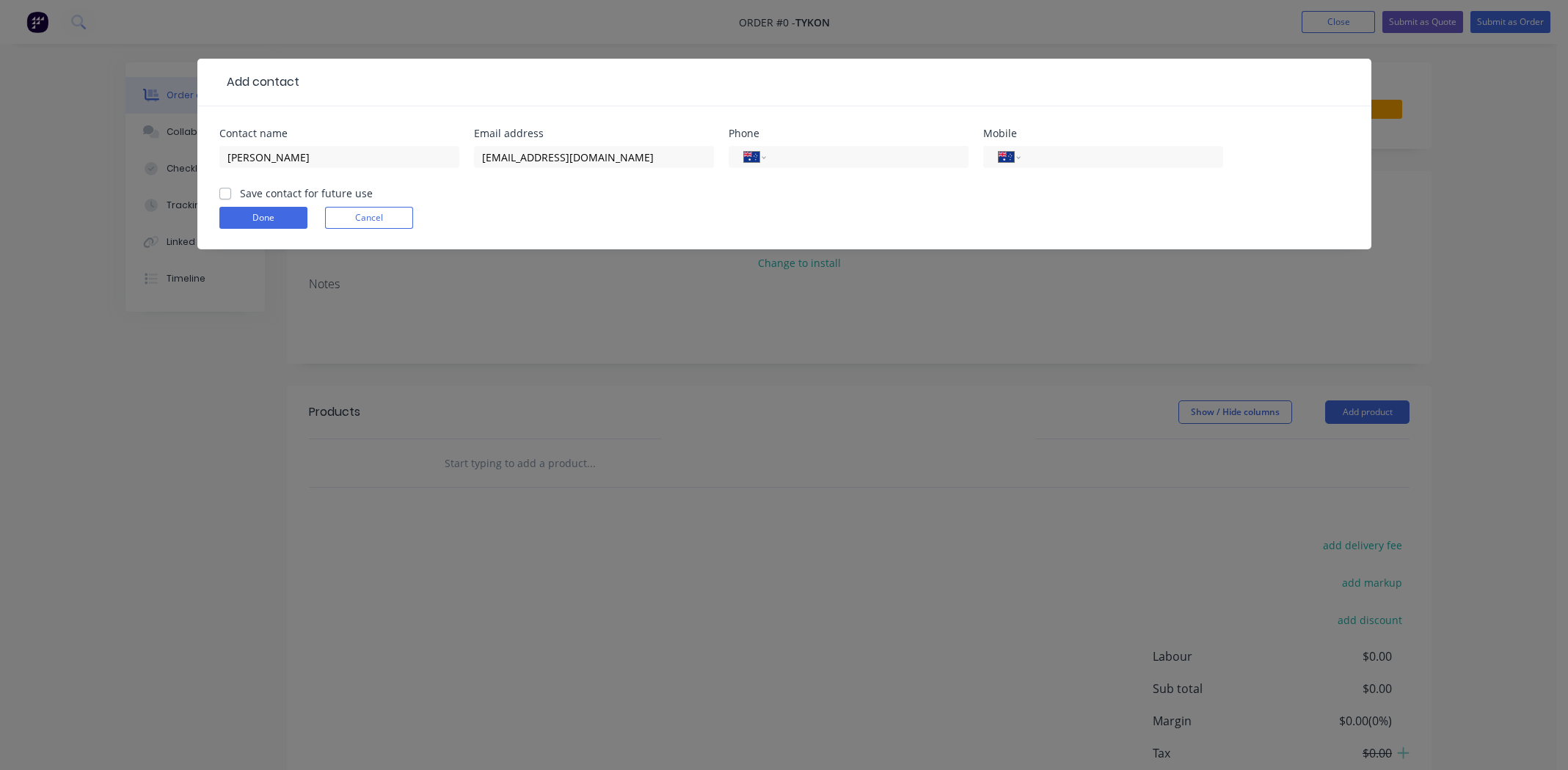 click on "Save contact for future use" at bounding box center [306, 193] 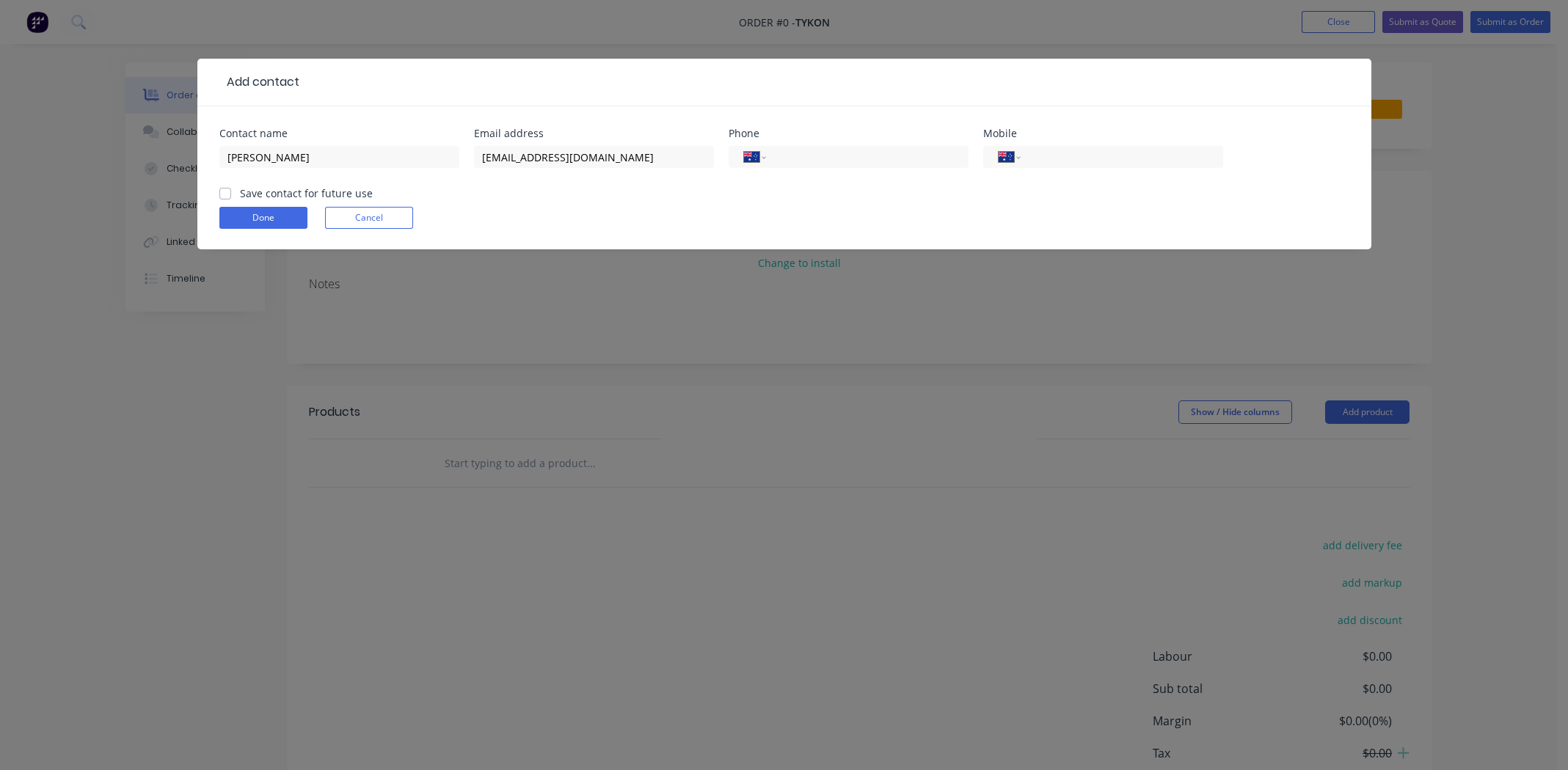 click on "Save contact for future use" at bounding box center [225, 192] 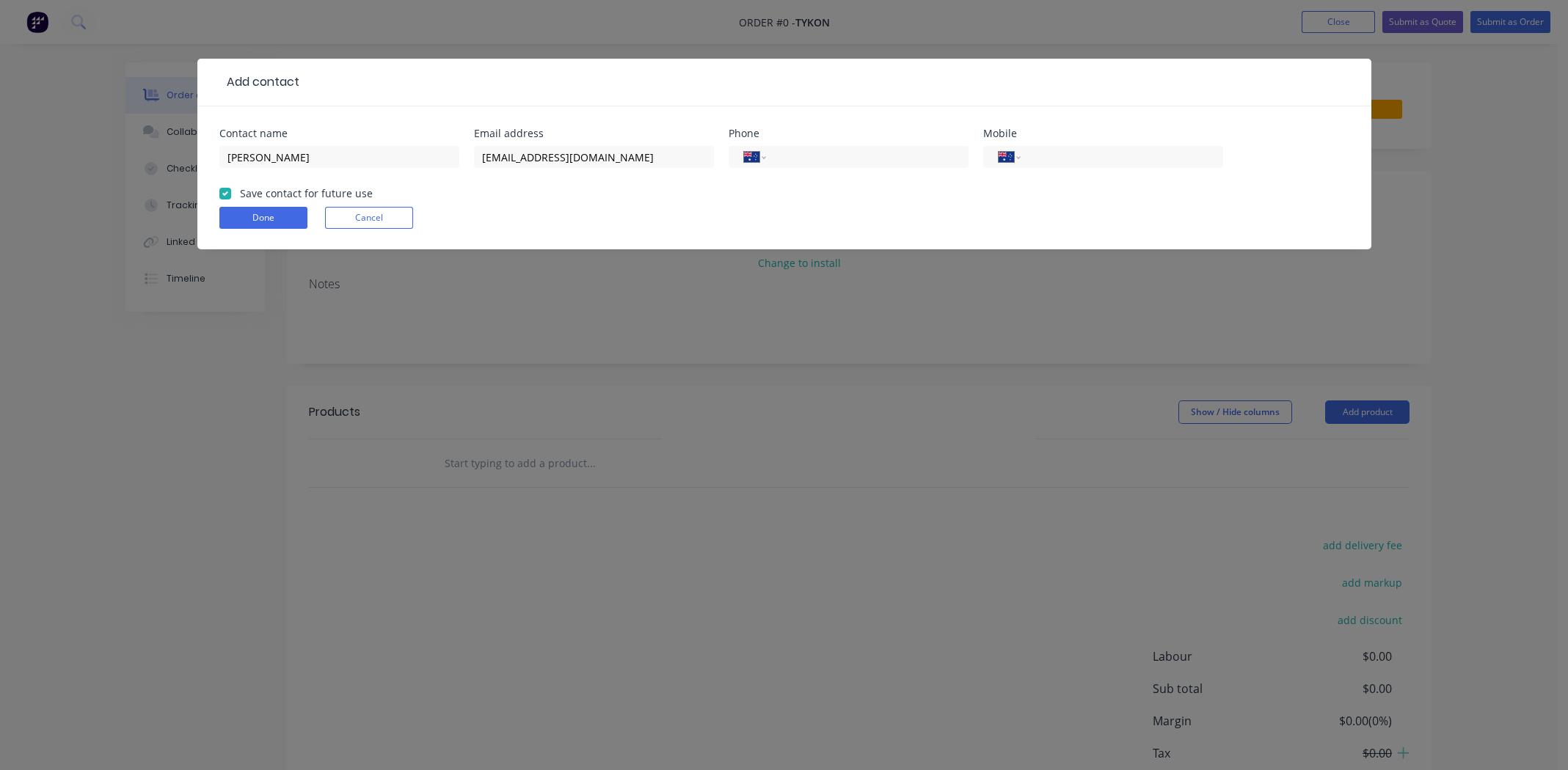 checkbox on "true" 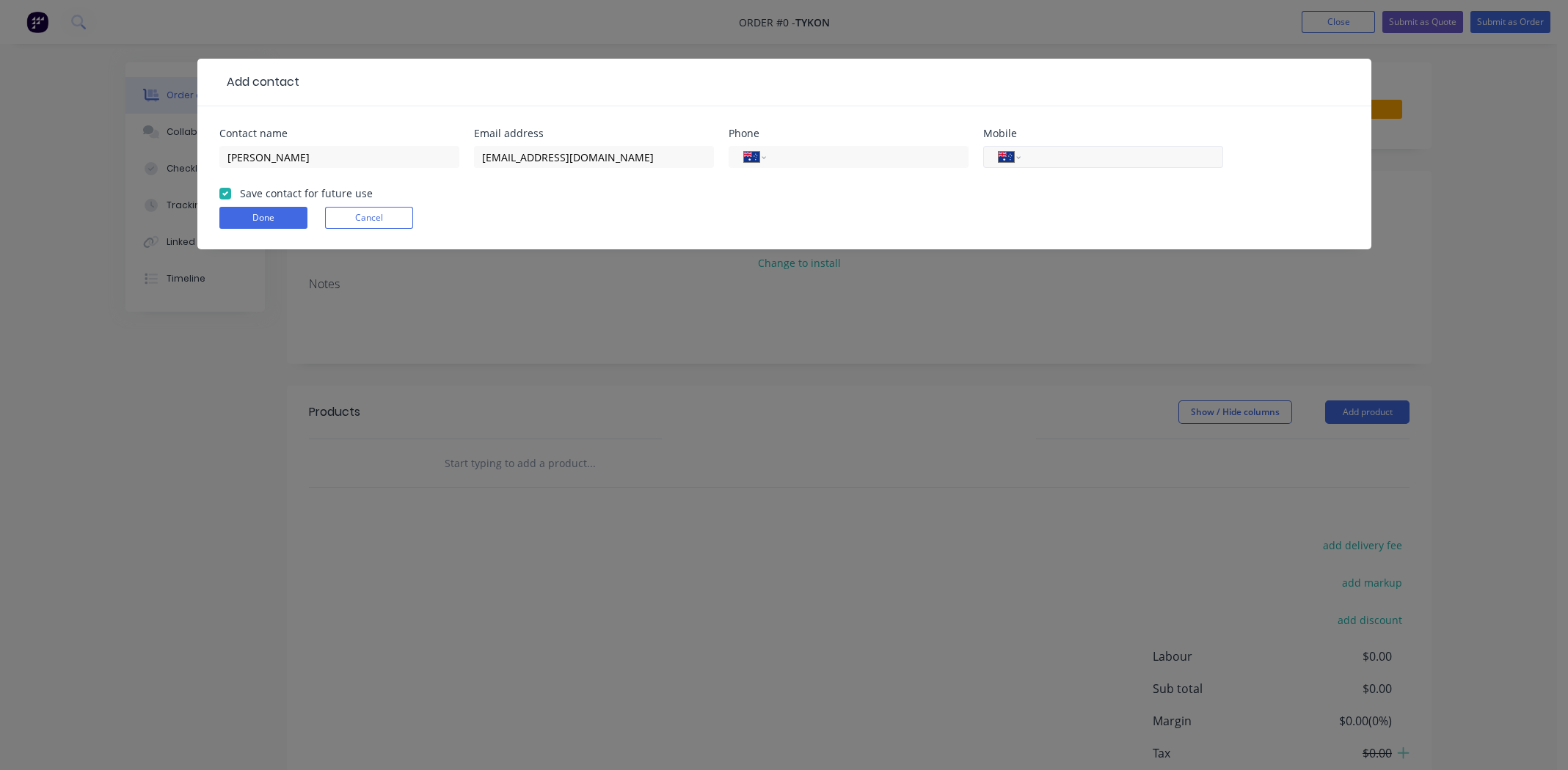 click at bounding box center [1119, 157] 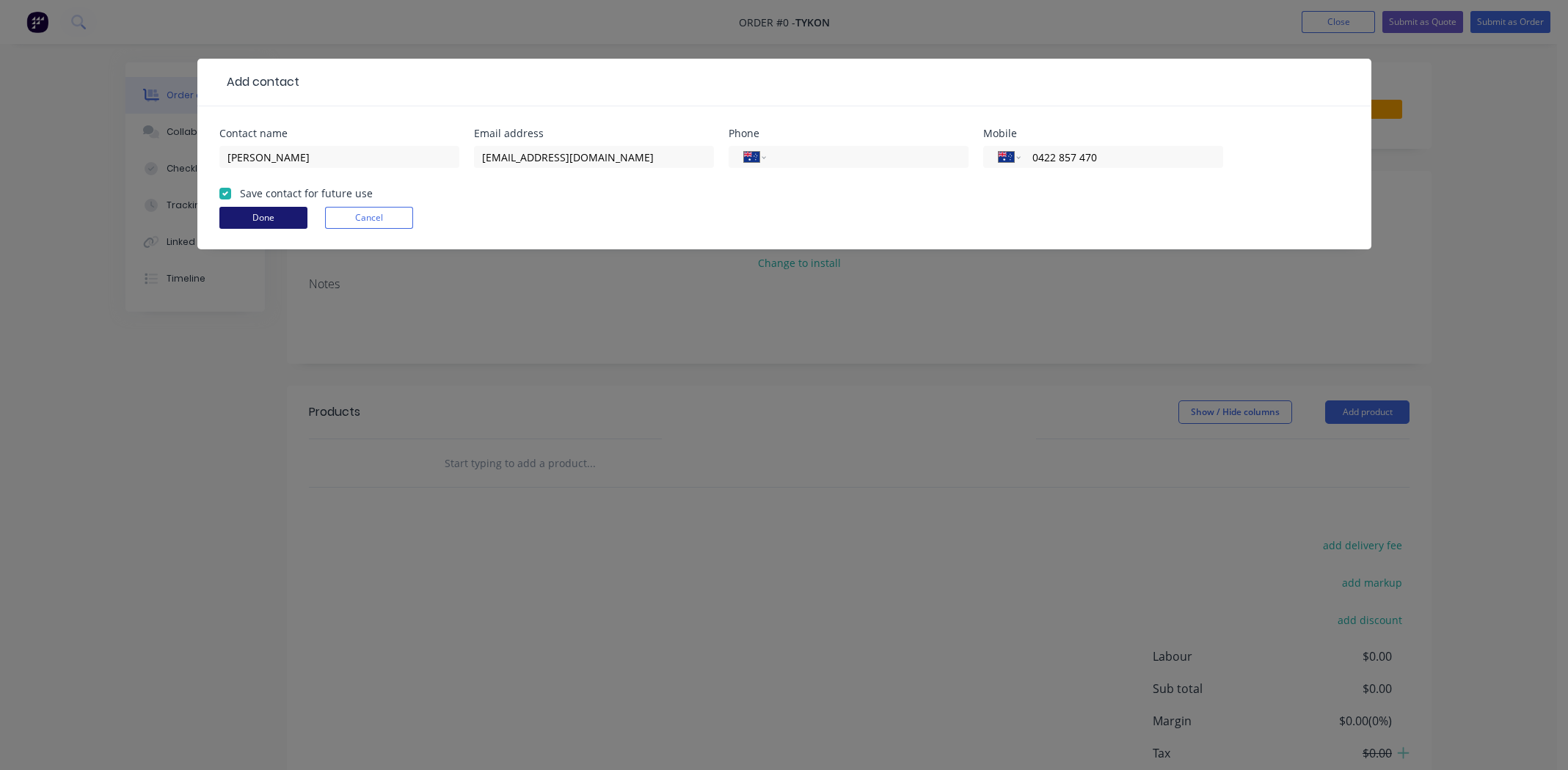 type on "0422 857 470" 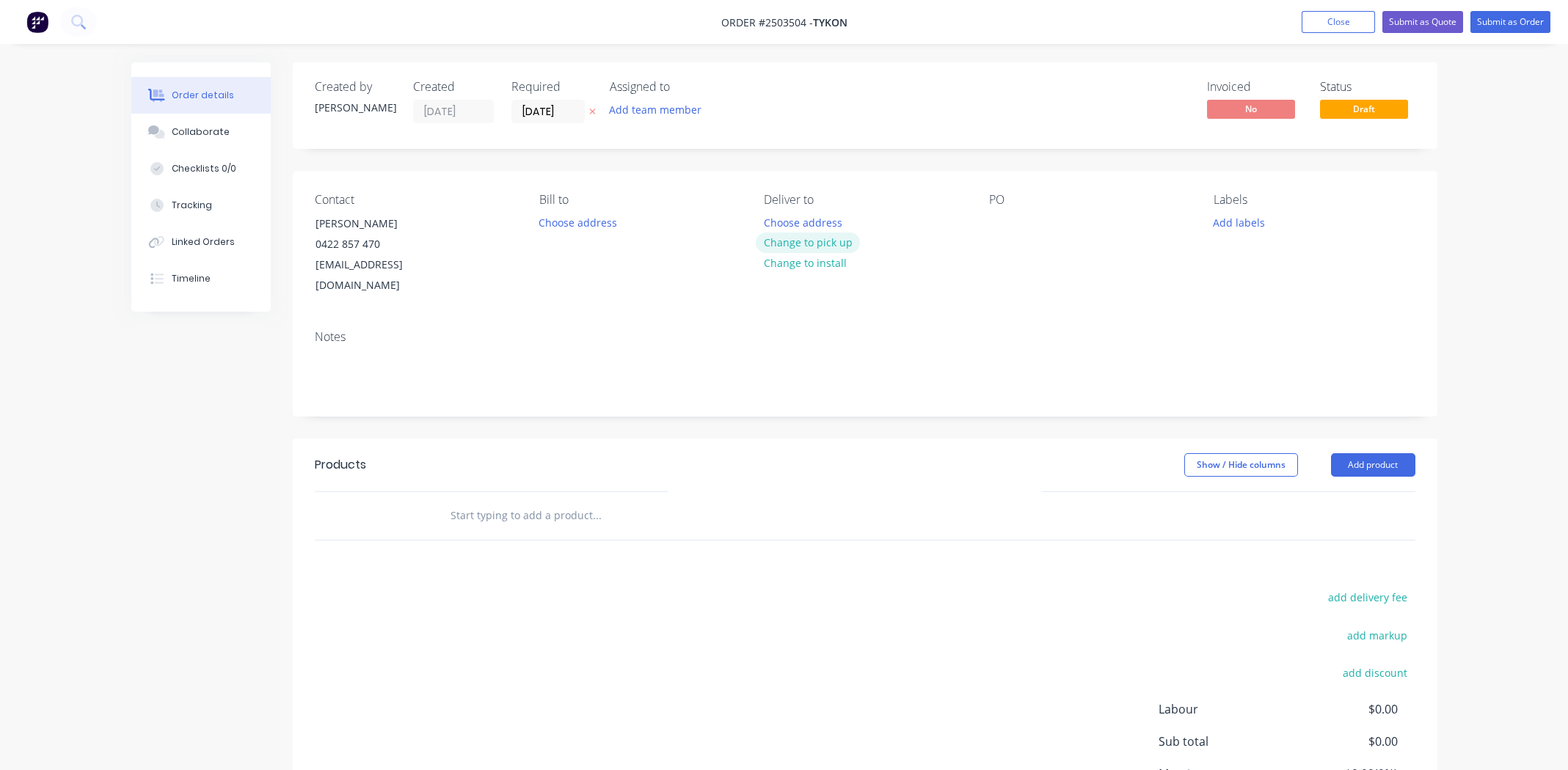 click on "Change to pick up" at bounding box center [808, 242] 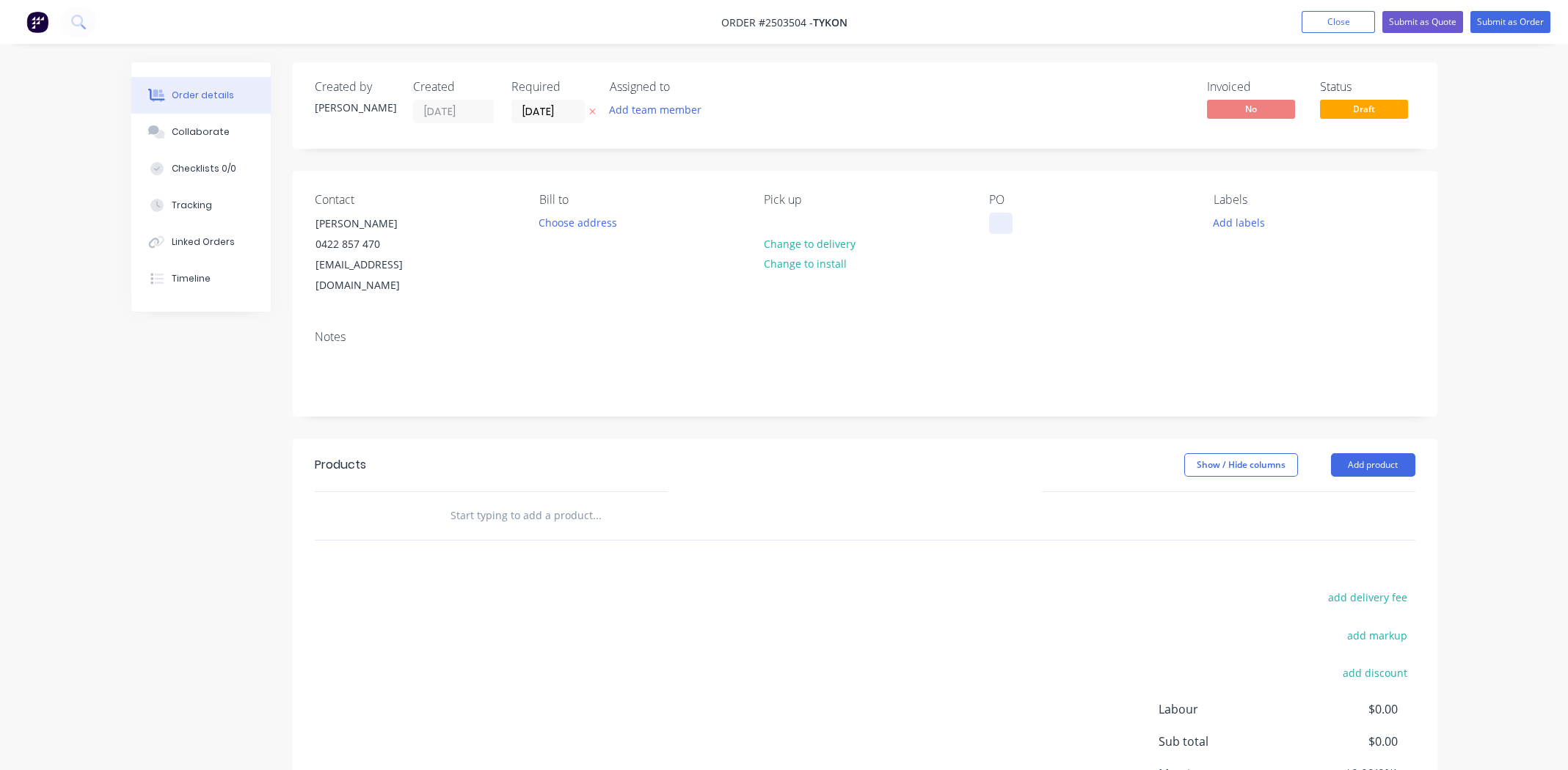 click at bounding box center (1001, 223) 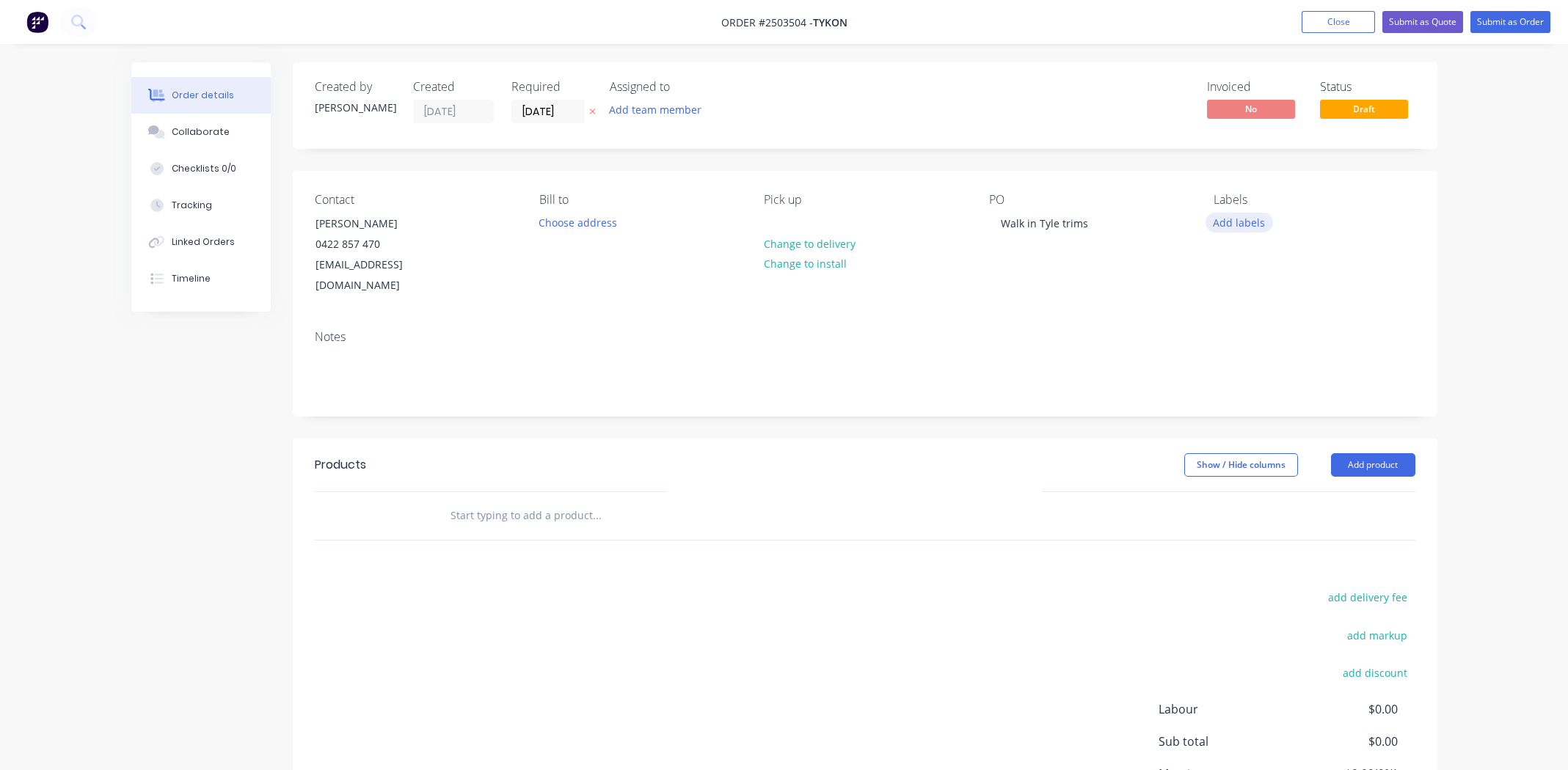 click on "Add labels" at bounding box center (1239, 222) 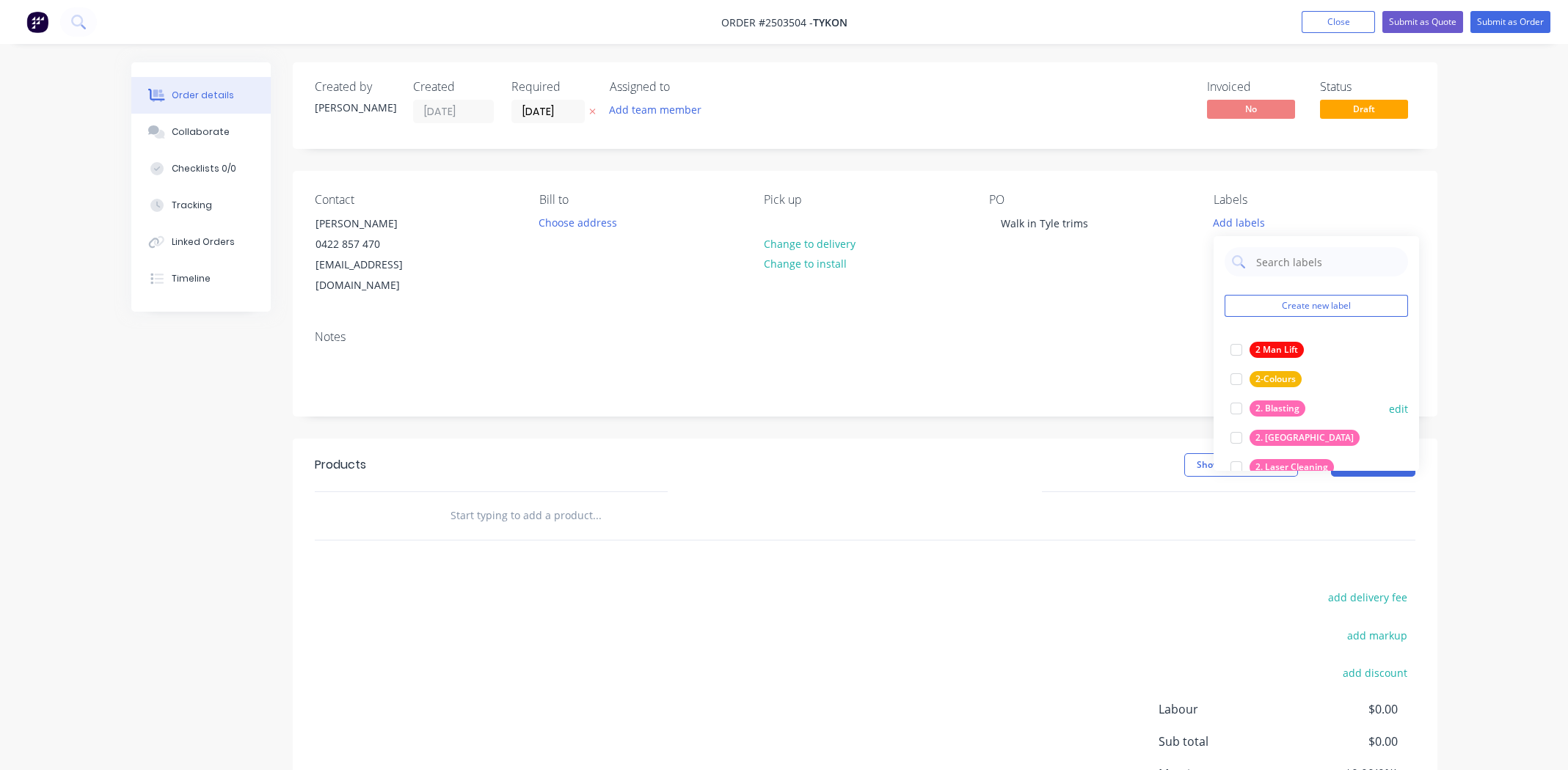 click at bounding box center [1236, 408] 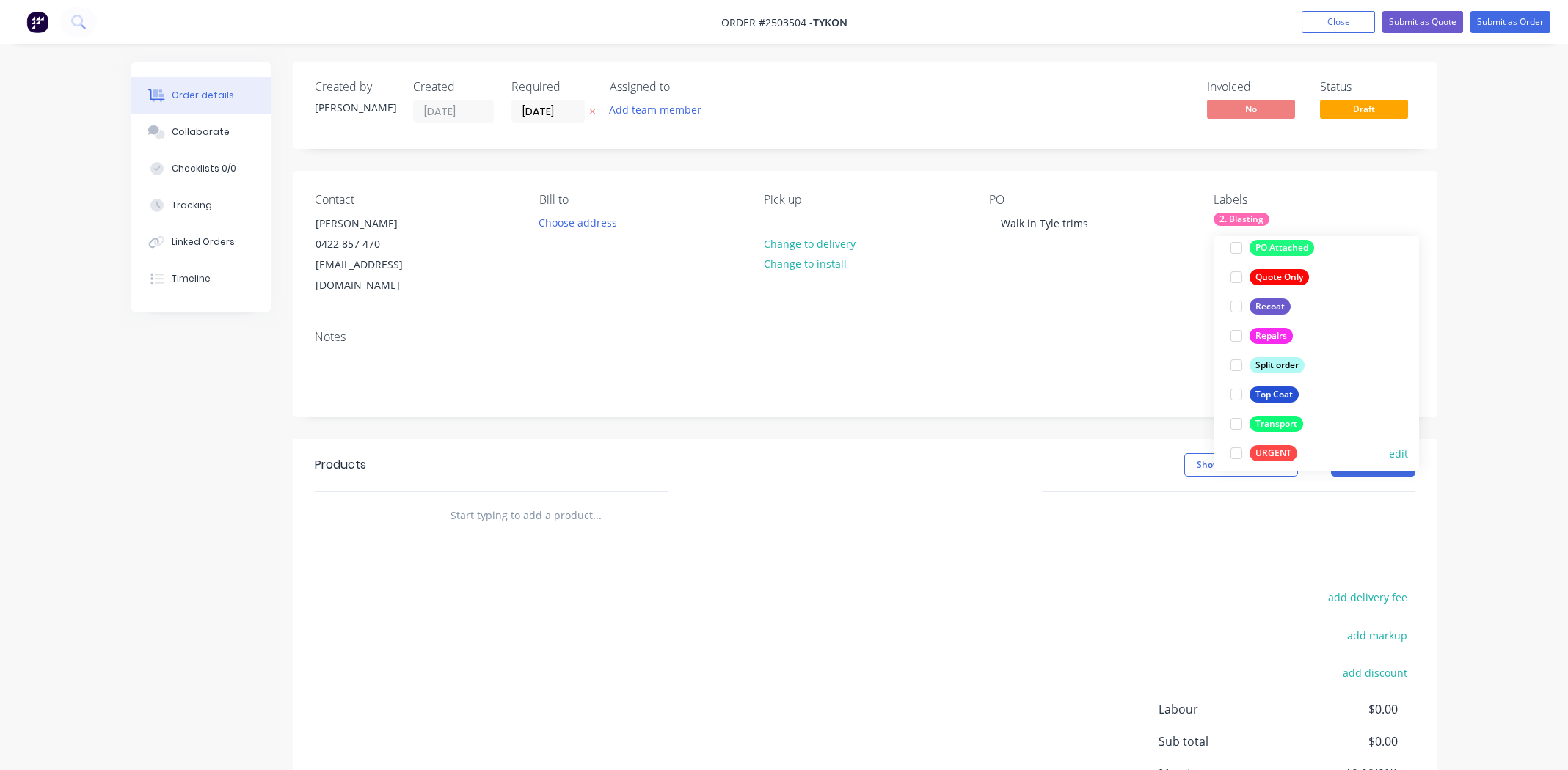 scroll, scrollTop: 930, scrollLeft: 0, axis: vertical 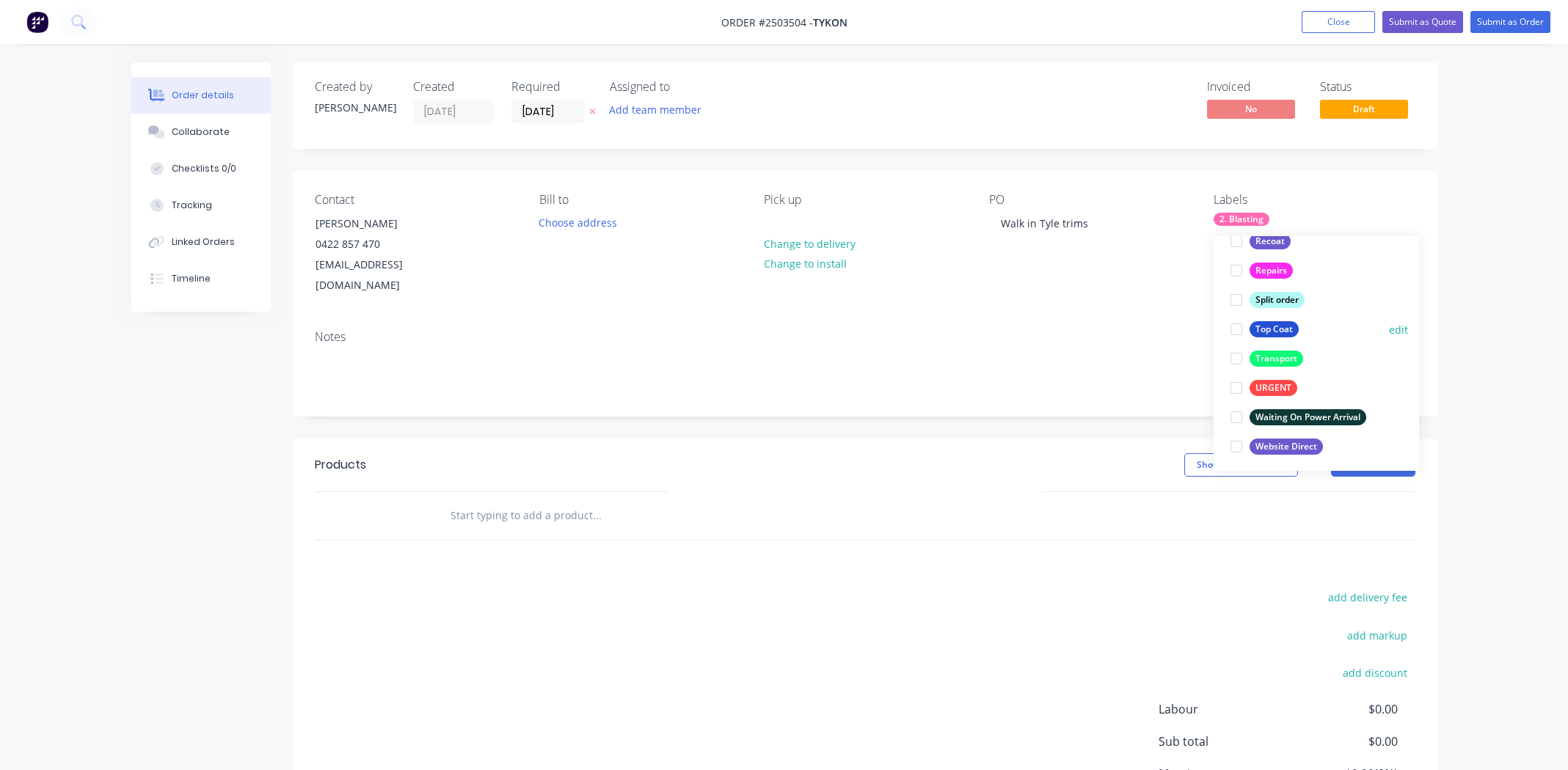 click at bounding box center (1236, 329) 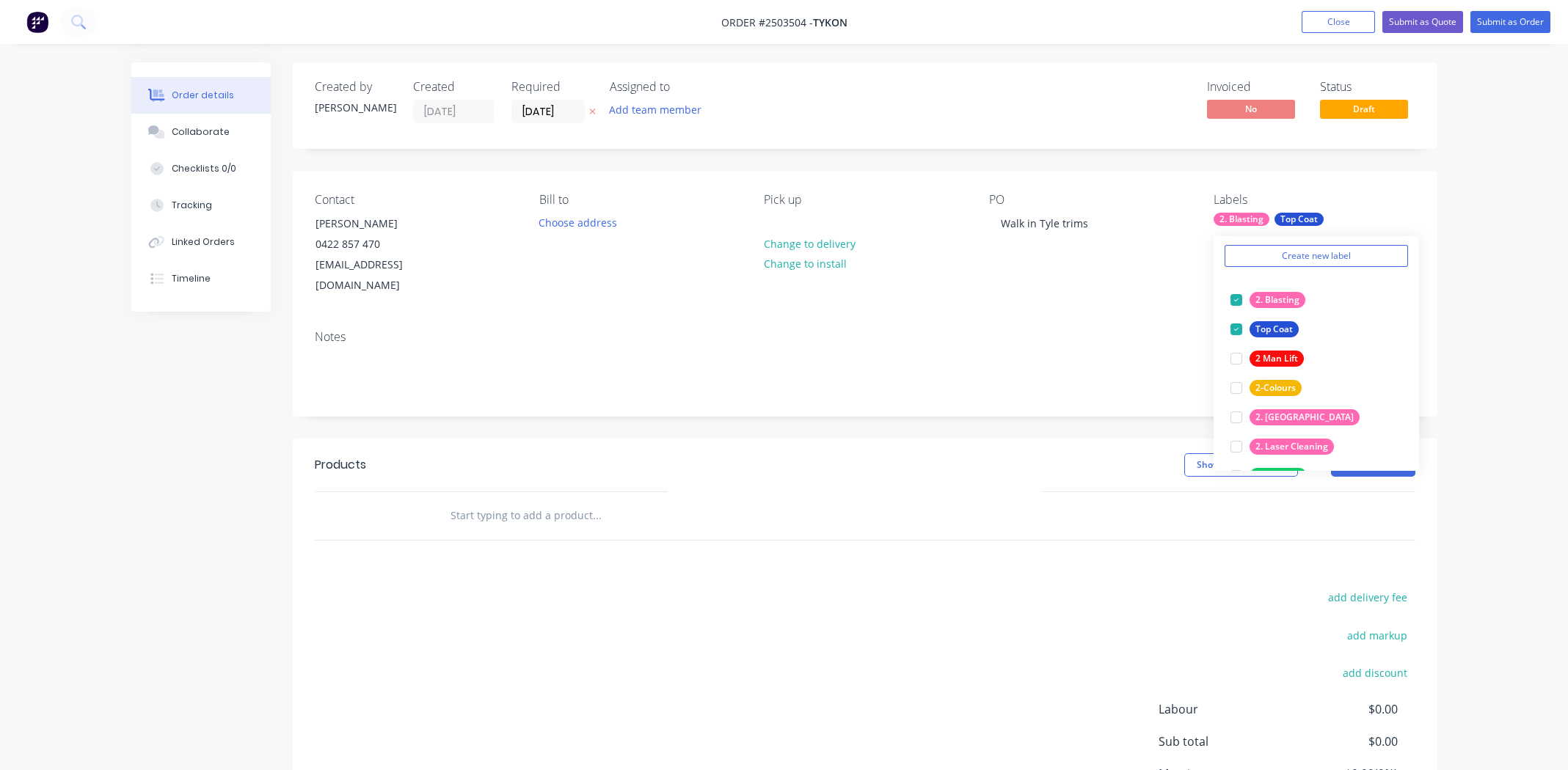 click on "Products Show / Hide columns Add product" at bounding box center [865, 465] 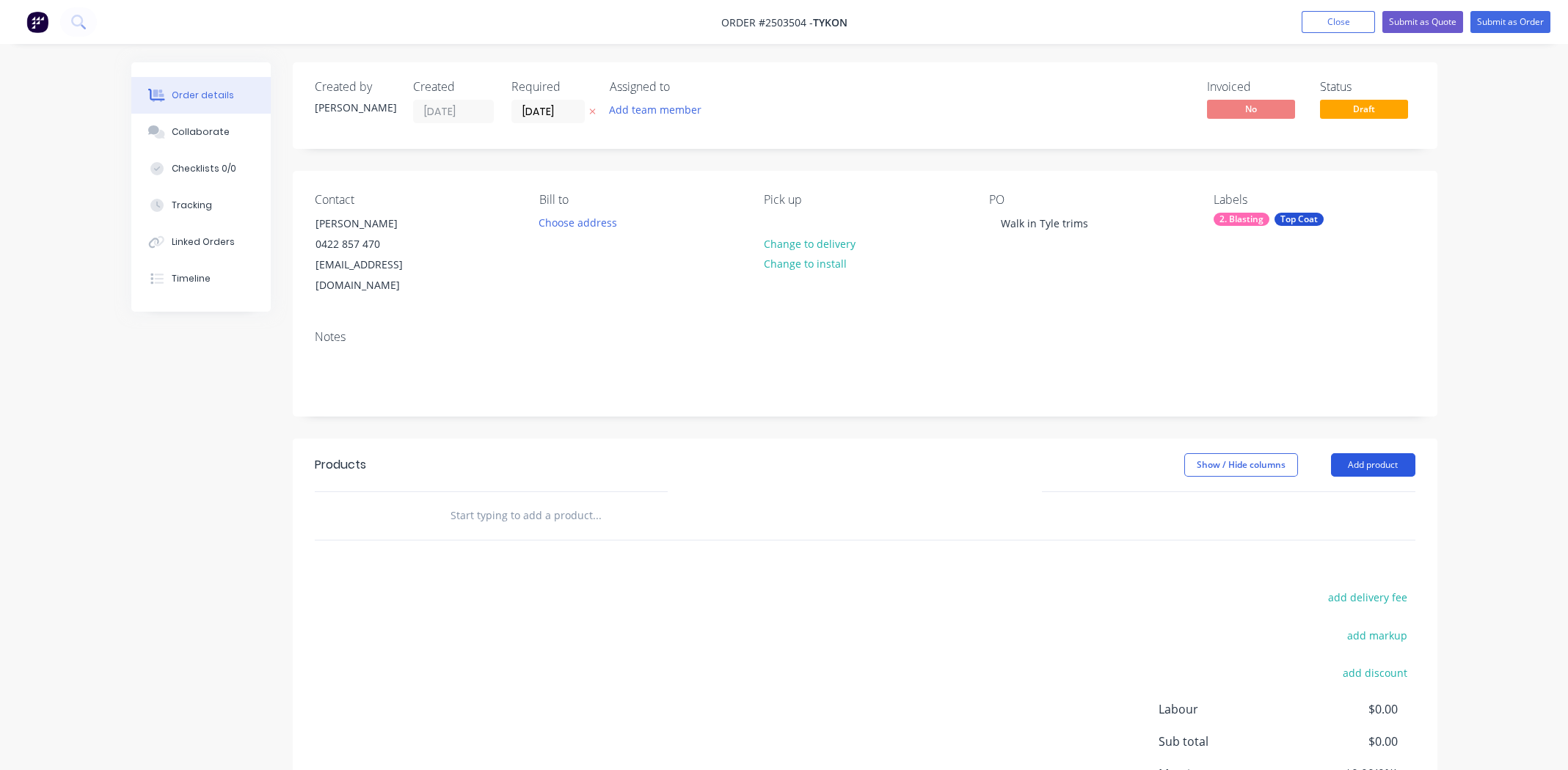 click on "Add product" at bounding box center (1373, 465) 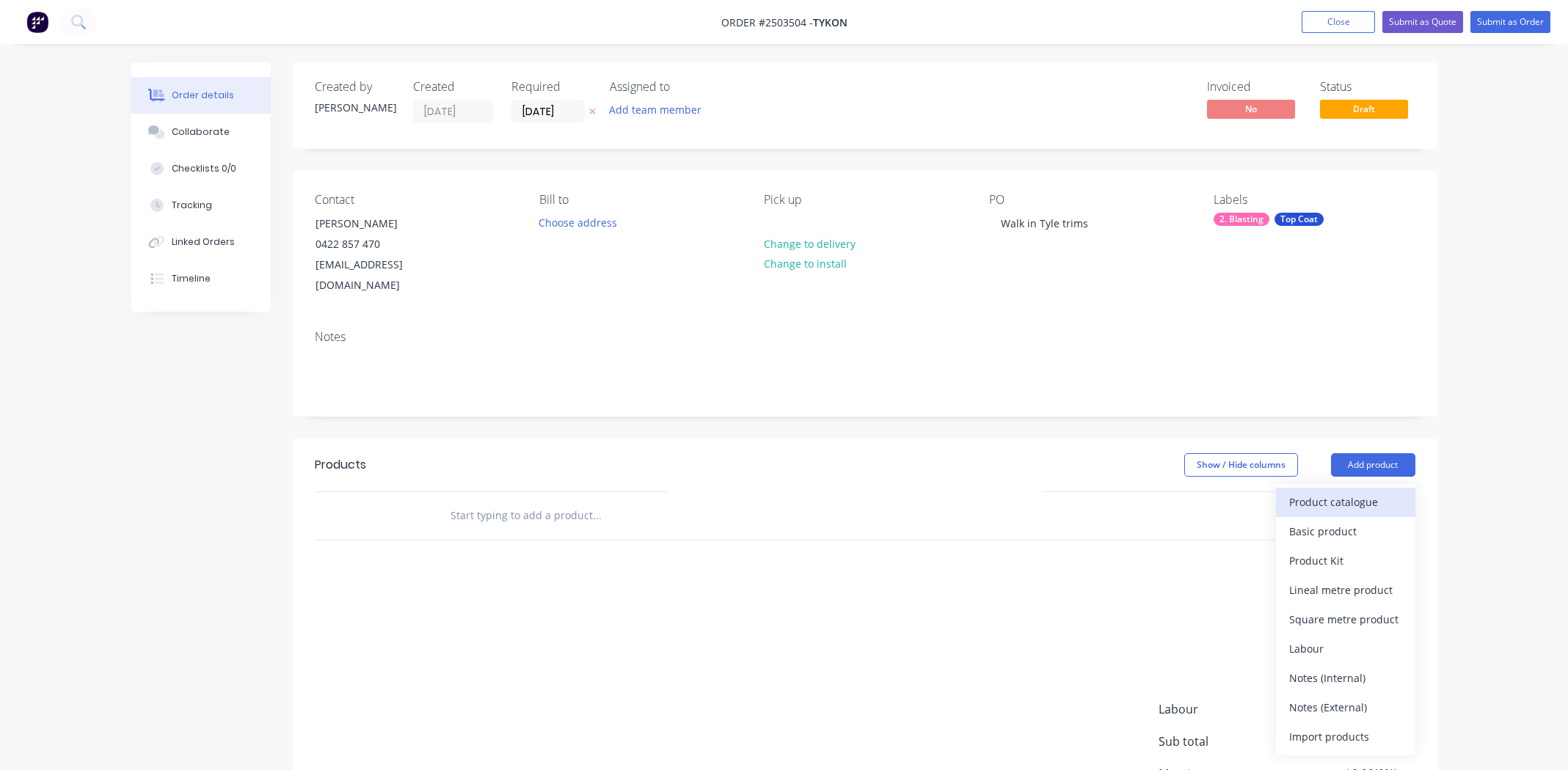 click on "Product catalogue" at bounding box center [1346, 502] 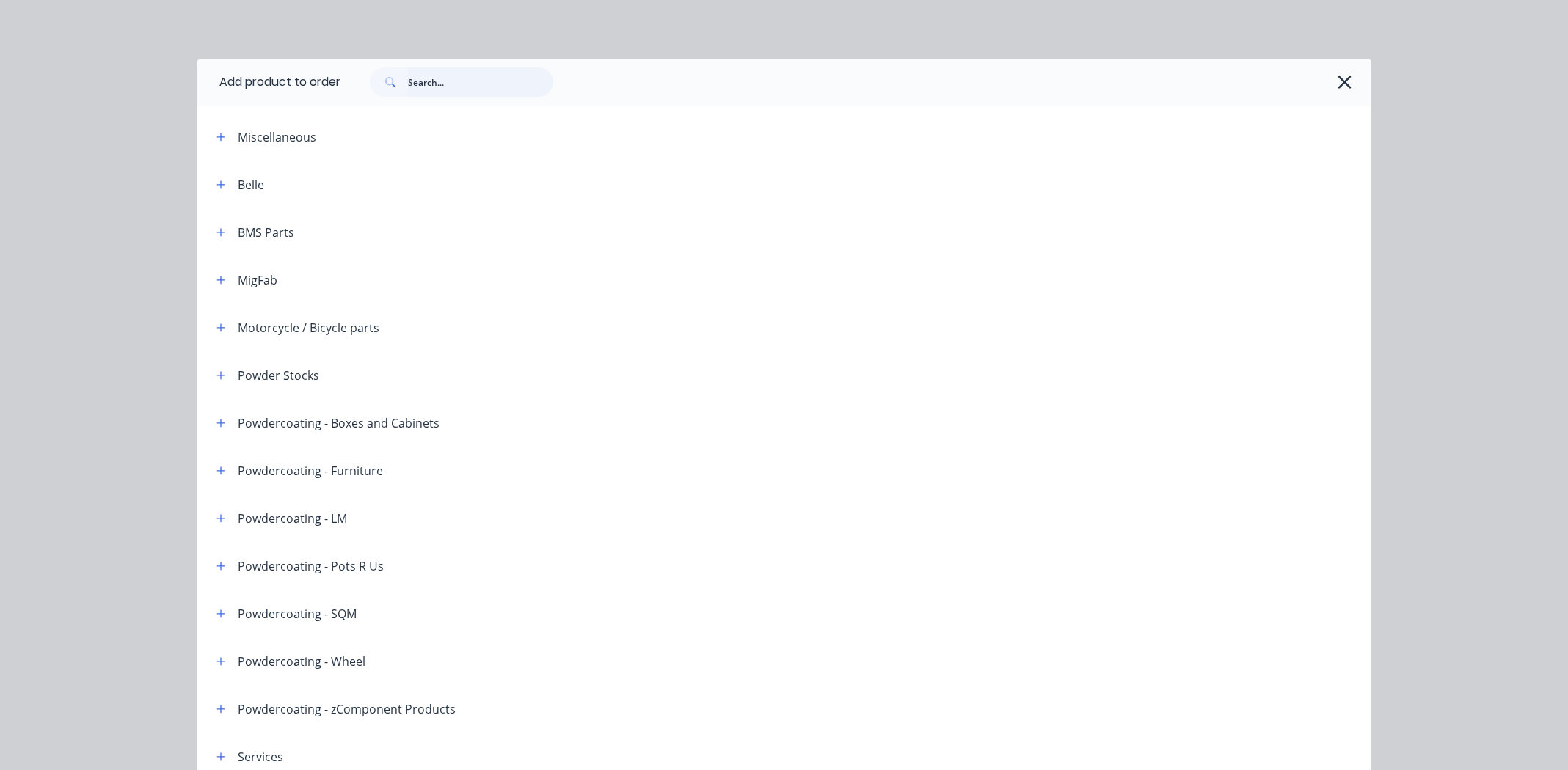 click at bounding box center [481, 82] 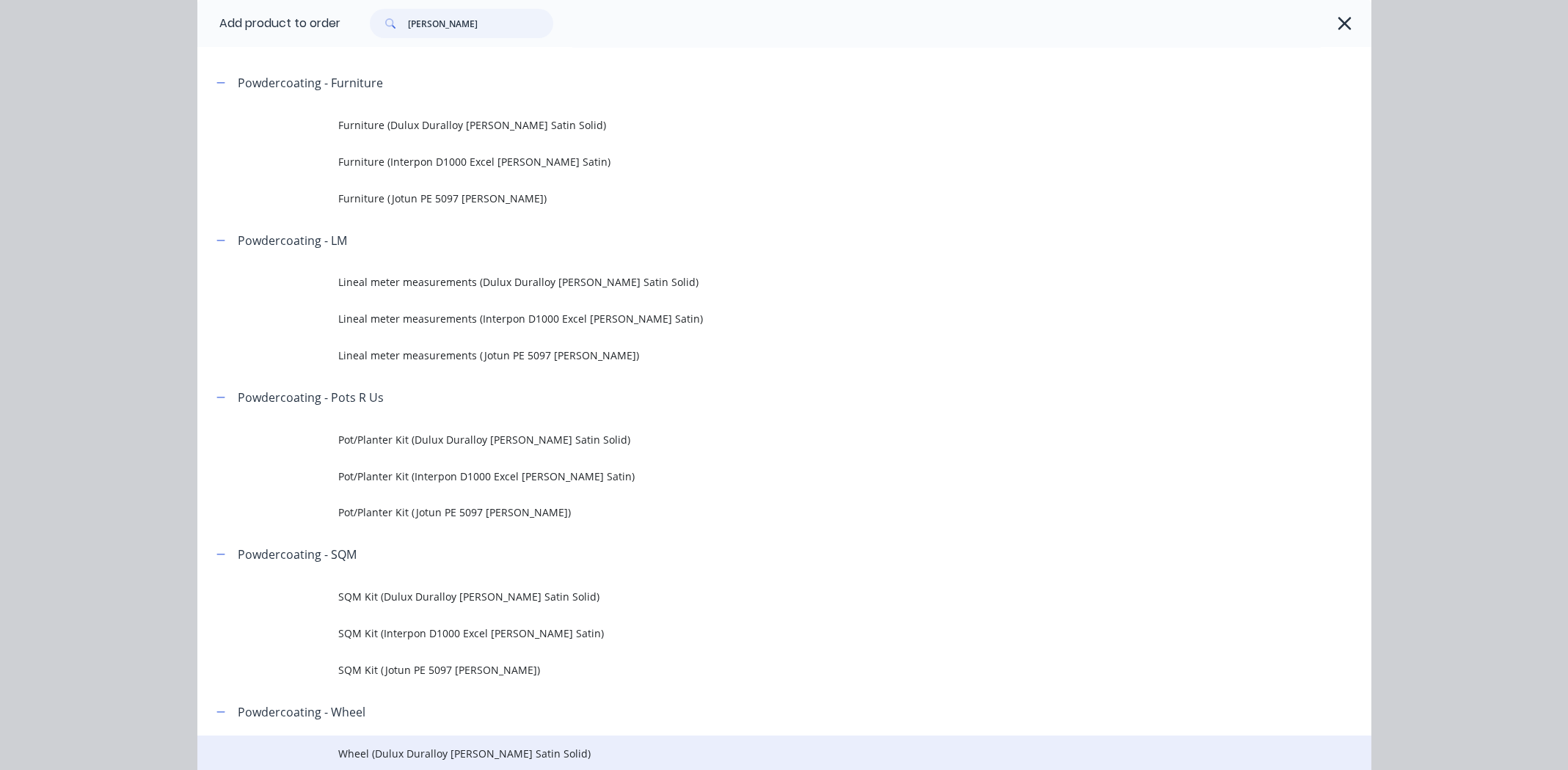 scroll, scrollTop: 366, scrollLeft: 0, axis: vertical 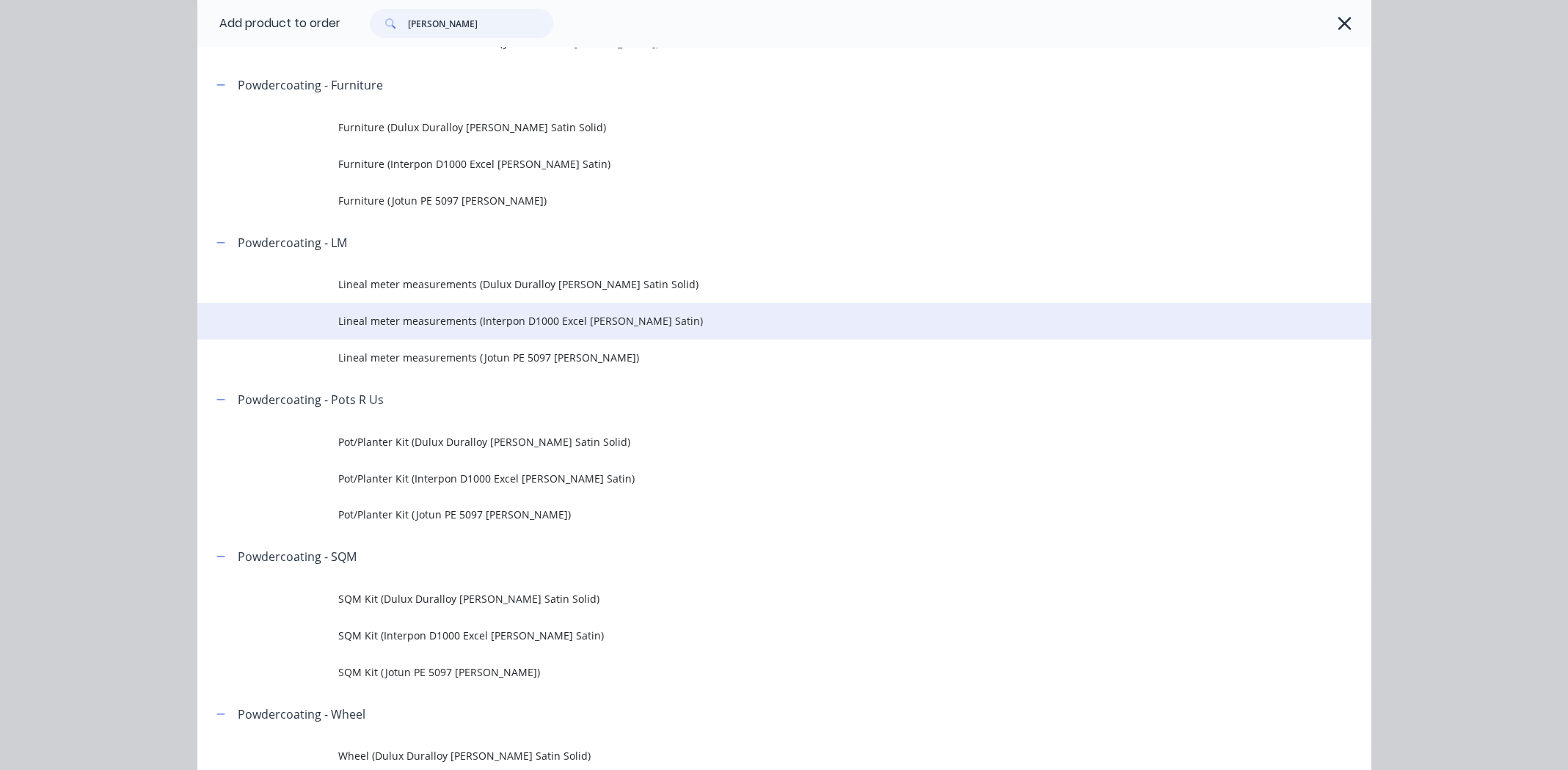 type on "[PERSON_NAME]" 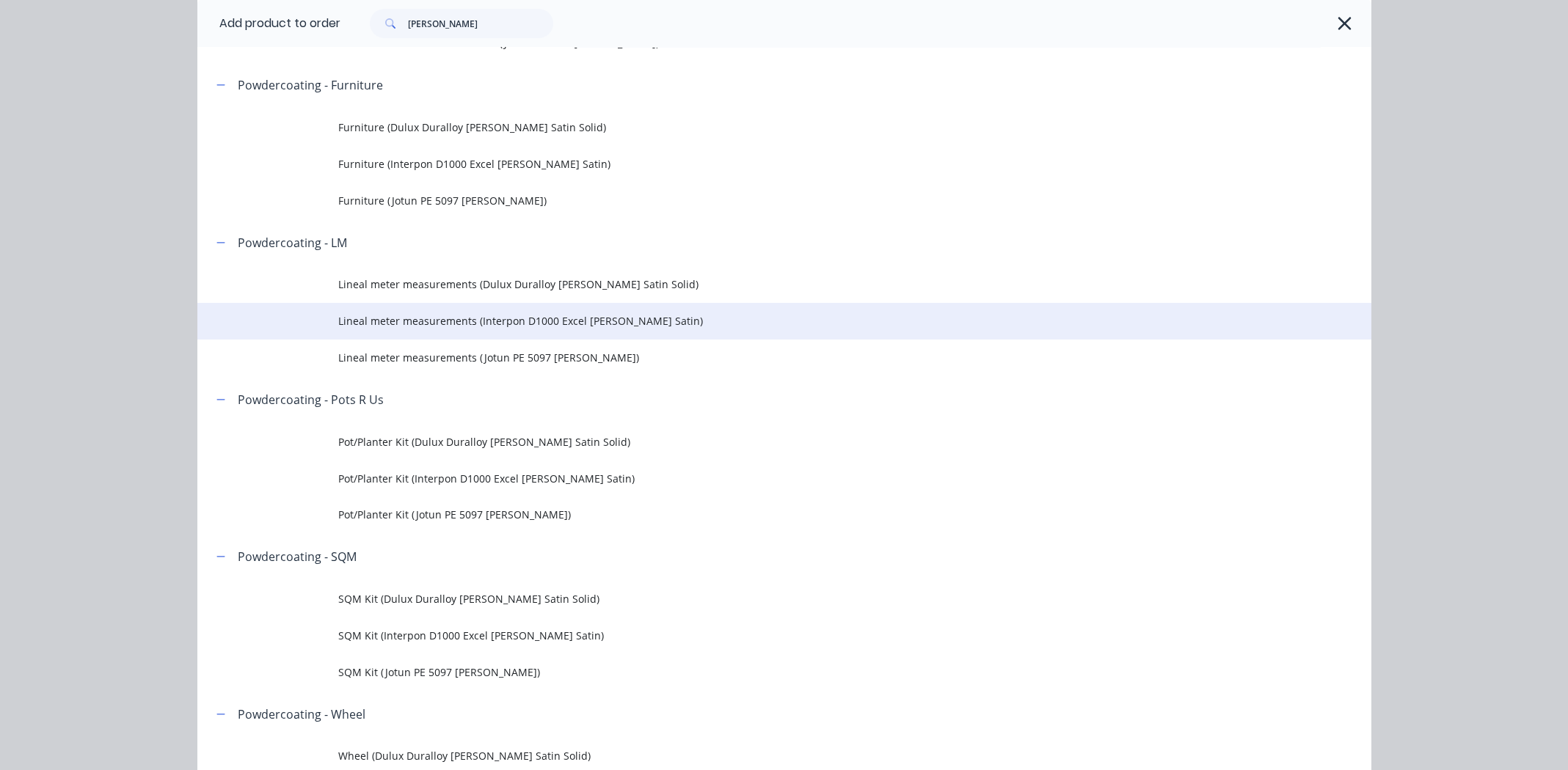 click on "Lineal meter measurements (Interpon D1000 Excel [PERSON_NAME] Satin)" at bounding box center (751, 320) 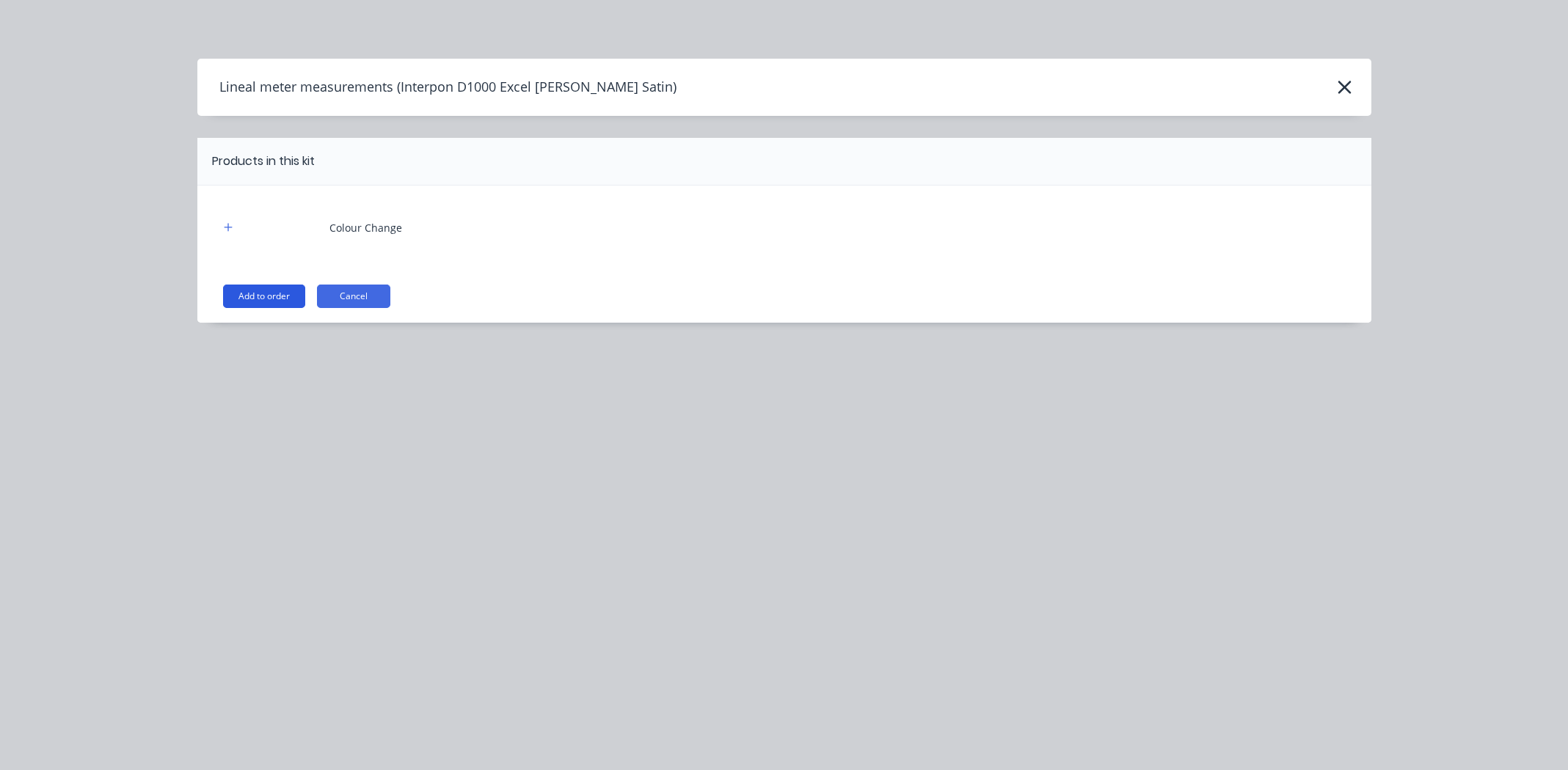 click on "Add to order" at bounding box center [264, 296] 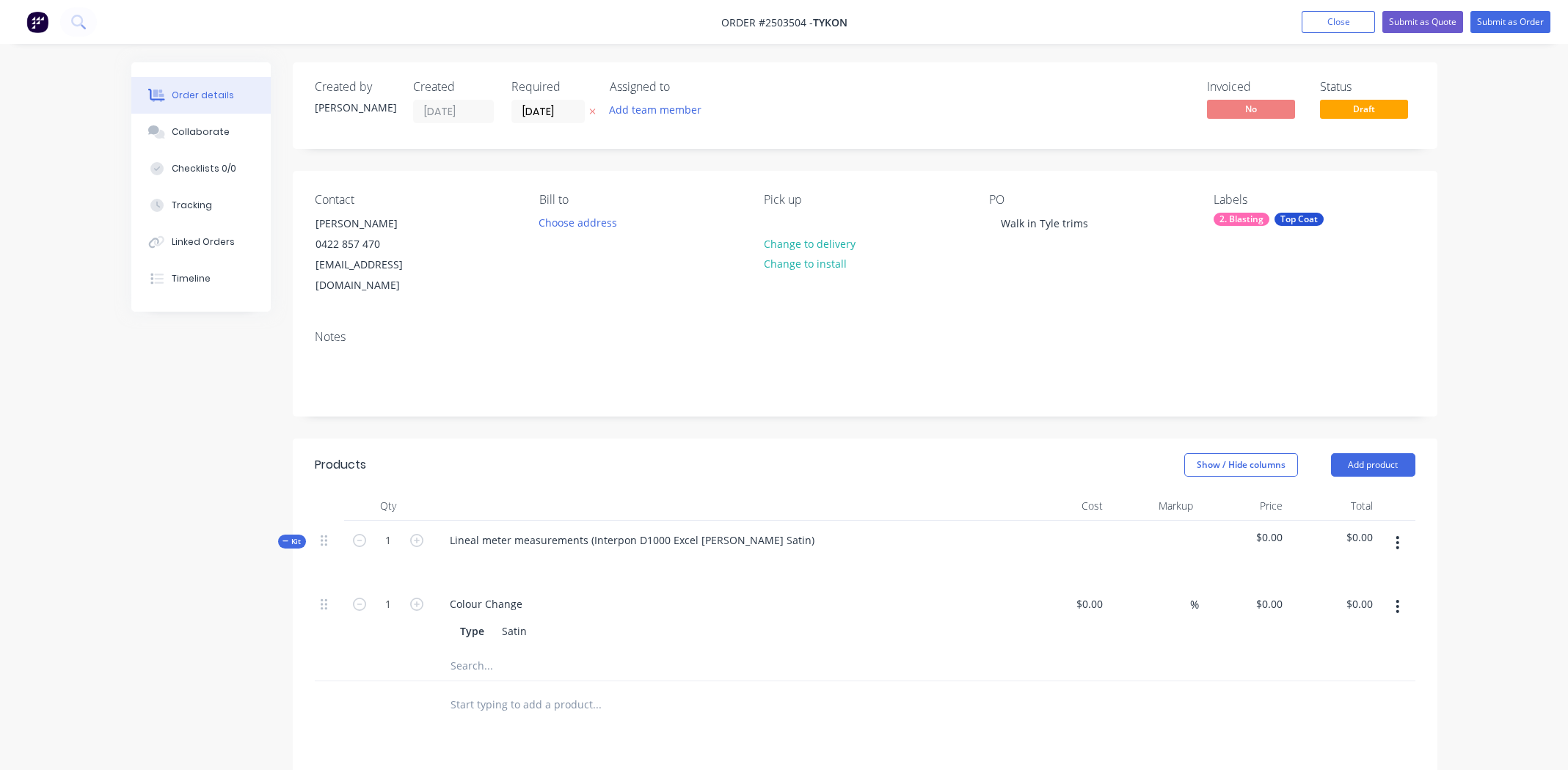 click at bounding box center [1397, 543] 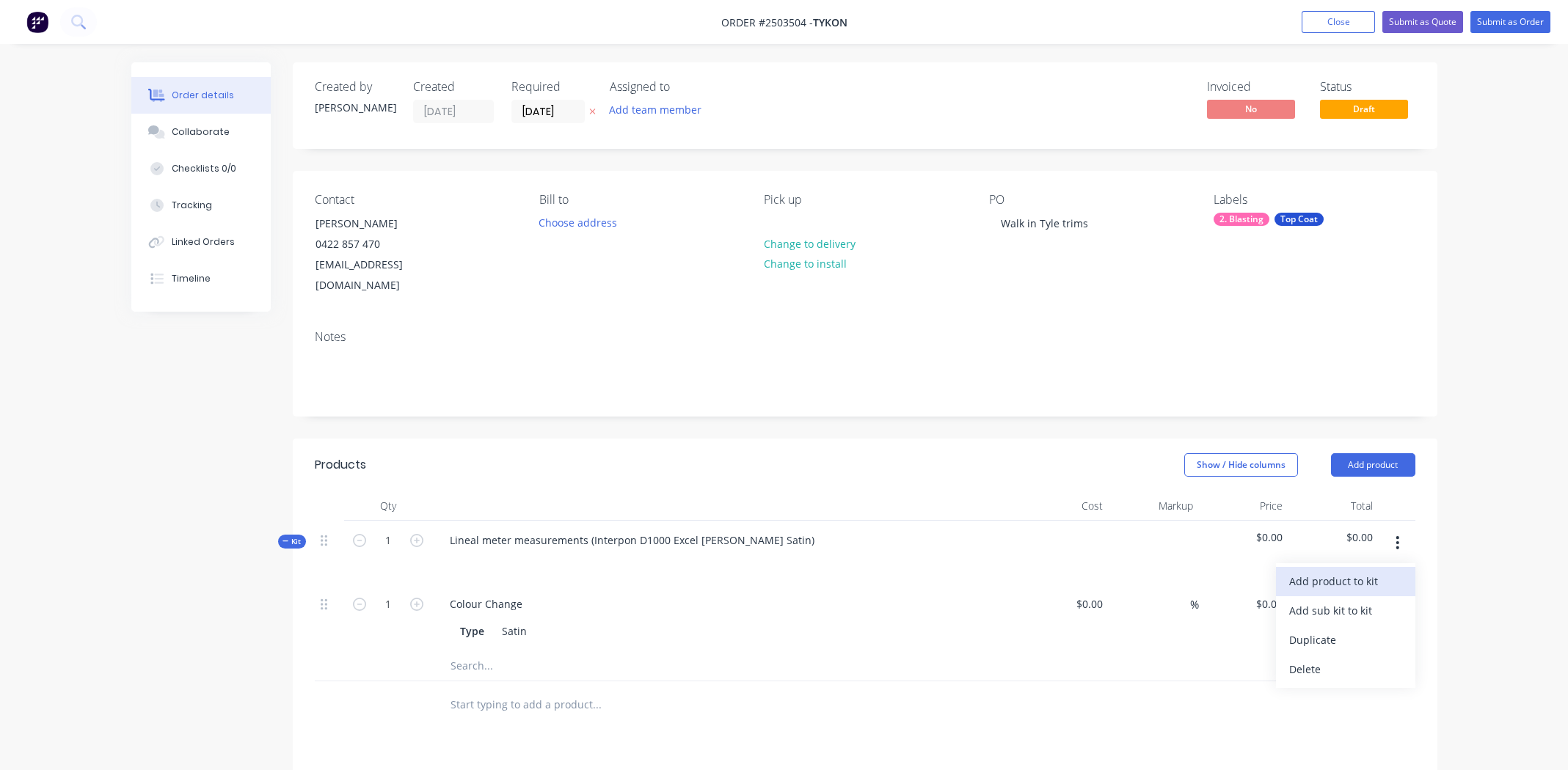 click on "Add product to kit" at bounding box center [1346, 581] 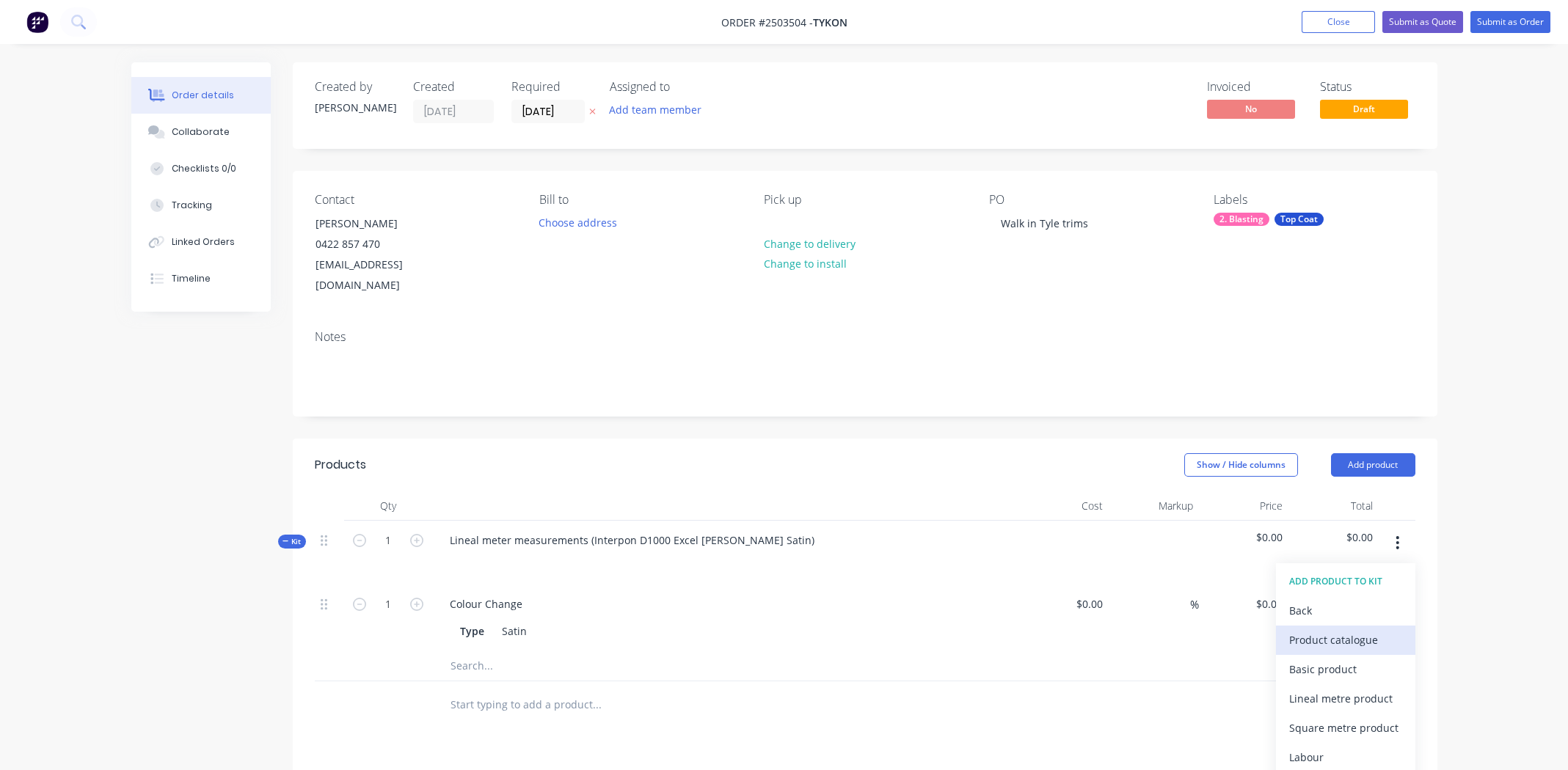 click on "Product catalogue" at bounding box center (1346, 639) 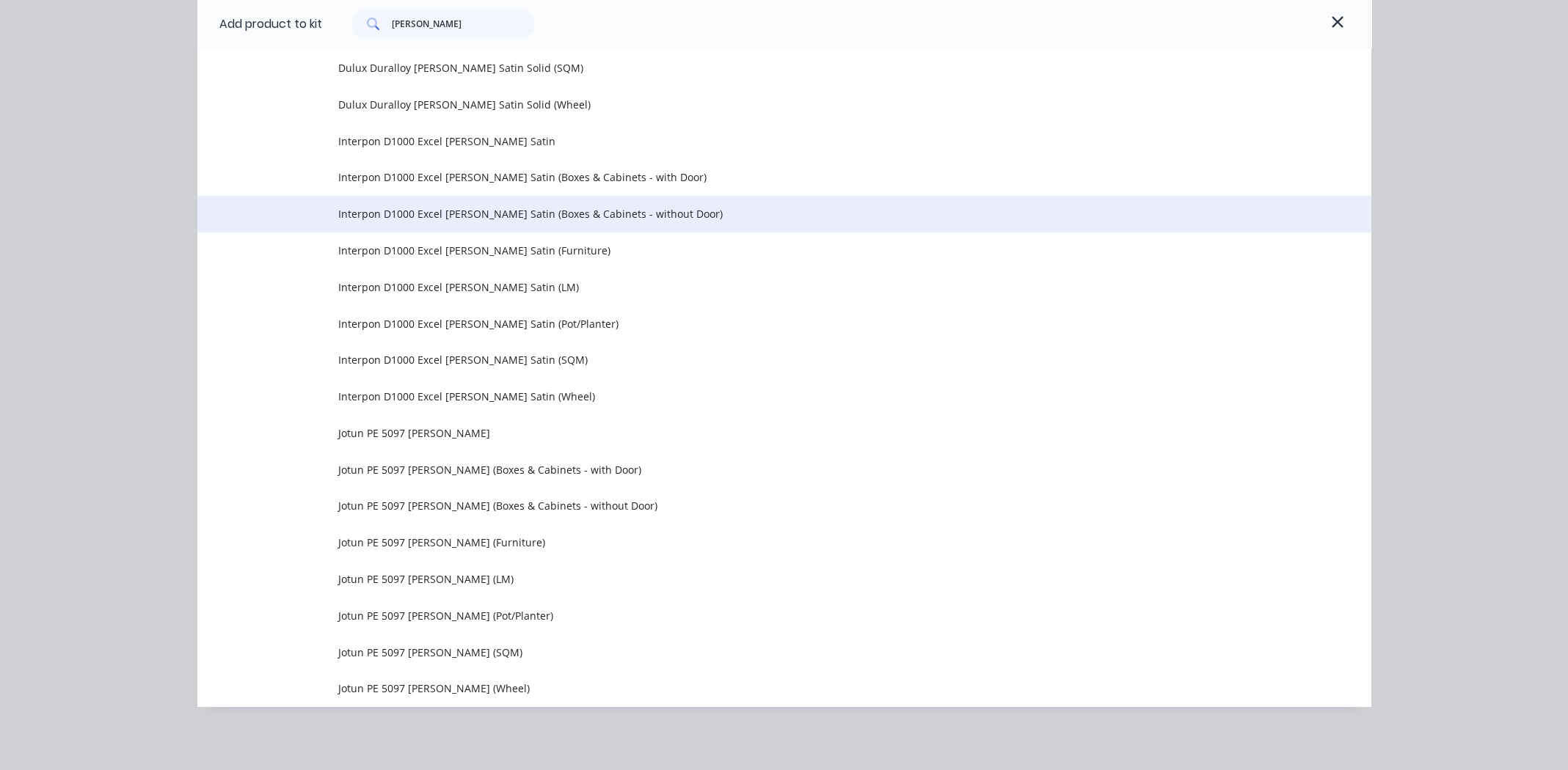 scroll, scrollTop: 665, scrollLeft: 0, axis: vertical 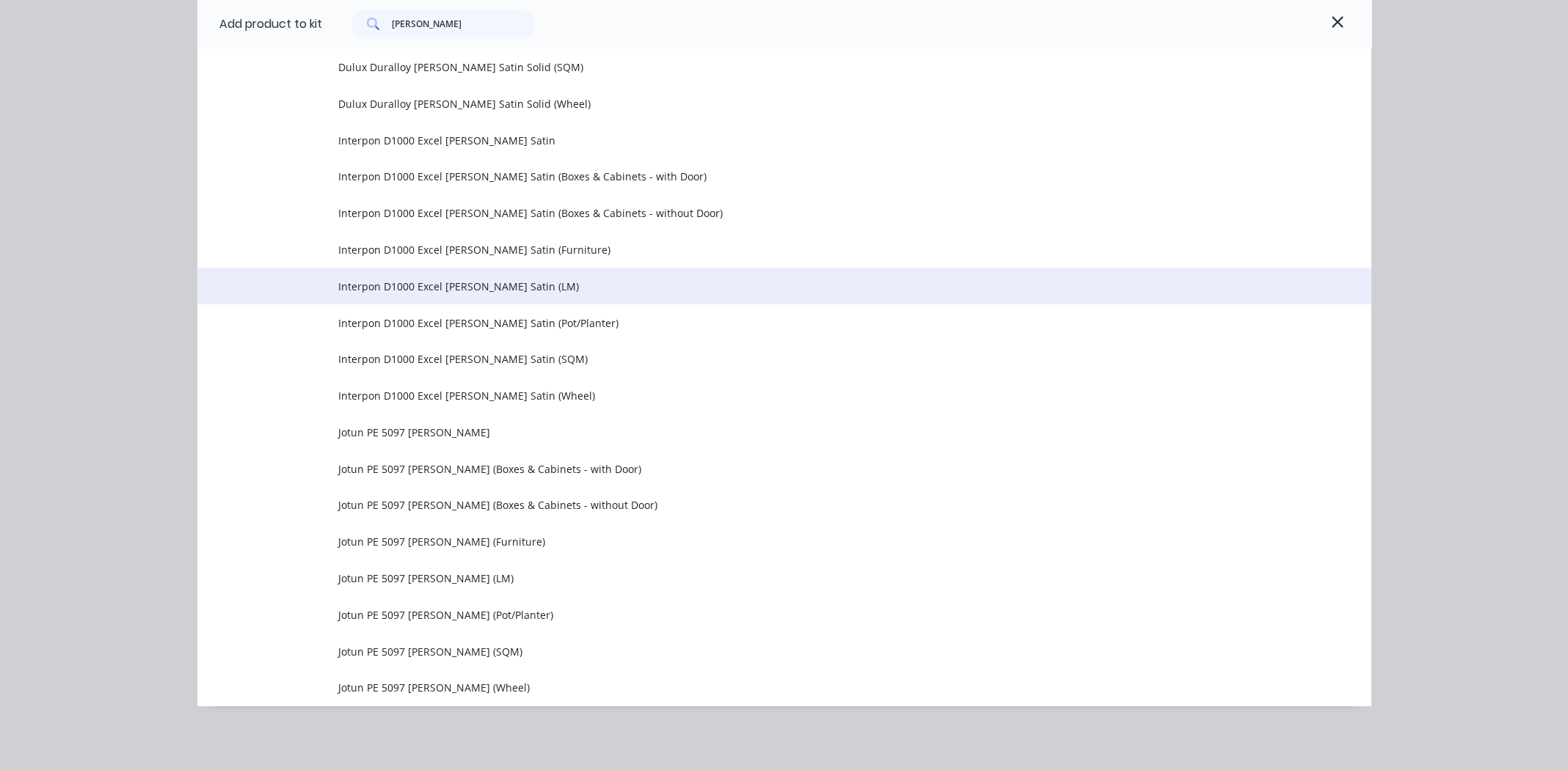 click on "Interpon D1000 Excel [PERSON_NAME] Satin (LM)" at bounding box center (751, 286) 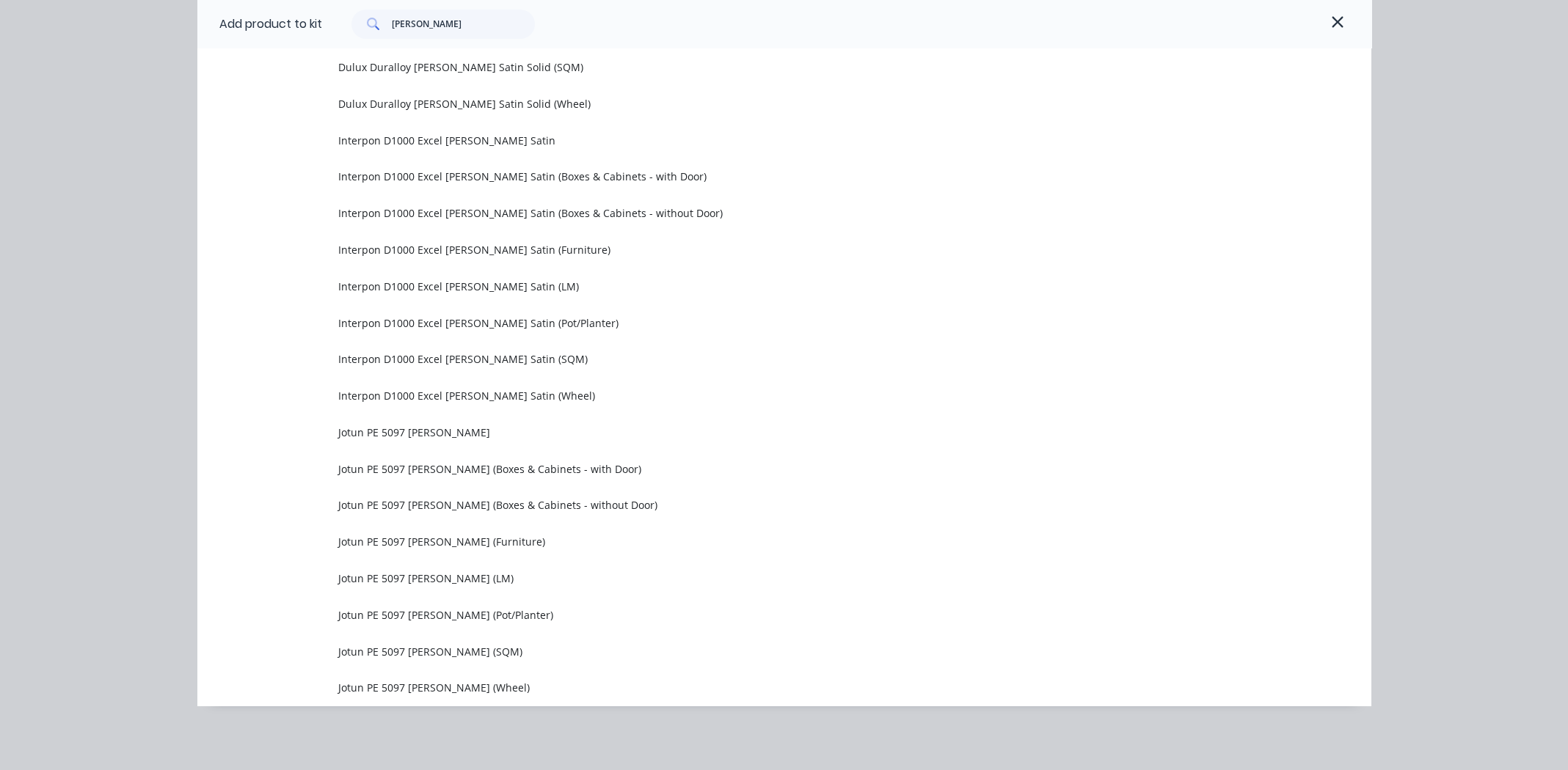 scroll, scrollTop: 0, scrollLeft: 0, axis: both 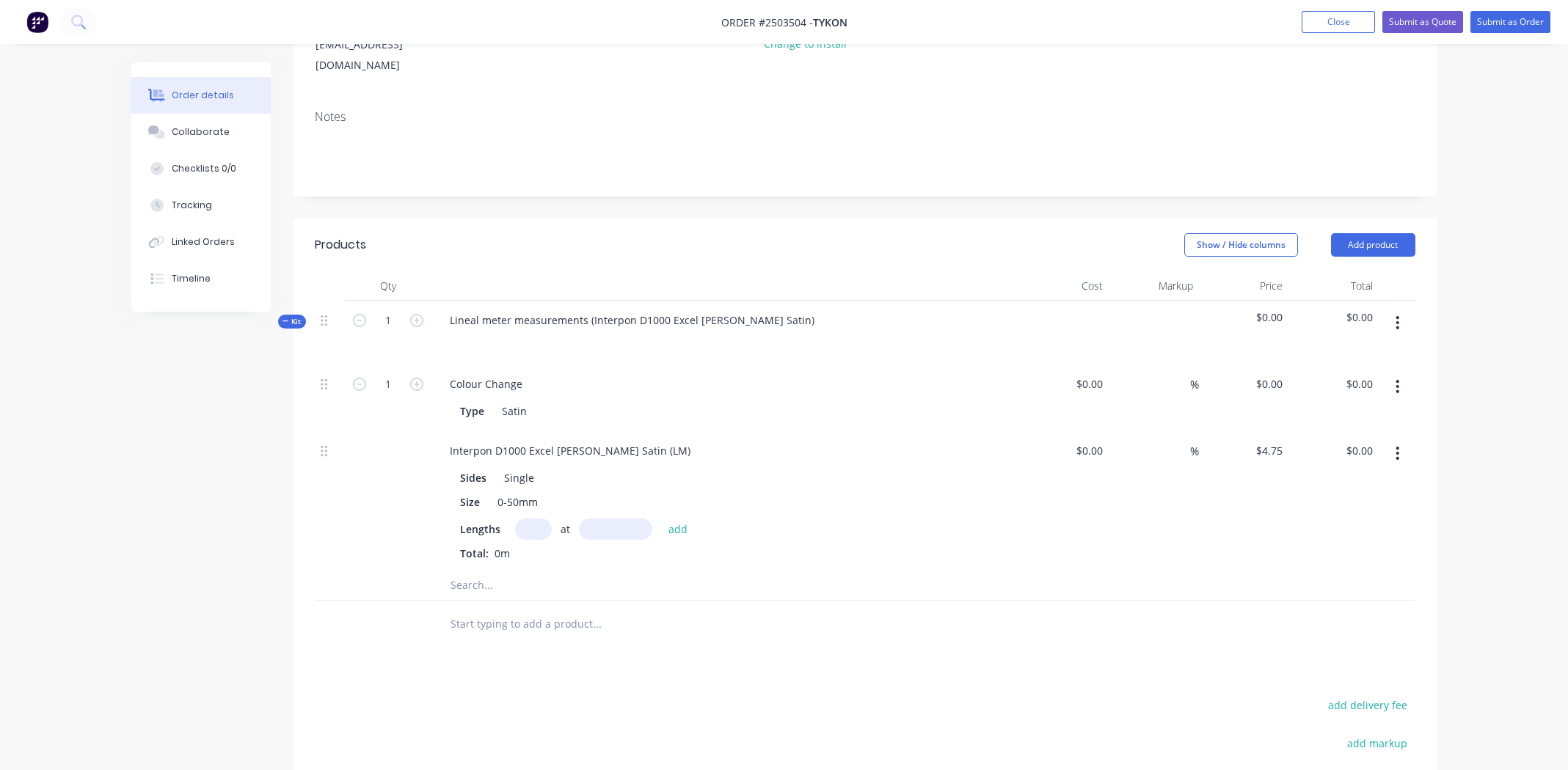 click at bounding box center (533, 529) 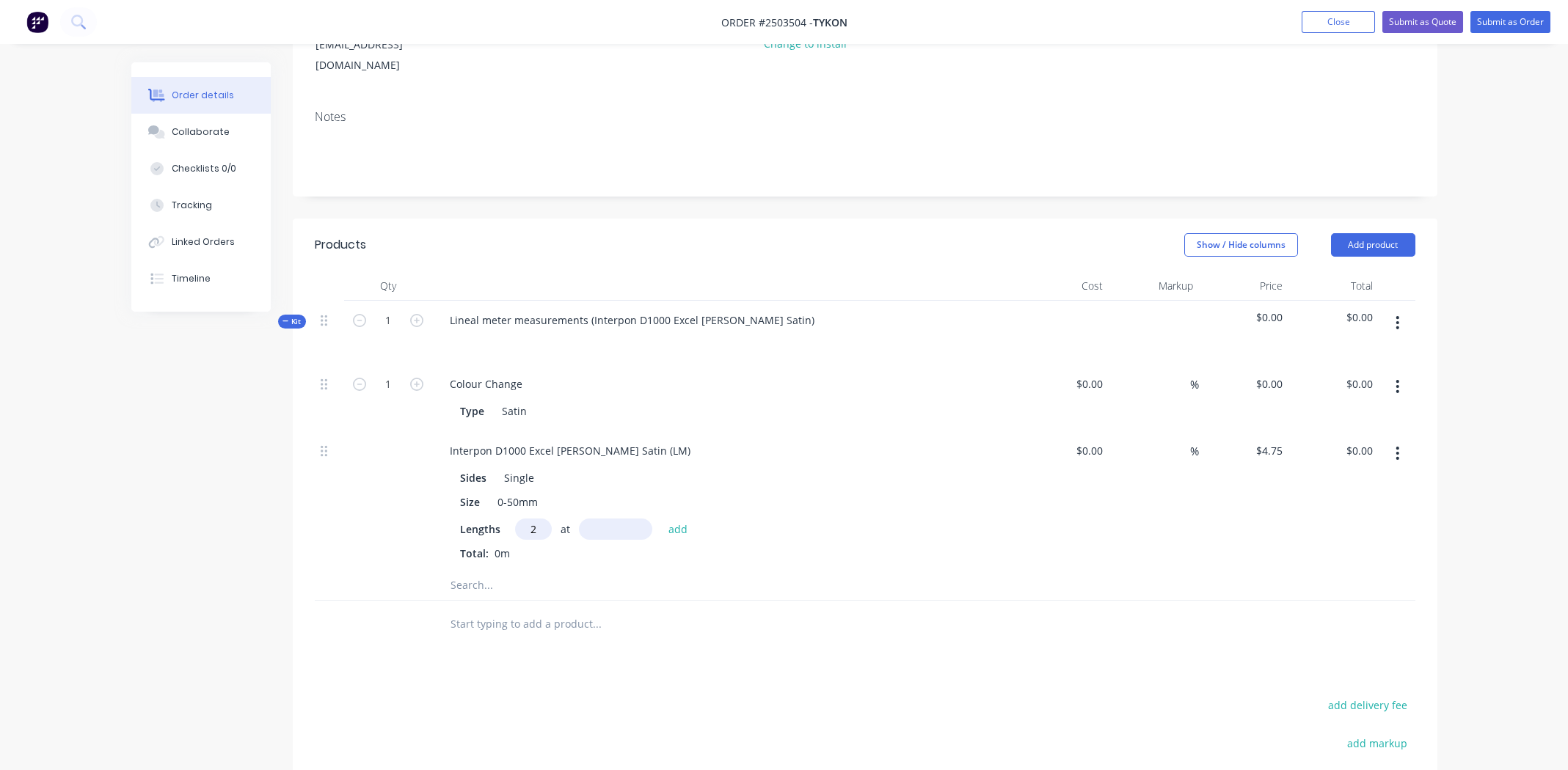 type on "2" 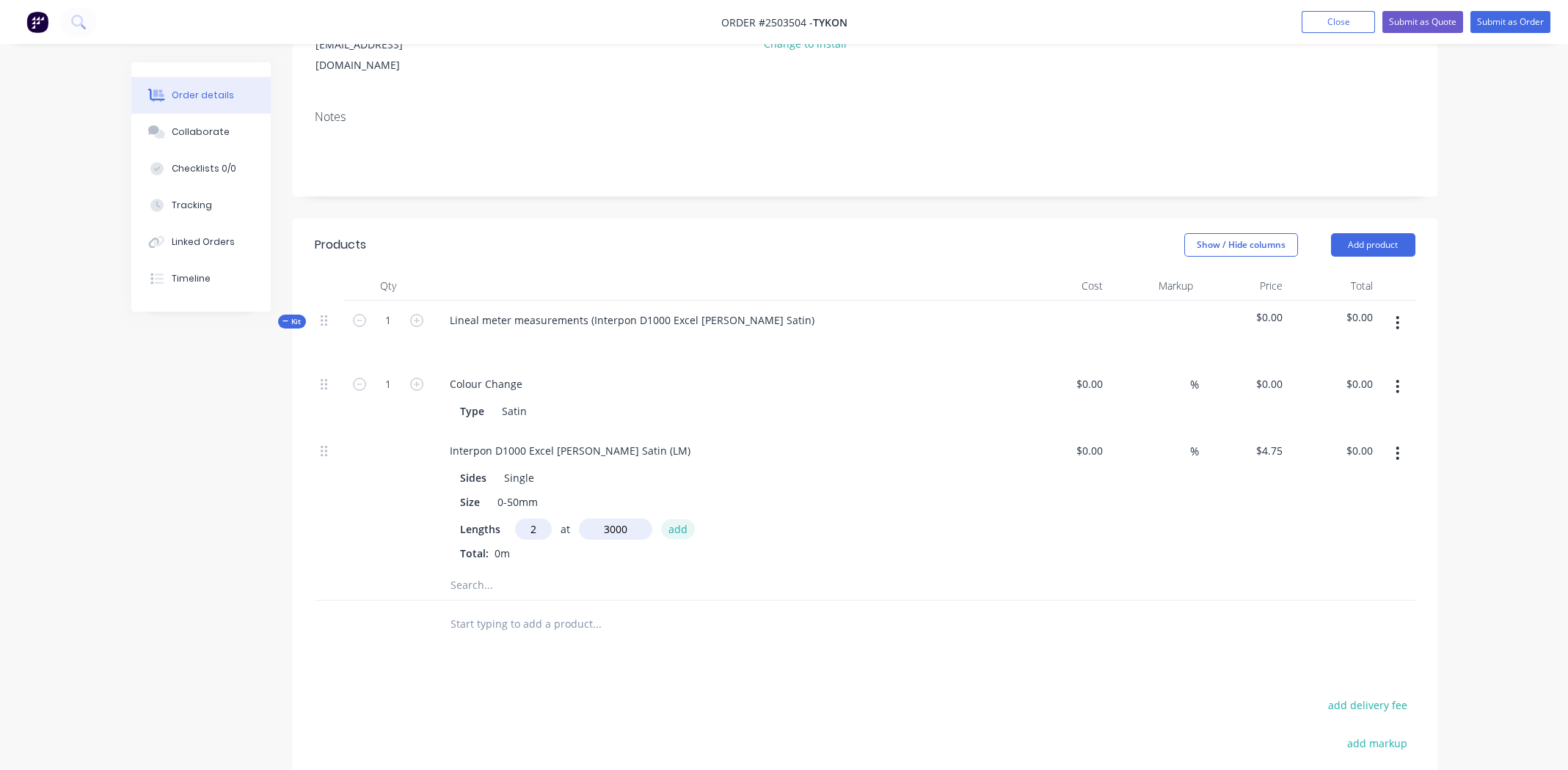 type on "3000mm" 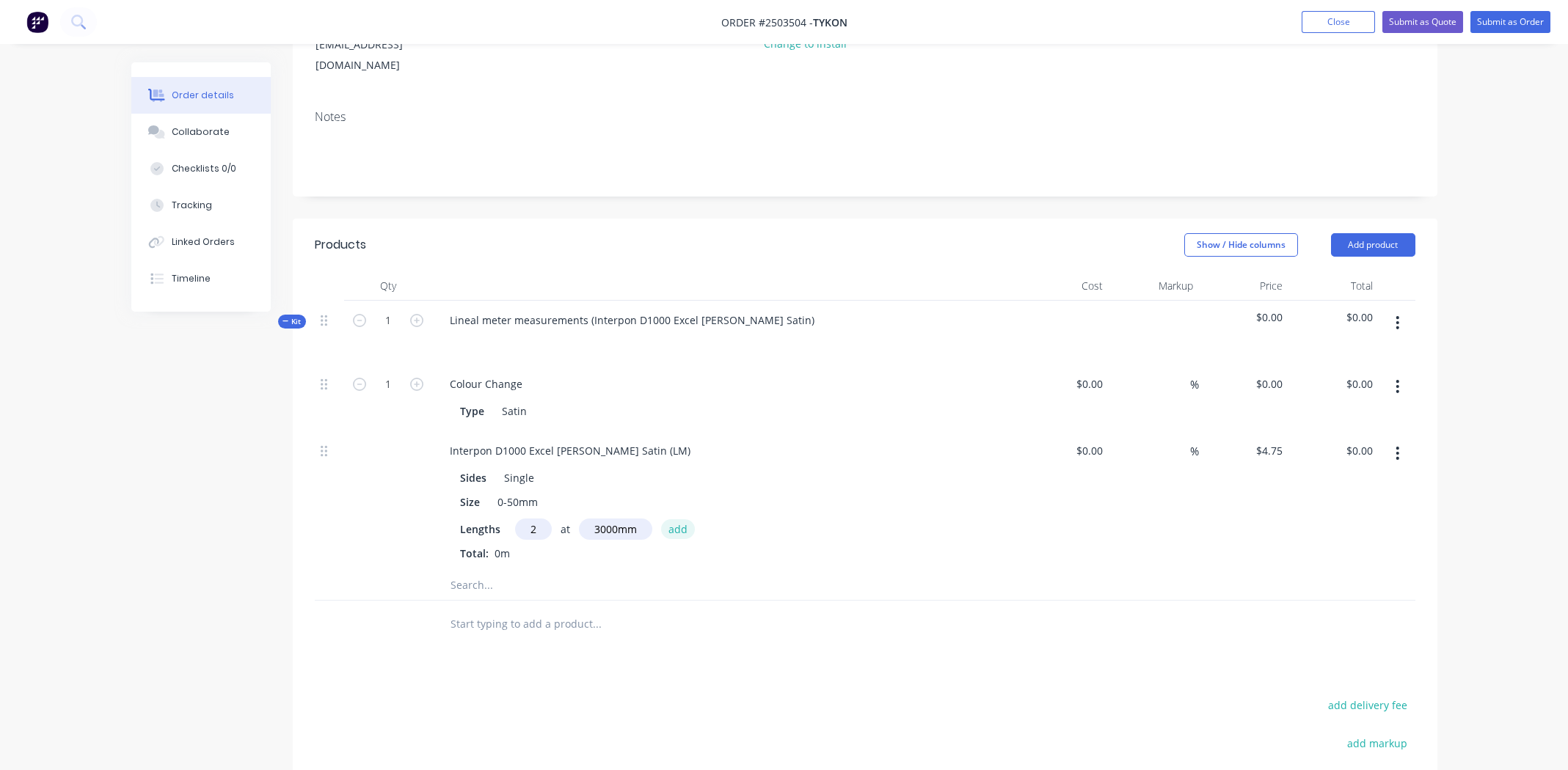 click on "add" at bounding box center (678, 529) 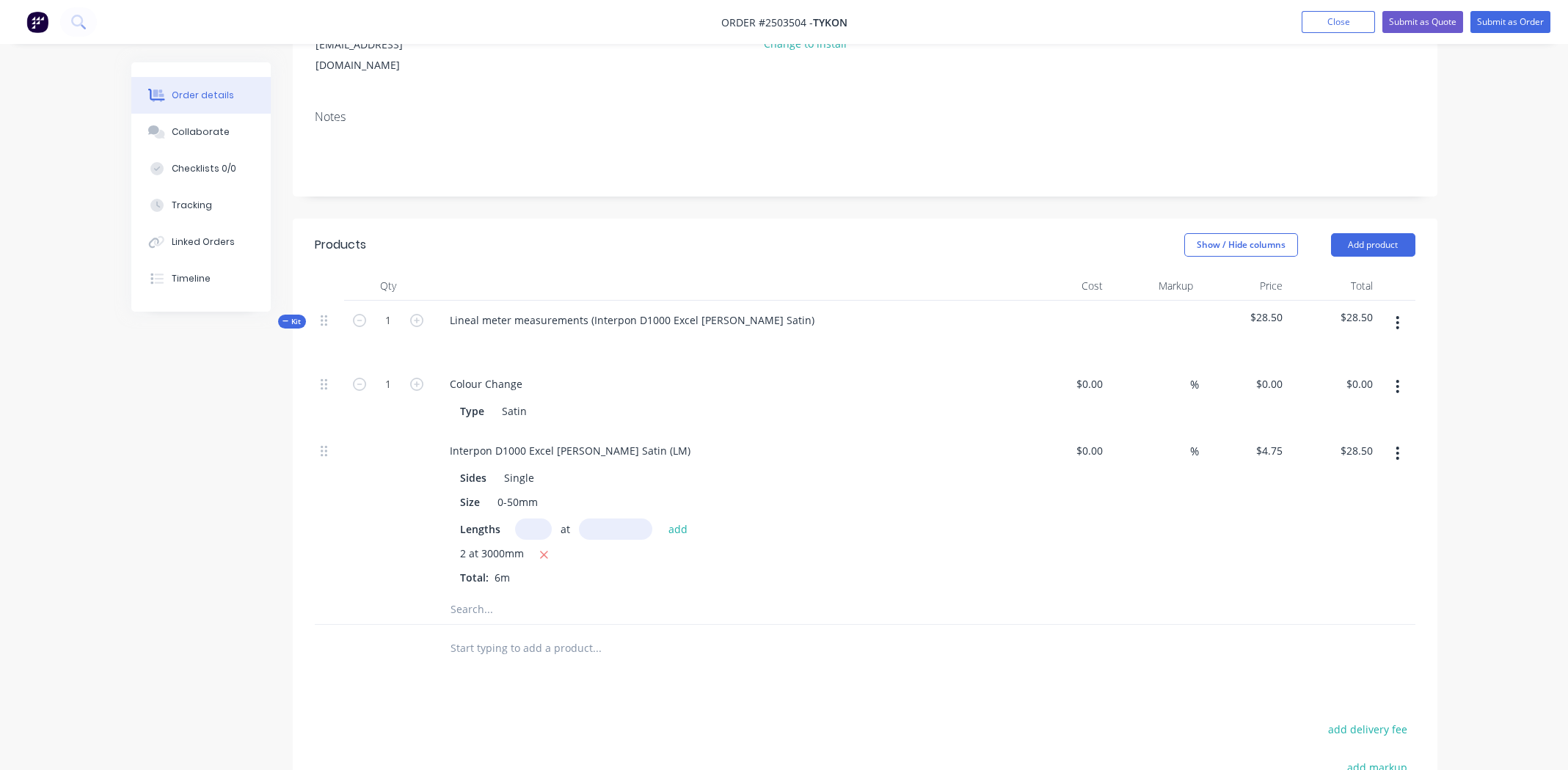 click 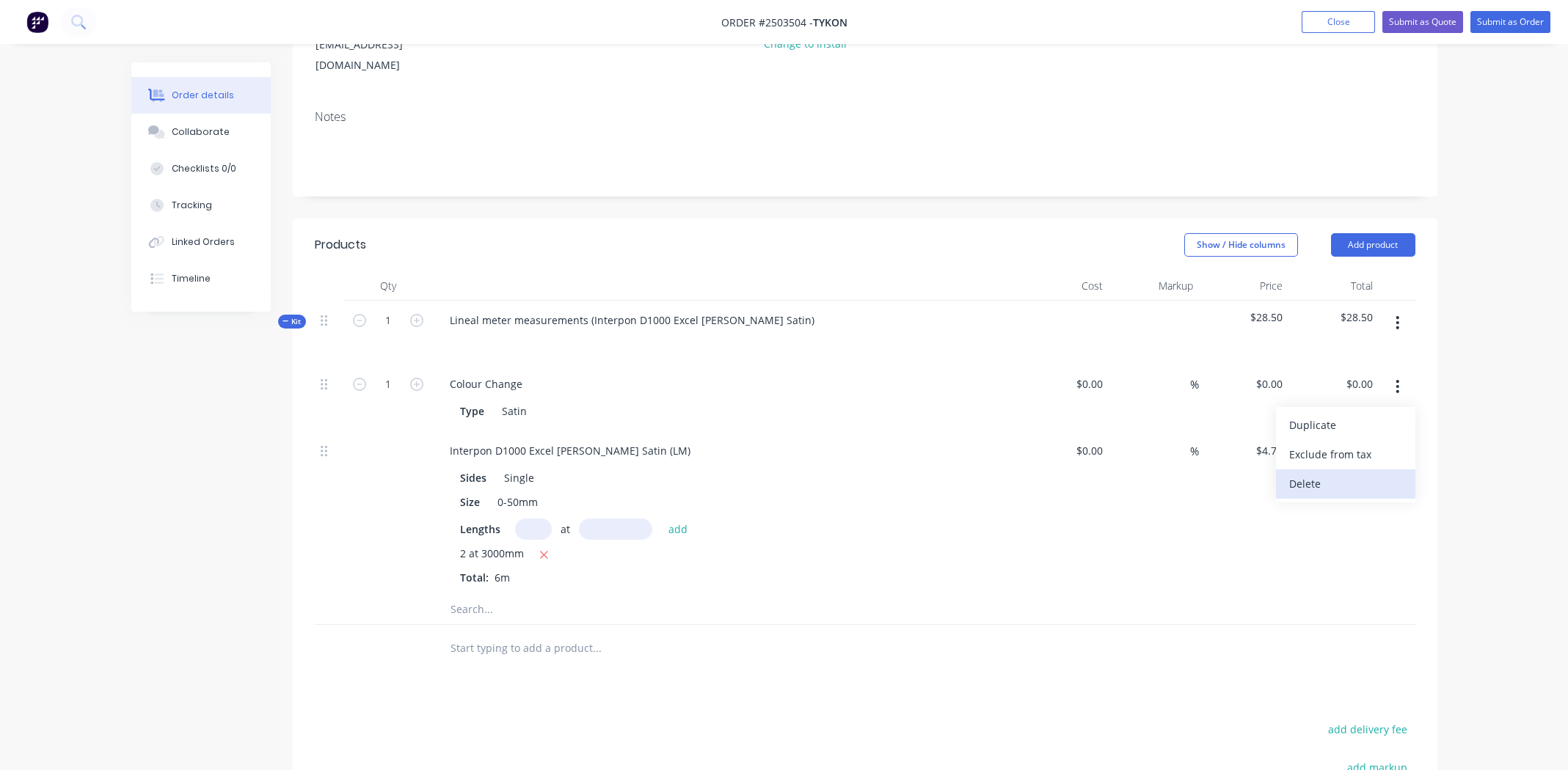 click on "Delete" at bounding box center [1346, 483] 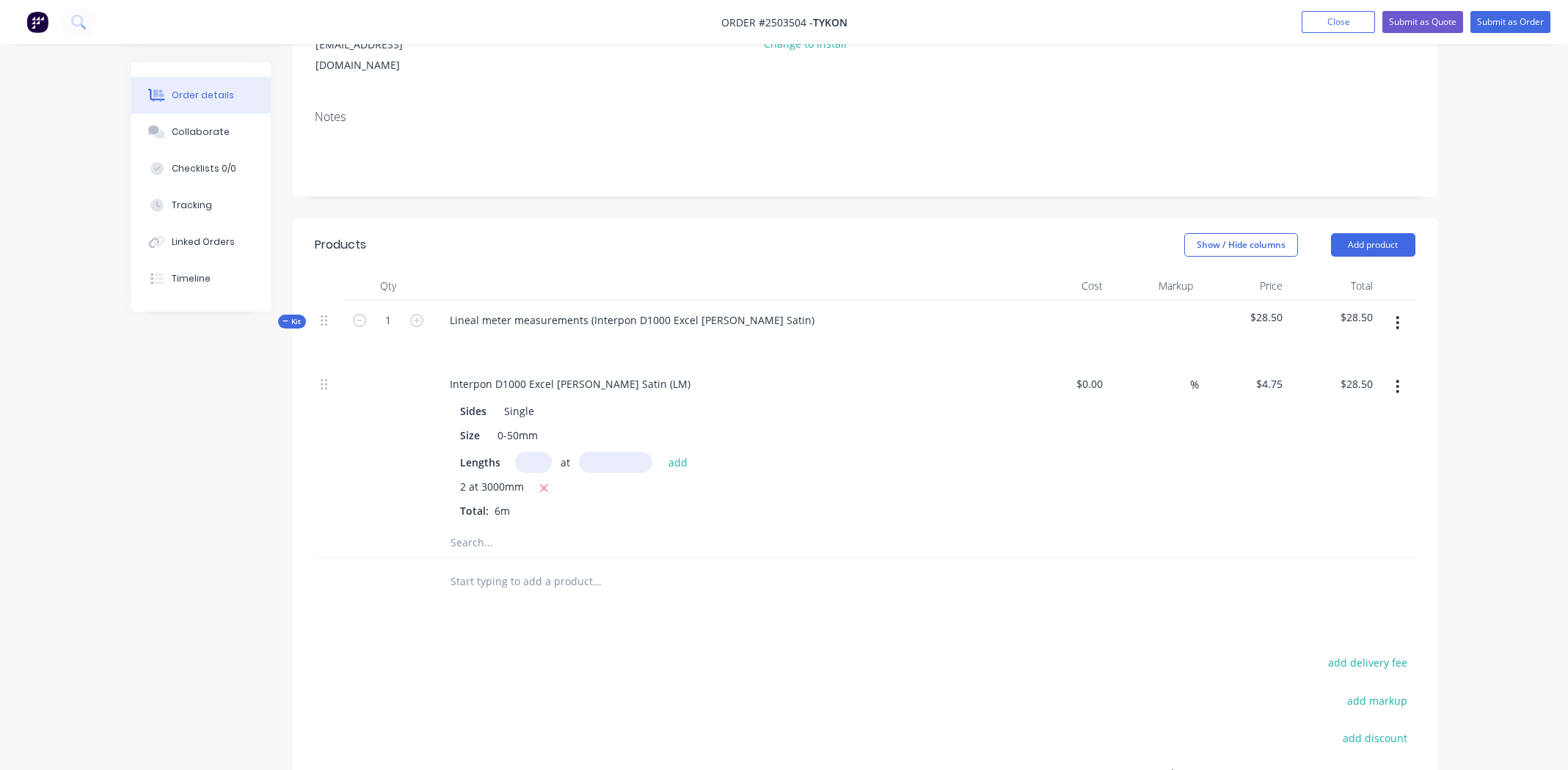 click at bounding box center [1397, 323] 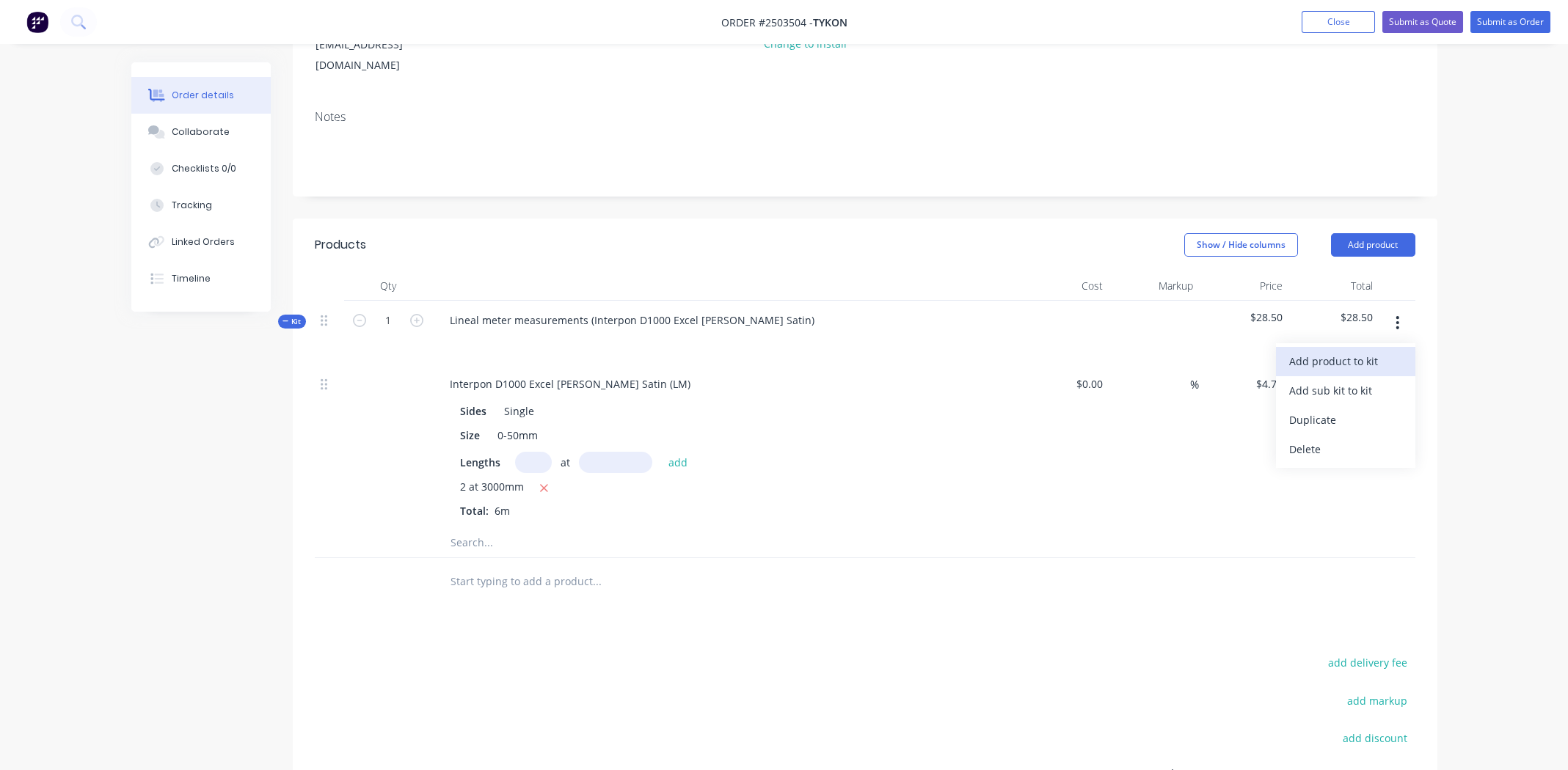 click on "Add product to kit" at bounding box center (1346, 361) 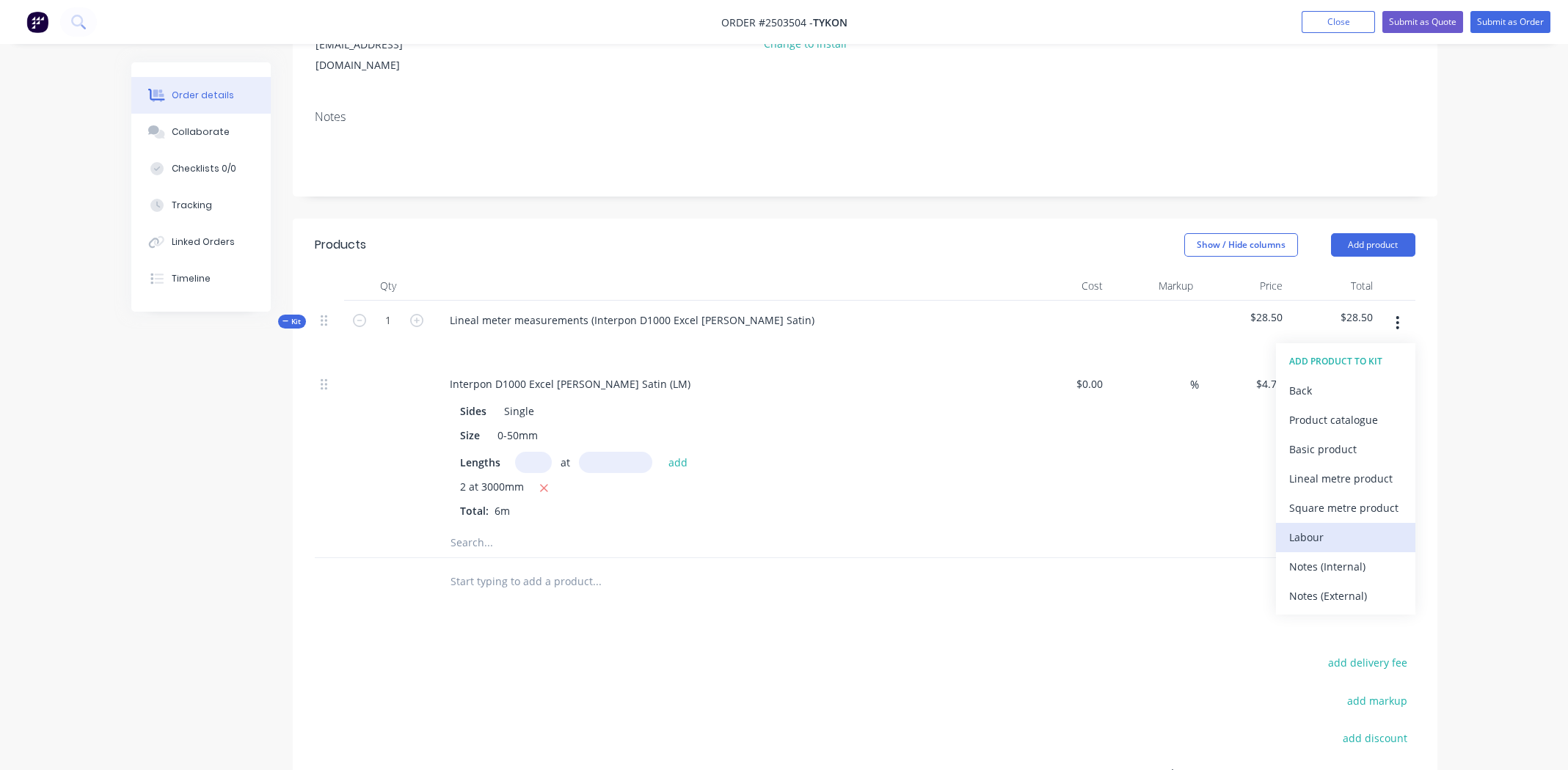 click on "Labour" at bounding box center [1346, 537] 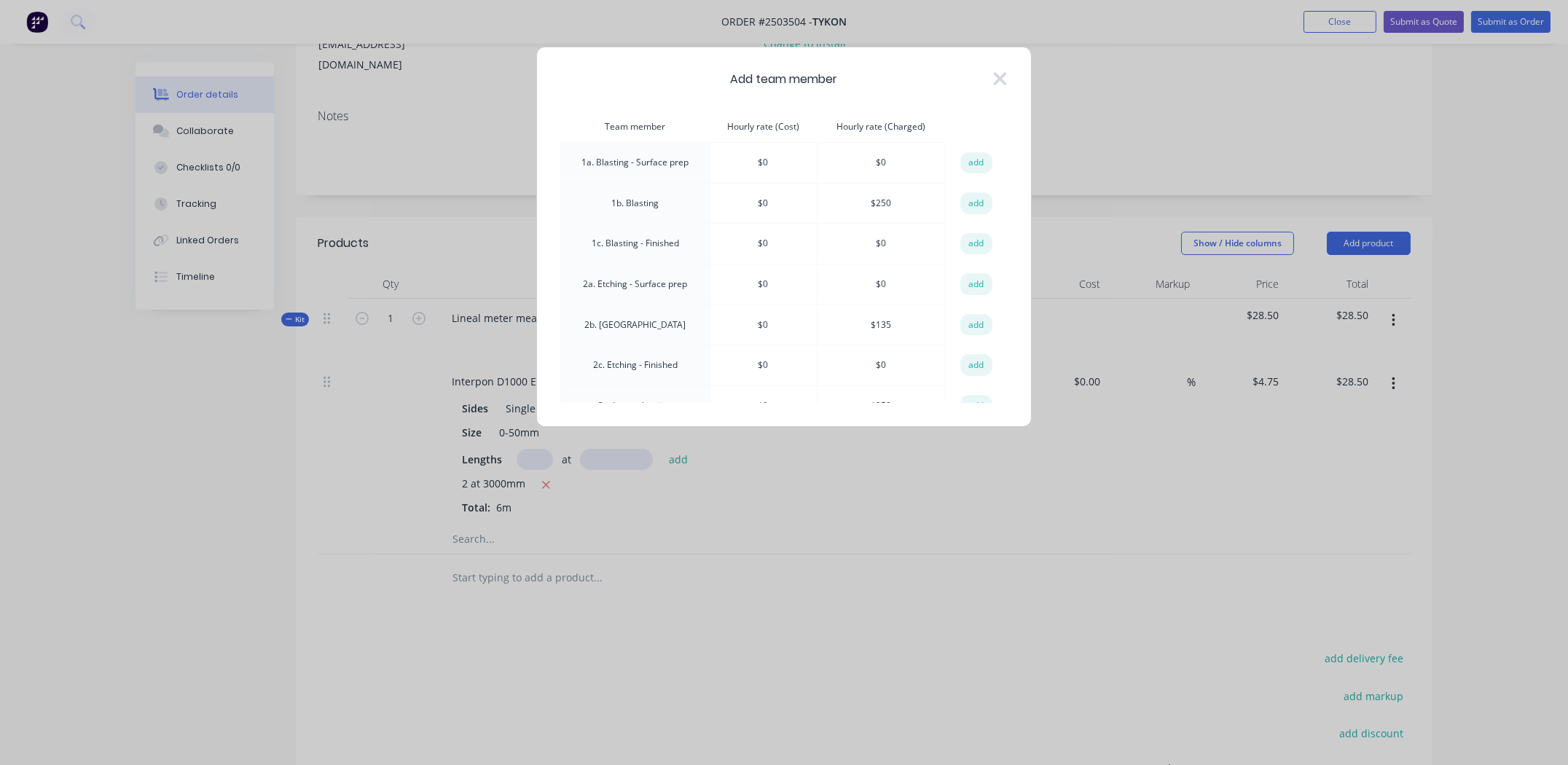 click on "add" at bounding box center (976, 203) 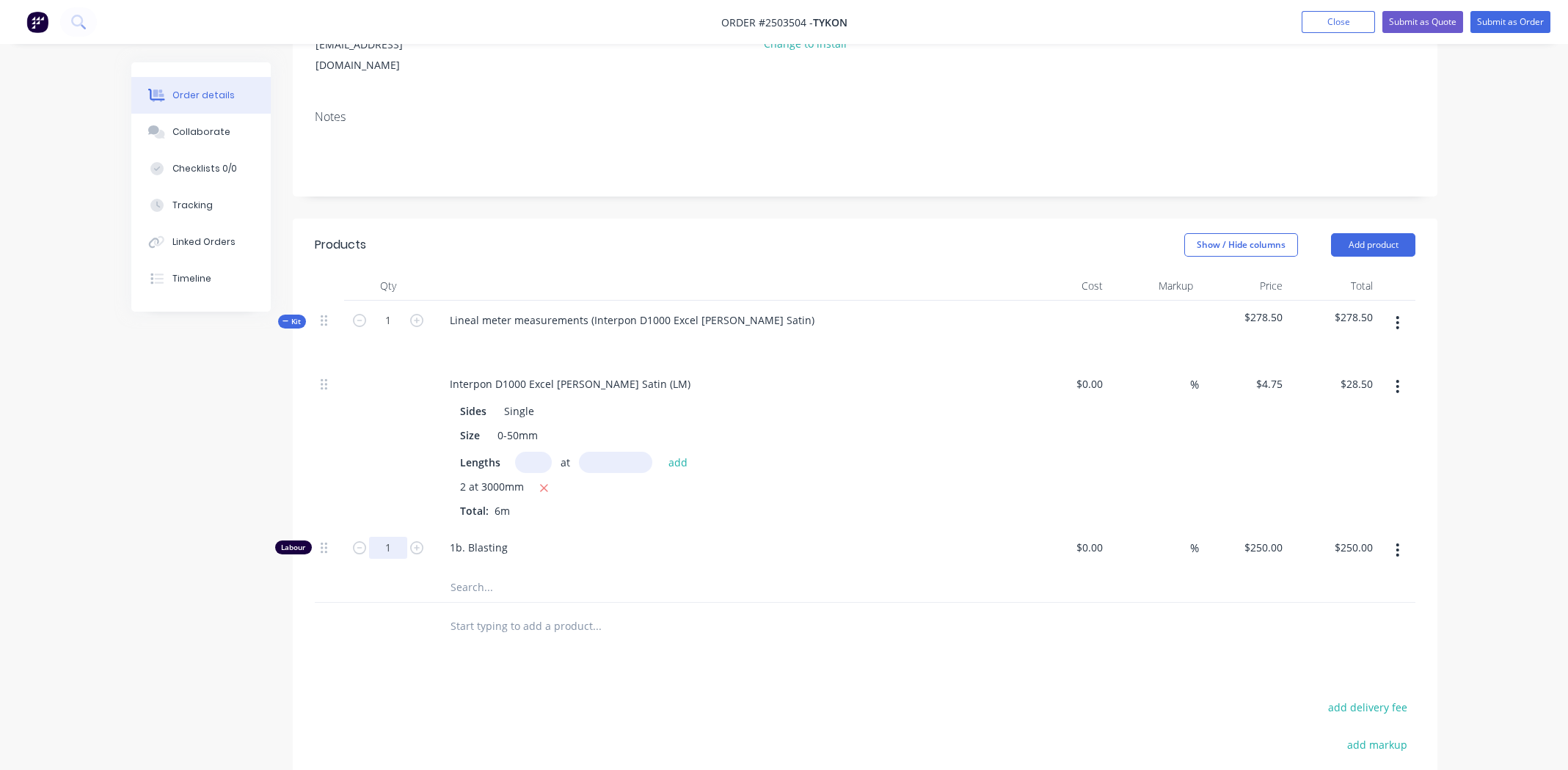 click on "1" at bounding box center (388, 548) 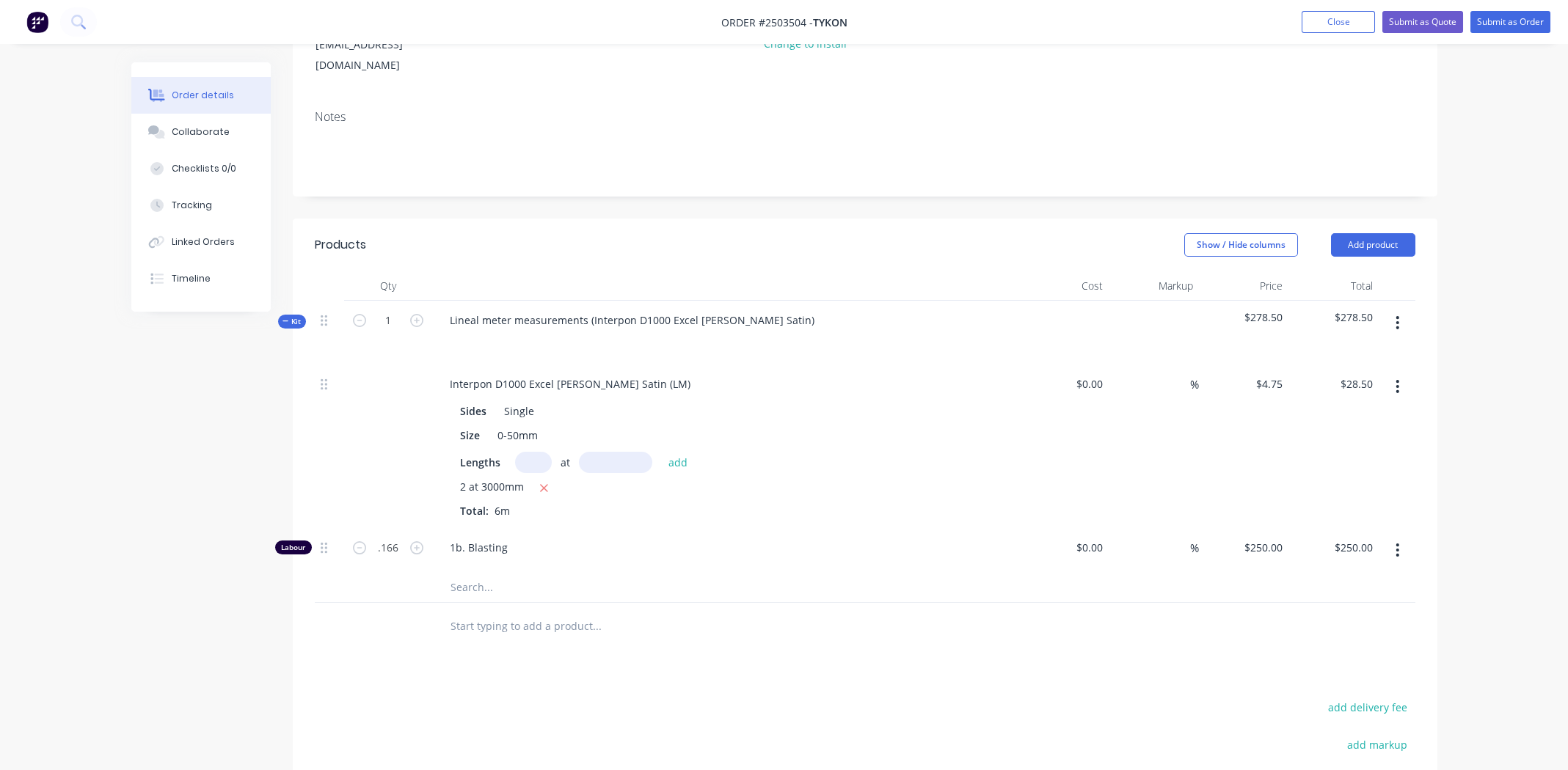 type on "0.166" 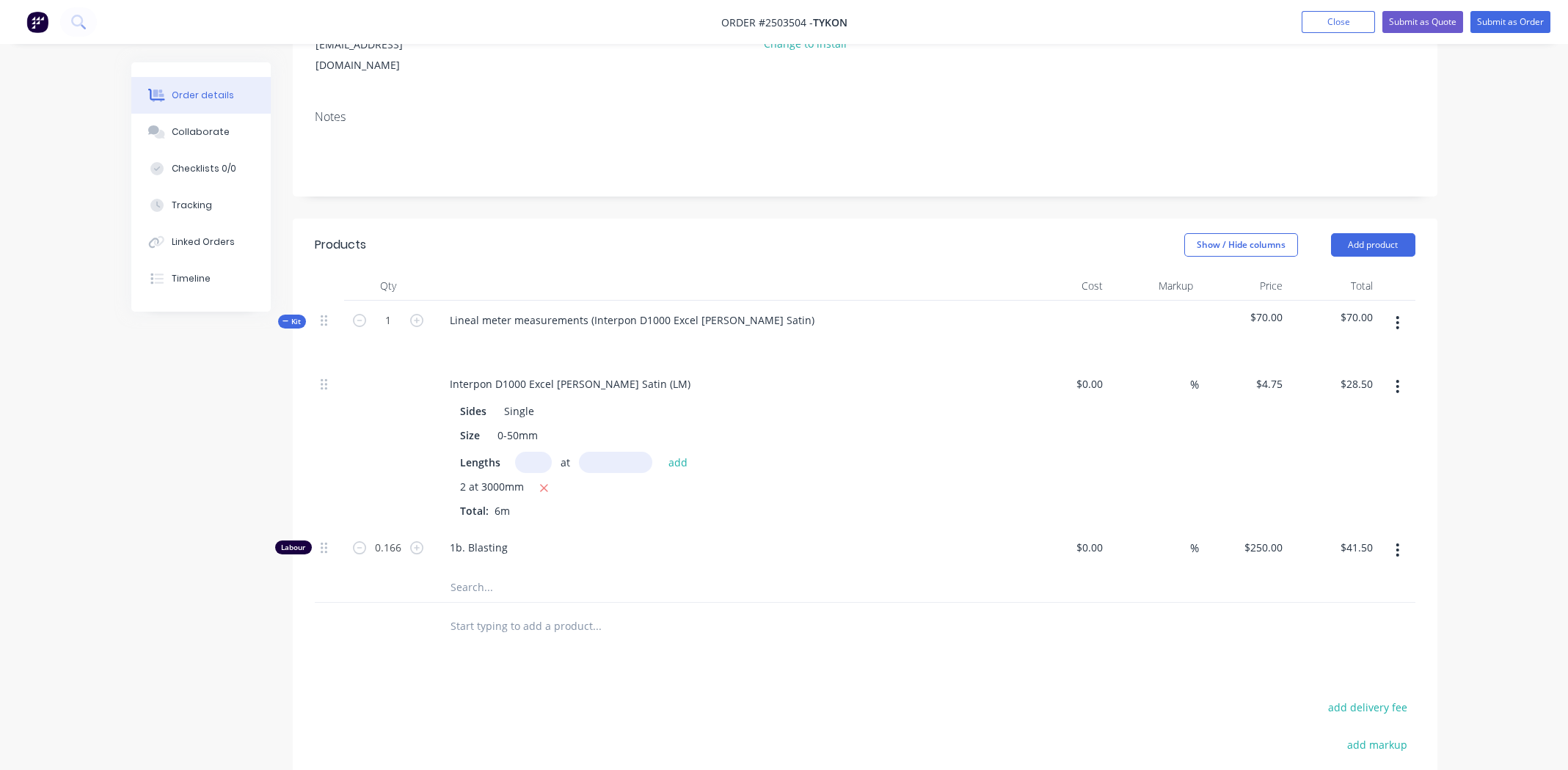 click on "2 at 3000mm Total: 6m" at bounding box center (726, 499) 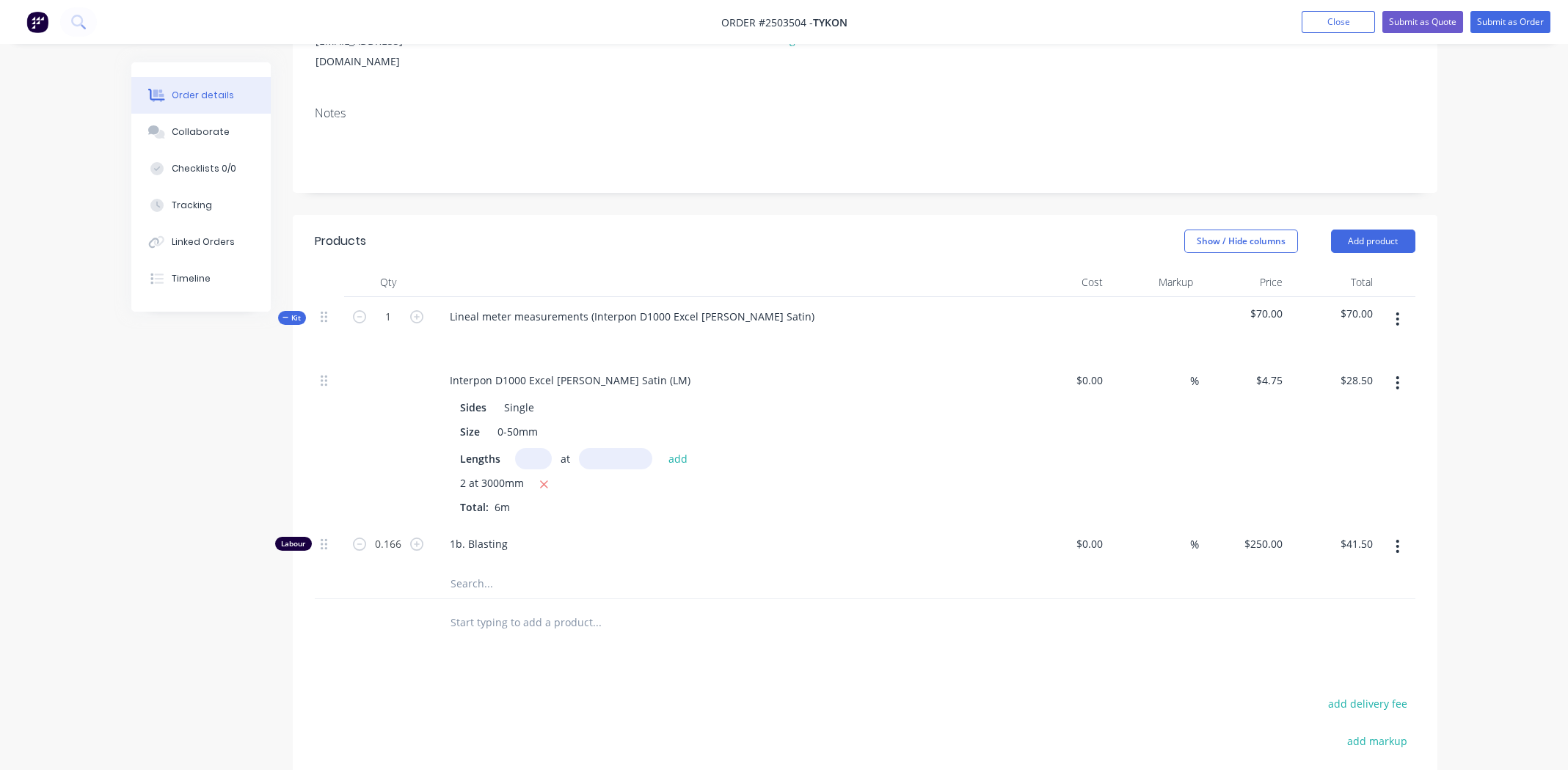 scroll, scrollTop: 452, scrollLeft: 0, axis: vertical 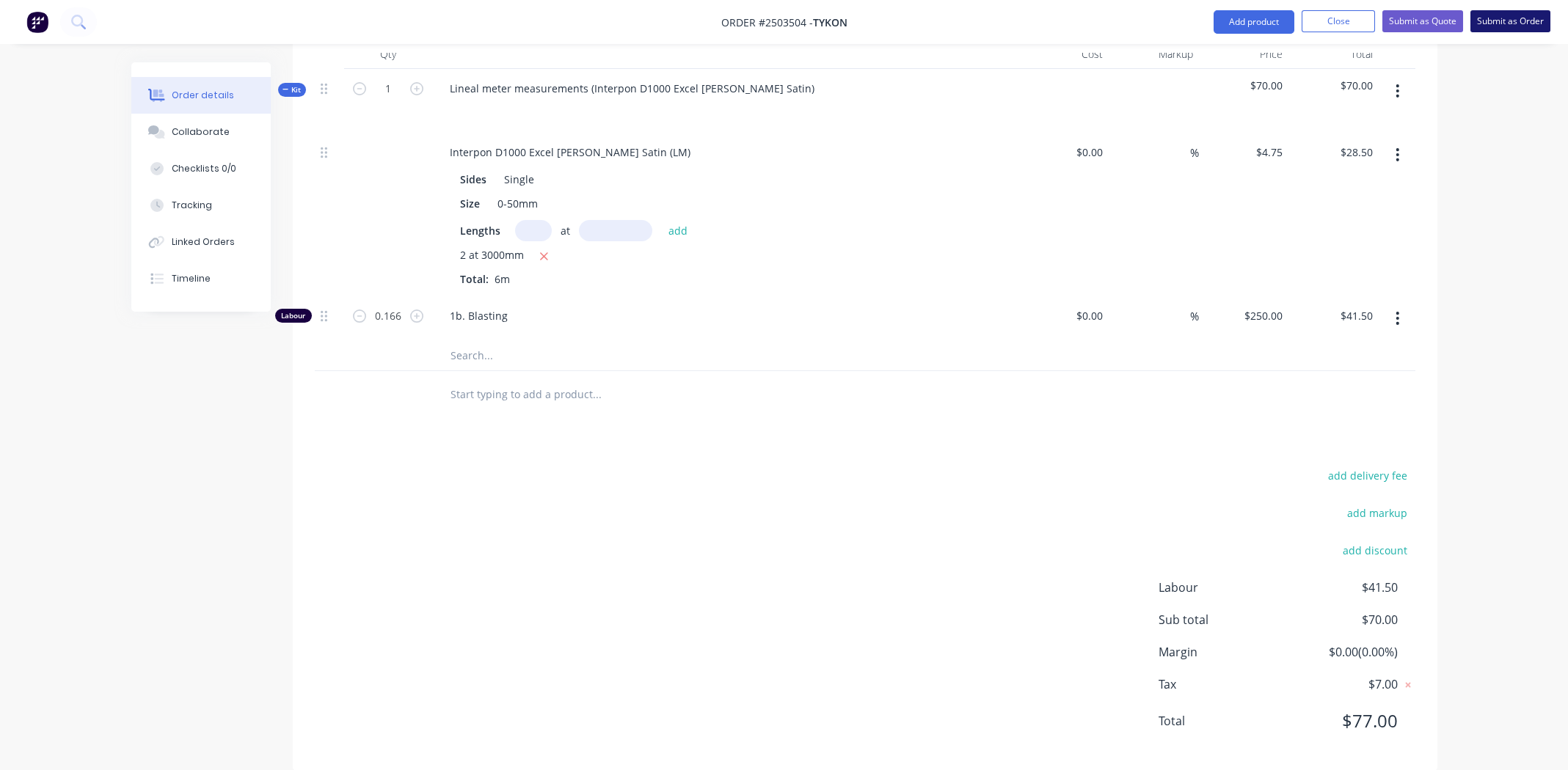 click on "Submit as Order" at bounding box center [1510, 21] 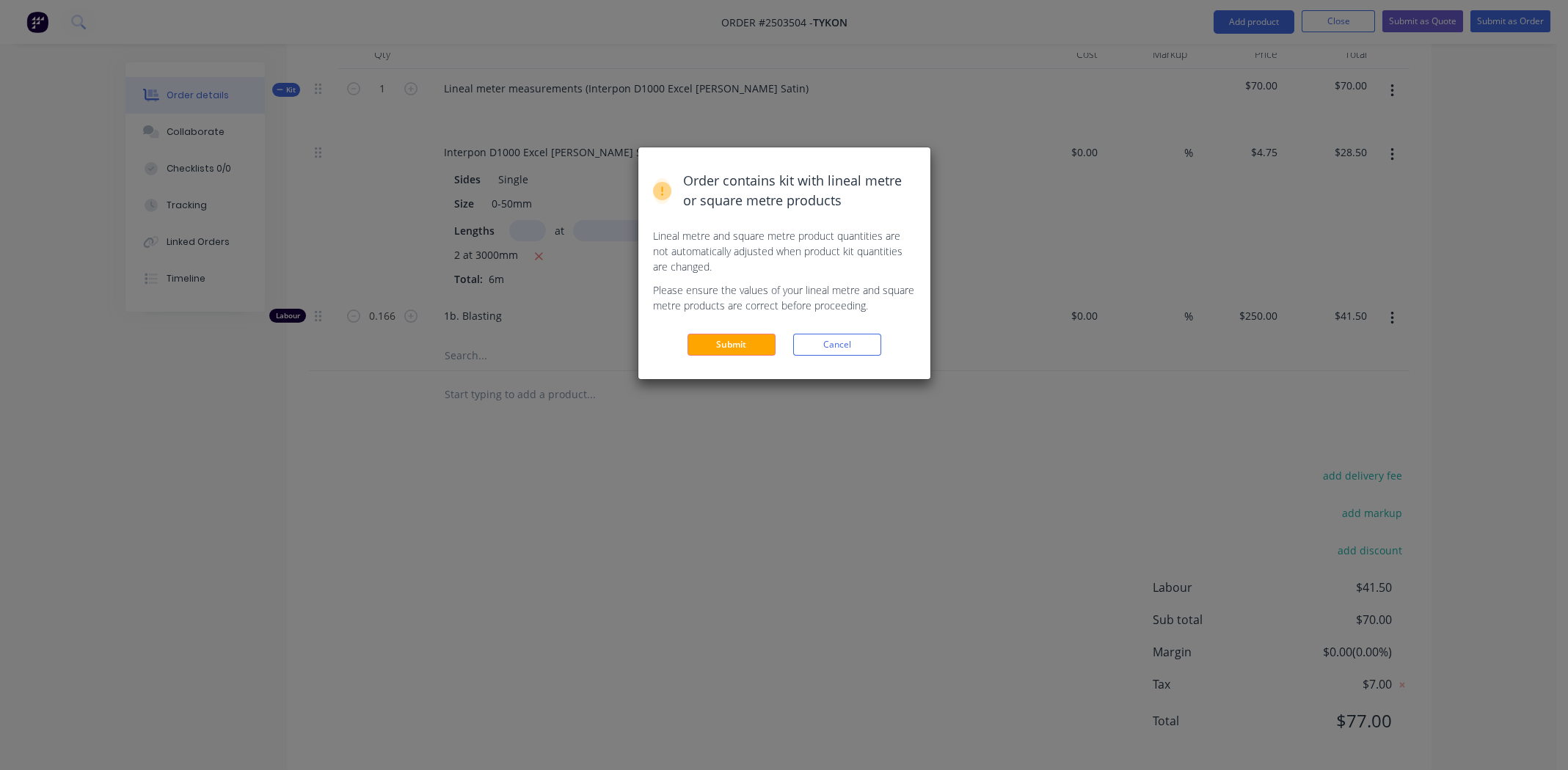 click on "Submit" at bounding box center (732, 345) 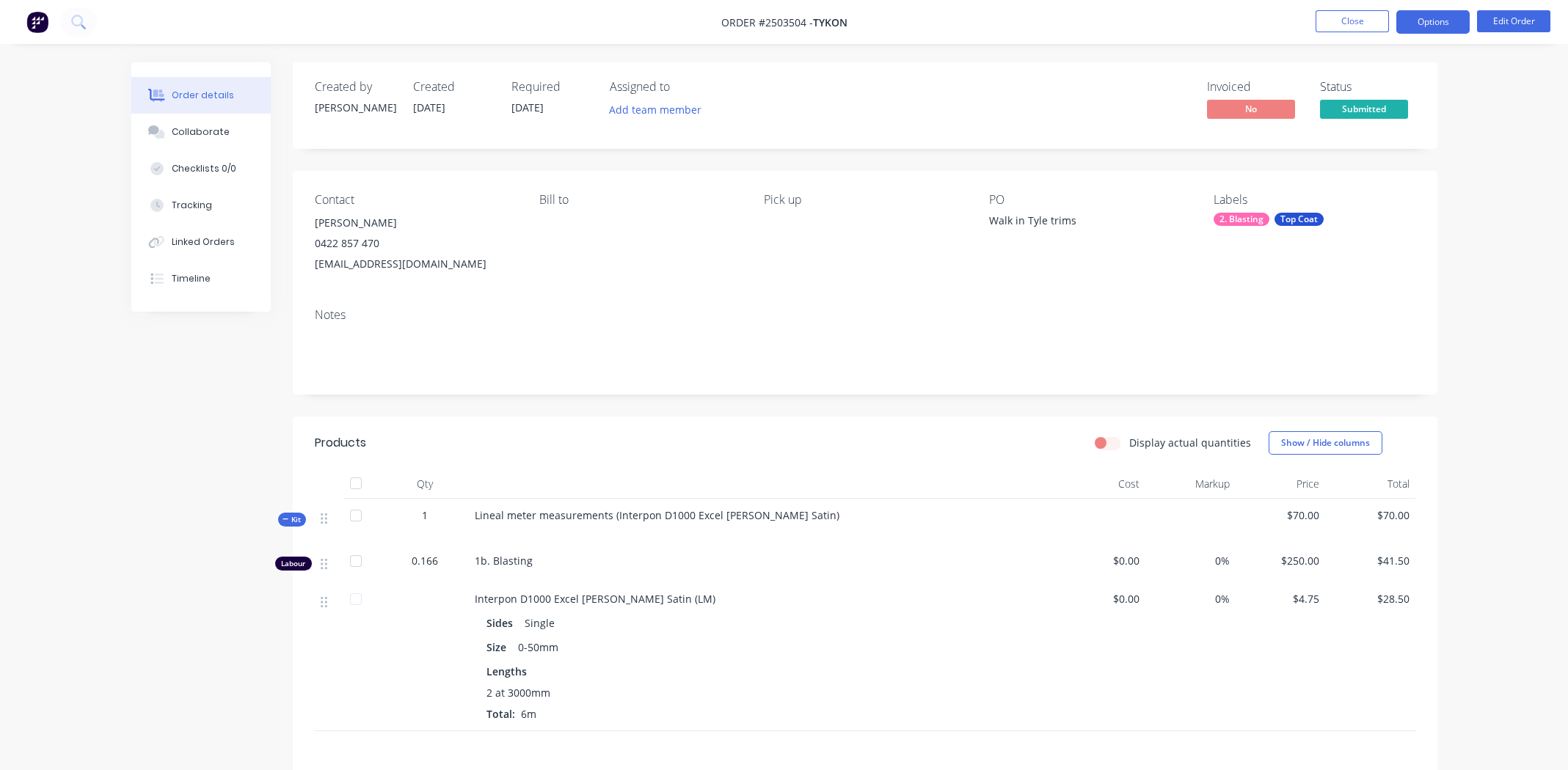 click on "Options" at bounding box center [1433, 22] 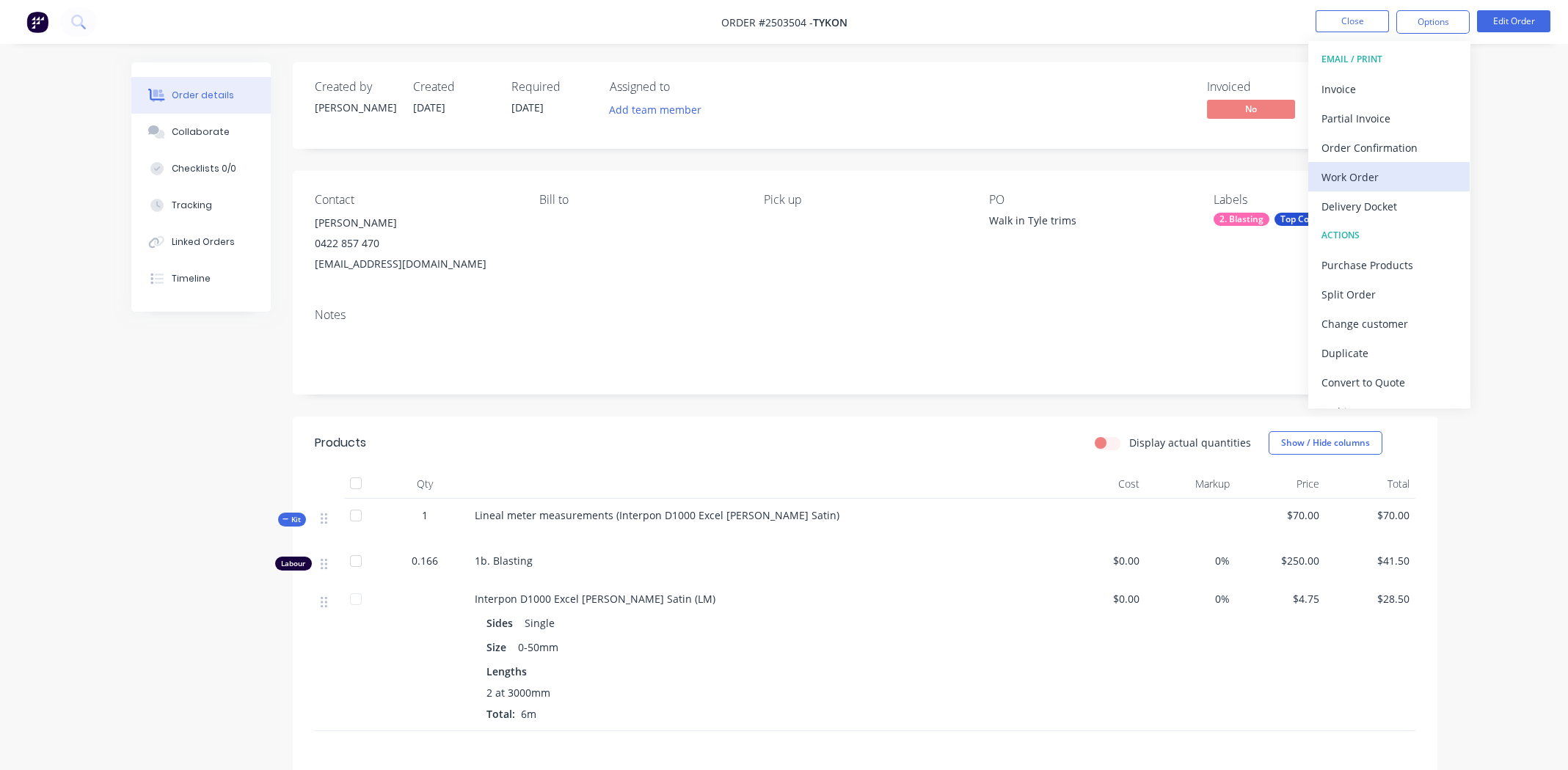 click on "Work Order" at bounding box center (1389, 177) 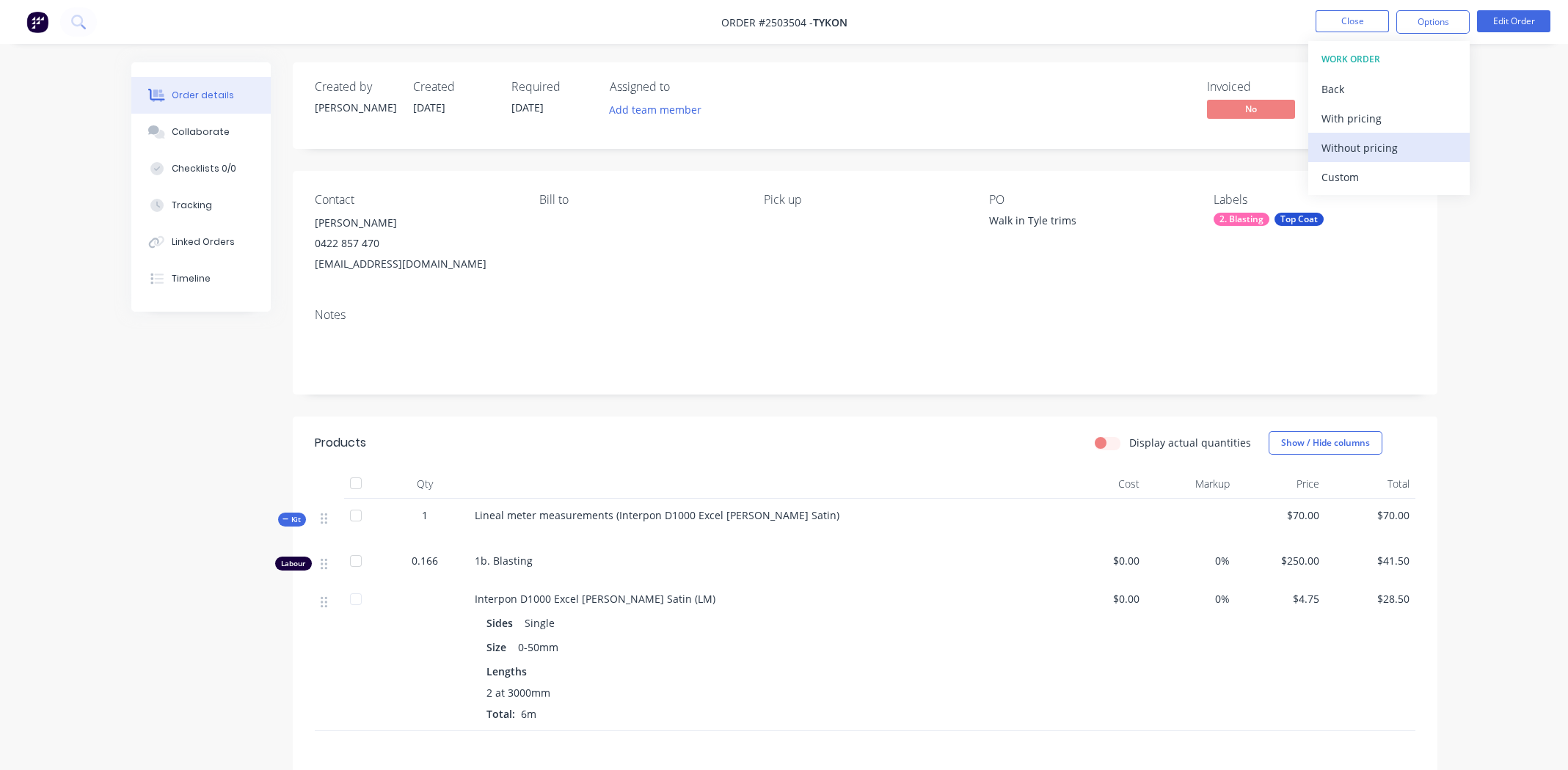 click on "Without pricing" at bounding box center (1389, 147) 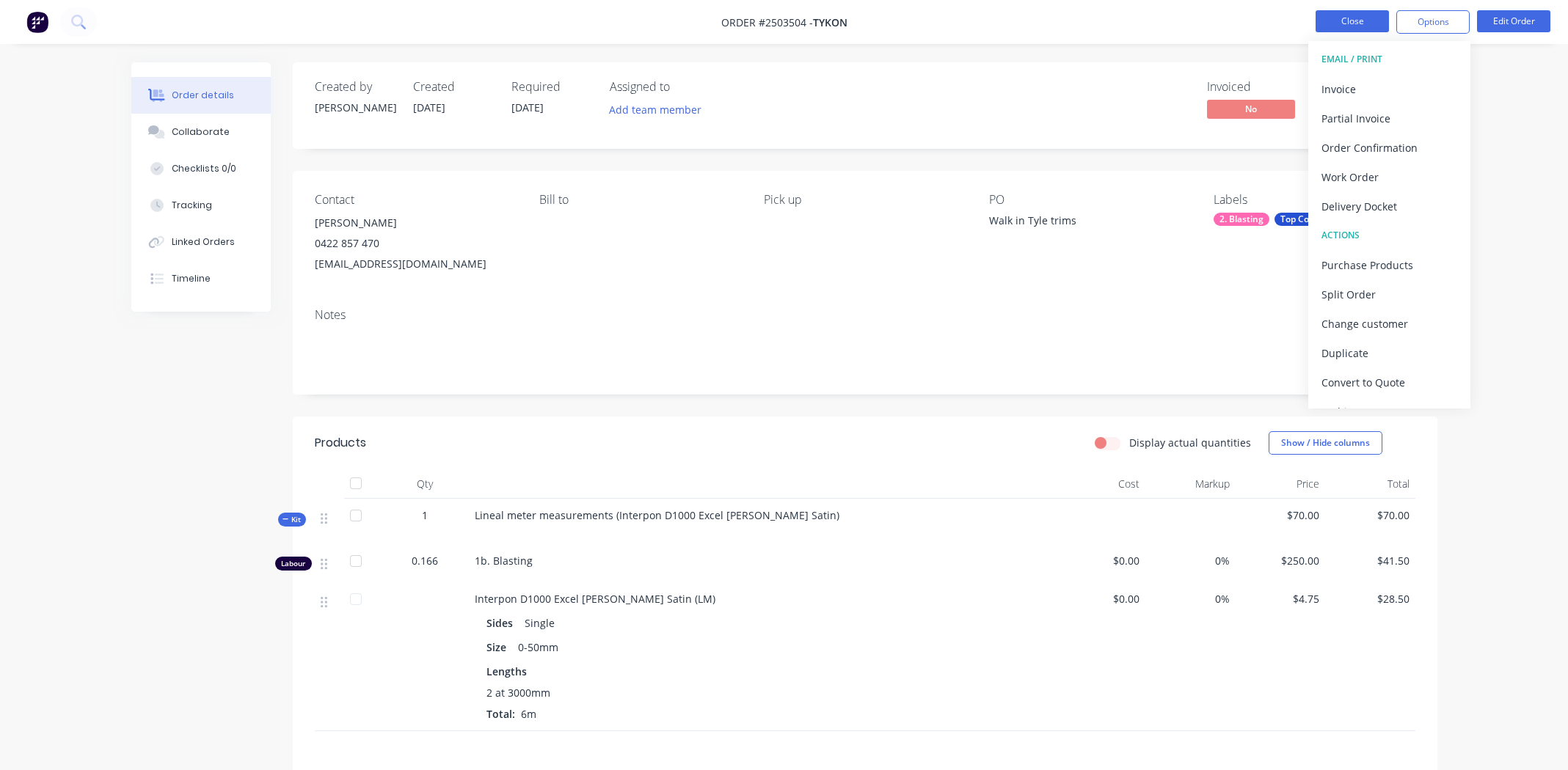 click on "Close" at bounding box center (1352, 21) 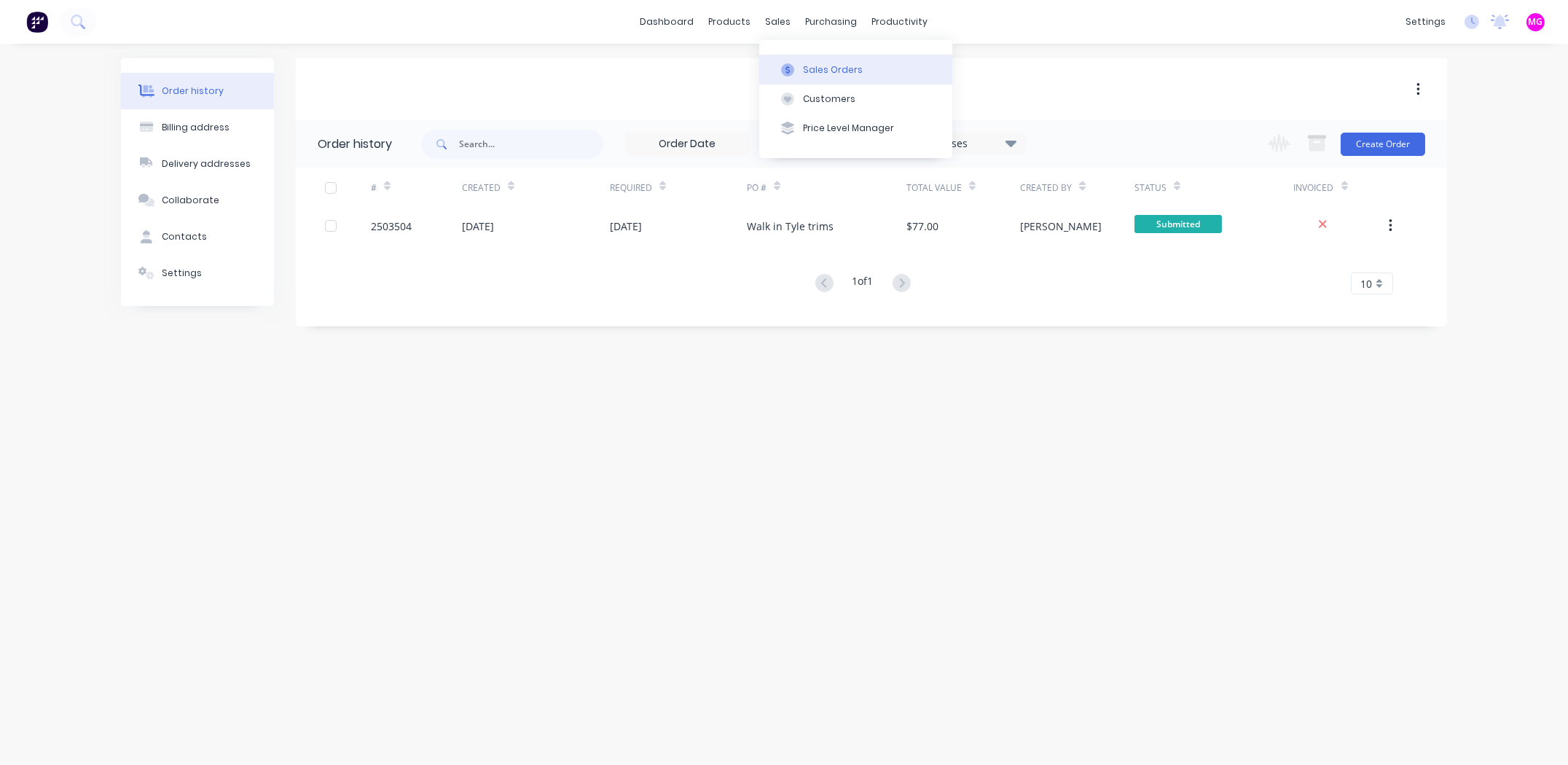 click on "Sales Orders" at bounding box center (833, 70) 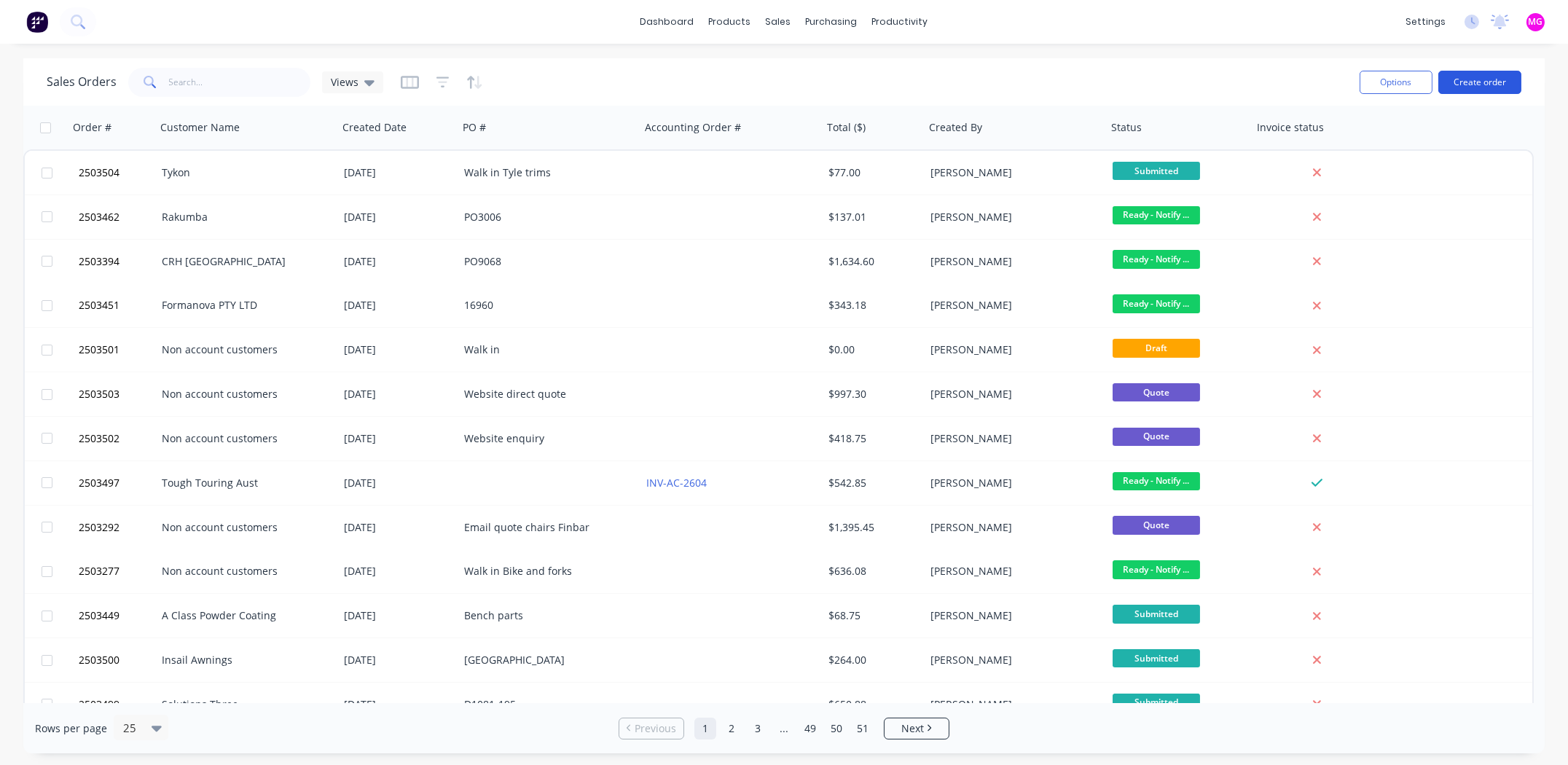 click on "Create order" at bounding box center (1480, 82) 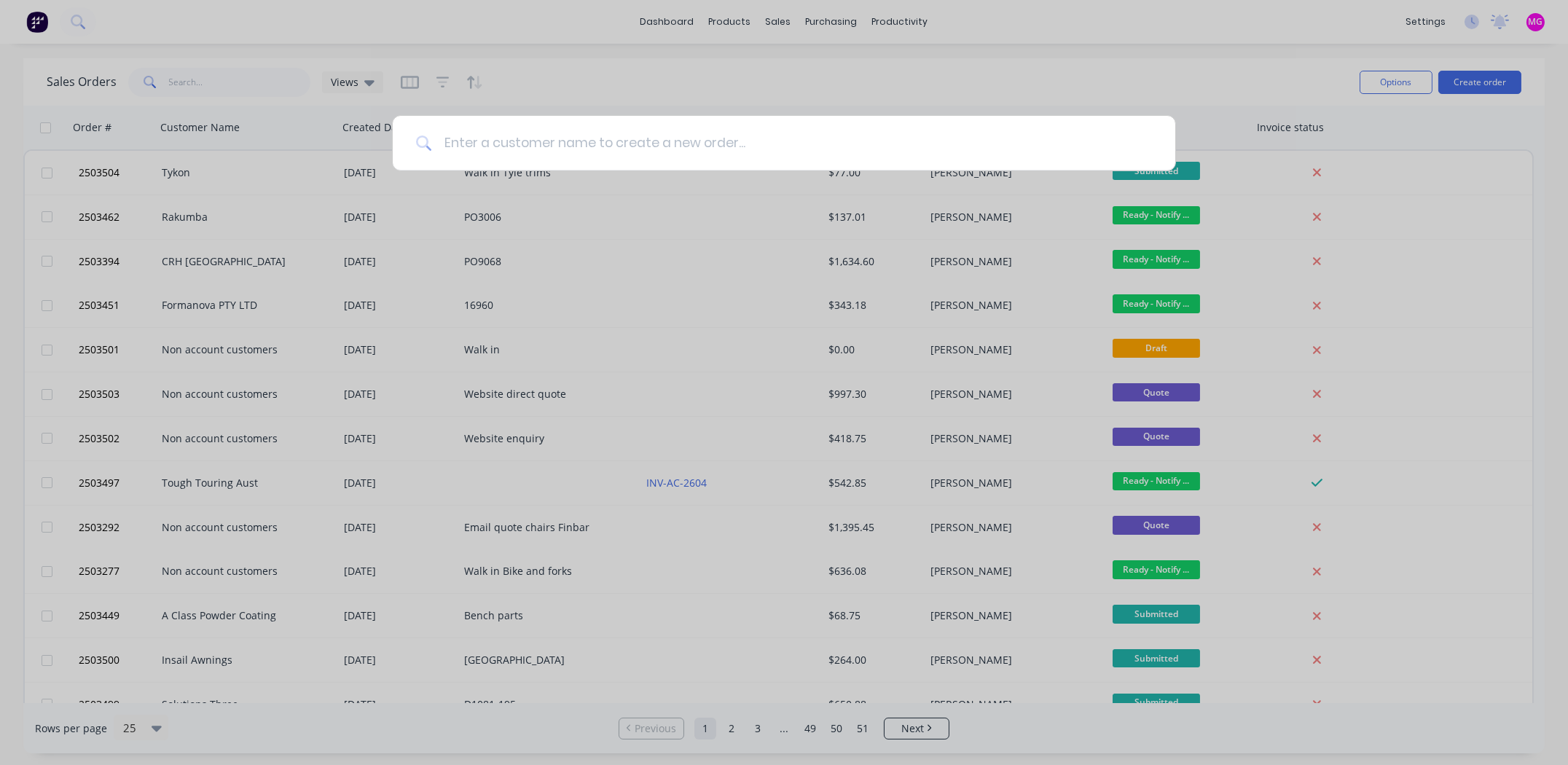click at bounding box center (792, 143) 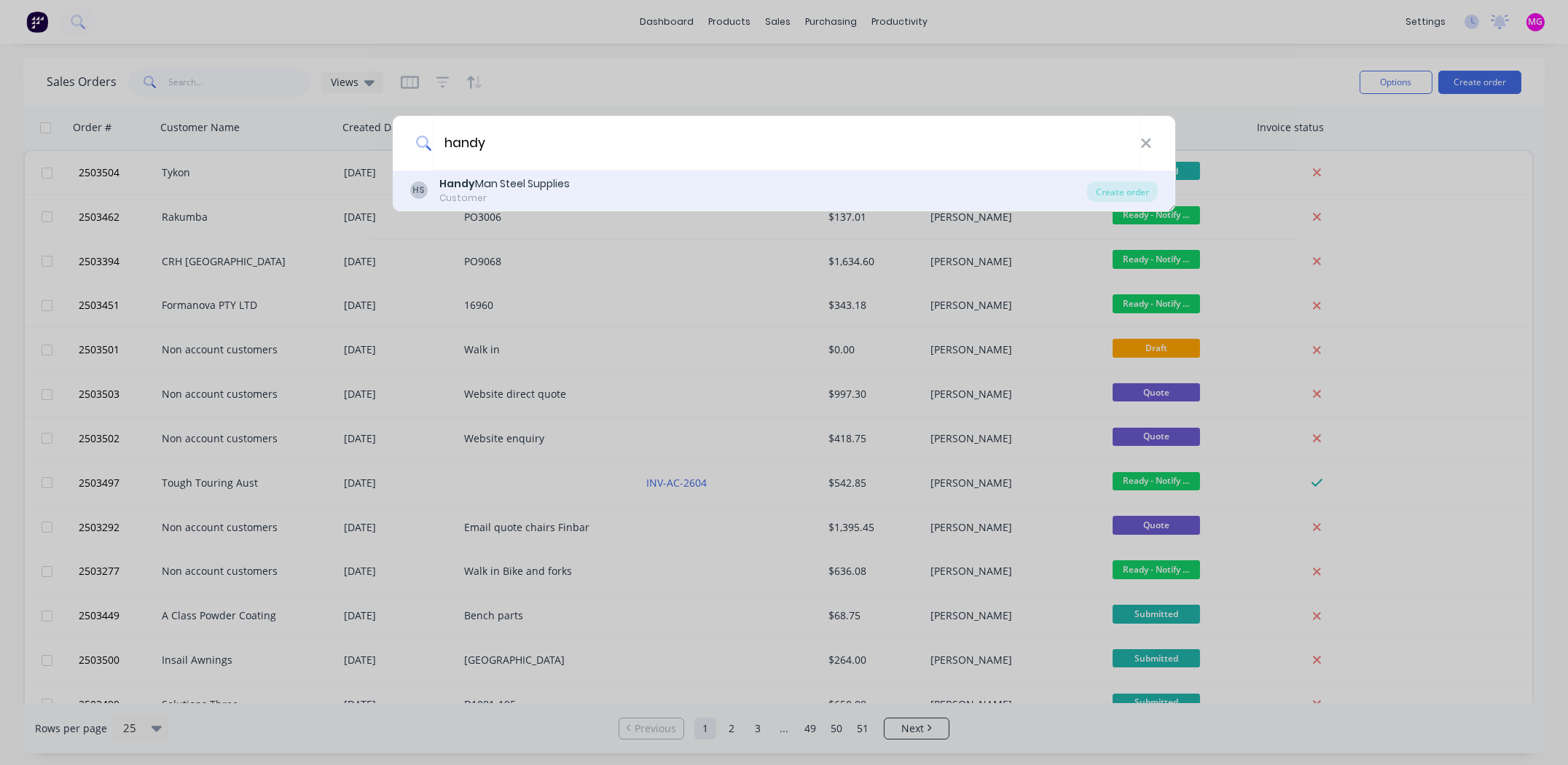 type on "handy" 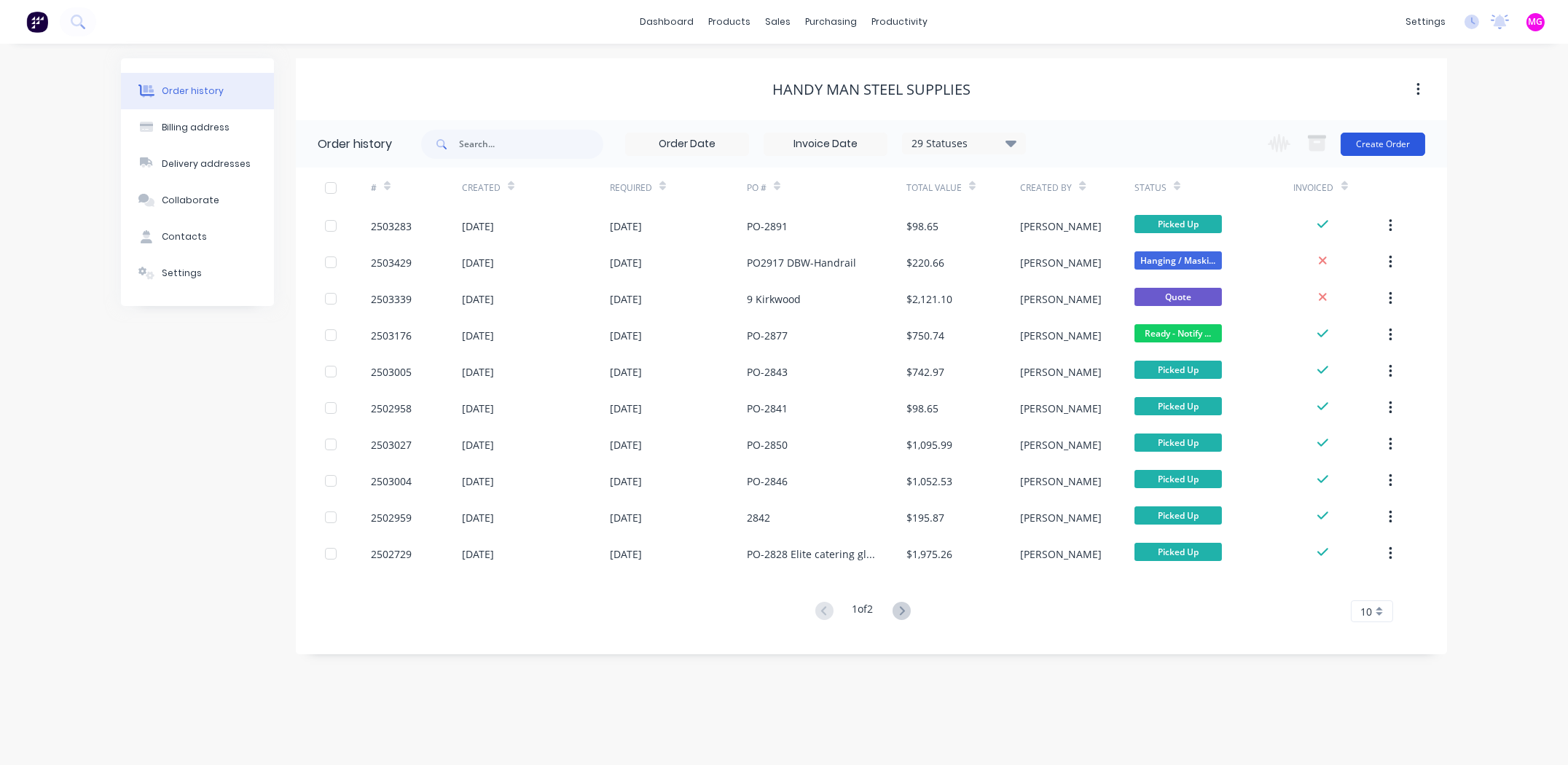 click on "Create Order" at bounding box center [1383, 144] 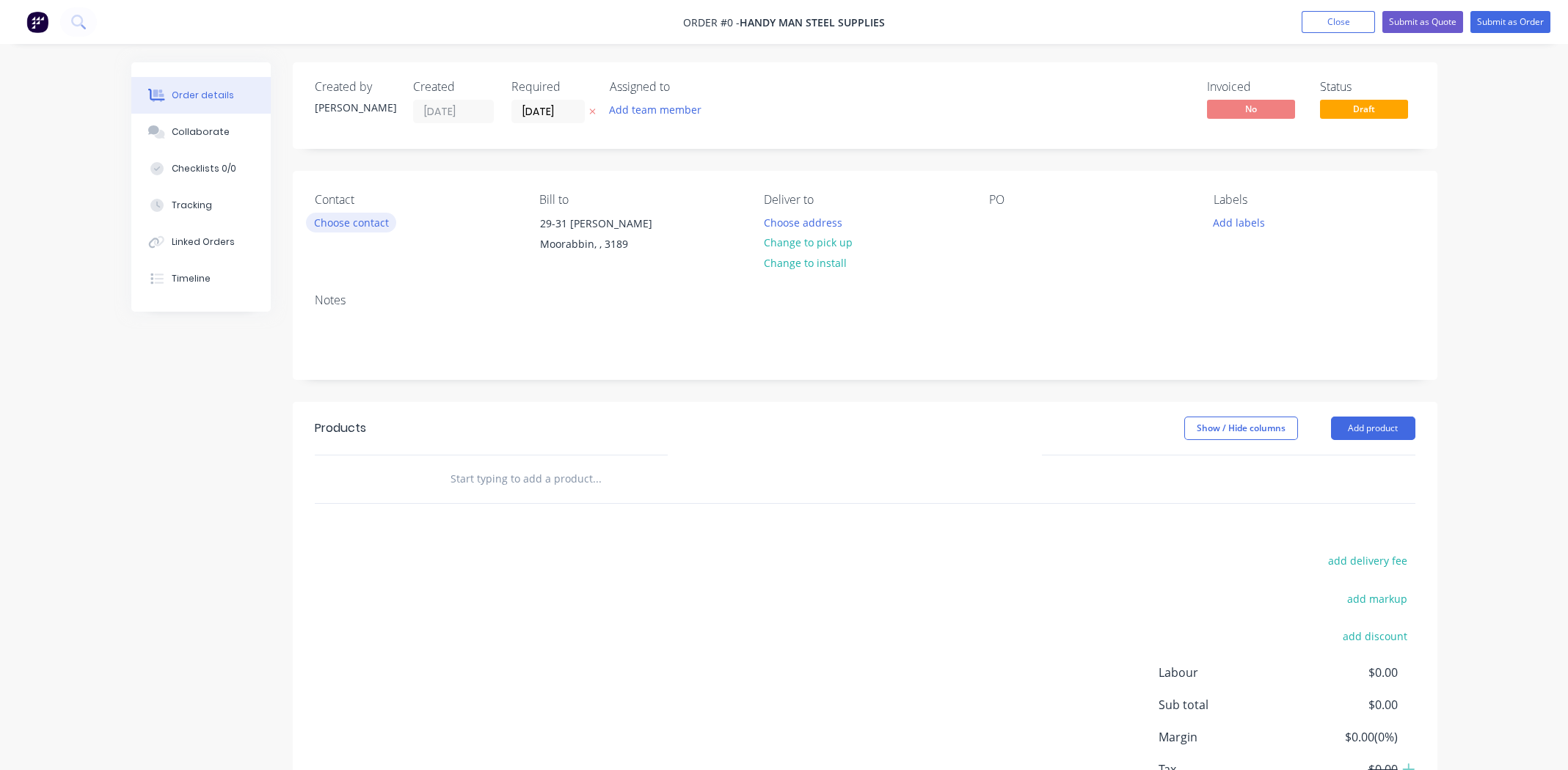 click on "Choose contact" at bounding box center (351, 222) 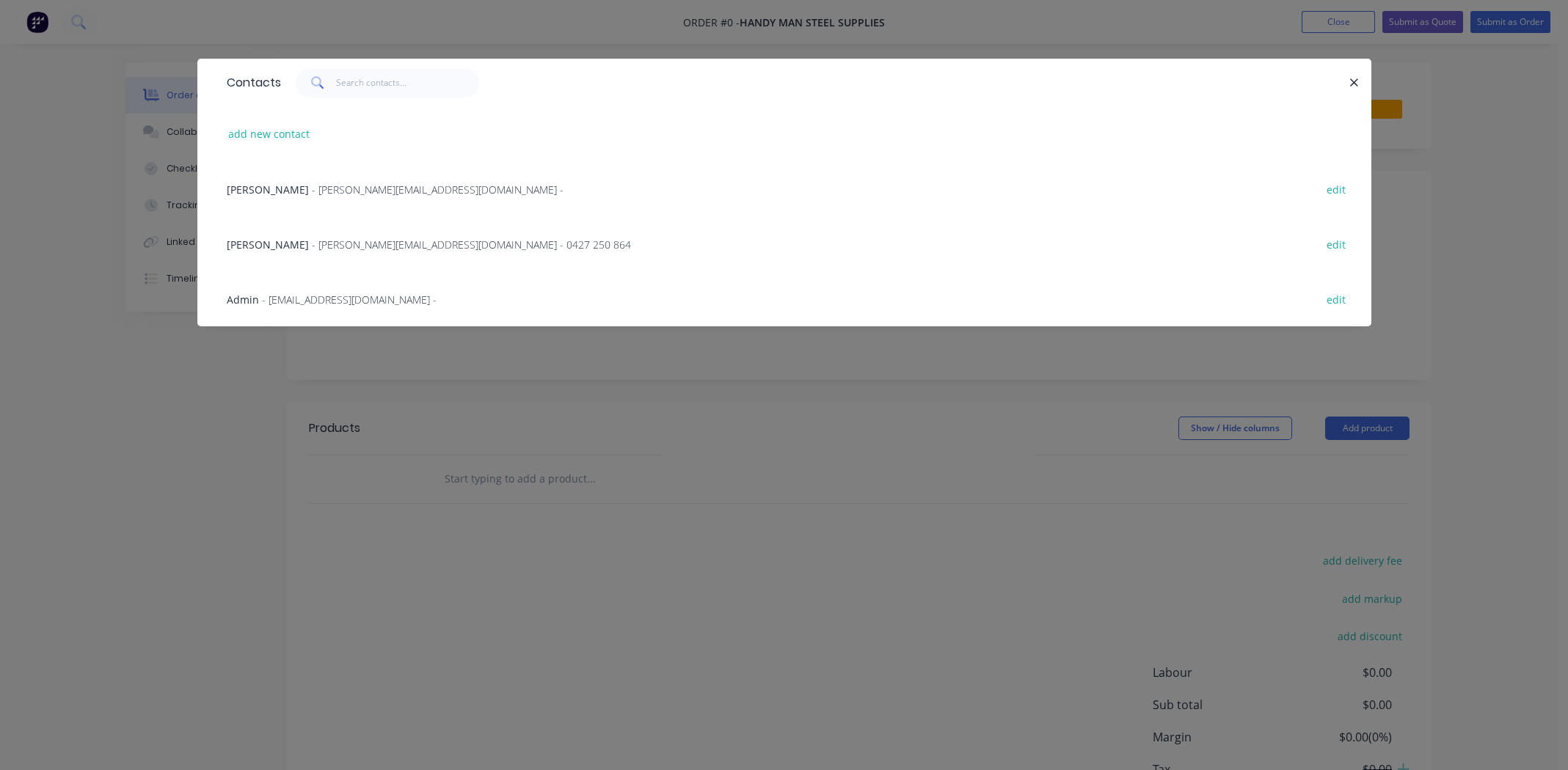 click on "- [PERSON_NAME][EMAIL_ADDRESS][DOMAIN_NAME] - 0427 250 864" at bounding box center (471, 244) 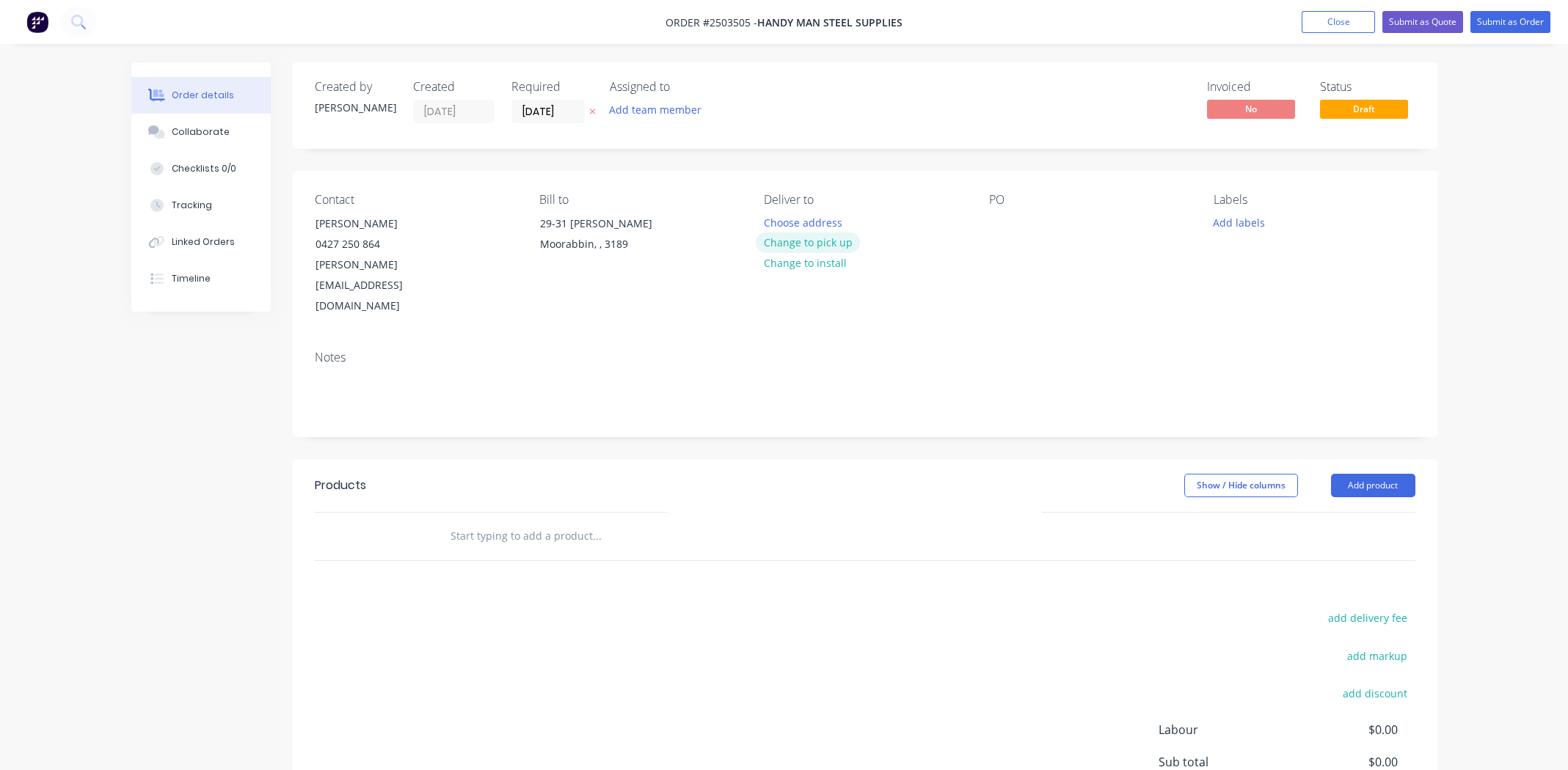 click on "Change to pick up" at bounding box center (808, 242) 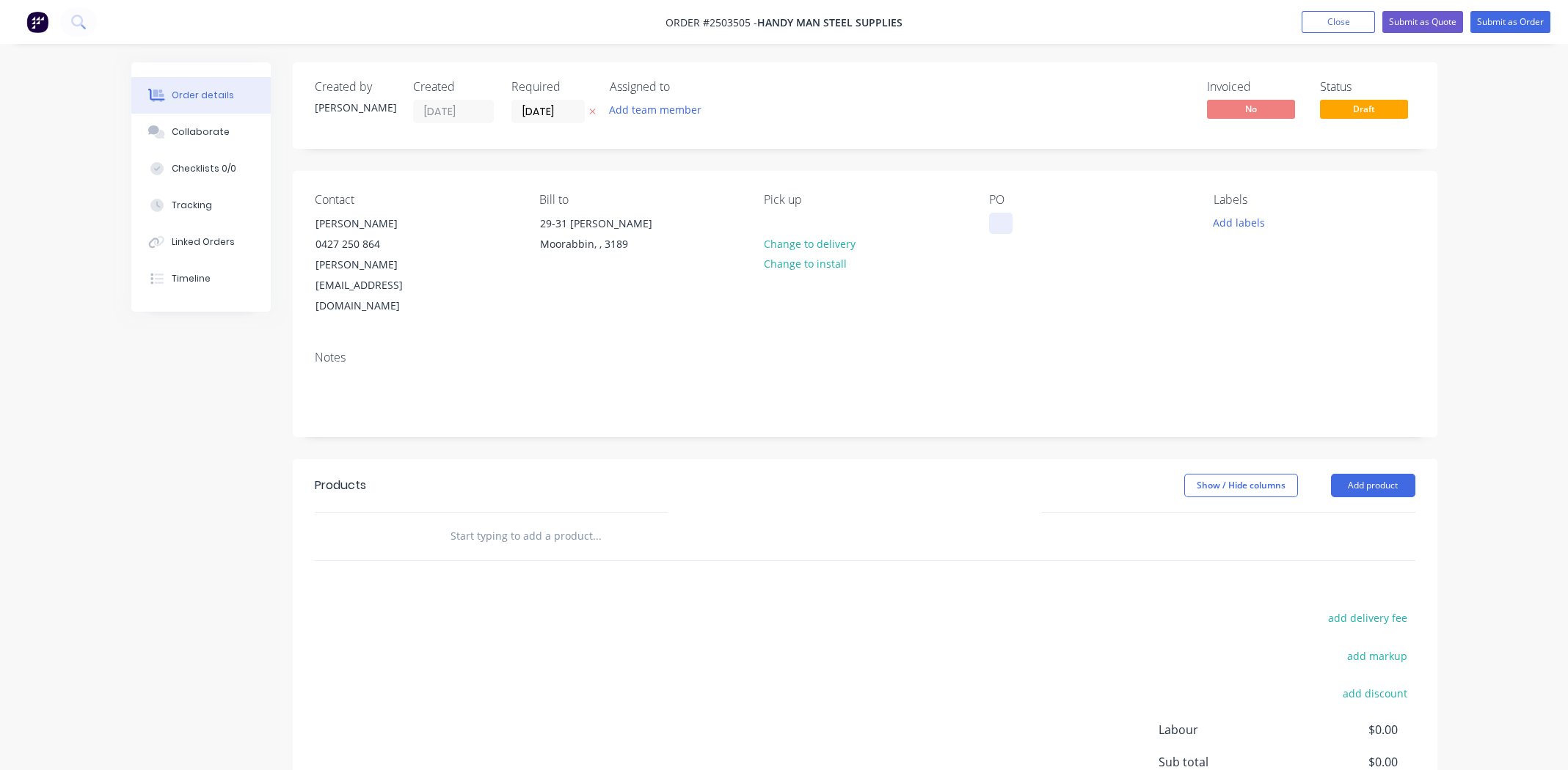 click at bounding box center (1001, 223) 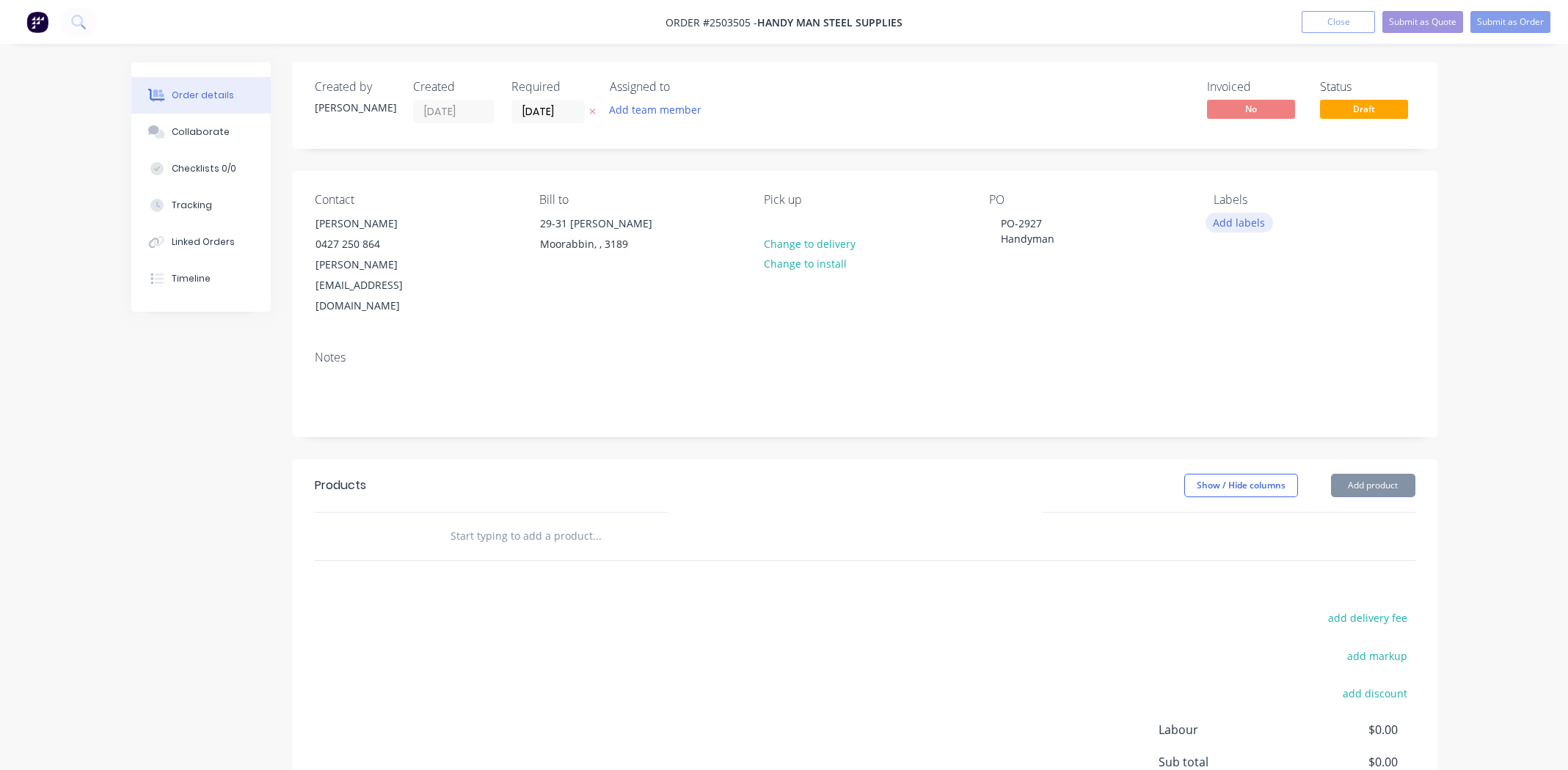 click on "Add labels" at bounding box center [1239, 222] 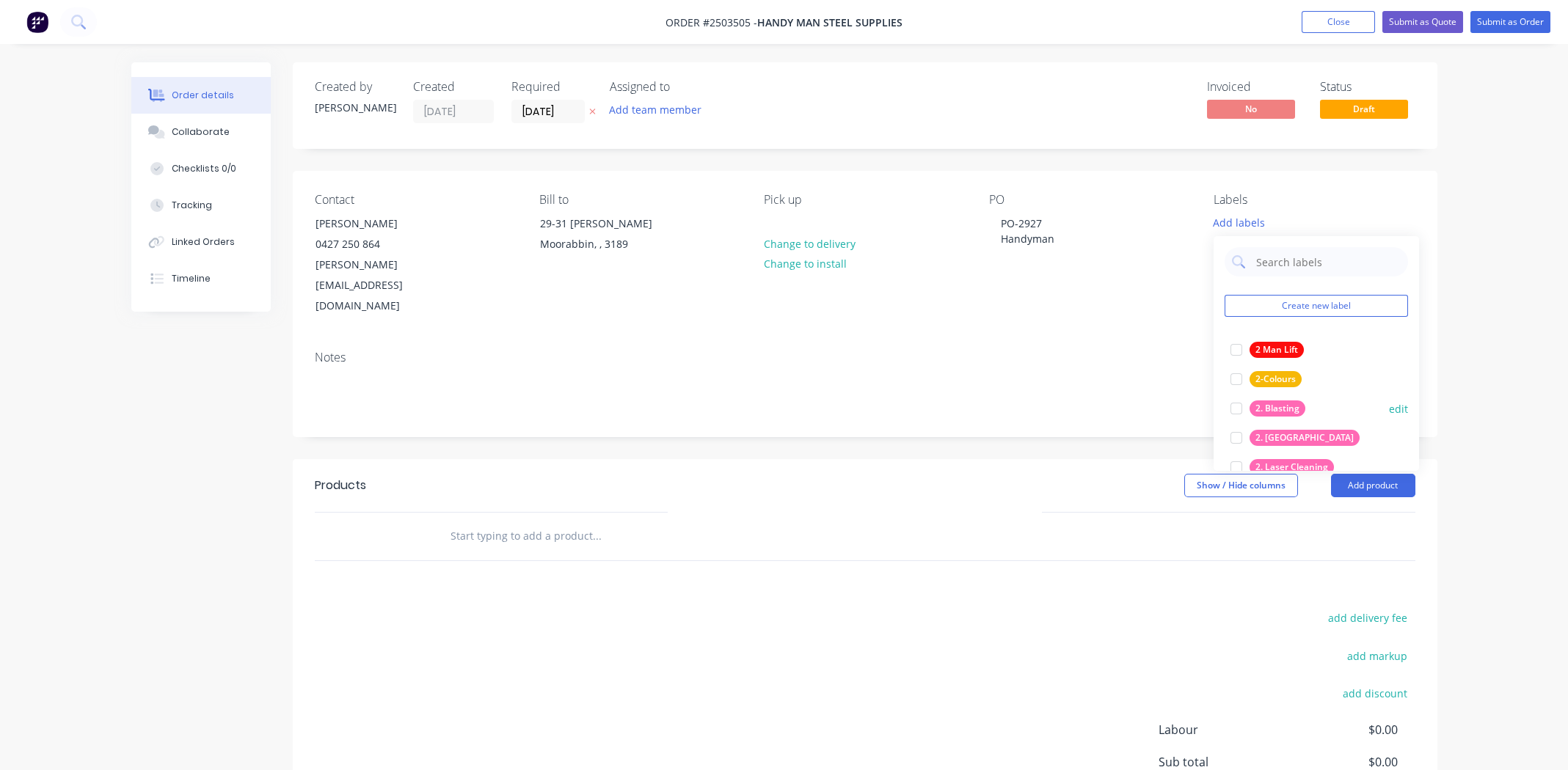 click at bounding box center (1236, 408) 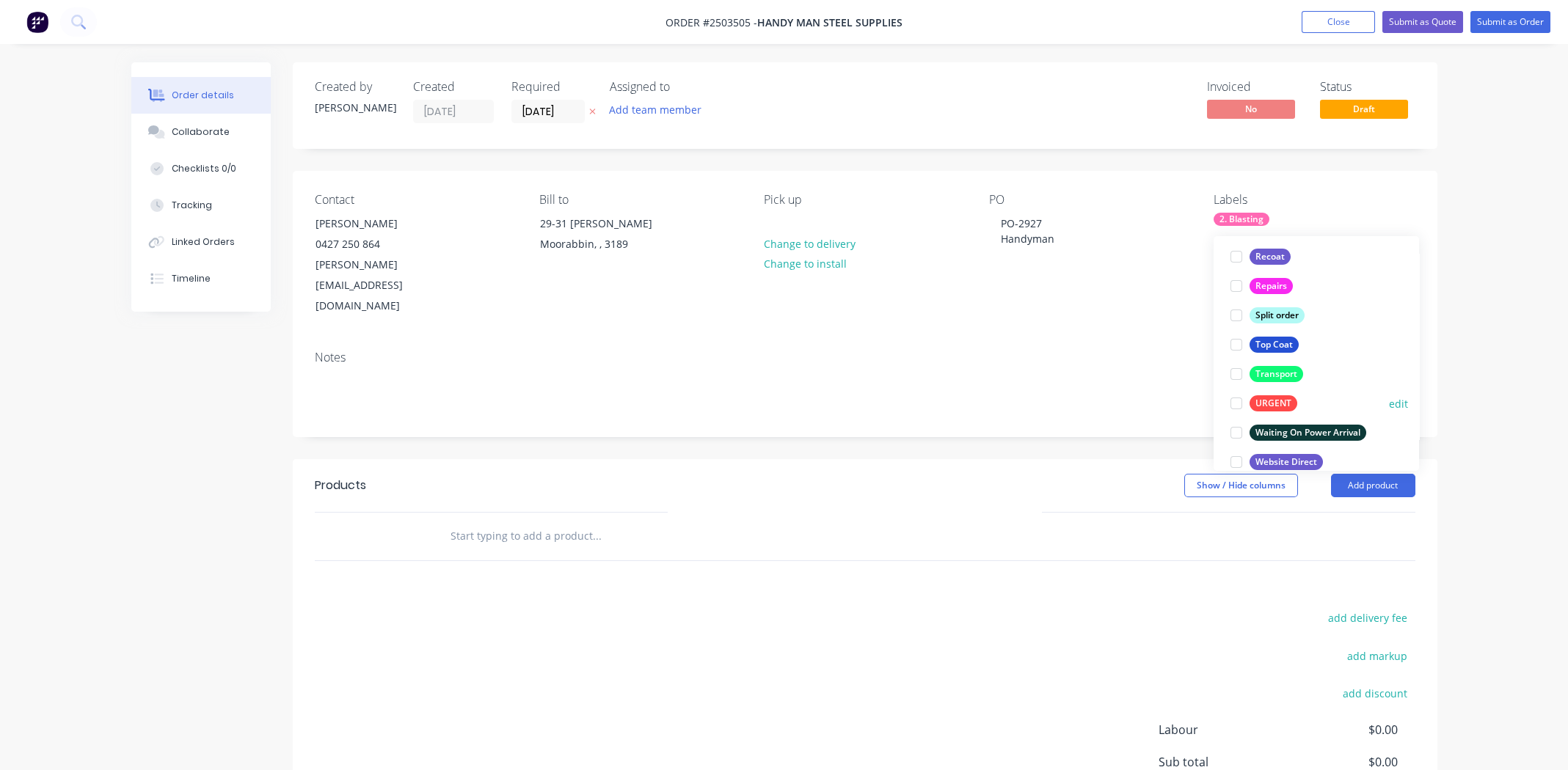 scroll, scrollTop: 930, scrollLeft: 0, axis: vertical 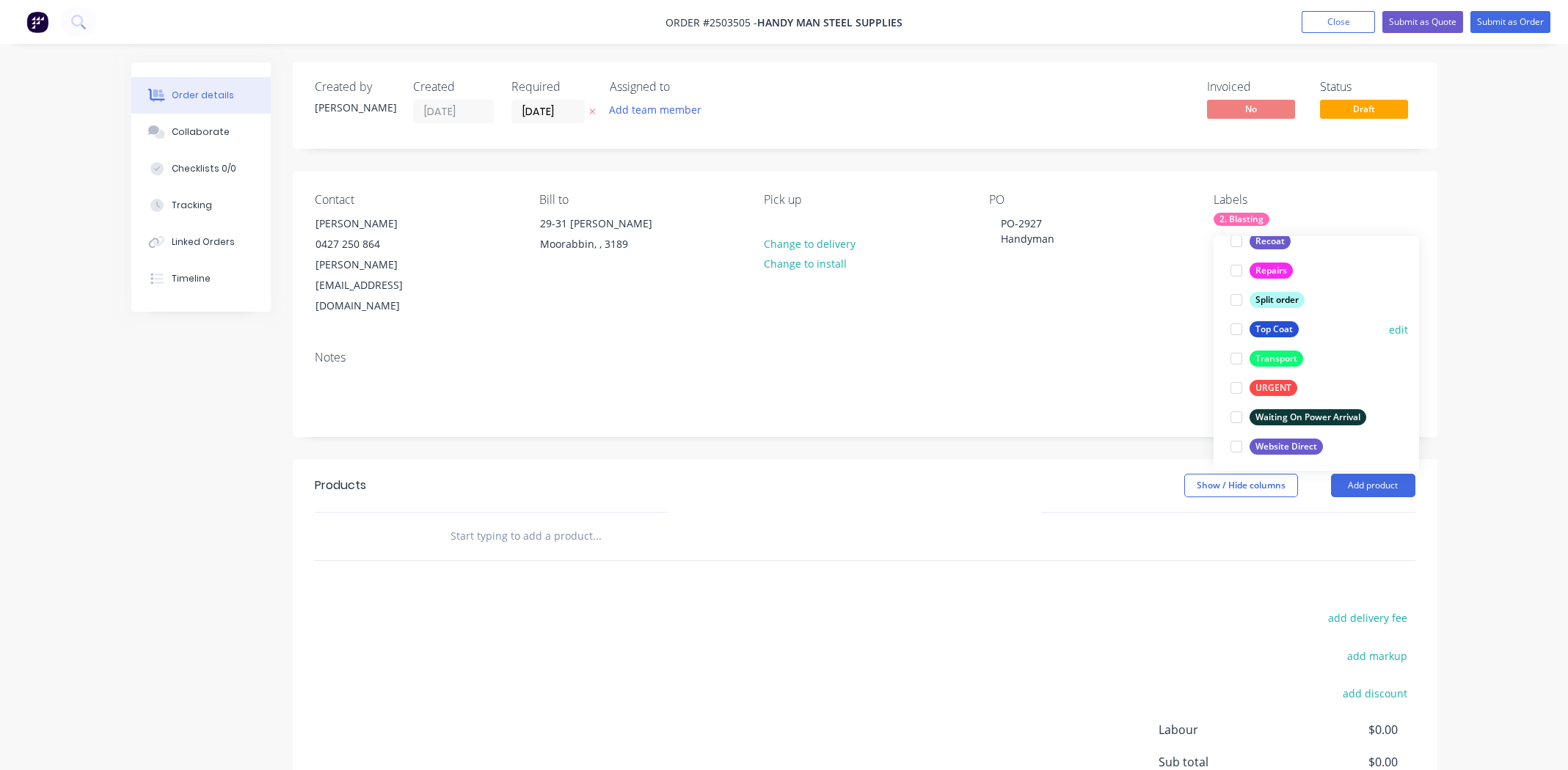 click at bounding box center (1236, 329) 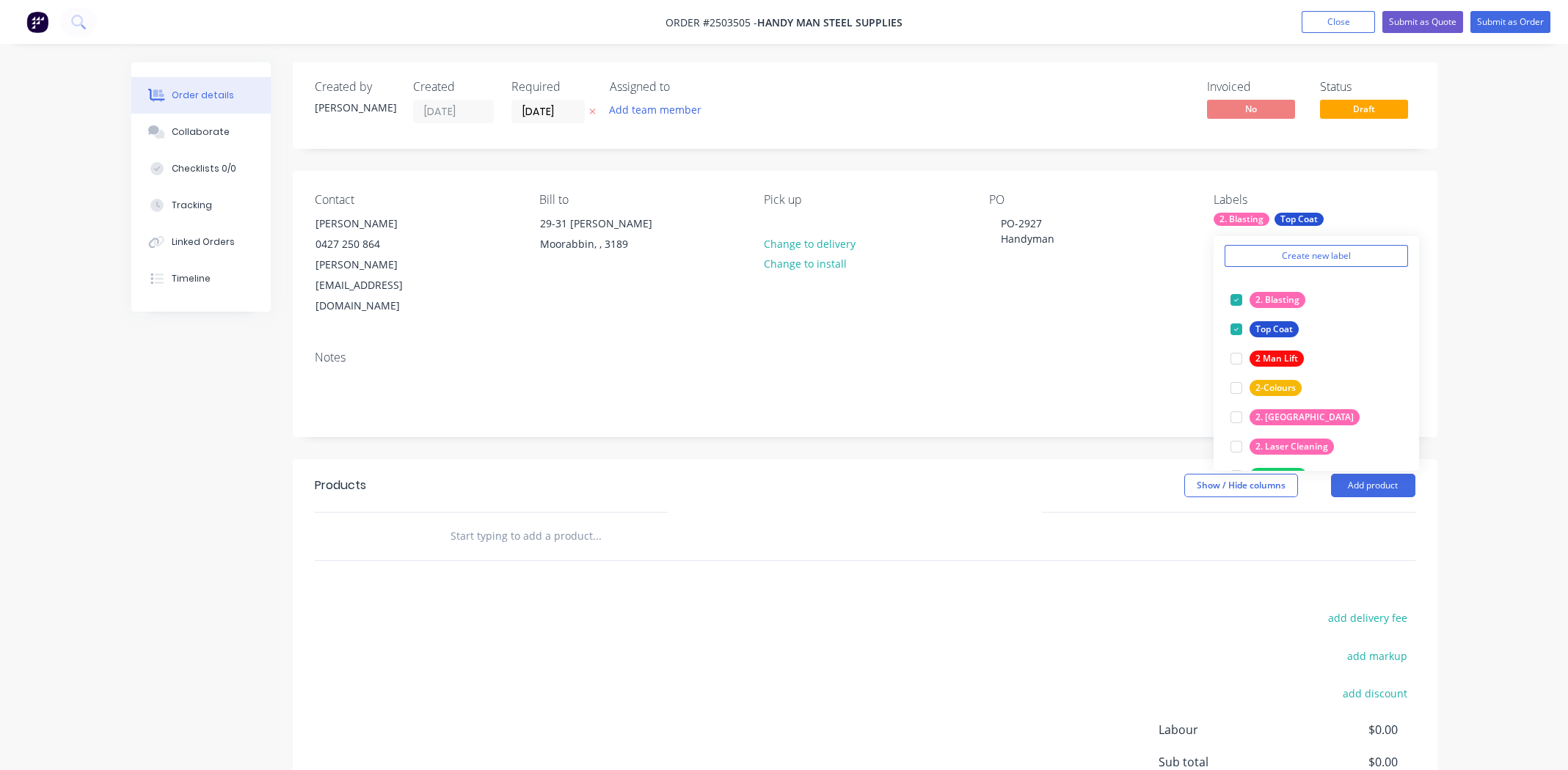 click on "Contact [PERSON_NAME] [PHONE_NUMBER] [PERSON_NAME][EMAIL_ADDRESS][DOMAIN_NAME] Bill to [STREET_ADDRESS] Pick up Change to delivery Change to install PO PO-2927
Handyman Labels 2. Blasting Top Coat Create new label 2. Blasting edit Top Coat edit 2 Man Lift edit 2-Colours edit 2. Etching edit 2. Laser Cleaning edit 3. Masking edit 4. De-Gas edit 4. Zinc/E-prime edit Approval needed edit Clear Coat edit Collaboration Note edit Colorex edit Curing time edit Disassemble Parts edit DRAFT edit Drilling holes edit Glass Blast edit Gloves edit Google edit Hand Sanding edit Masking edit ON HOLD edit Paid edit Parts added to order edit Parts Not on site edit Plug Holes edit PO Attached edit Quote Only edit Recoat edit Repairs edit Split order  edit Transport edit URGENT edit Waiting On Power Arrival edit Website Direct edit" at bounding box center [865, 254] 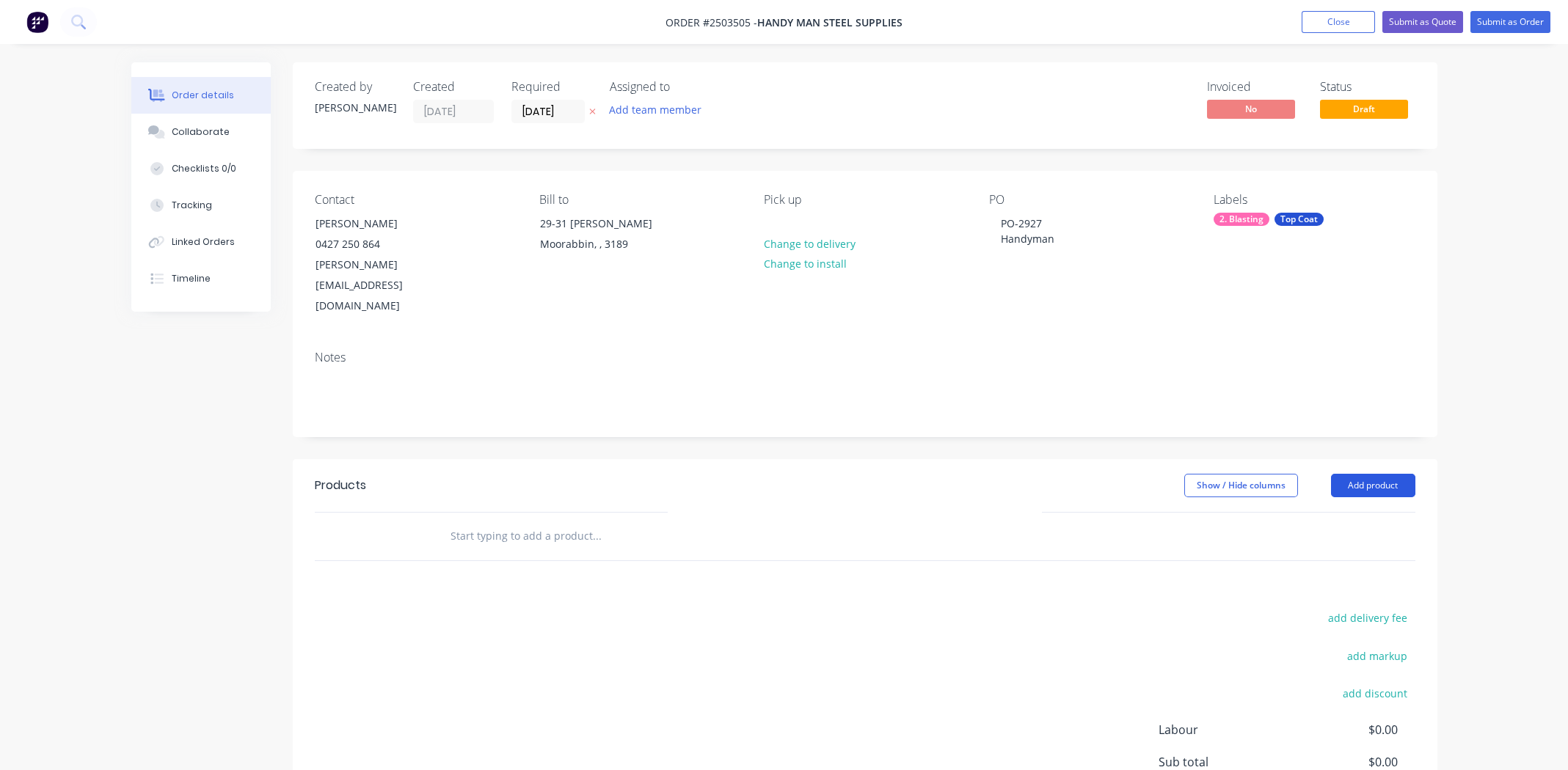click on "Add product" at bounding box center (1373, 485) 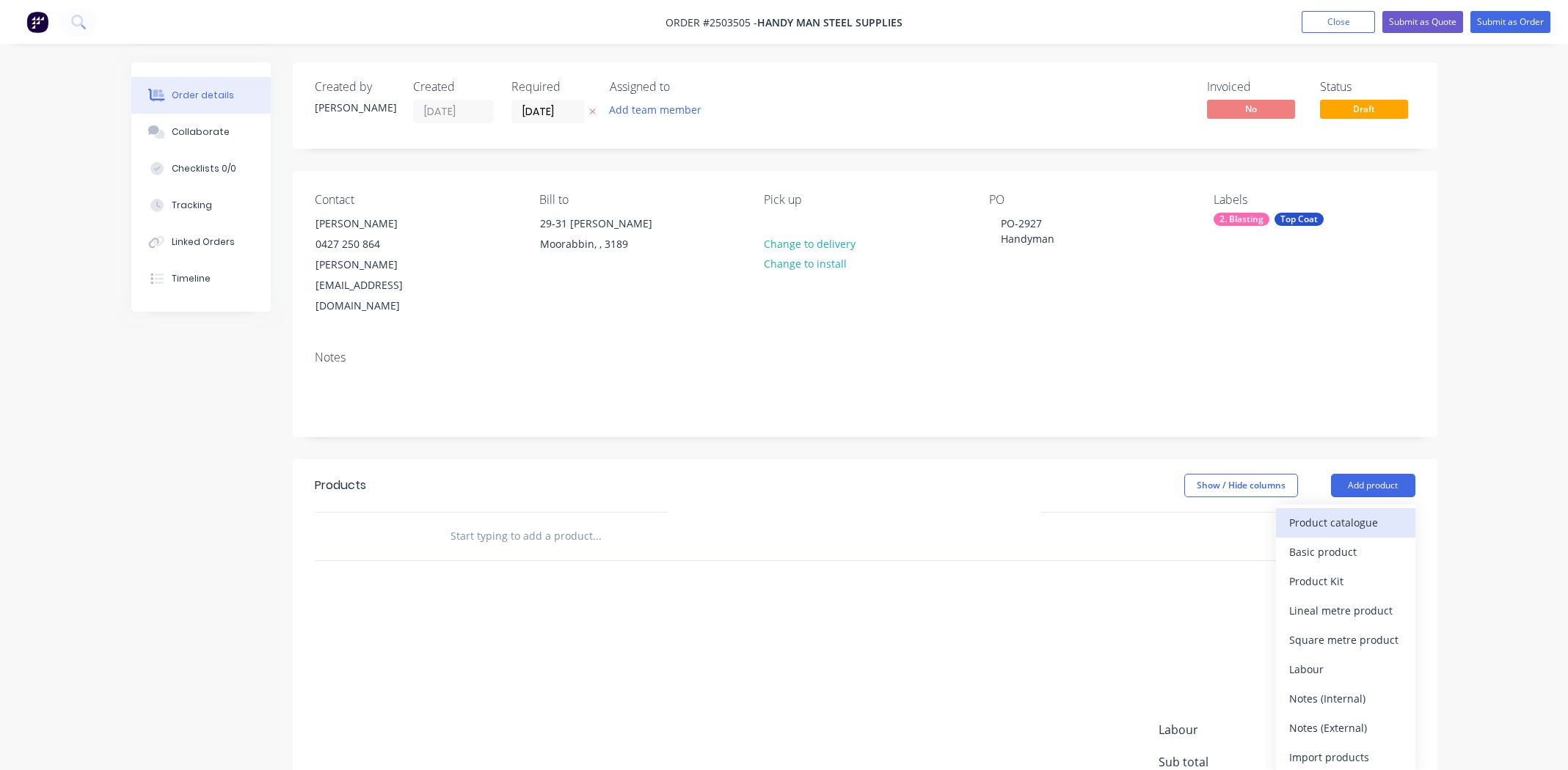 click on "Product catalogue" at bounding box center (1346, 522) 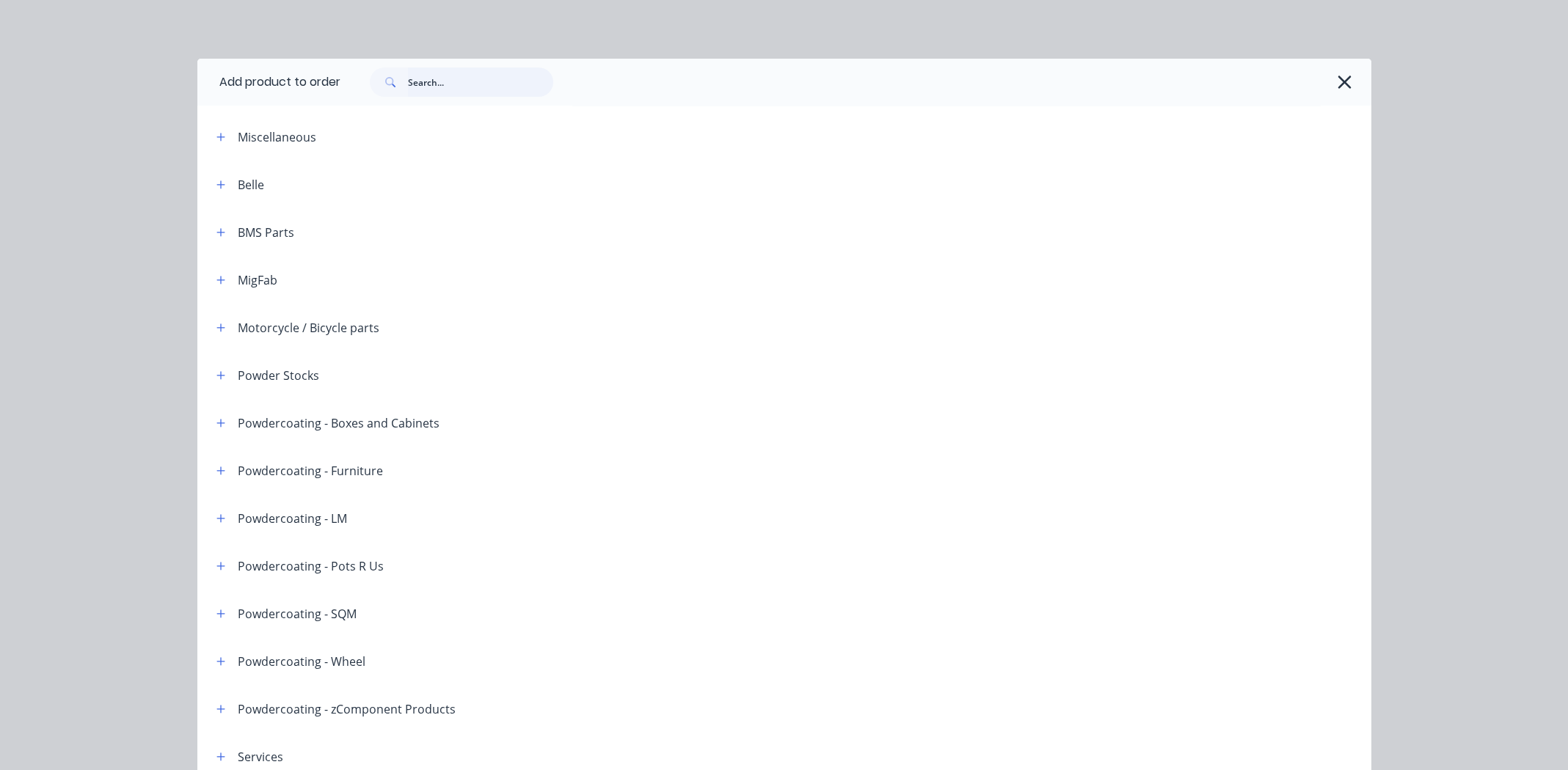 click at bounding box center [481, 82] 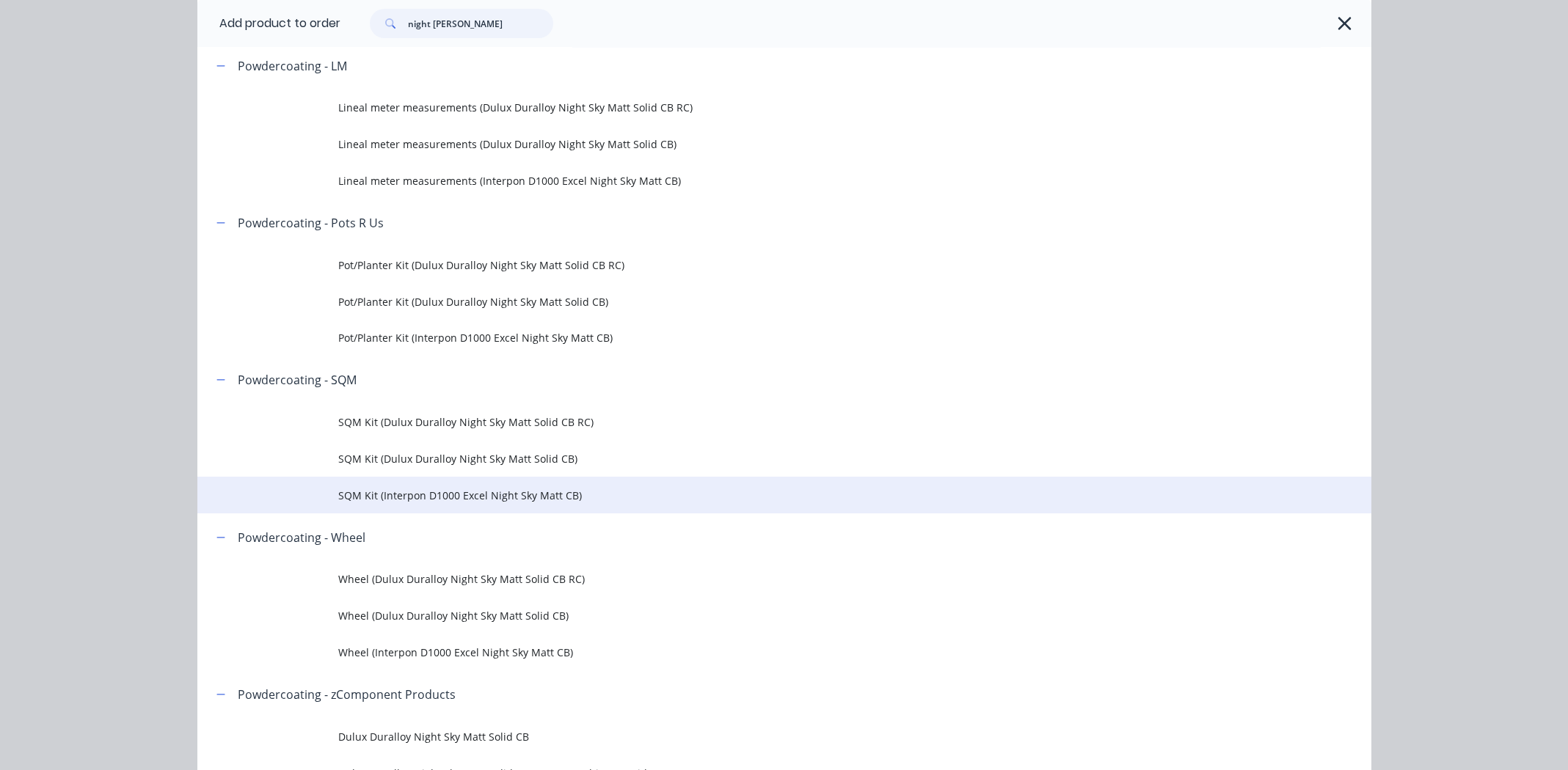 scroll, scrollTop: 586, scrollLeft: 0, axis: vertical 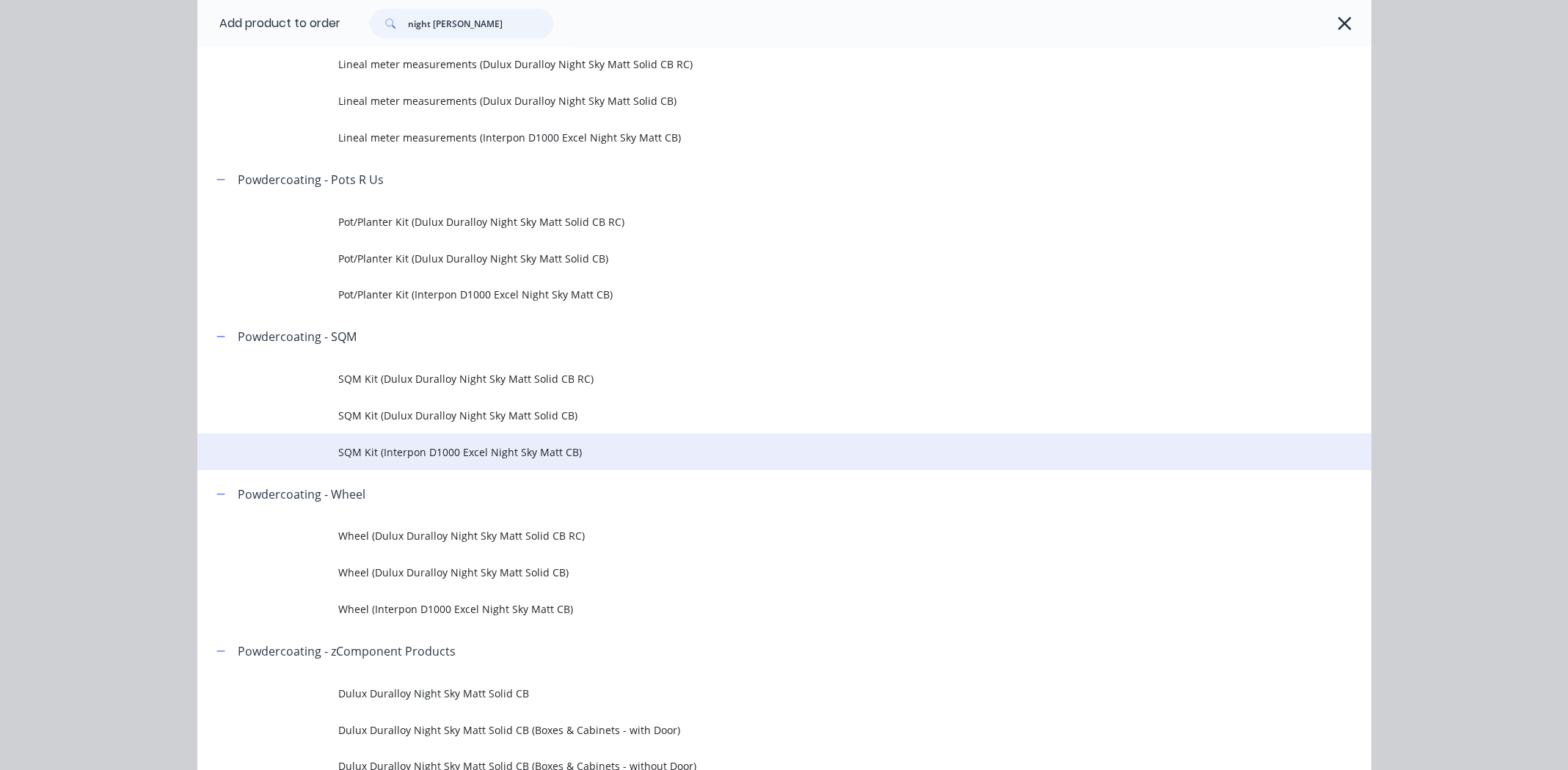 type on "night [PERSON_NAME]" 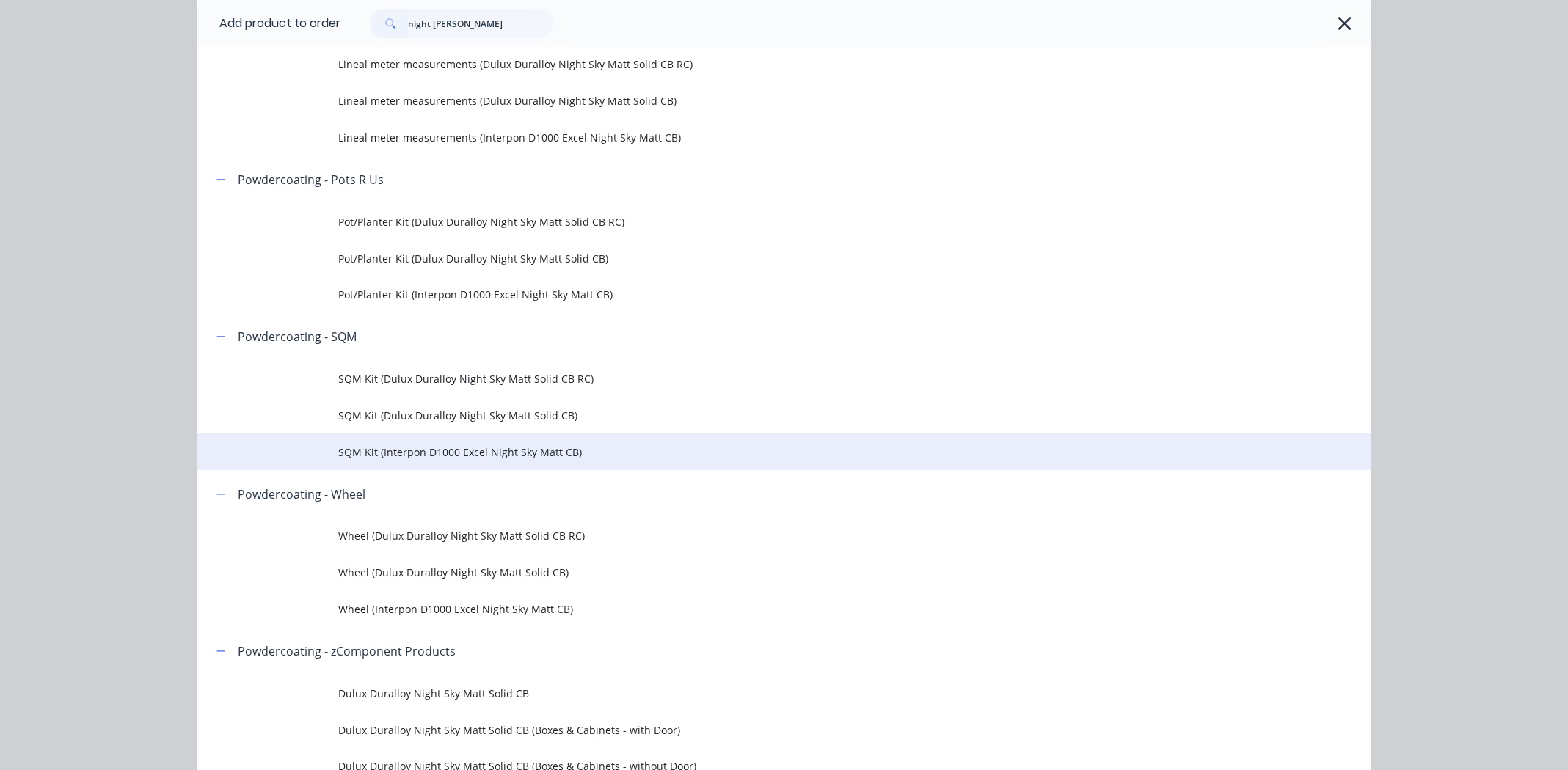 click on "SQM Kit (Interpon D1000 Excel Night Sky Matt CB)" at bounding box center [751, 452] 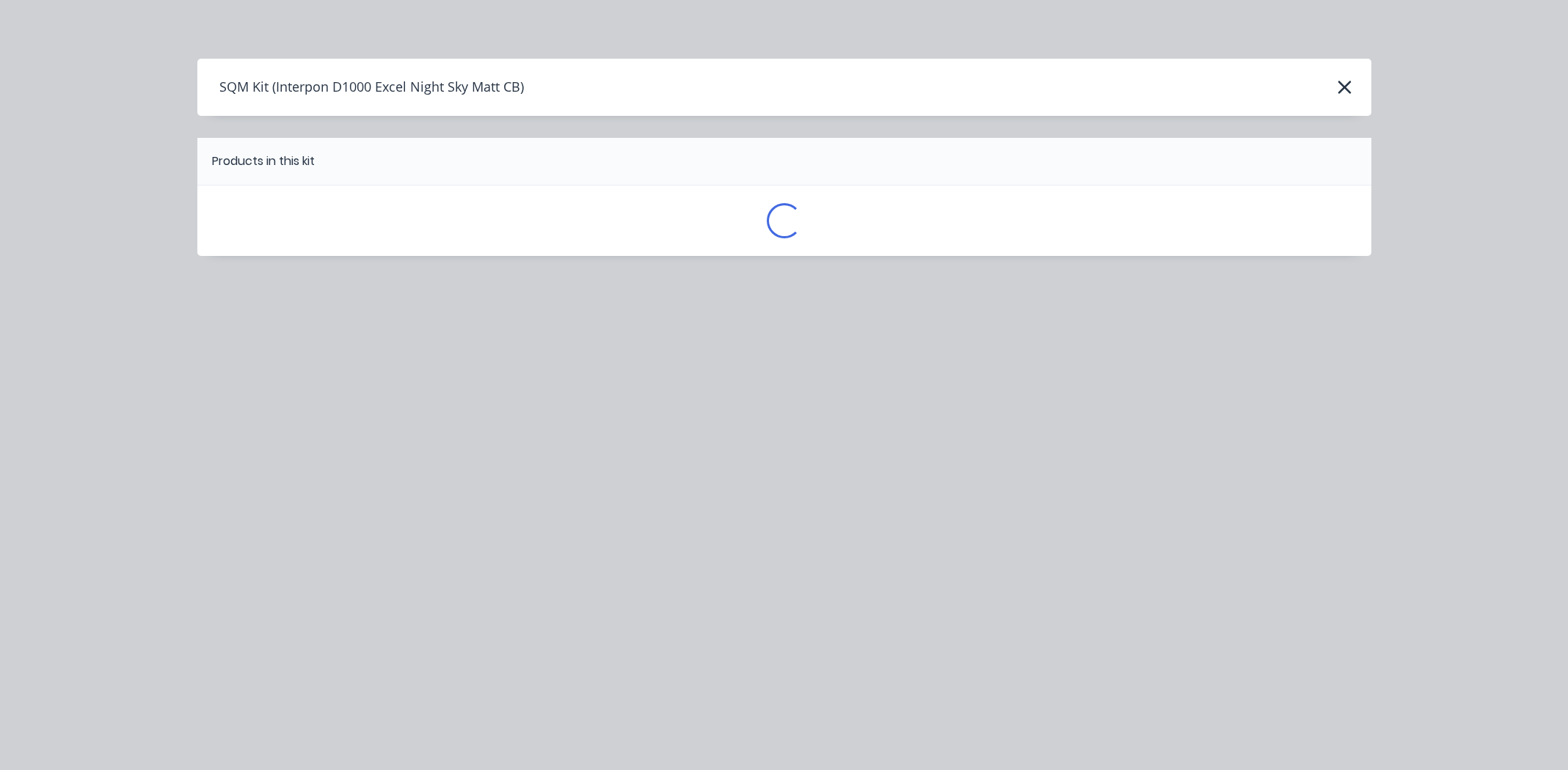 scroll, scrollTop: 0, scrollLeft: 0, axis: both 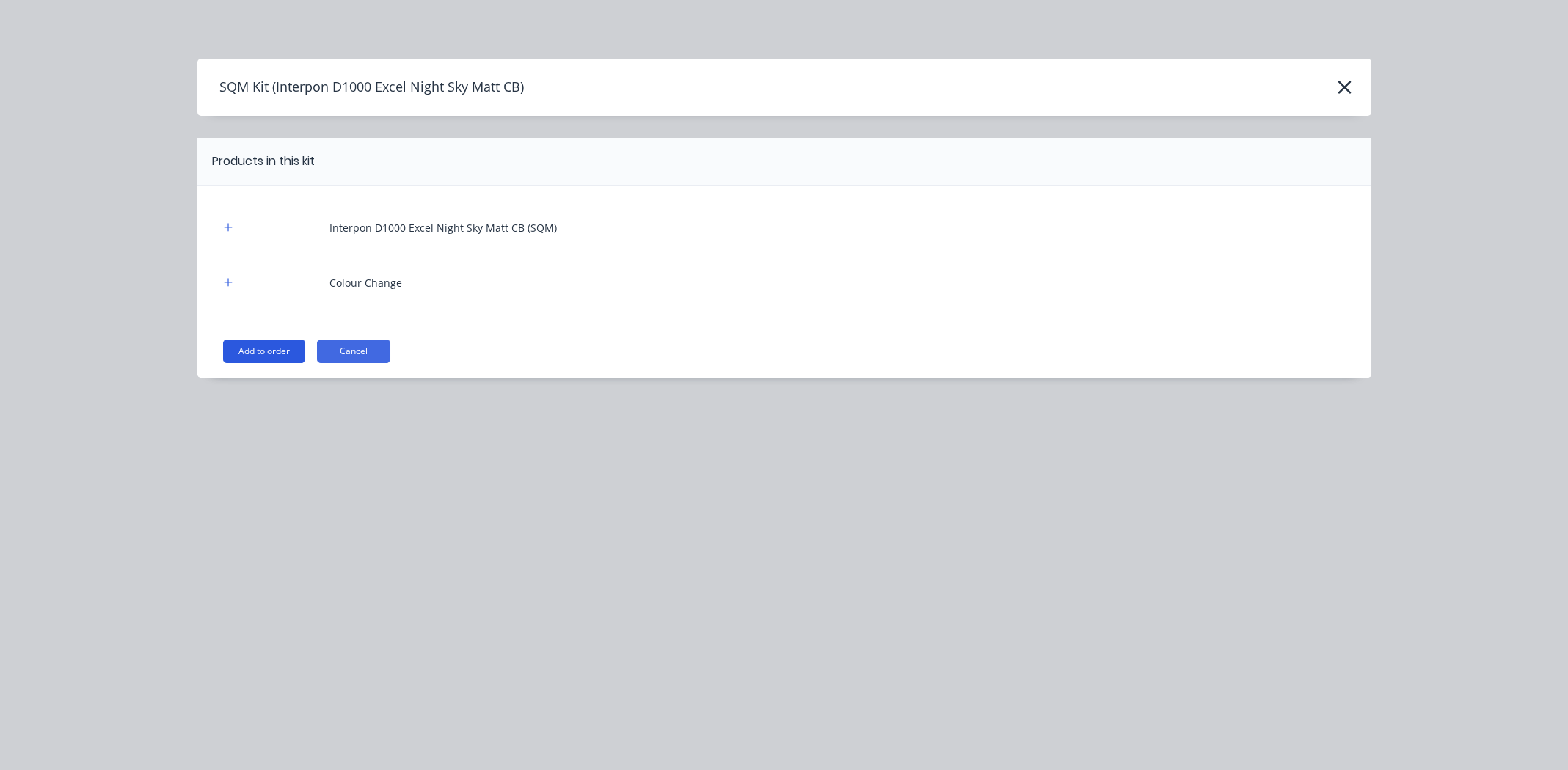 click on "Add to order" at bounding box center [264, 351] 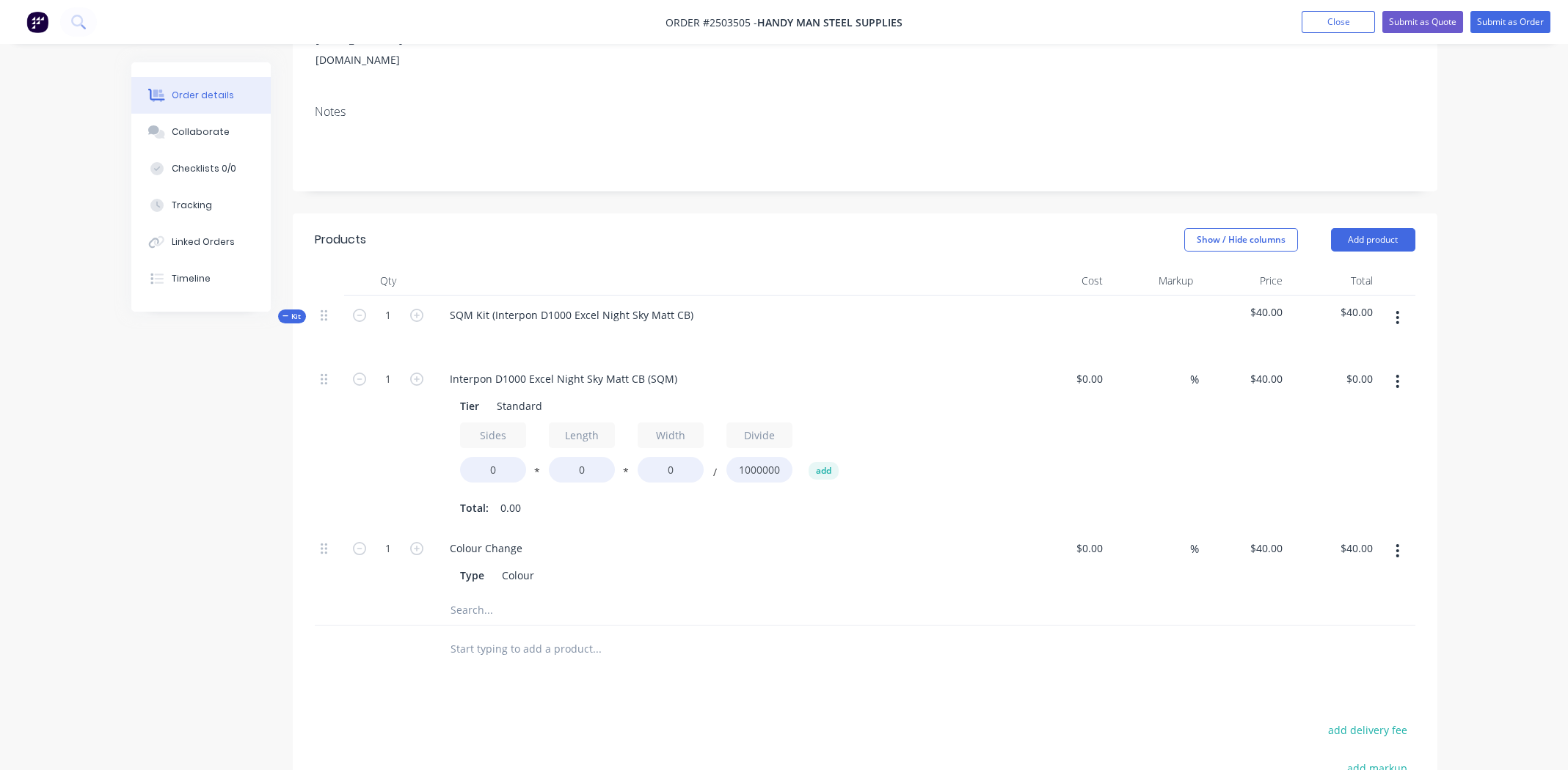 scroll, scrollTop: 293, scrollLeft: 0, axis: vertical 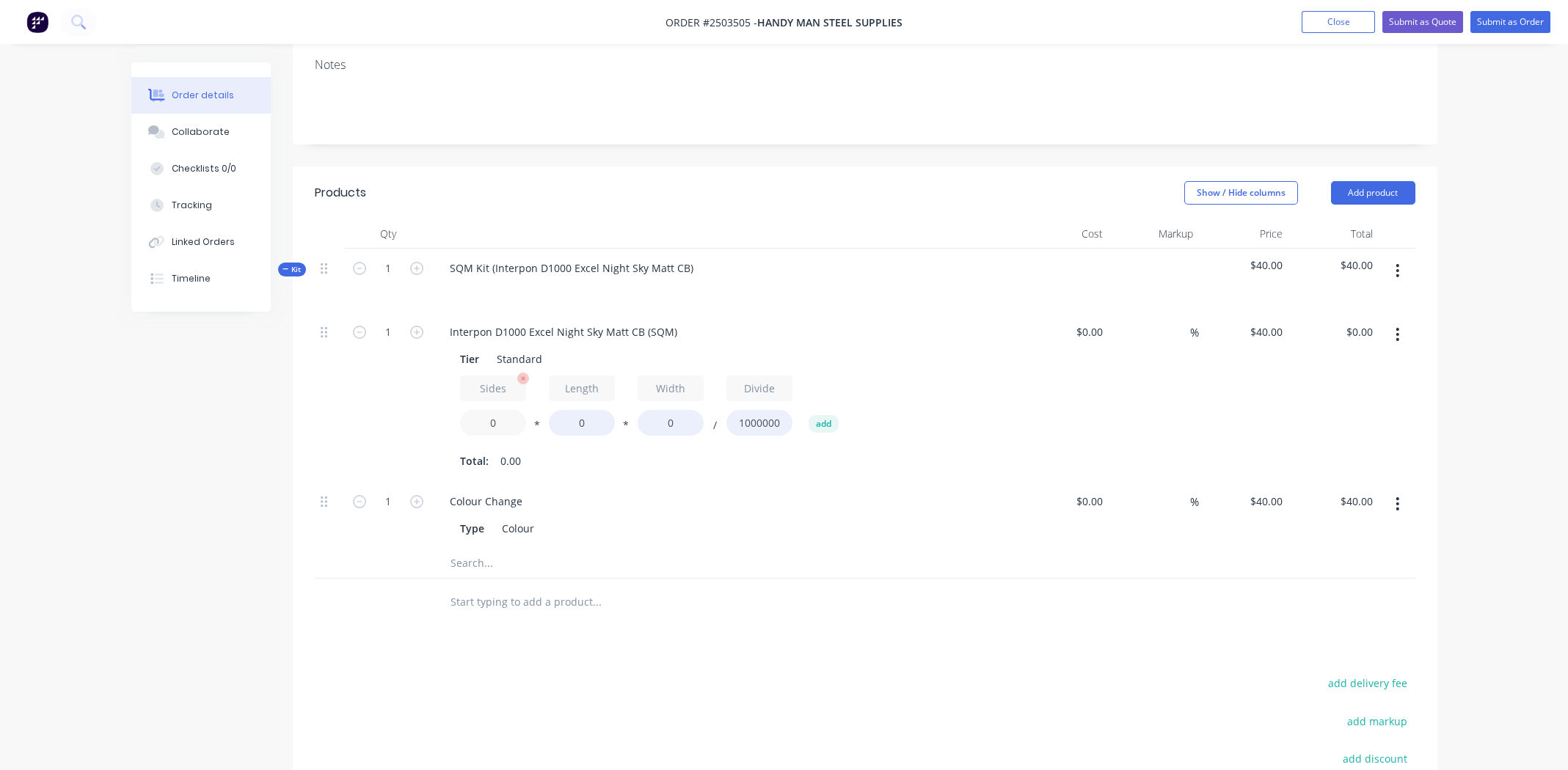 click on "0" at bounding box center (493, 422) 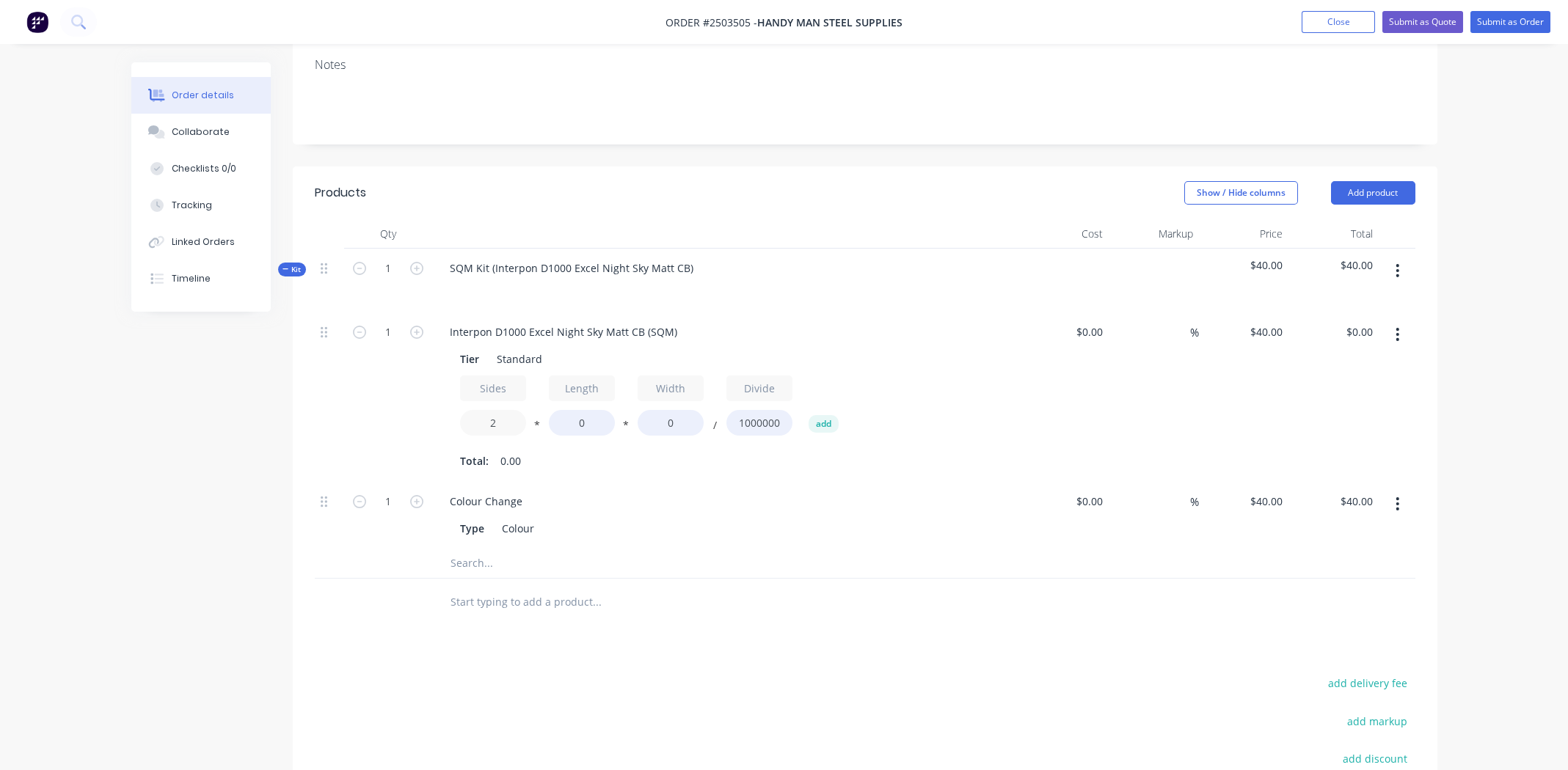 type on "2" 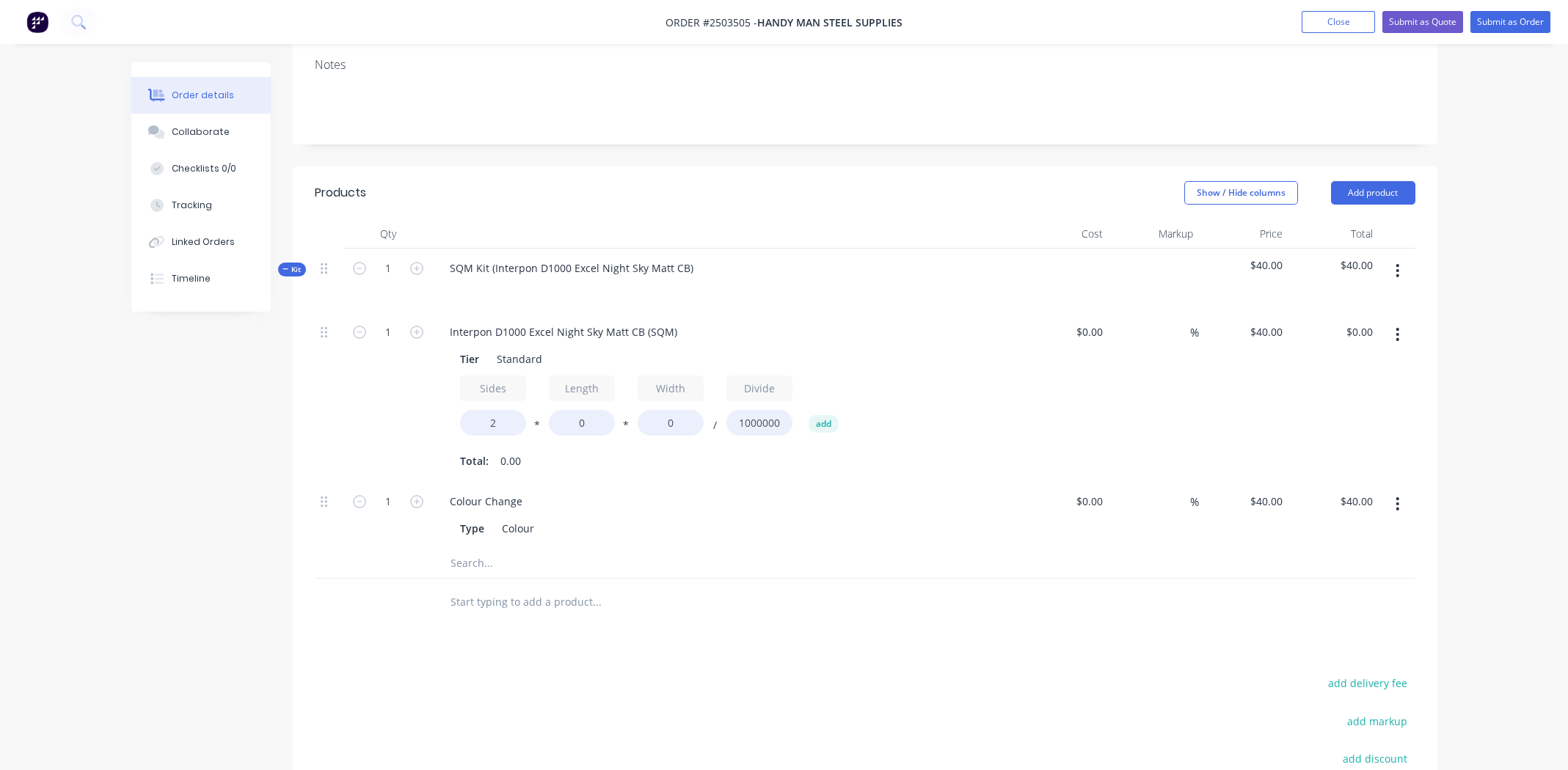click at bounding box center (1397, 504) 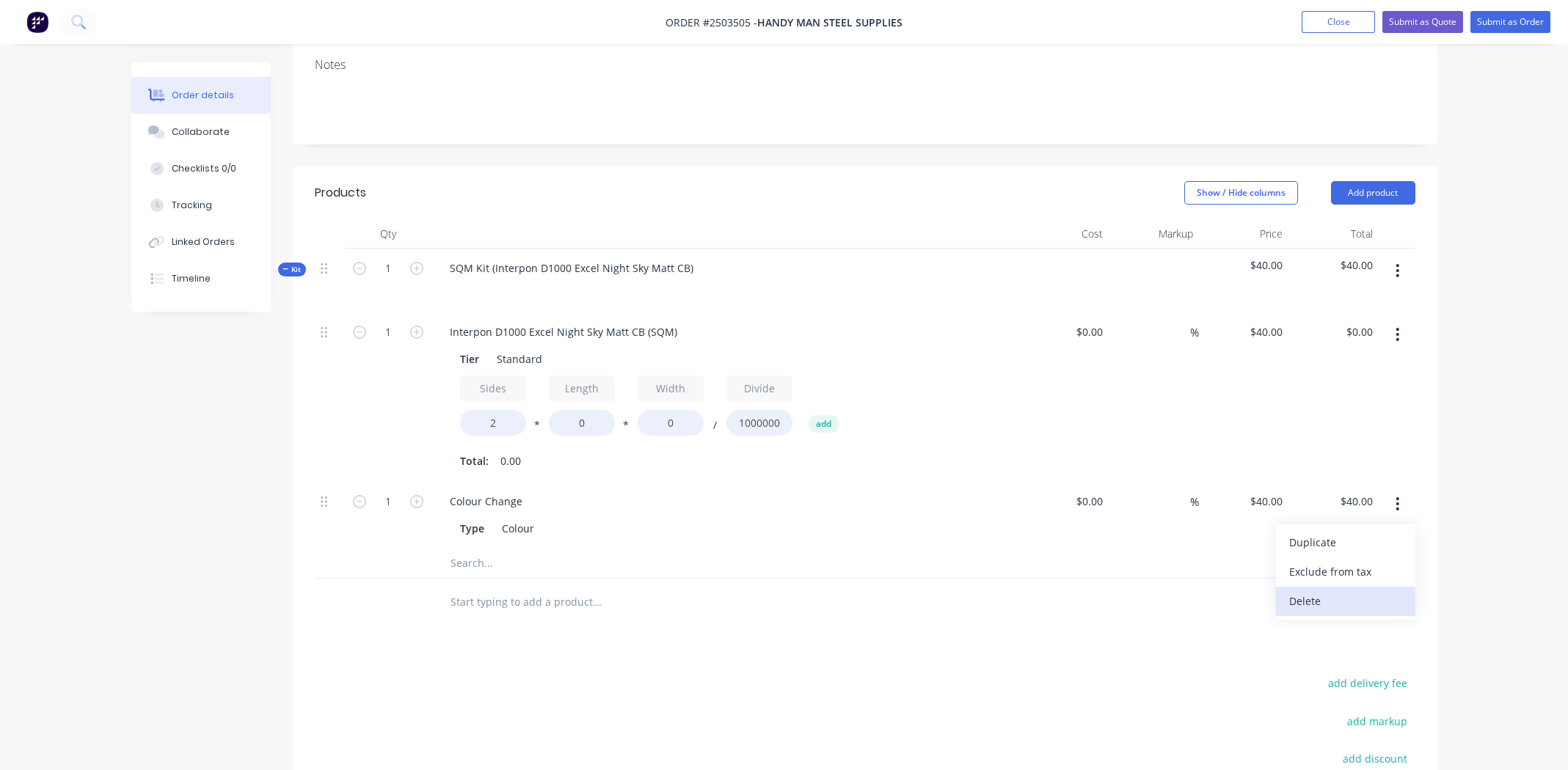 click on "Delete" at bounding box center (1346, 601) 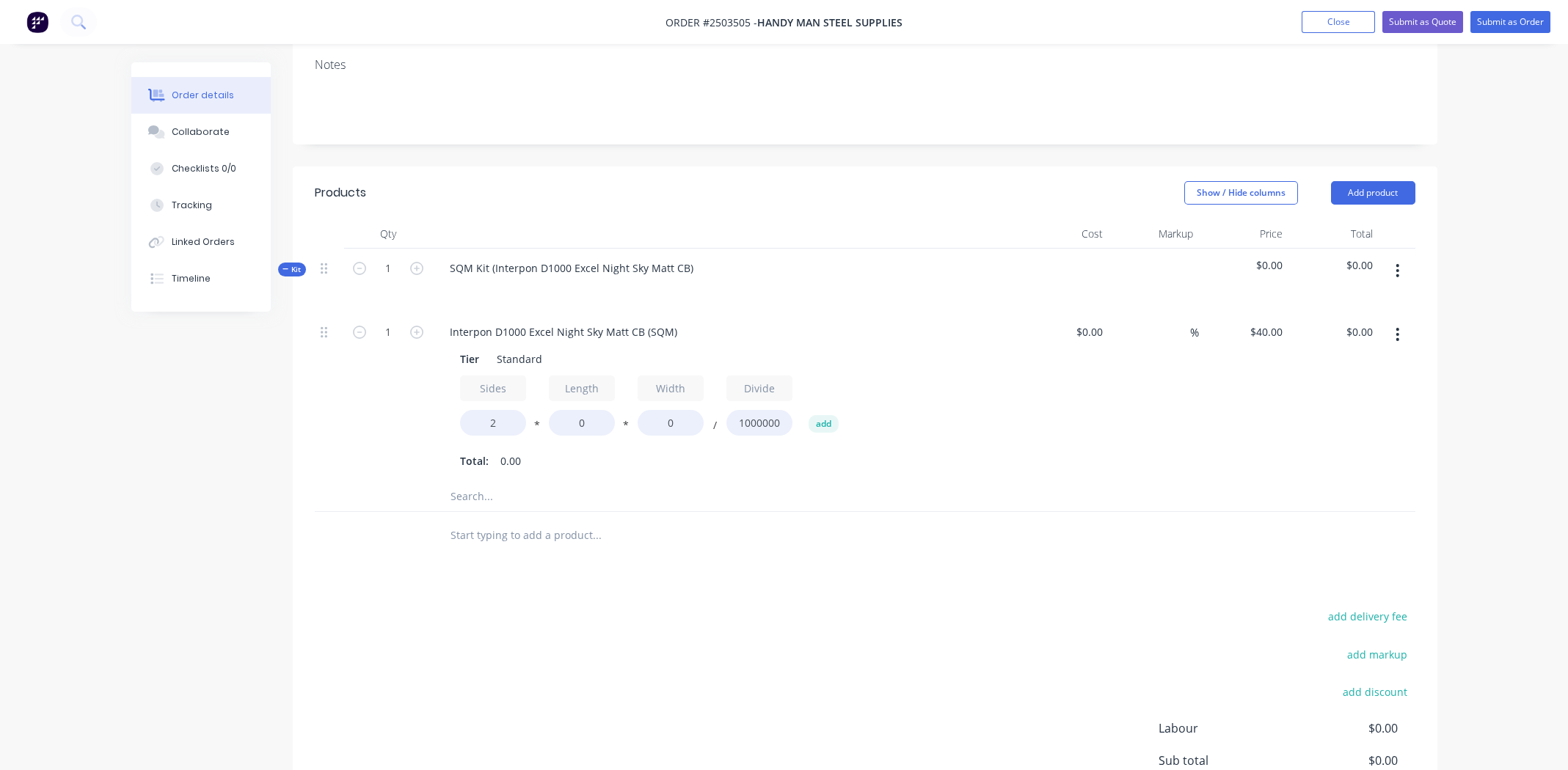 click 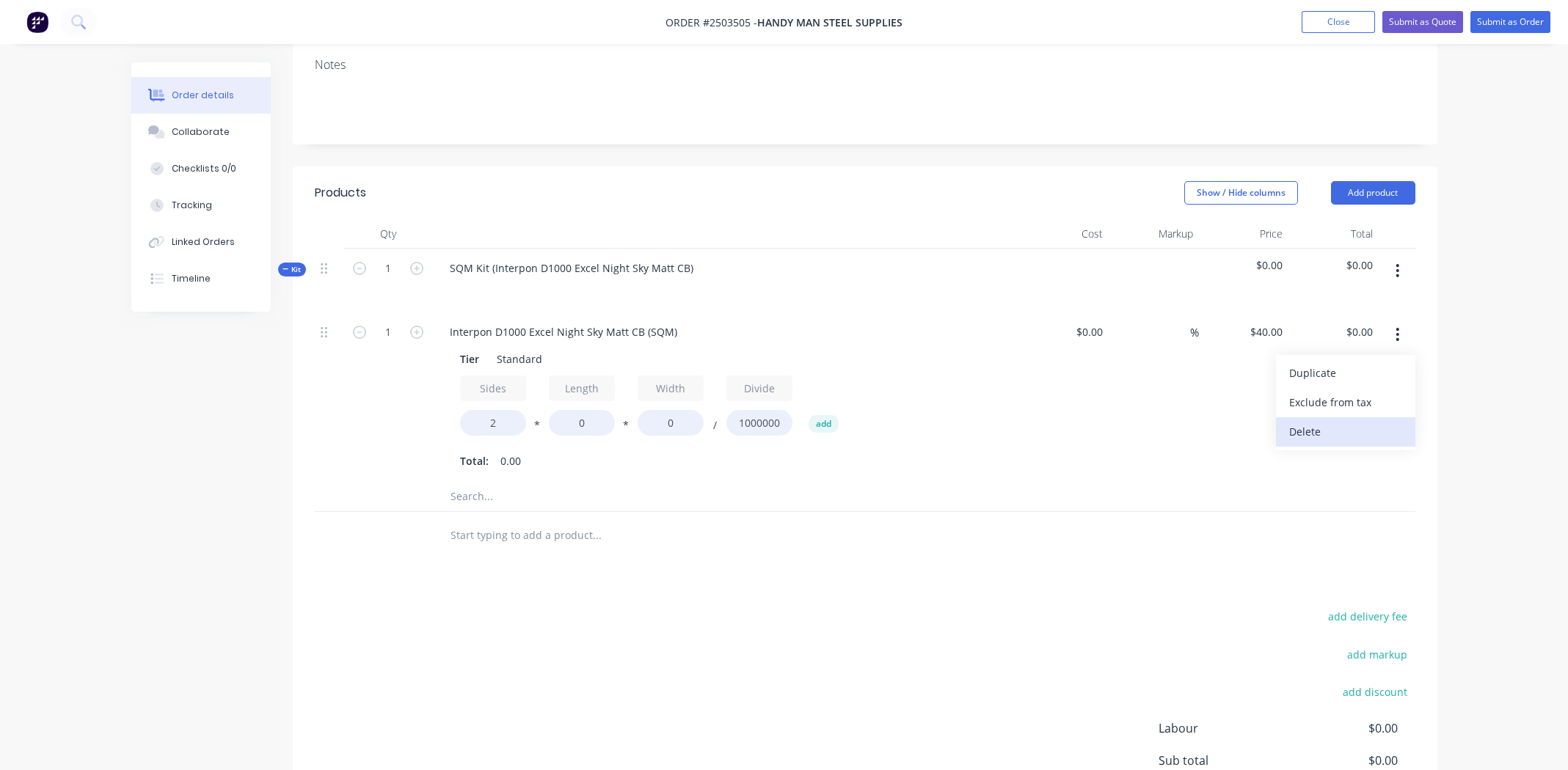 click on "Delete" at bounding box center (1346, 431) 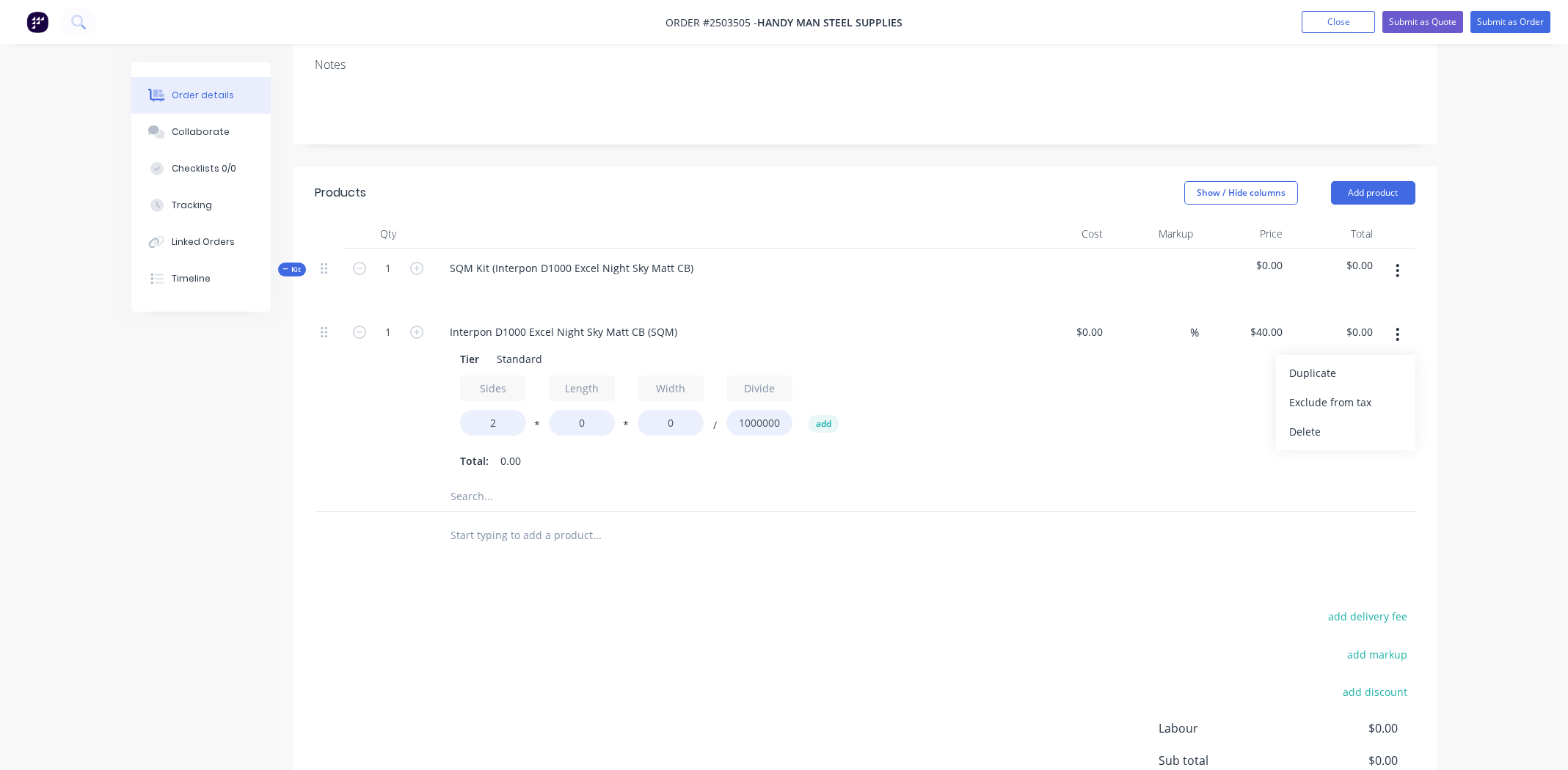 scroll, scrollTop: 245, scrollLeft: 0, axis: vertical 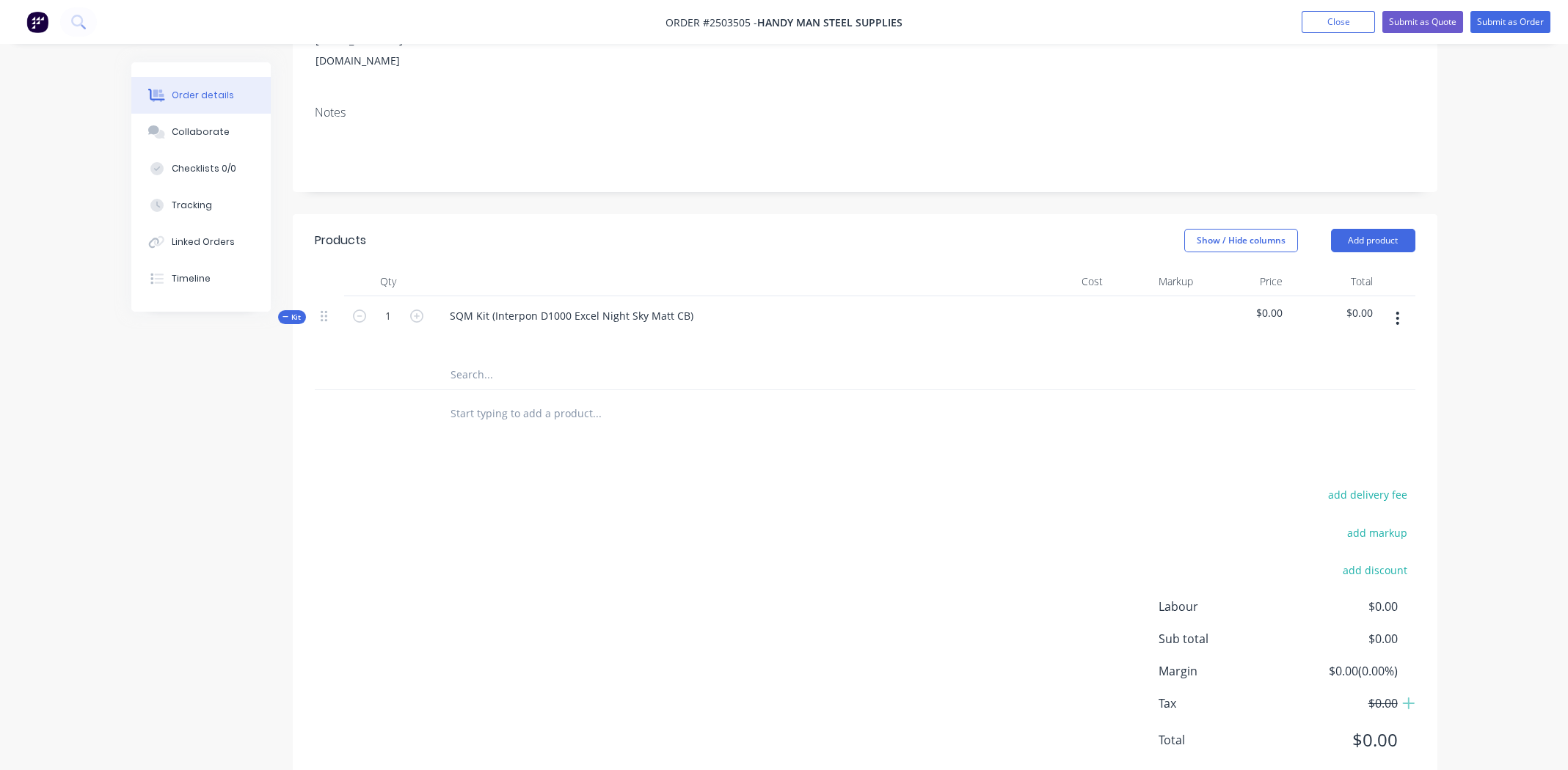 click 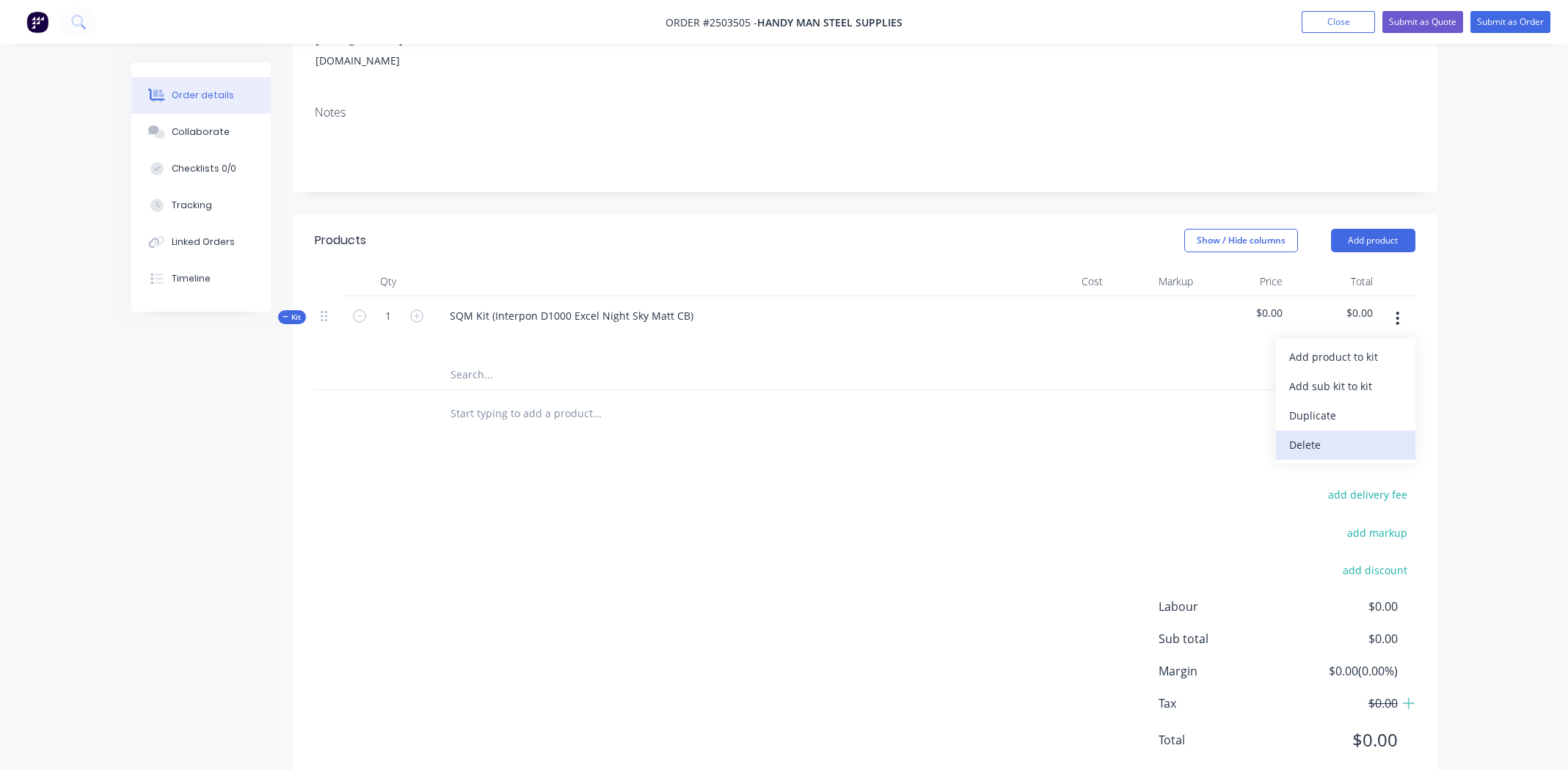 click on "Delete" at bounding box center [1346, 444] 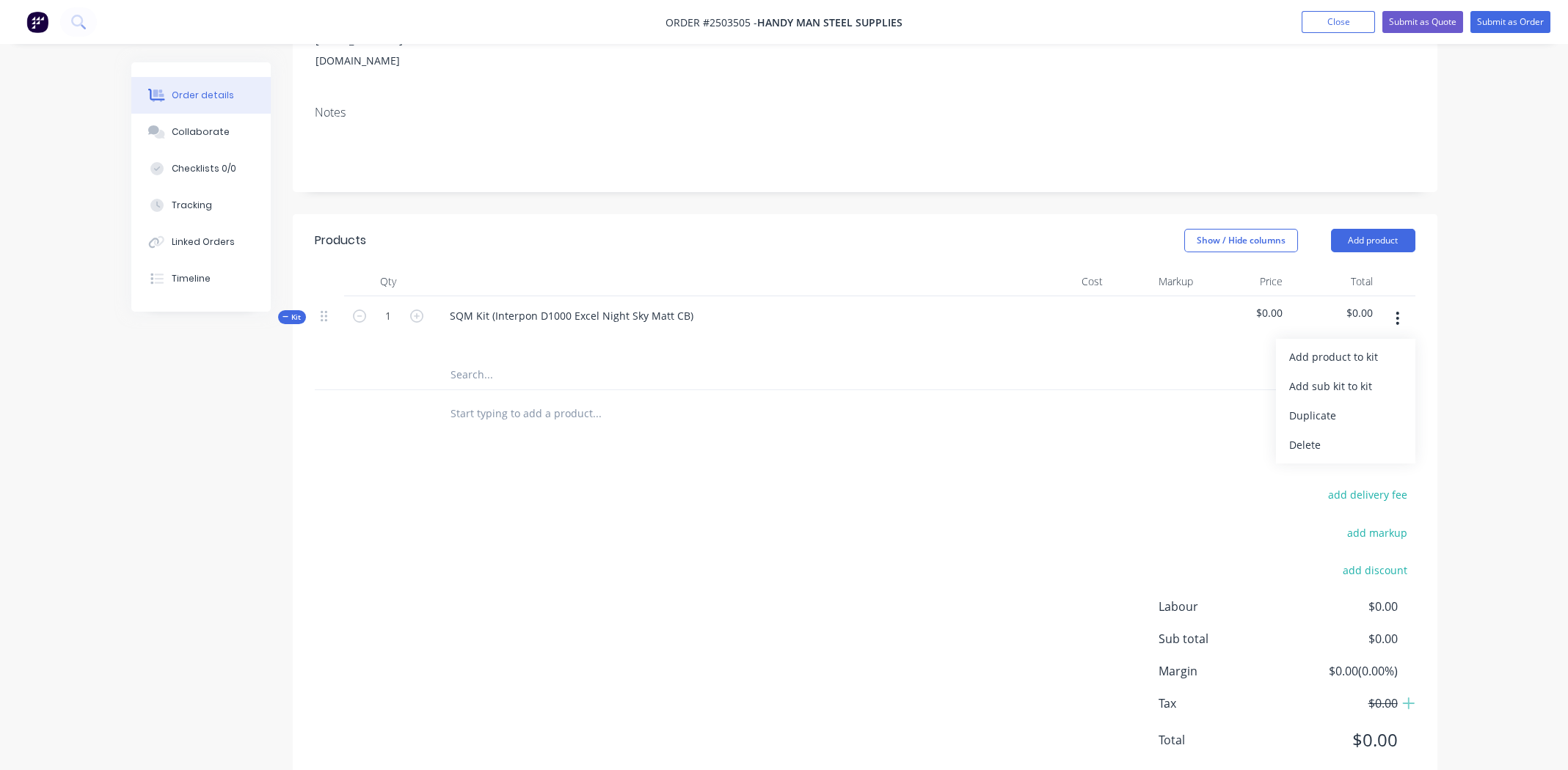 scroll, scrollTop: 123, scrollLeft: 0, axis: vertical 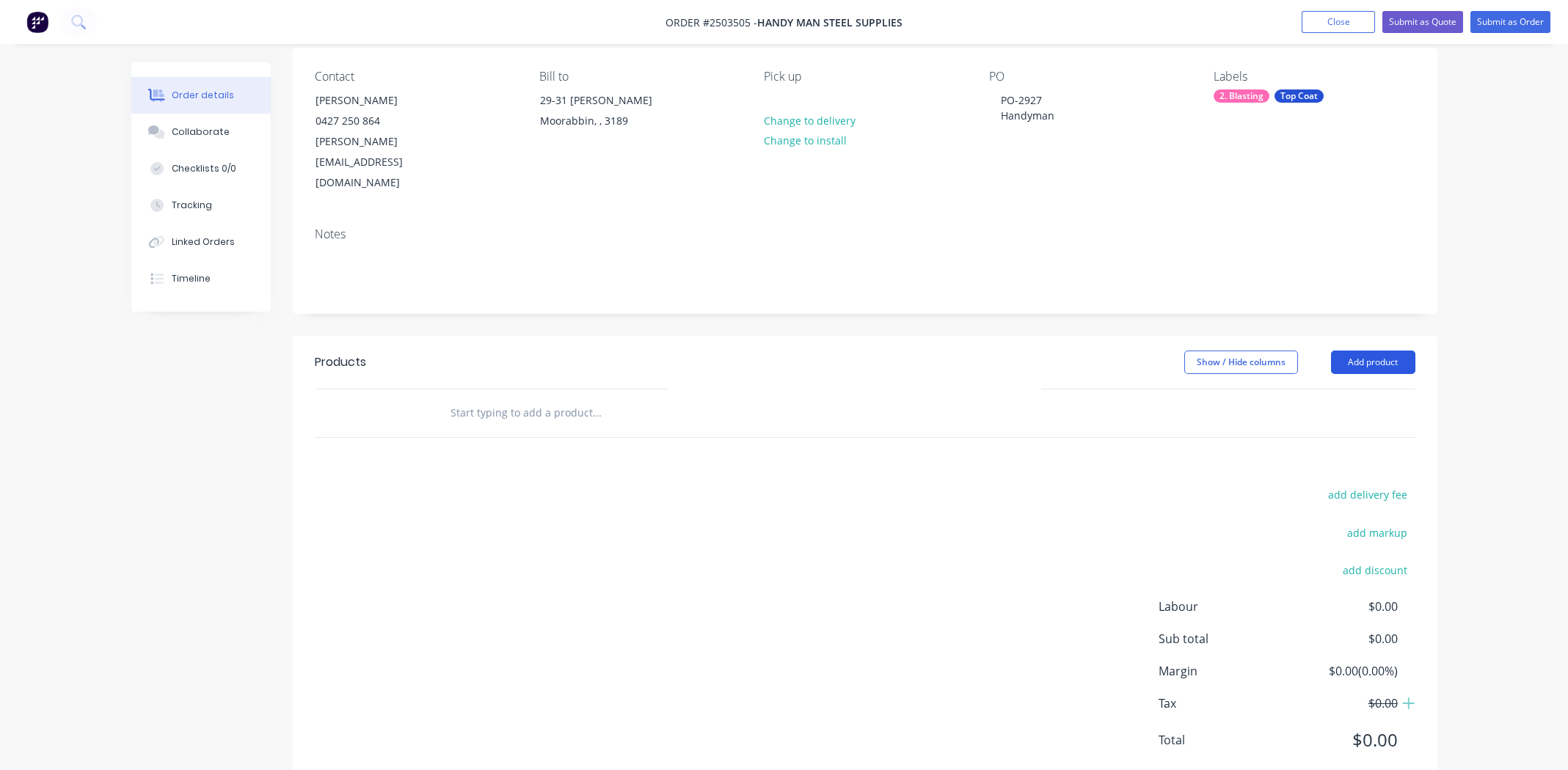 click on "Add product" at bounding box center (1373, 362) 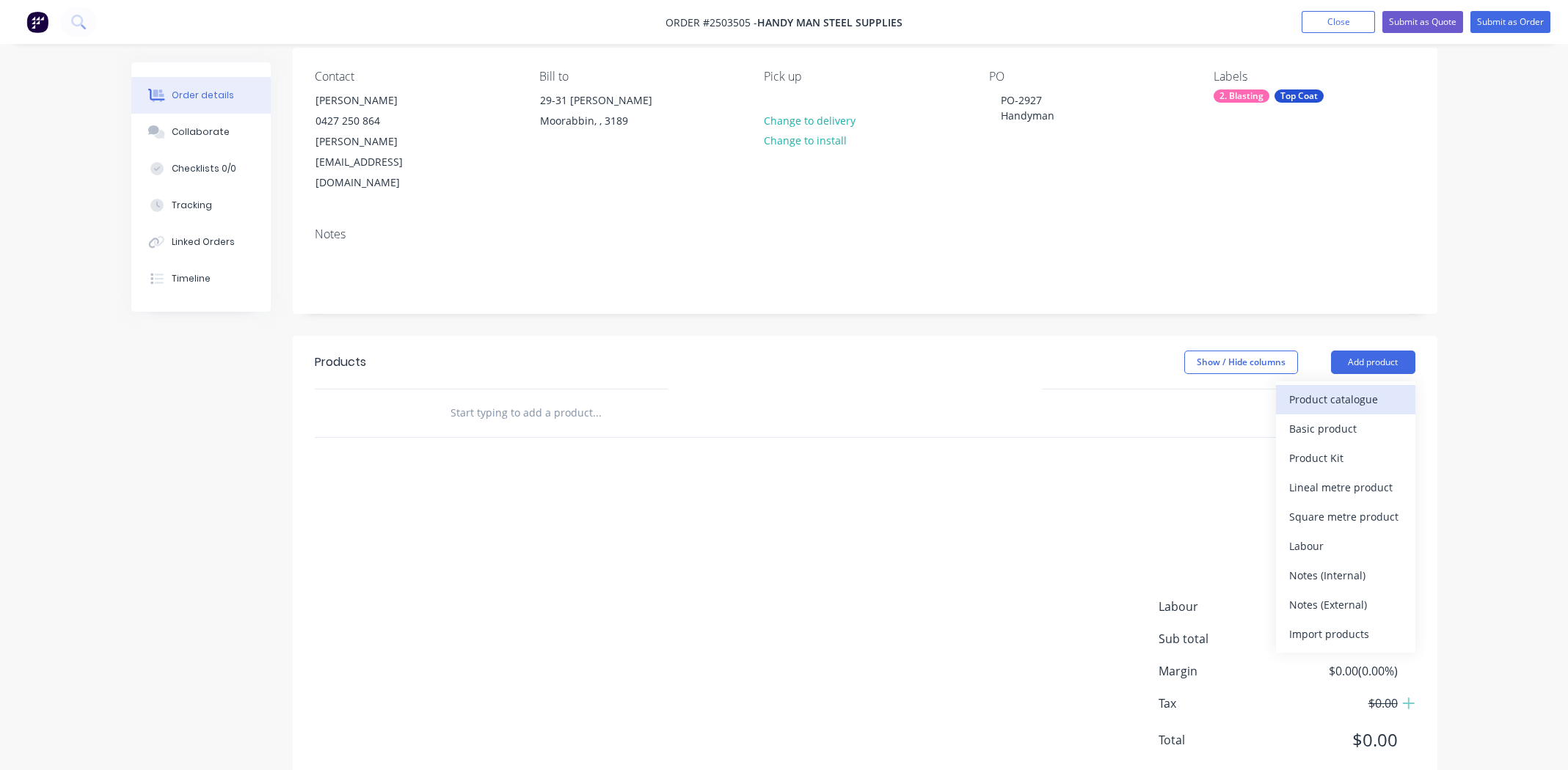 click on "Product catalogue" at bounding box center [1346, 399] 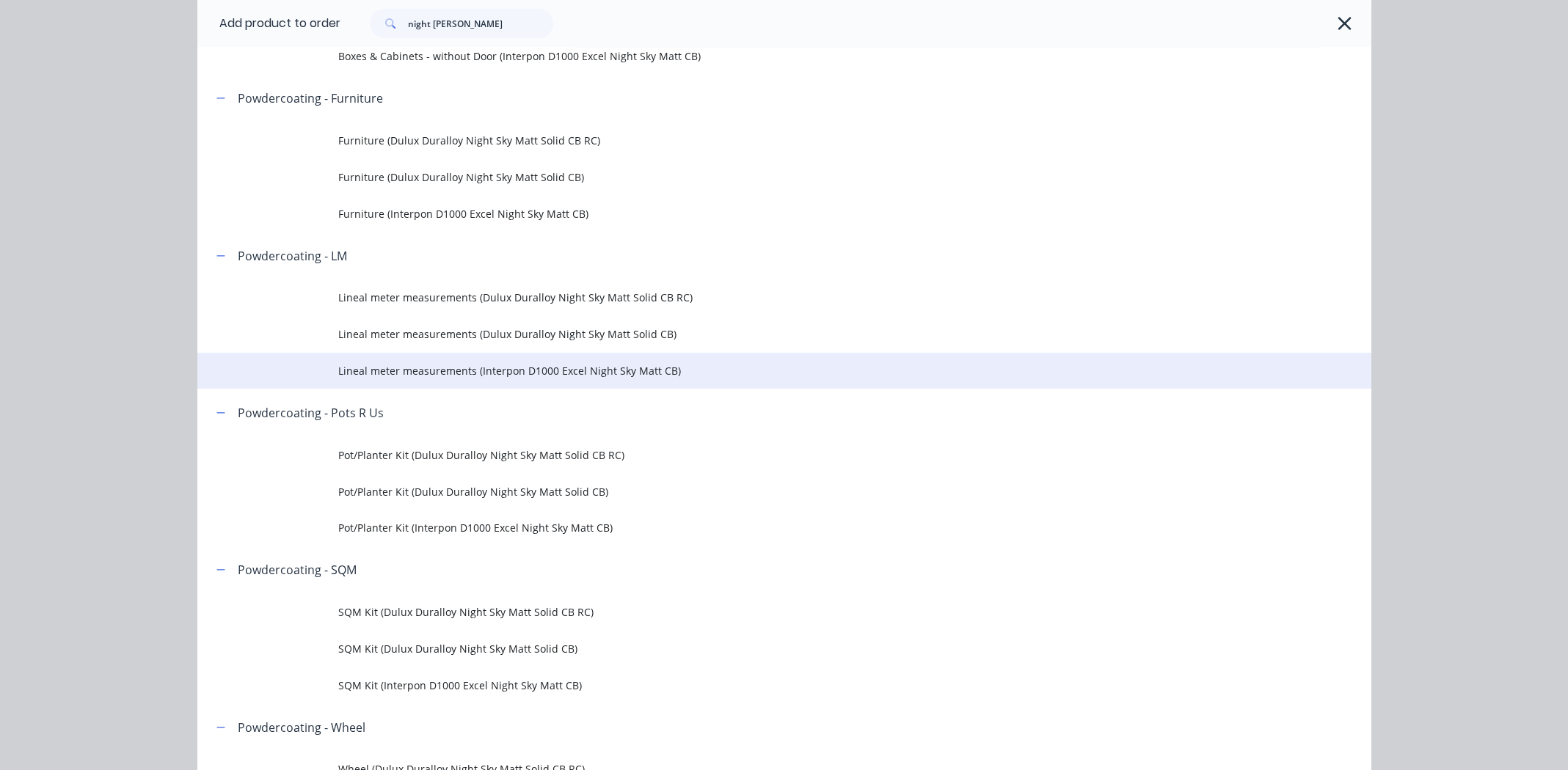 scroll, scrollTop: 220, scrollLeft: 0, axis: vertical 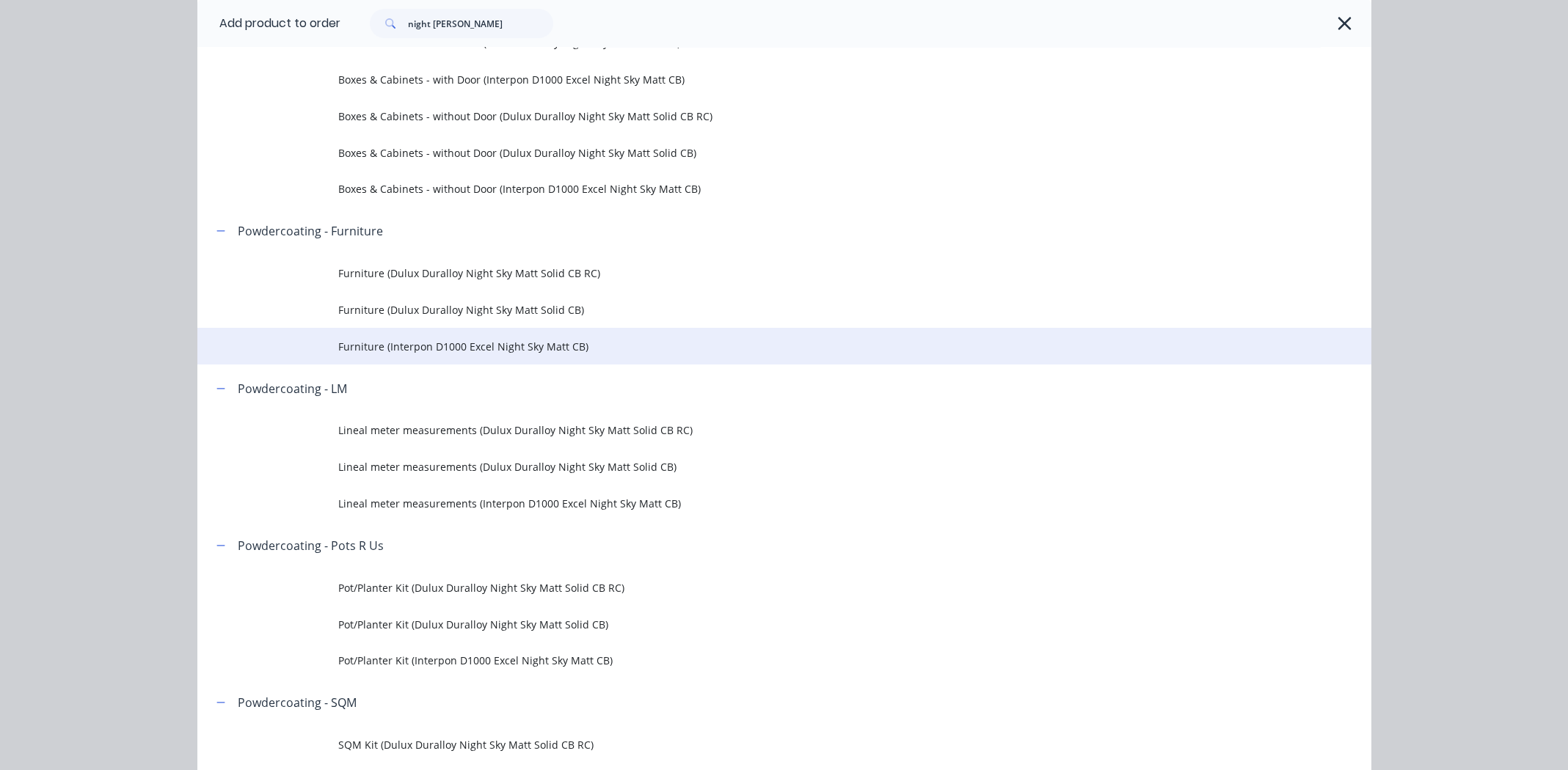 click on "Furniture (Interpon D1000 Excel Night Sky Matt CB)" at bounding box center [751, 346] 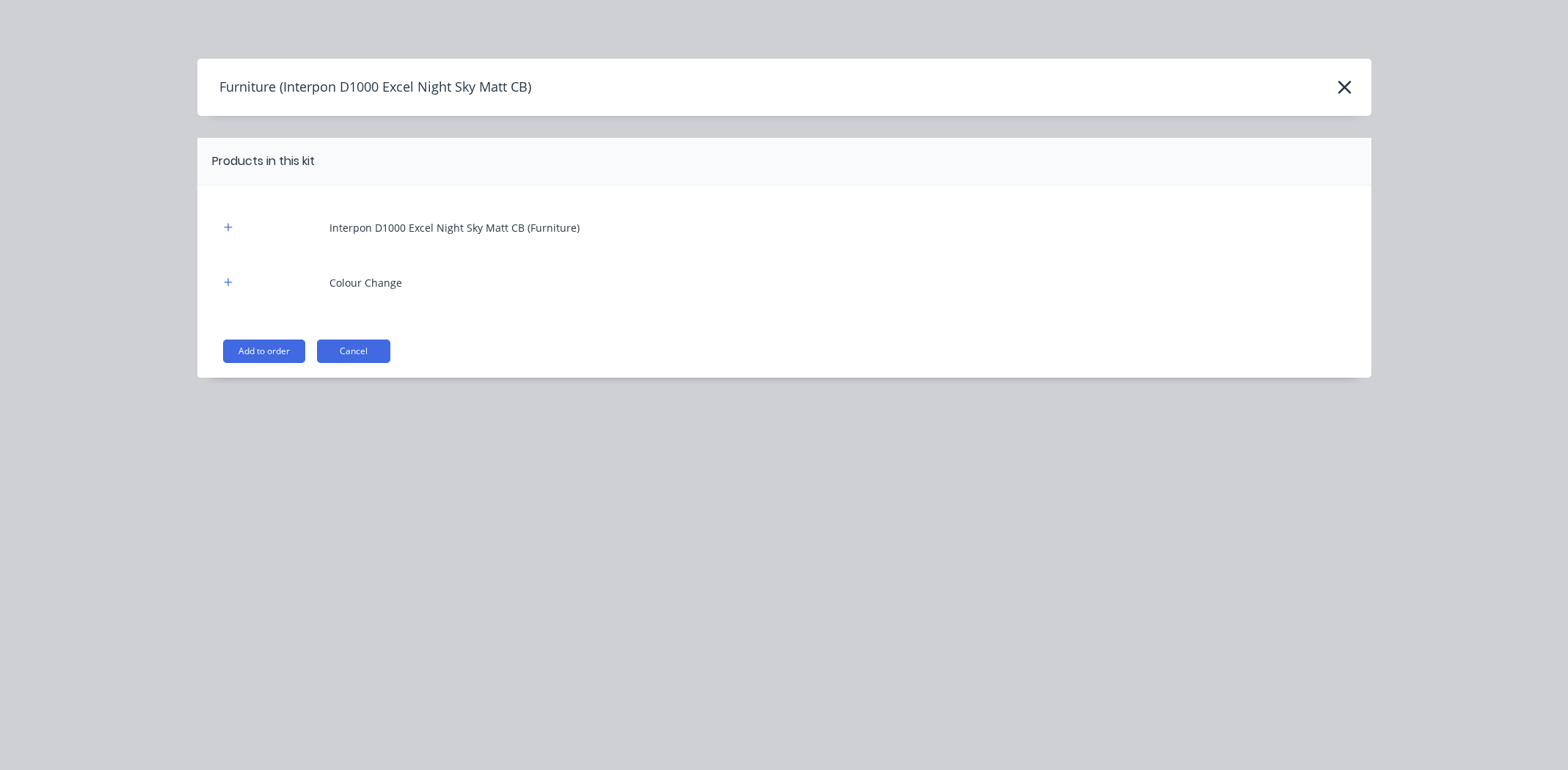 drag, startPoint x: 251, startPoint y: 351, endPoint x: 332, endPoint y: 359, distance: 81.3941 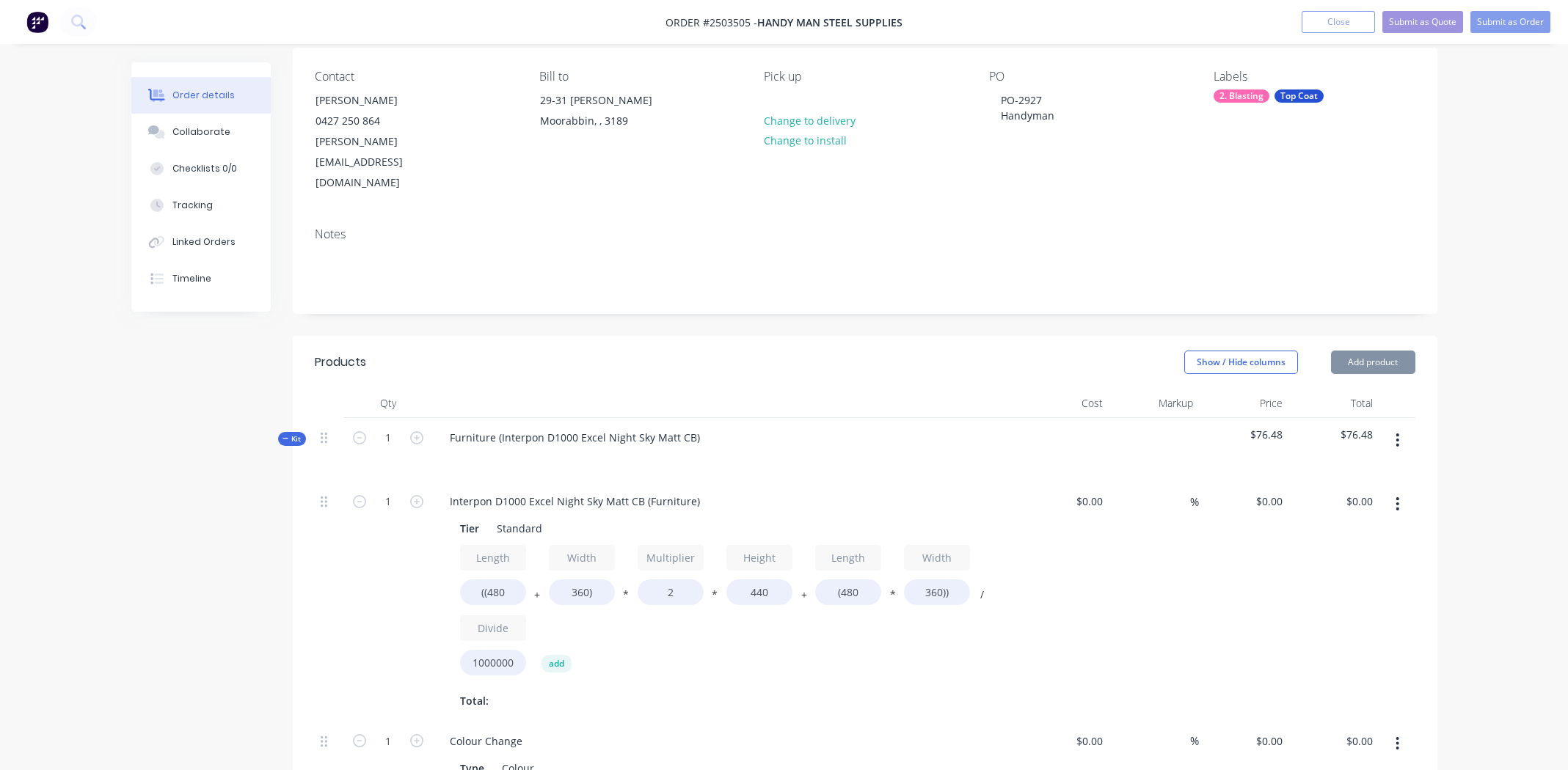 type on "$40.00" 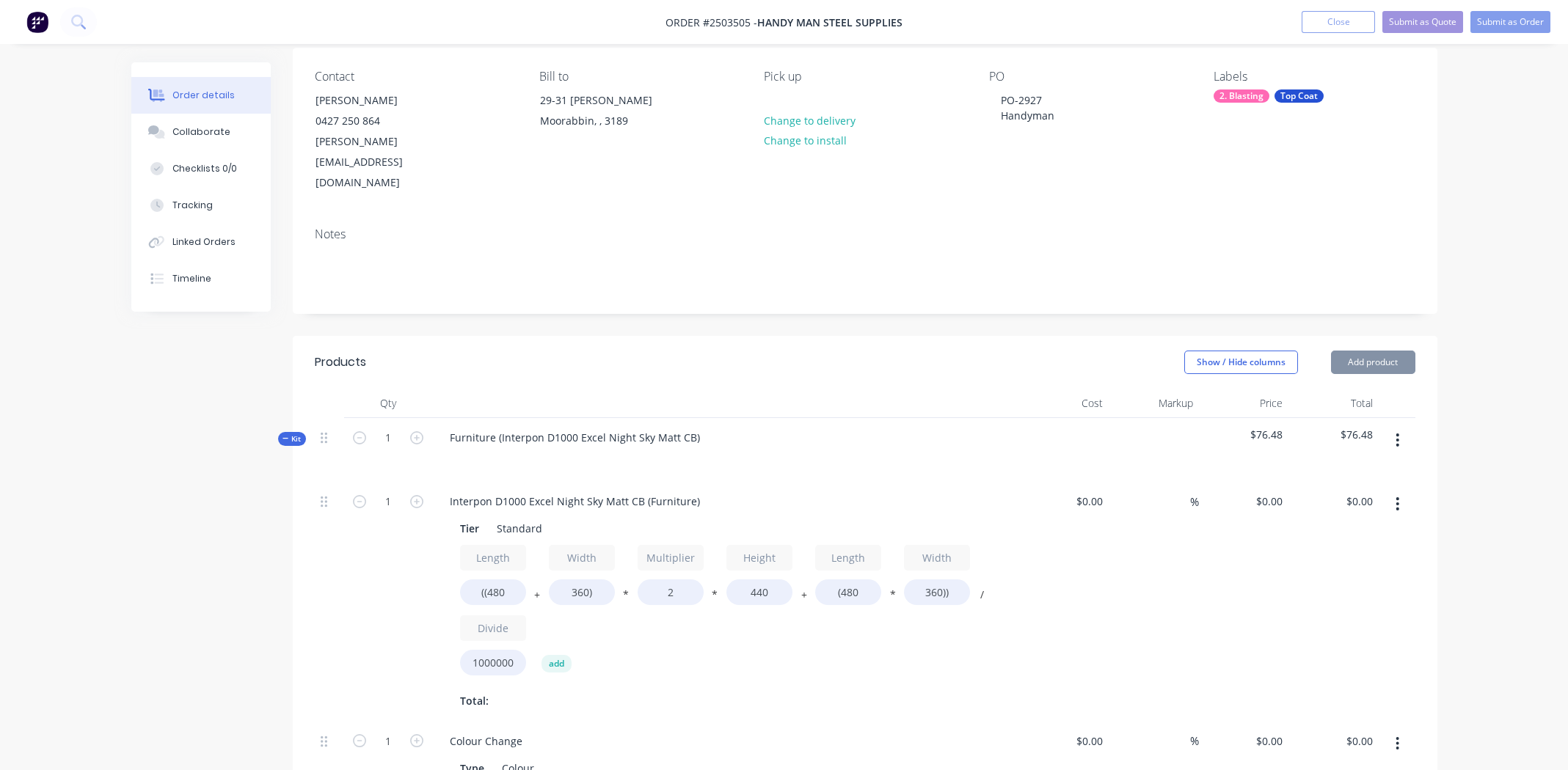 type on "$36.48" 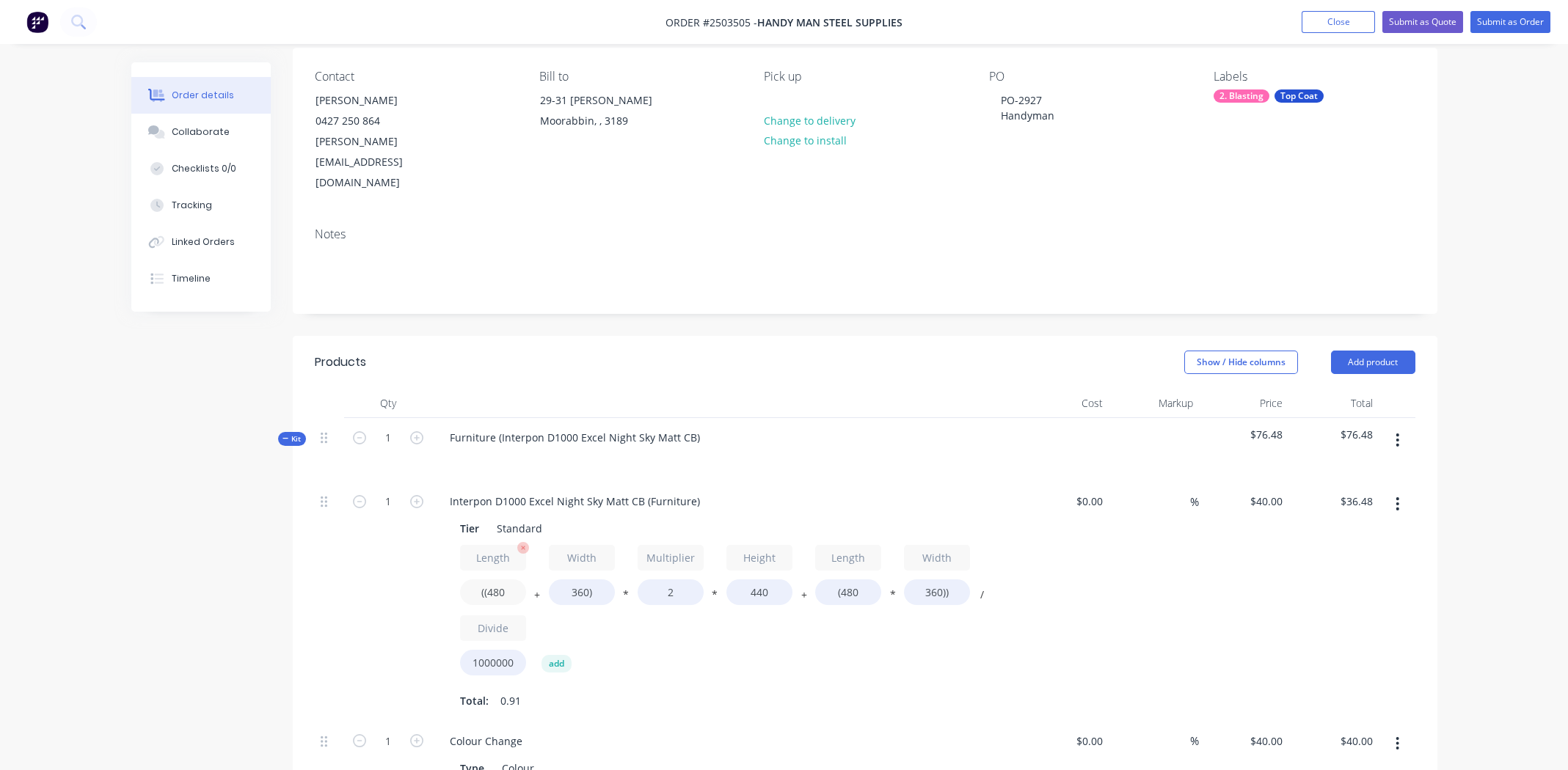 click on "((480" at bounding box center (493, 592) 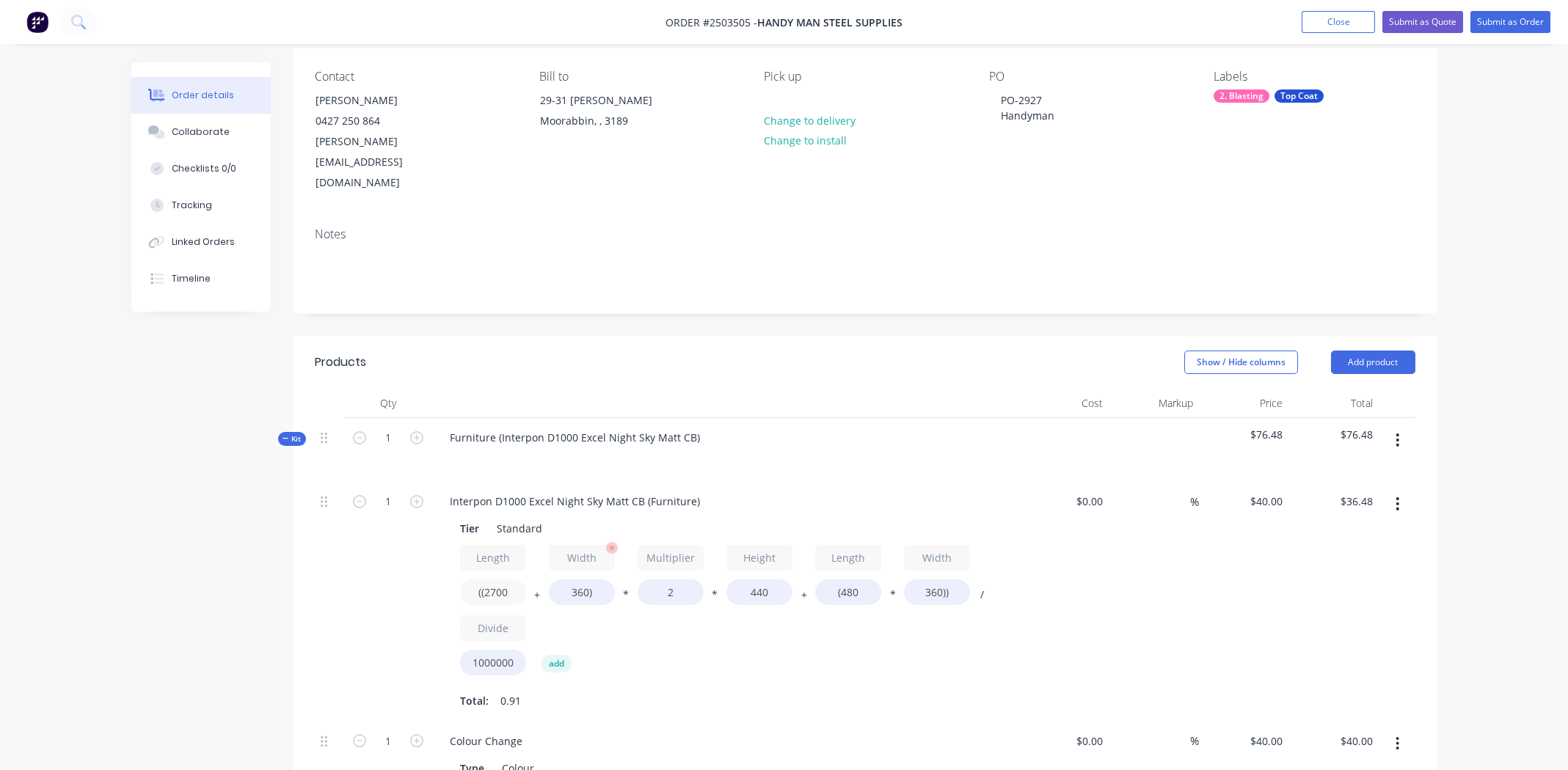 type on "((2700" 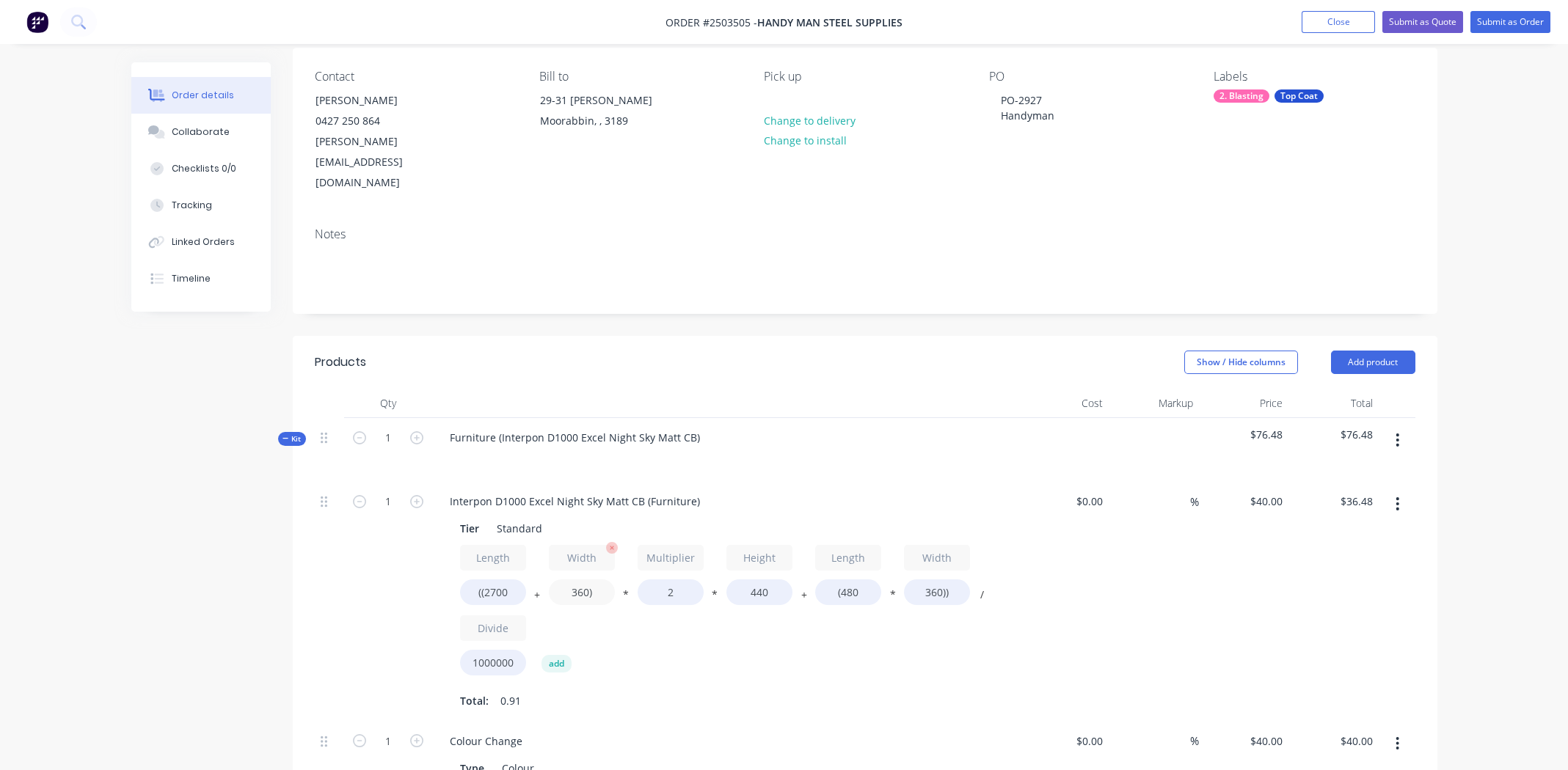 type on "$114.62" 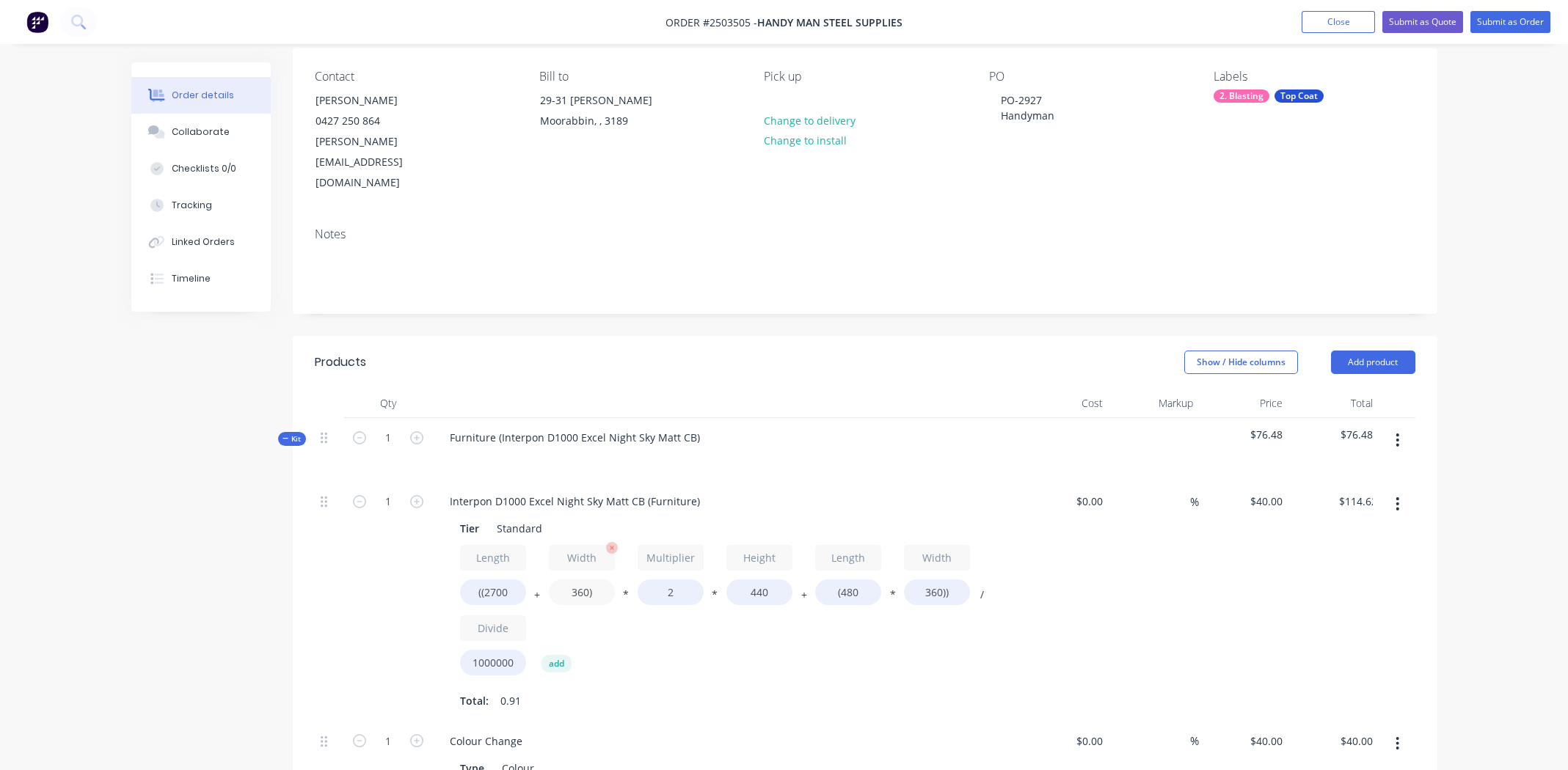 click on "360)" at bounding box center [582, 592] 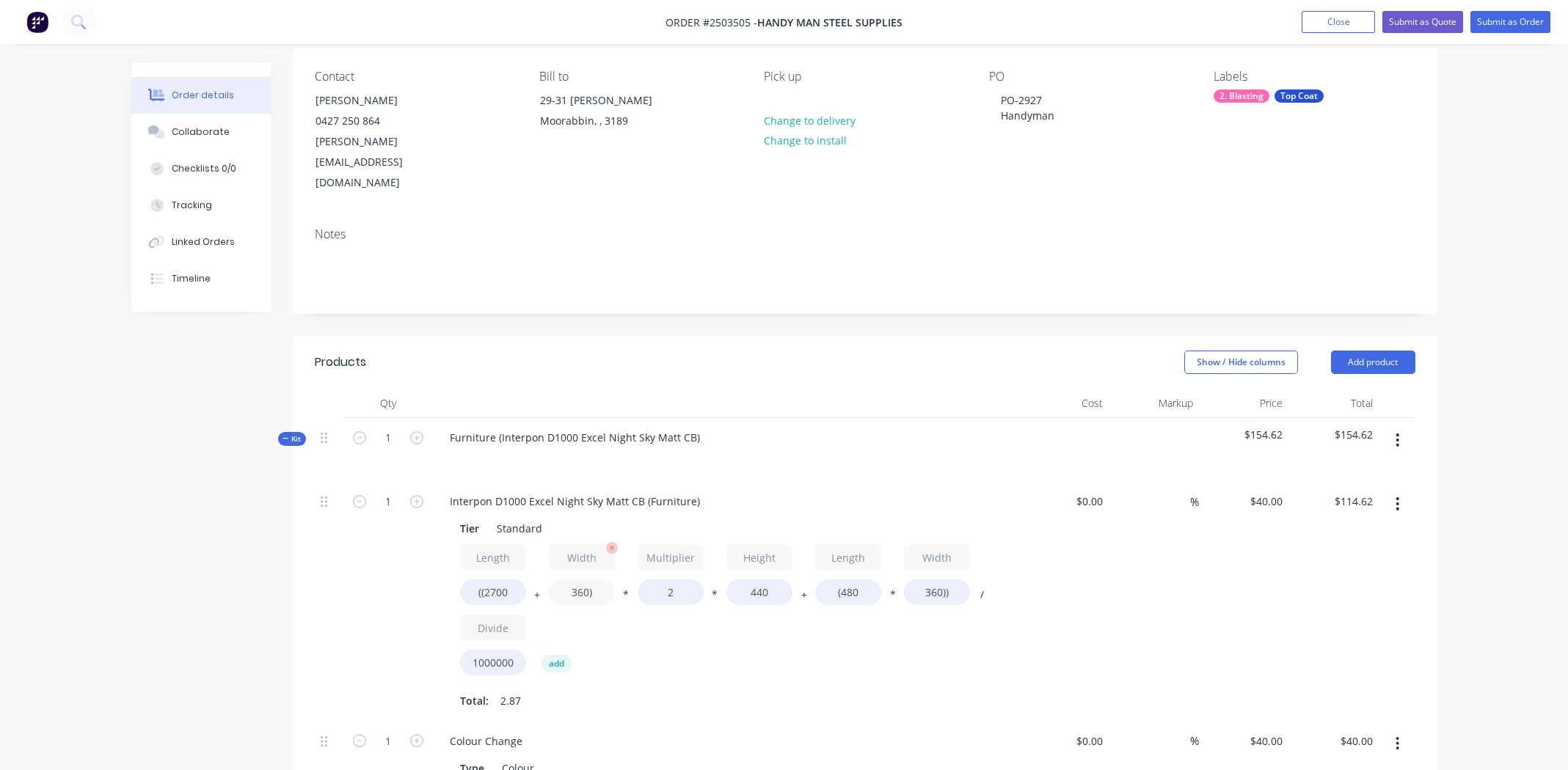 click on "360)" at bounding box center [582, 592] 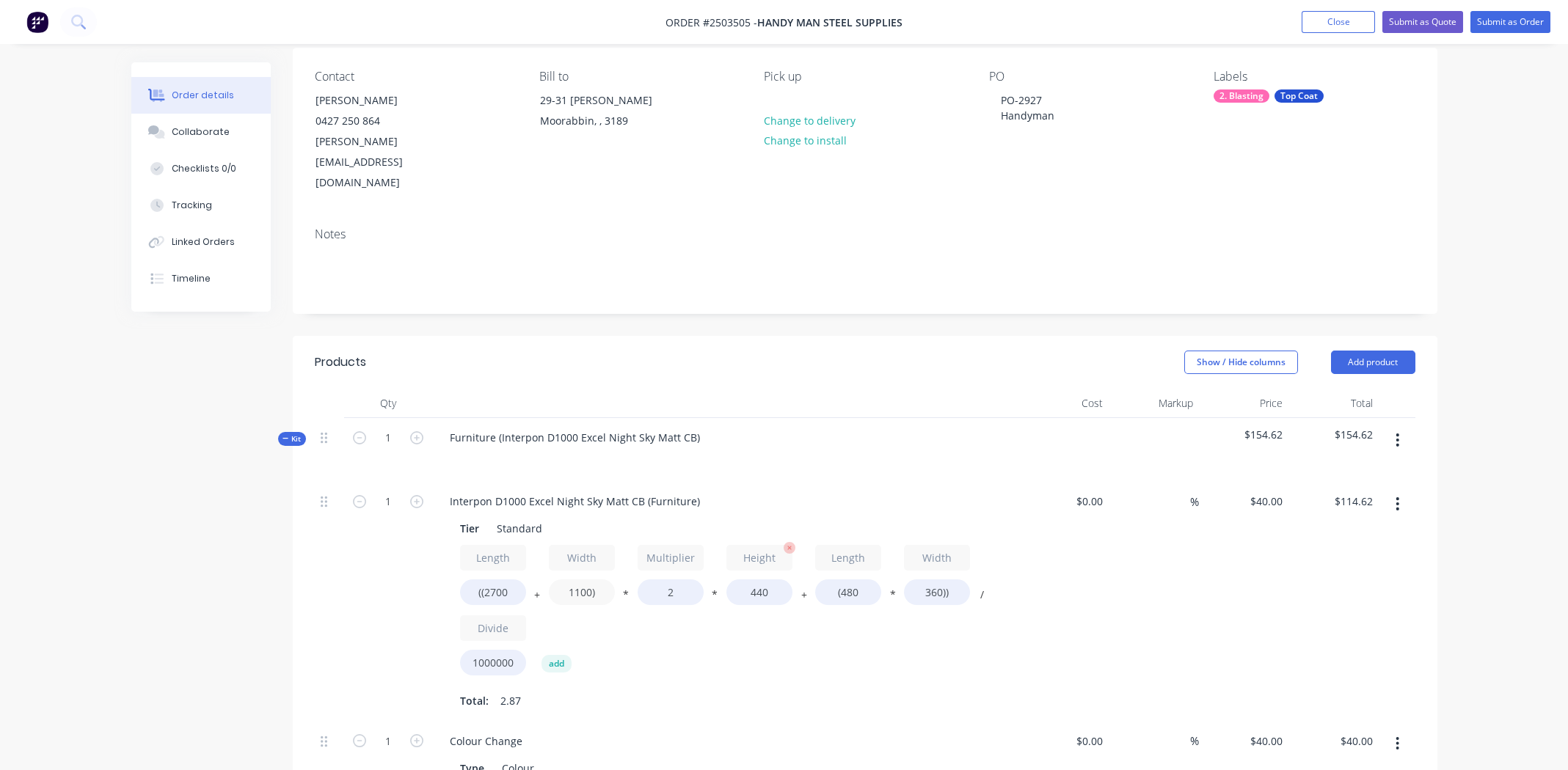 type on "1100)" 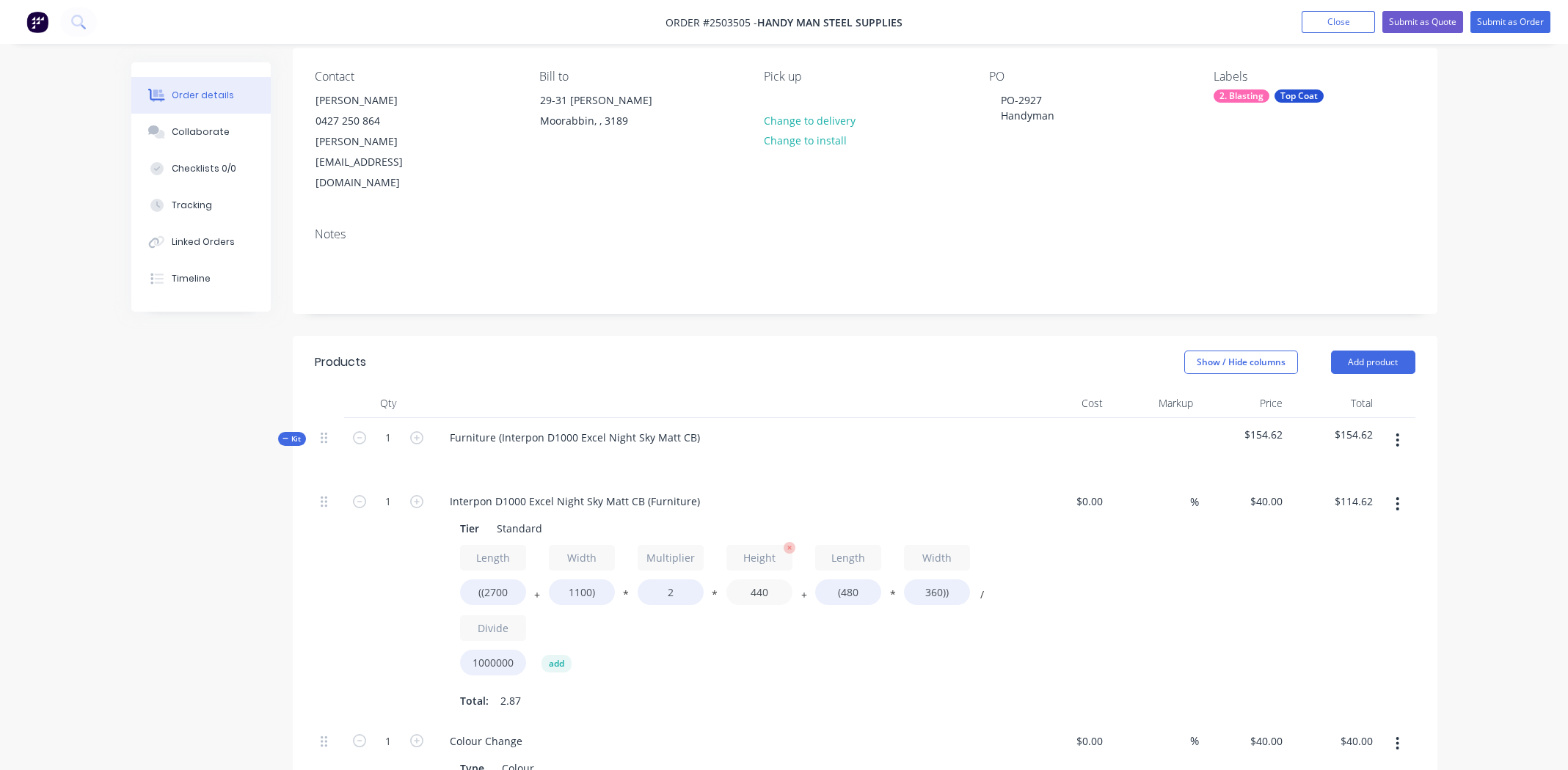 type on "$140.67" 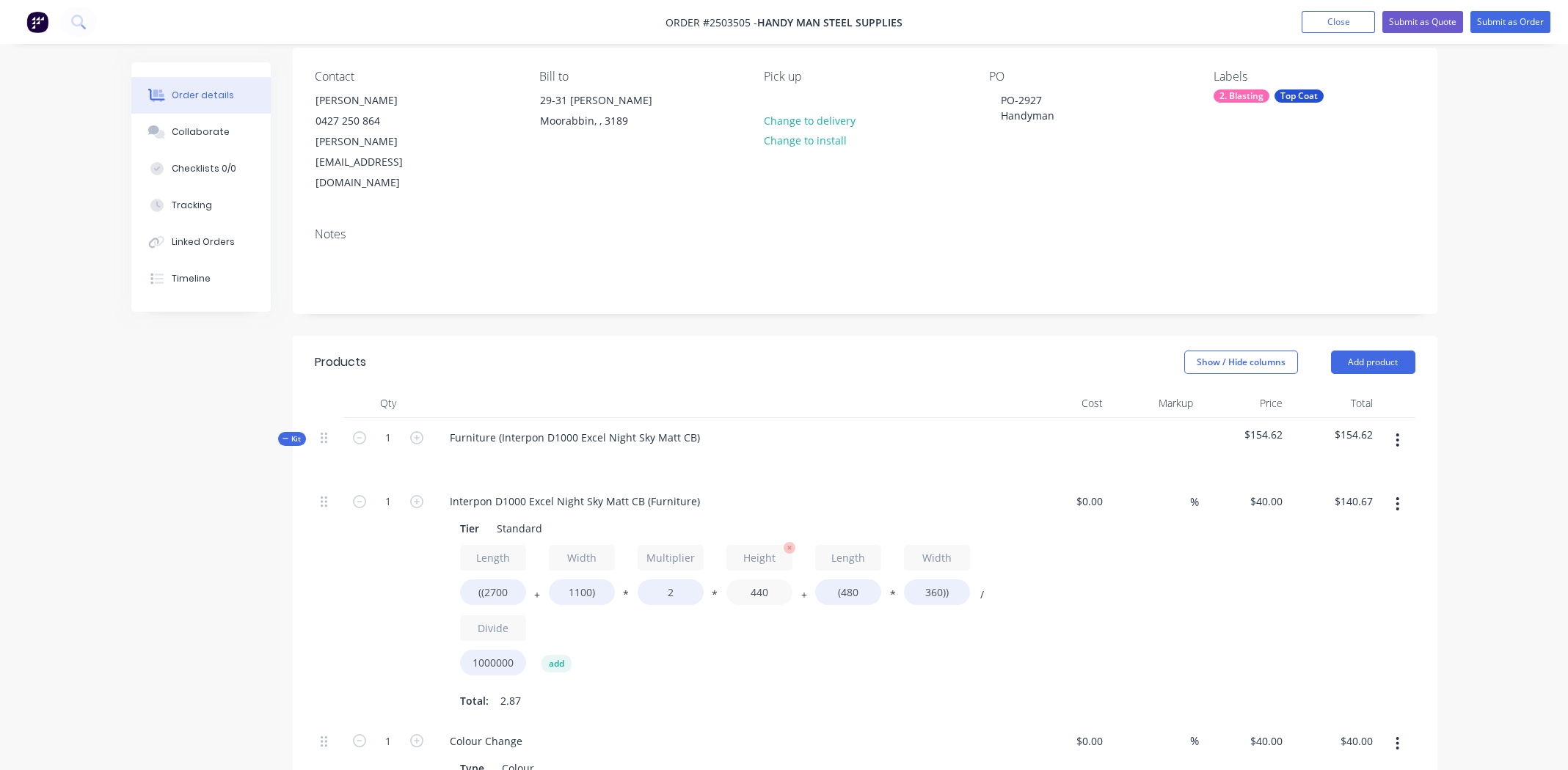 click on "440" at bounding box center (759, 592) 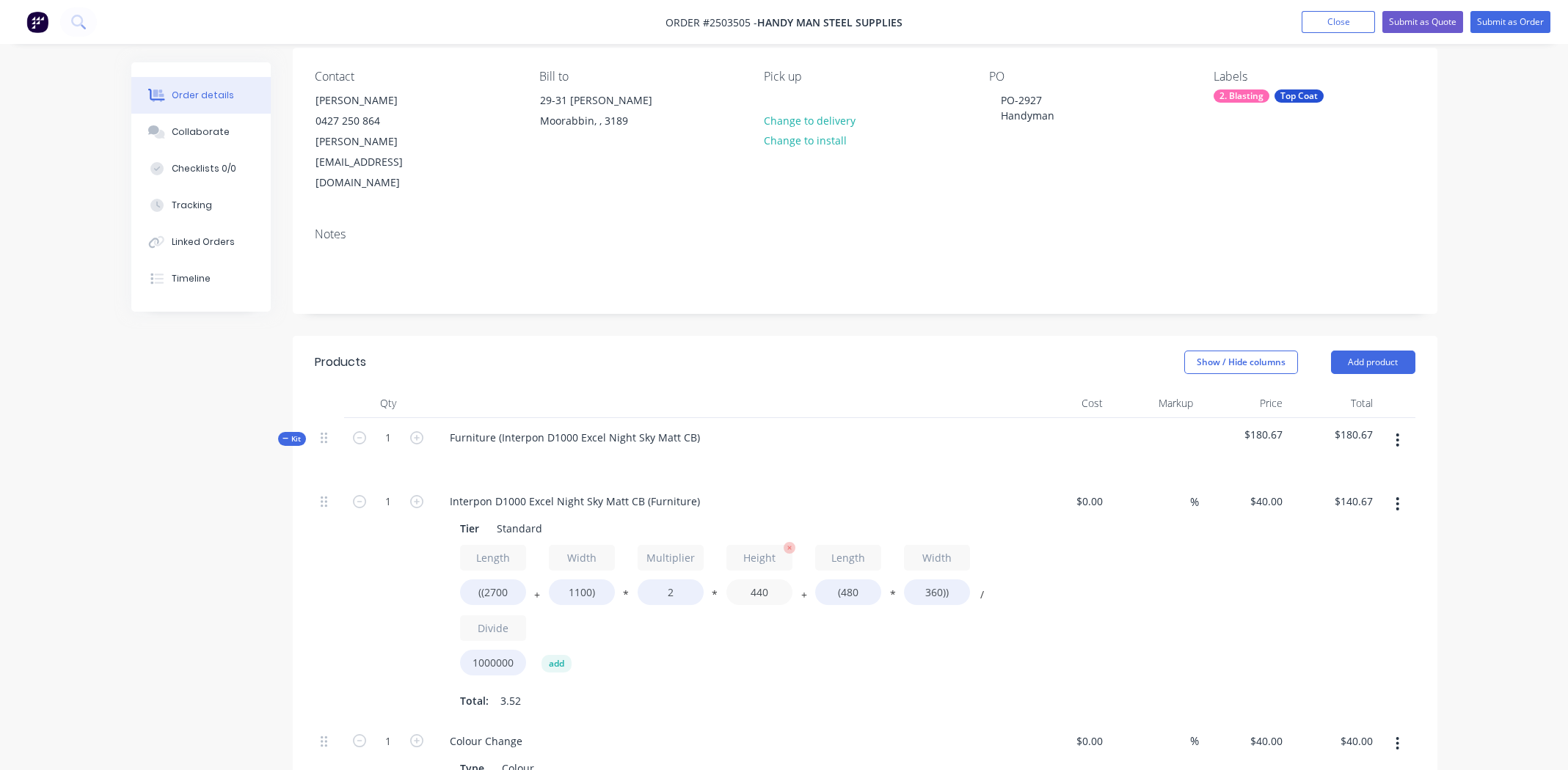 click on "440" at bounding box center (759, 592) 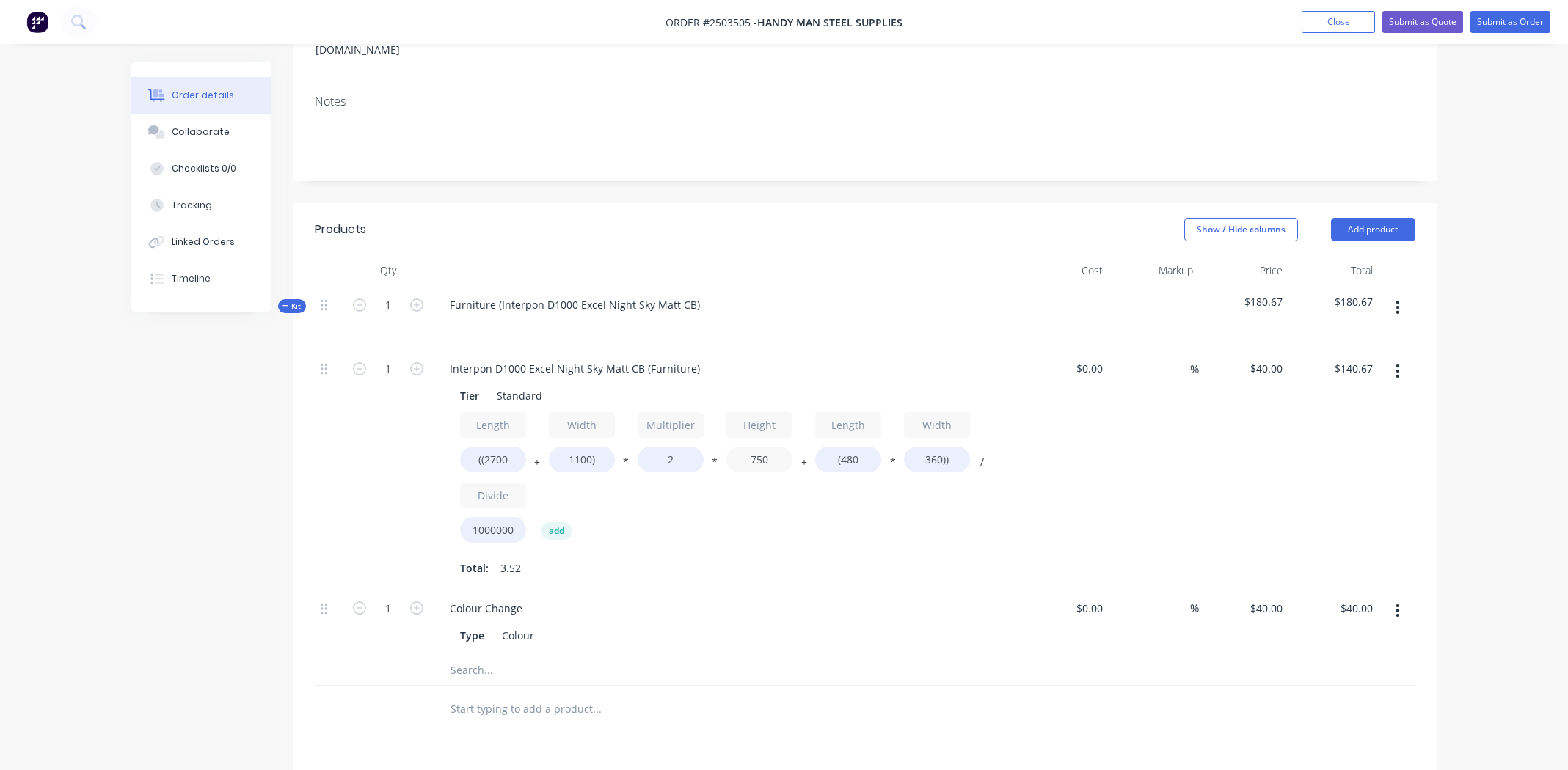 scroll, scrollTop: 270, scrollLeft: 0, axis: vertical 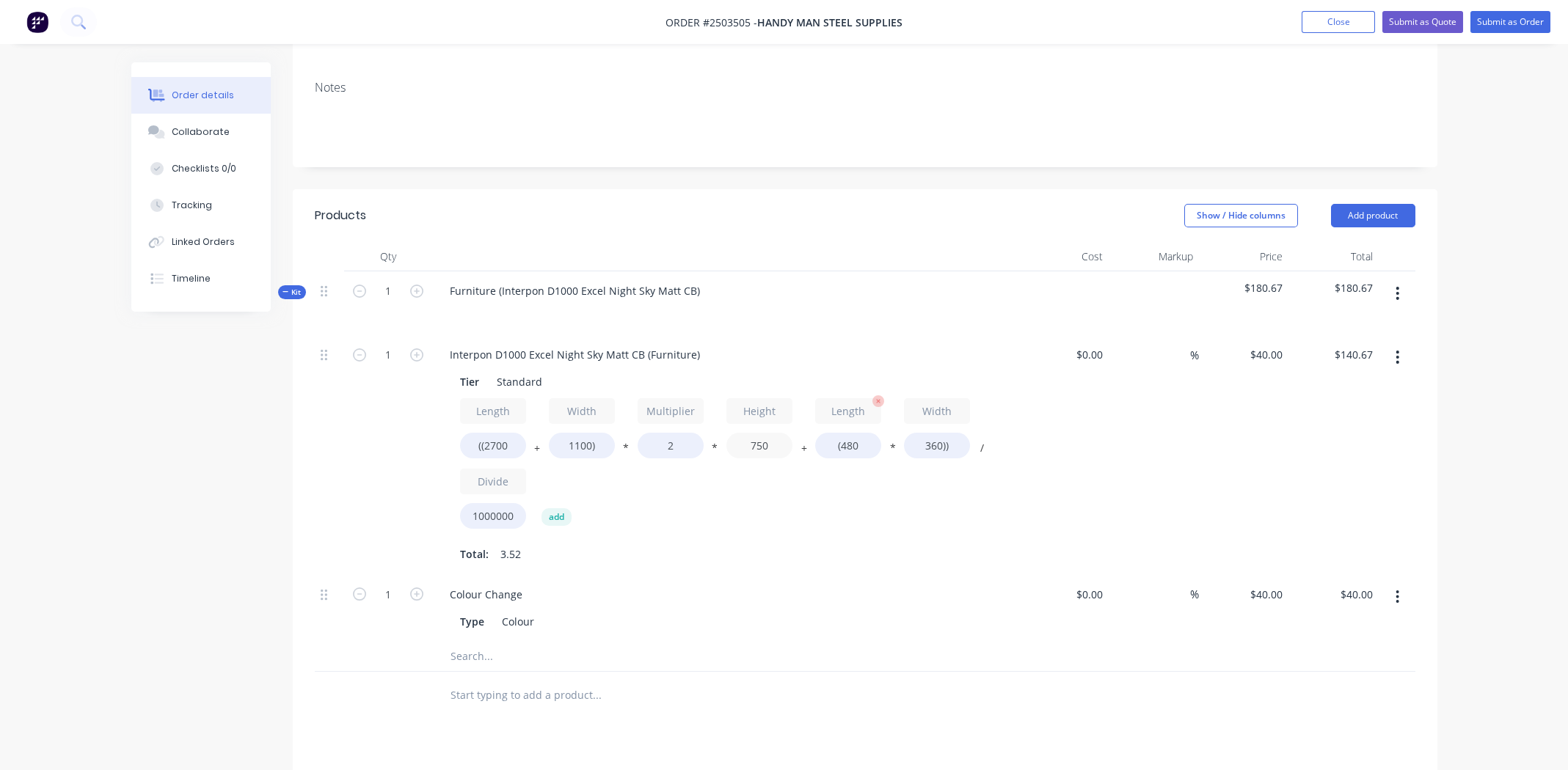 type on "750" 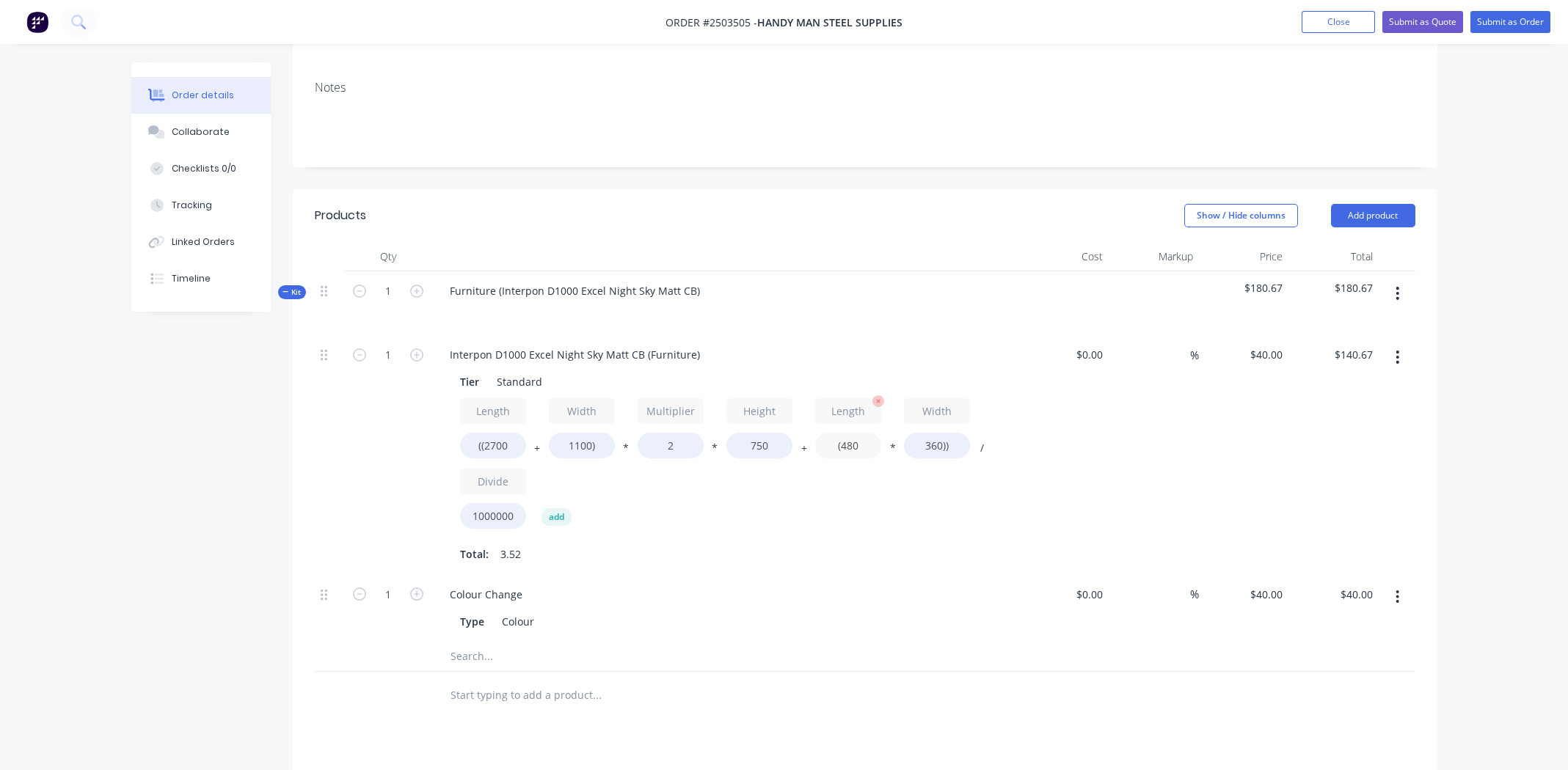 type on "$234.91" 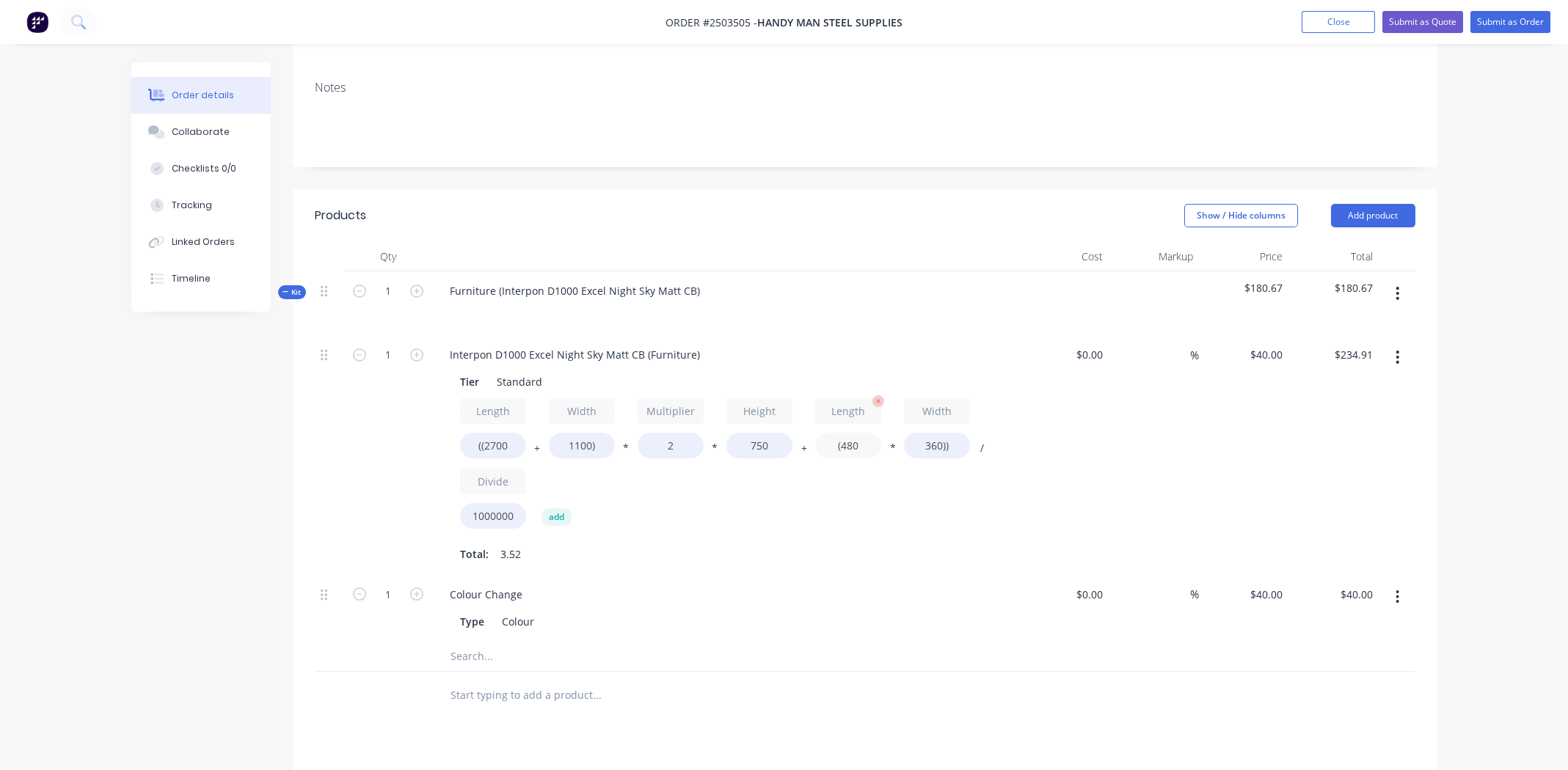 click on "(480" at bounding box center (848, 445) 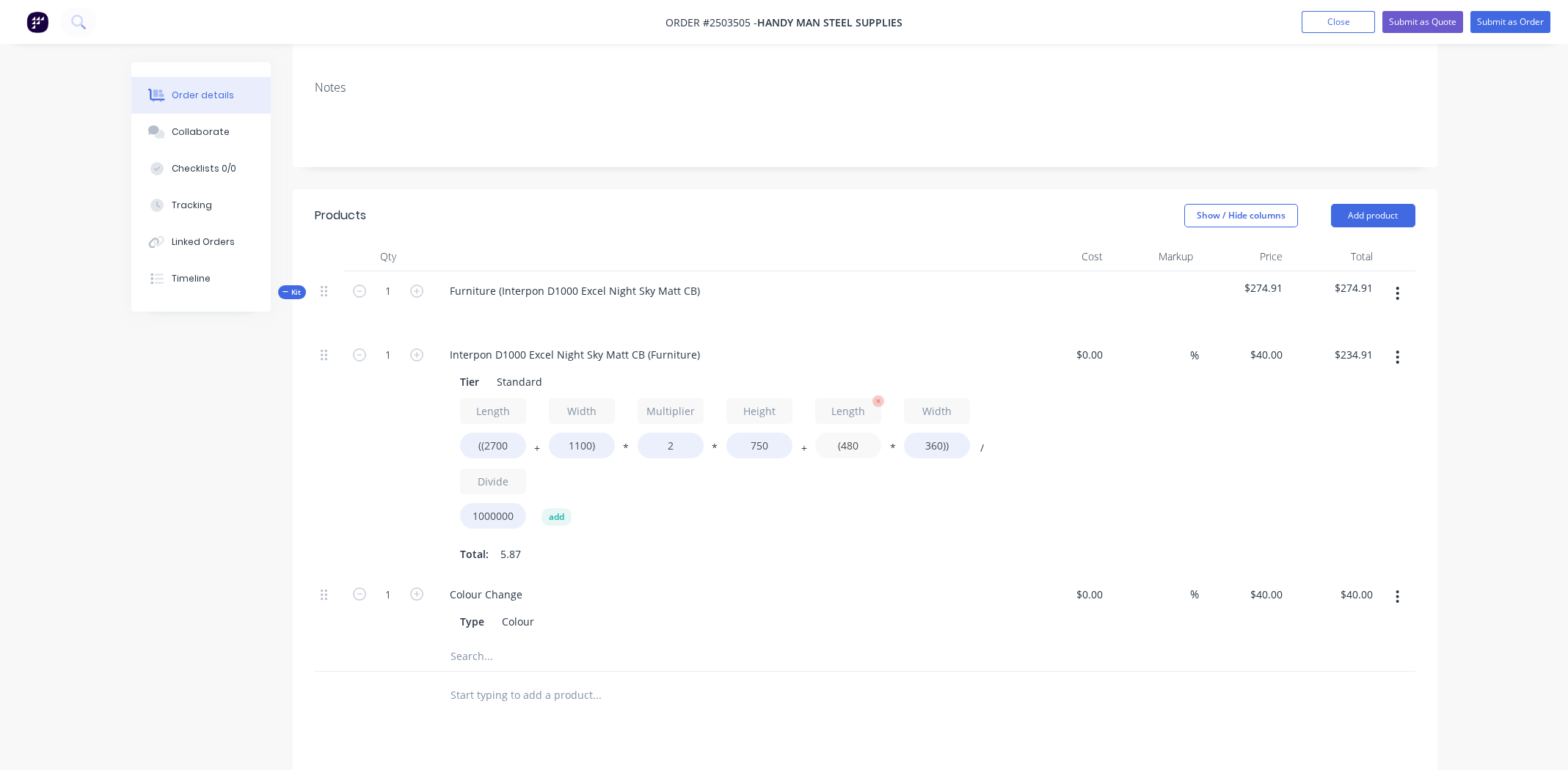 click on "(480" at bounding box center [848, 445] 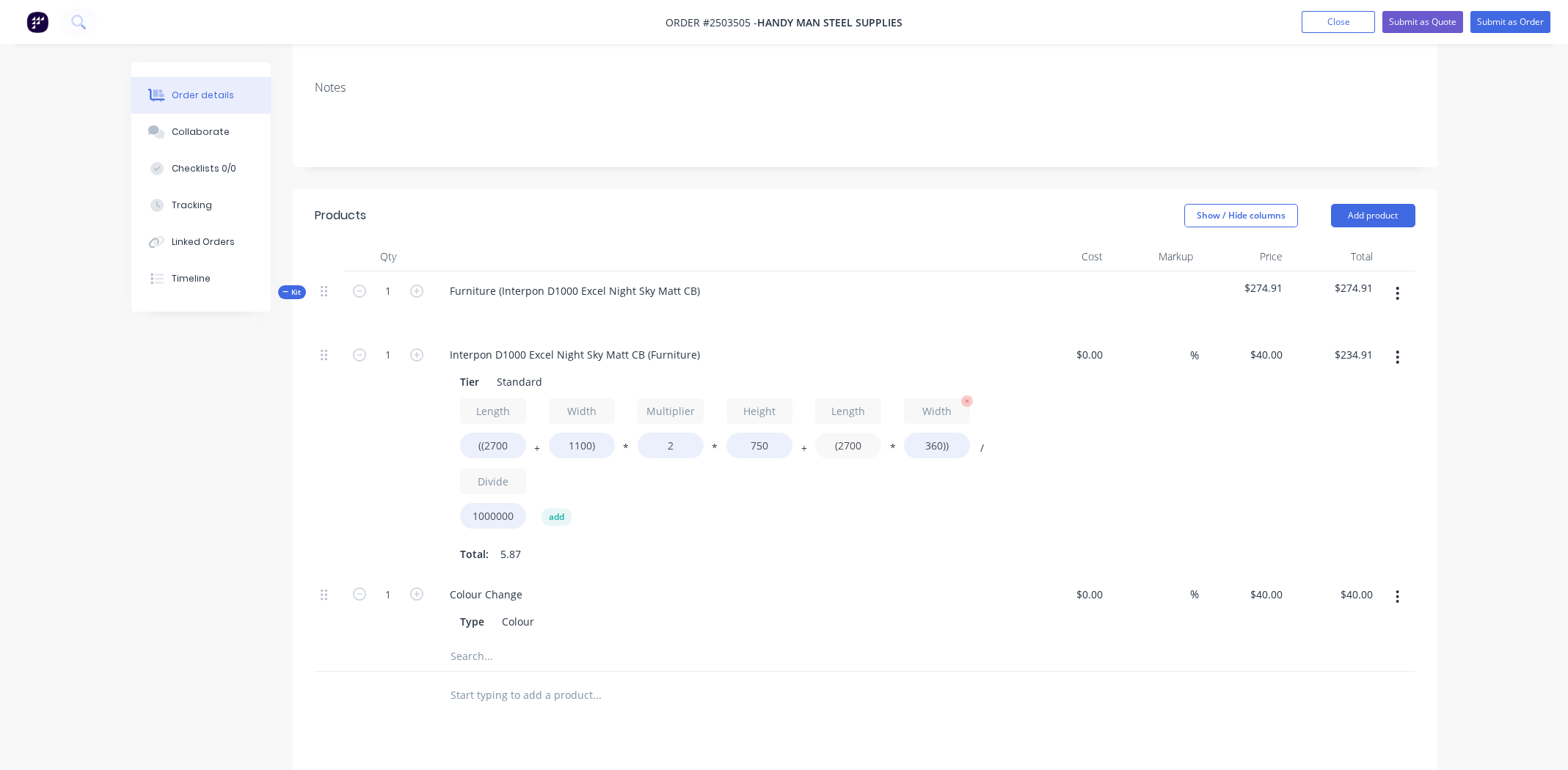 type on "(2700" 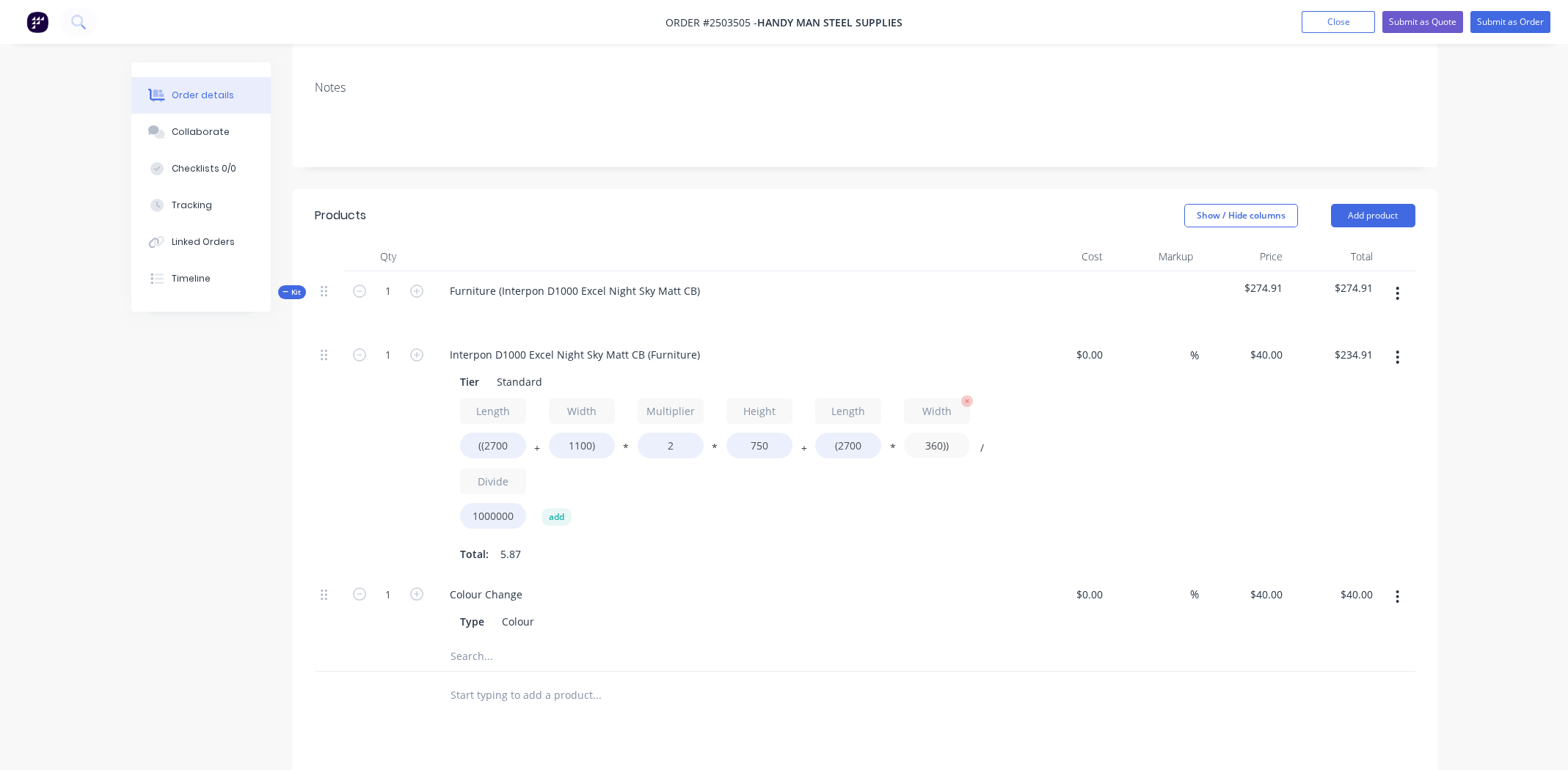 type on "$266.88" 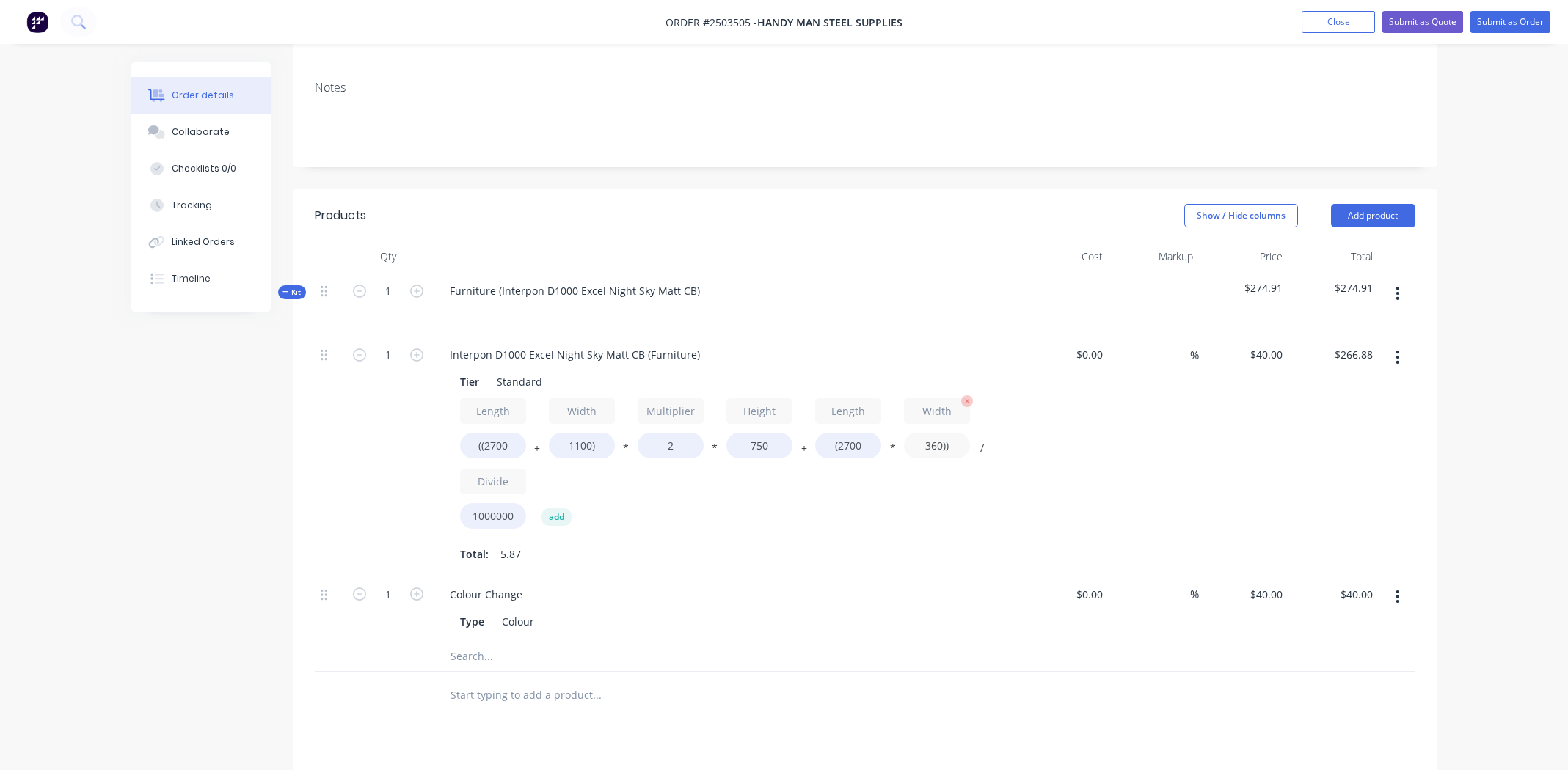 click on "360))" at bounding box center (937, 445) 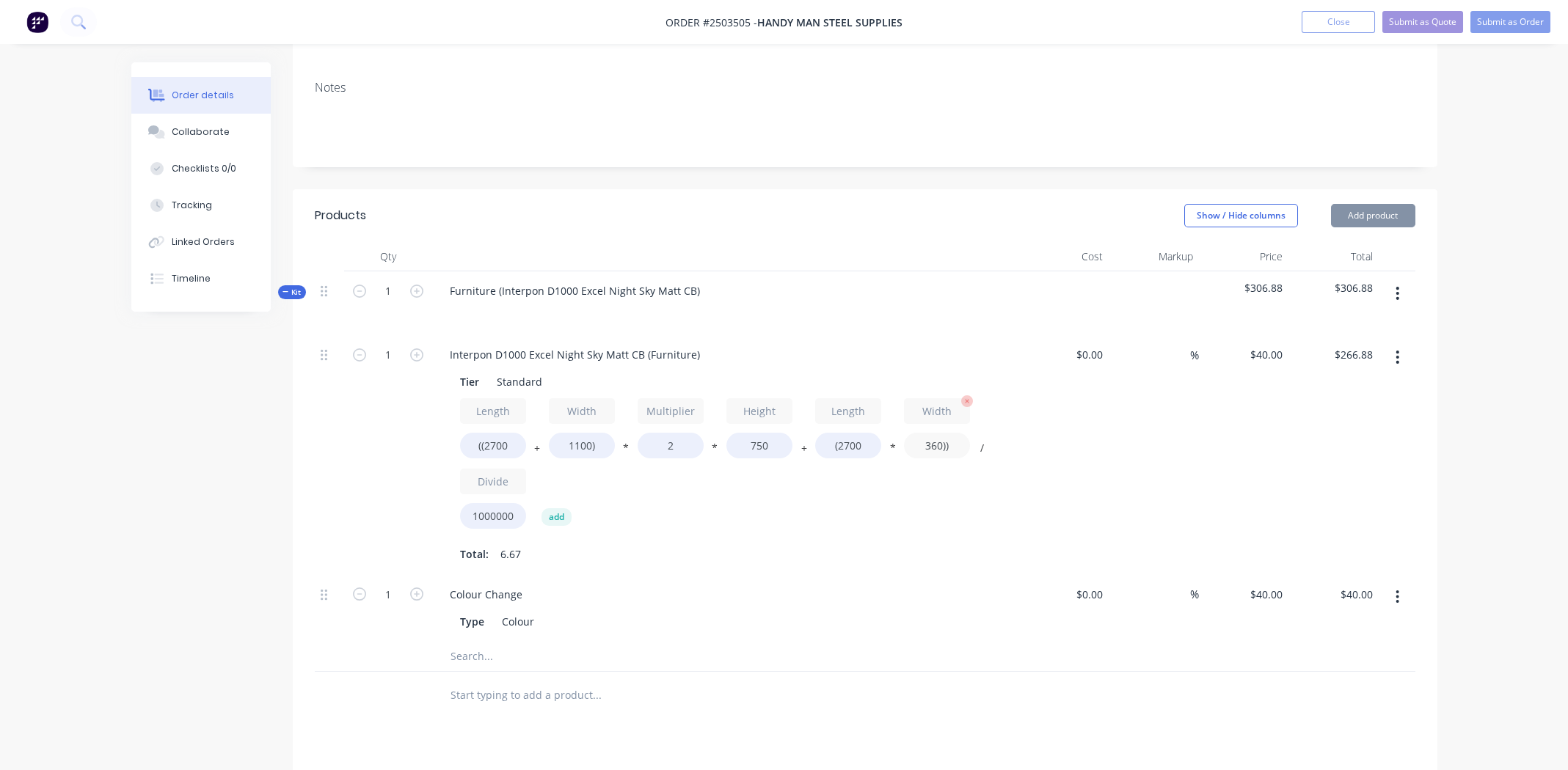 click on "360))" at bounding box center (937, 445) 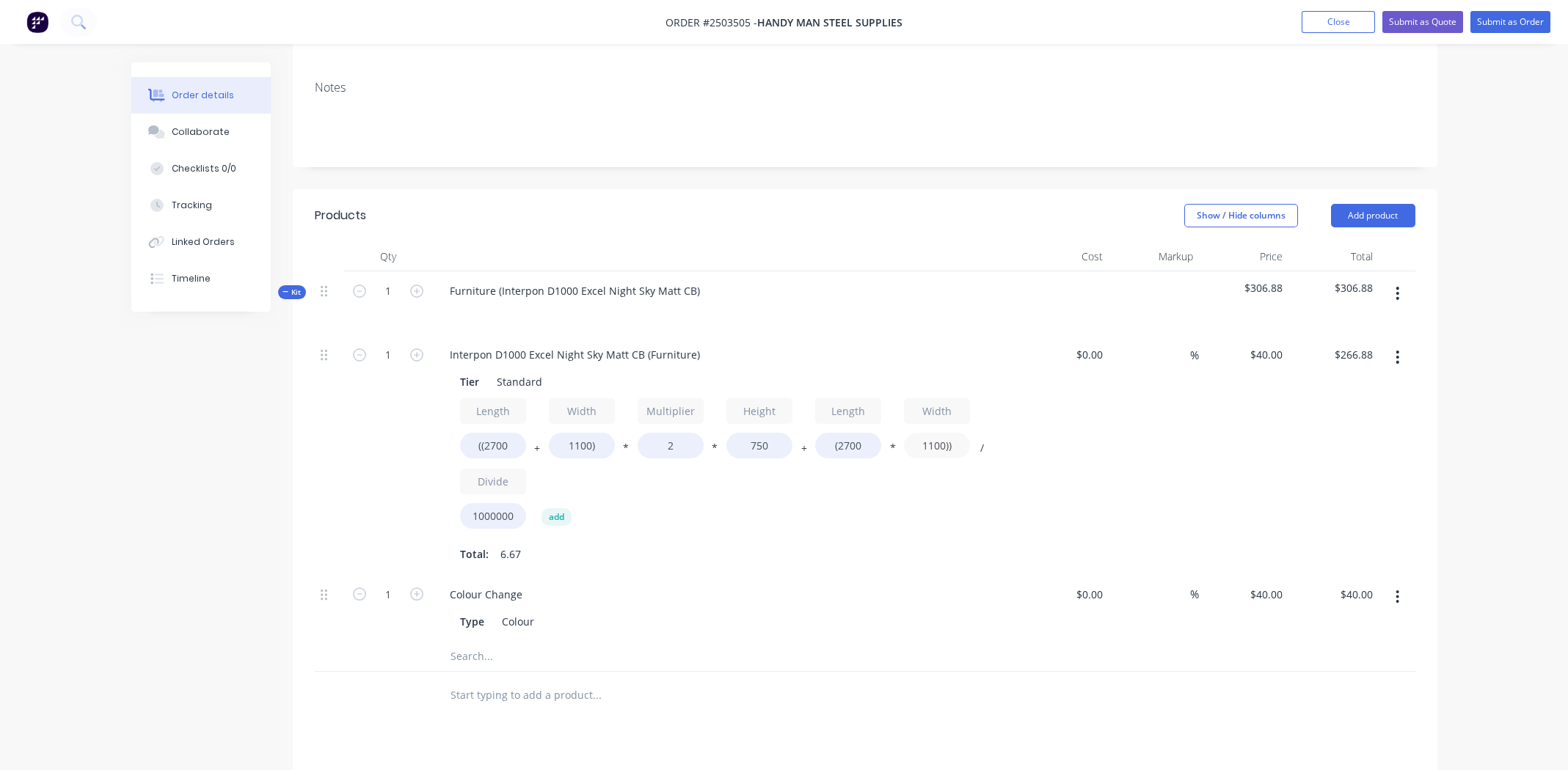type on "1100))" 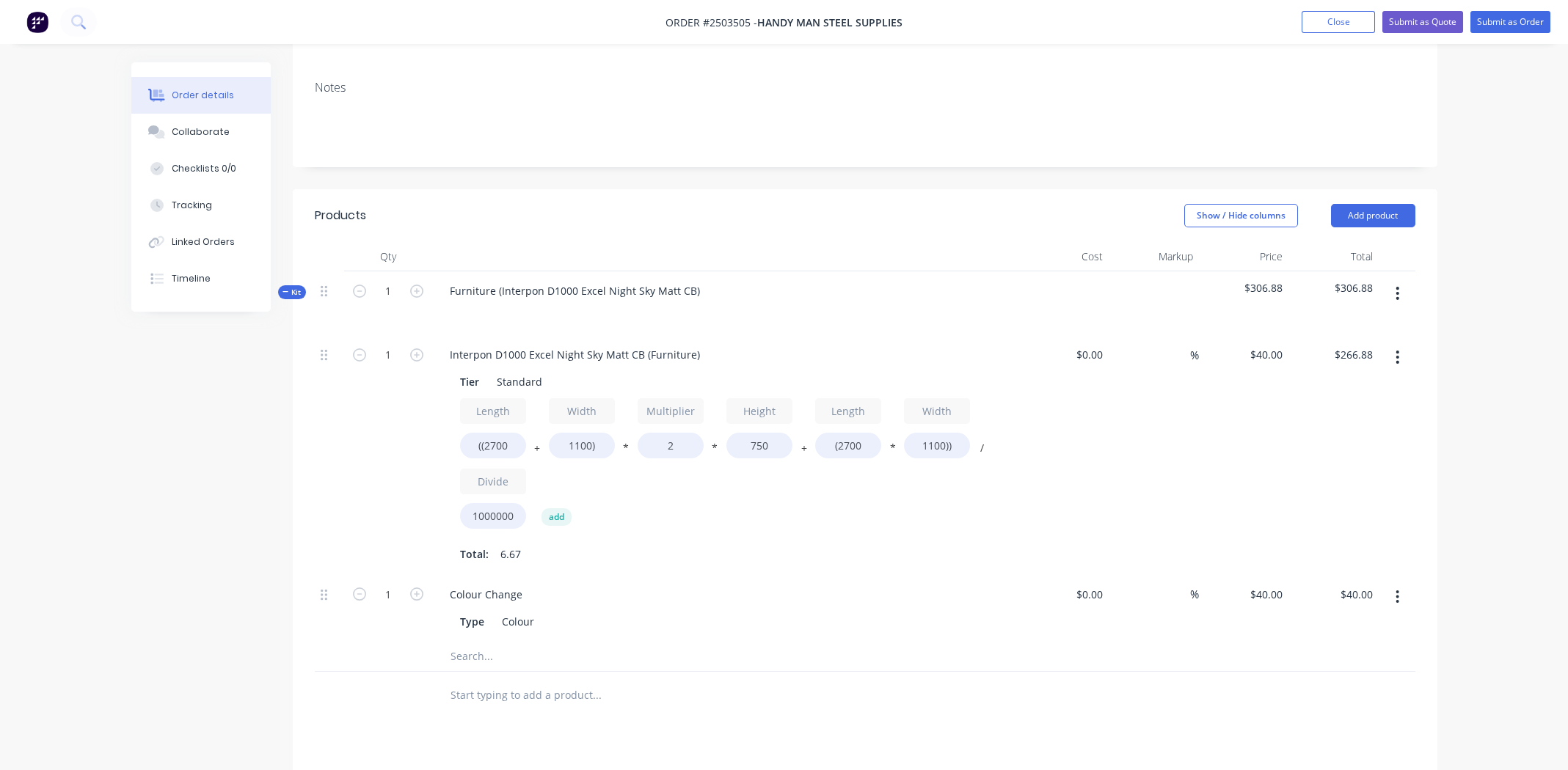 type on "$346.80" 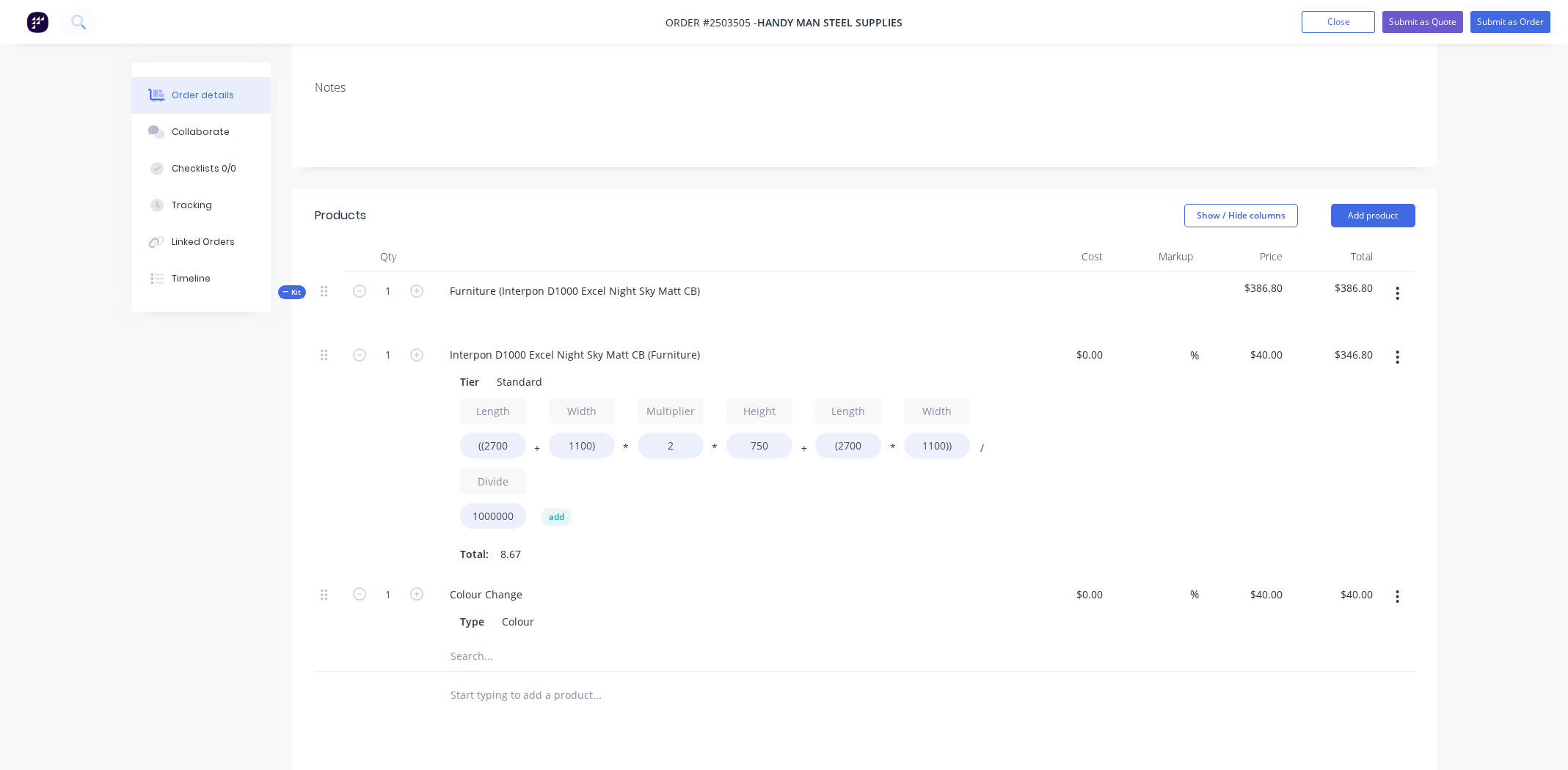click on "Length ((2700 + Width 1100) * Multiplier 2 * Height 750 + Length (2700 * Width 1100)) / Divide 1000000 add" at bounding box center (726, 466) 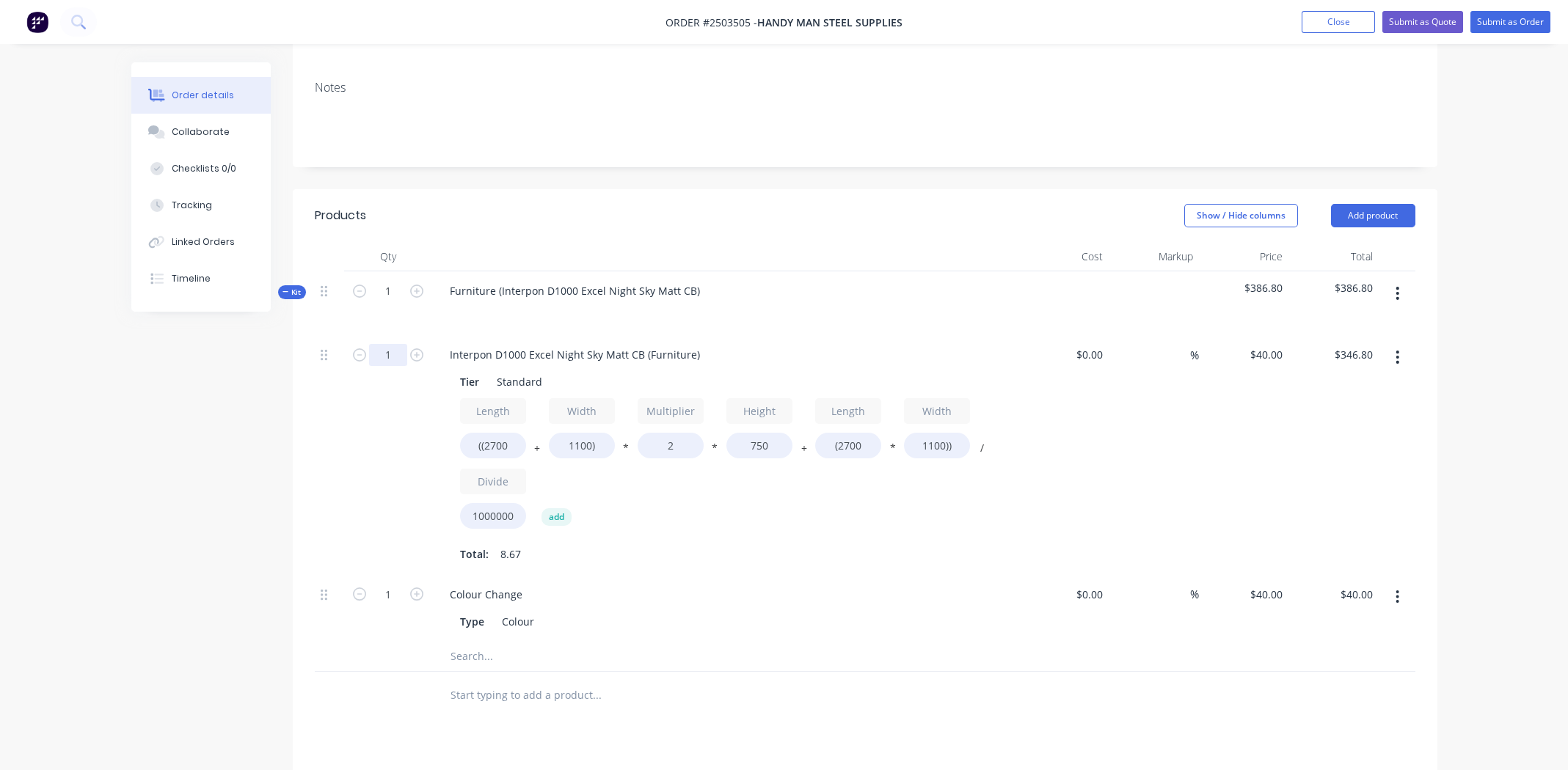 click on "1" at bounding box center (388, 355) 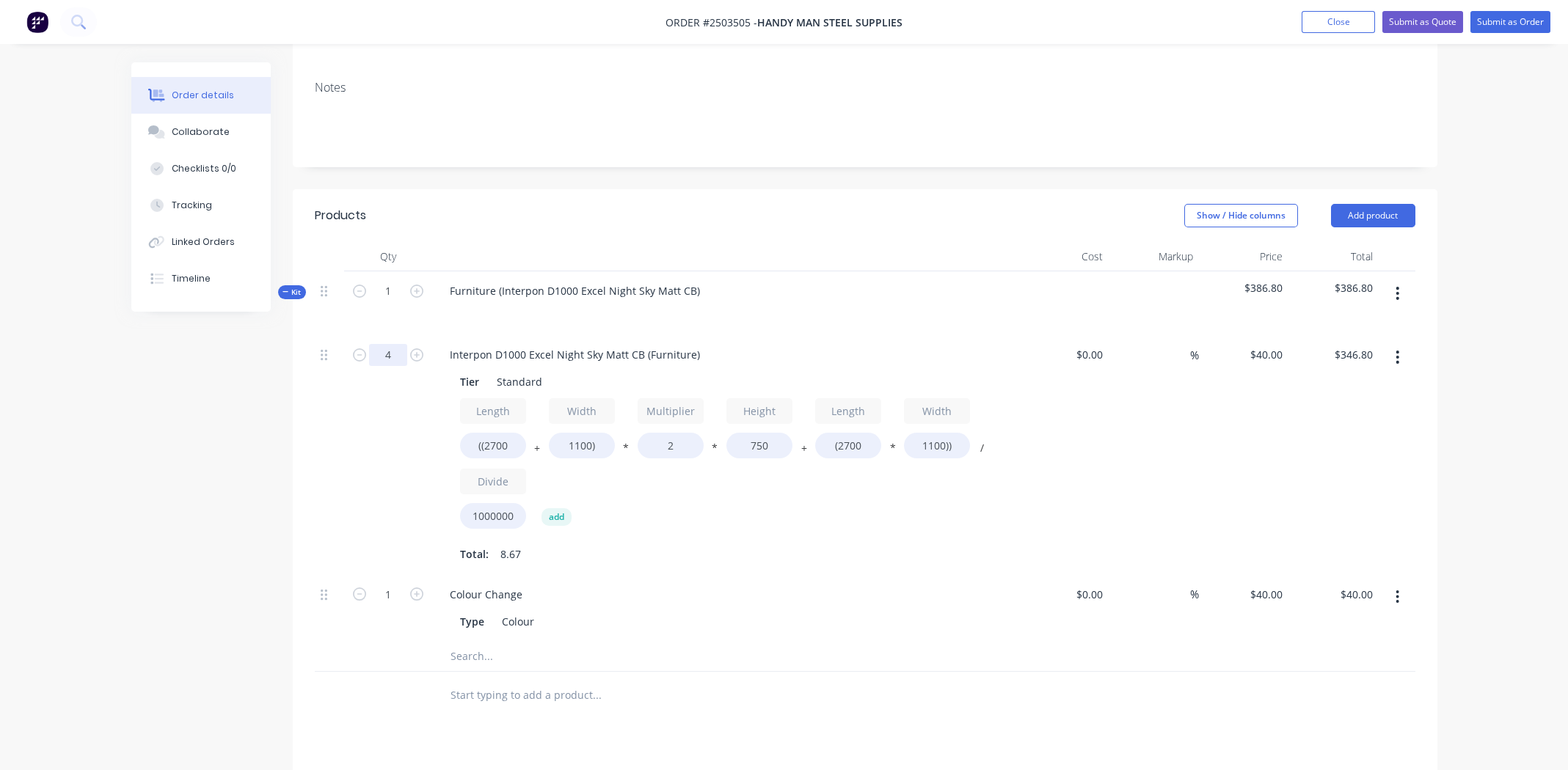type on "4" 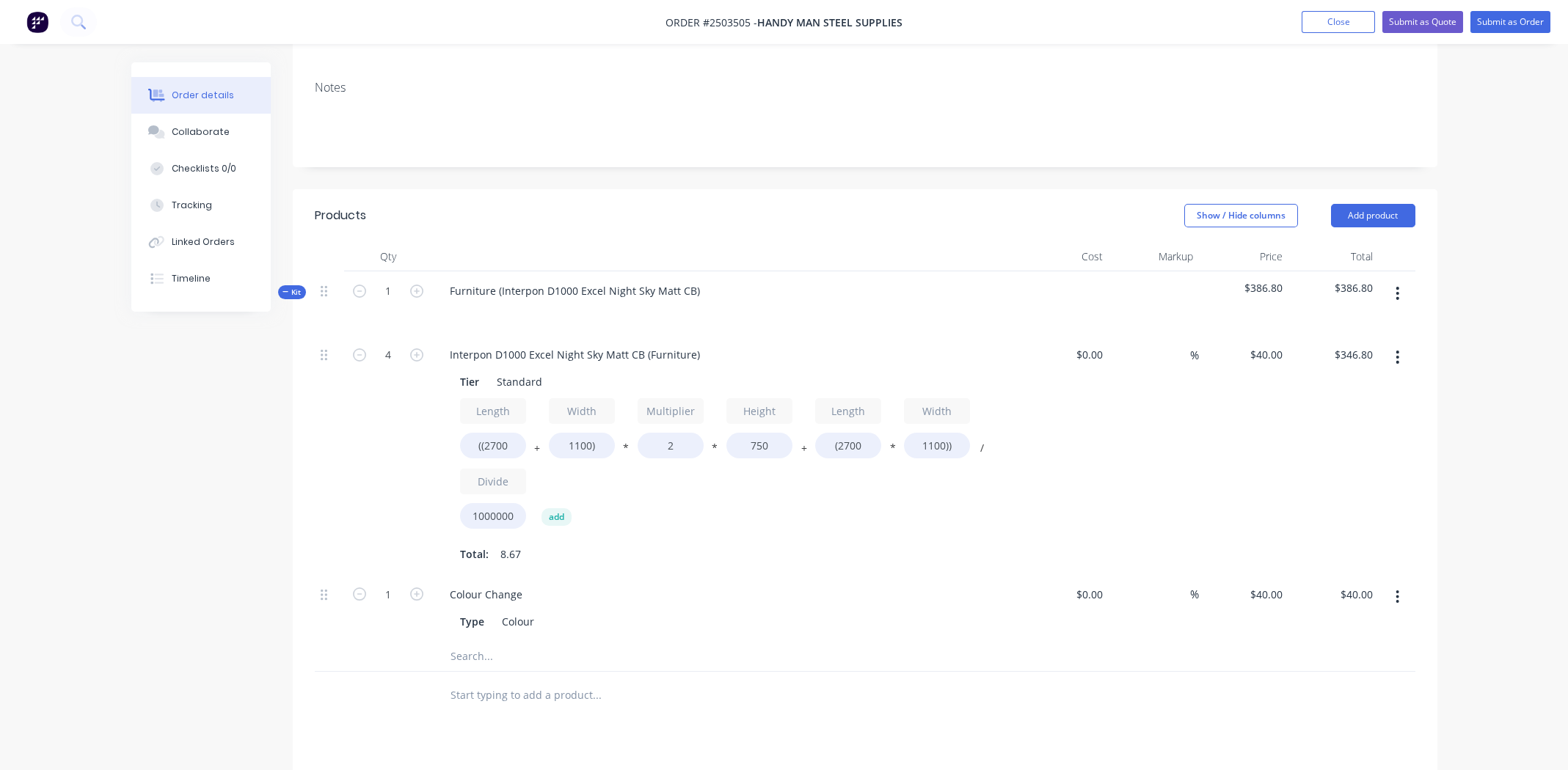 type on "$1,387.20" 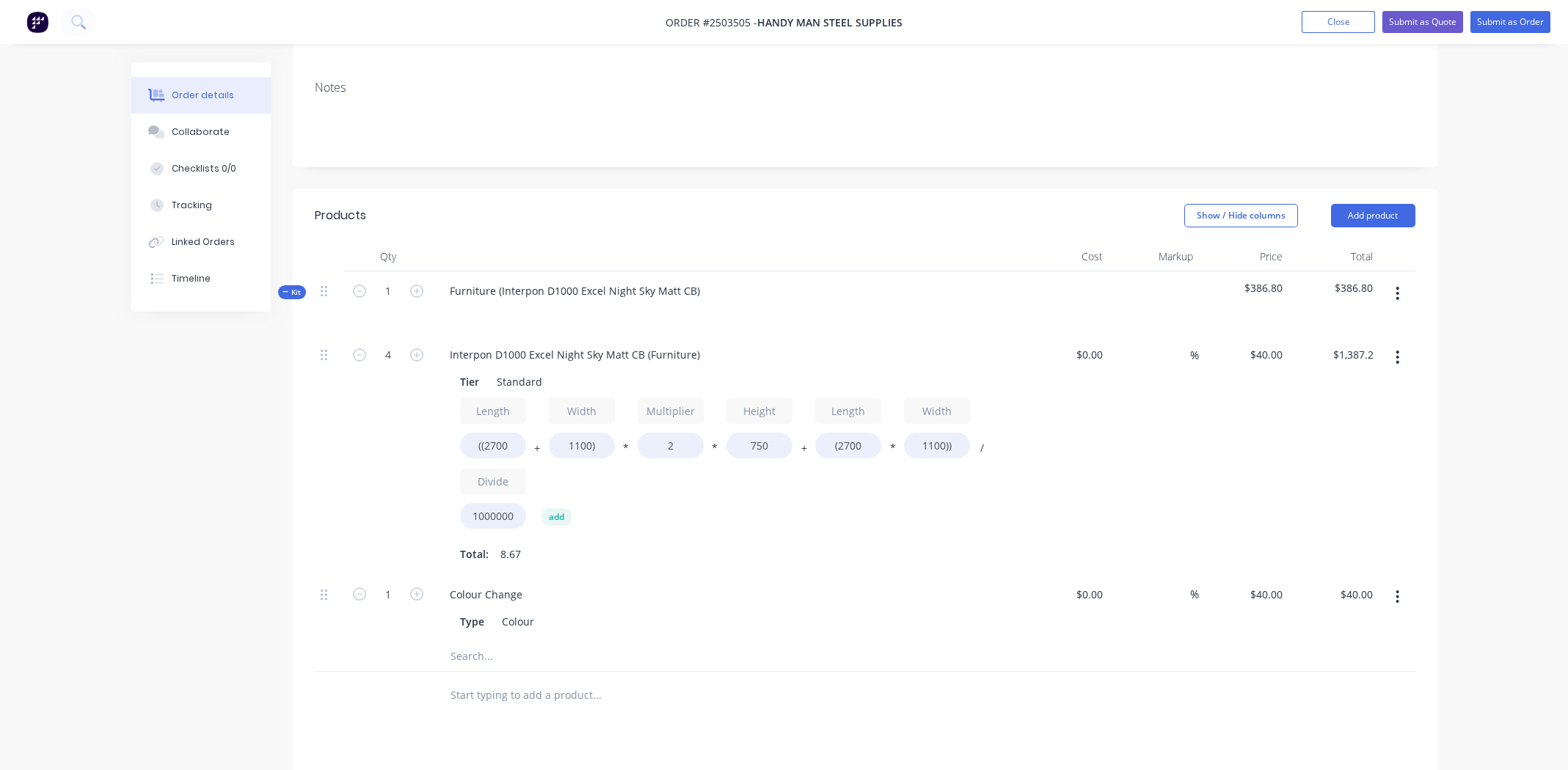 click on "Length ((2700 + Width 1100) * Multiplier 2 * Height 750 + Length (2700 * Width 1100)) / Divide 1000000 add Total: 8.67" at bounding box center (726, 482) 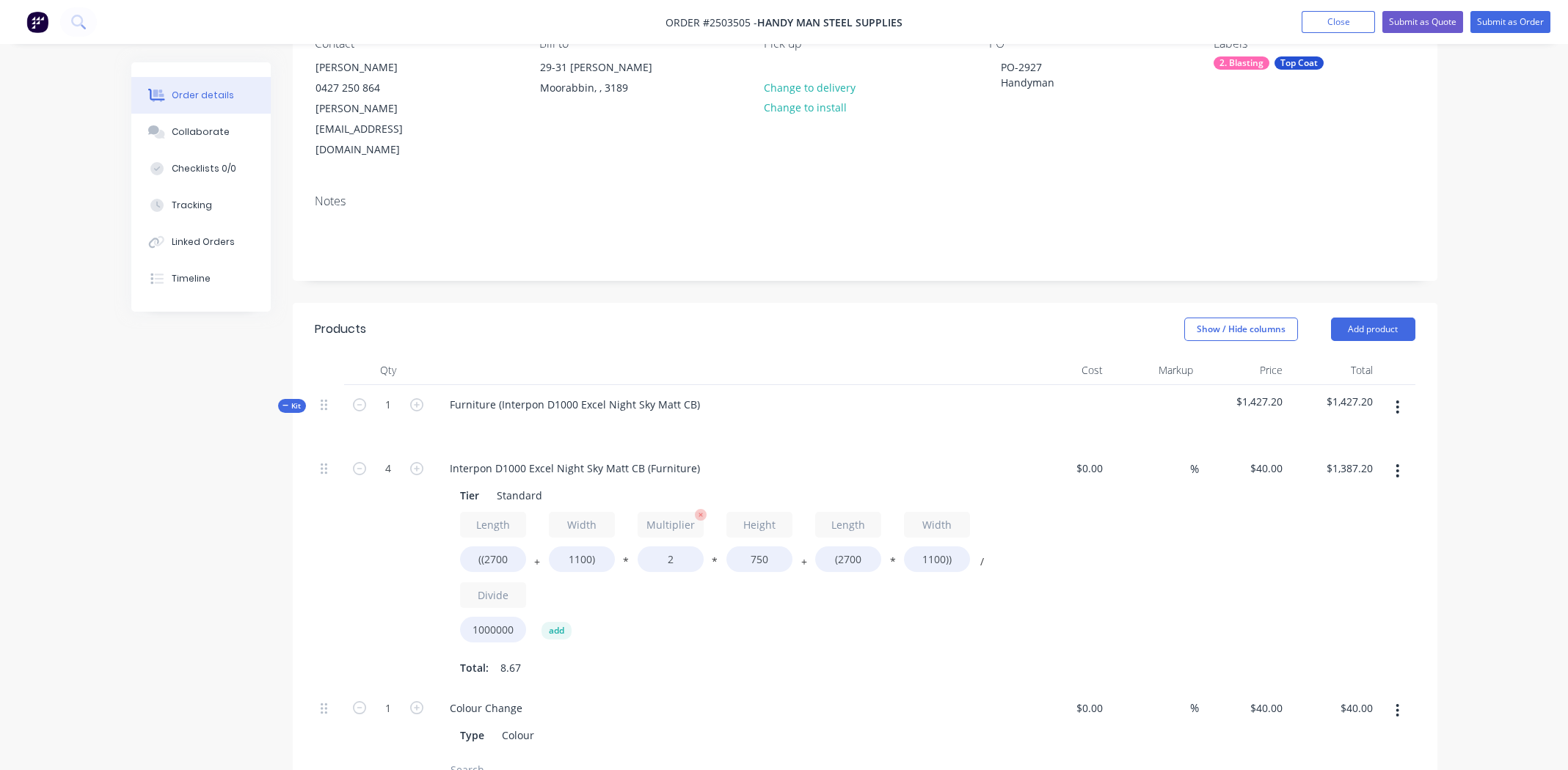 scroll, scrollTop: 293, scrollLeft: 0, axis: vertical 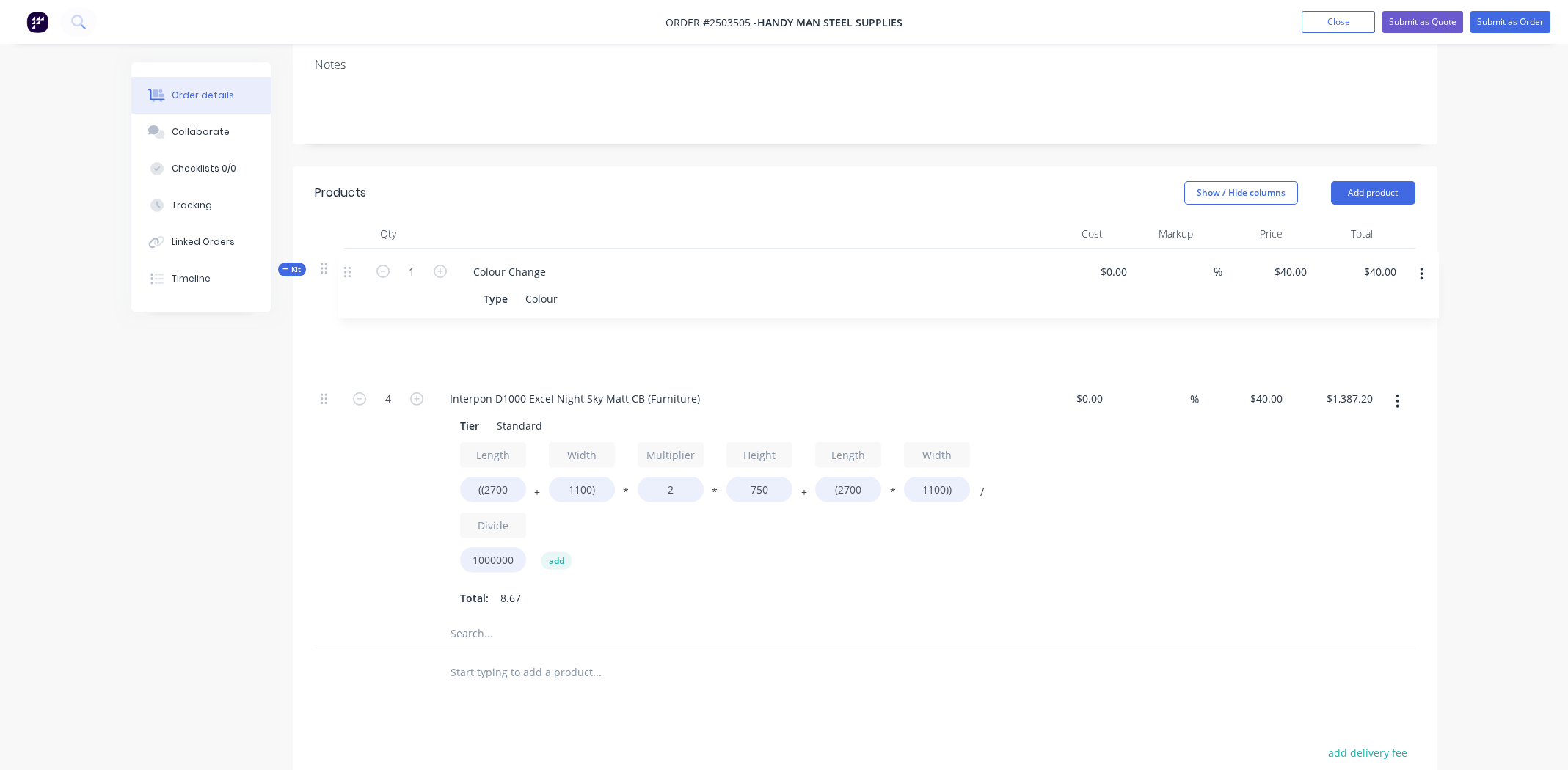 drag, startPoint x: 327, startPoint y: 532, endPoint x: 351, endPoint y: 269, distance: 264.09279 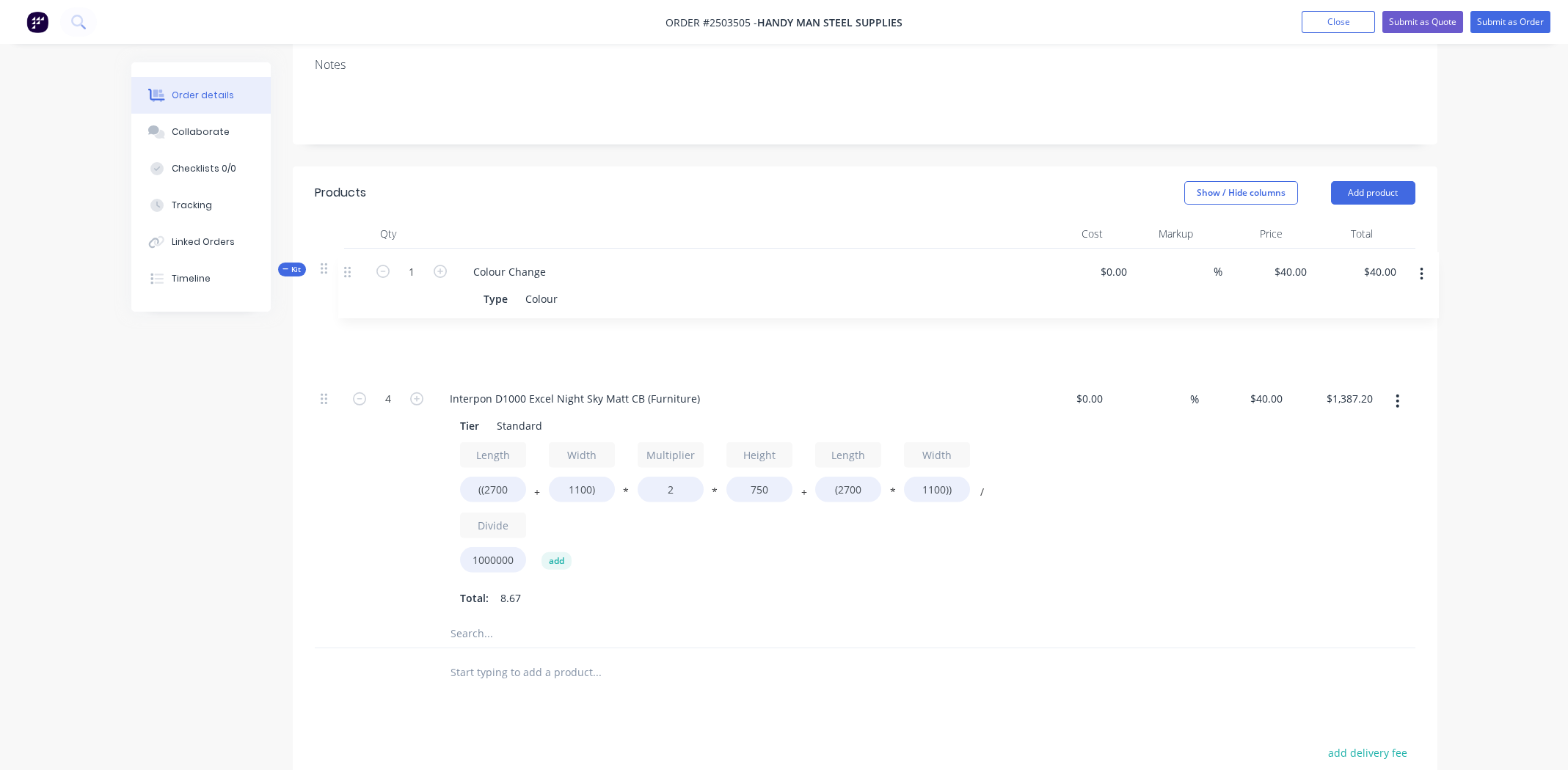 click on "Kit 1 Furniture (Interpon D1000 Excel Night Sky Matt CB) $1,427.20 $1,427.20   4 Interpon D1000 Excel Night Sky Matt CB (Furniture) Tier Standard Length ((2700 + Width 1100) * Multiplier 2 * Height 750 + Length (2700 * Width 1100)) / Divide 1000000 add Total: 8.67 $0.00 $0.00 % $40.00 $40.00 $1,387.20 $1,387.20   1 Colour Change Type Colour $0.00 $0.00 % $40.00 $40.00 $40.00 $40.00" at bounding box center (865, 448) 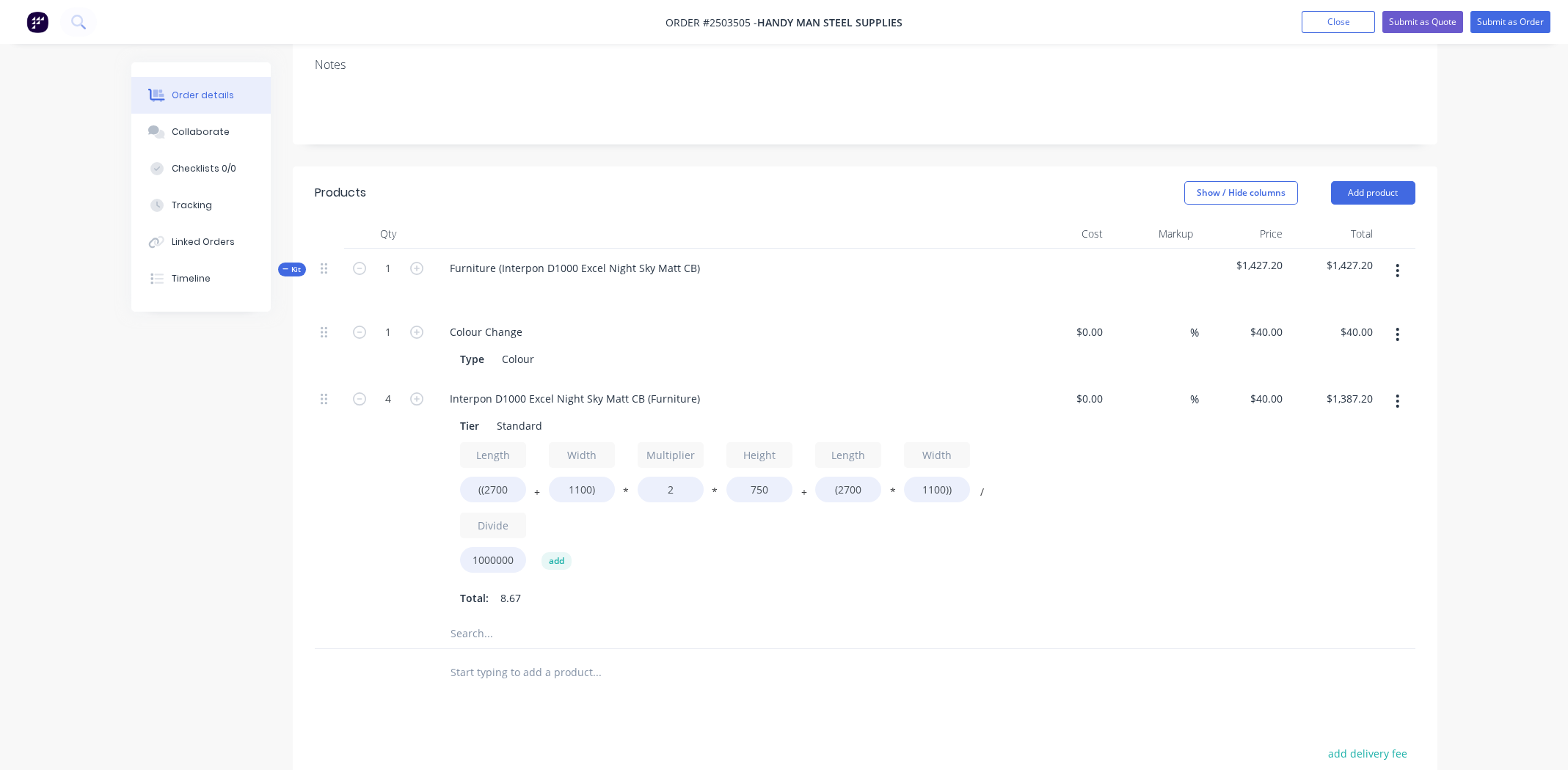 click 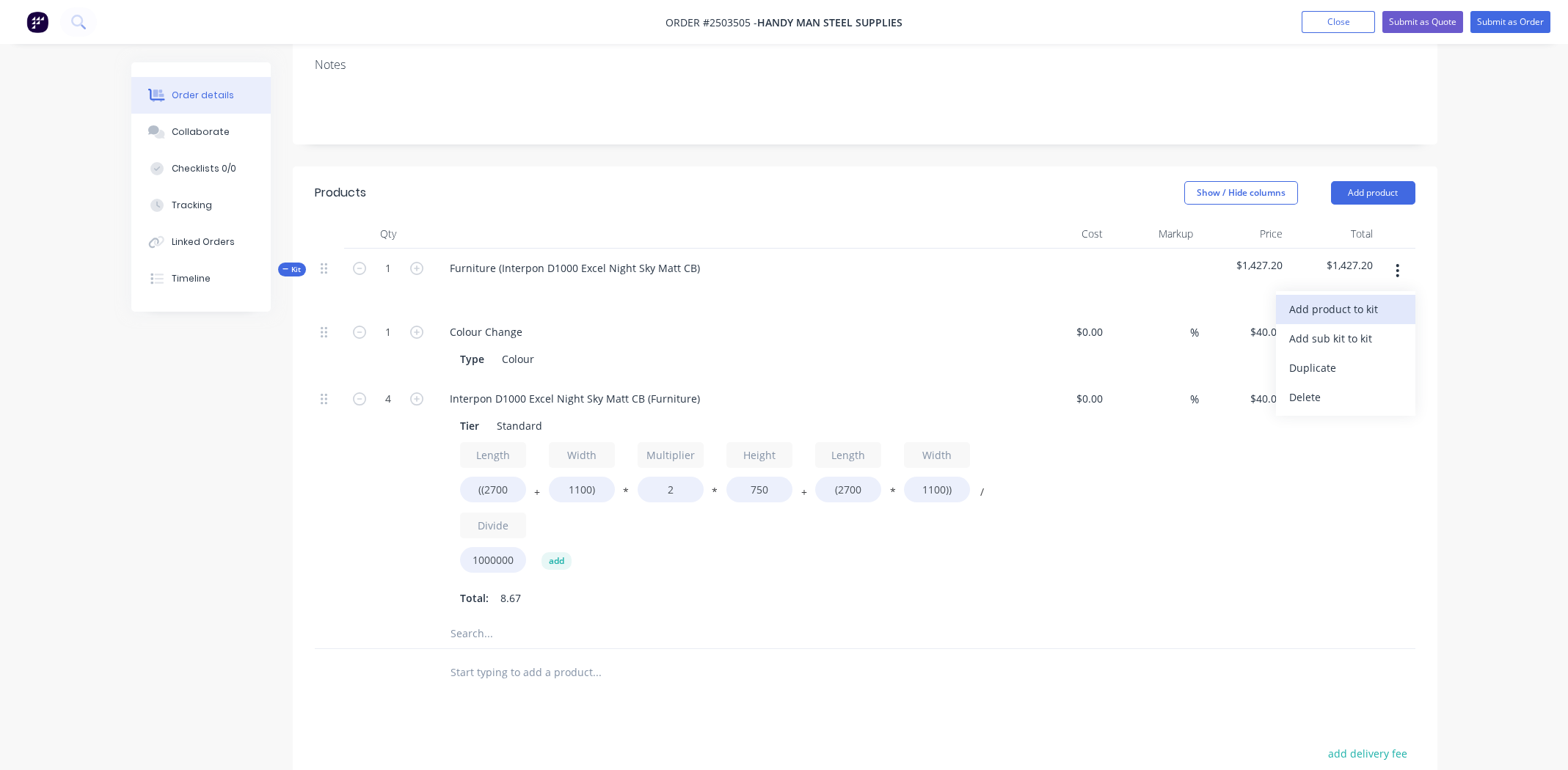 click on "Add product to kit" at bounding box center (1346, 309) 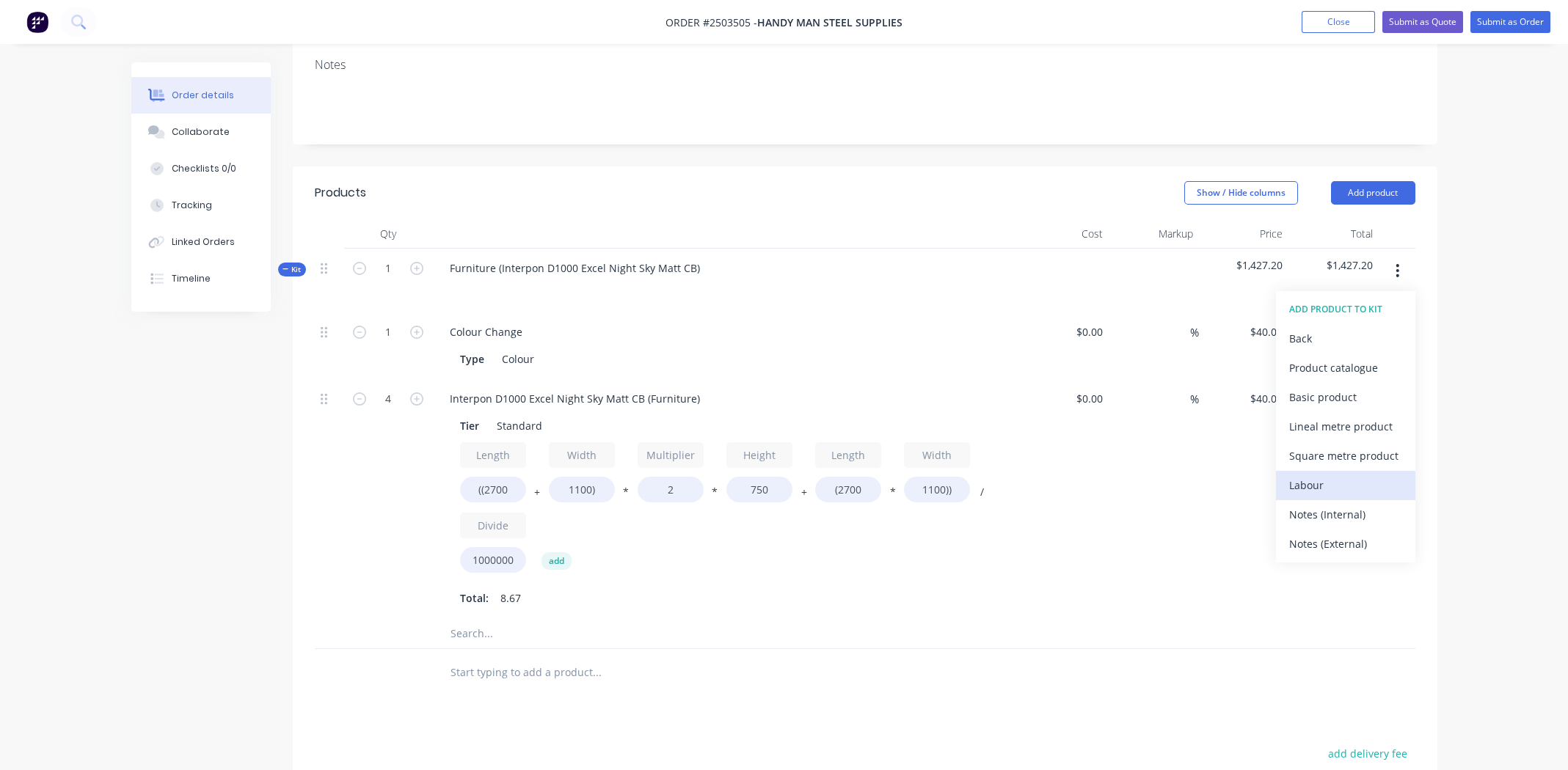 click on "Labour" at bounding box center [1346, 485] 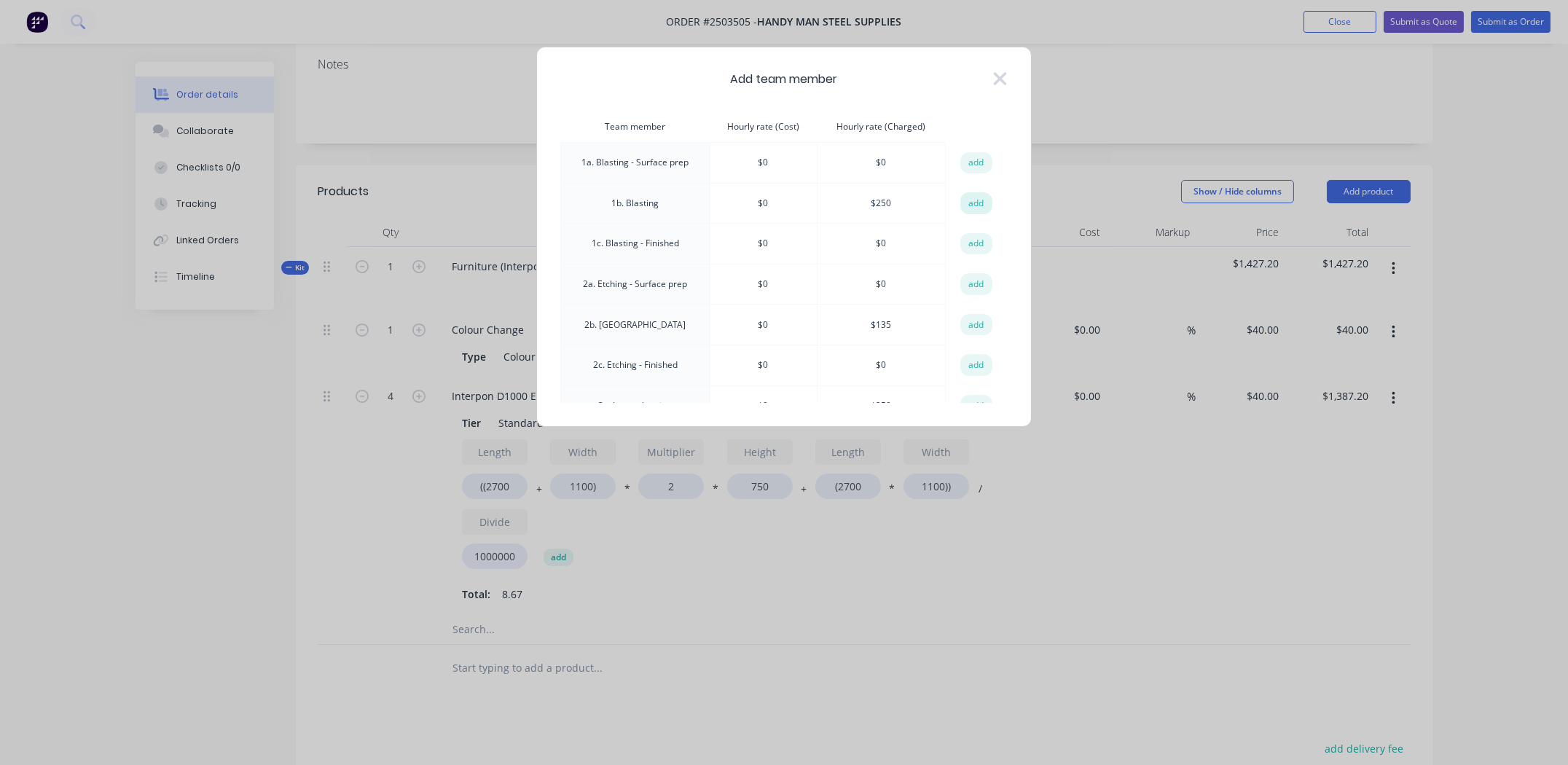 click on "add" at bounding box center [976, 203] 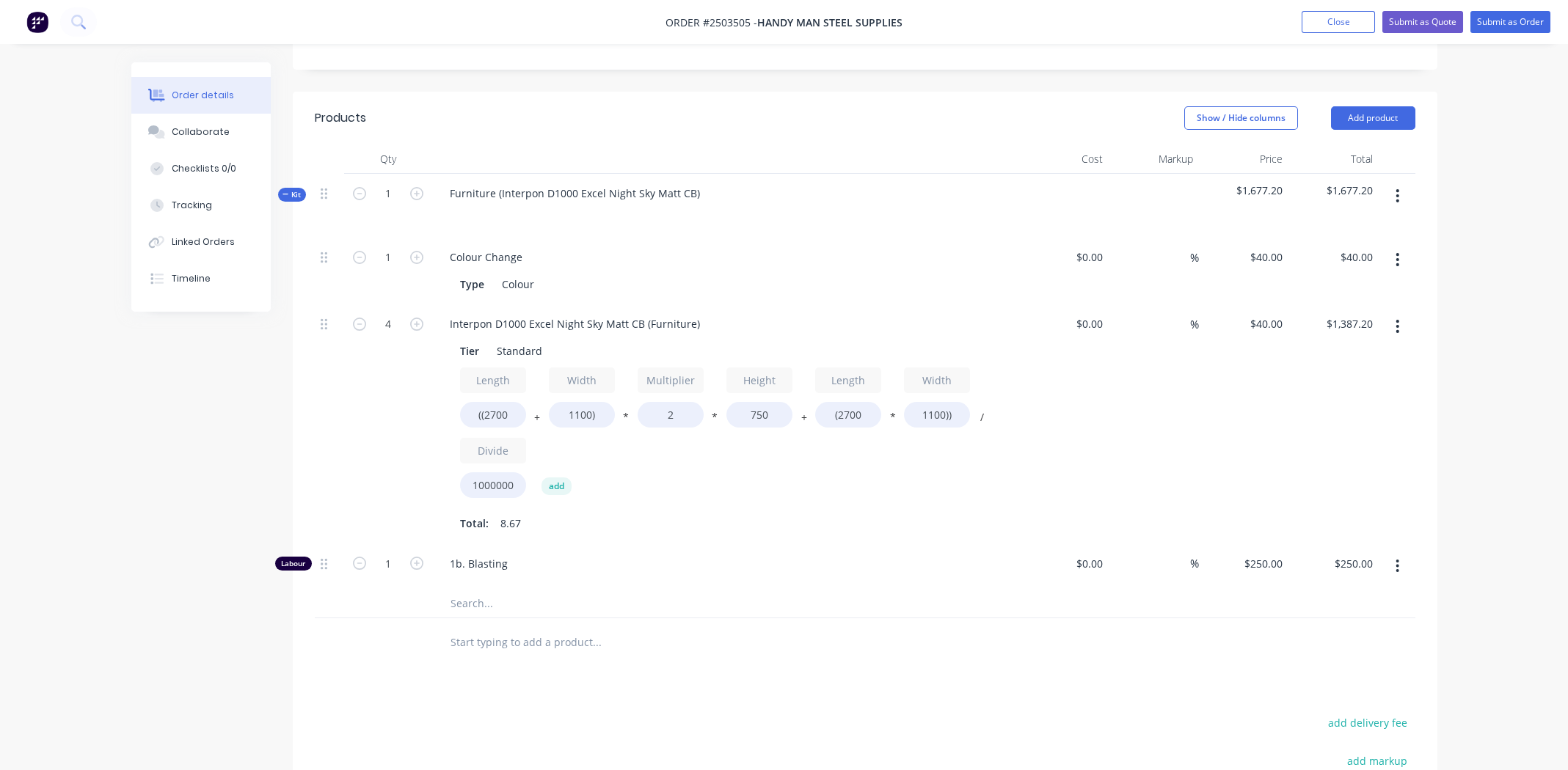 scroll, scrollTop: 366, scrollLeft: 0, axis: vertical 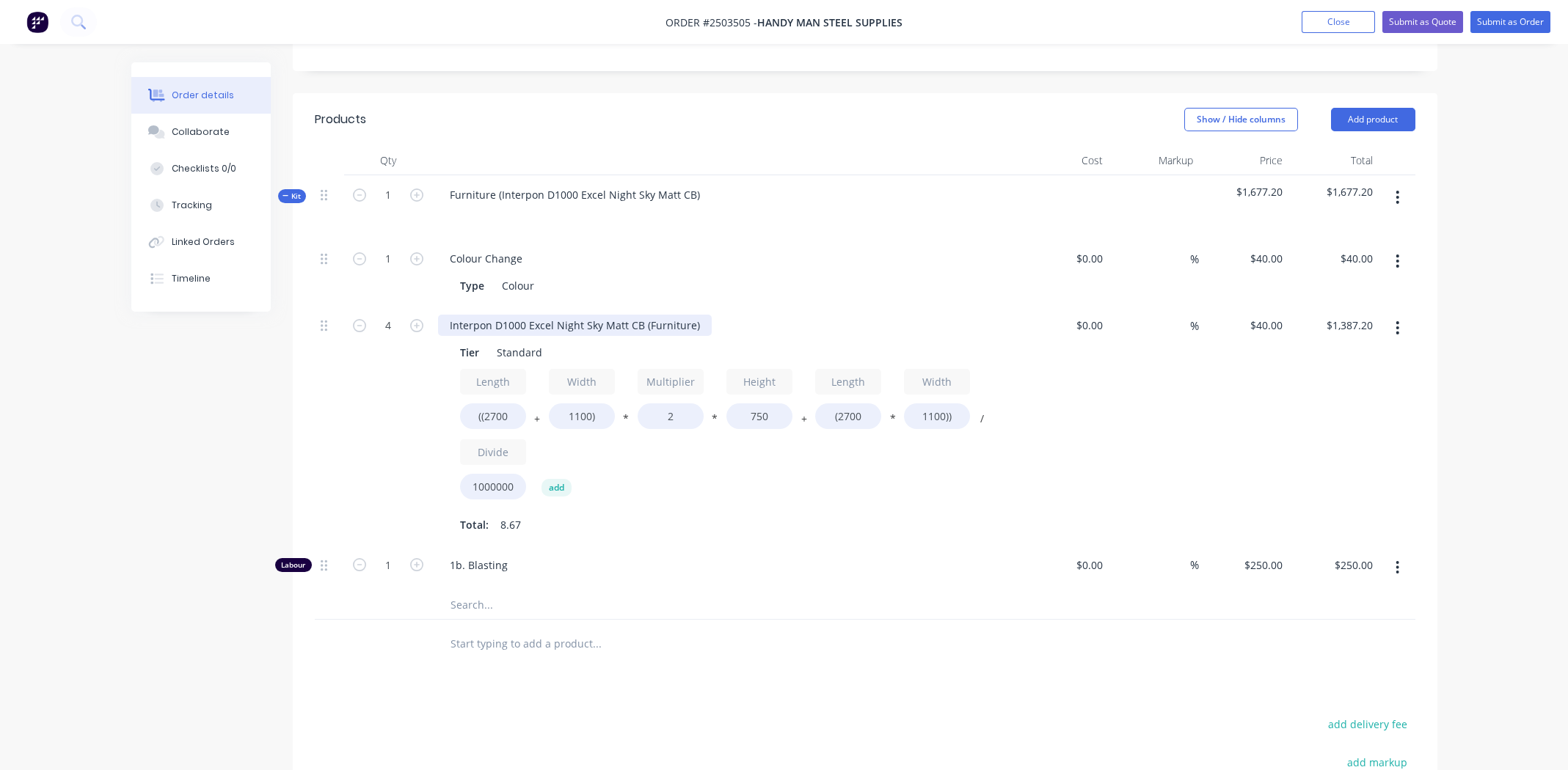 click on "Interpon D1000 Excel Night Sky Matt CB (Furniture)" at bounding box center (575, 325) 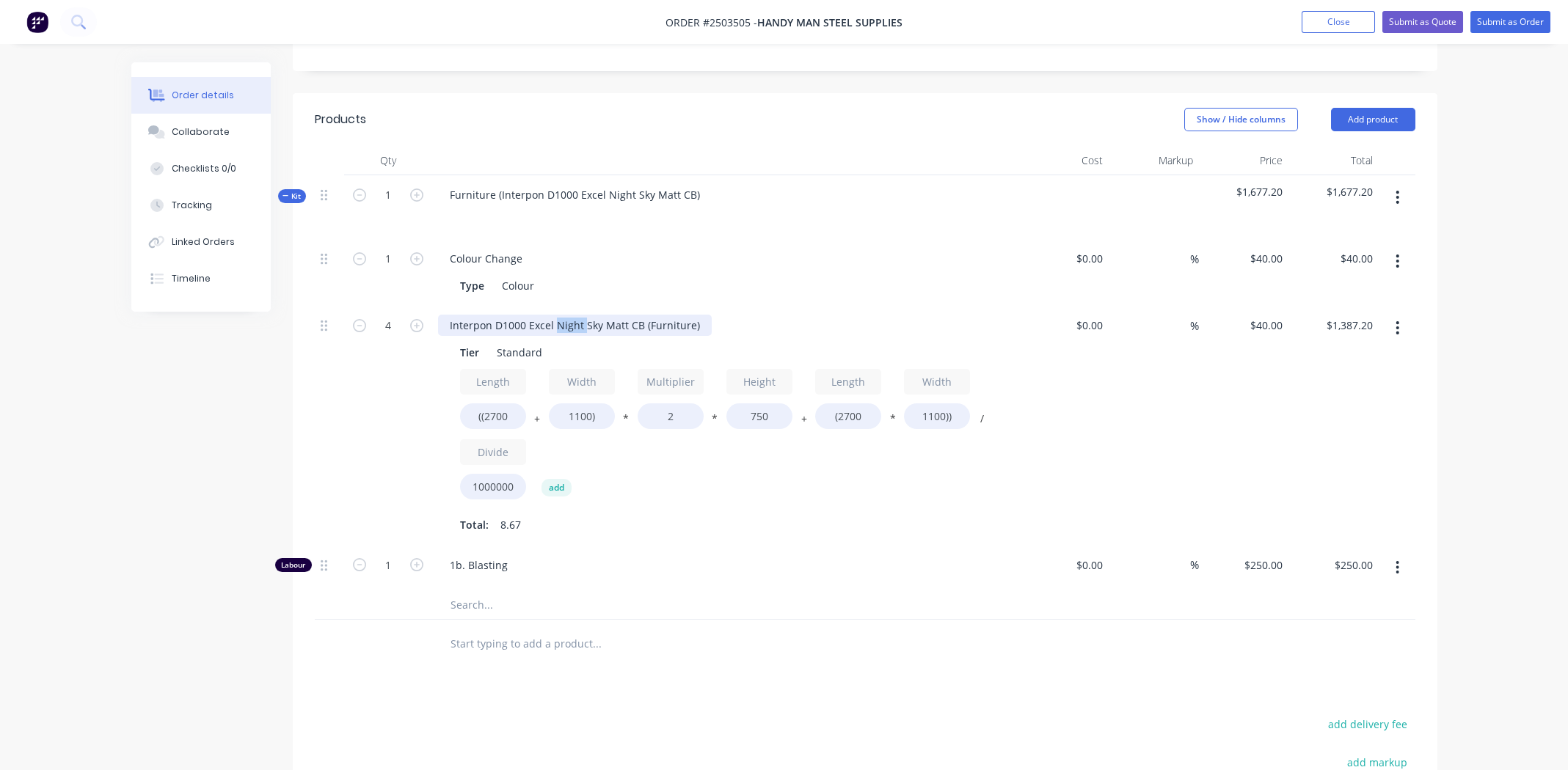click on "Interpon D1000 Excel Night Sky Matt CB (Furniture)" at bounding box center [575, 325] 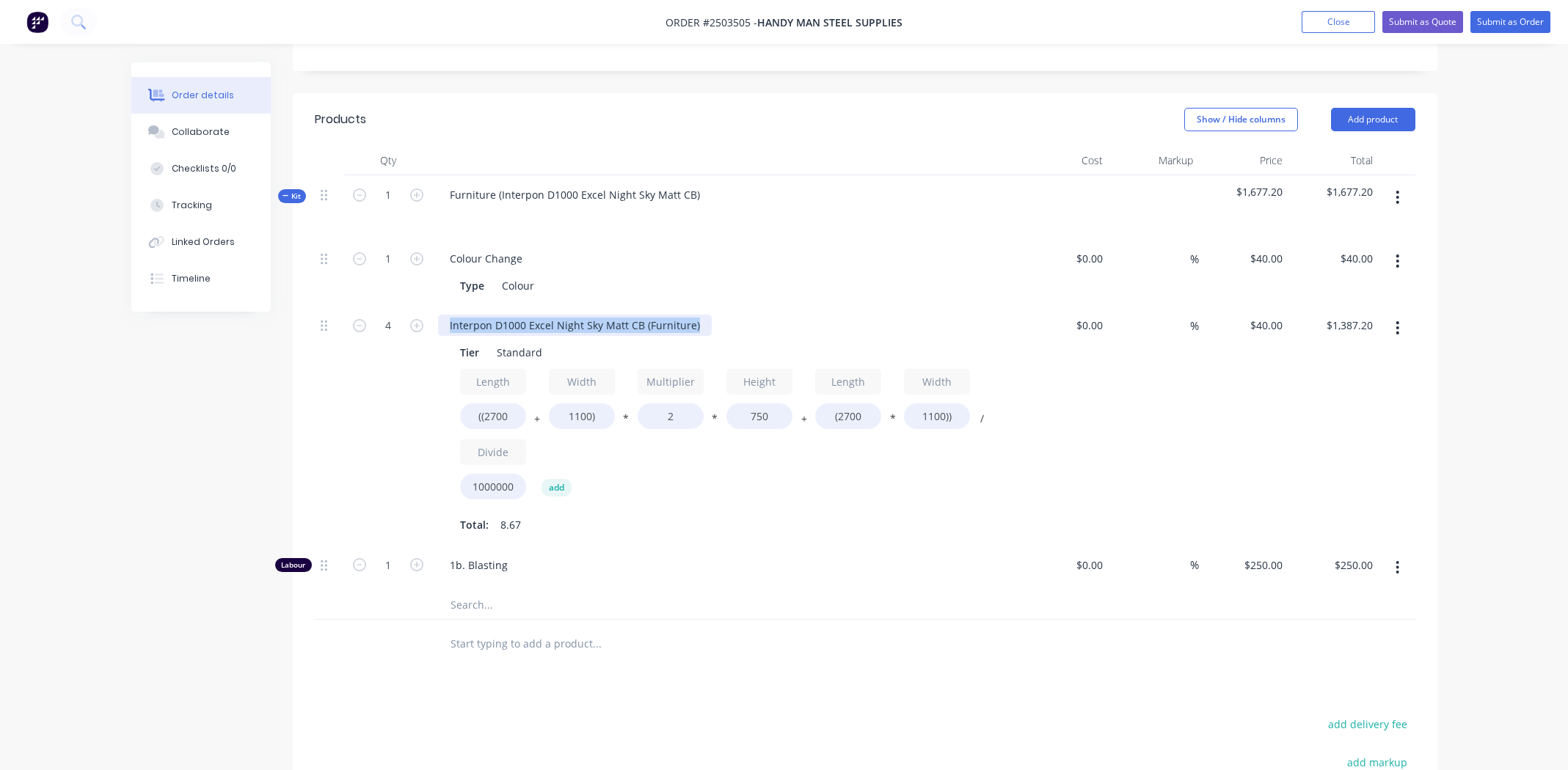 click on "Interpon D1000 Excel Night Sky Matt CB (Furniture)" at bounding box center (575, 325) 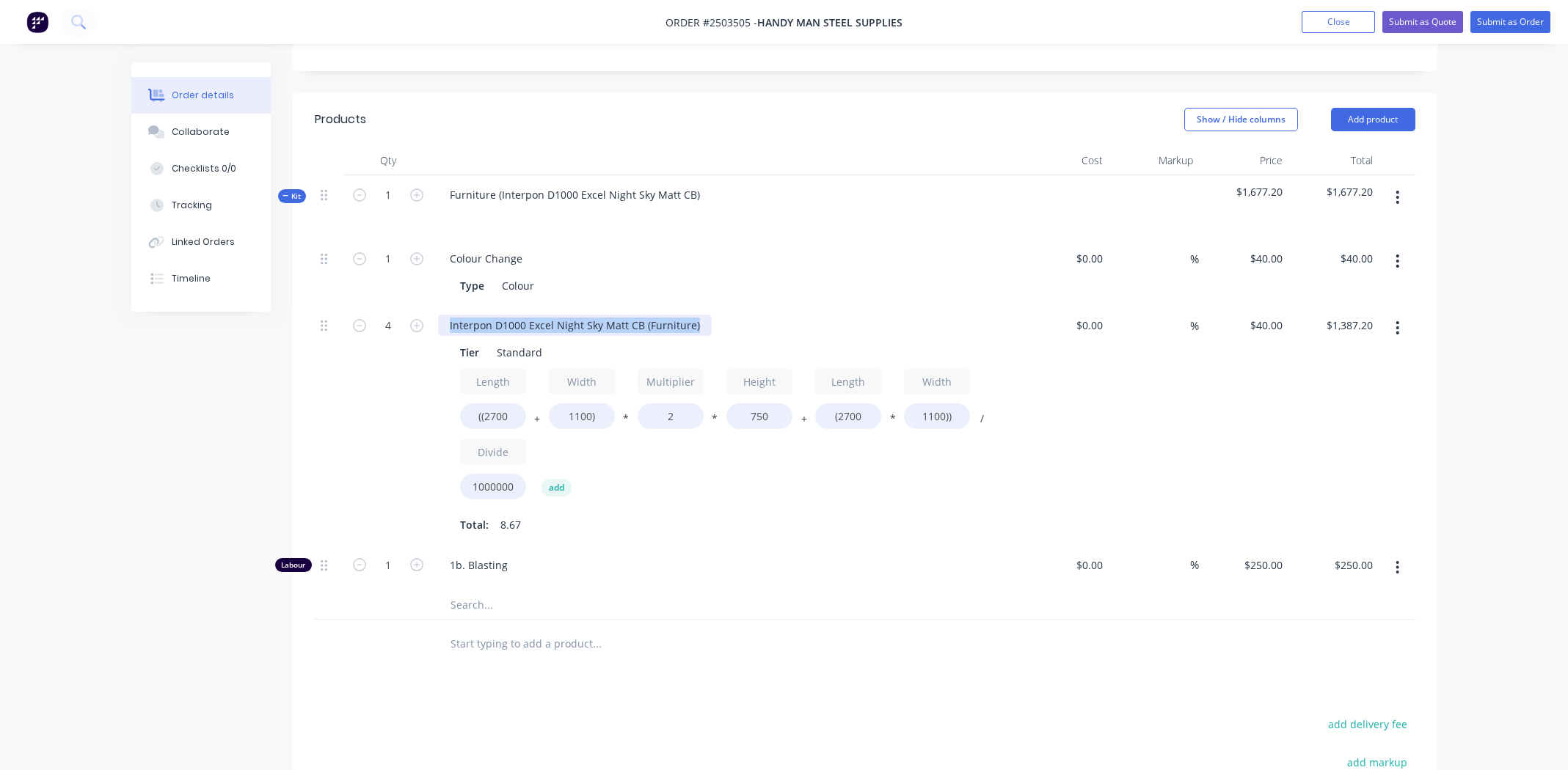 type 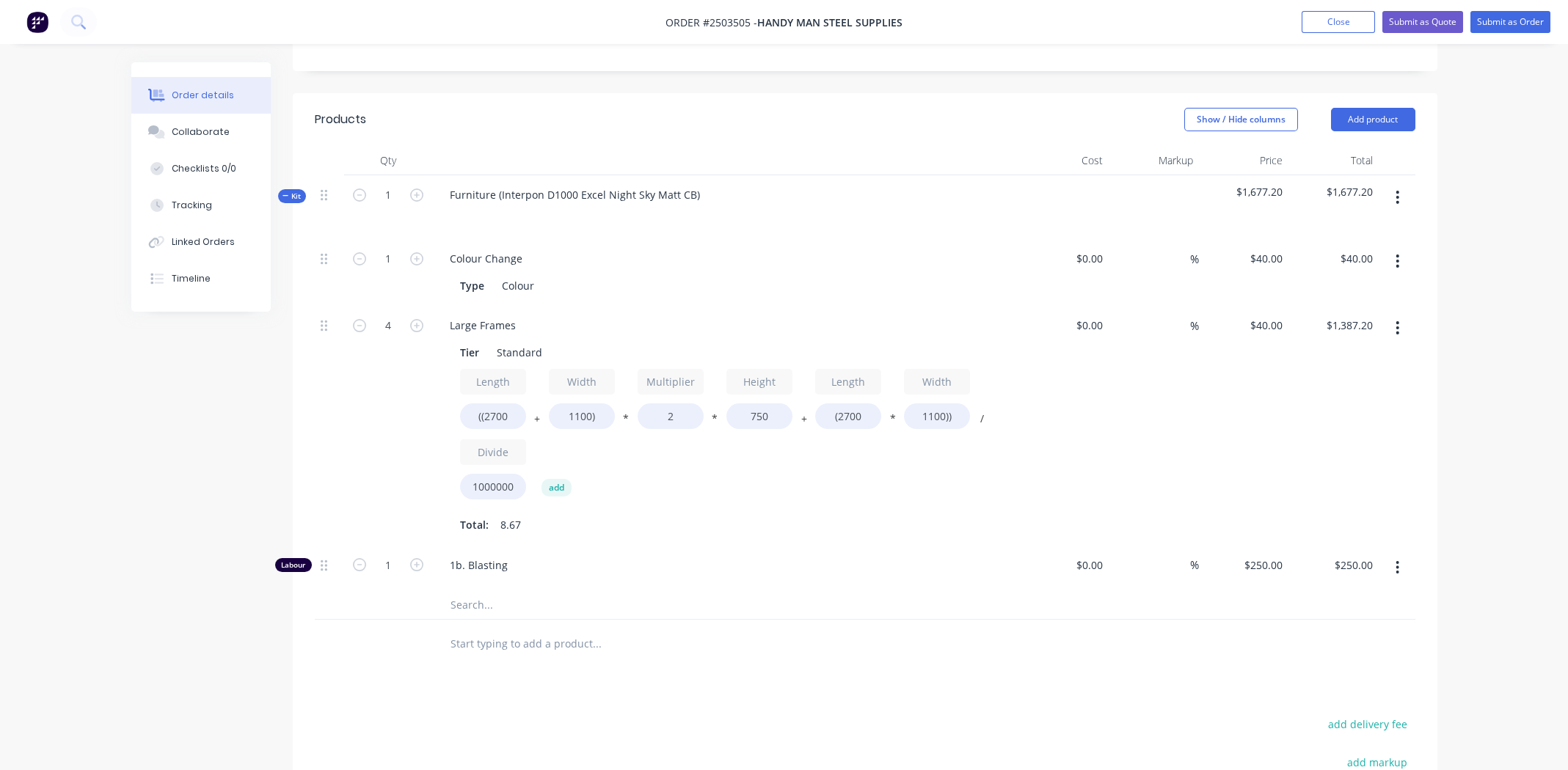 click on "$40.00 $40.00" at bounding box center (1244, 425) 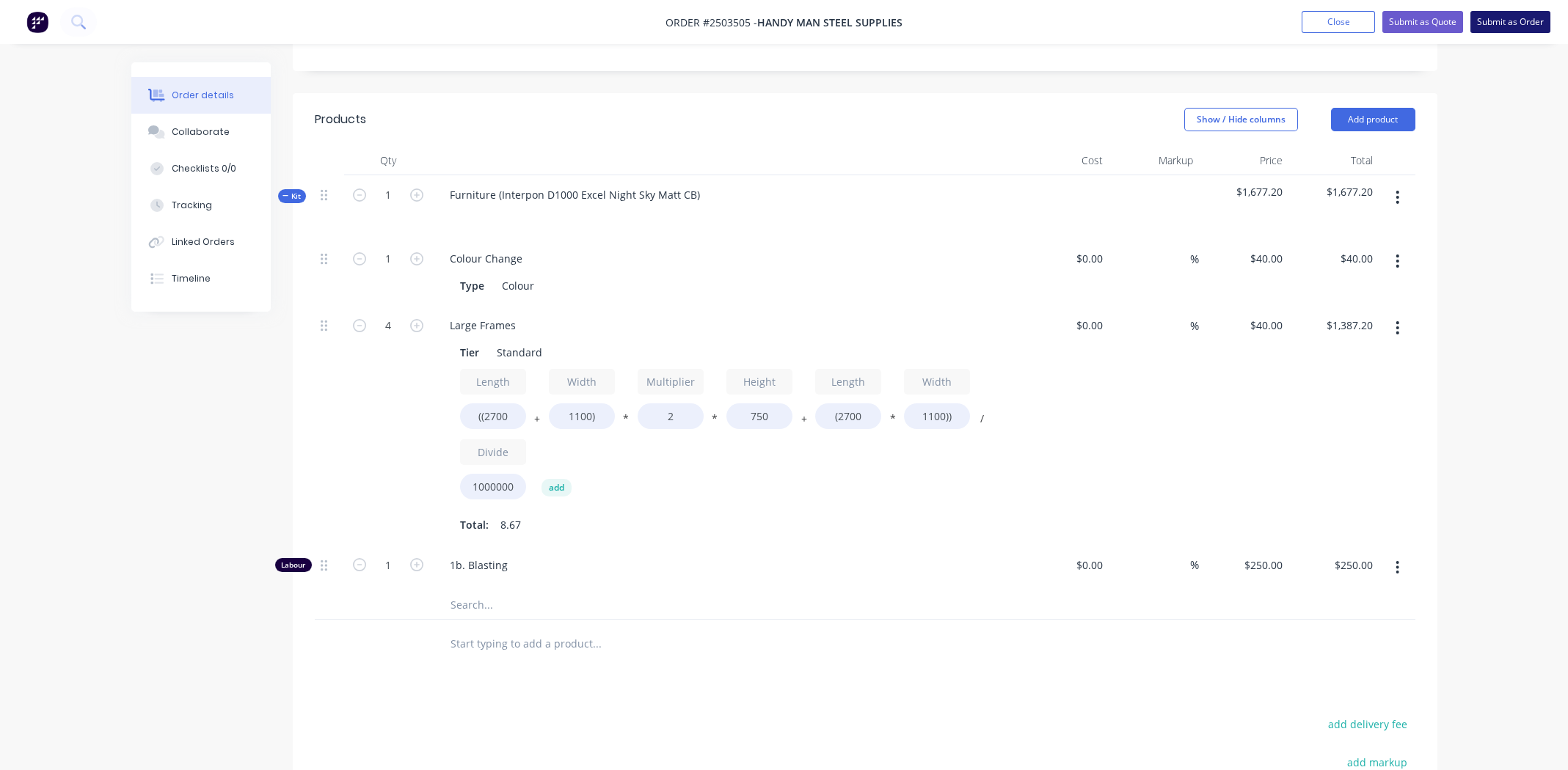 click on "Submit as Order" at bounding box center (1510, 22) 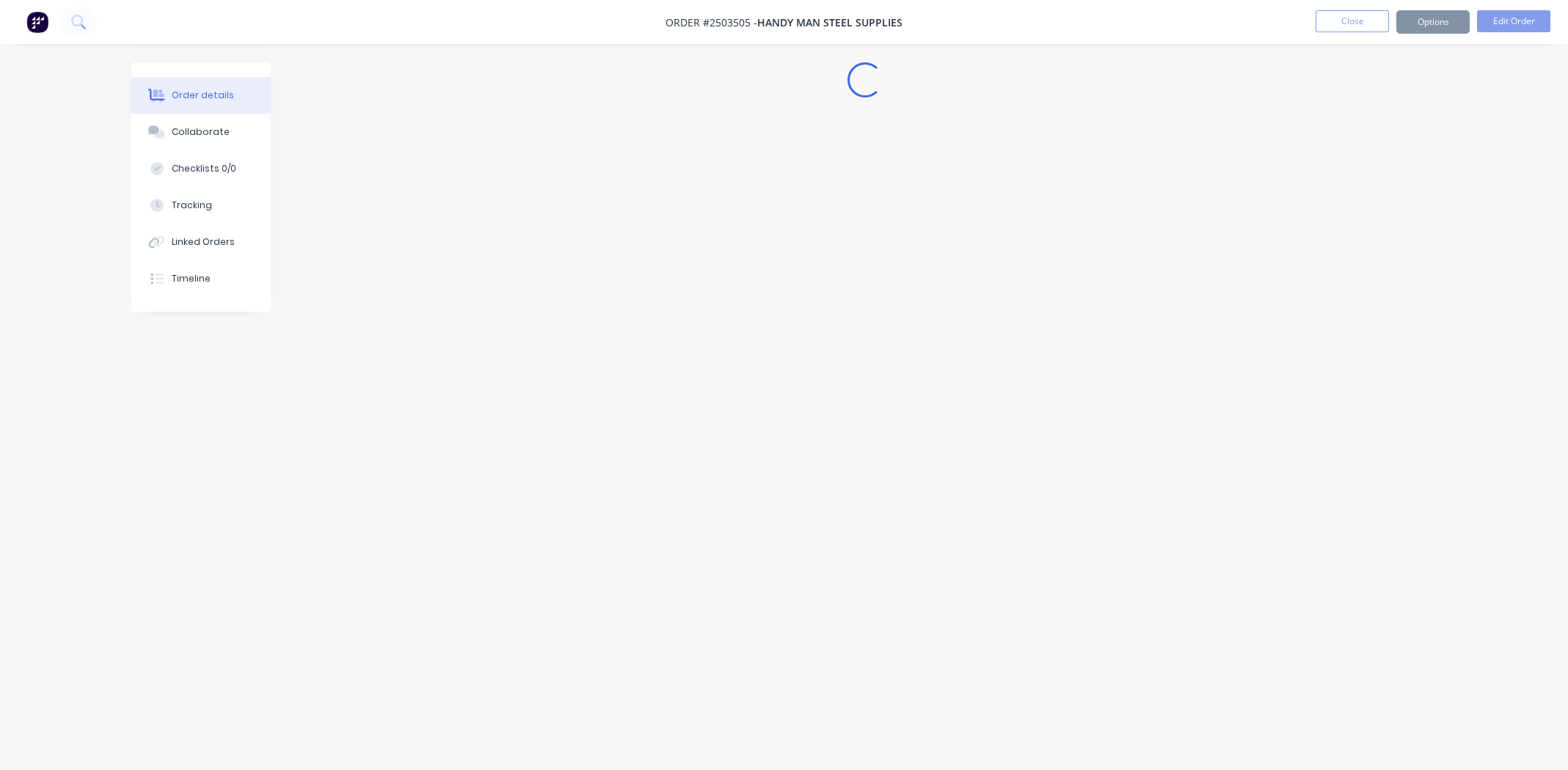 scroll, scrollTop: 0, scrollLeft: 0, axis: both 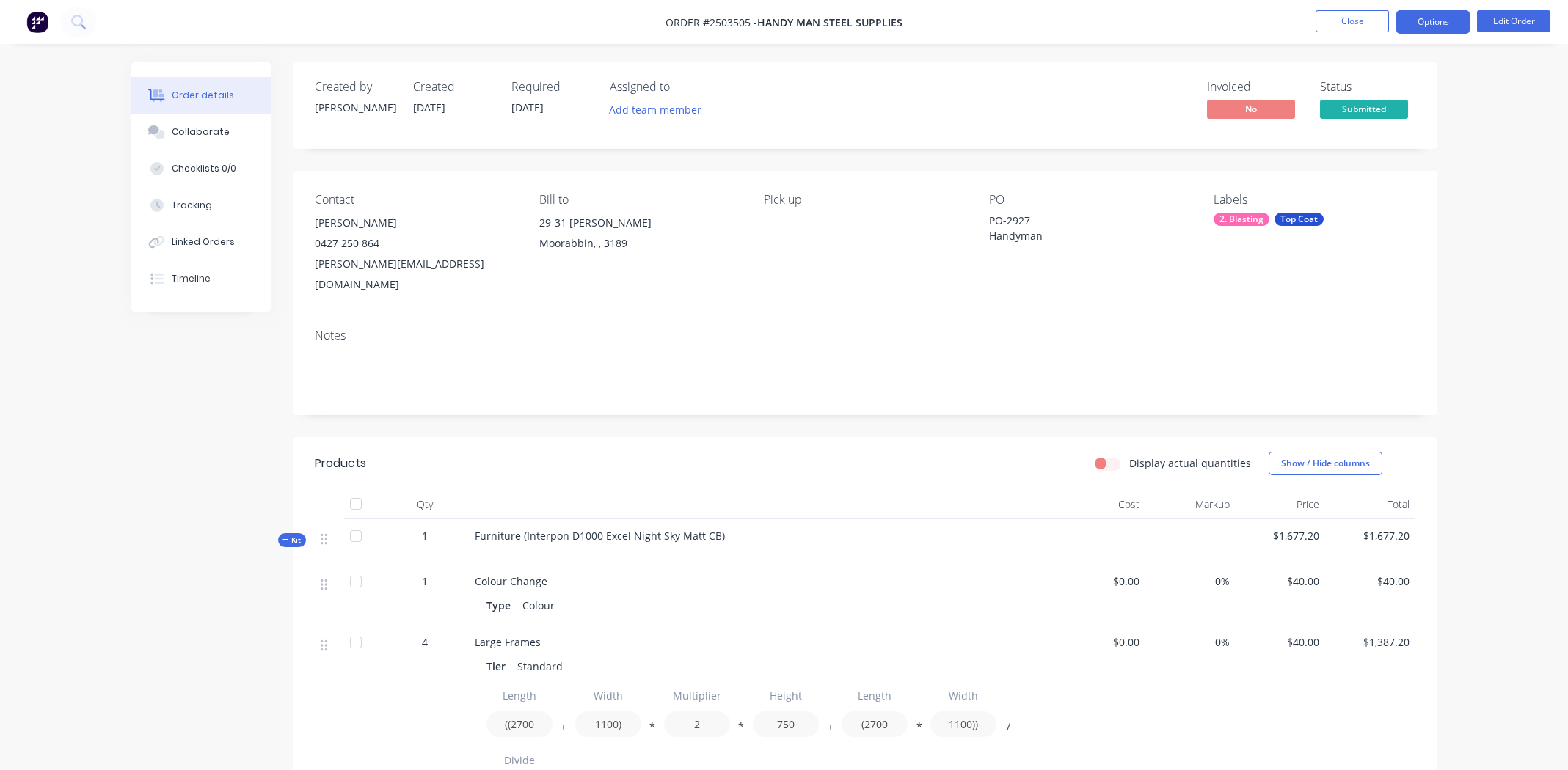 click on "Options" at bounding box center [1433, 22] 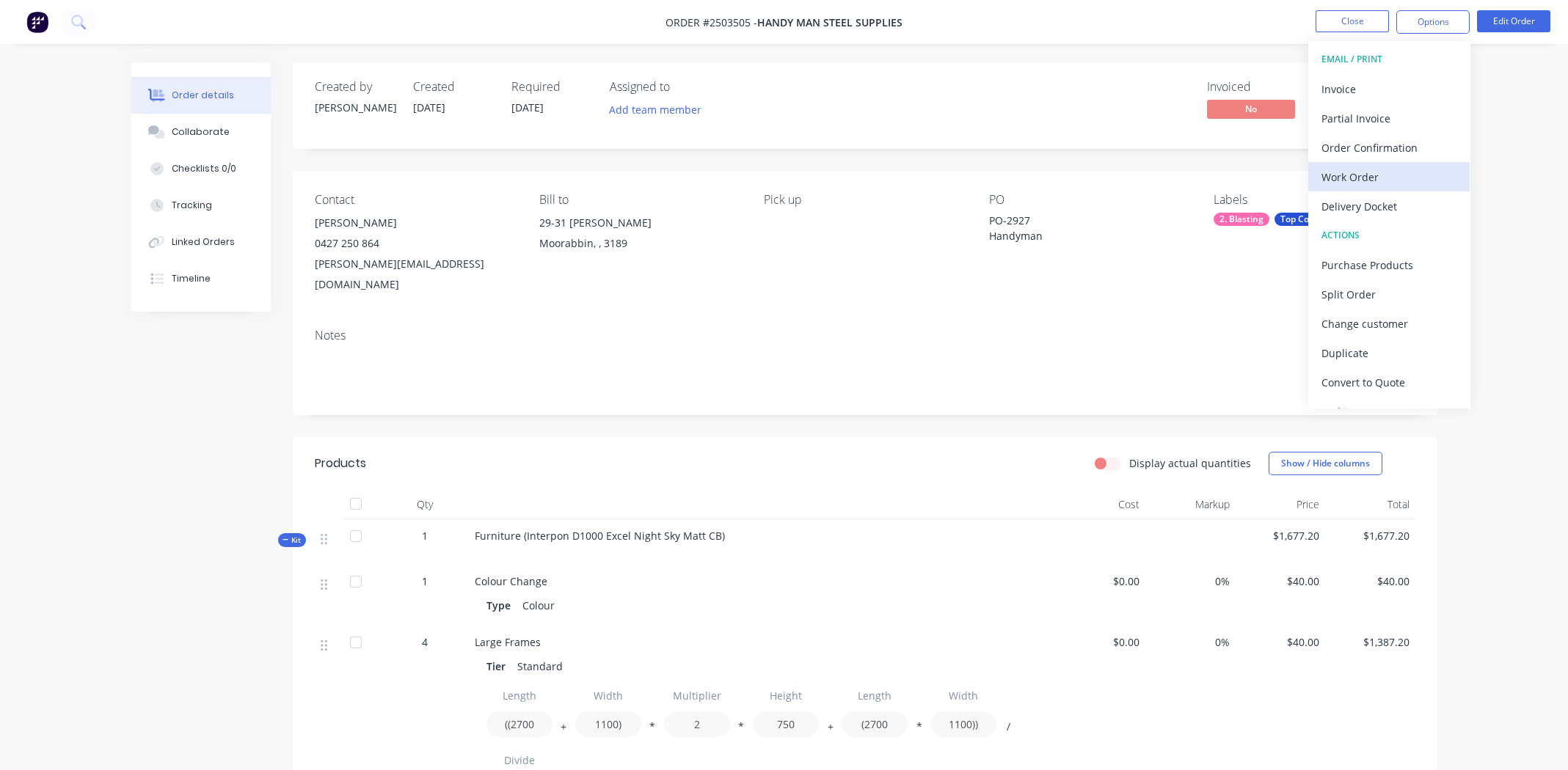 click on "Work Order" at bounding box center [1389, 177] 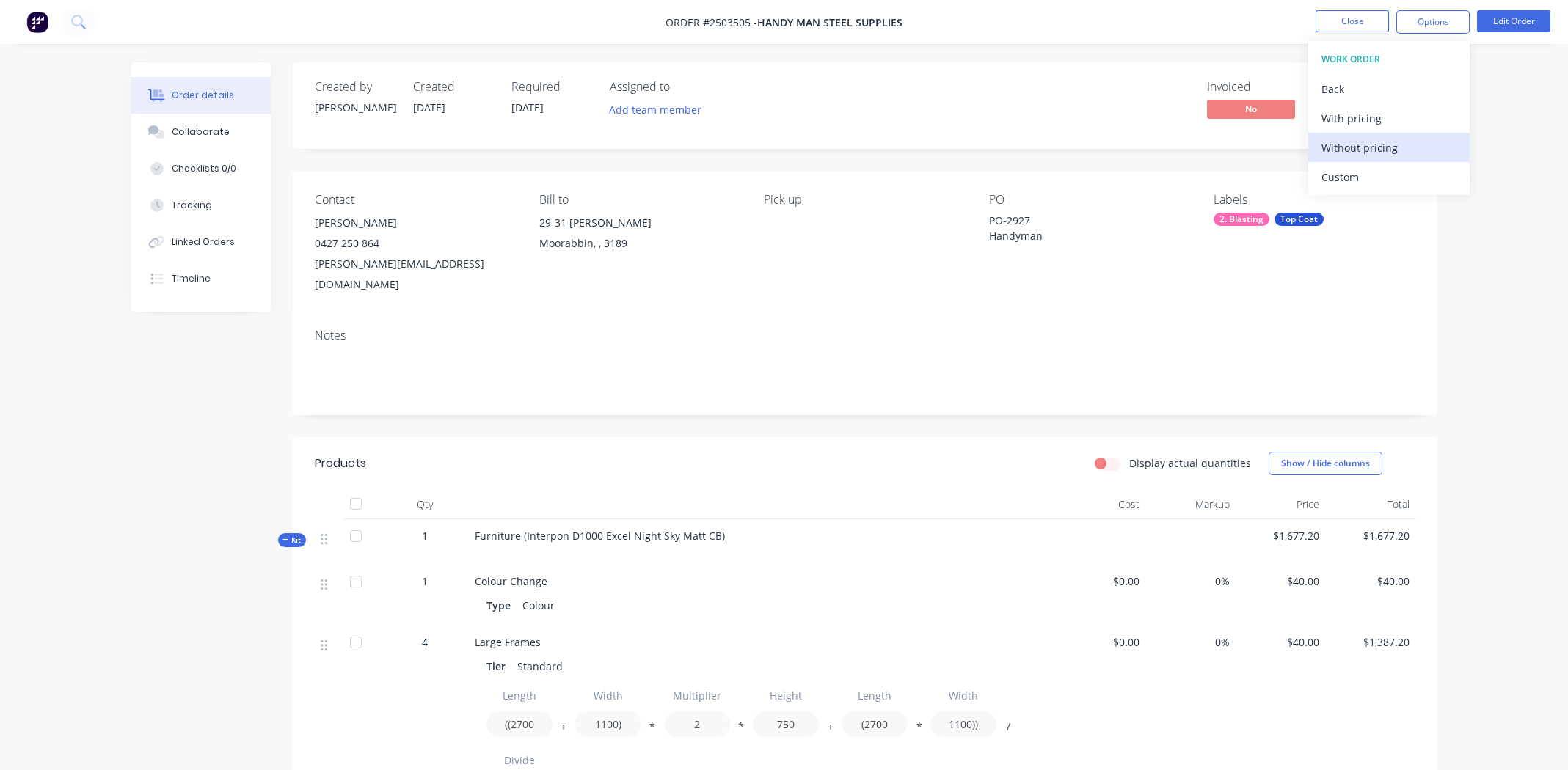 click on "Without pricing" at bounding box center (1389, 147) 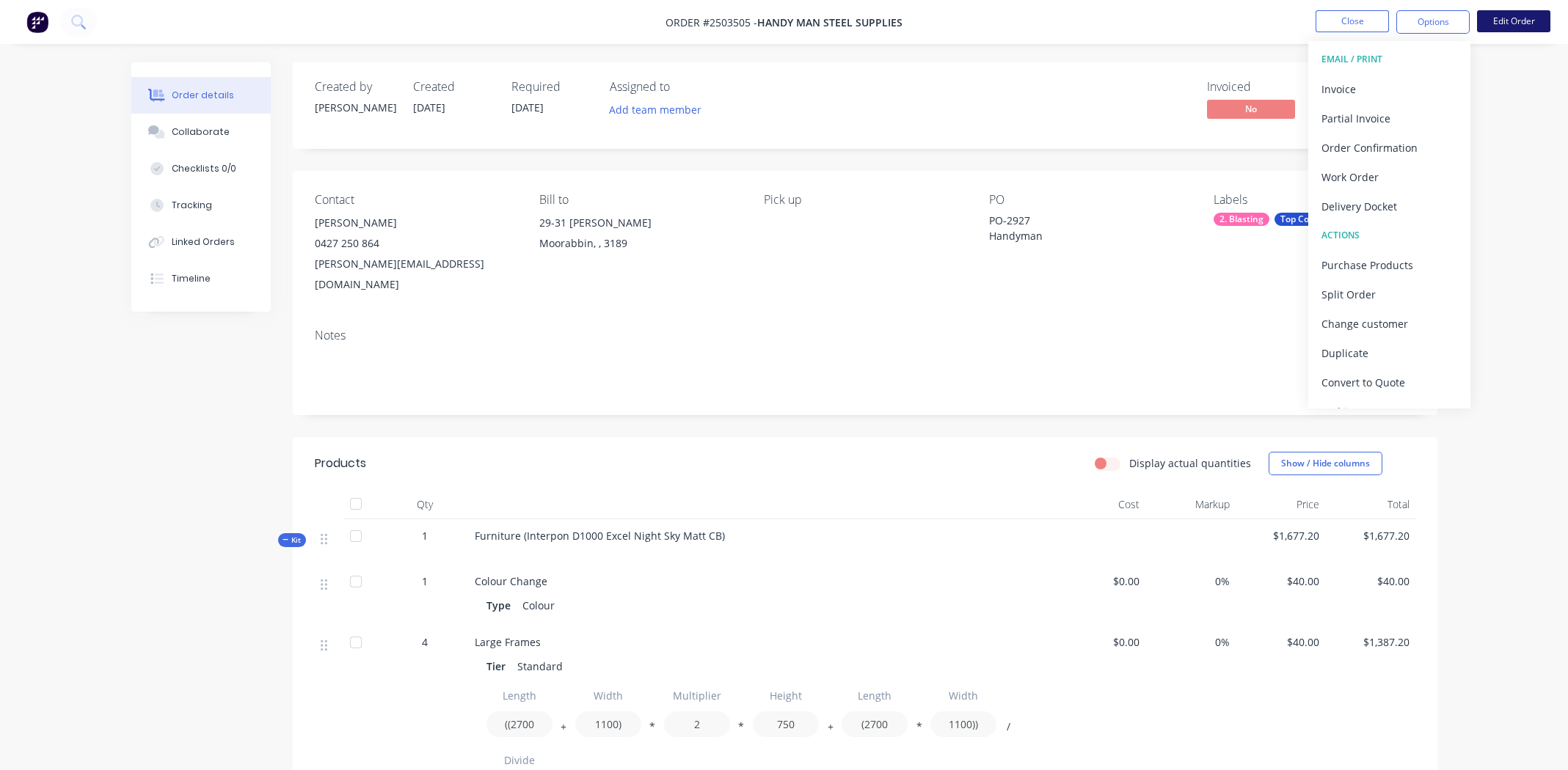 click on "Edit Order" at bounding box center [1514, 21] 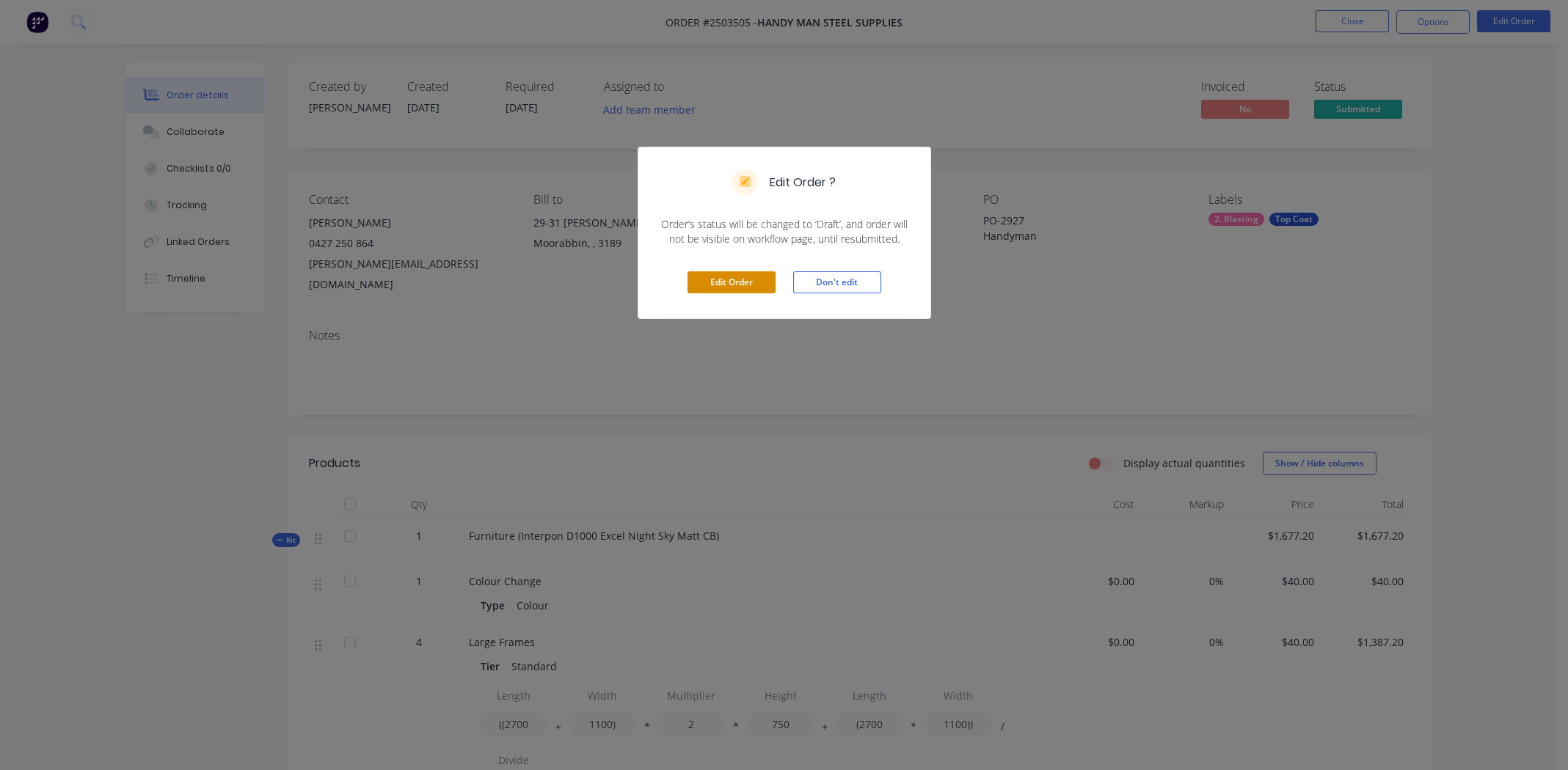 click on "Edit Order" at bounding box center [732, 282] 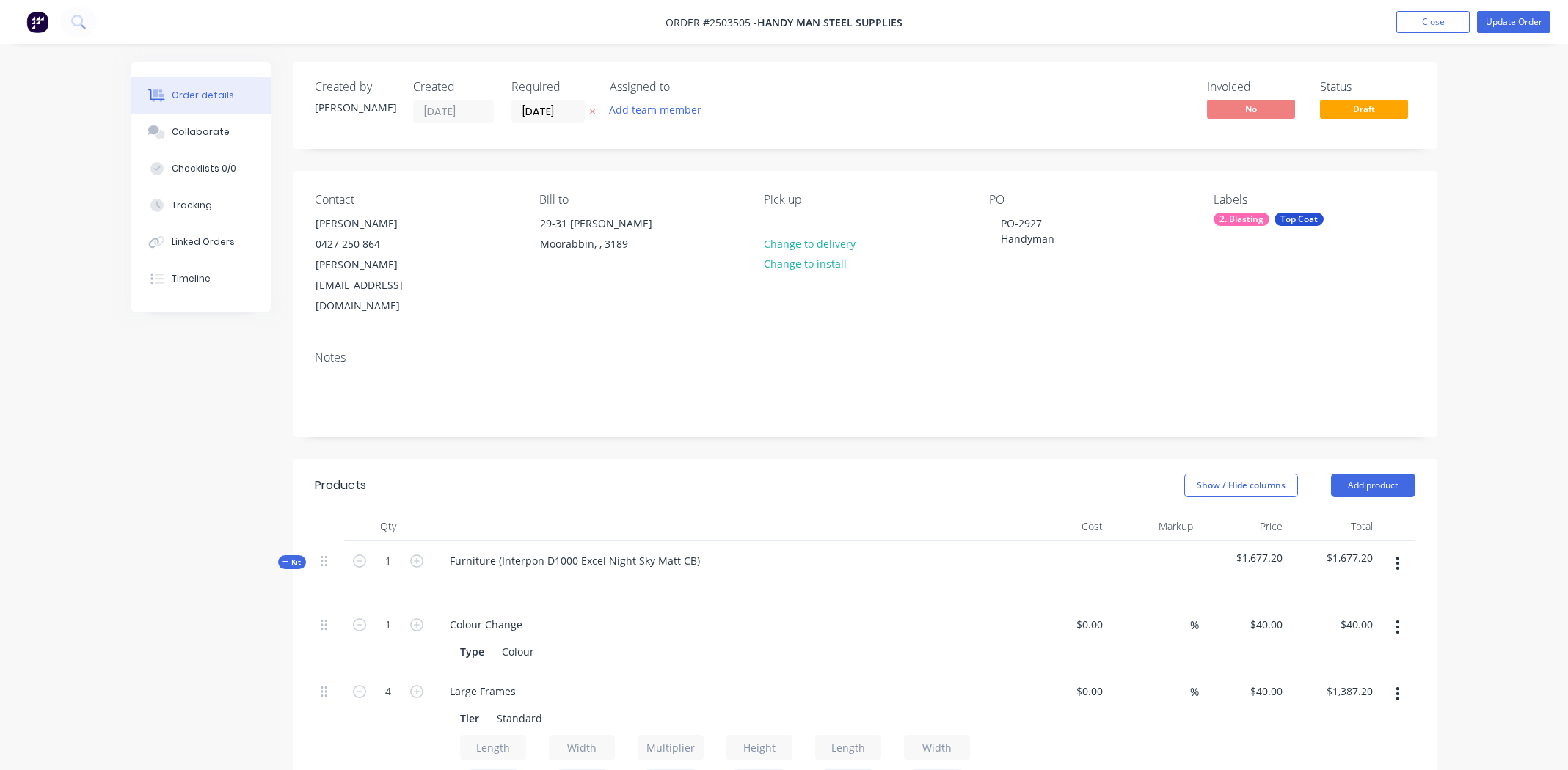click on "Furniture (Interpon D1000 Excel Night Sky Matt CB)" at bounding box center (726, 573) 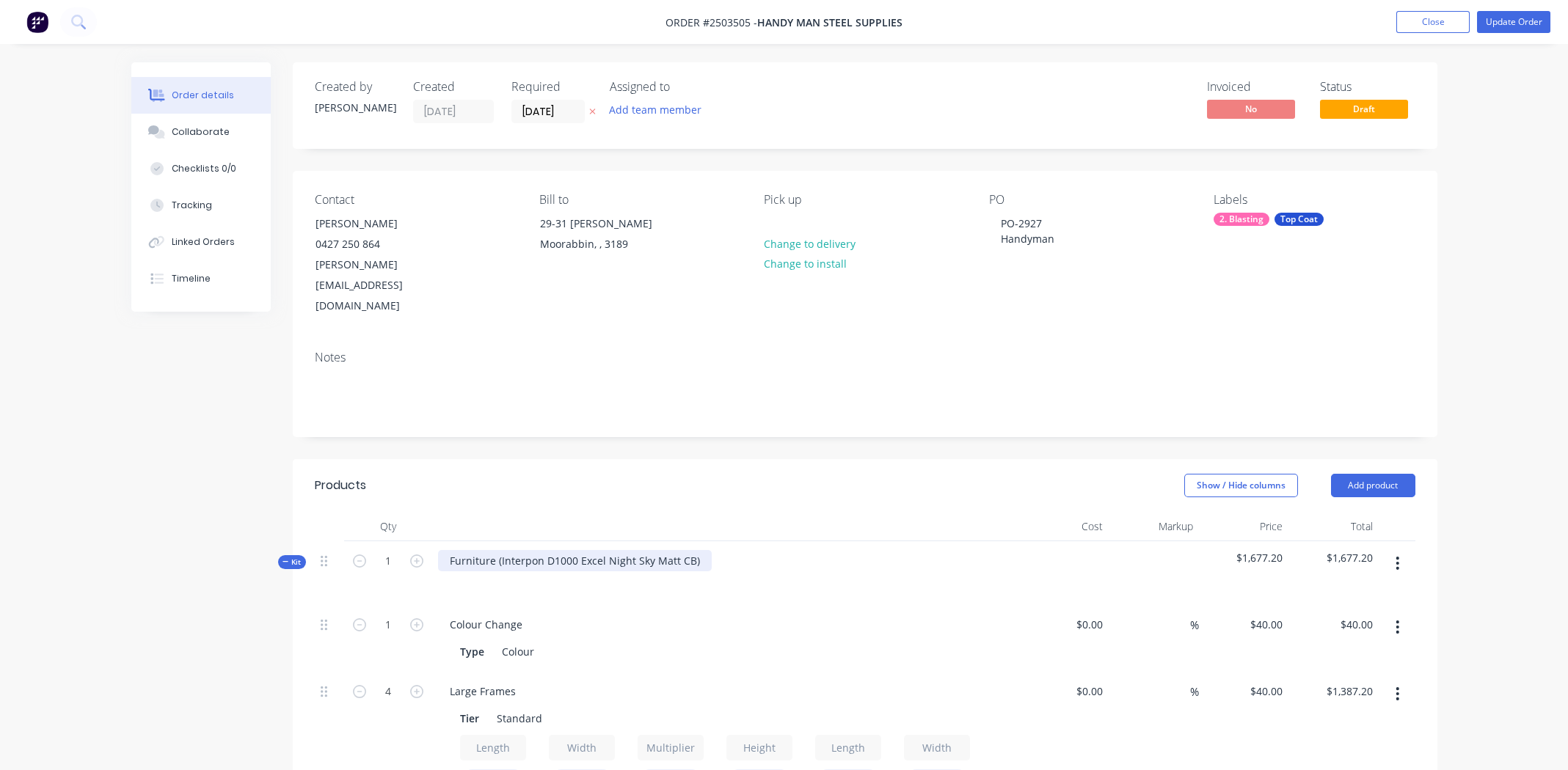 click on "Furniture (Interpon D1000 Excel Night Sky Matt CB)" at bounding box center (575, 560) 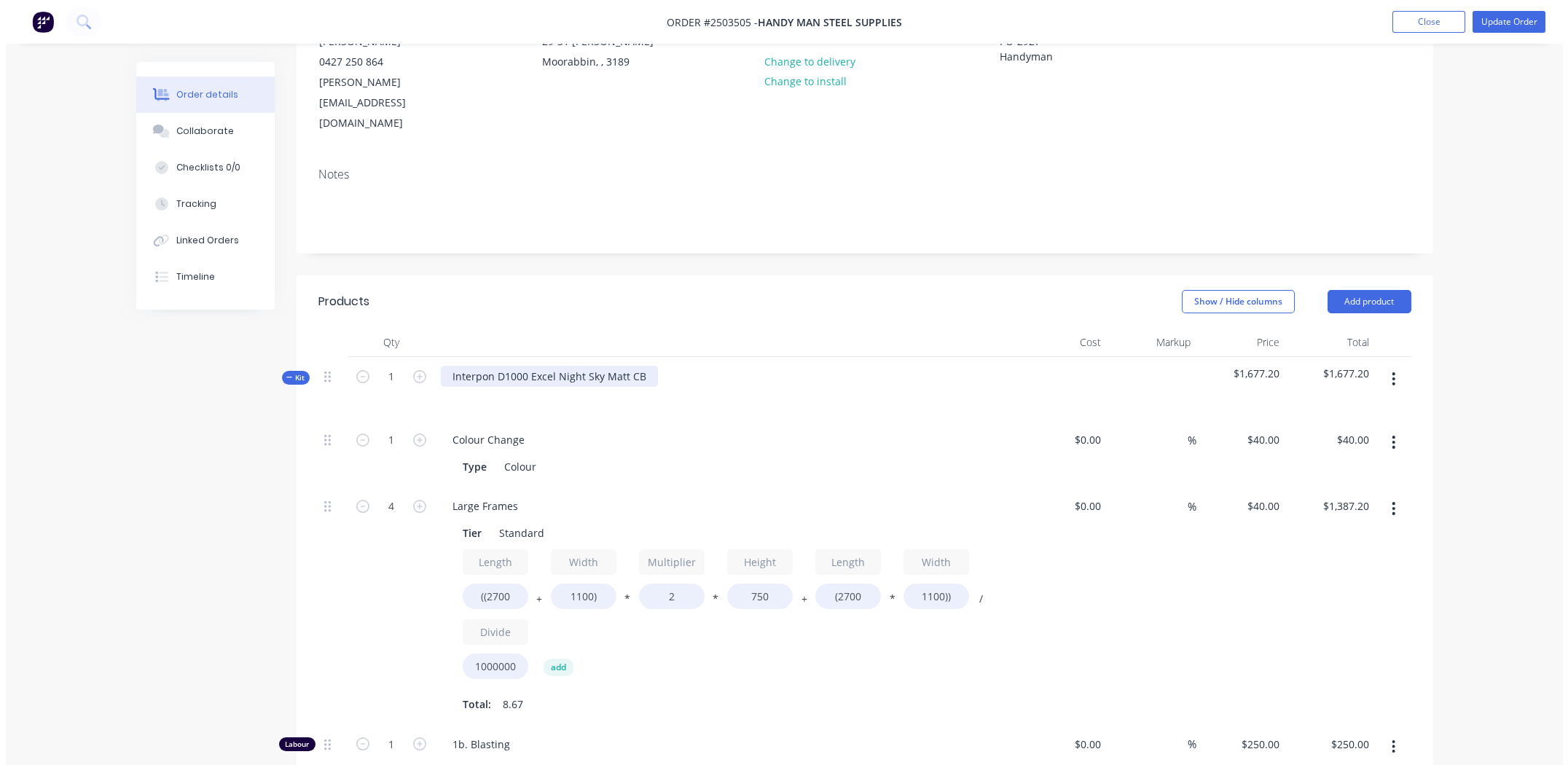 scroll, scrollTop: 0, scrollLeft: 0, axis: both 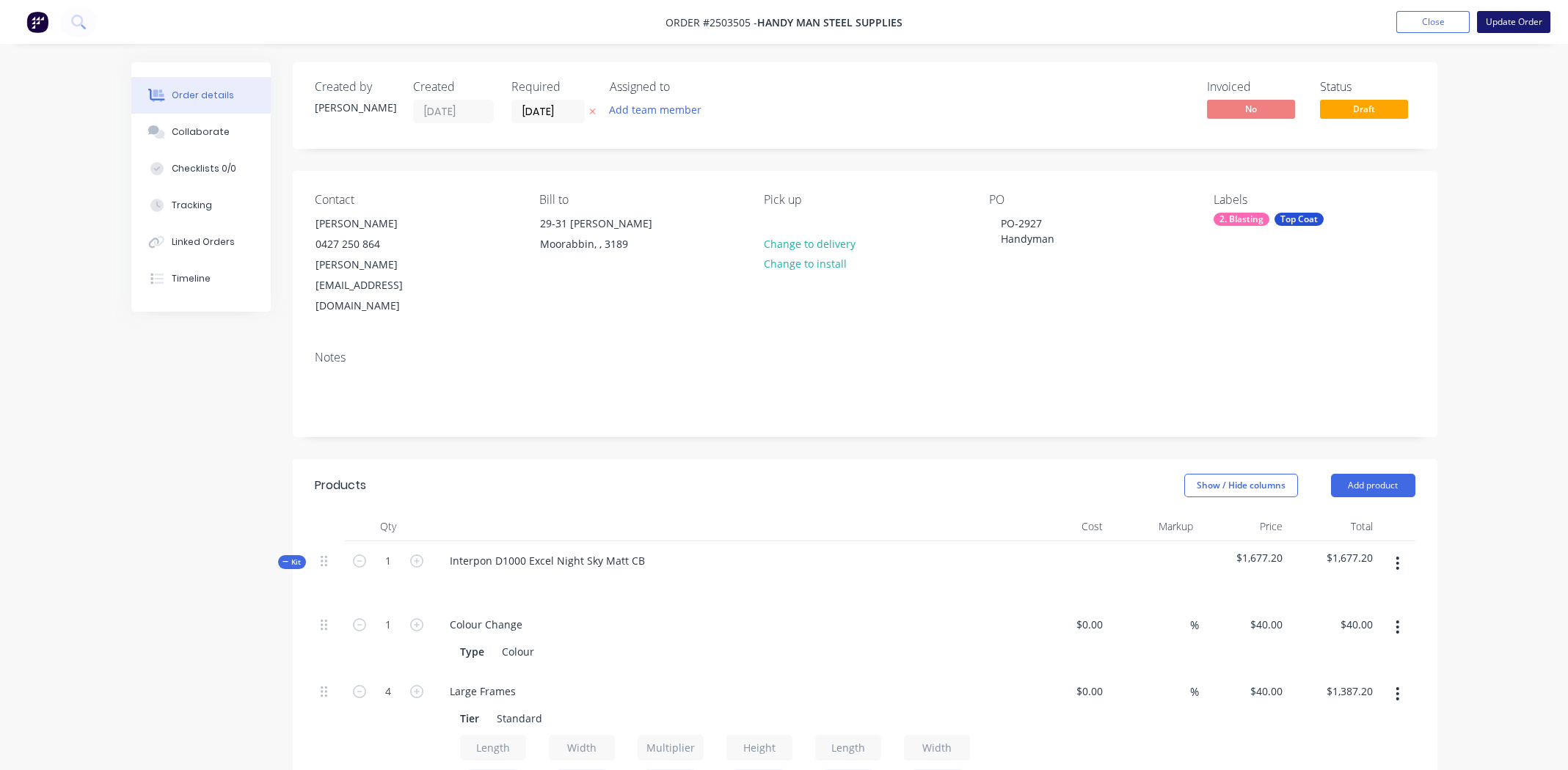 click on "Update Order" at bounding box center [1514, 22] 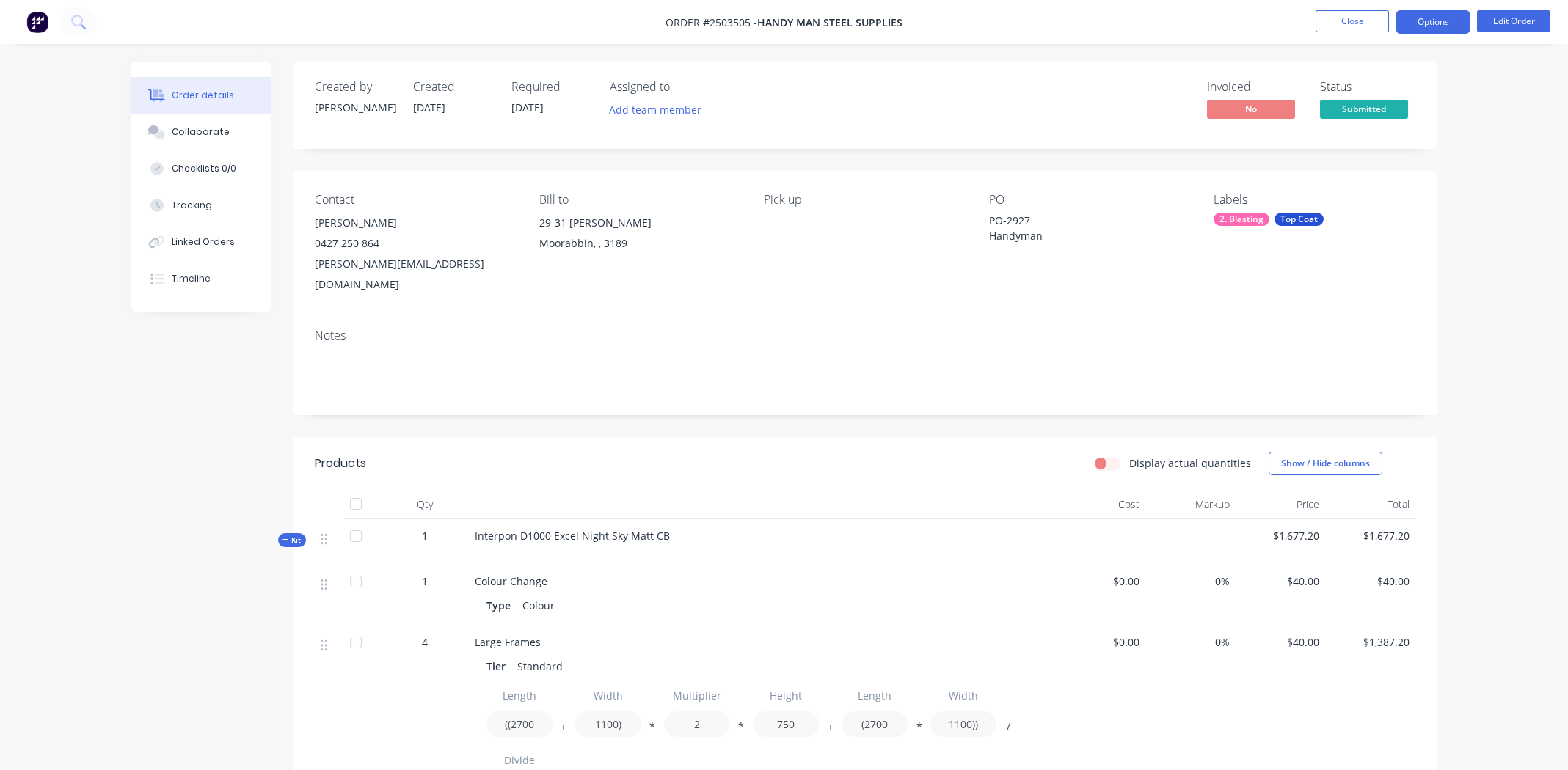 click on "Options" at bounding box center (1433, 22) 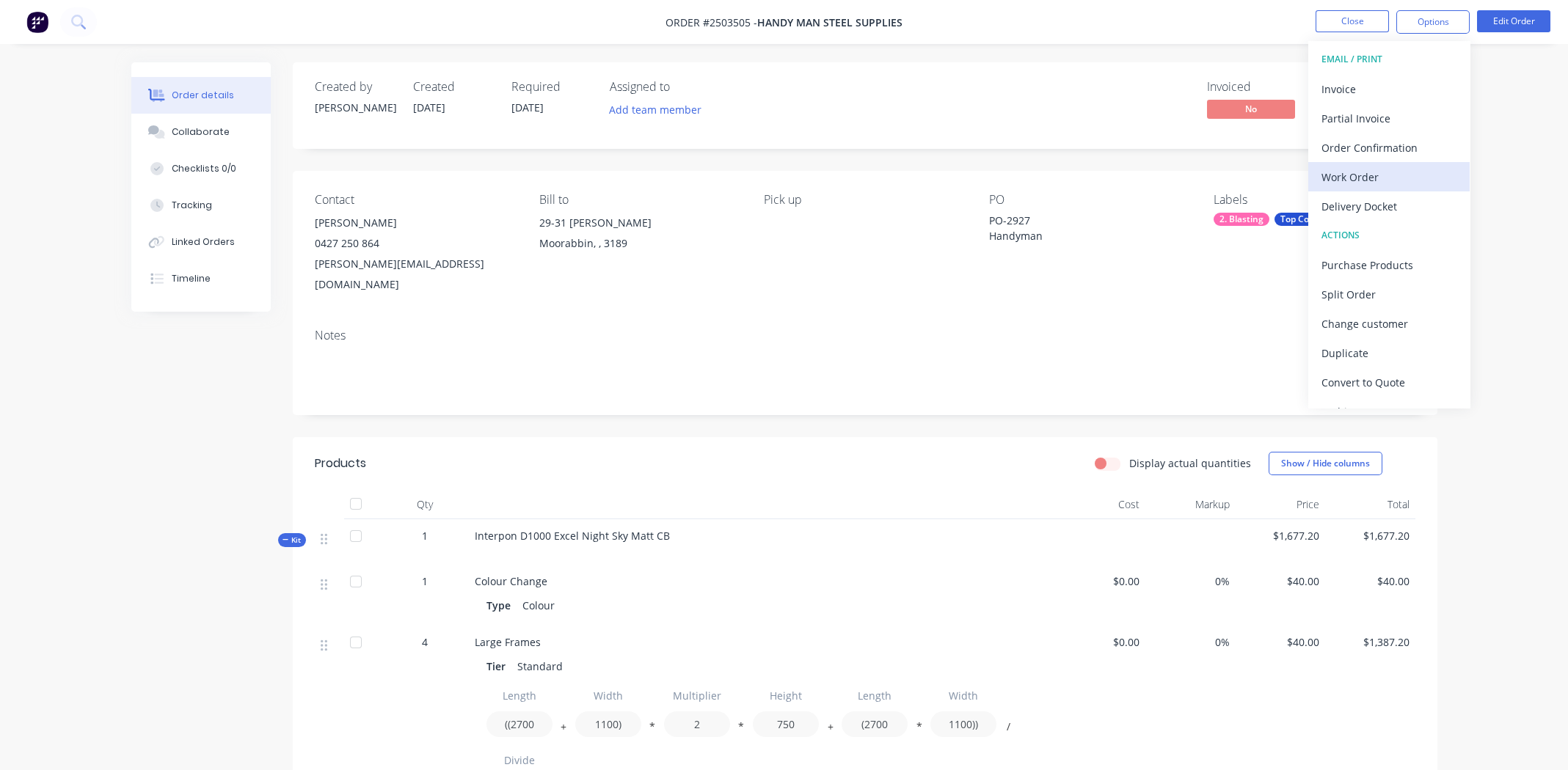 click on "Work Order" at bounding box center [1389, 177] 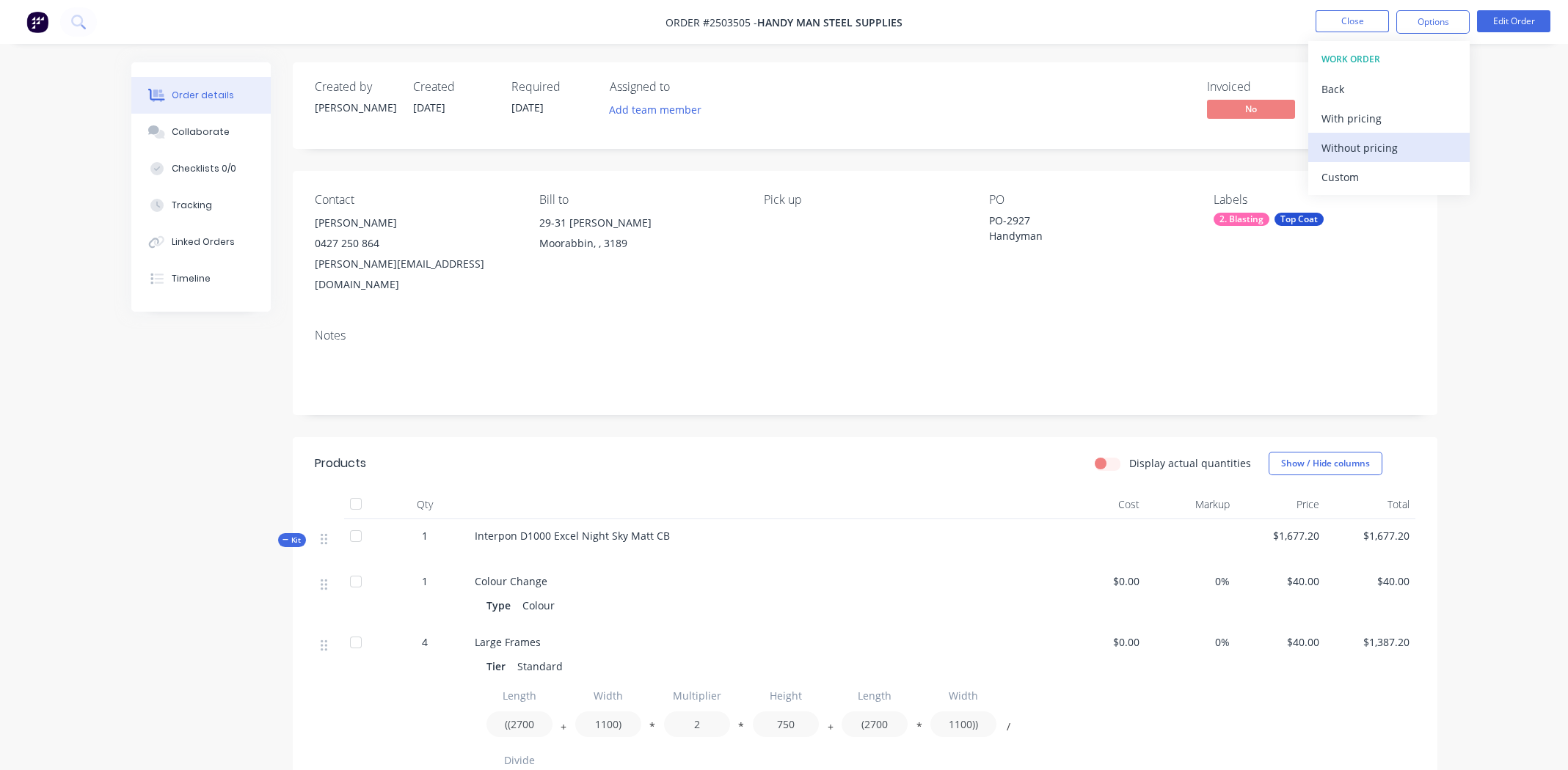 click on "Without pricing" at bounding box center (1389, 147) 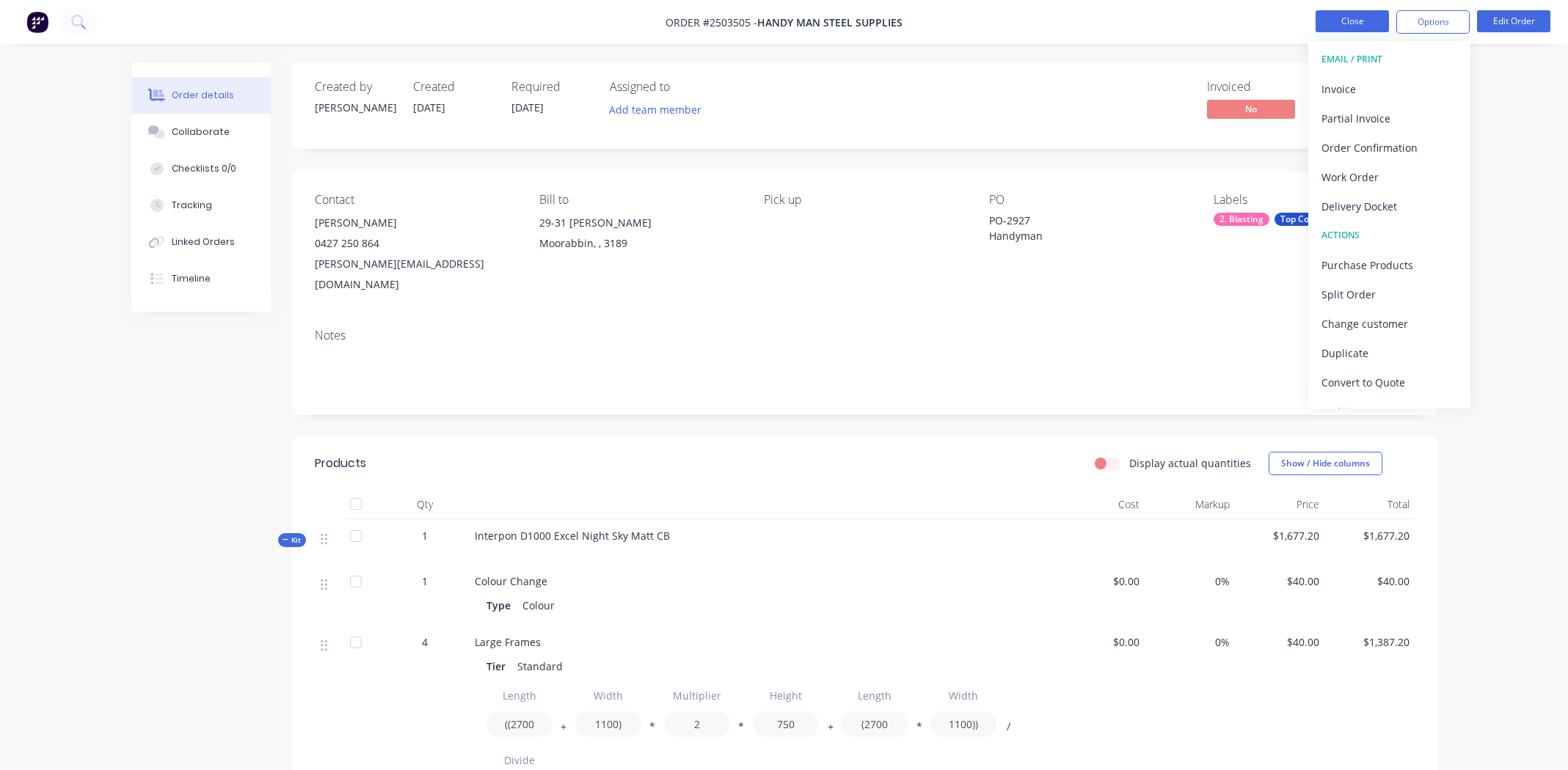click on "Close" at bounding box center (1352, 21) 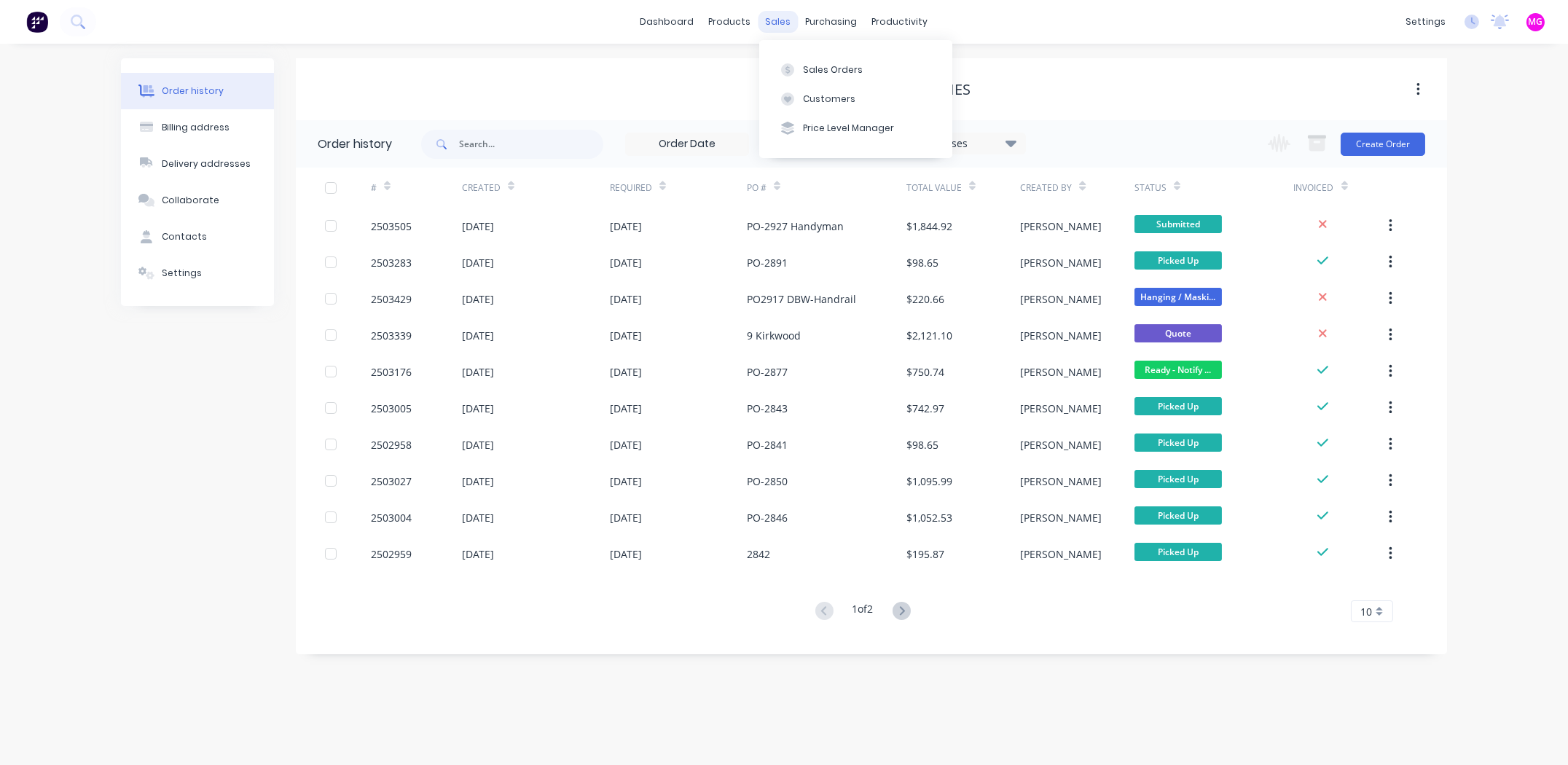 click on "sales" at bounding box center [778, 22] 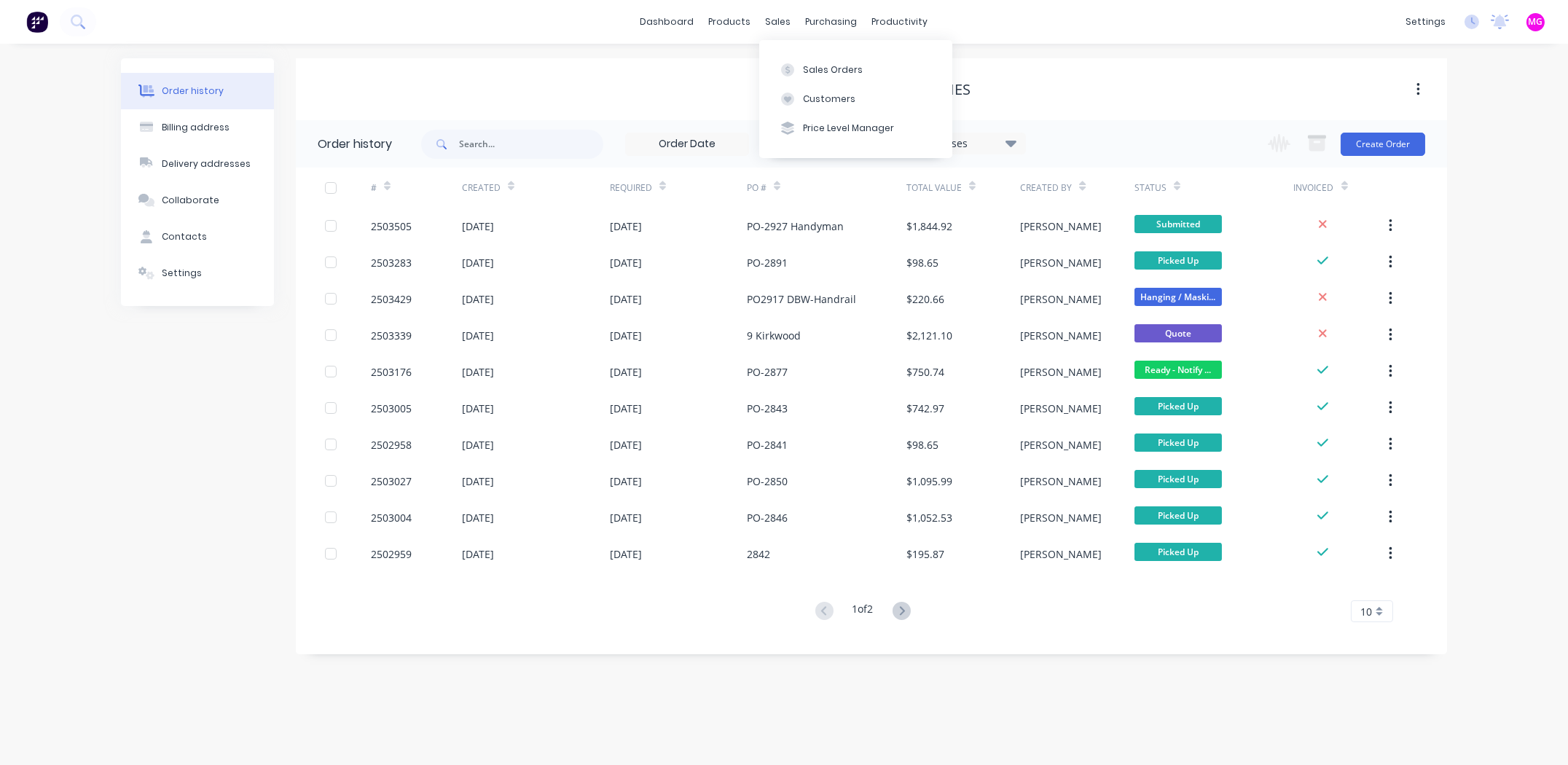 click on "Sales Orders Customers Price Level Manager" at bounding box center [855, 98] 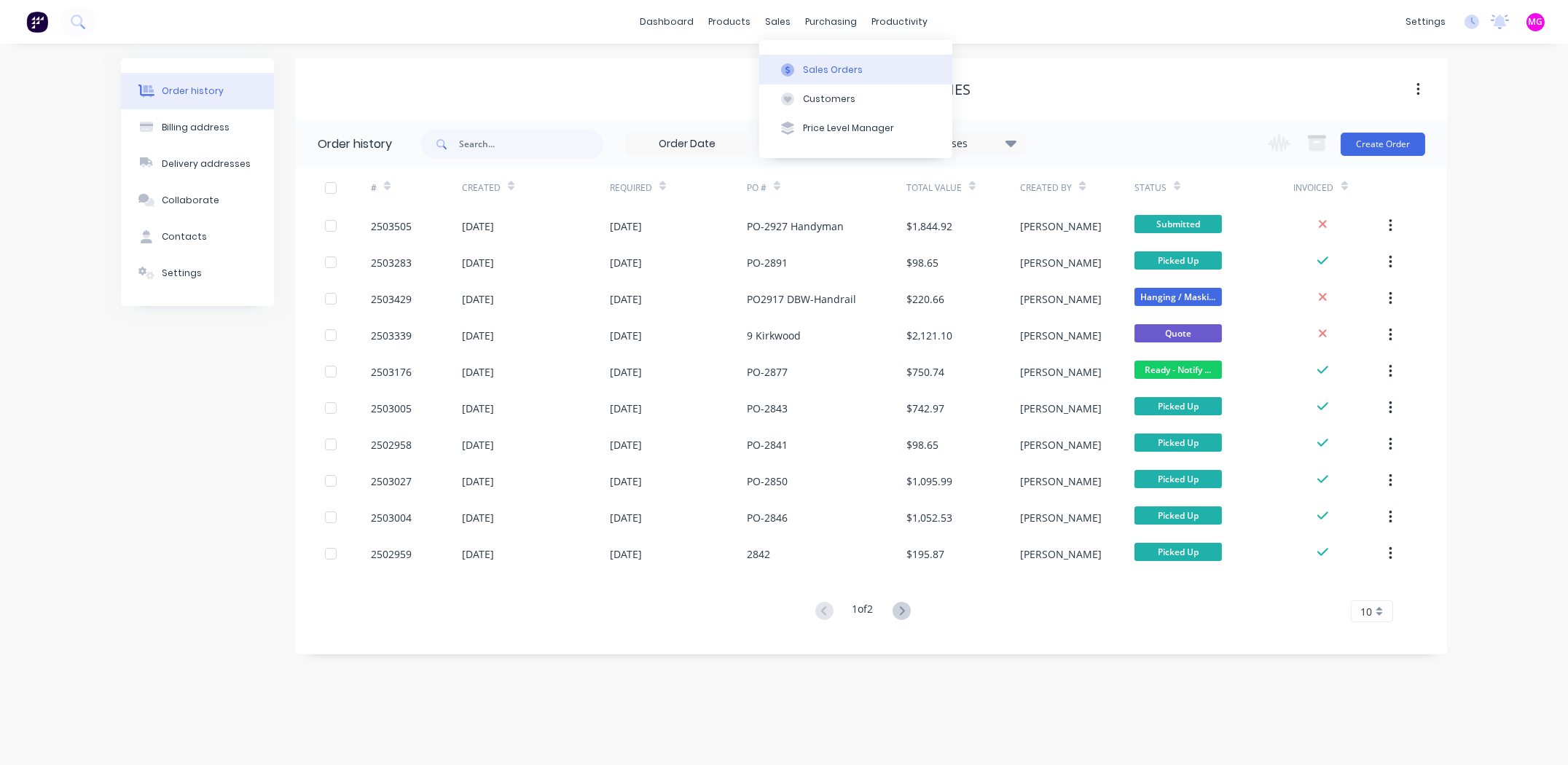 click on "Sales Orders" at bounding box center [855, 69] 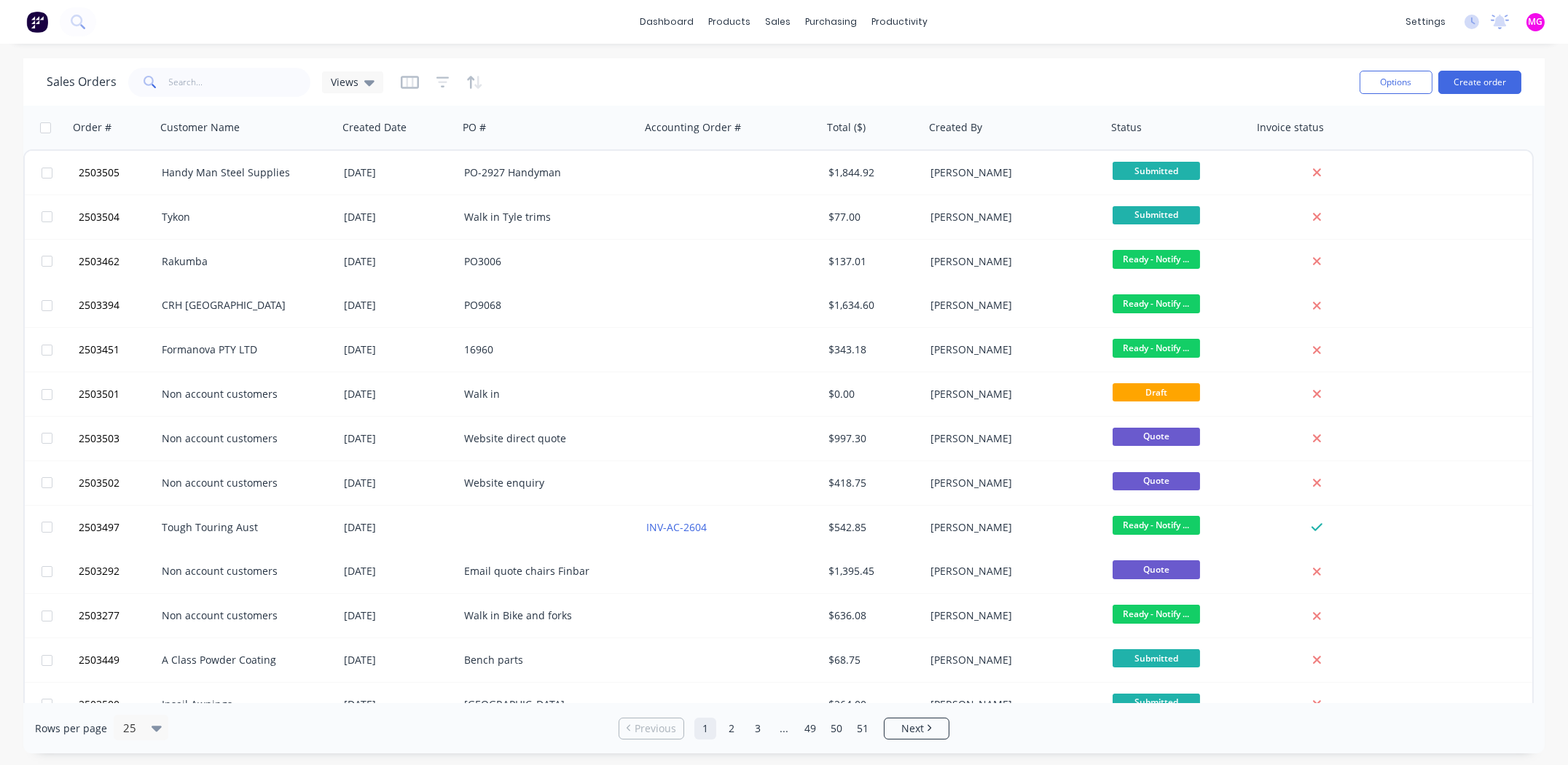 click on "dashboard products sales purchasing productivity dashboard products Product Catalogue Materials sales Sales Orders Customers Price Level Manager purchasing Purchase Orders Suppliers productivity Workflow Planner Delivery Scheduling Timesheets settings No new notifications Mark all as read [PERSON_NAME]  mentioned you in a message Life Time Trophies Moorabbin Order  # 2502598 PO  Sign box
[PERSON_NAME] 11:16am [DATE]   [PERSON_NAME]  mentioned you in a message Chadstone Fences & Gates Order  # 2502283 PO  4679
13256 [PERSON_NAME] 06:23am [DATE]   [PERSON_NAME]  mentioned you in a message Above & Beyond Production Services Order  # 2502199 PO  Display structure 12:36pm [DATE]   MG A Class Powder Coating [PERSON_NAME] Power User Profile Sign out" at bounding box center (784, 22) 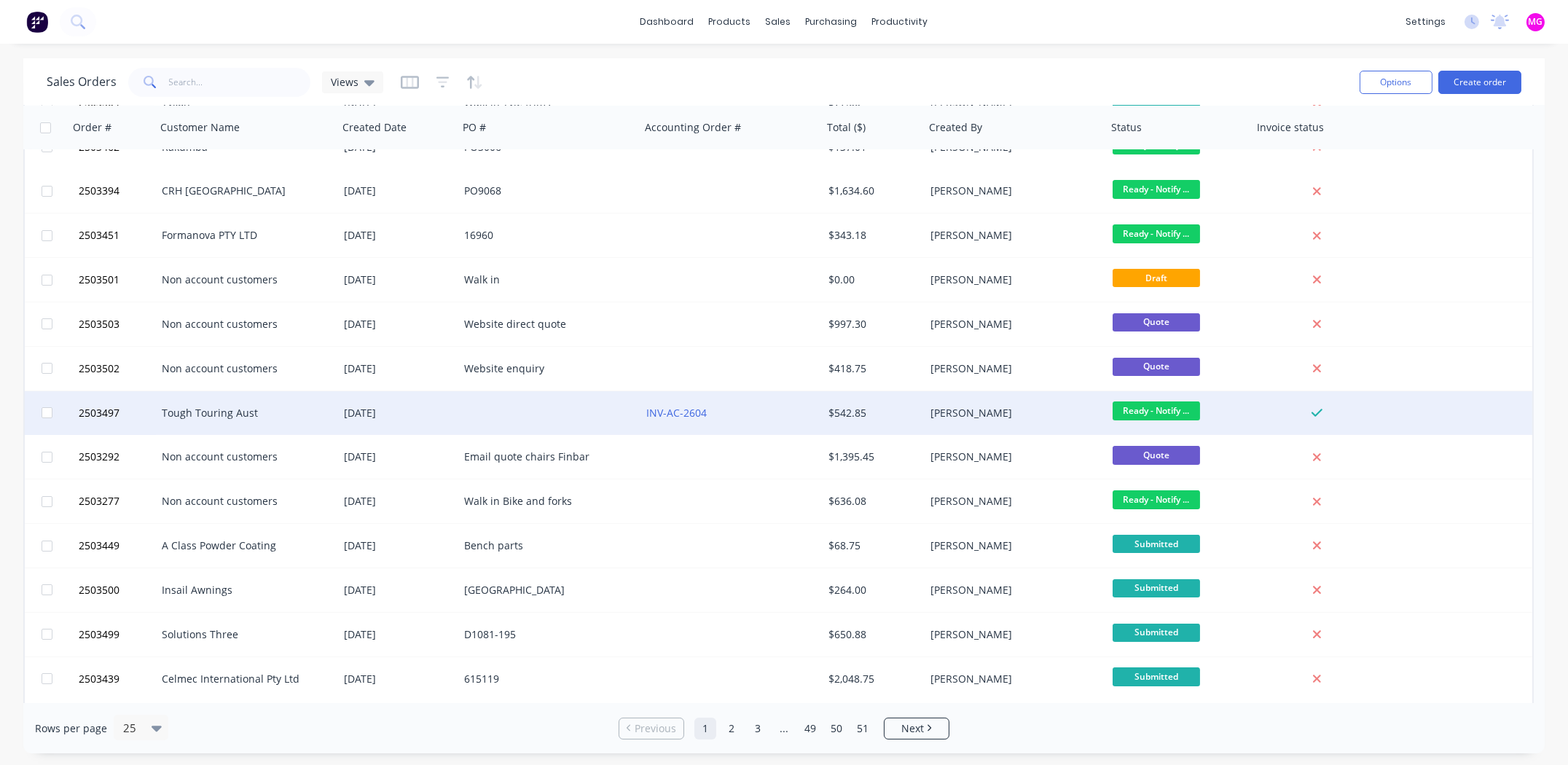 scroll, scrollTop: 0, scrollLeft: 0, axis: both 